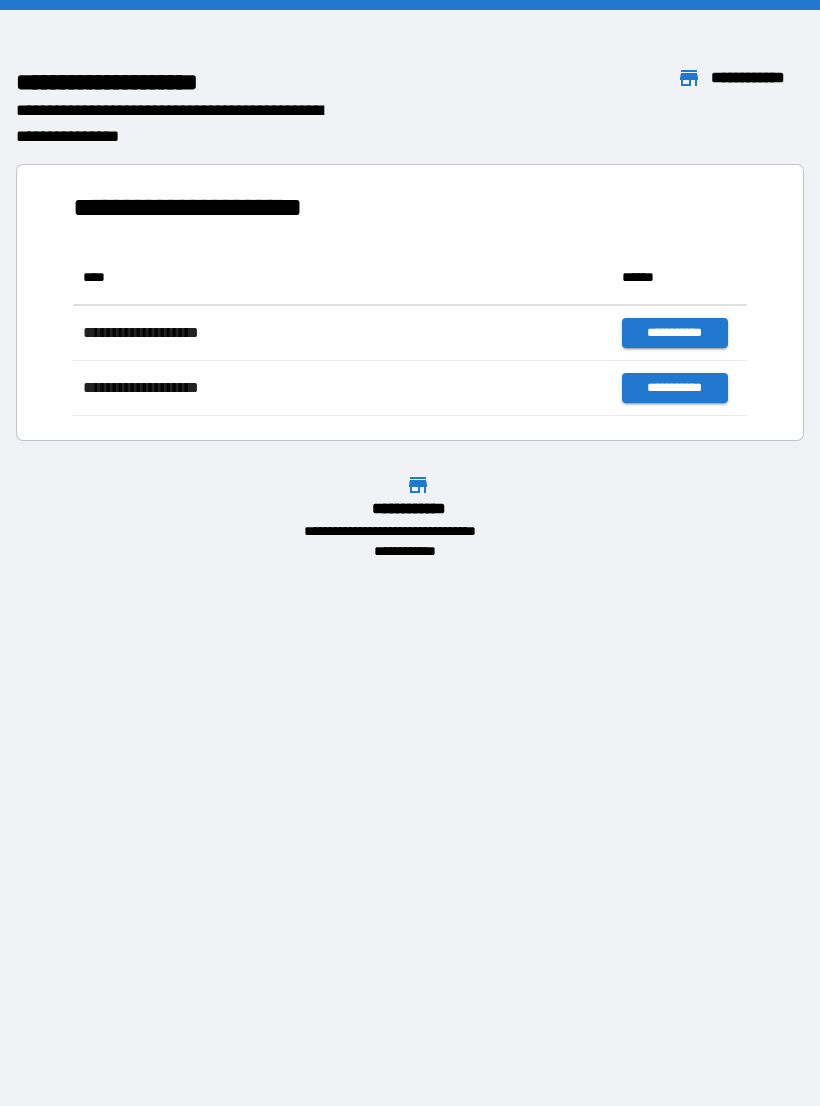 scroll, scrollTop: 0, scrollLeft: 0, axis: both 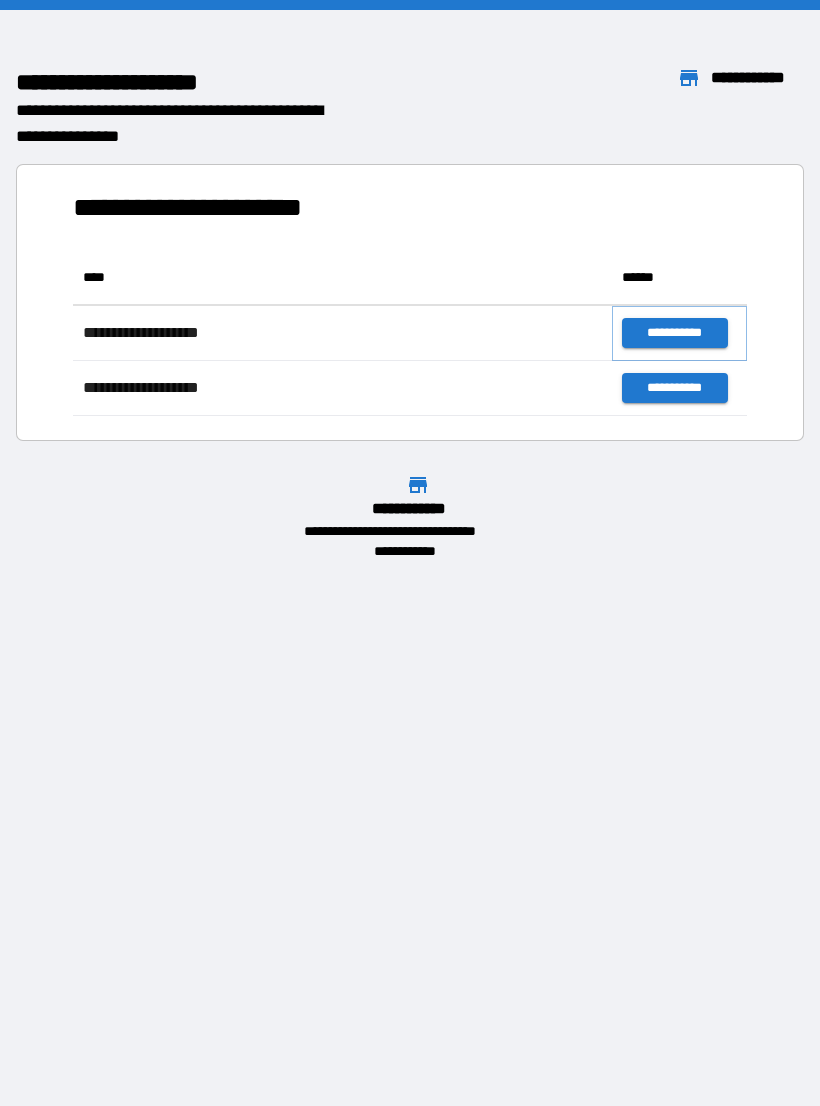 click on "**********" at bounding box center (674, 333) 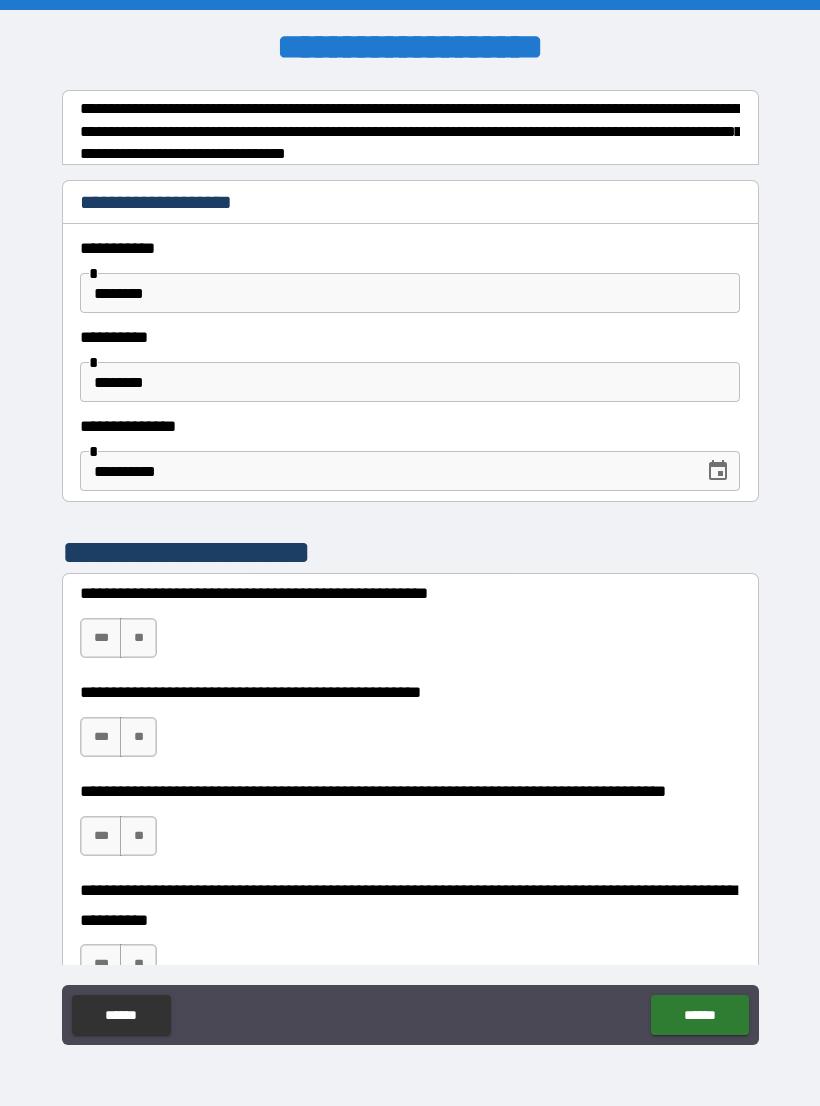 click on "**" at bounding box center (138, 638) 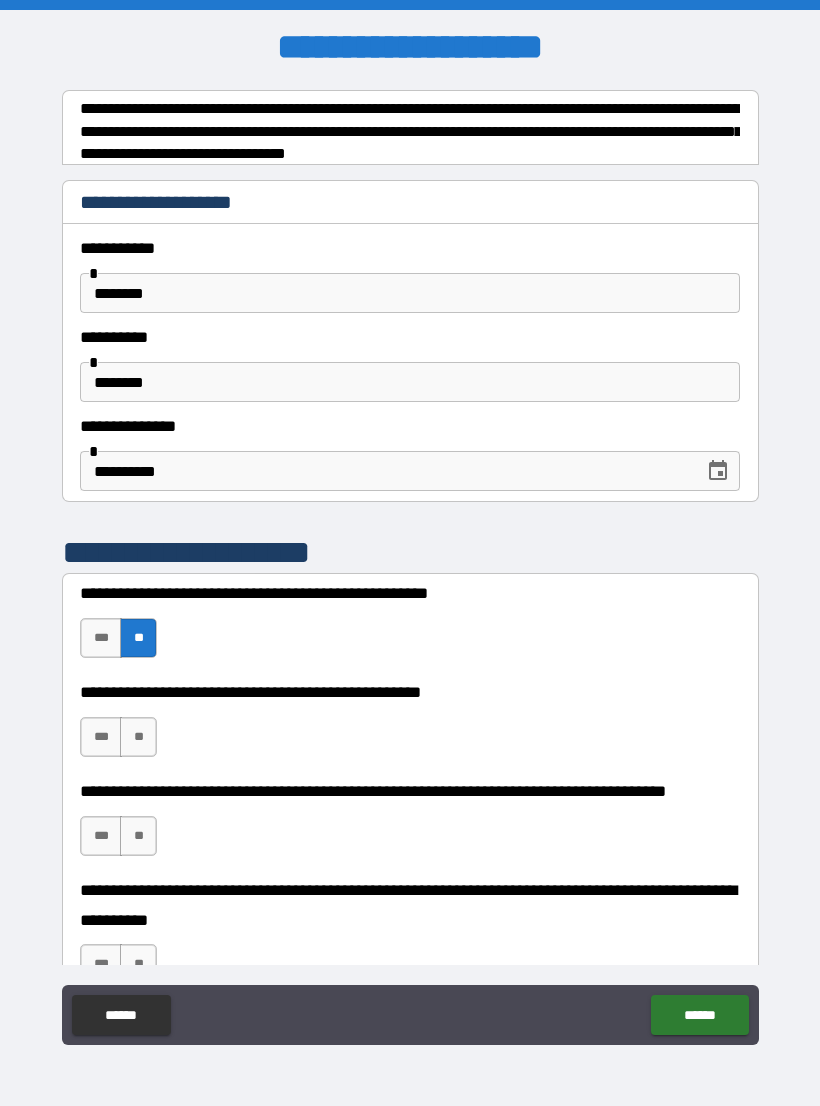 click on "**" at bounding box center [138, 737] 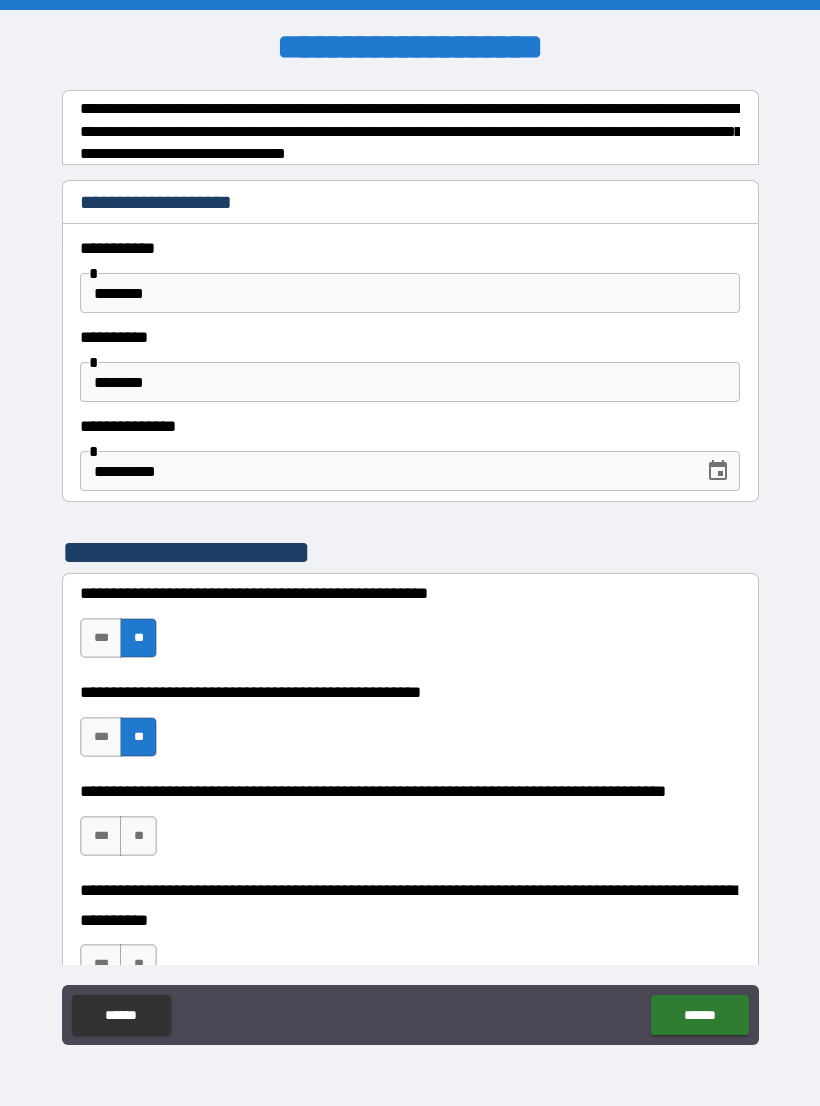 click on "**" at bounding box center (138, 836) 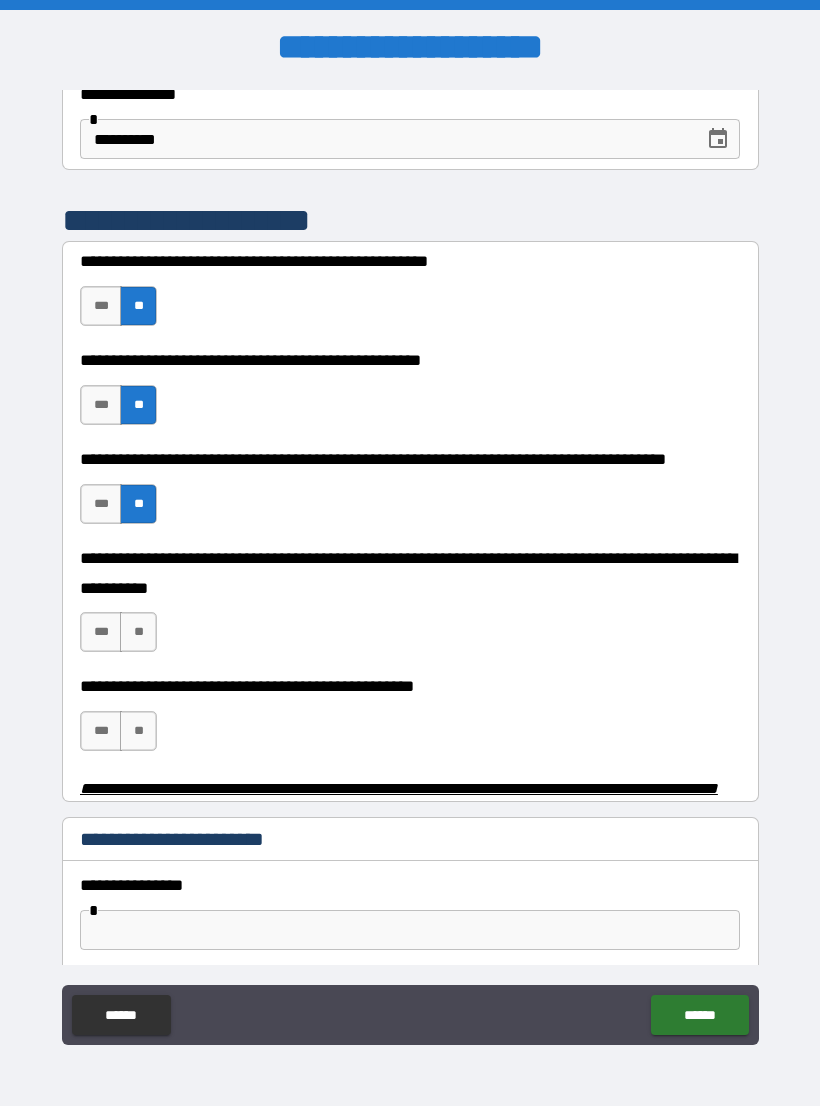 scroll, scrollTop: 336, scrollLeft: 0, axis: vertical 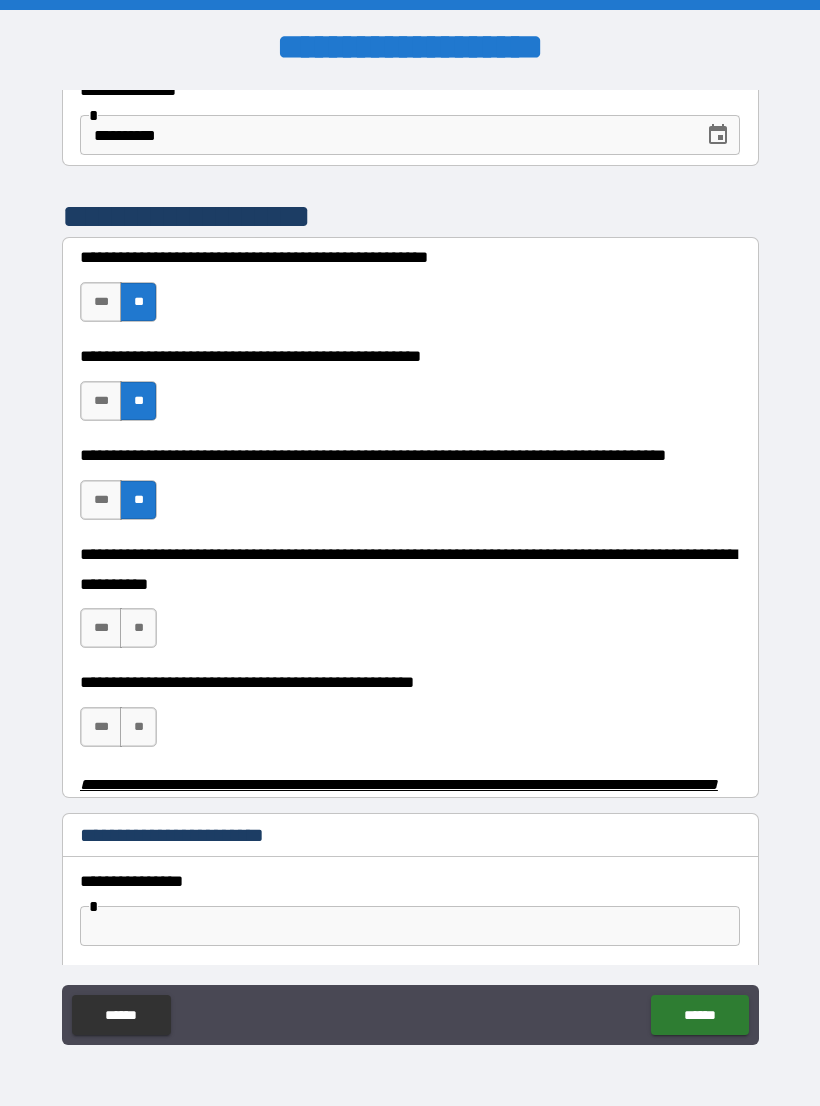 click on "**" at bounding box center [138, 628] 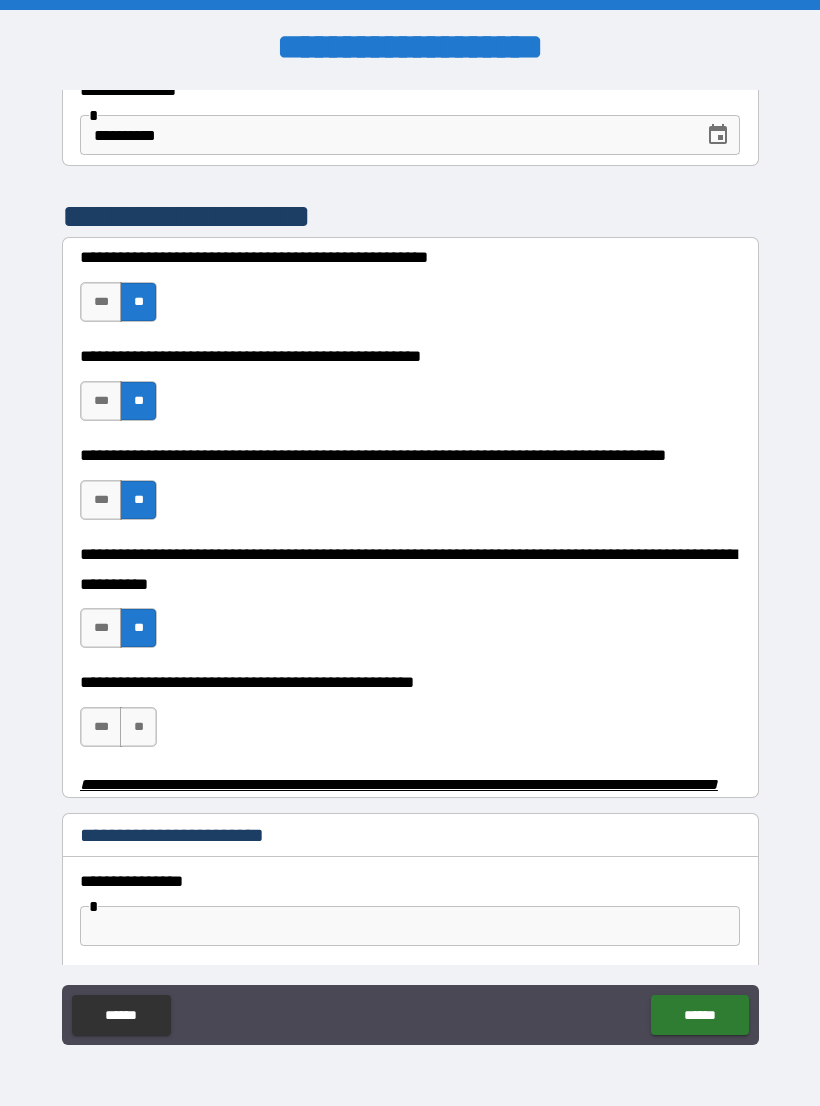 click on "***" at bounding box center [101, 727] 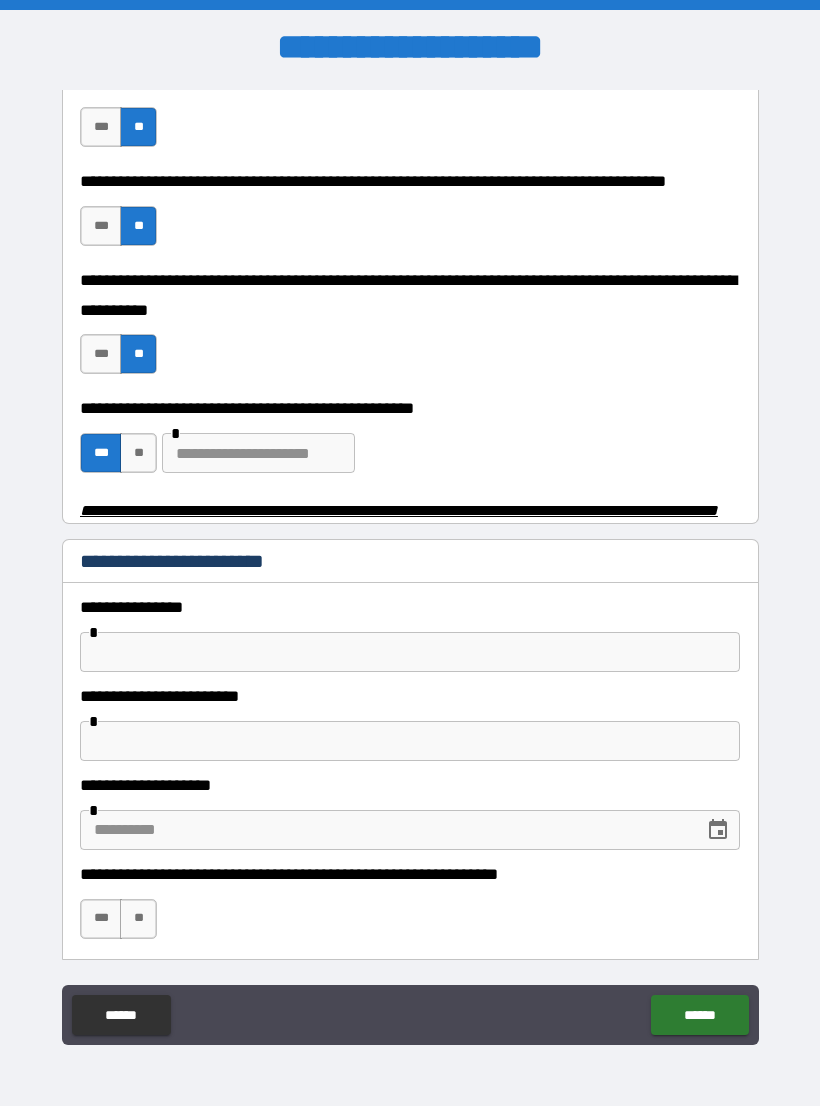 scroll, scrollTop: 620, scrollLeft: 0, axis: vertical 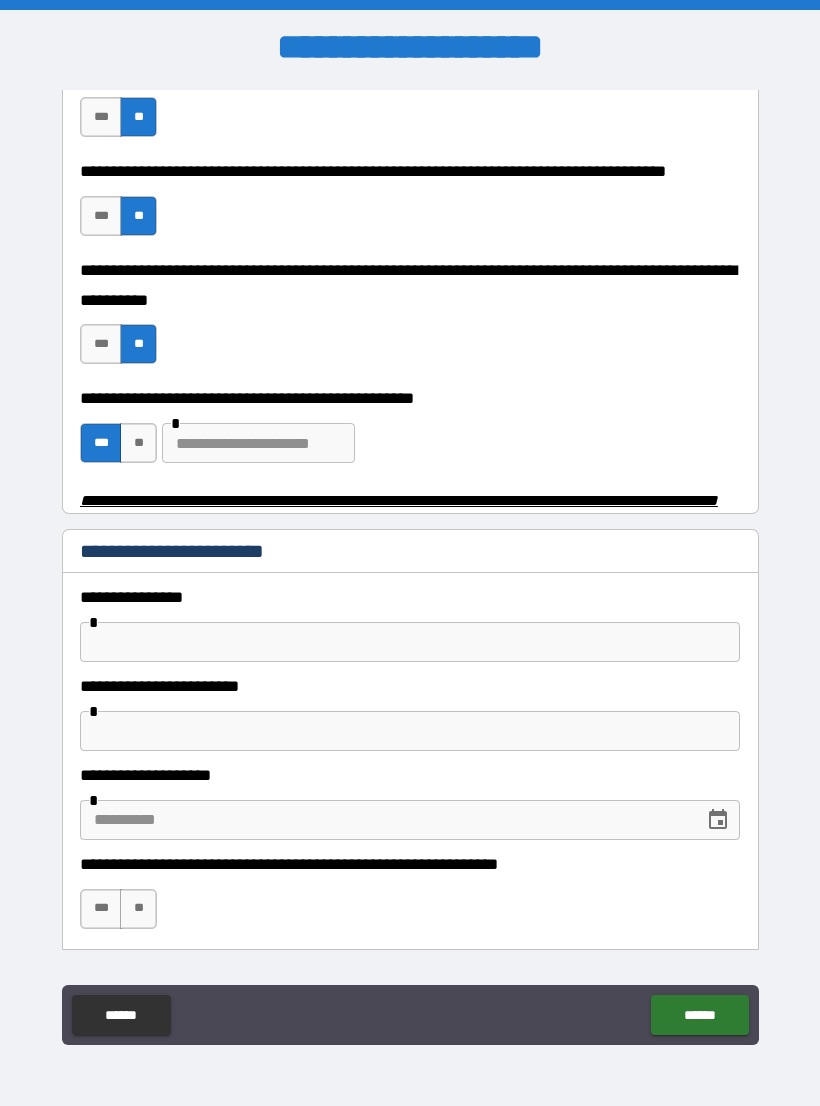 click at bounding box center [410, 642] 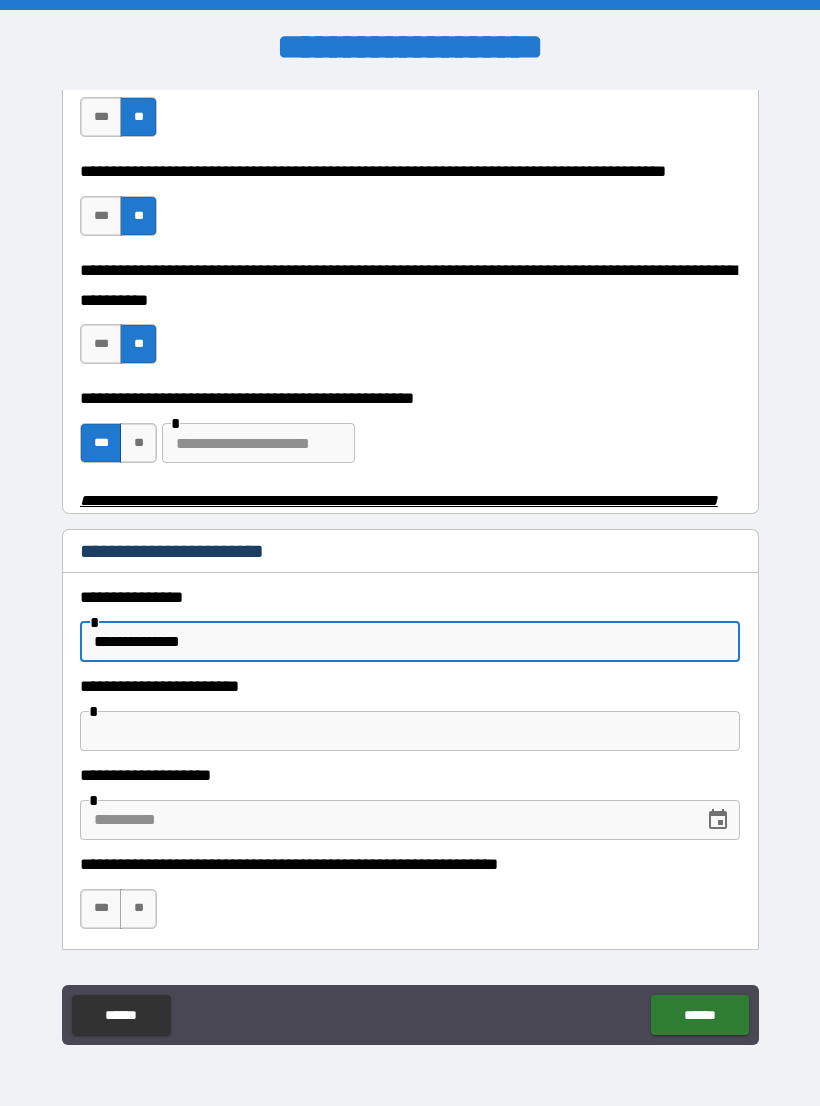 type on "**********" 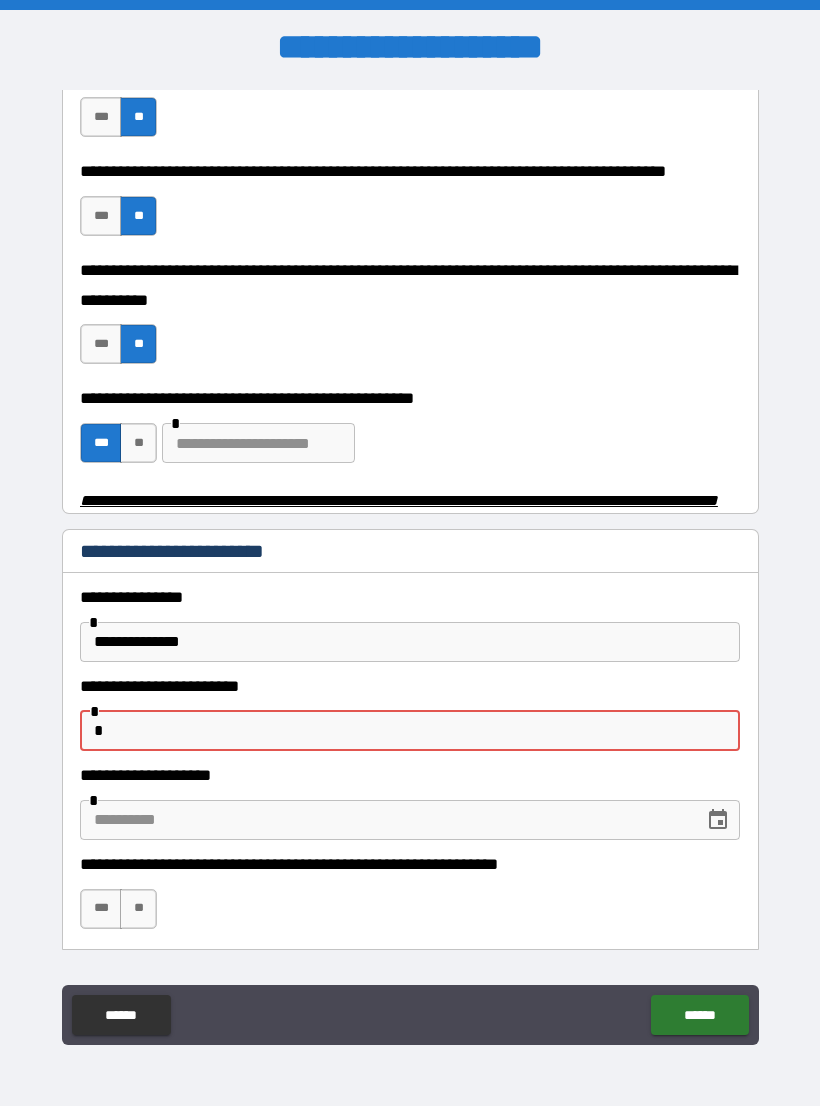scroll, scrollTop: 31, scrollLeft: 0, axis: vertical 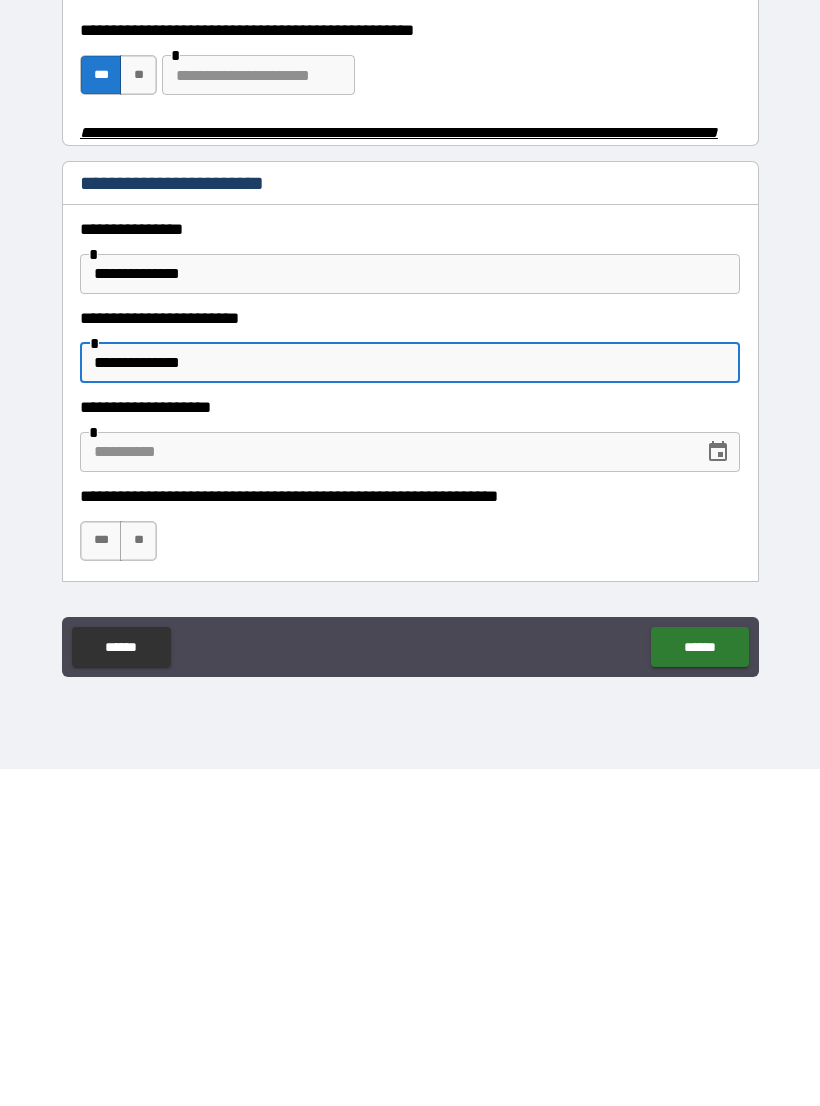 type on "**********" 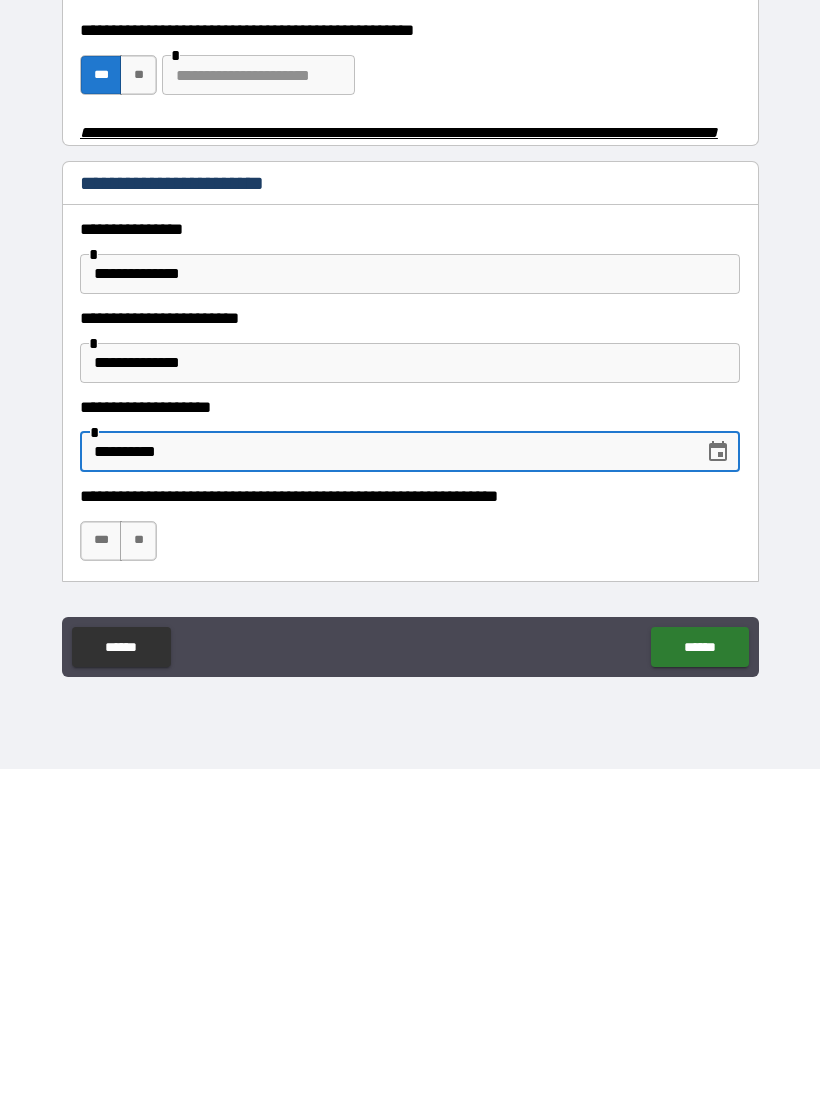 type on "**********" 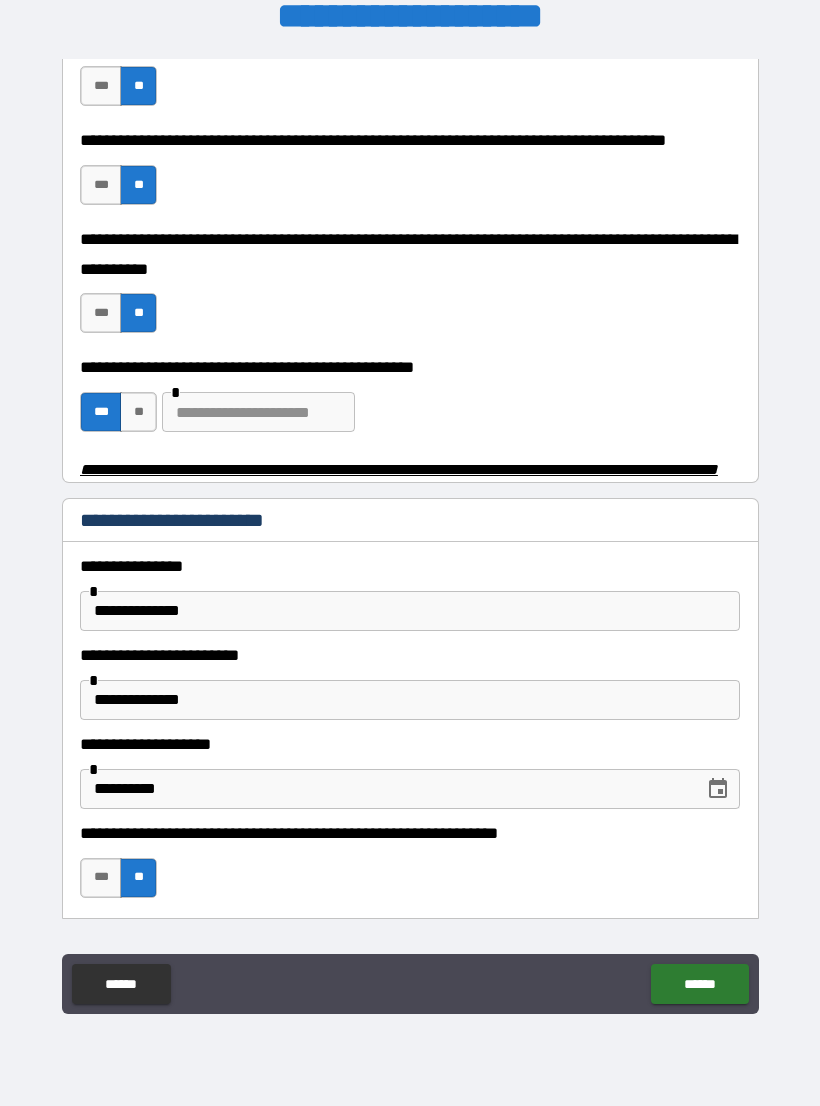 click on "******" at bounding box center (699, 984) 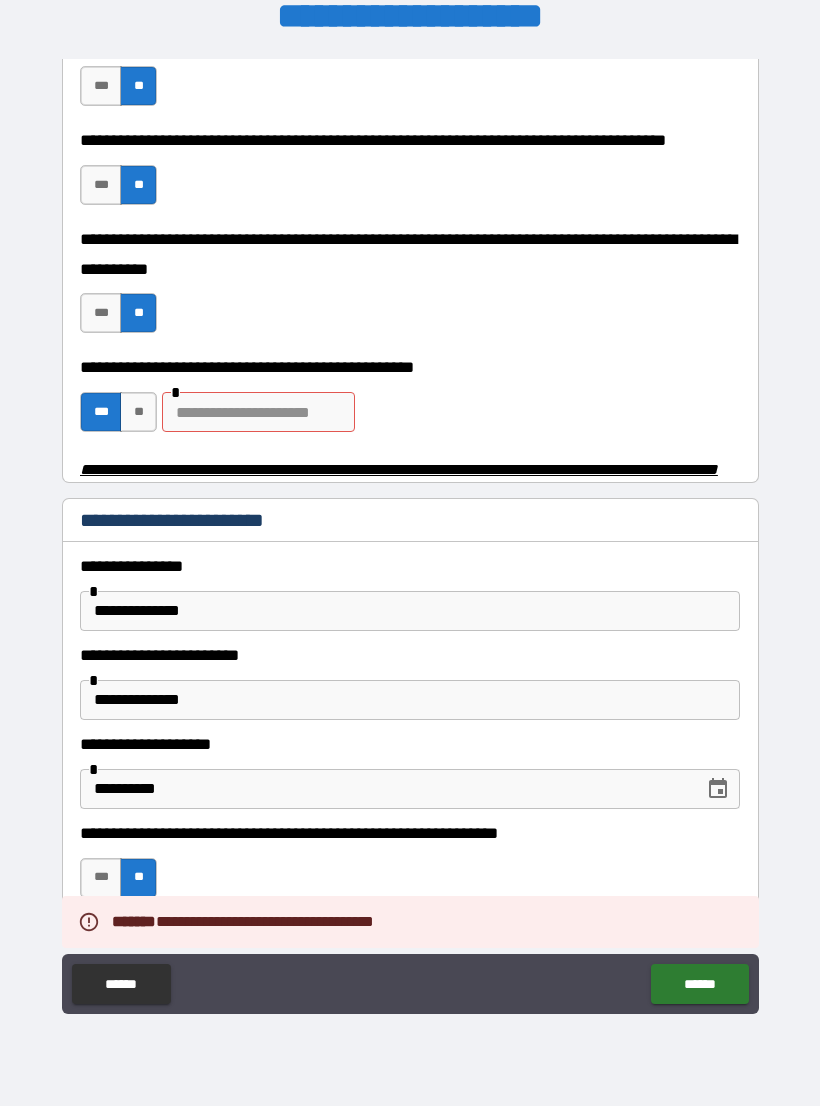 click at bounding box center [258, 412] 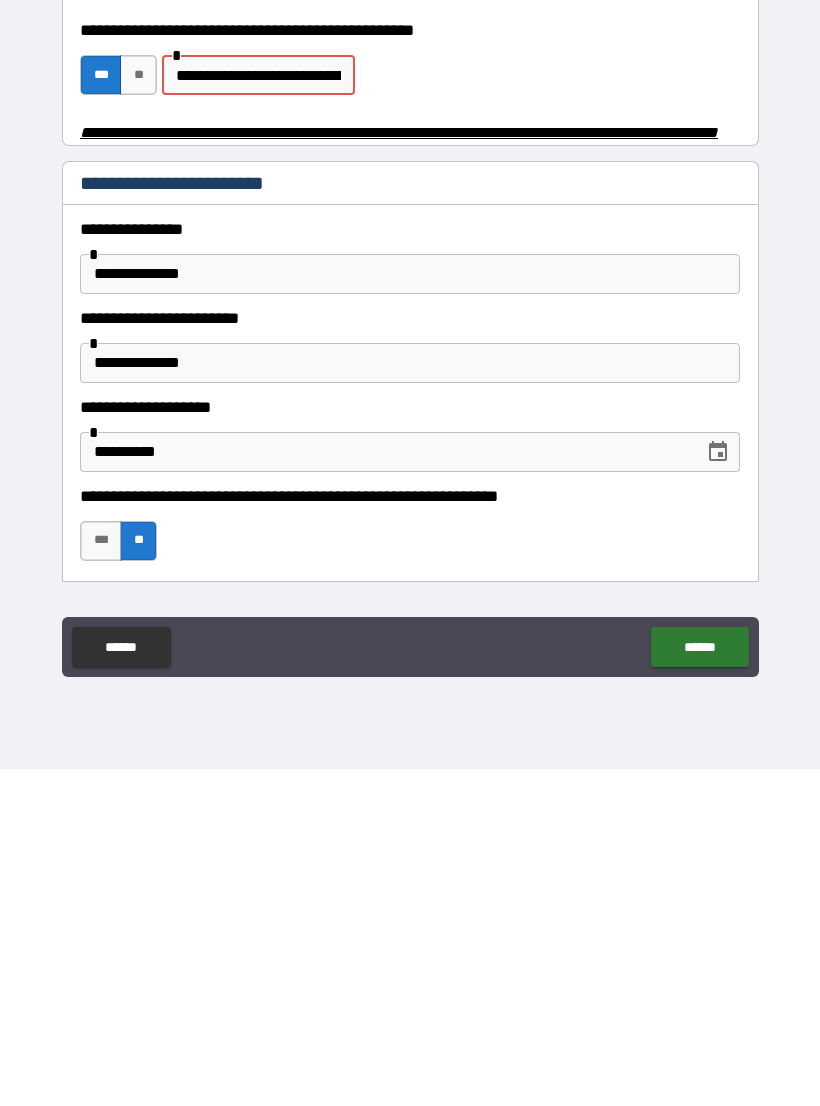 type on "**********" 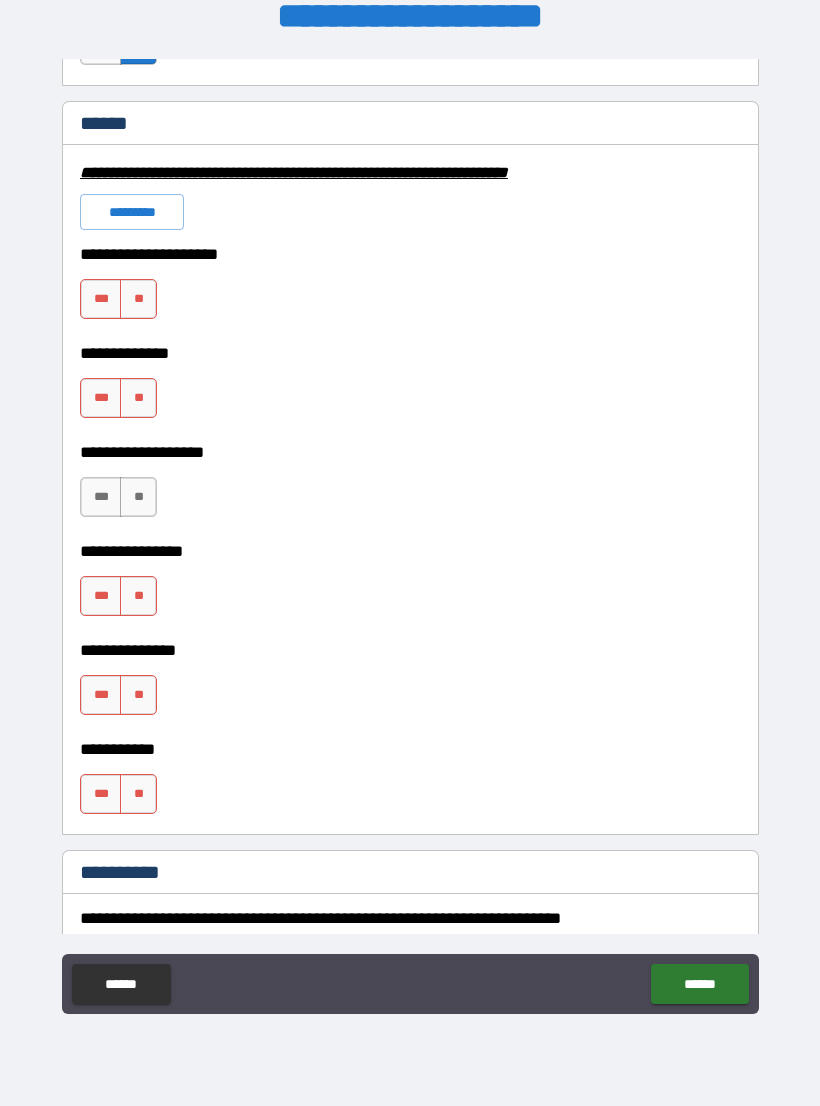 scroll, scrollTop: 1457, scrollLeft: 0, axis: vertical 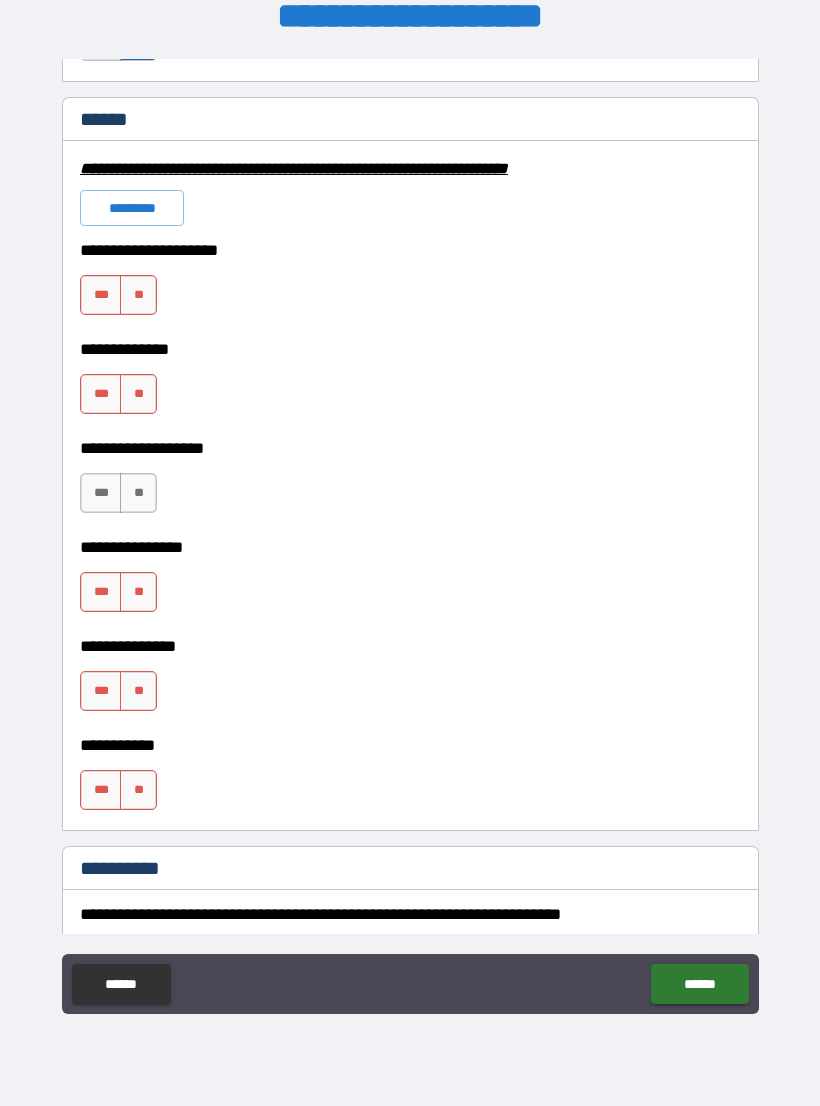 click on "**" at bounding box center (138, 295) 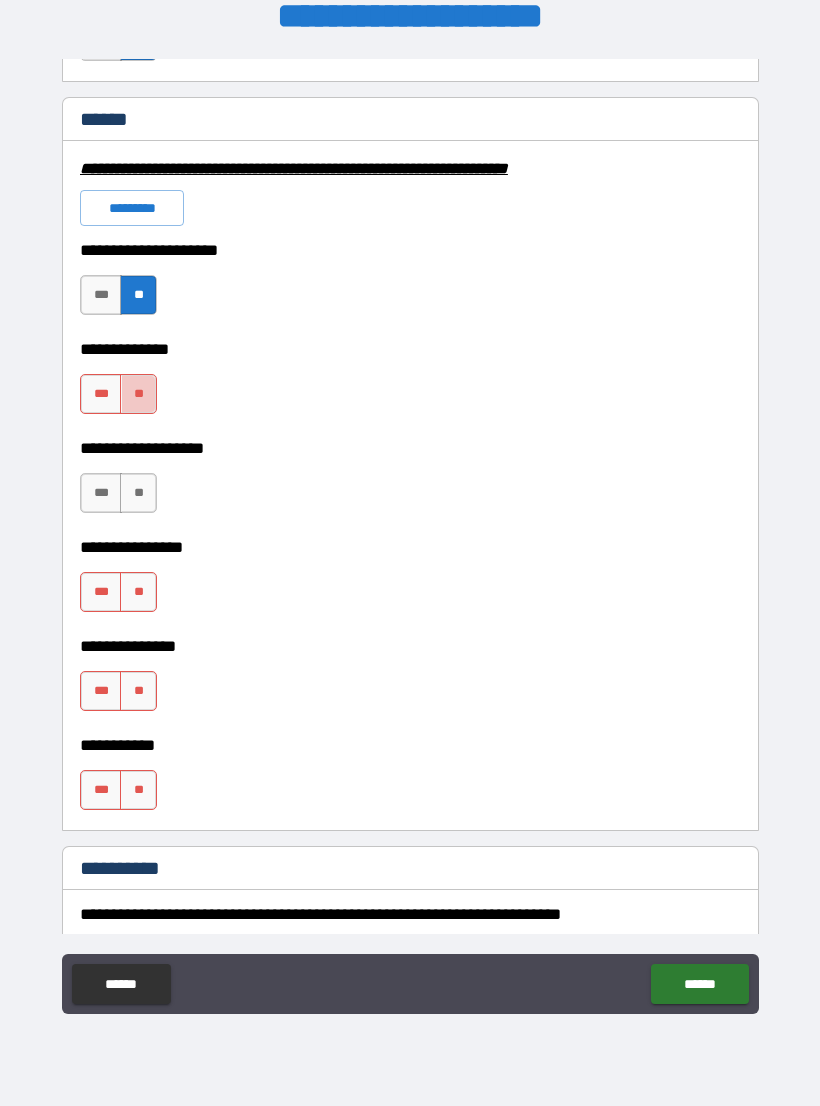 click on "**" at bounding box center [138, 394] 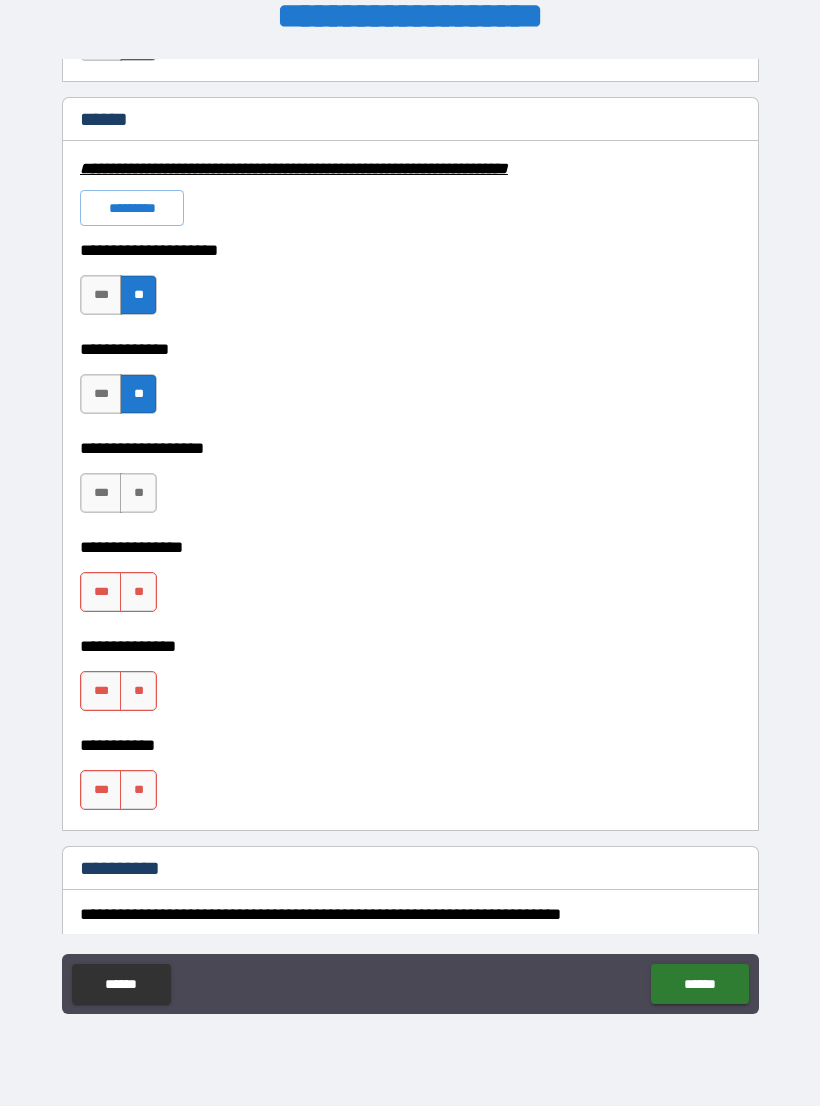 click on "**" at bounding box center (138, 493) 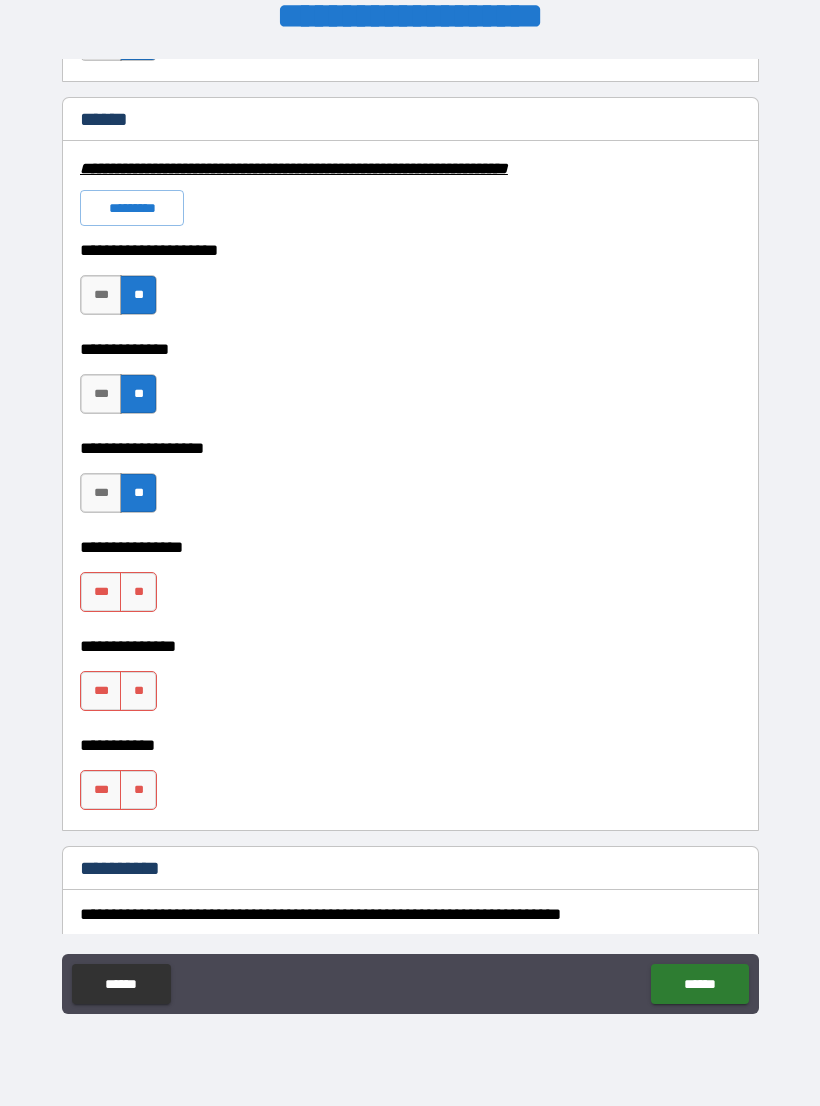 click on "**" at bounding box center [138, 592] 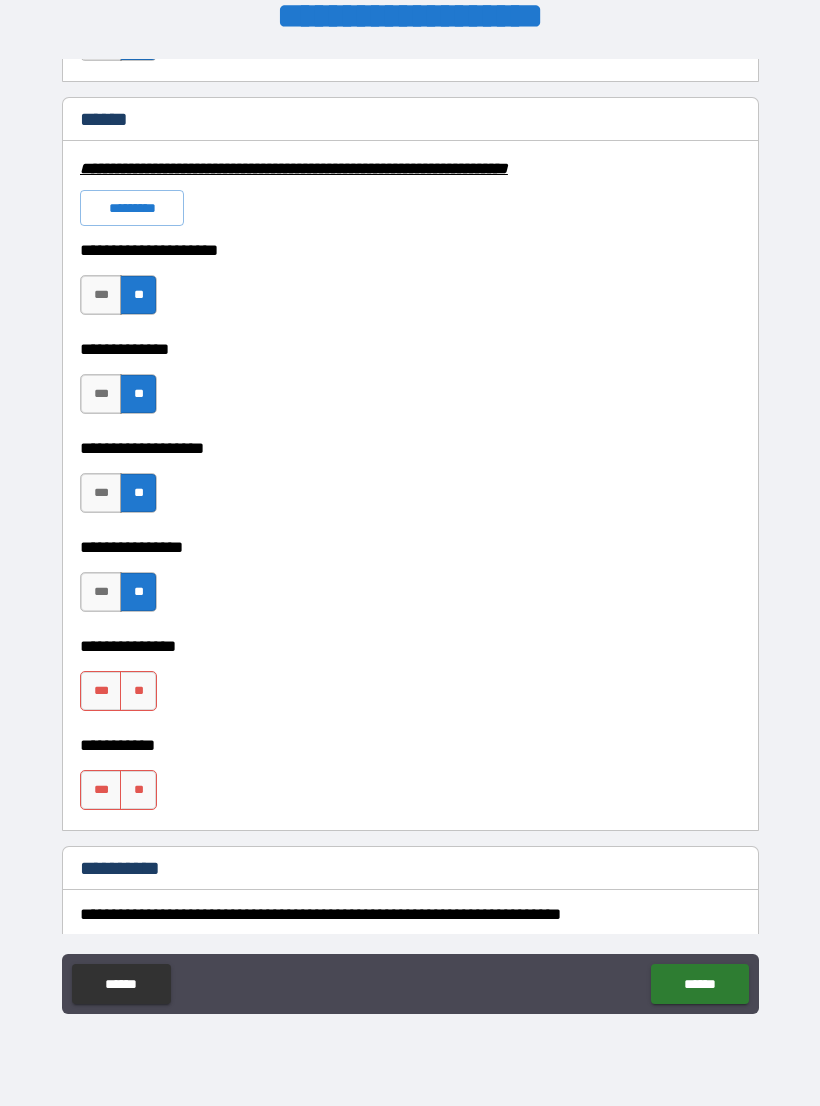 click on "**" at bounding box center [138, 691] 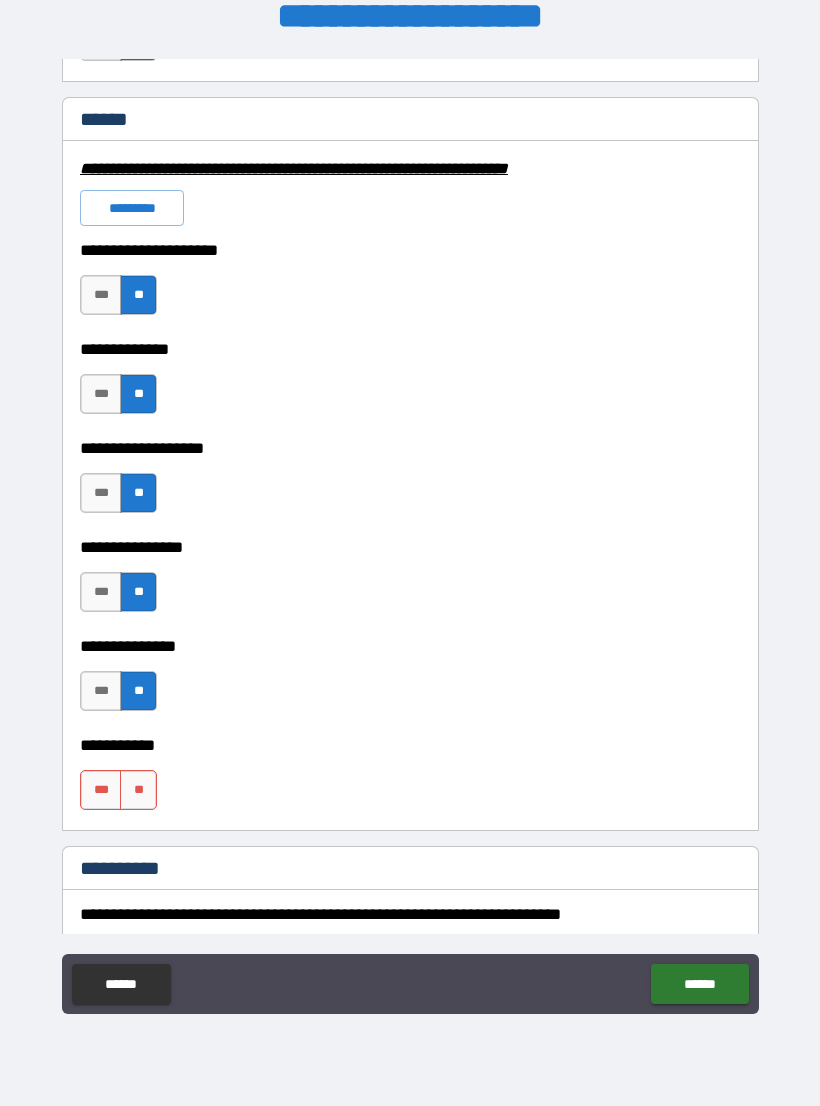 click on "***" at bounding box center (101, 790) 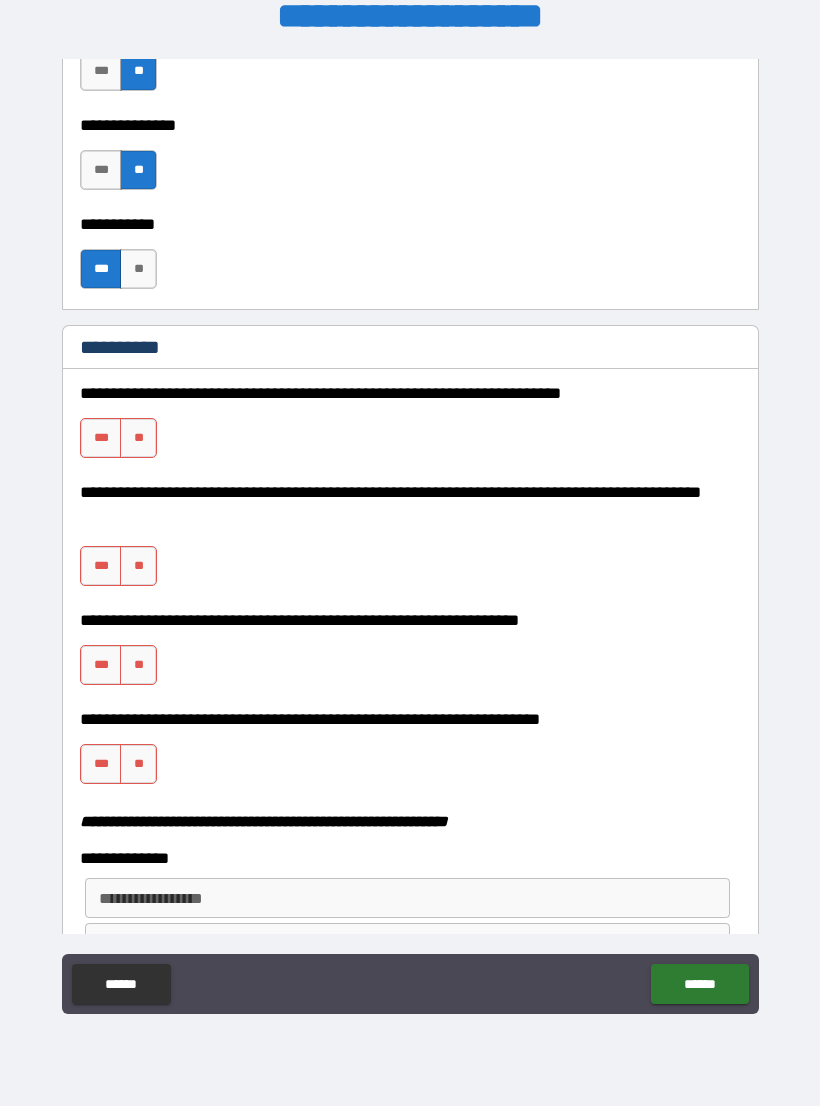 scroll, scrollTop: 2013, scrollLeft: 0, axis: vertical 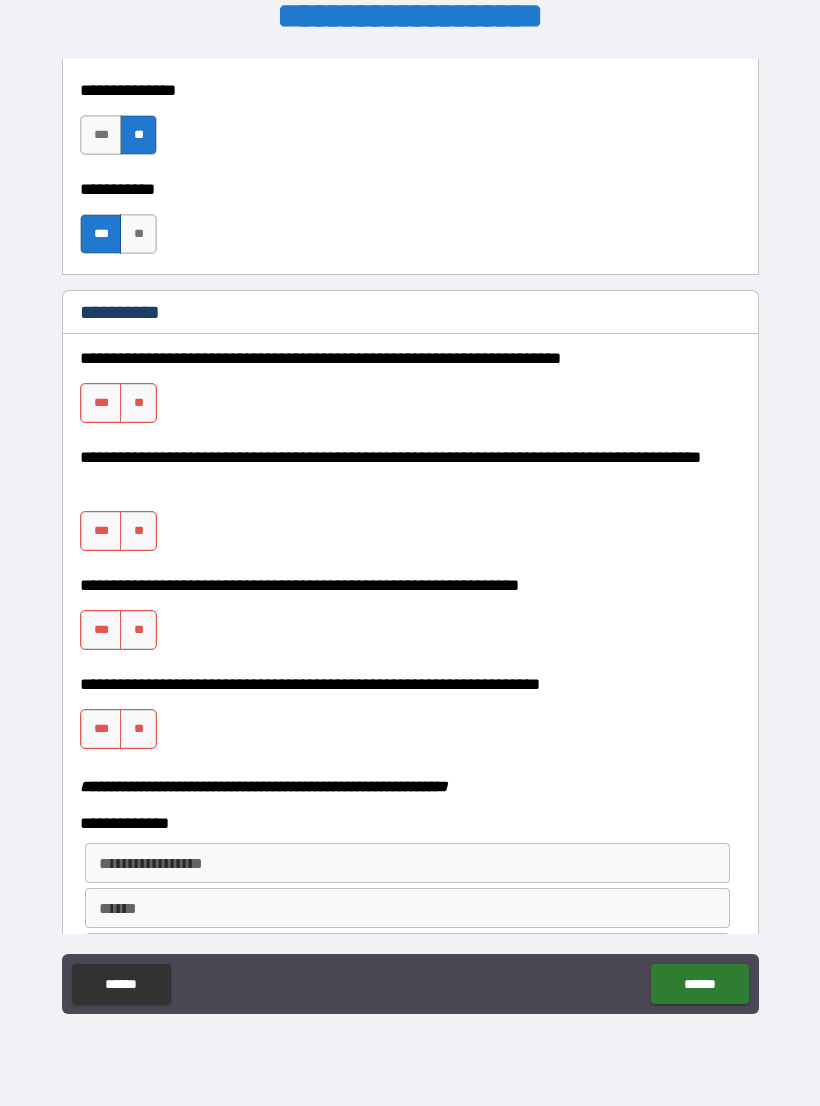 click on "**" at bounding box center [138, 403] 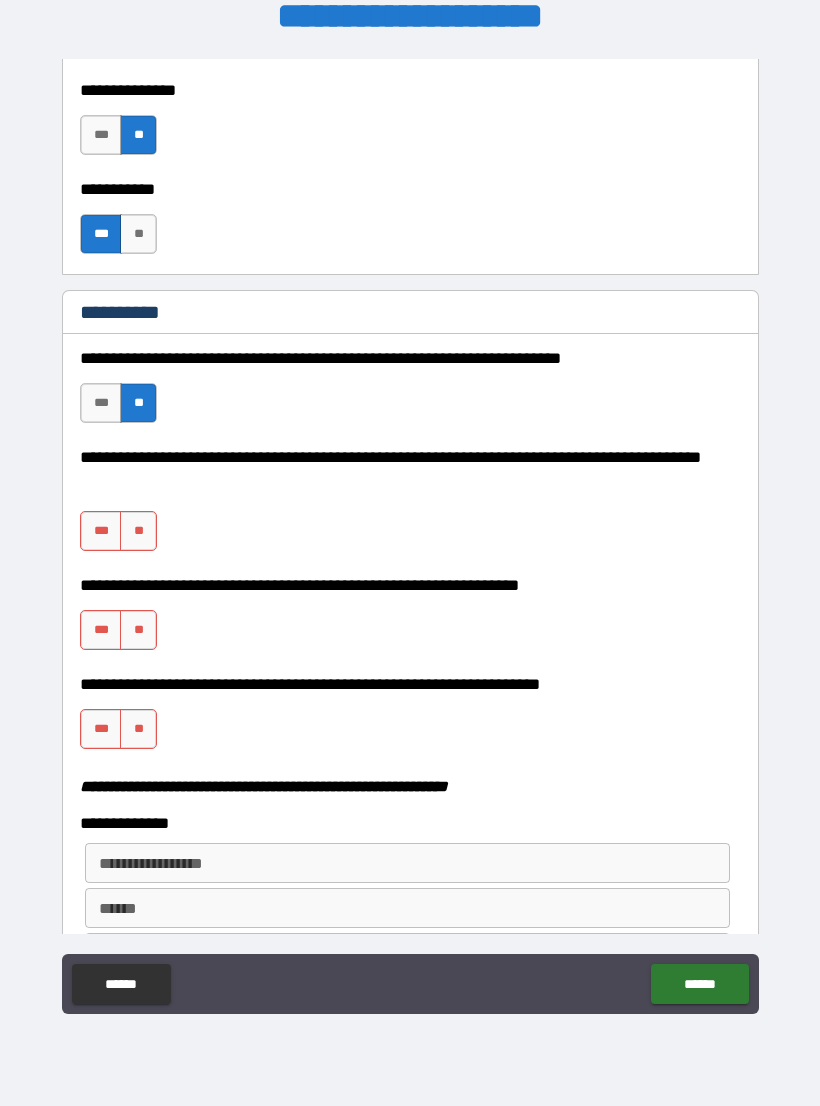 click on "**" at bounding box center (138, 531) 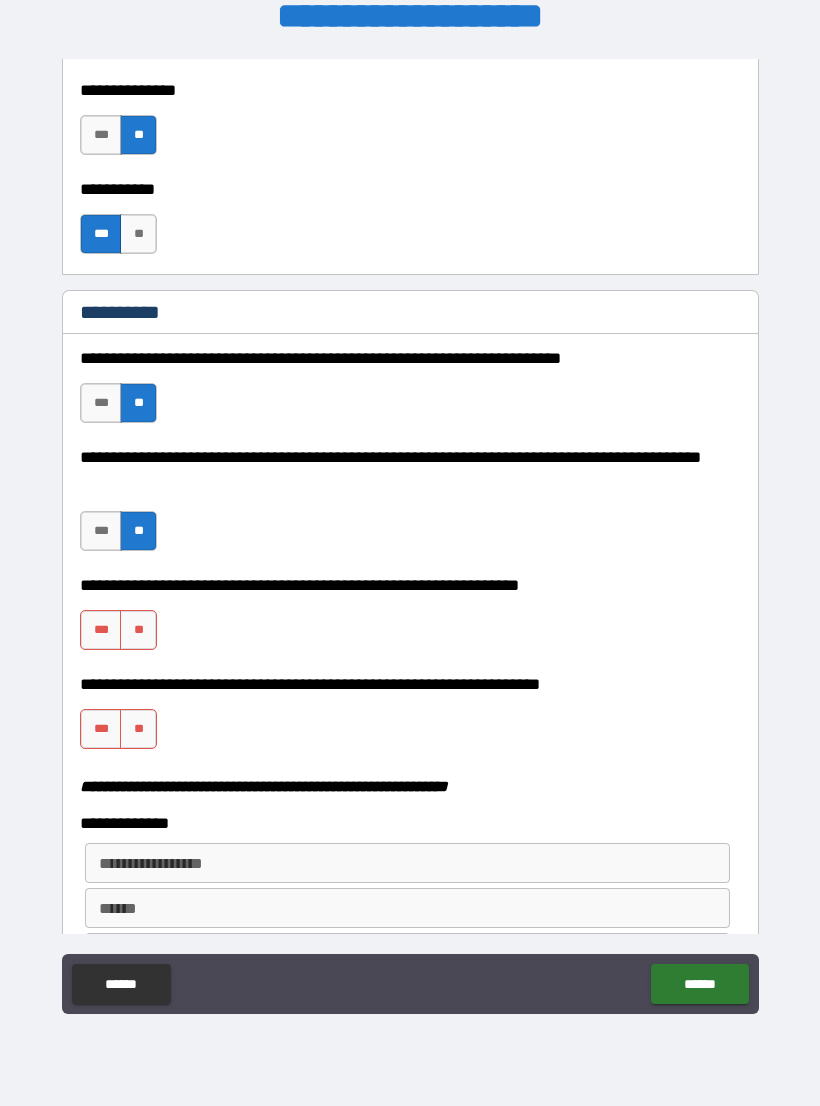 click on "**" at bounding box center (138, 630) 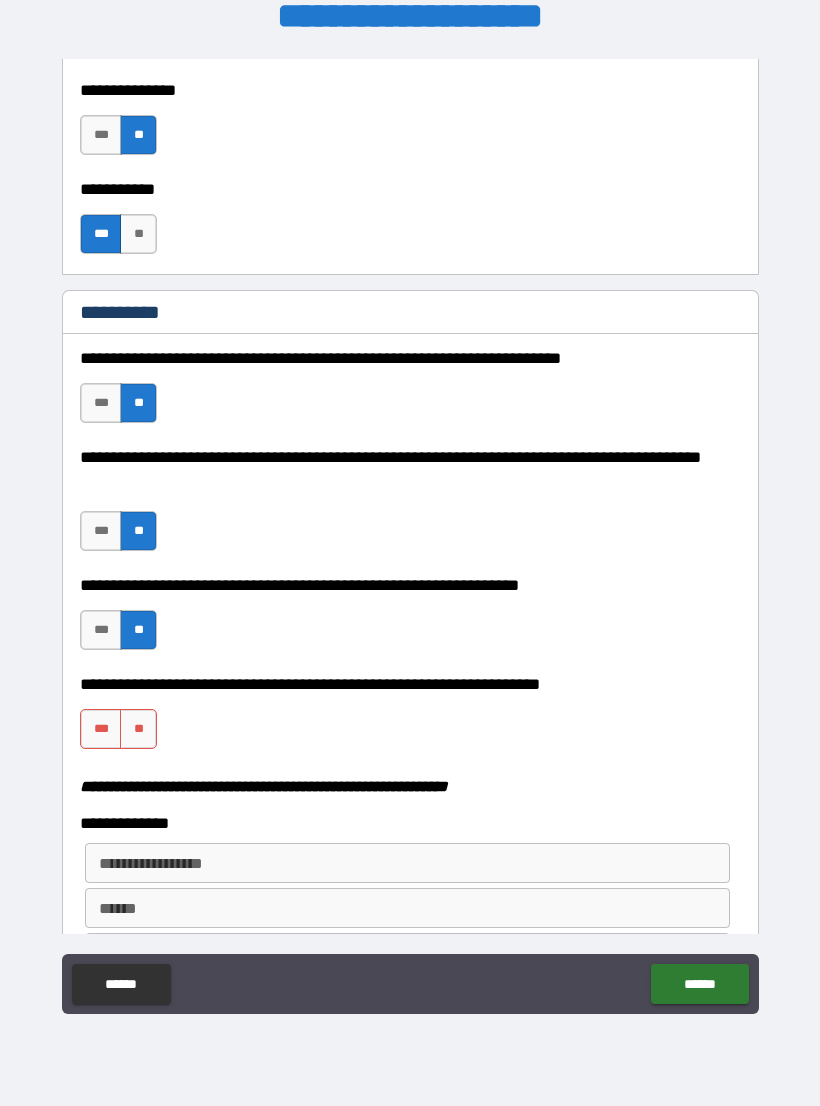 click on "***" at bounding box center [101, 729] 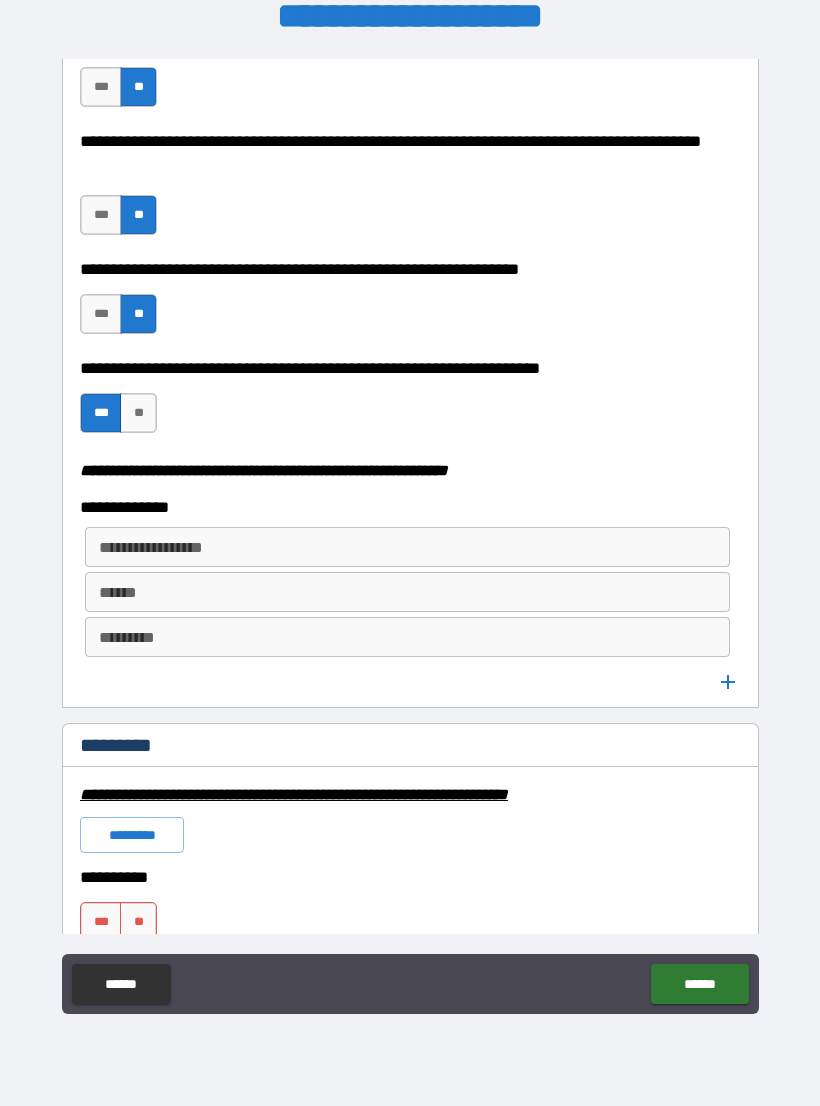 scroll, scrollTop: 2328, scrollLeft: 0, axis: vertical 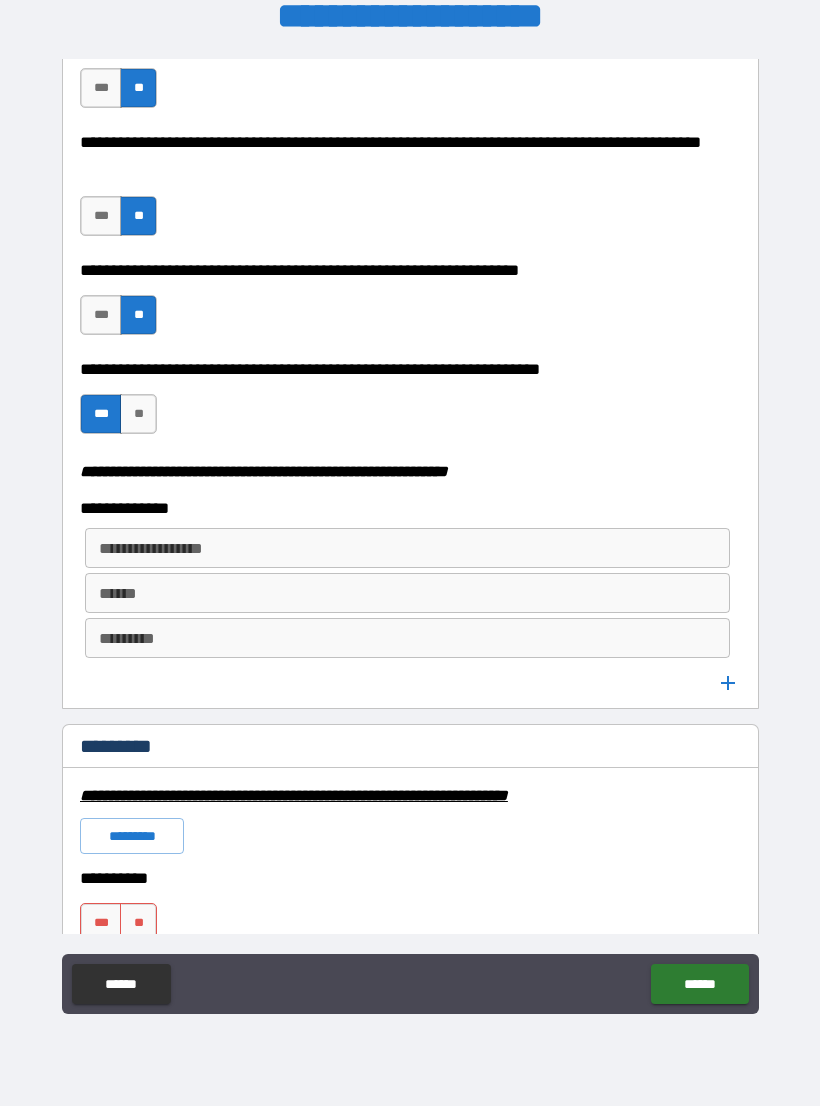 click on "**********" at bounding box center [406, 548] 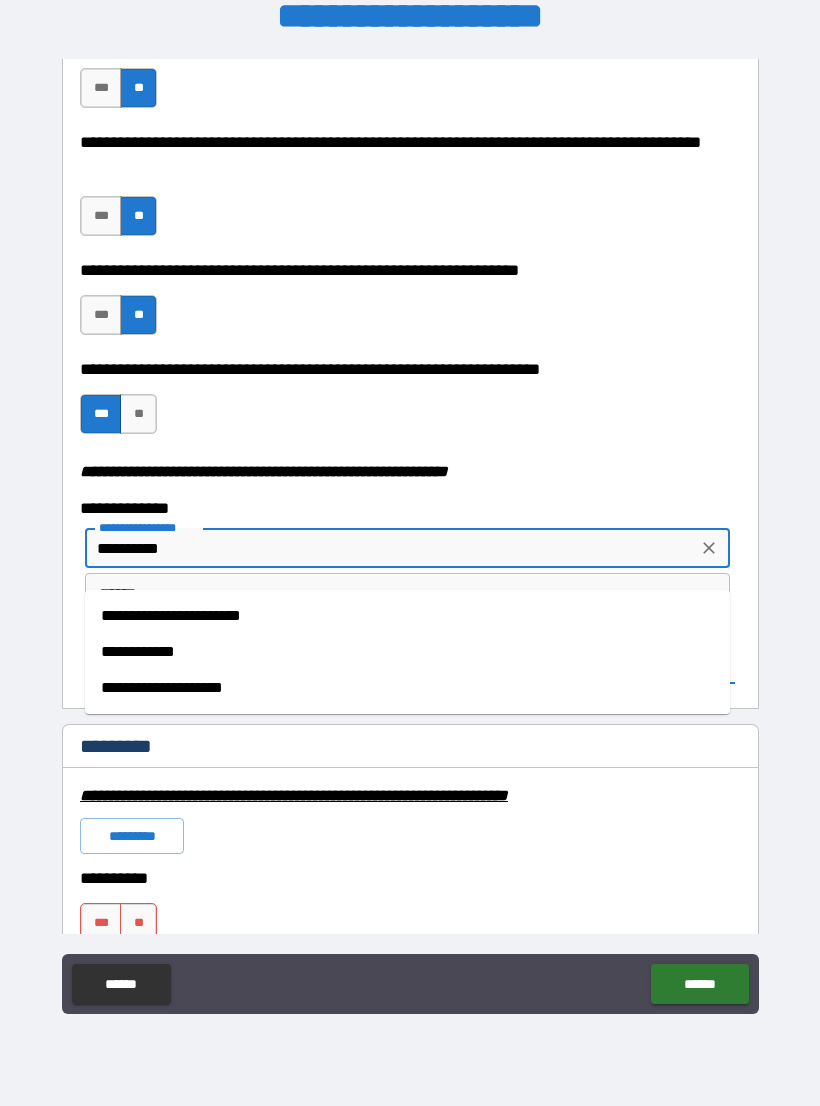 click on "**********" at bounding box center (407, 616) 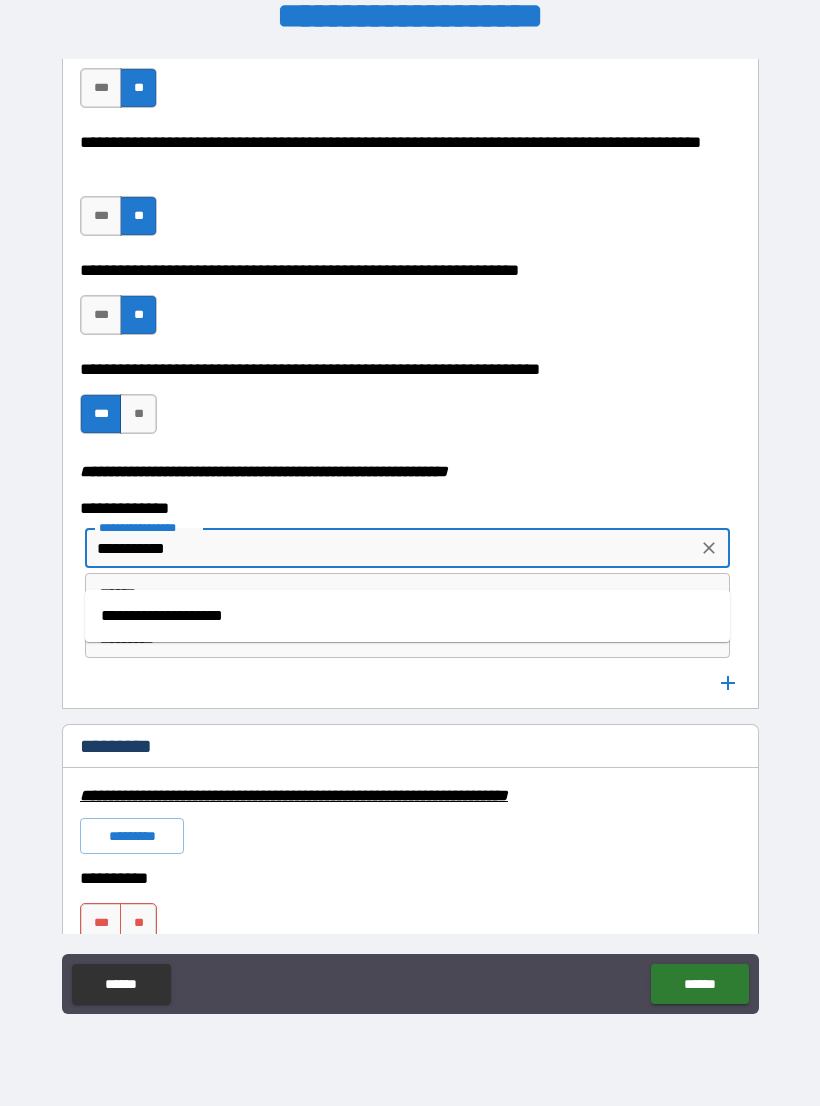 type on "**********" 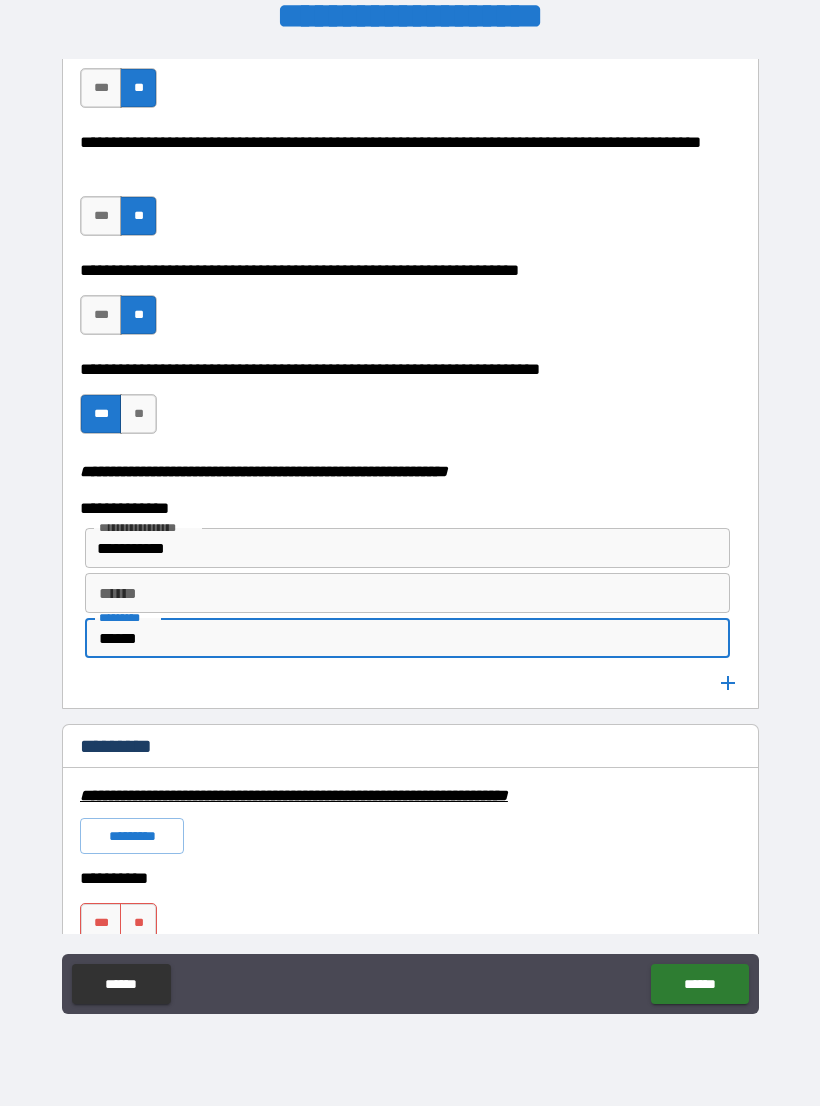 type on "*****" 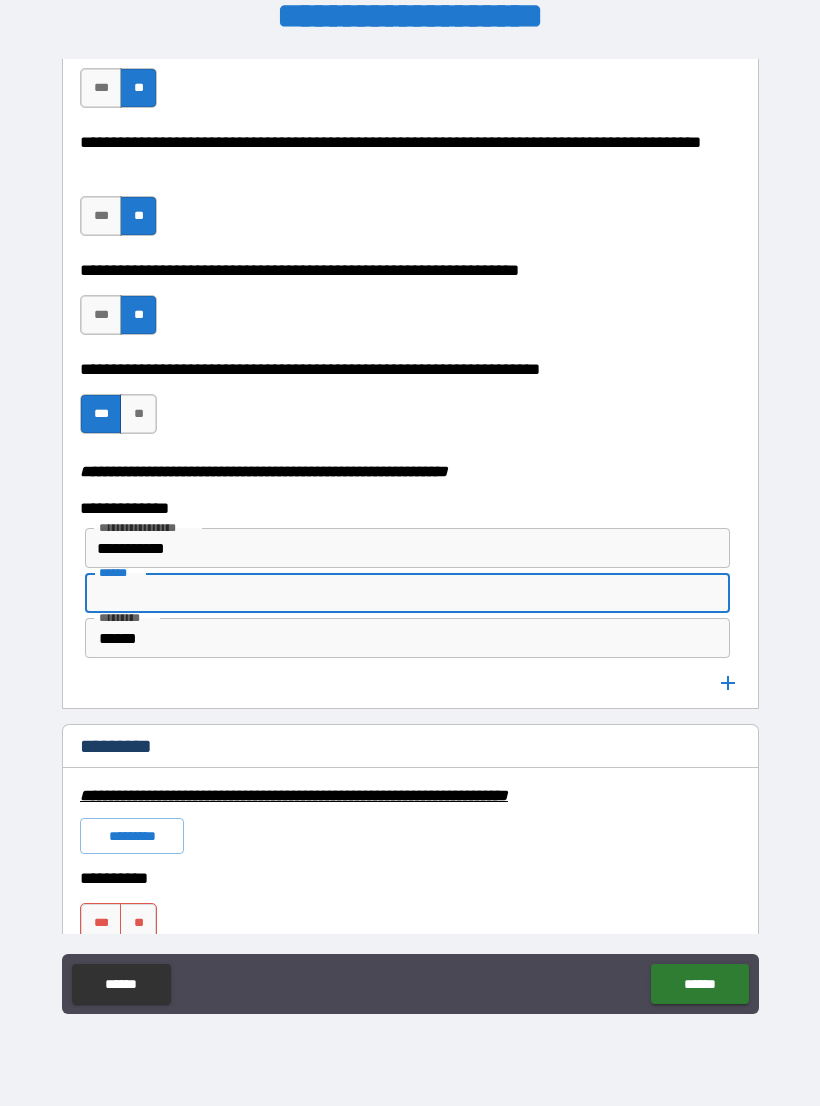 click on "******" at bounding box center (407, 593) 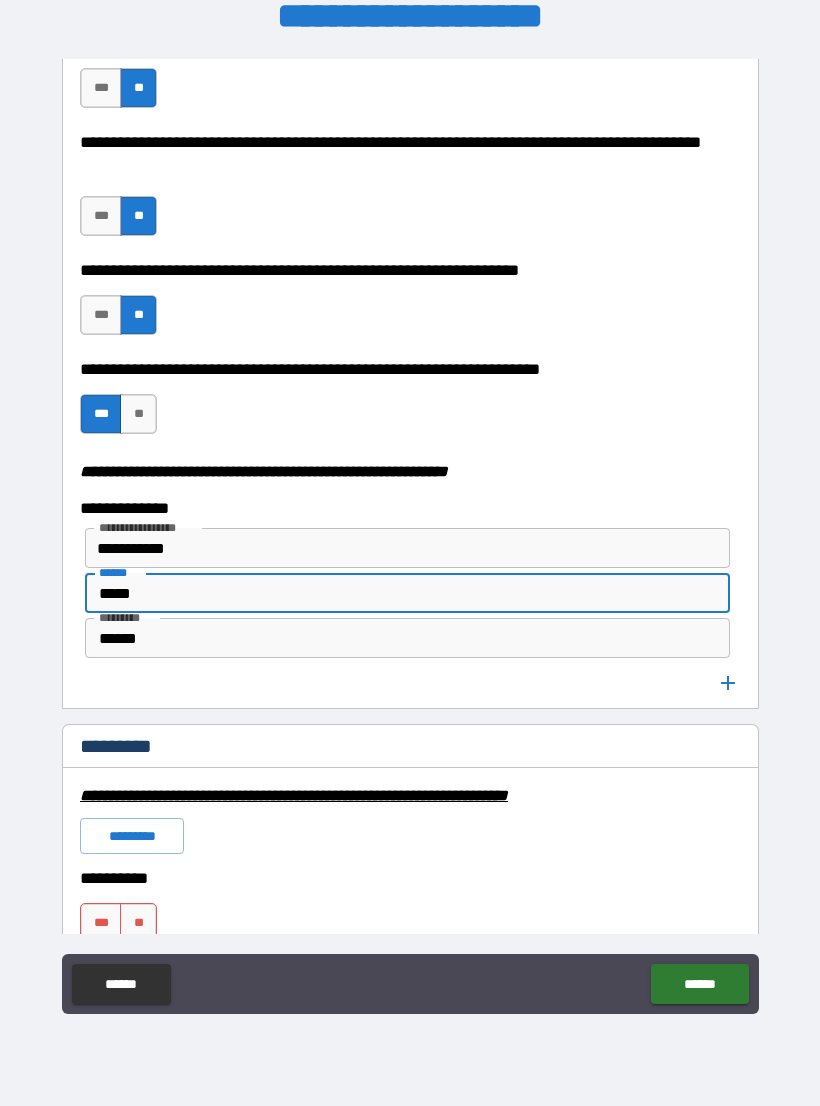 type on "*****" 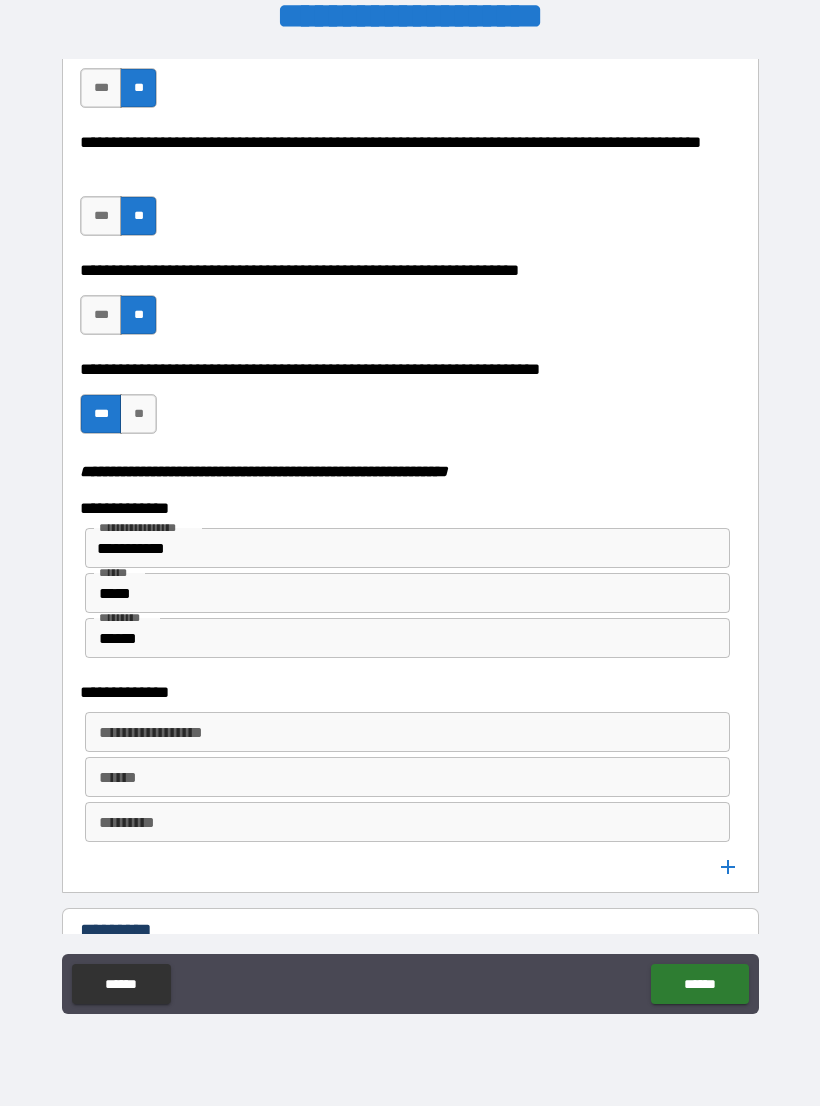 click on "**********" at bounding box center [406, 732] 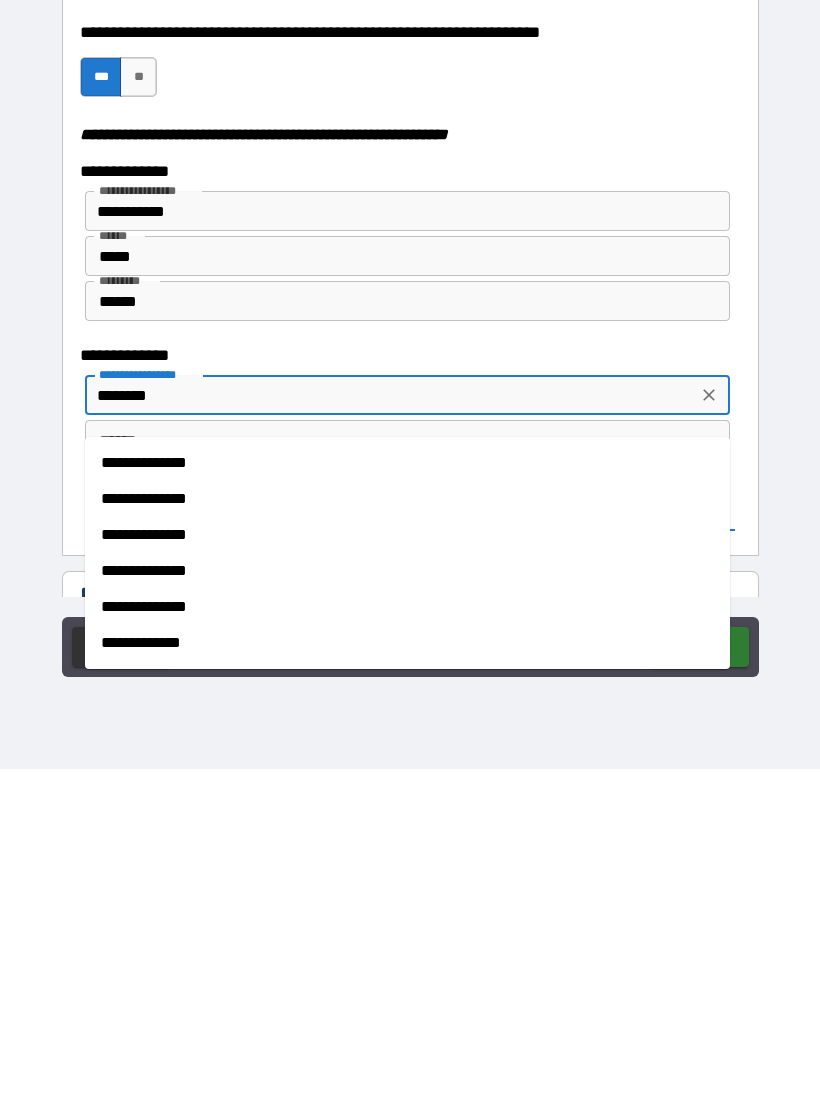 click on "**********" at bounding box center [407, 872] 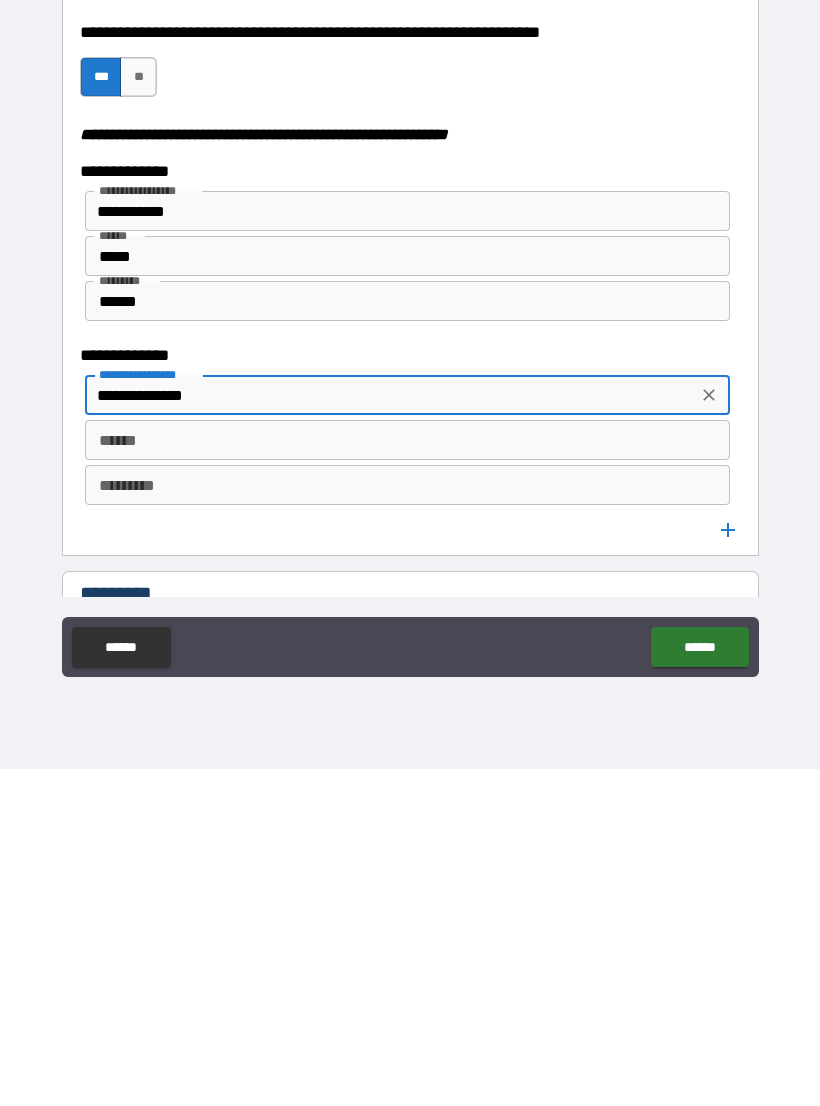 click on "*********" at bounding box center (407, 822) 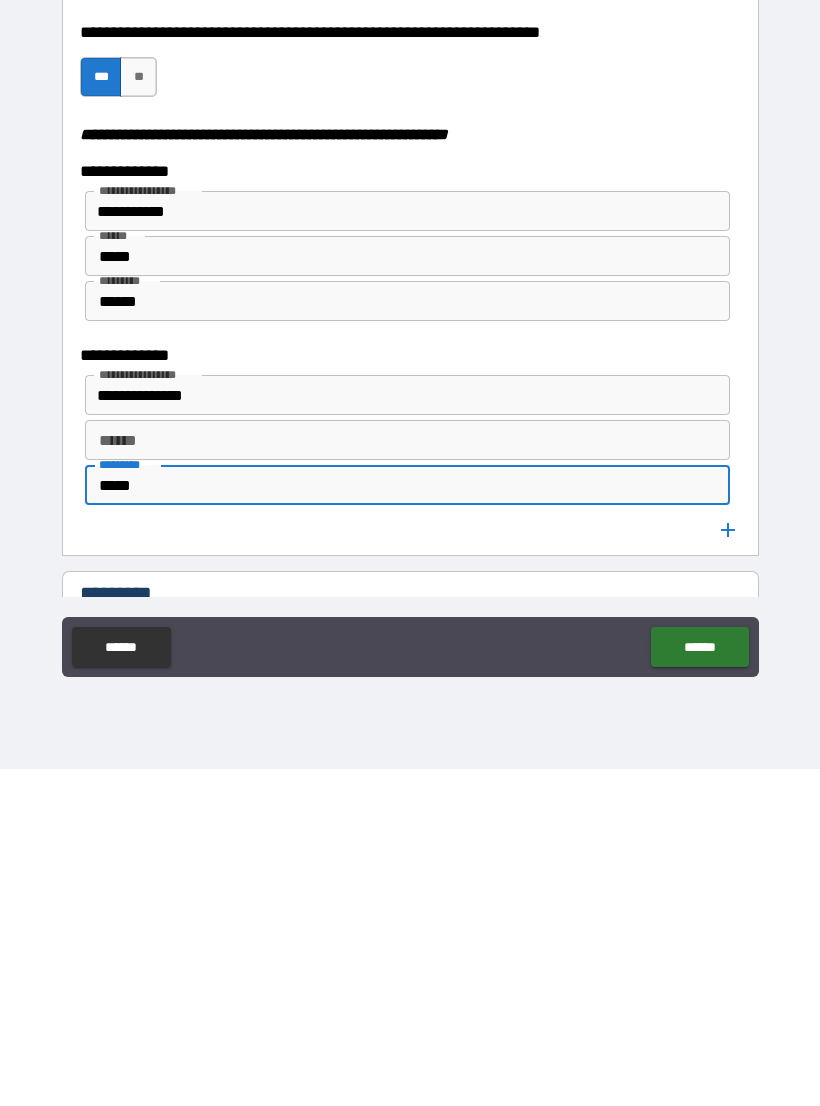 type on "*****" 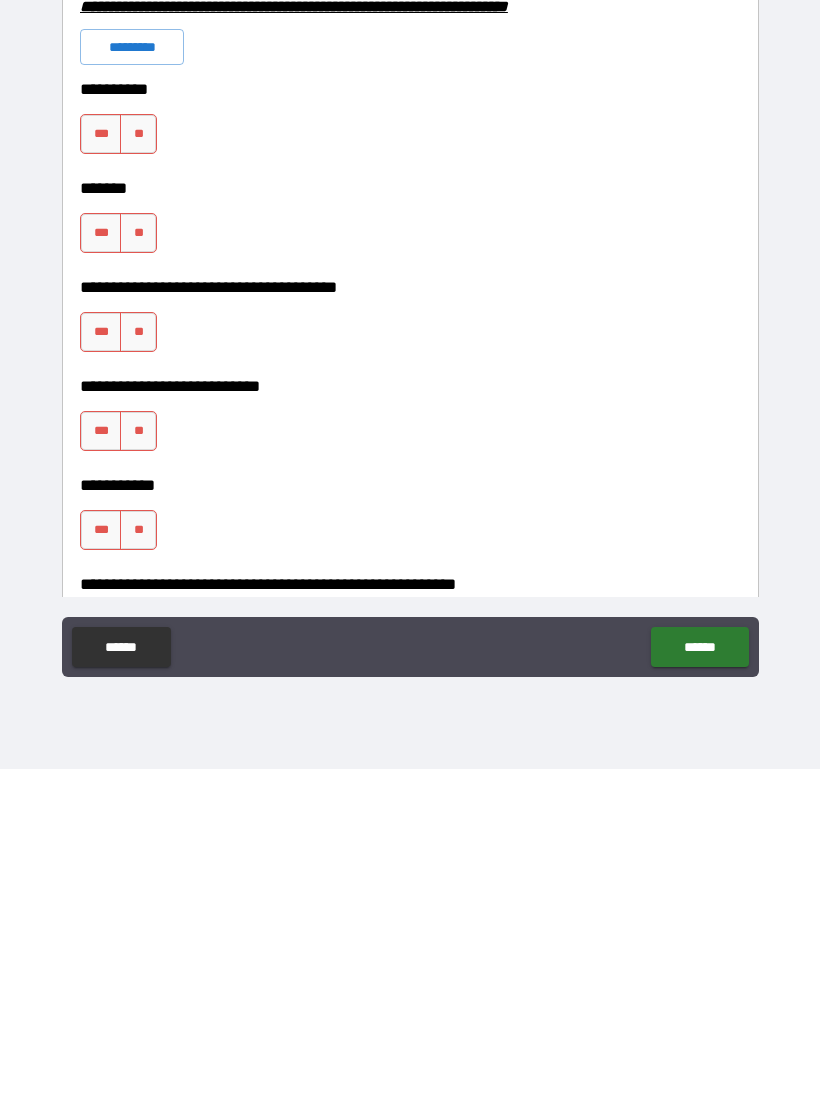 scroll, scrollTop: 2930, scrollLeft: 0, axis: vertical 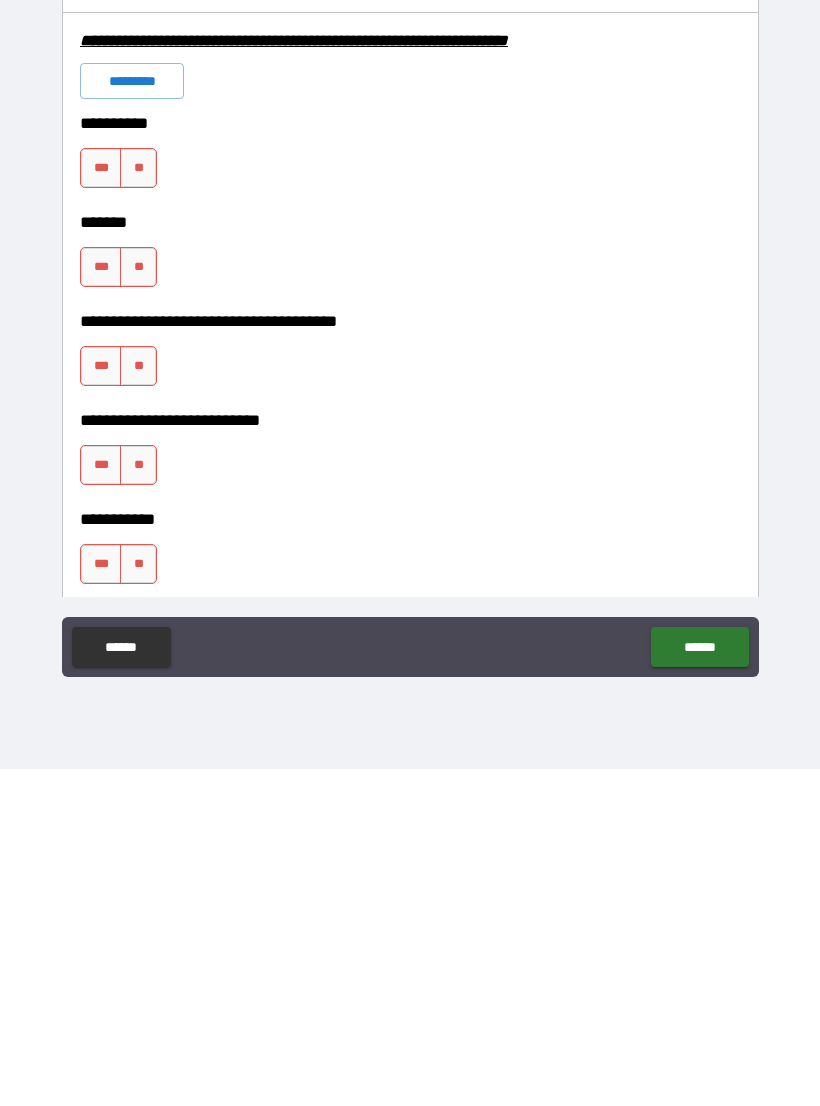 type on "********" 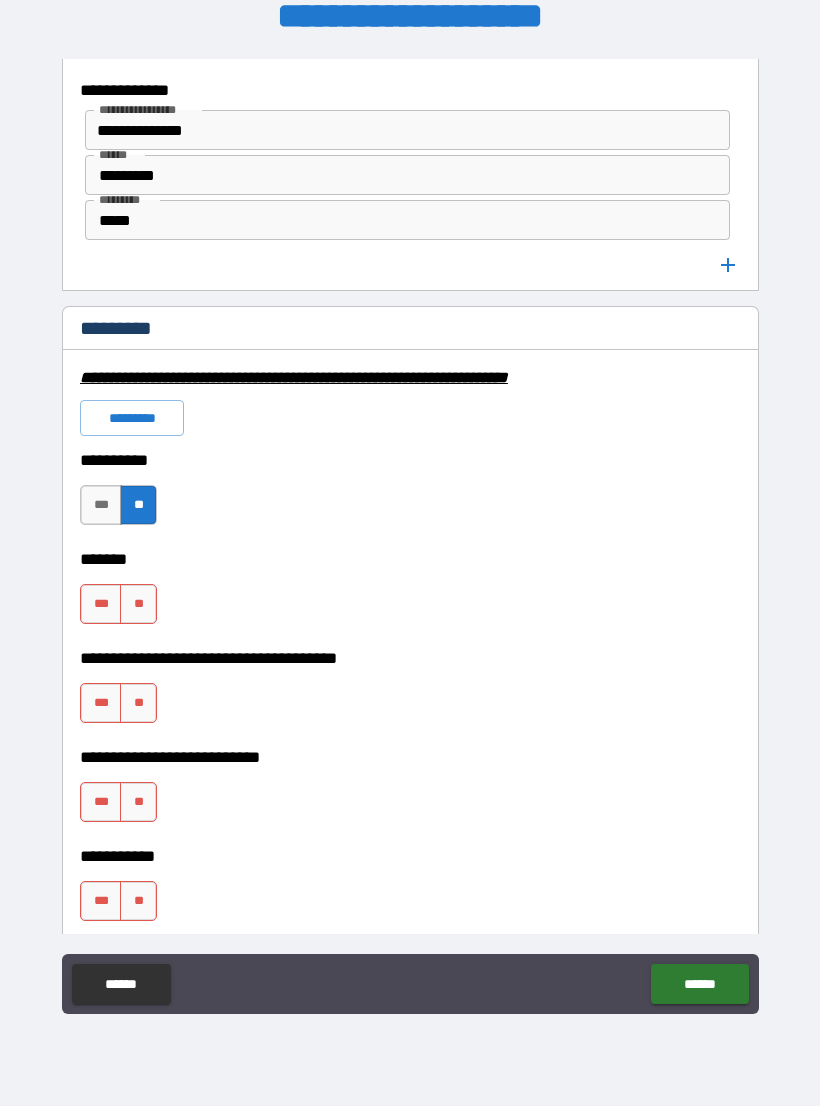 click on "**" at bounding box center [138, 604] 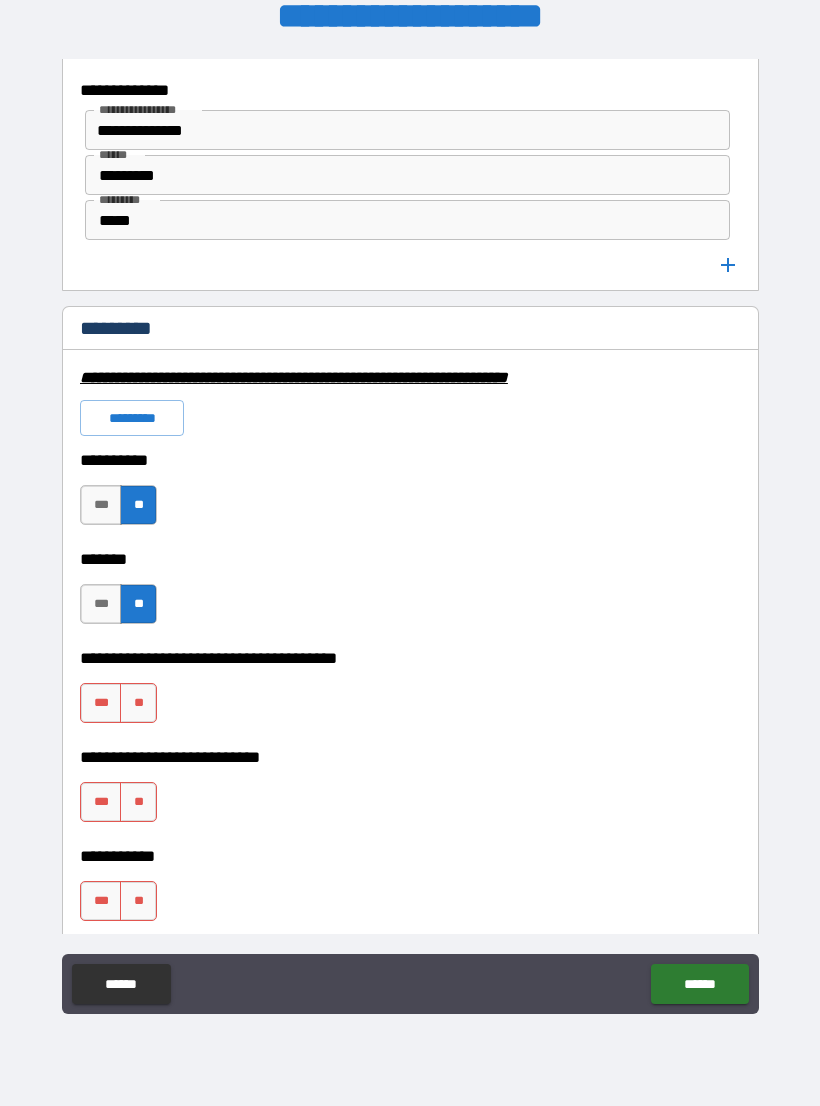 click on "**********" at bounding box center [410, 743] 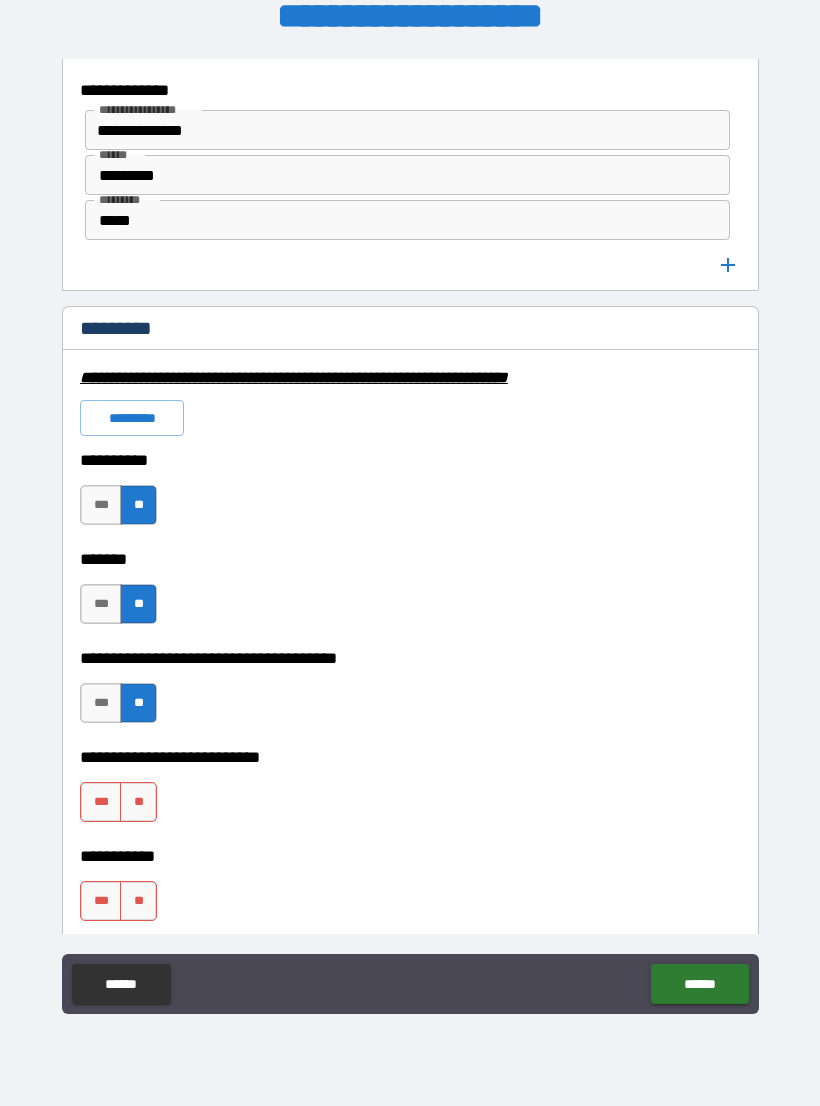 click on "**" at bounding box center (138, 802) 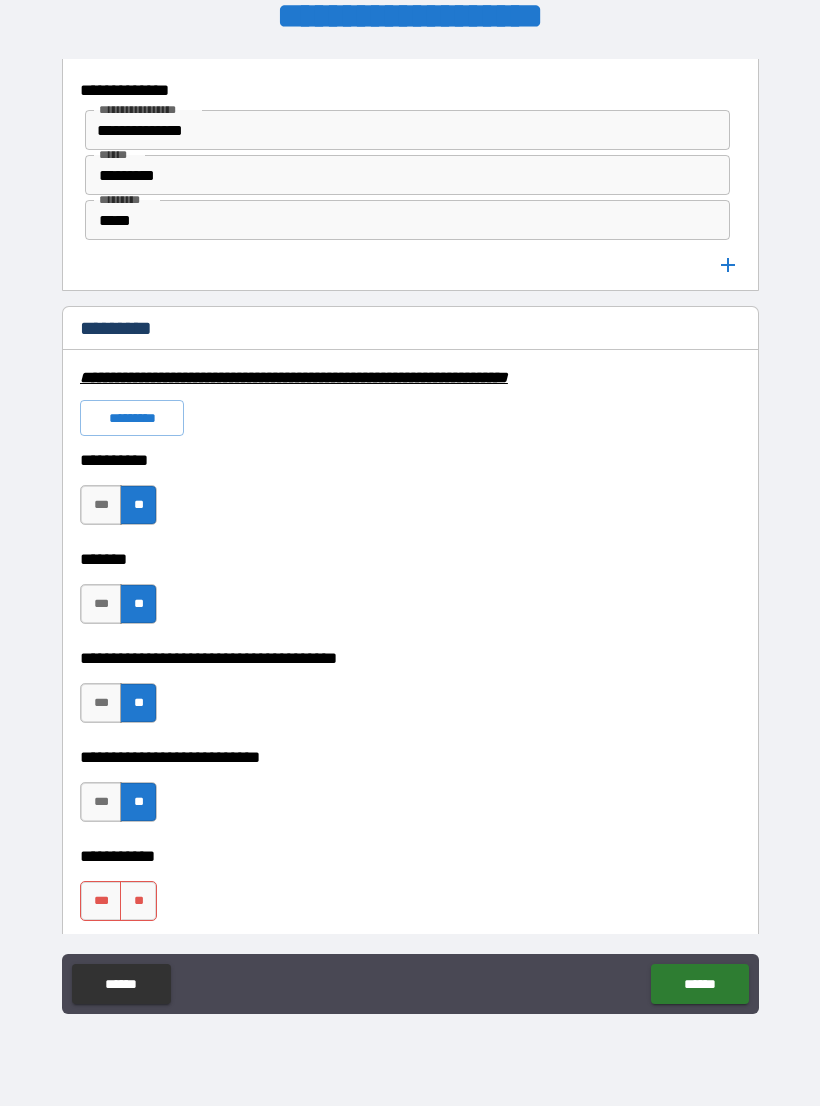 click on "**" at bounding box center [138, 901] 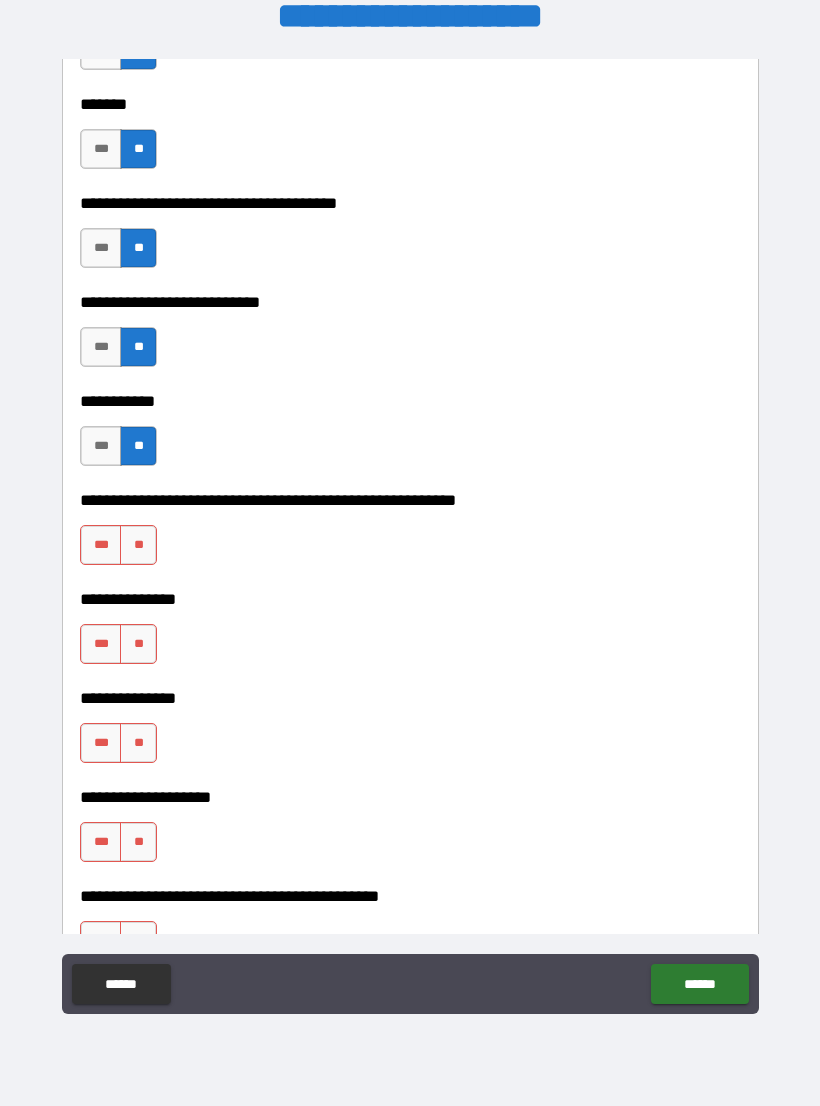 scroll, scrollTop: 3413, scrollLeft: 0, axis: vertical 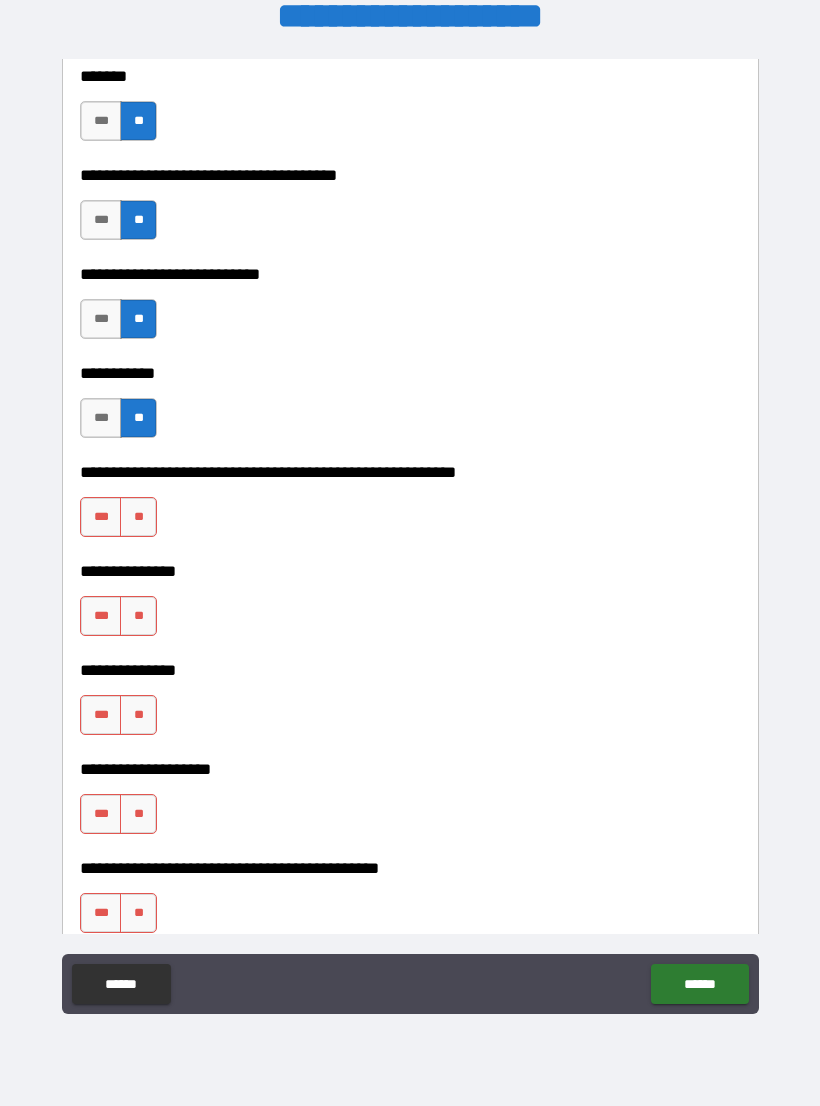 click on "**" at bounding box center (138, 517) 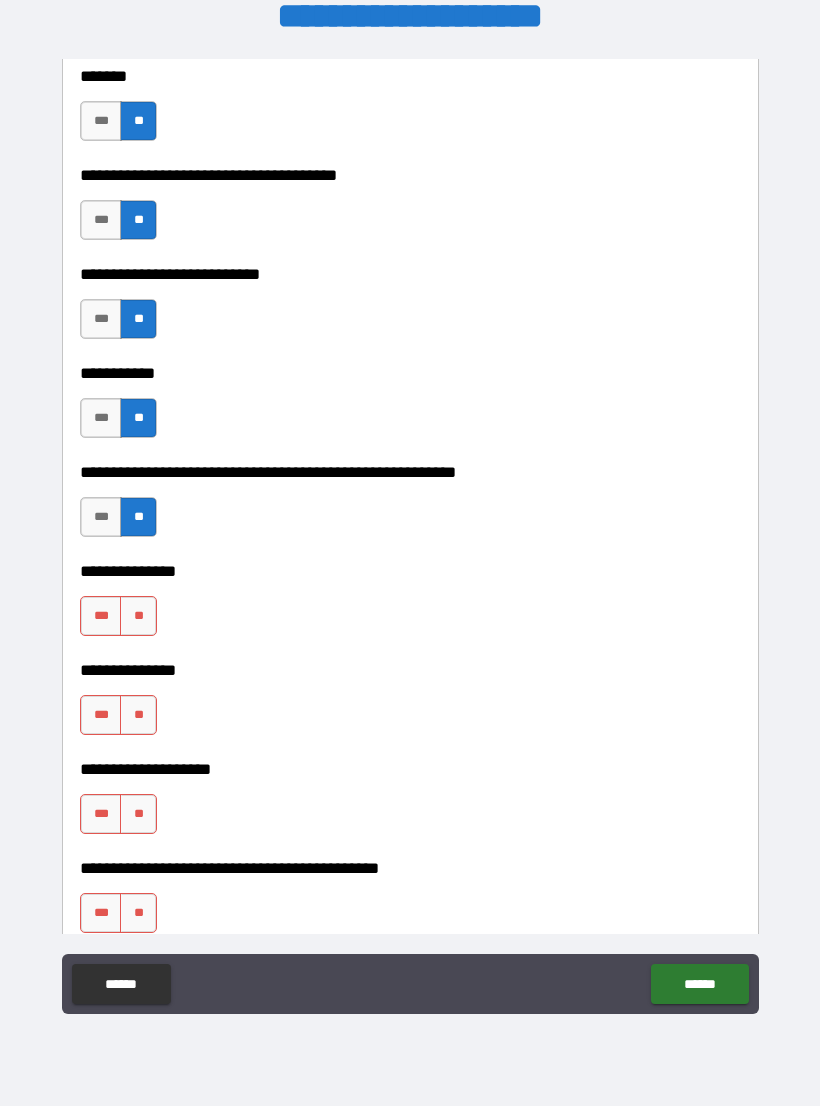 click on "**" at bounding box center [138, 616] 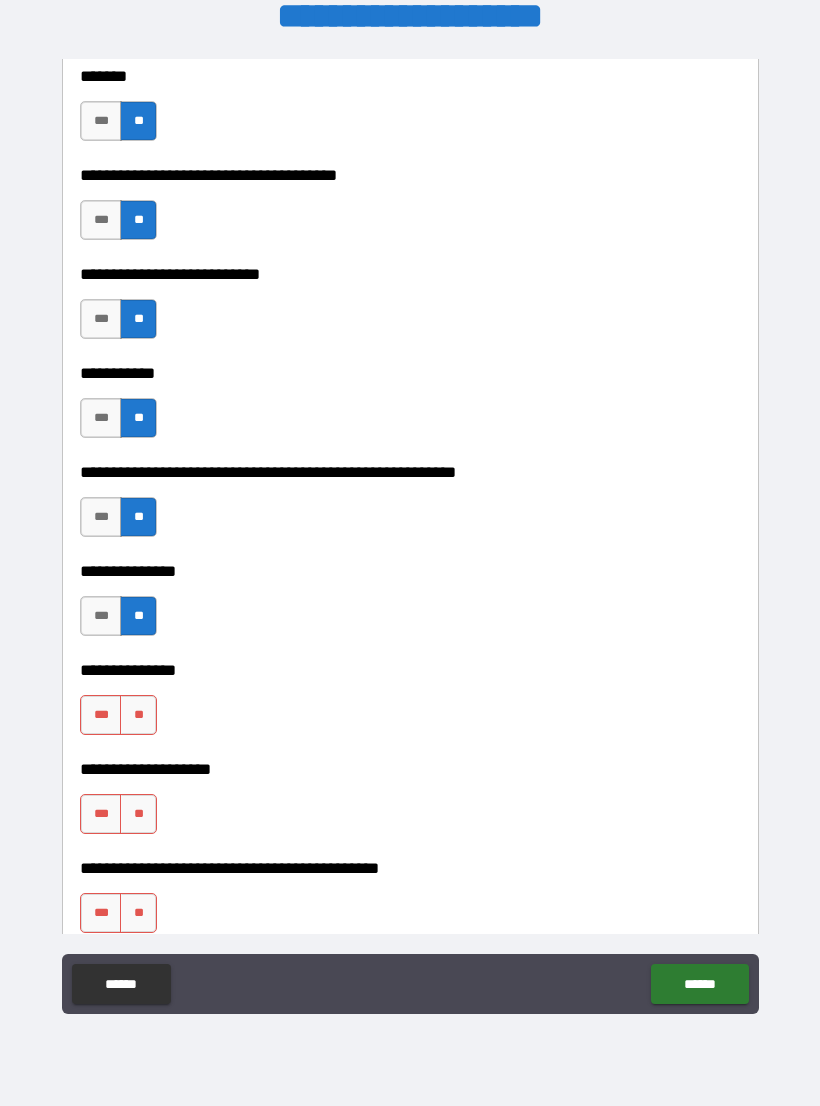 click on "**" at bounding box center (138, 715) 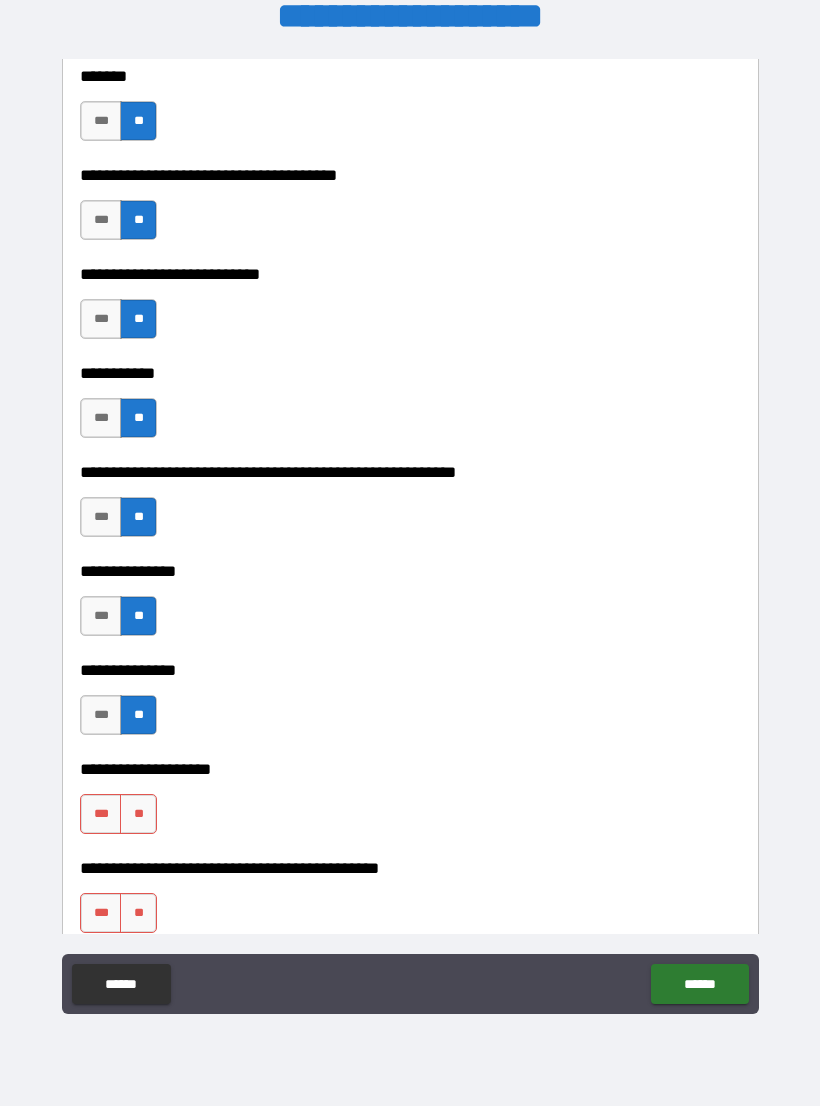 click on "**" at bounding box center [138, 814] 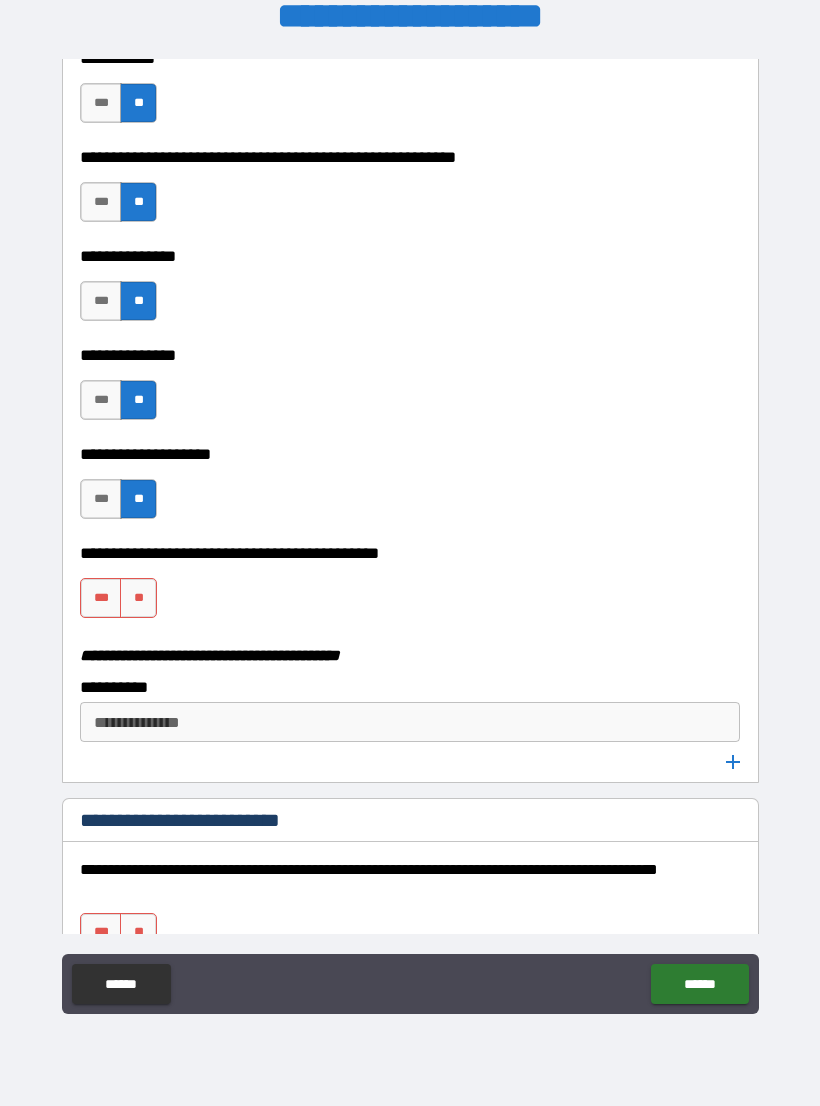 scroll, scrollTop: 3736, scrollLeft: 0, axis: vertical 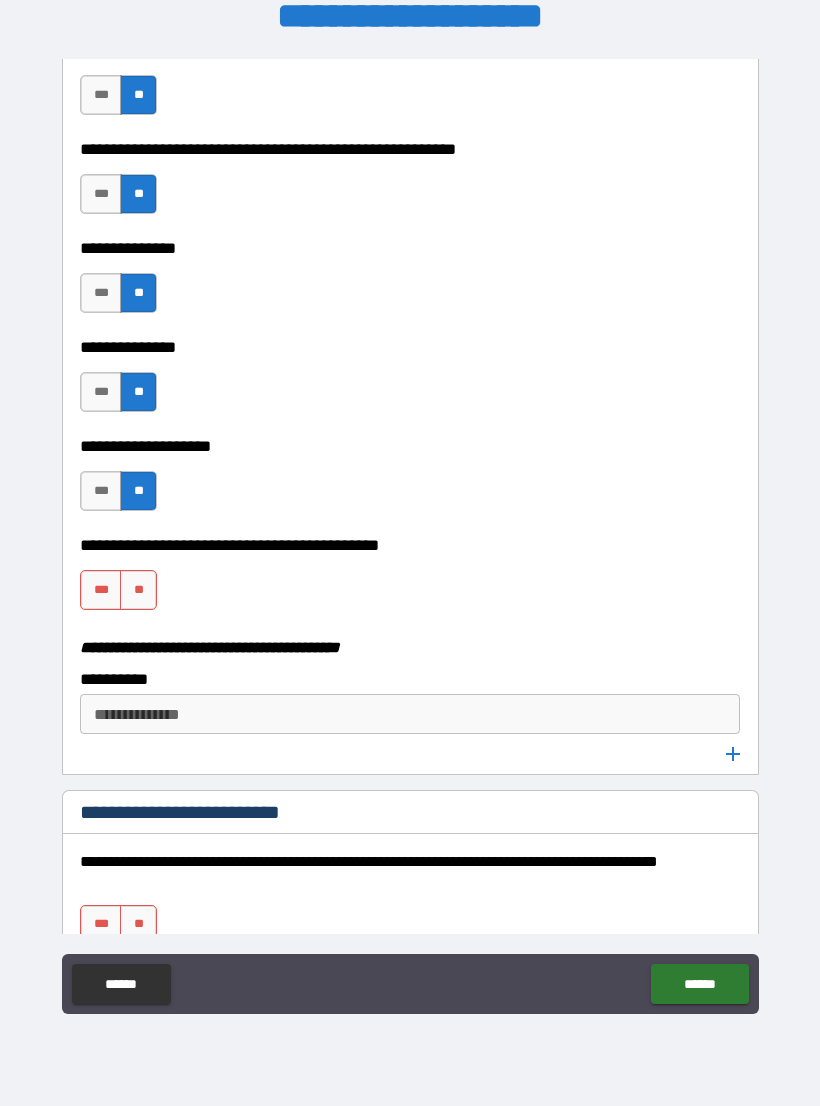 click on "***" at bounding box center (101, 491) 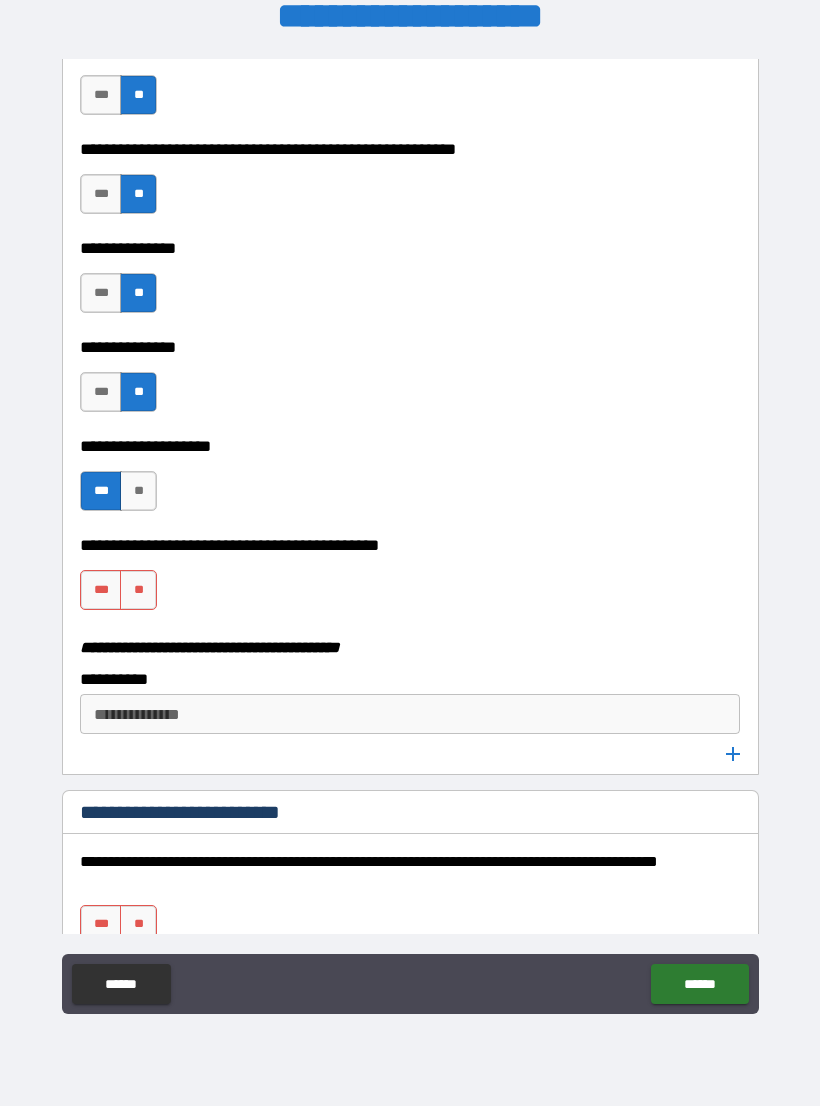 click on "**" at bounding box center (138, 590) 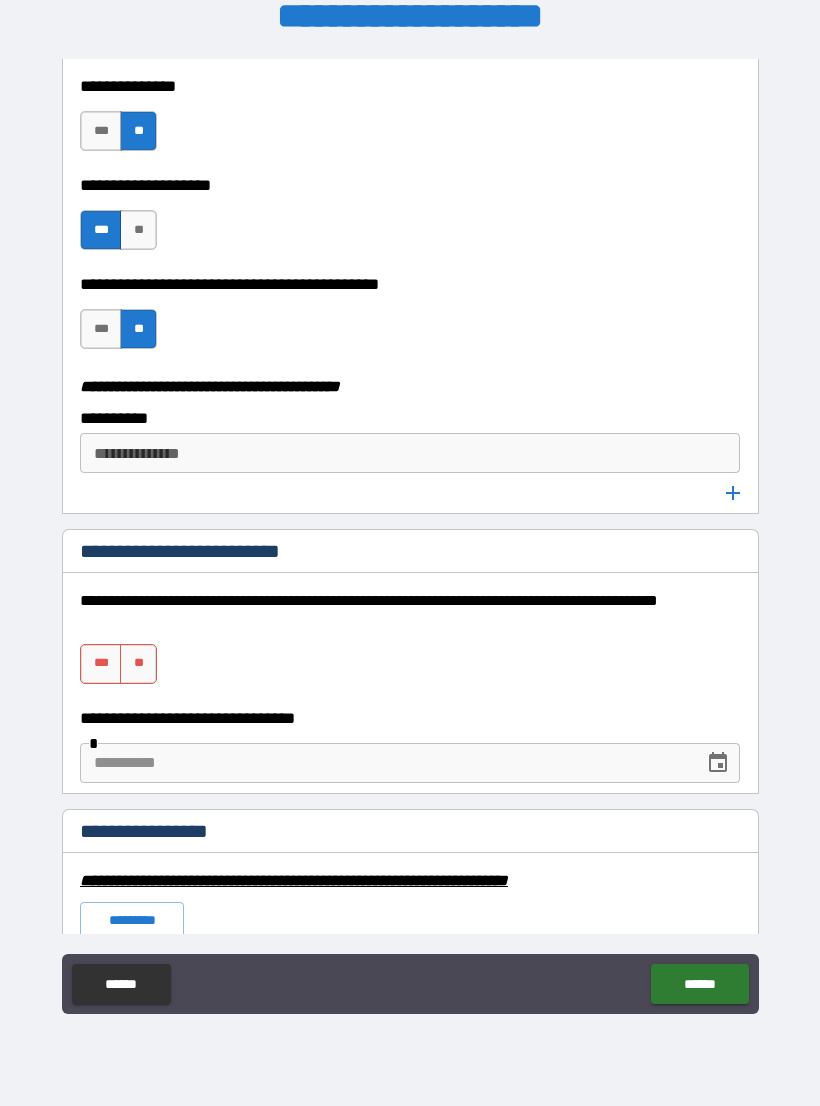 scroll, scrollTop: 4149, scrollLeft: 0, axis: vertical 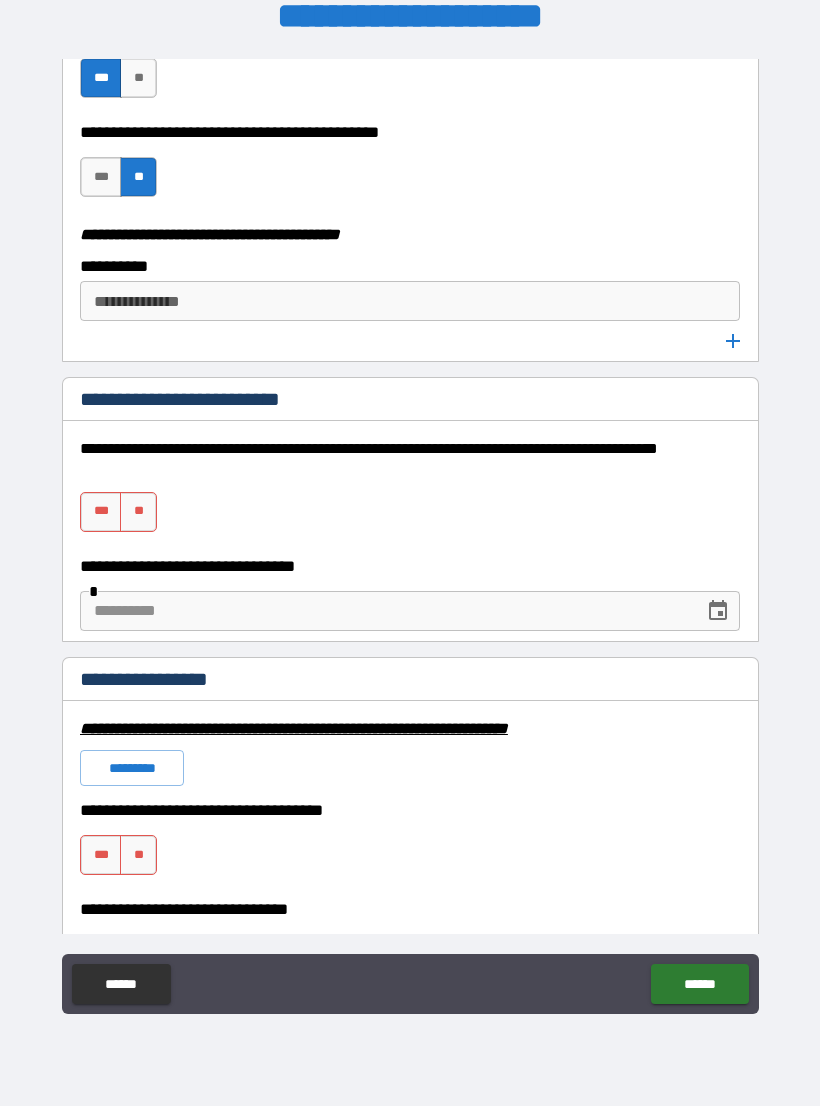click on "**" at bounding box center (138, 512) 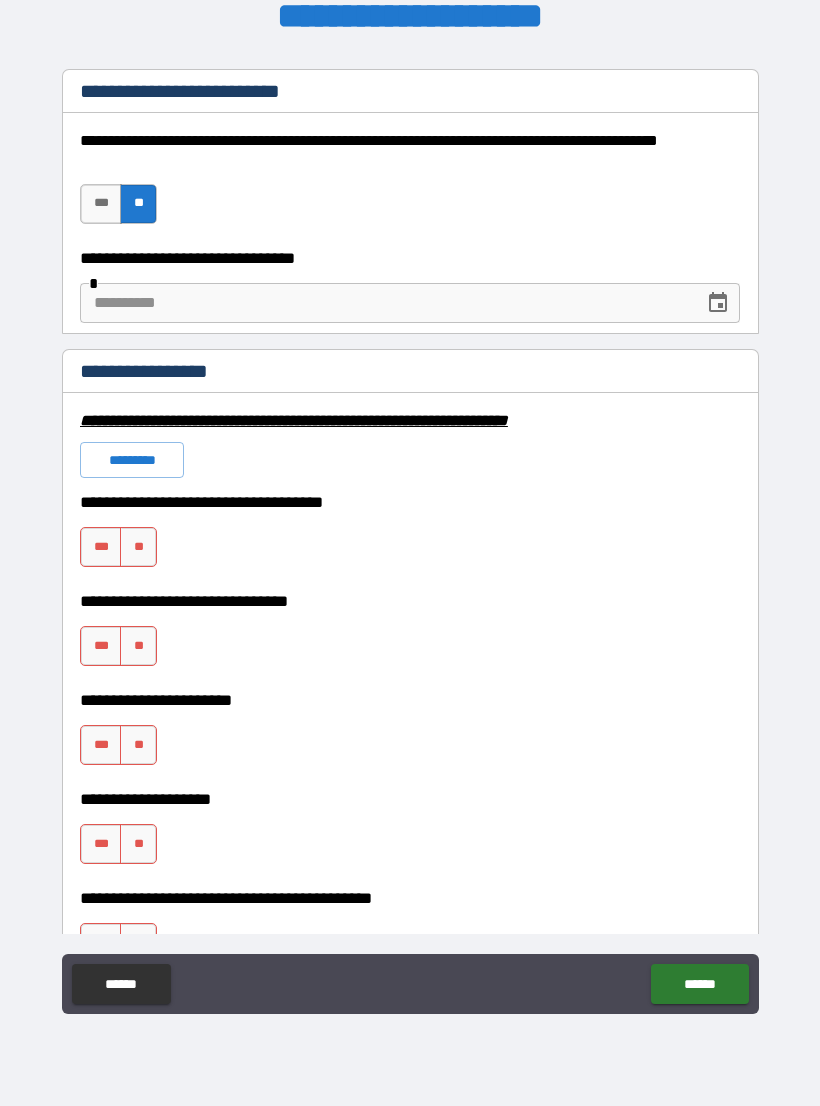 scroll, scrollTop: 4454, scrollLeft: 0, axis: vertical 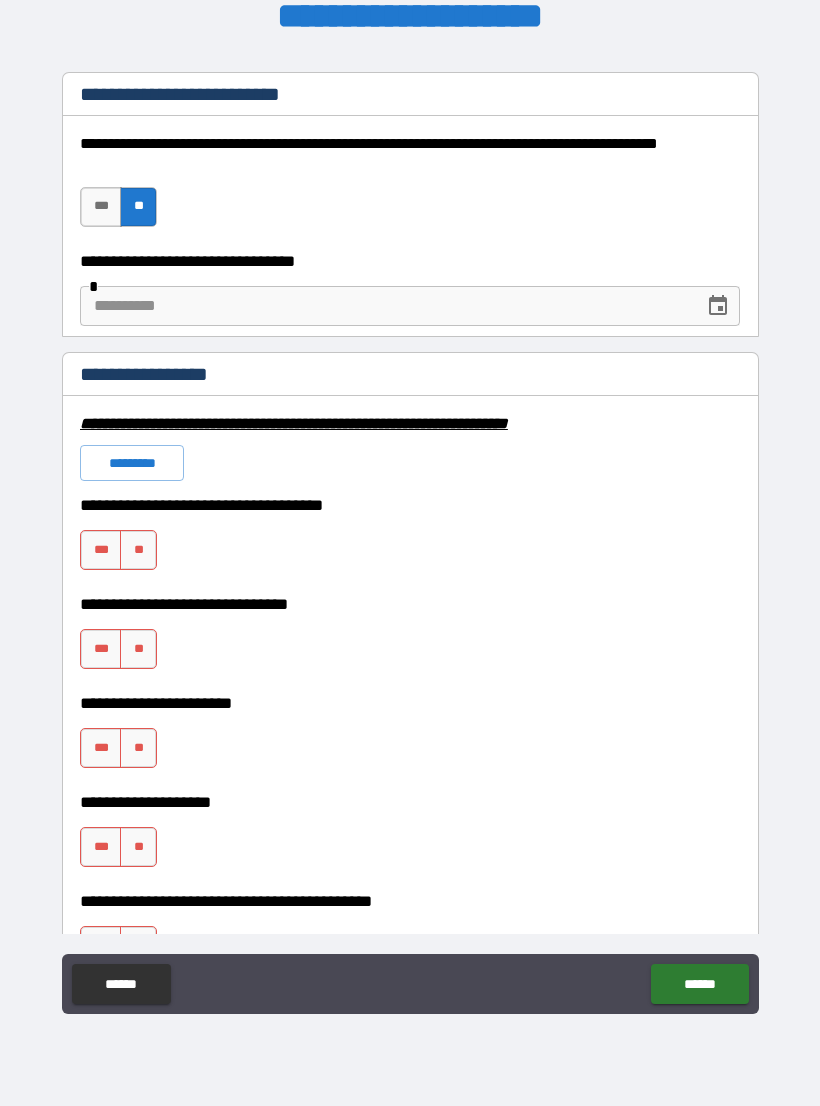 click on "**" at bounding box center [138, 550] 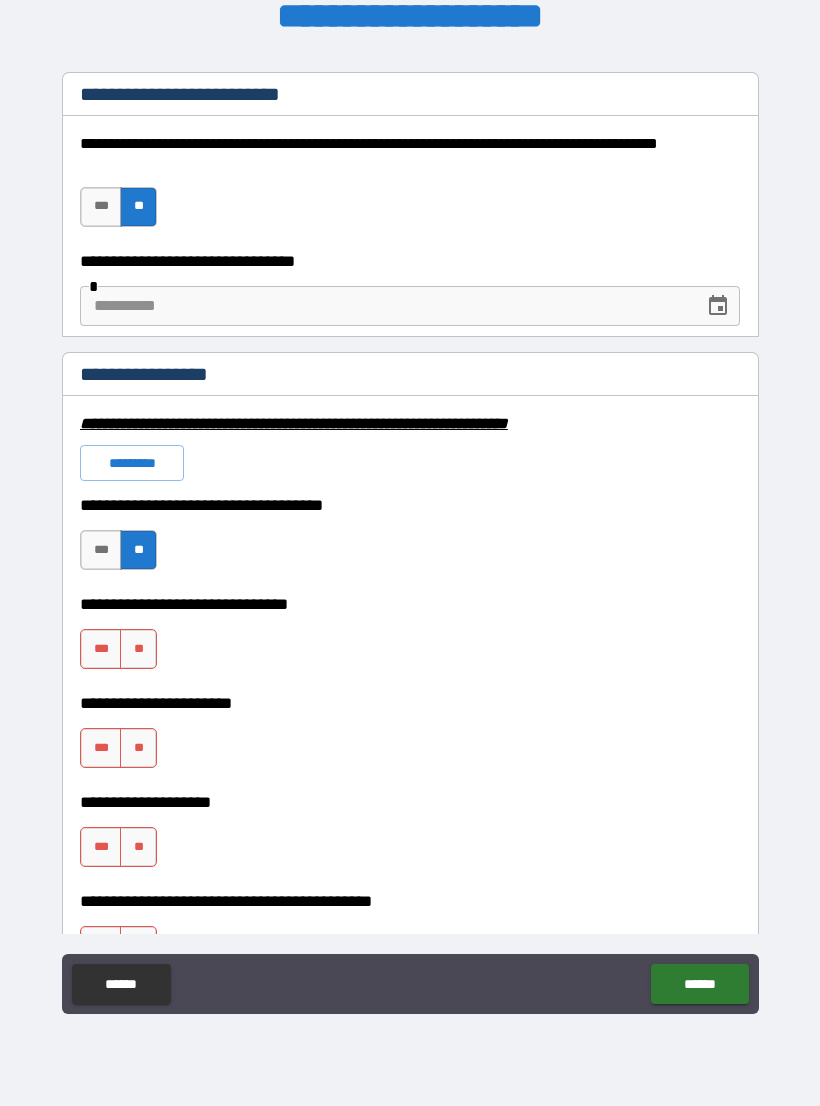 click on "**" at bounding box center [138, 649] 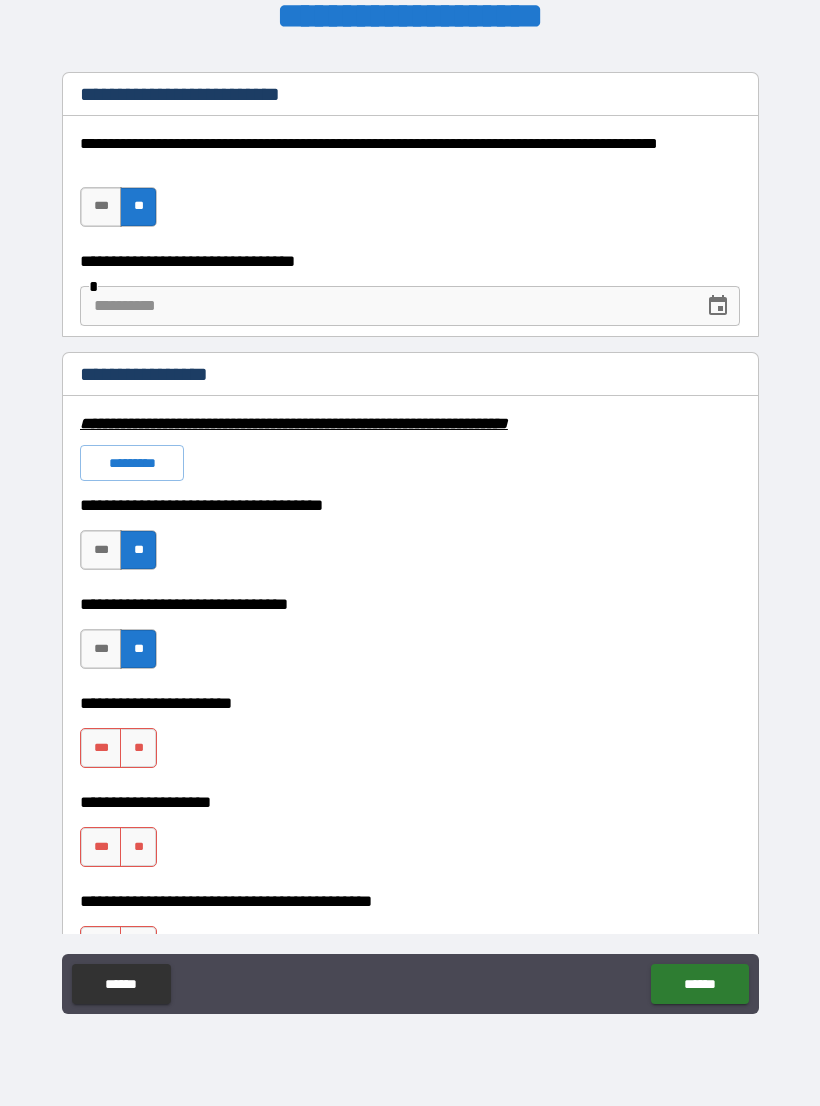 click on "**" at bounding box center [138, 748] 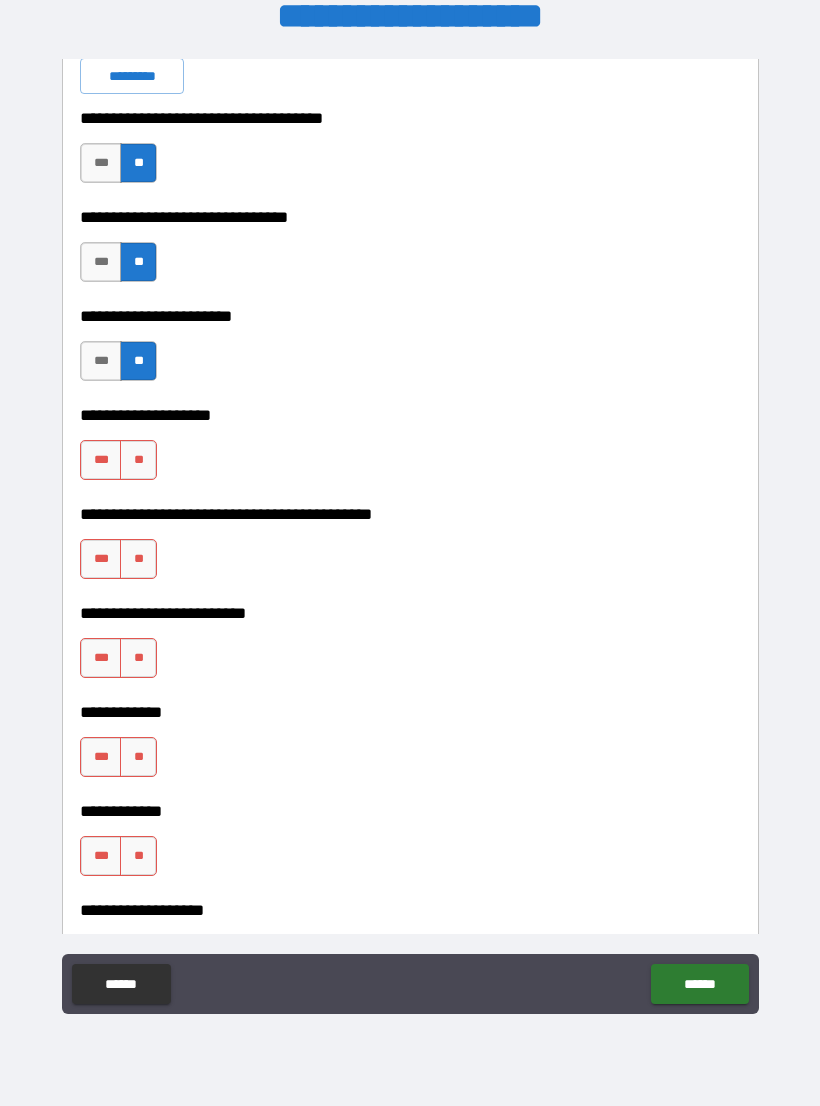 scroll, scrollTop: 4834, scrollLeft: 0, axis: vertical 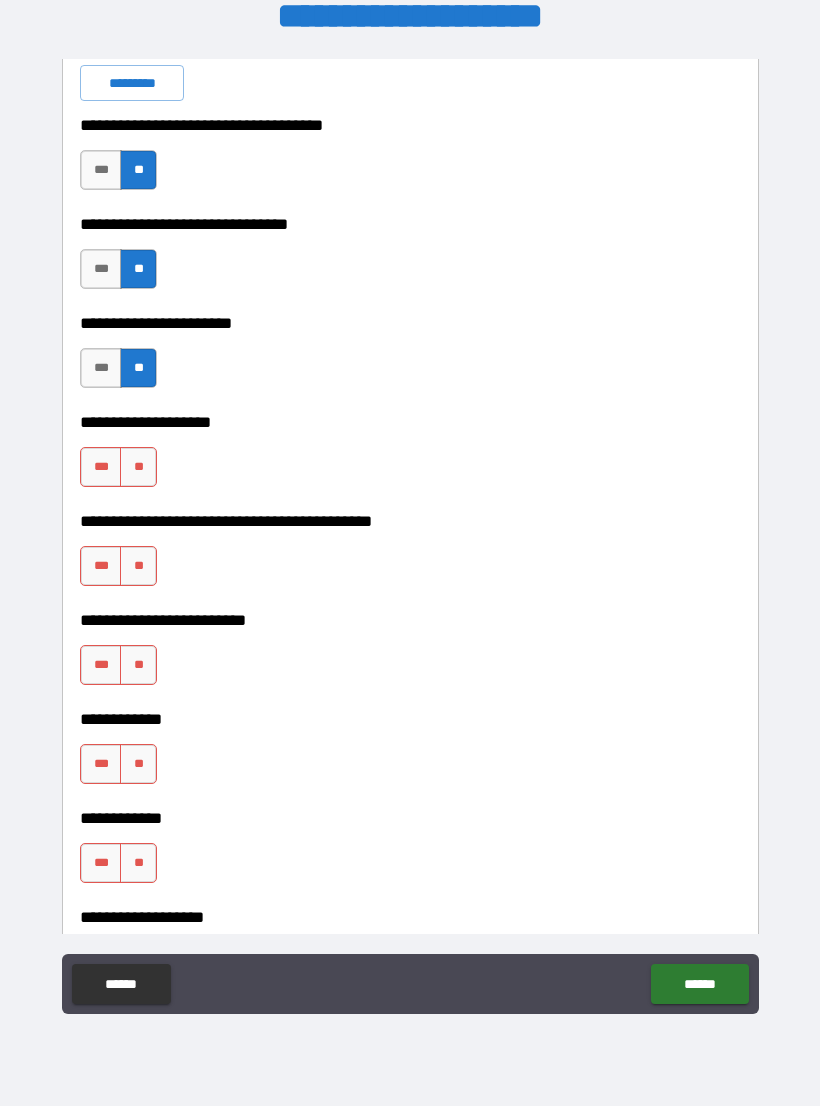 click on "**" at bounding box center (138, 467) 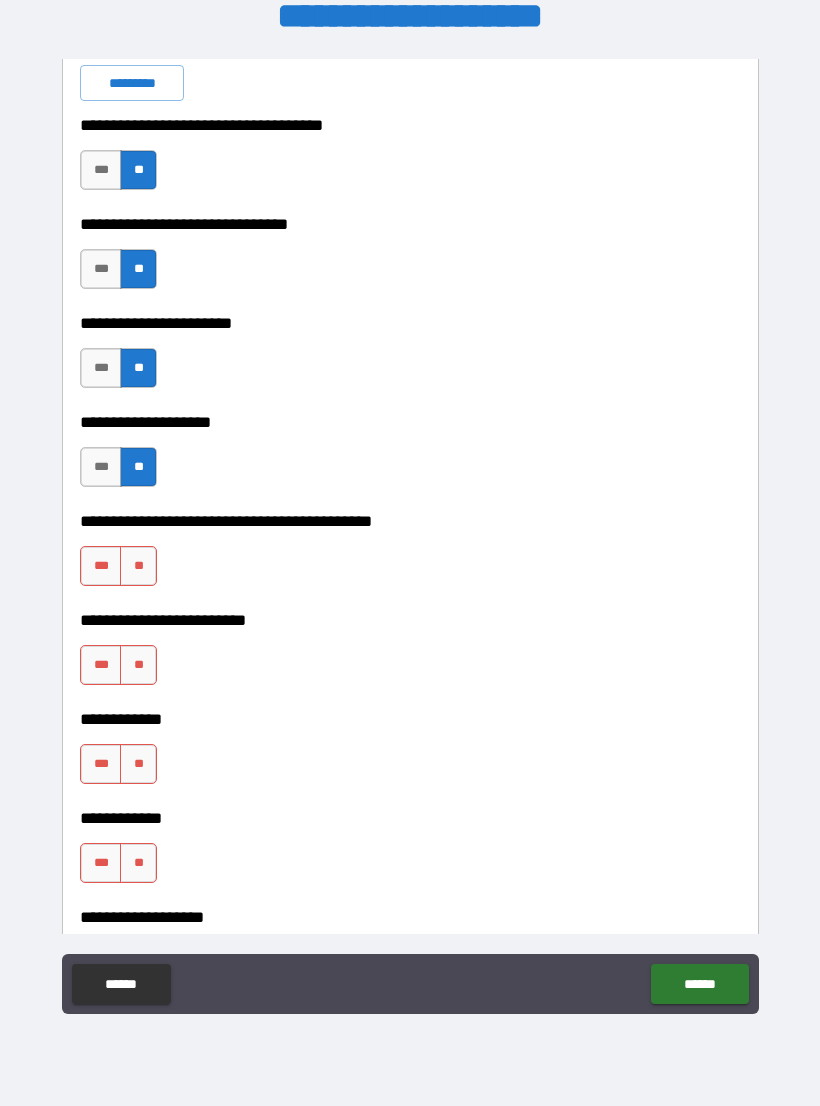 click on "**" at bounding box center [138, 566] 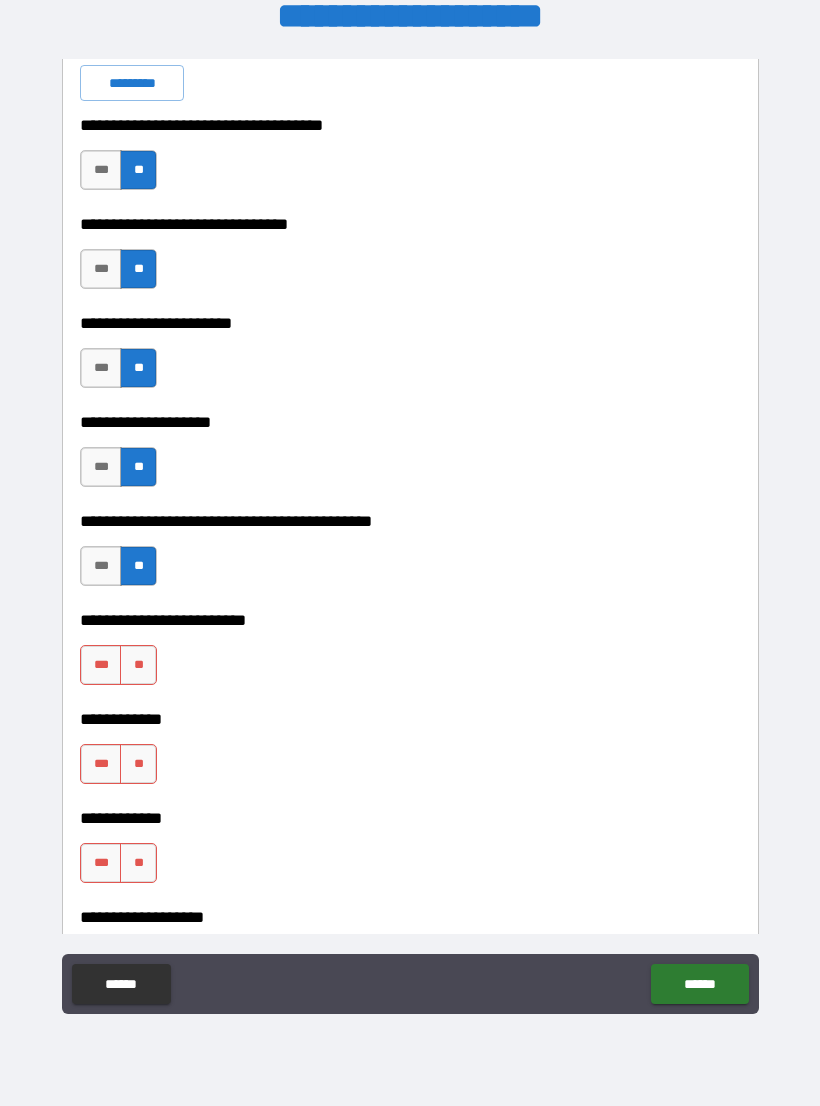 click on "**" at bounding box center [138, 665] 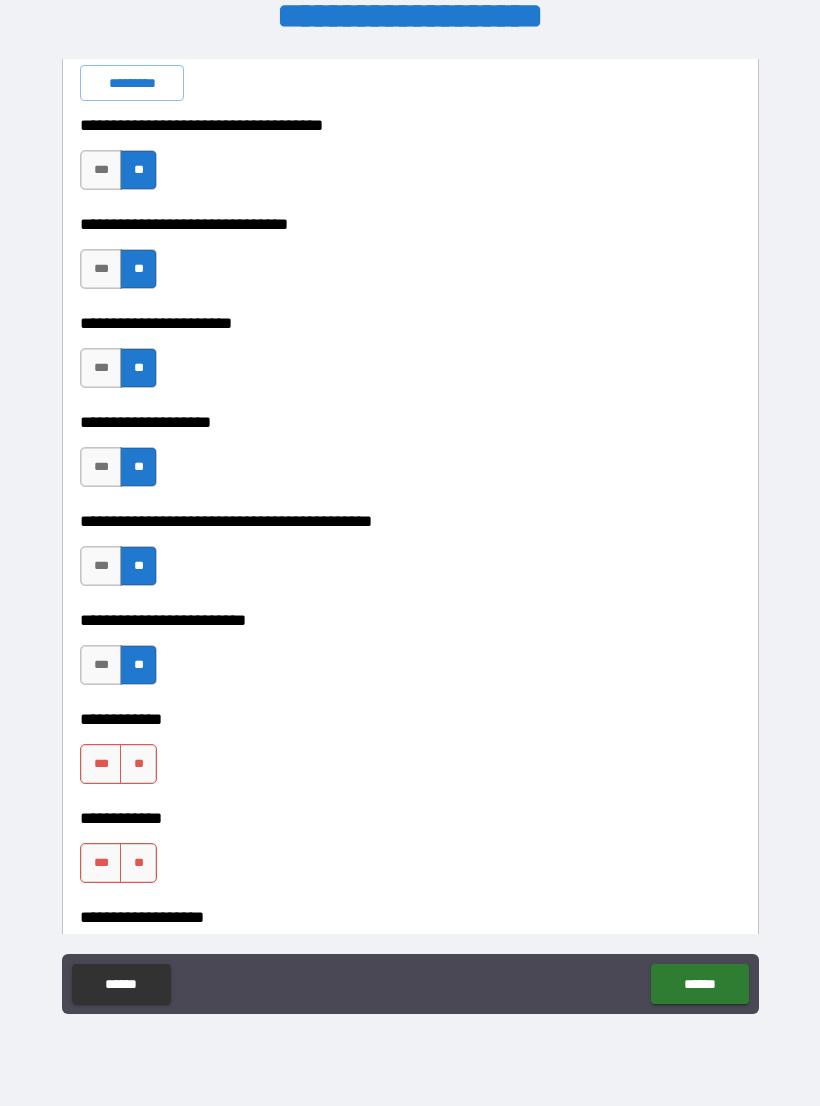 click on "**" at bounding box center [138, 764] 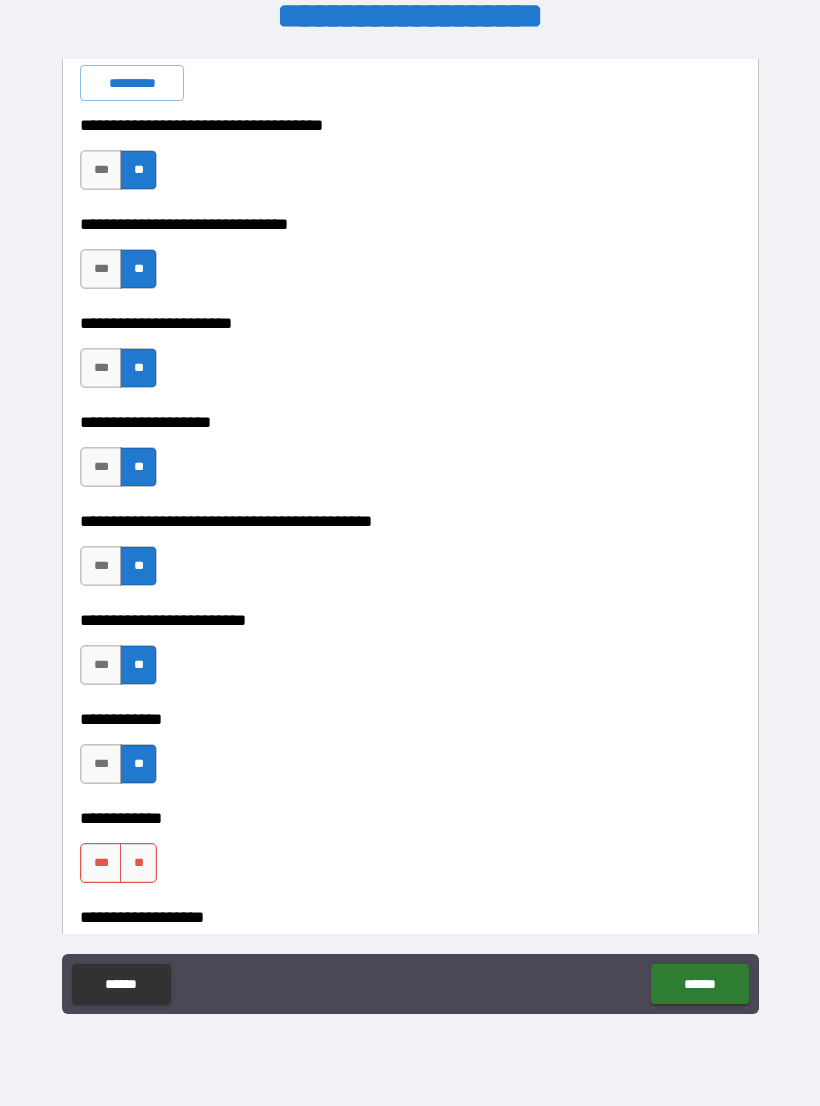 click on "**" at bounding box center (138, 863) 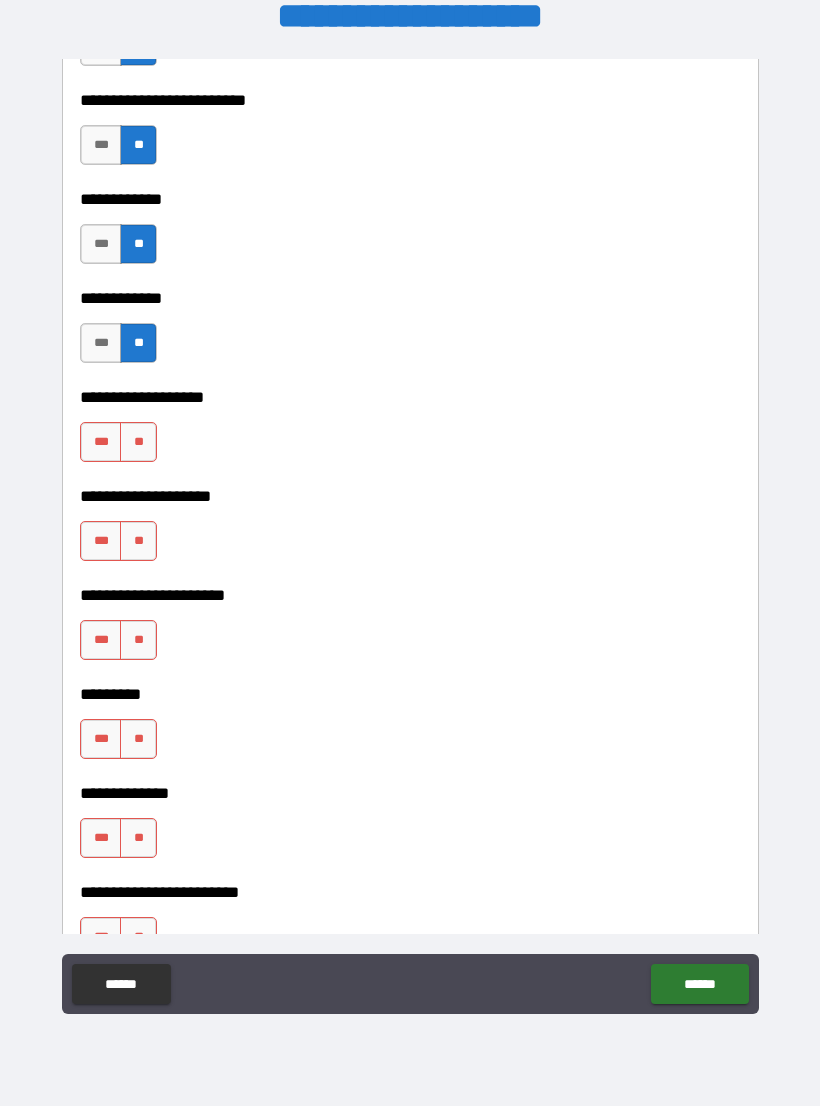 scroll, scrollTop: 5358, scrollLeft: 0, axis: vertical 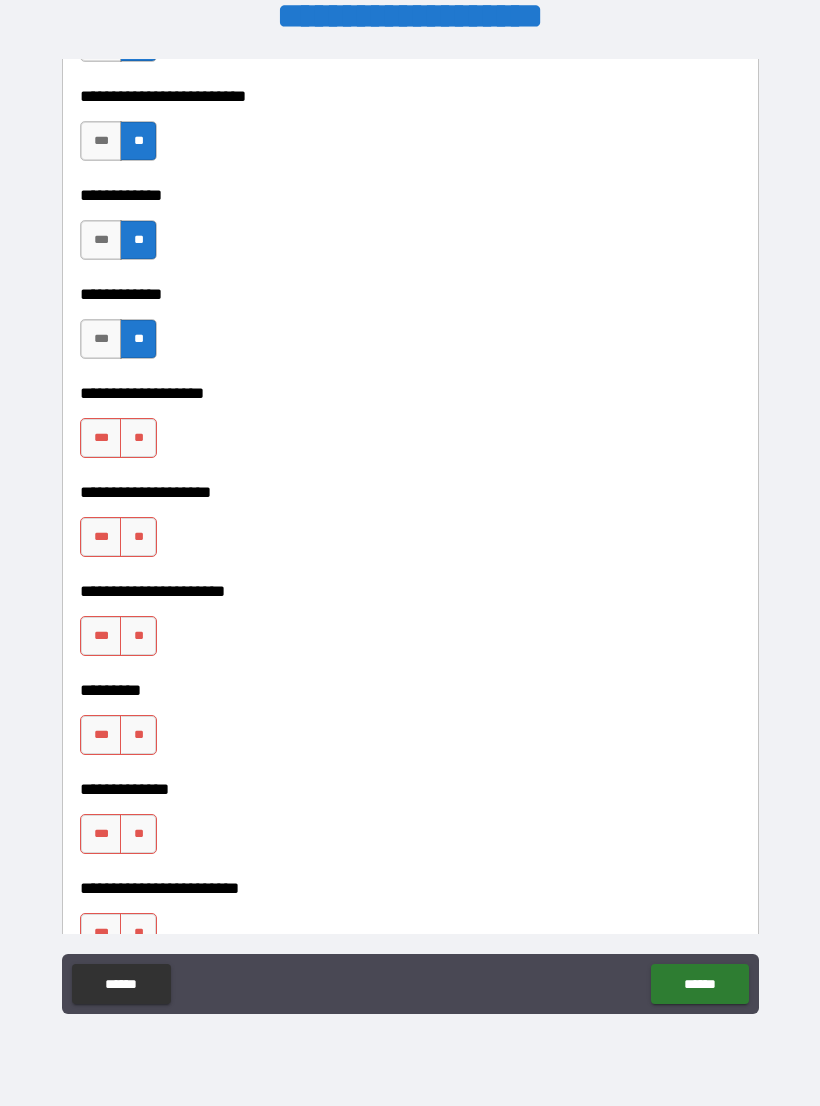 click on "**" at bounding box center [138, 438] 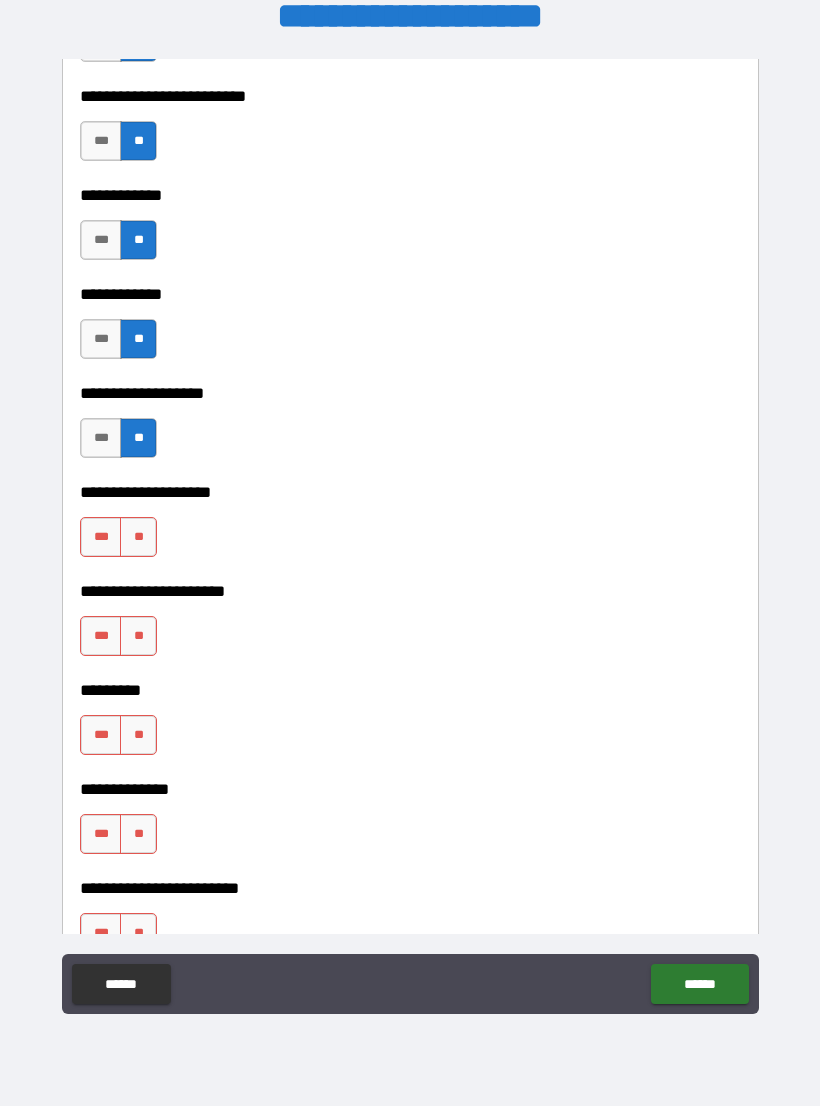 click on "**" at bounding box center [138, 537] 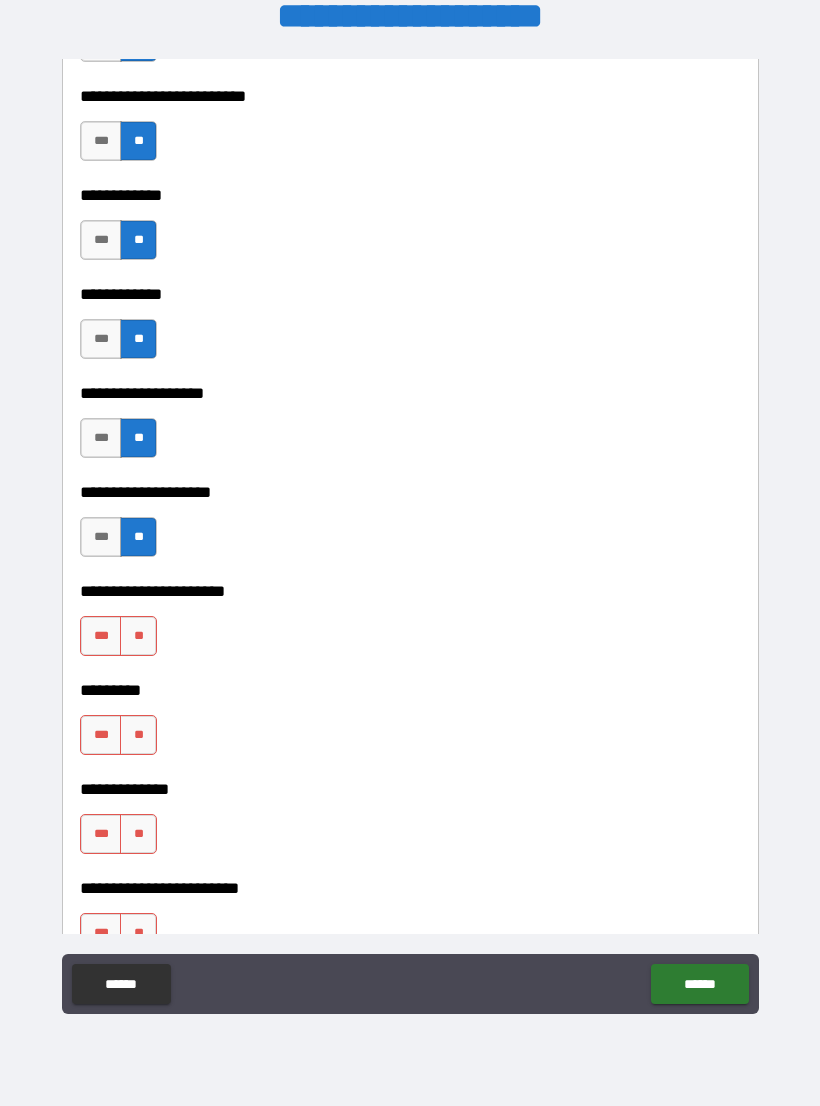 click on "**********" at bounding box center (410, 676) 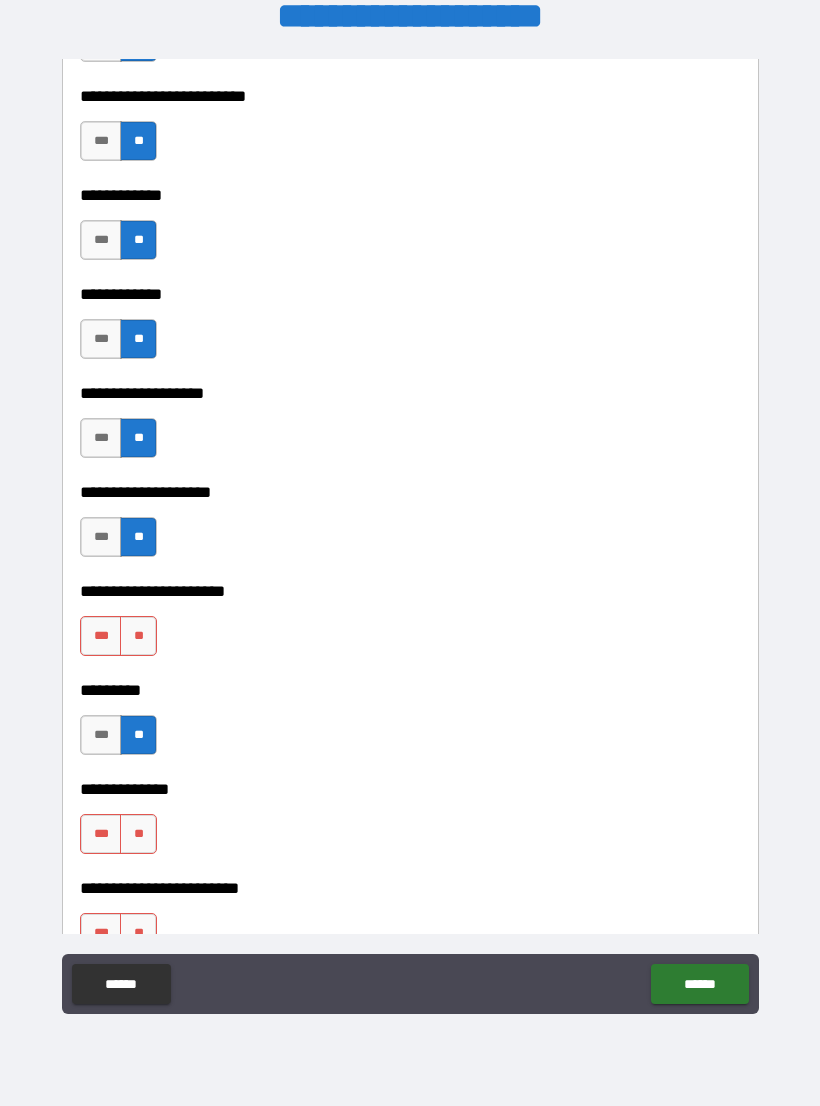 click on "**" at bounding box center (138, 834) 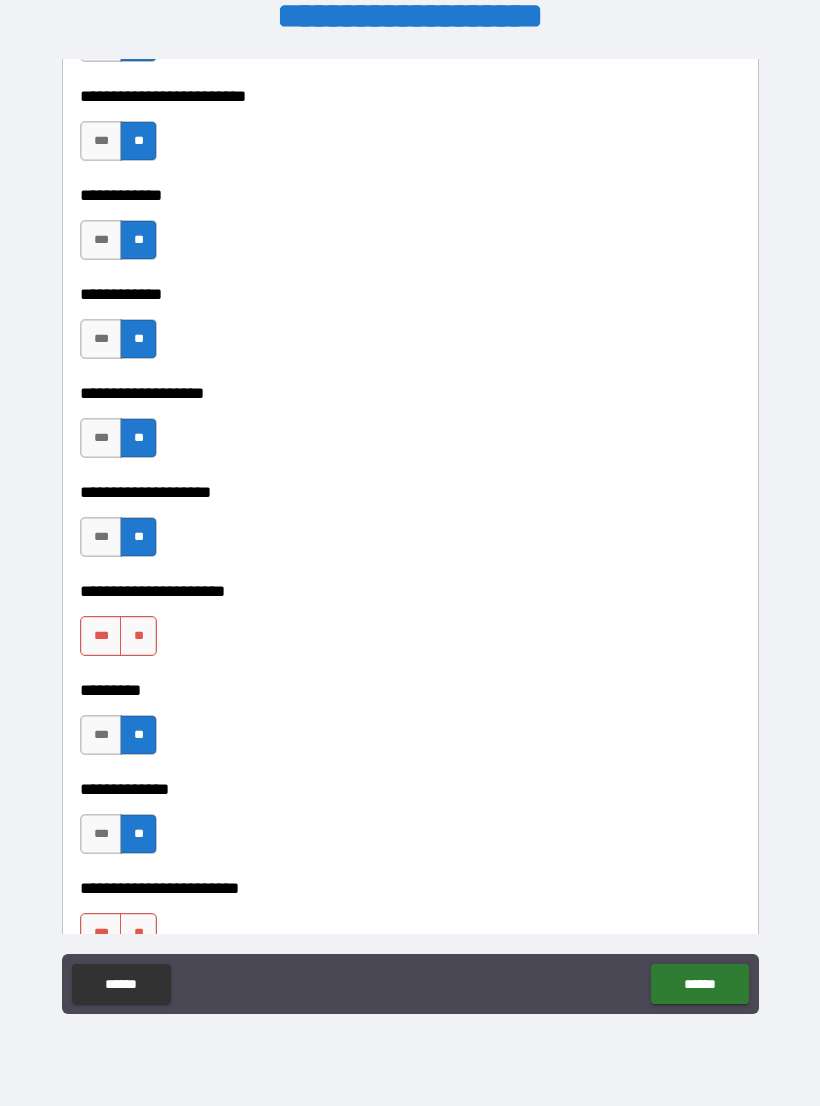 click on "**********" at bounding box center (410, 676) 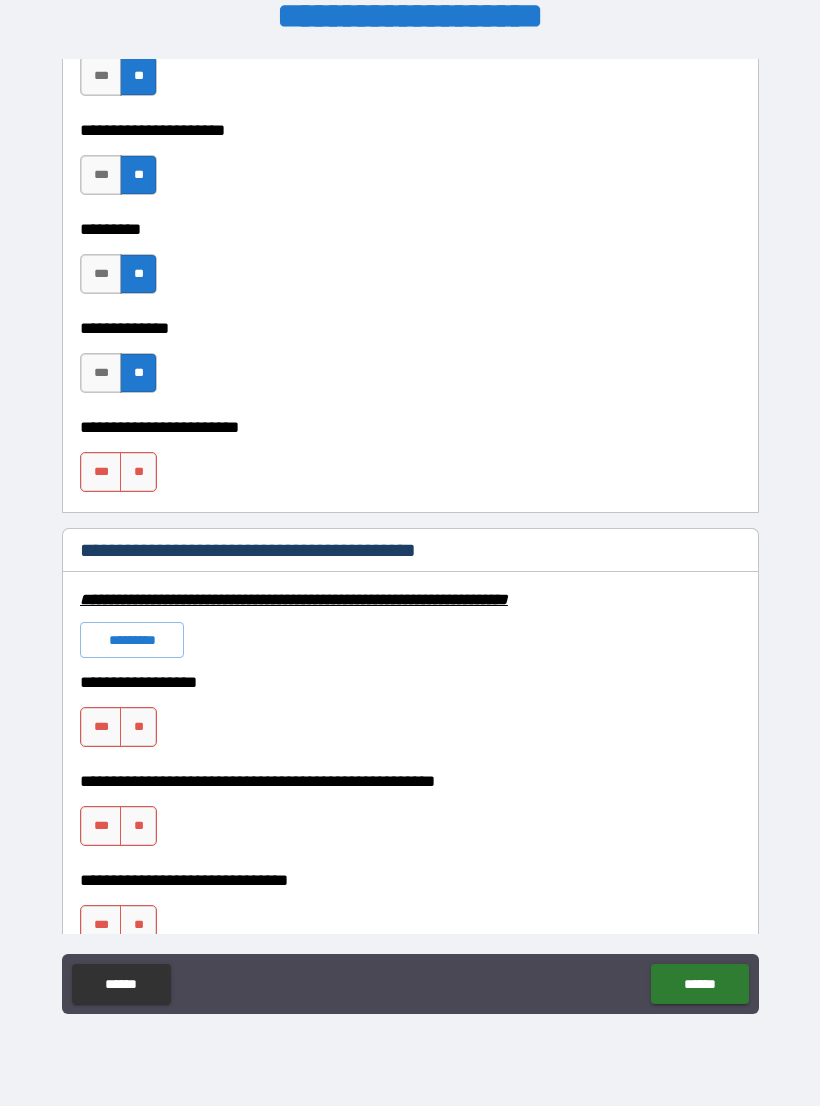 scroll, scrollTop: 5822, scrollLeft: 0, axis: vertical 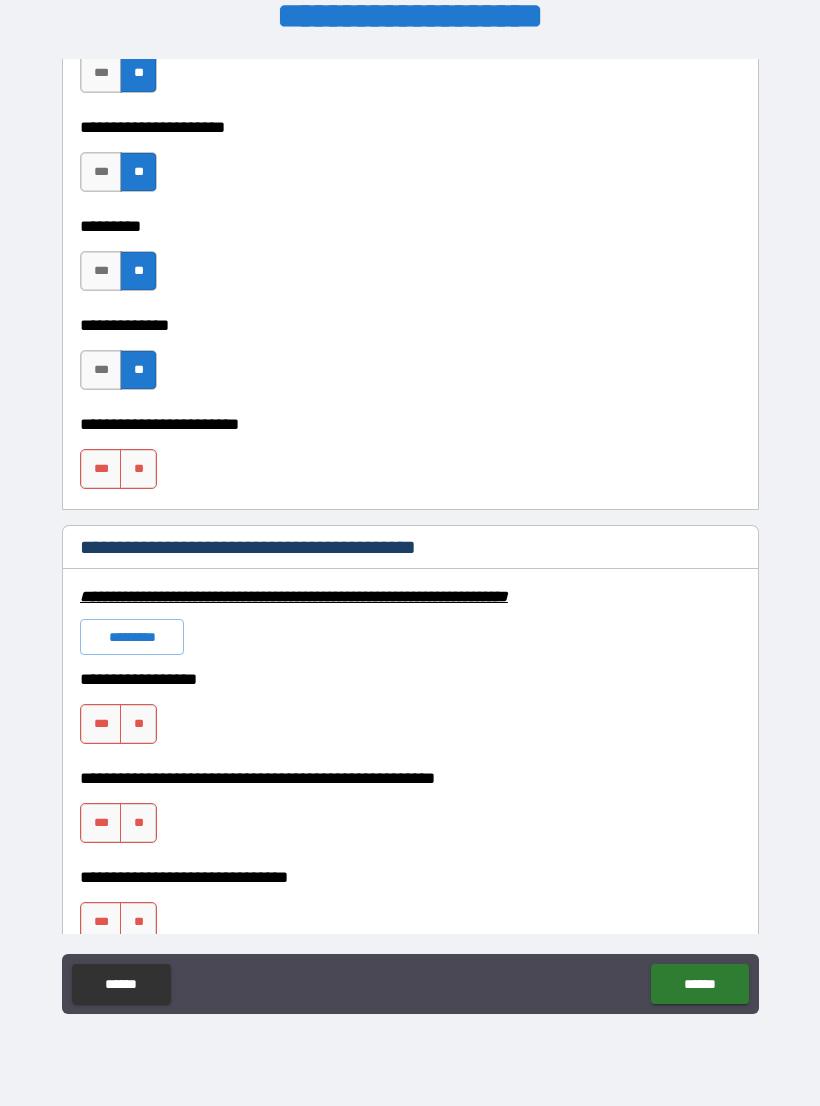 click on "**" at bounding box center [138, 469] 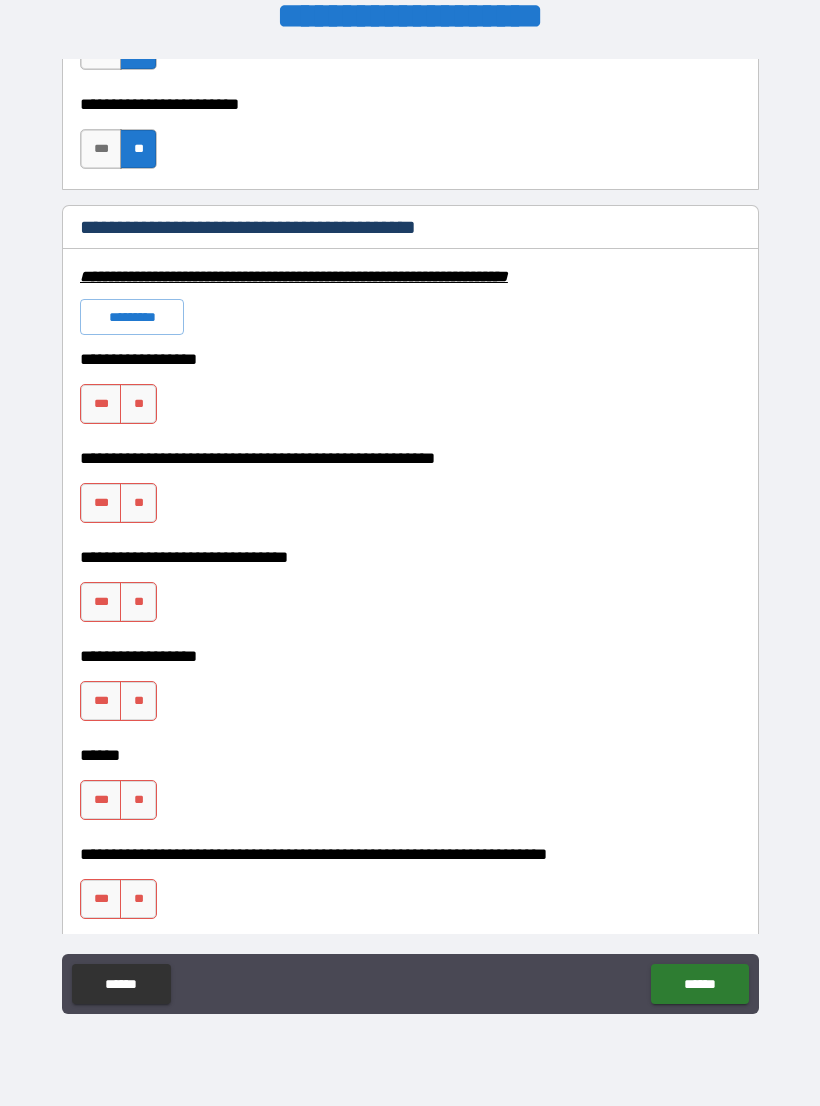 scroll, scrollTop: 6149, scrollLeft: 0, axis: vertical 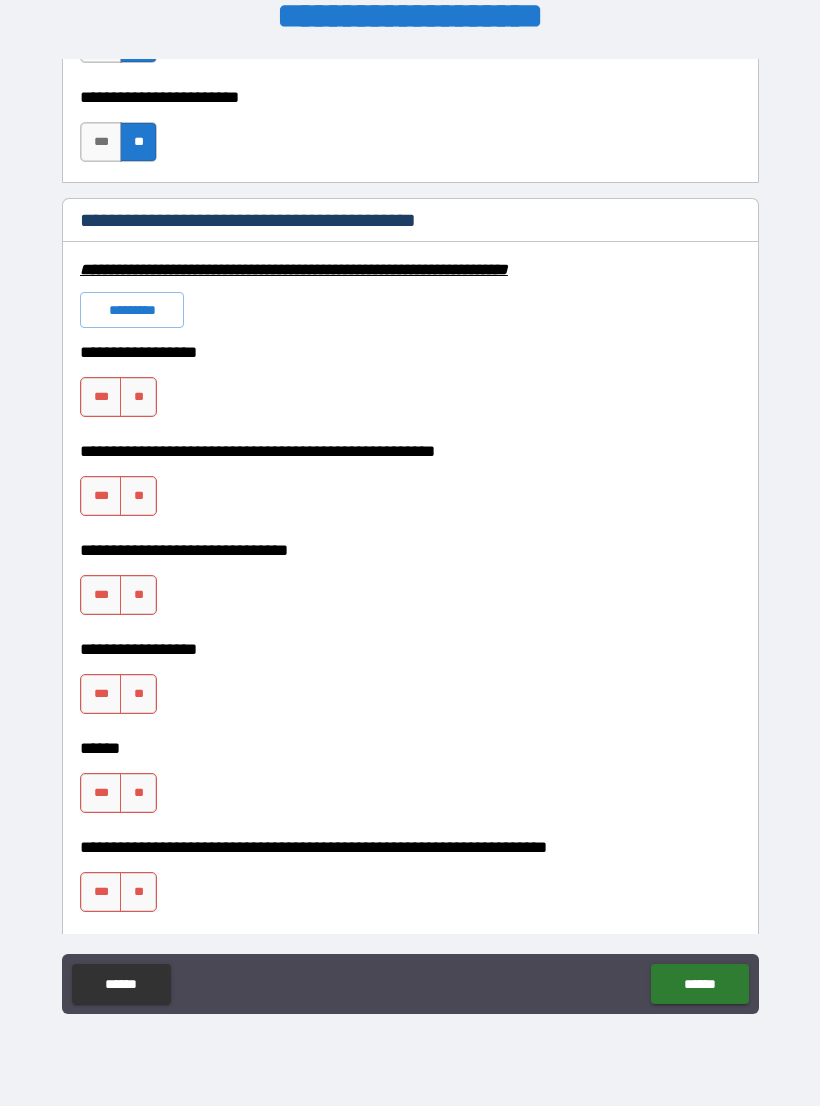 click on "**" at bounding box center (138, 397) 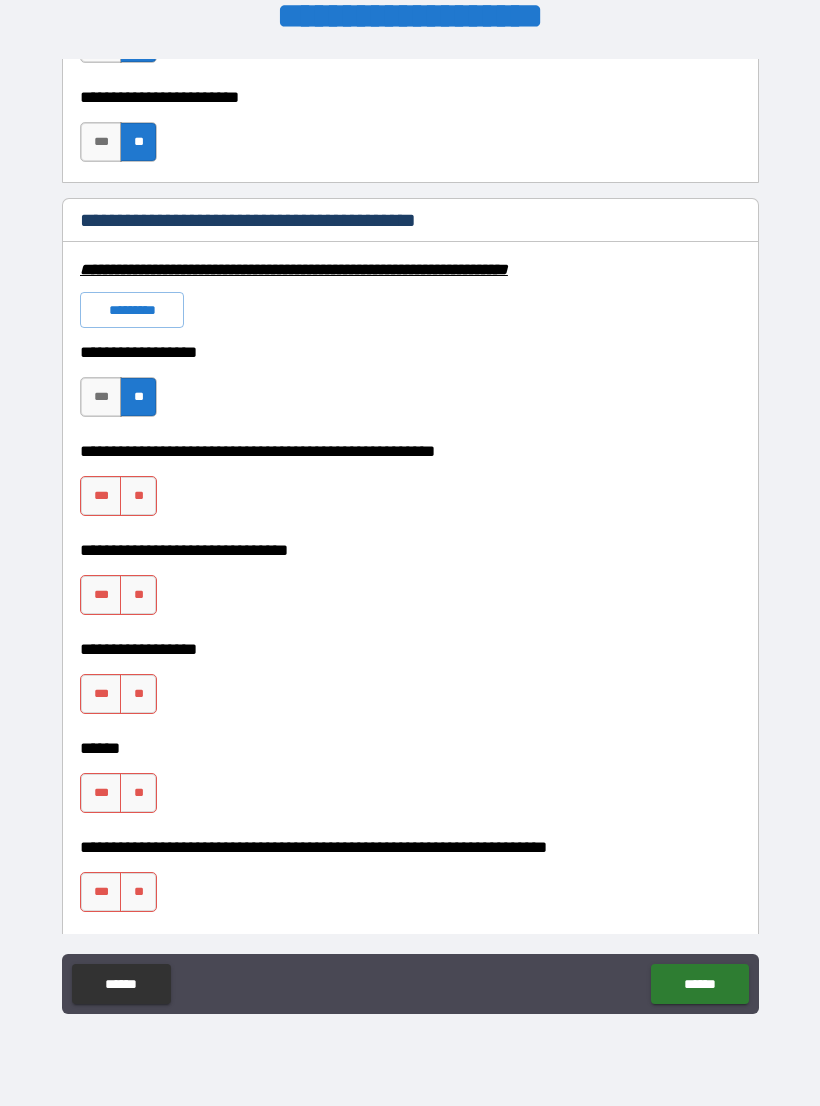click on "**" at bounding box center [138, 496] 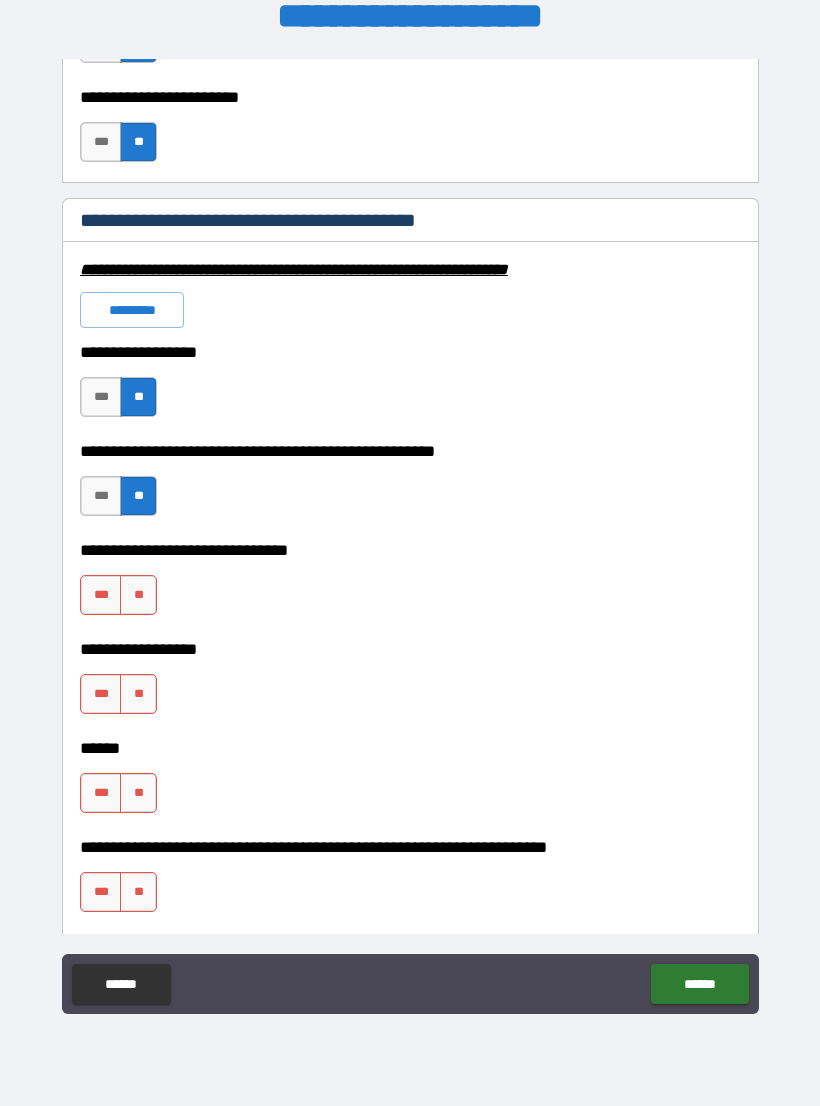 click on "**" at bounding box center [138, 595] 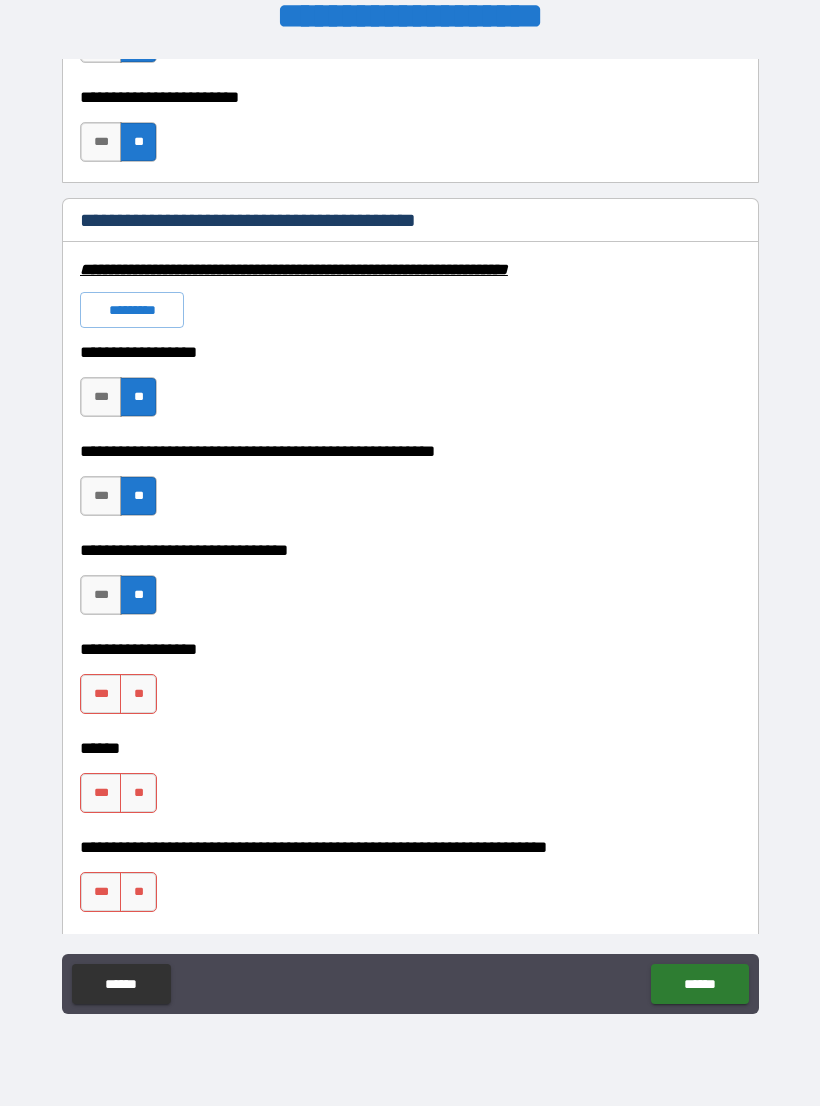 click on "**" at bounding box center [138, 694] 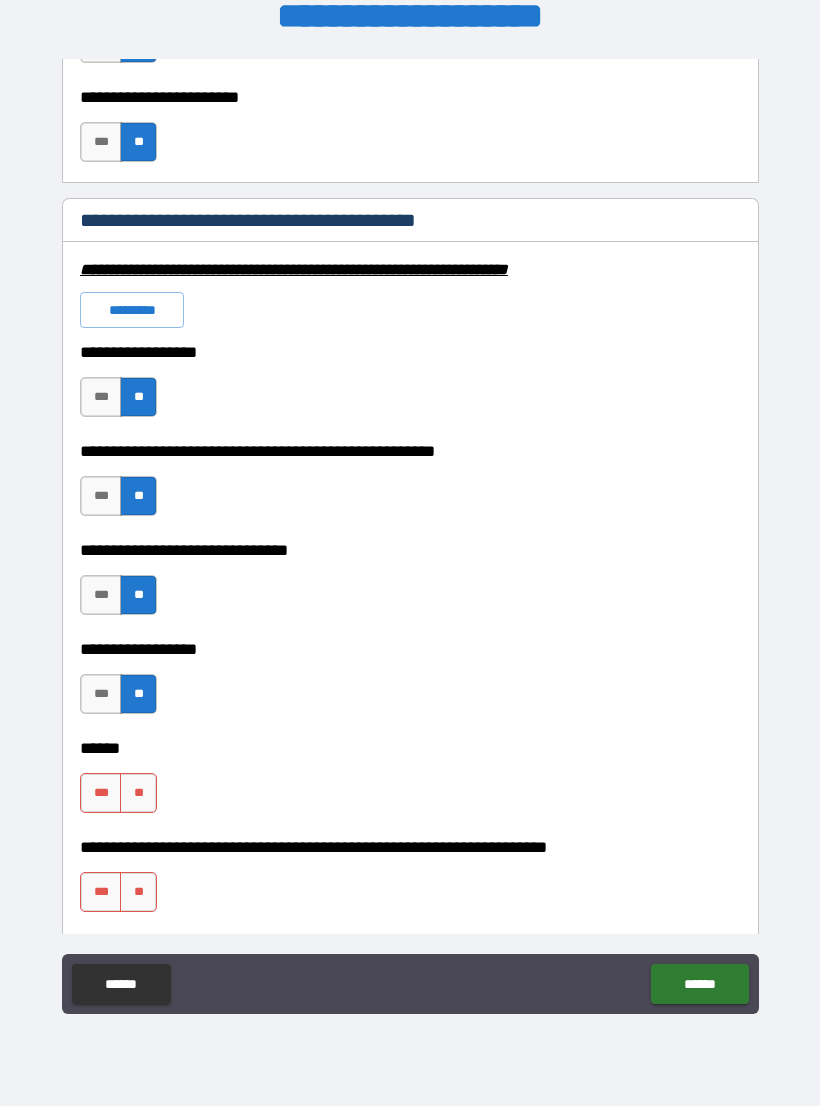 click on "**" at bounding box center (138, 793) 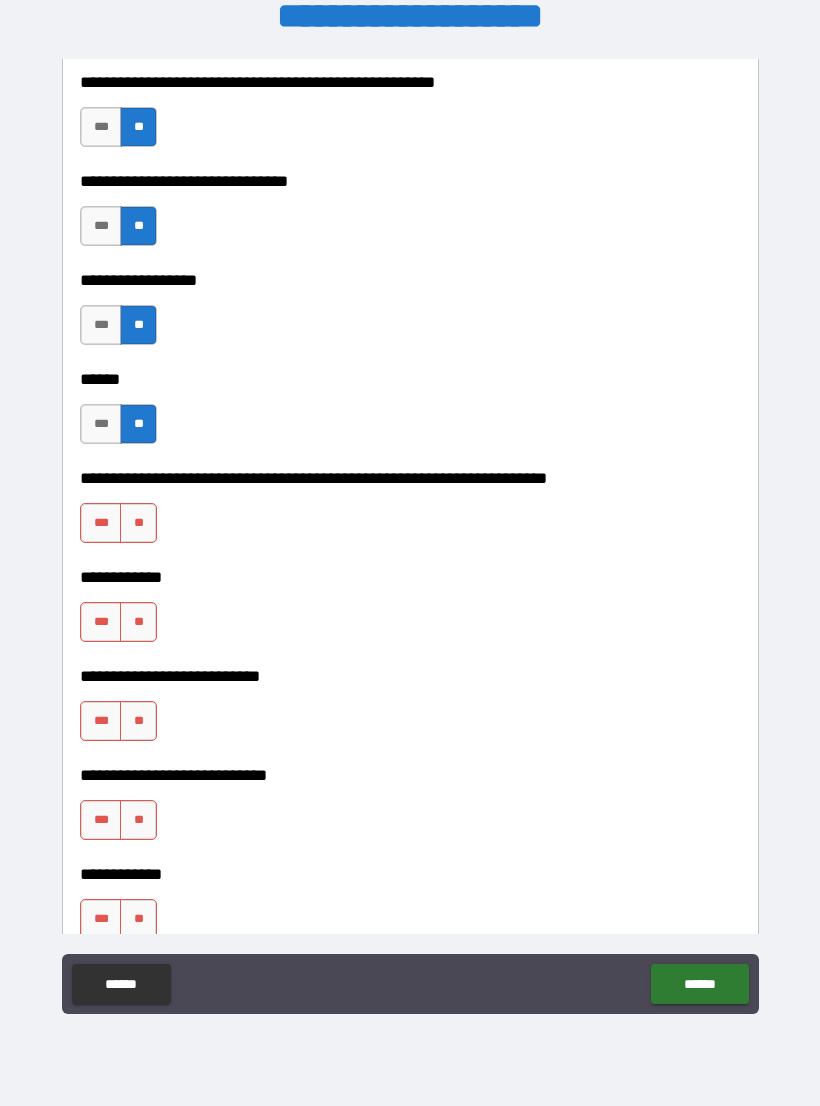 scroll, scrollTop: 6544, scrollLeft: 0, axis: vertical 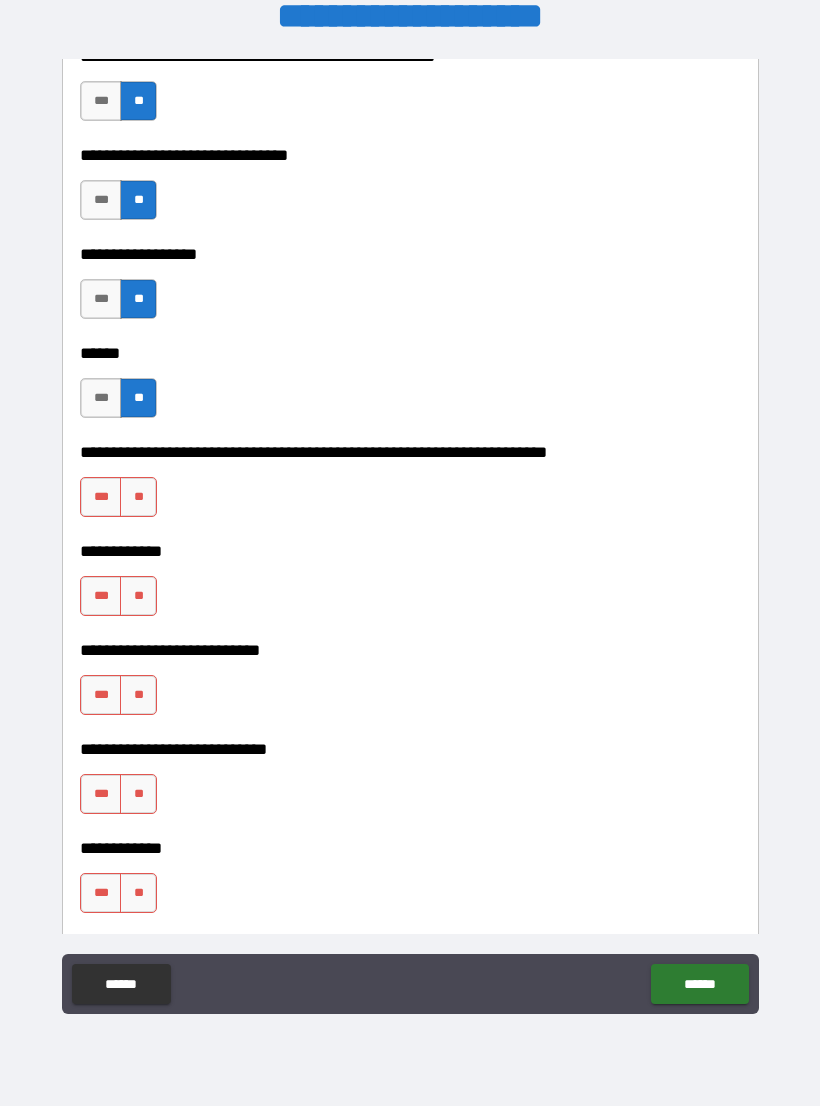 click on "**" at bounding box center (138, 497) 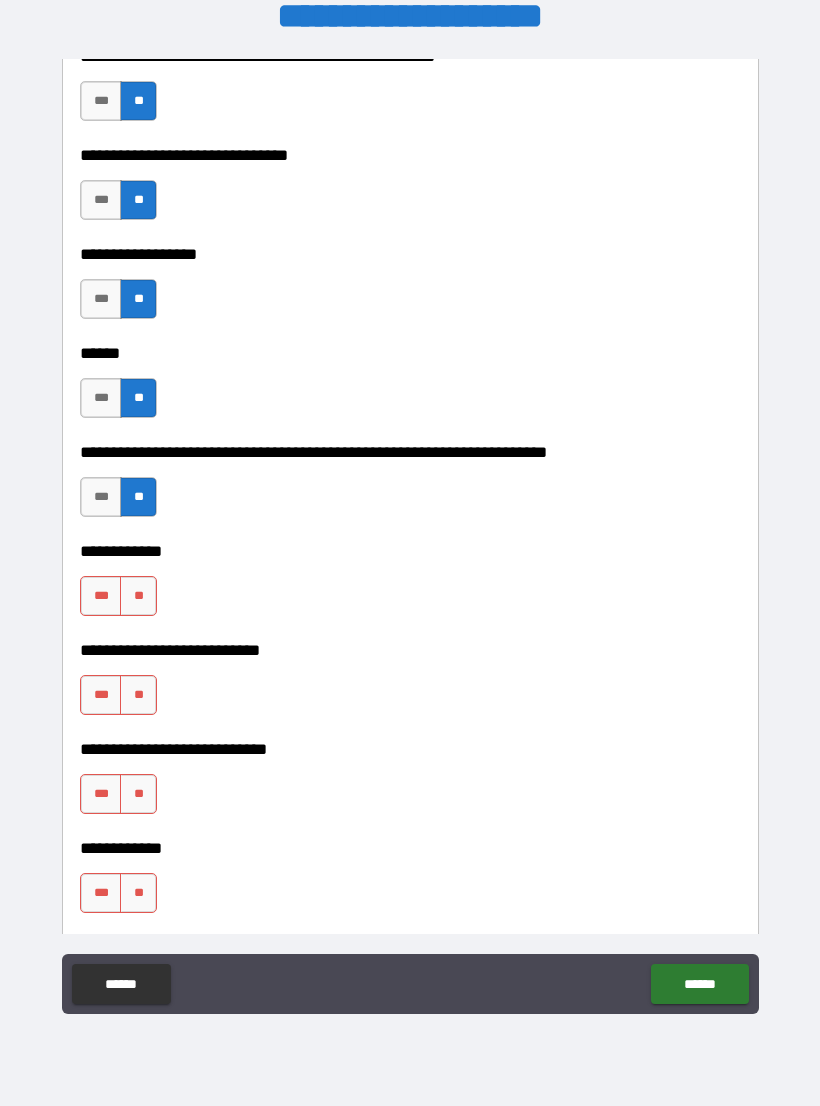 click on "**" at bounding box center (138, 596) 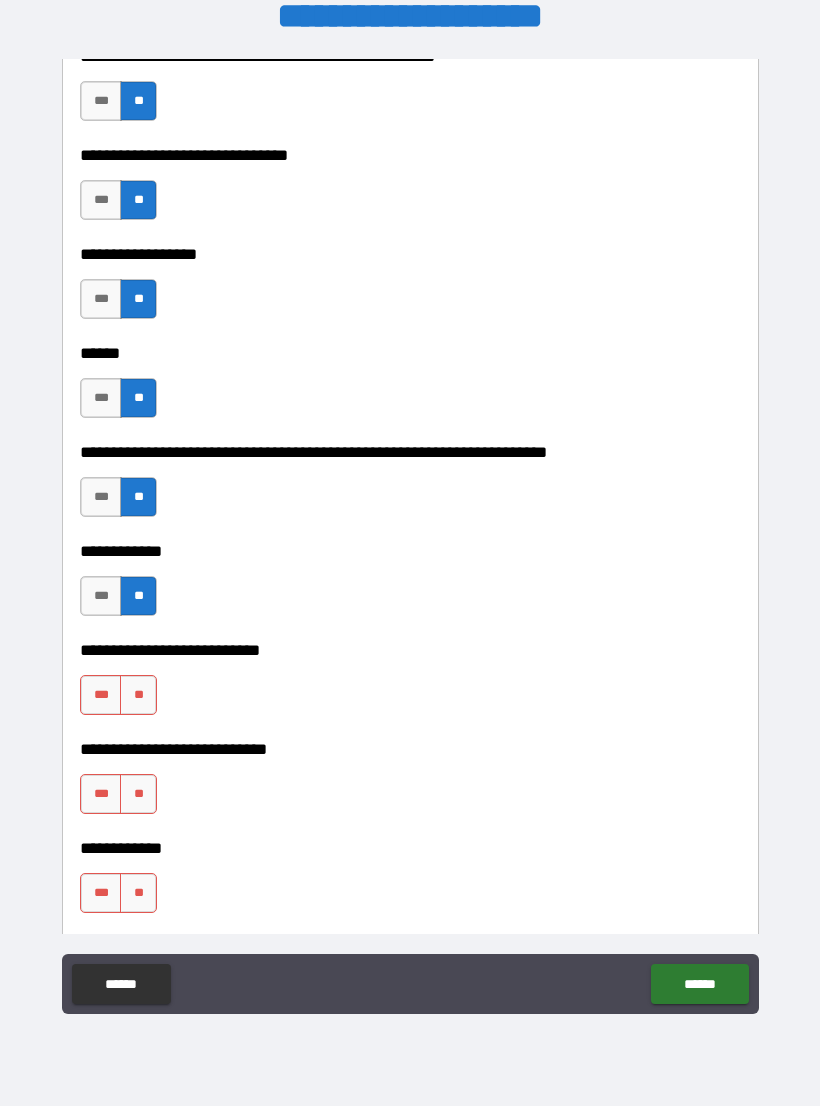 click on "**" at bounding box center (138, 695) 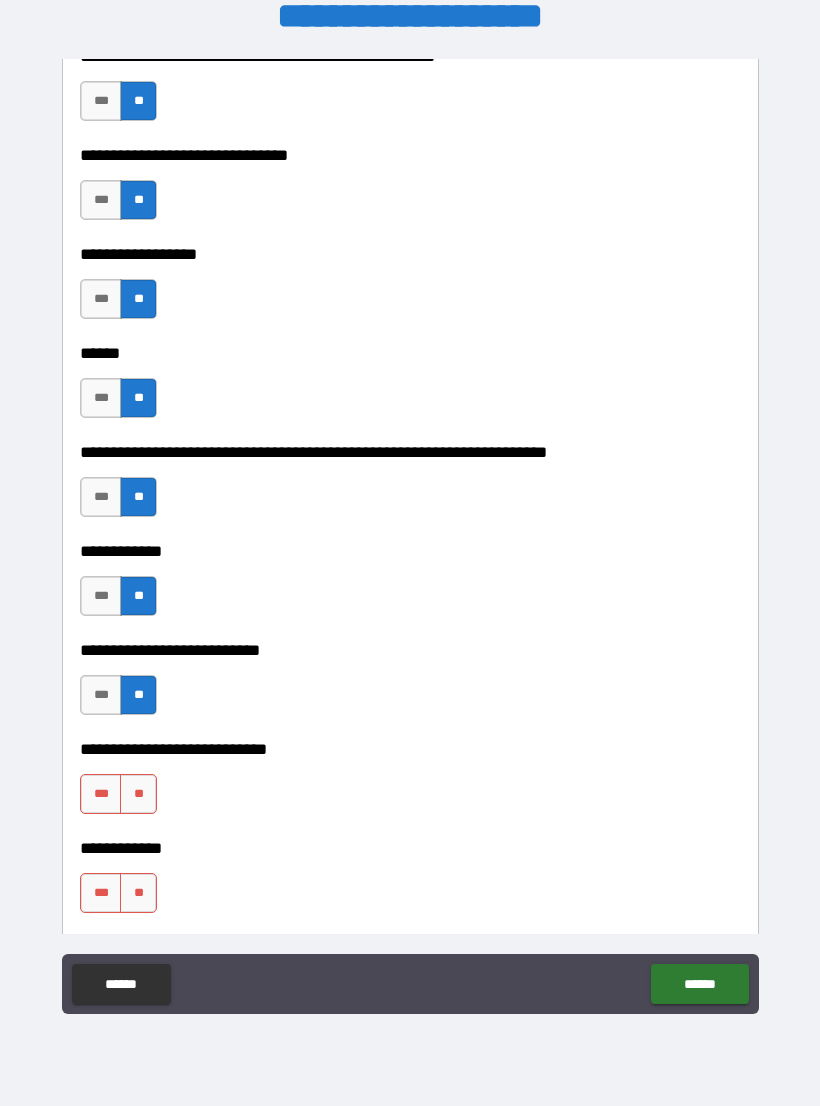 click on "**" at bounding box center (138, 794) 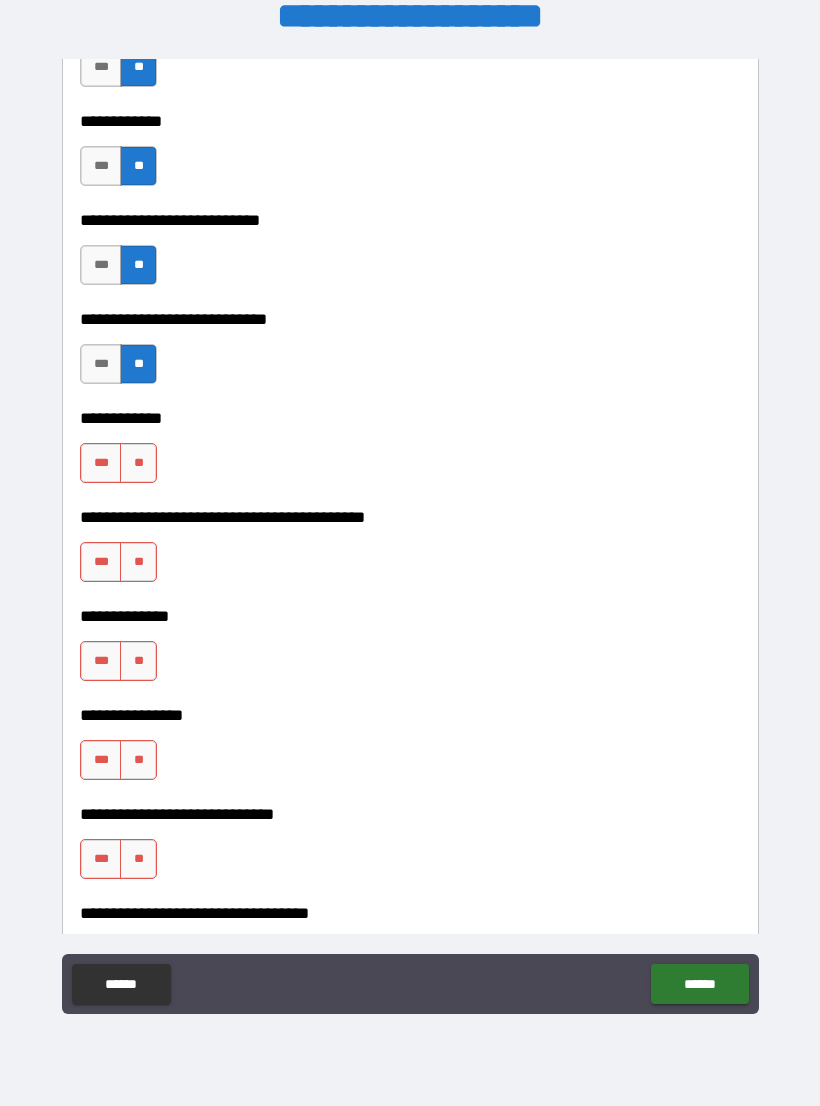 scroll, scrollTop: 6996, scrollLeft: 0, axis: vertical 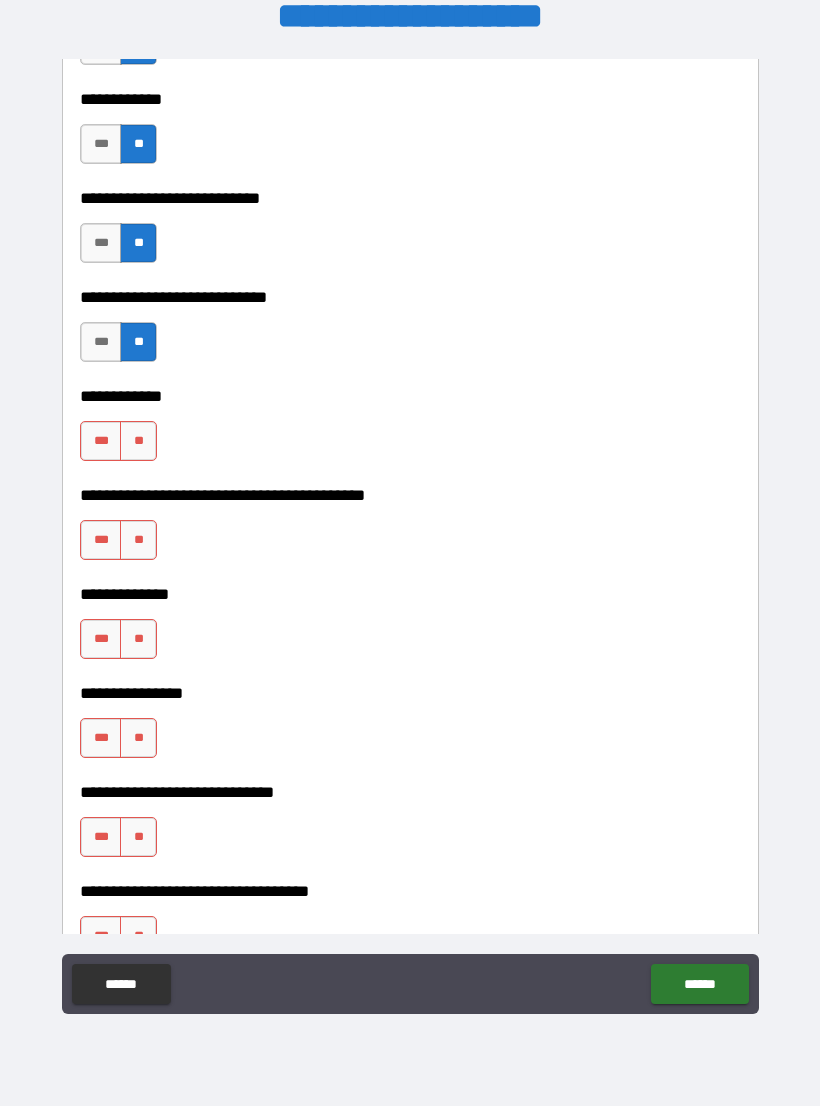 click on "**" at bounding box center [138, 441] 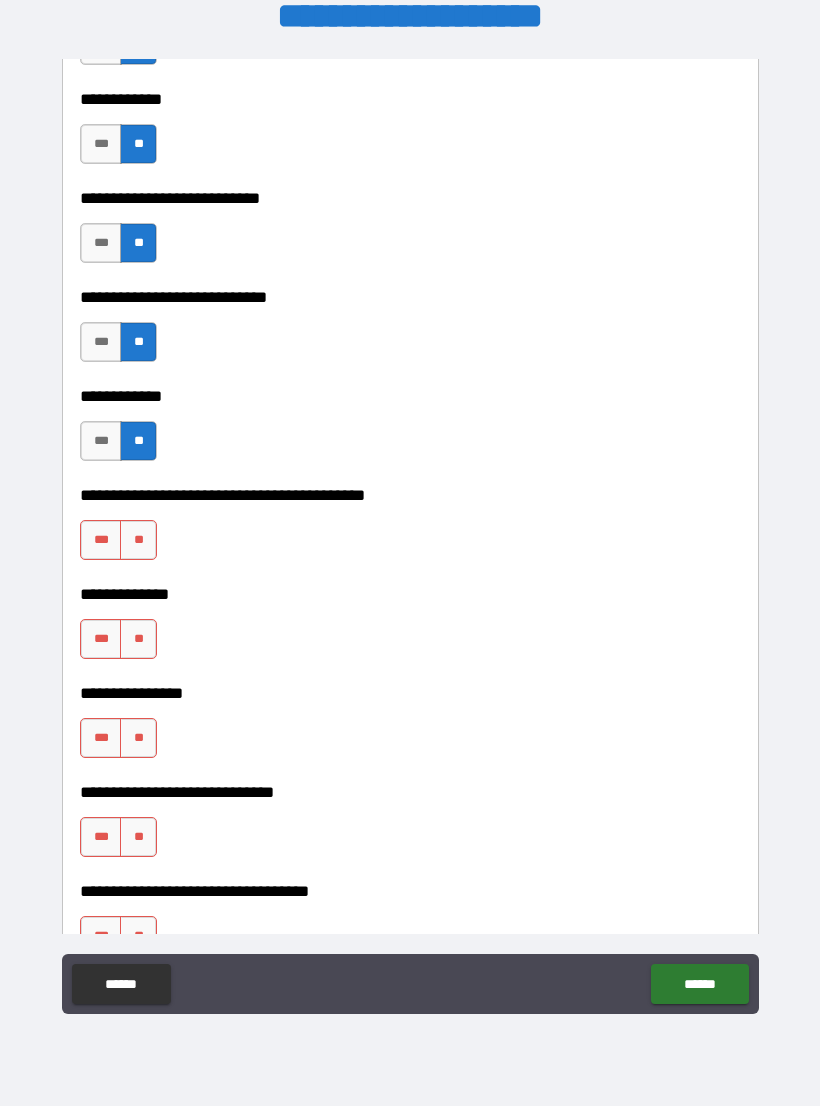 click on "**" at bounding box center (138, 540) 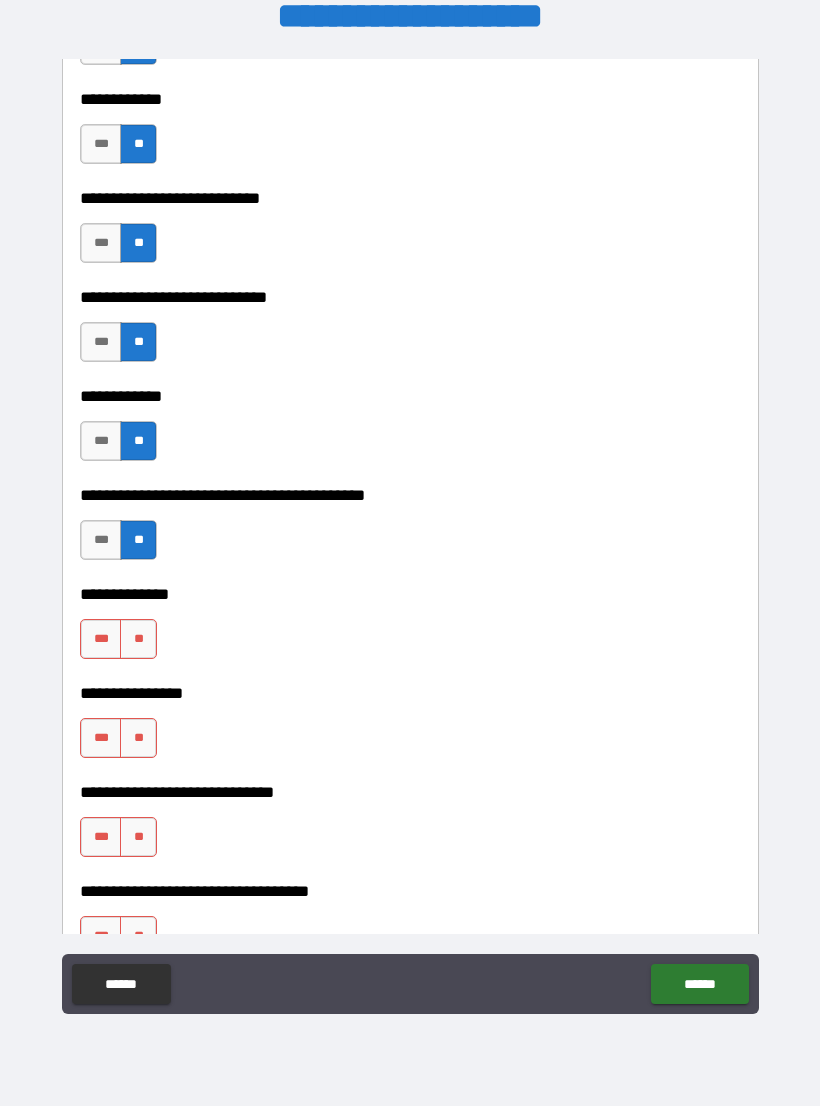 click on "**" at bounding box center [138, 639] 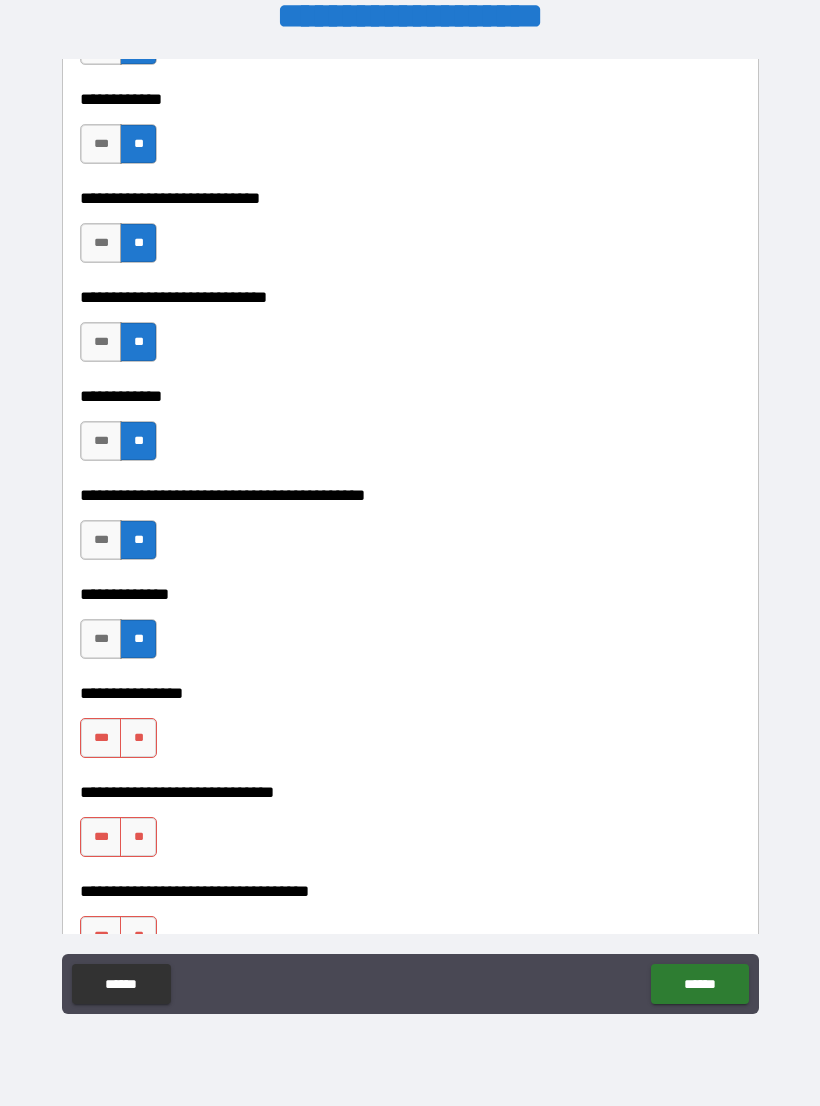 click on "**********" at bounding box center (410, 778) 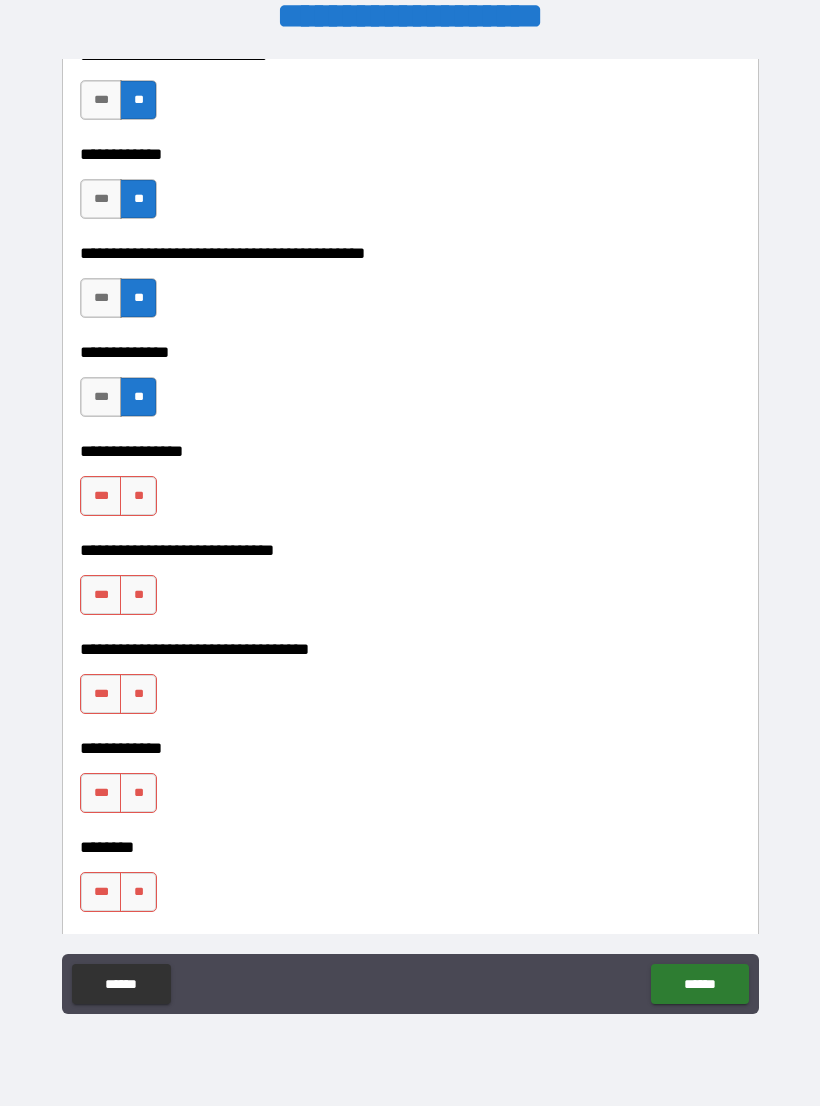scroll, scrollTop: 7285, scrollLeft: 0, axis: vertical 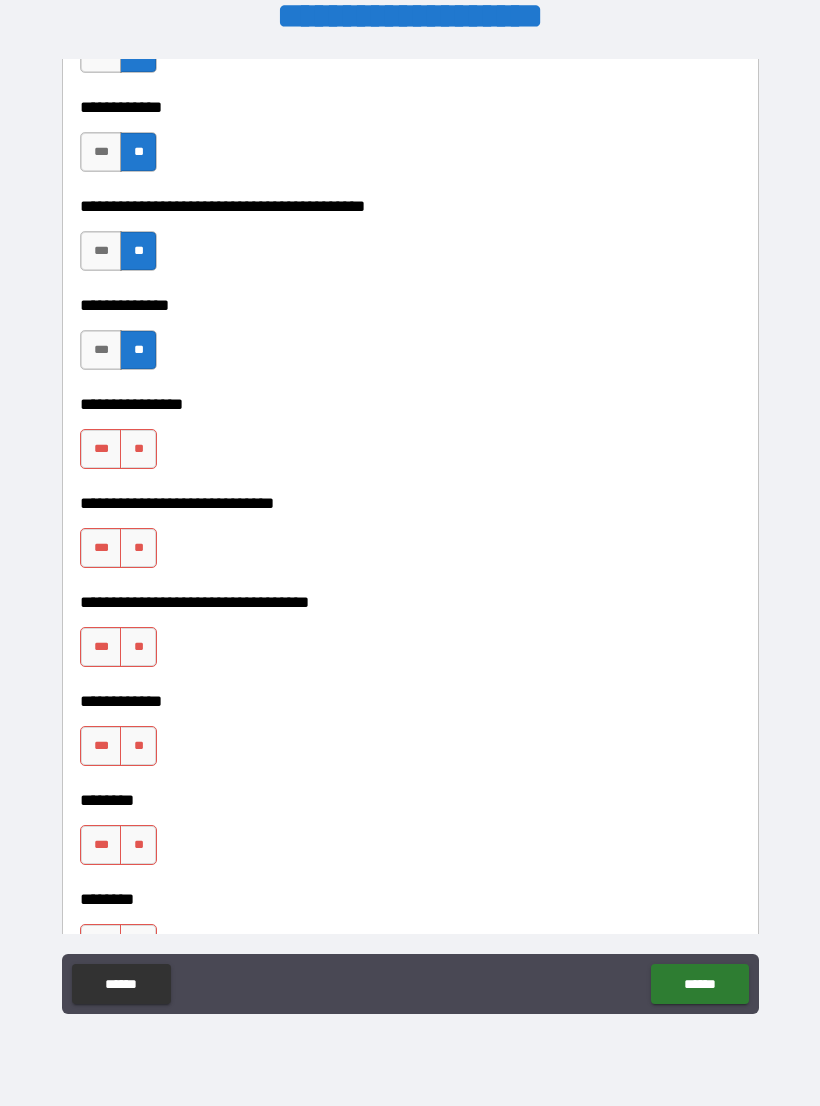 click on "**" at bounding box center (138, 449) 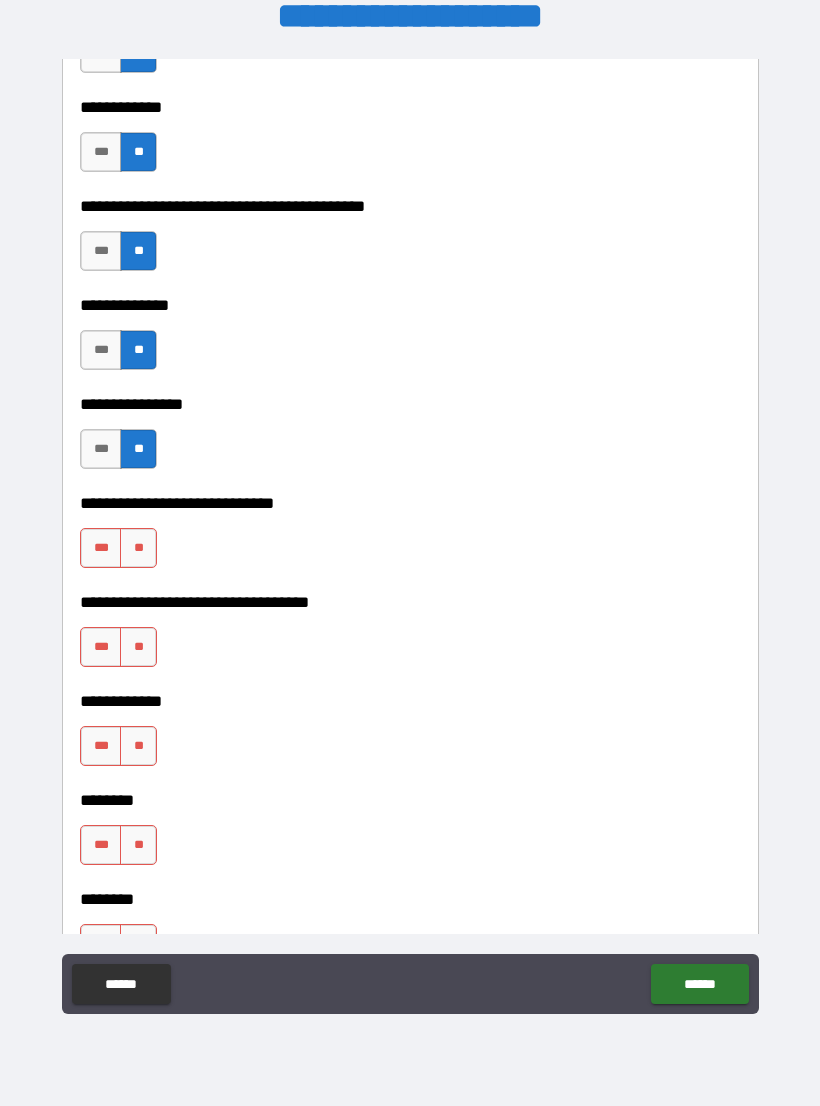 click on "***" at bounding box center (101, 548) 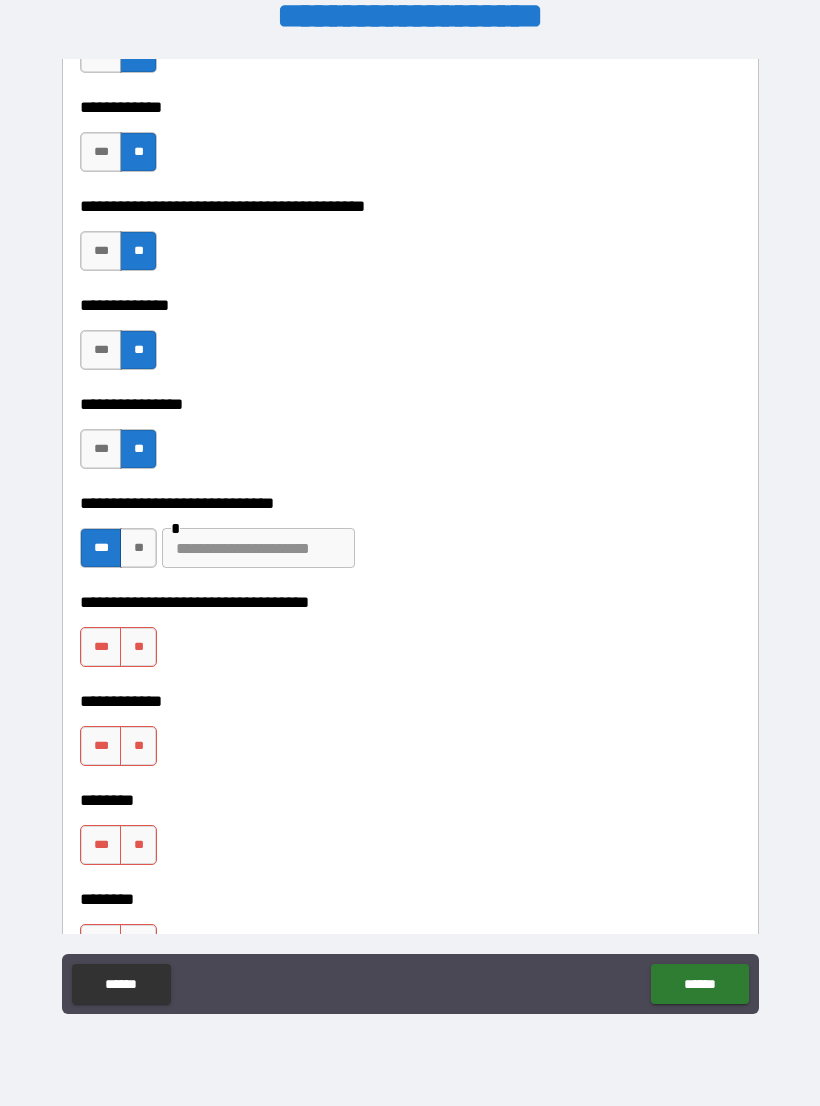 click at bounding box center [258, 548] 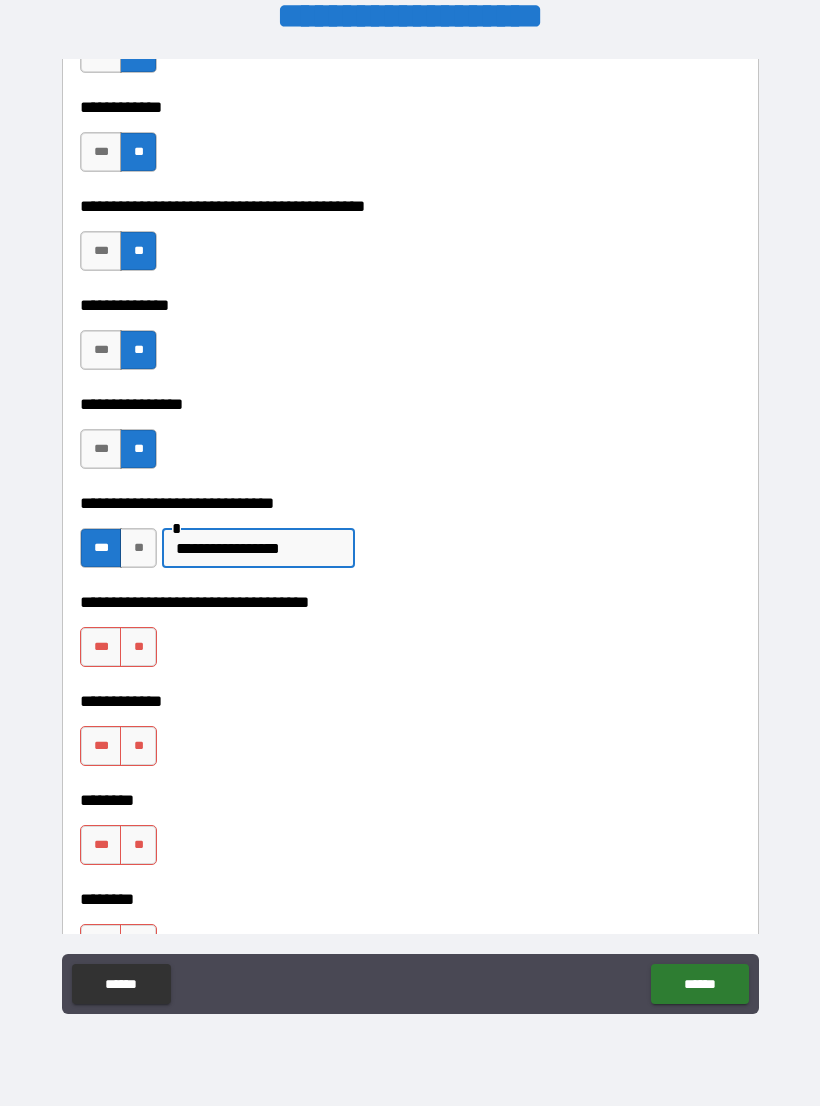 type on "**********" 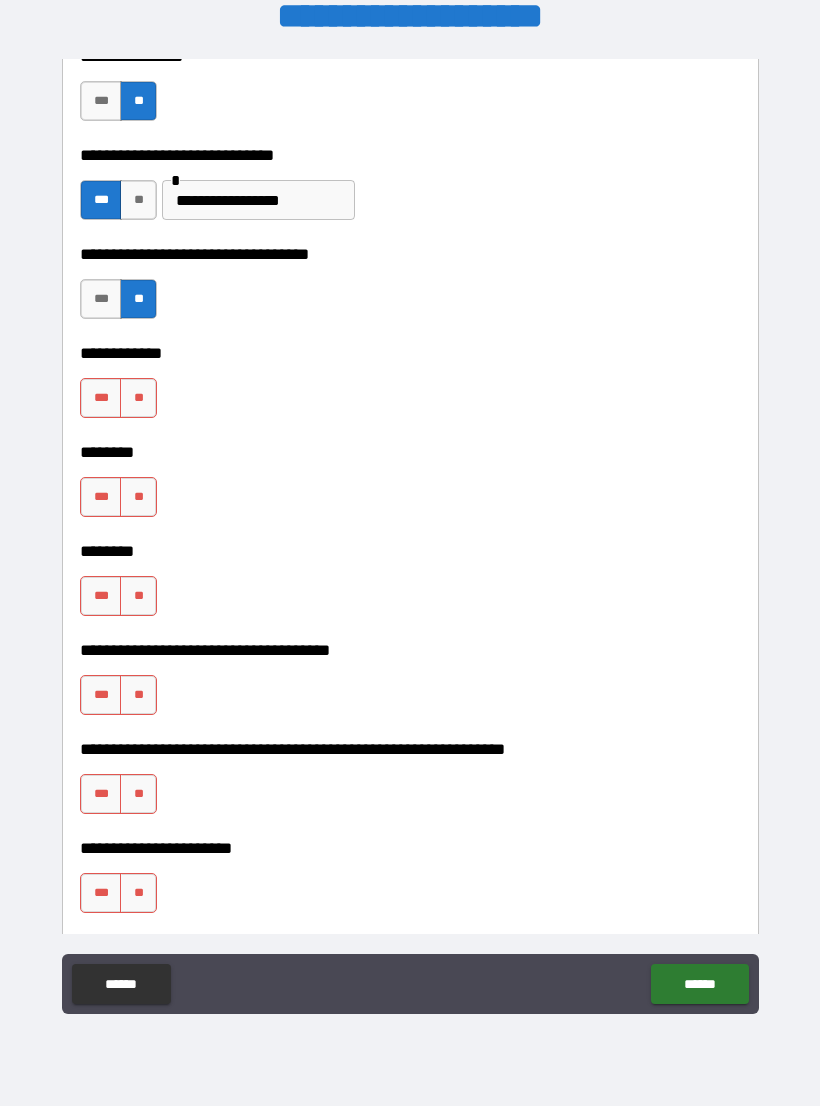 scroll, scrollTop: 7635, scrollLeft: 0, axis: vertical 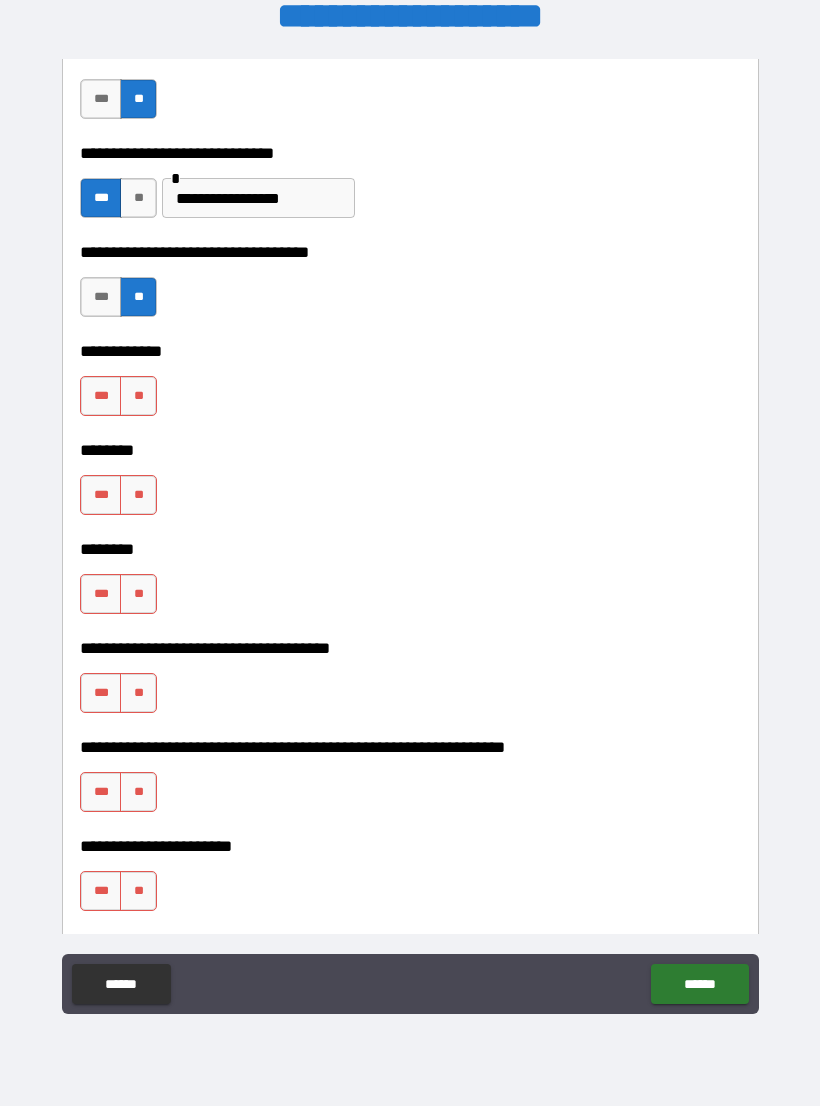 click on "**" at bounding box center [138, 396] 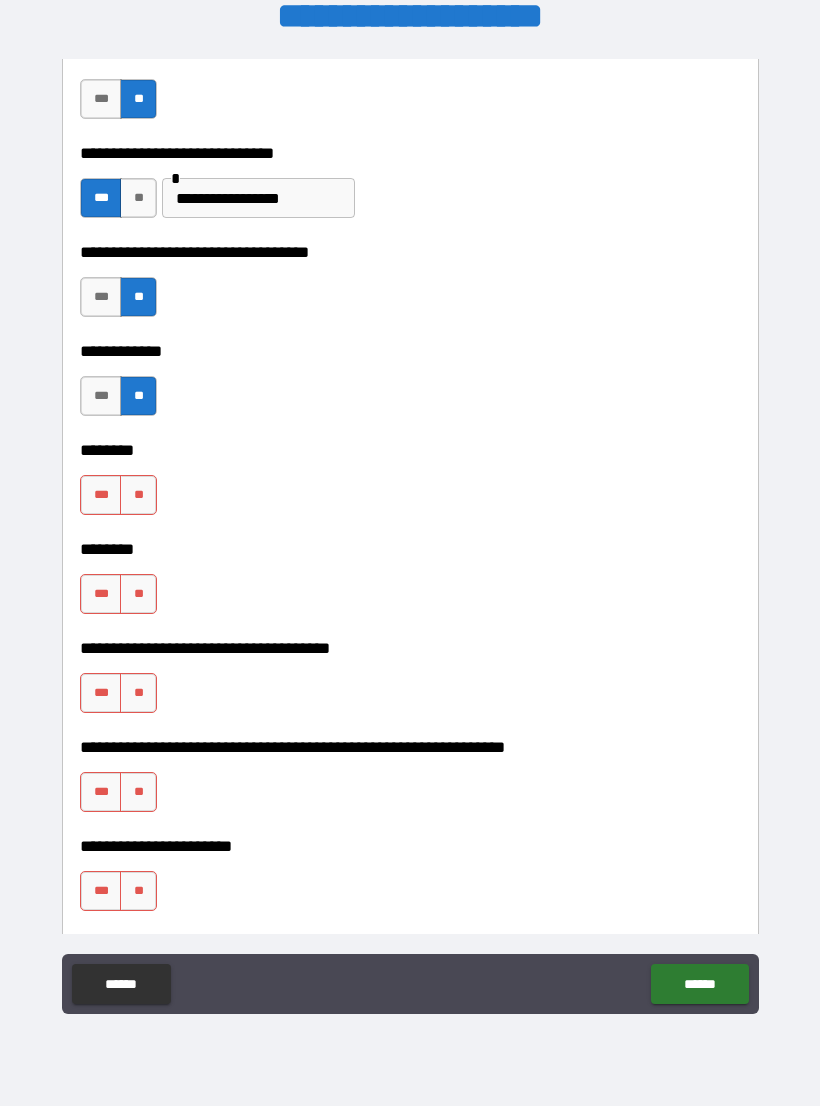 click on "**" at bounding box center [138, 495] 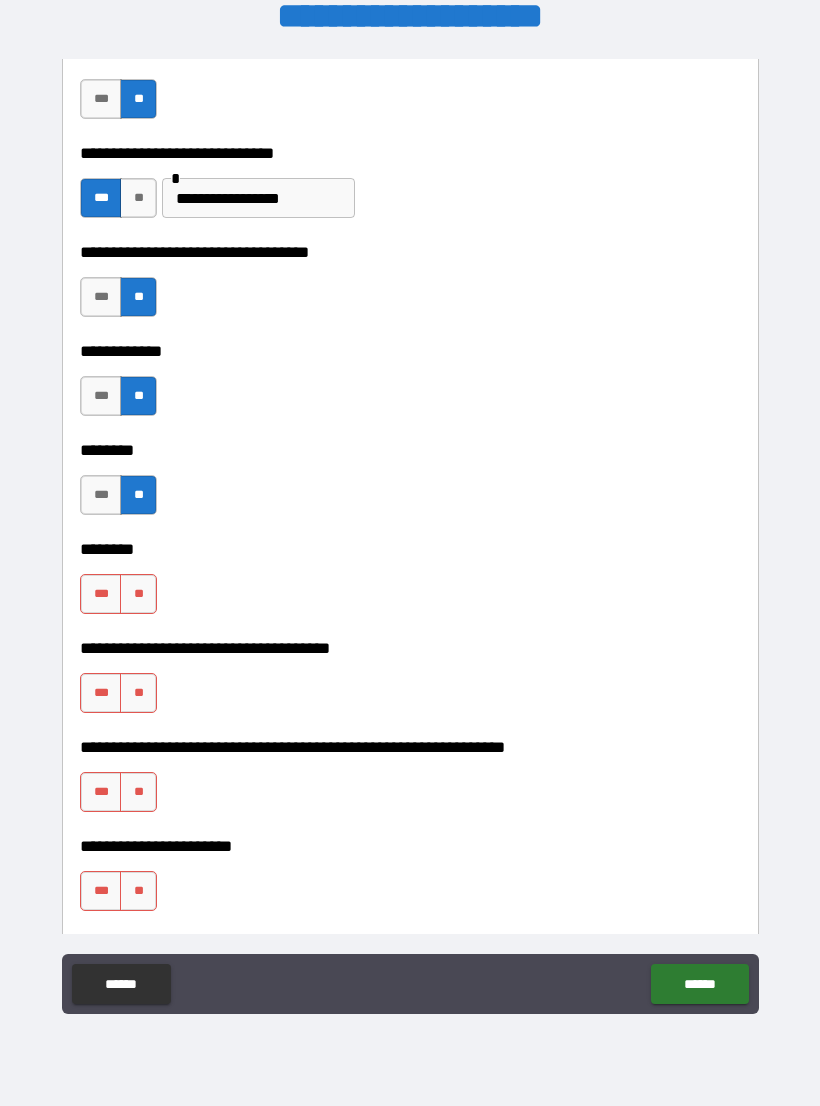 click on "**" at bounding box center (138, 594) 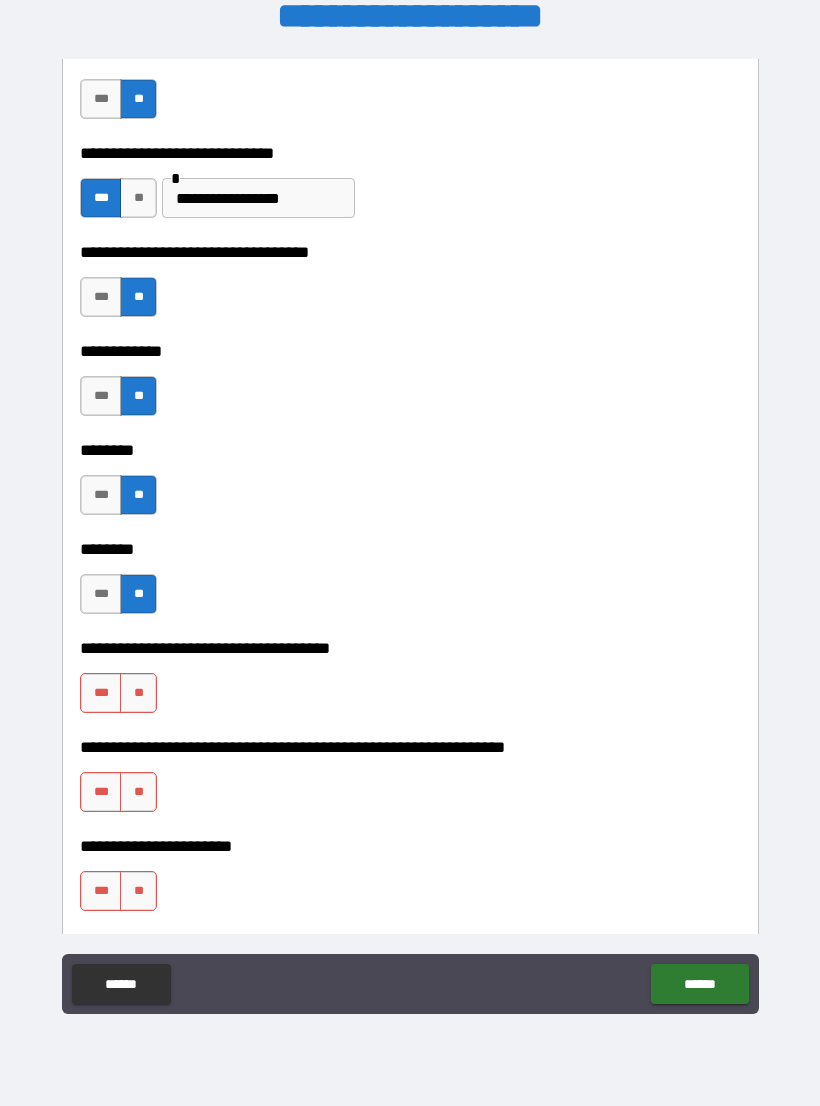click on "**" at bounding box center (138, 693) 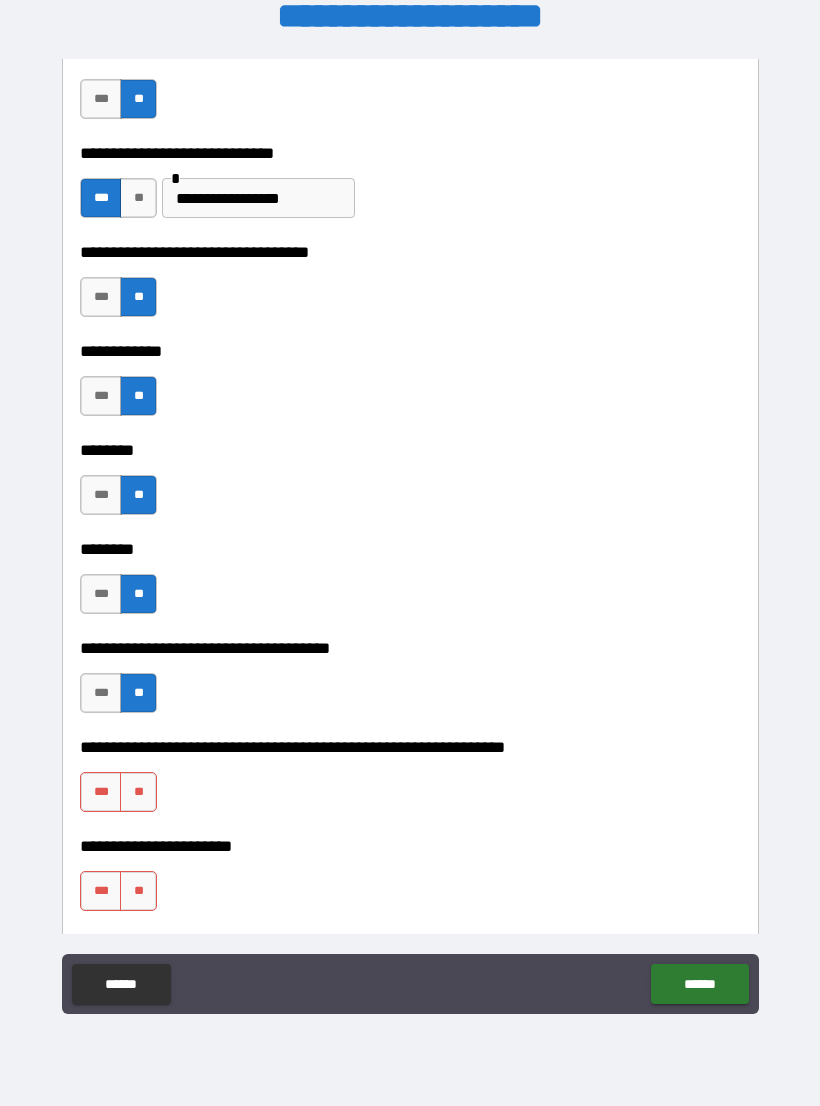 click on "**" at bounding box center [138, 792] 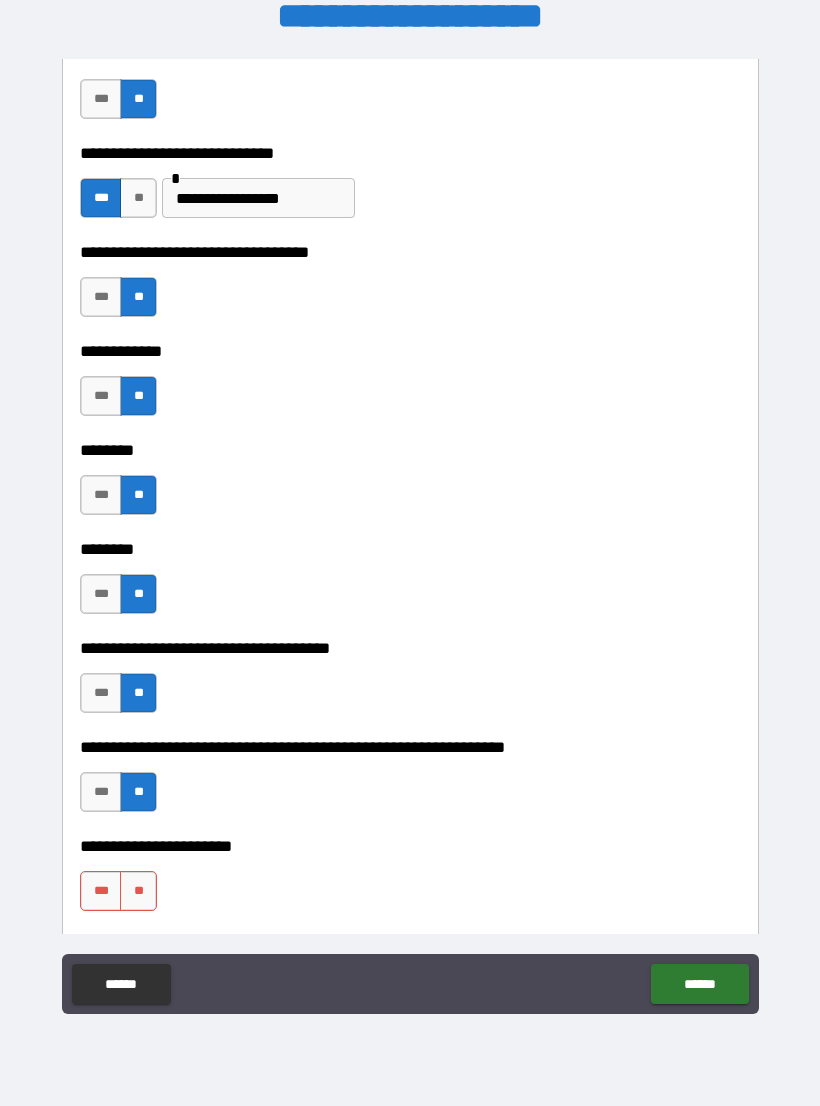 click on "***" at bounding box center (101, 792) 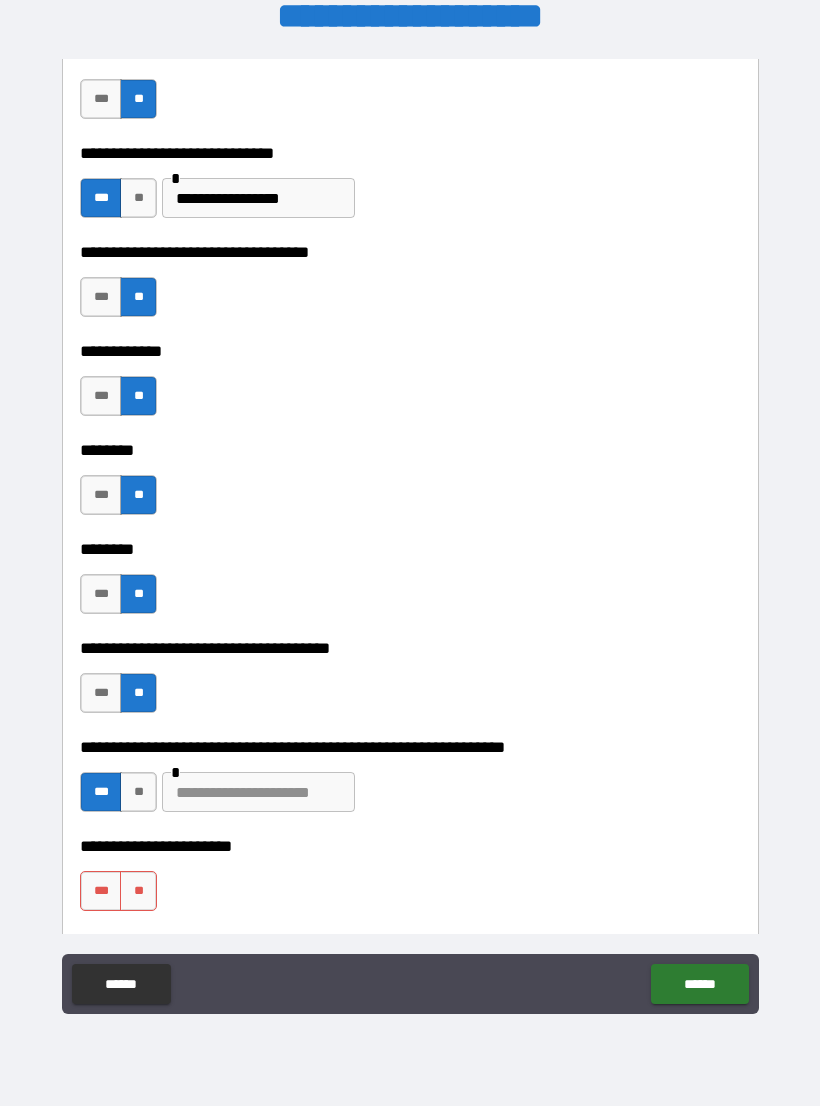 click at bounding box center (258, 792) 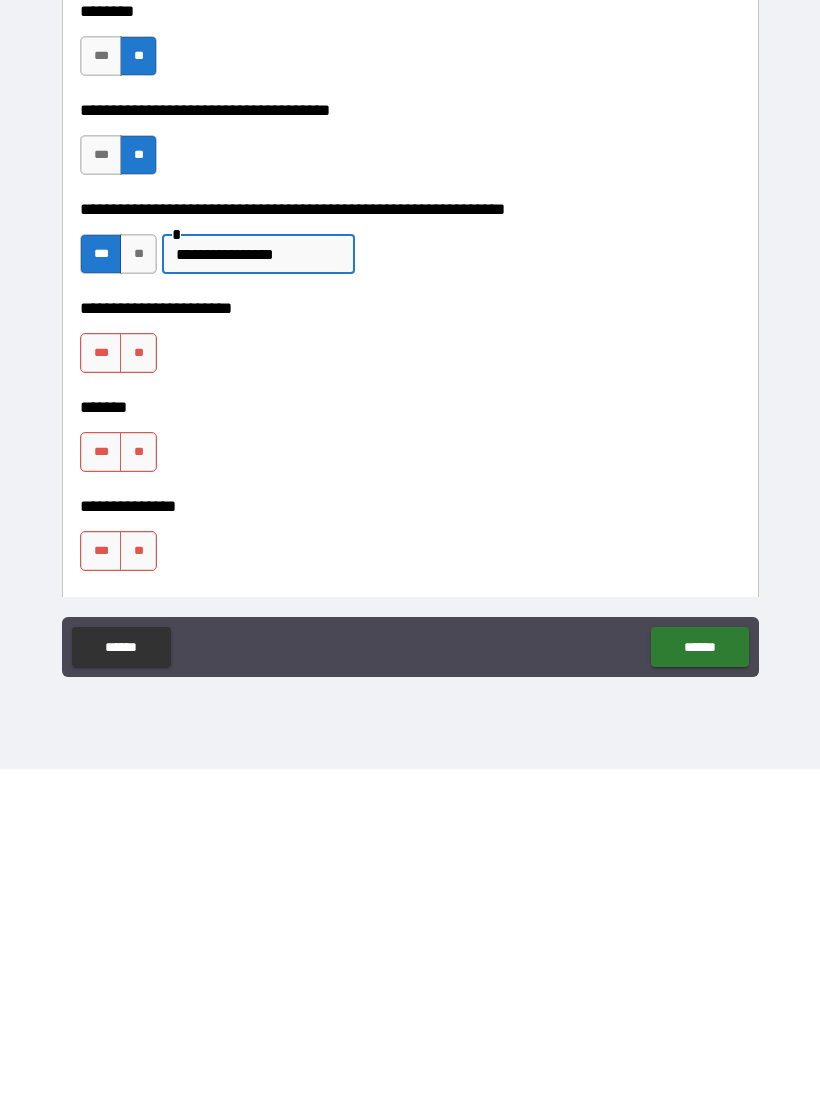 scroll, scrollTop: 7834, scrollLeft: 0, axis: vertical 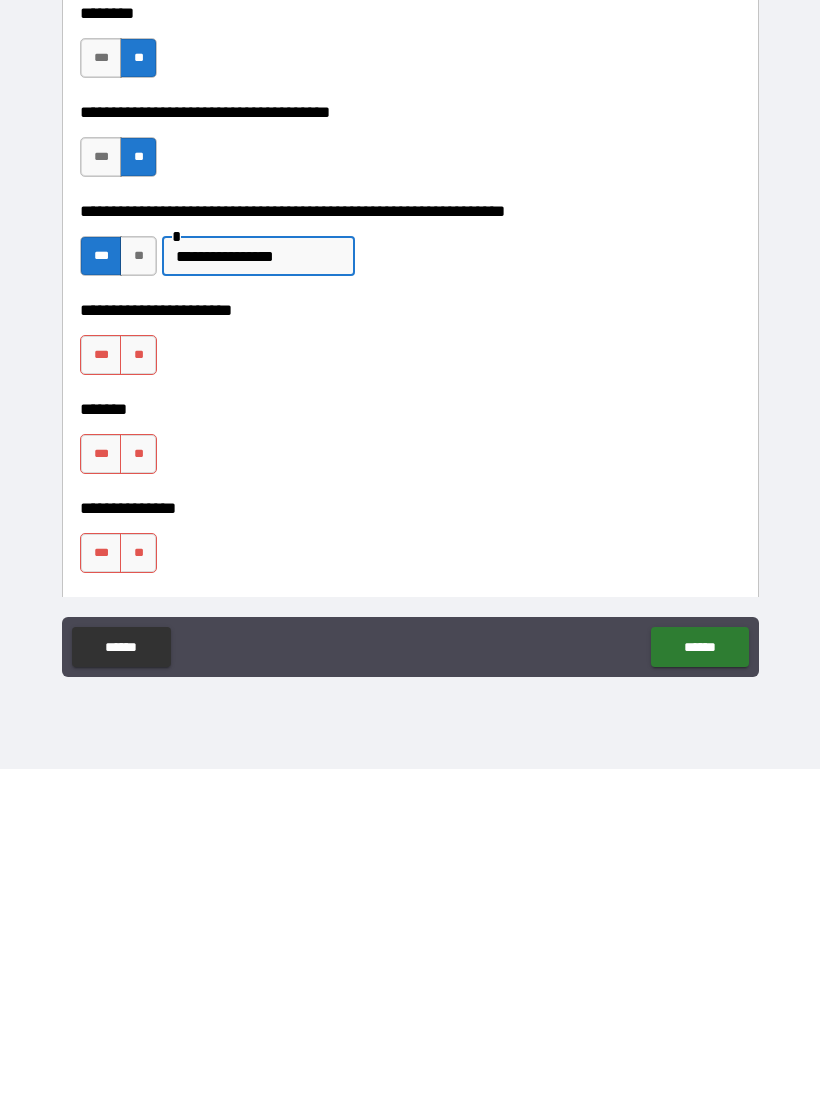 type on "**********" 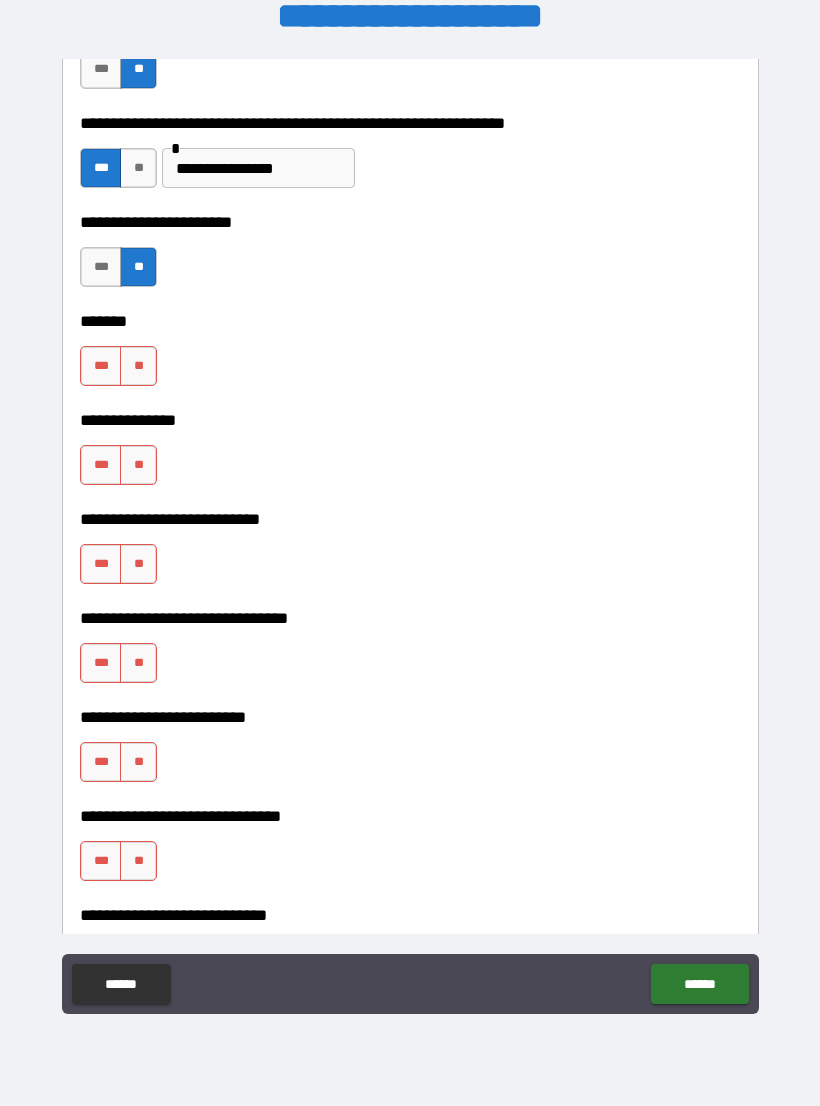 scroll, scrollTop: 8262, scrollLeft: 0, axis: vertical 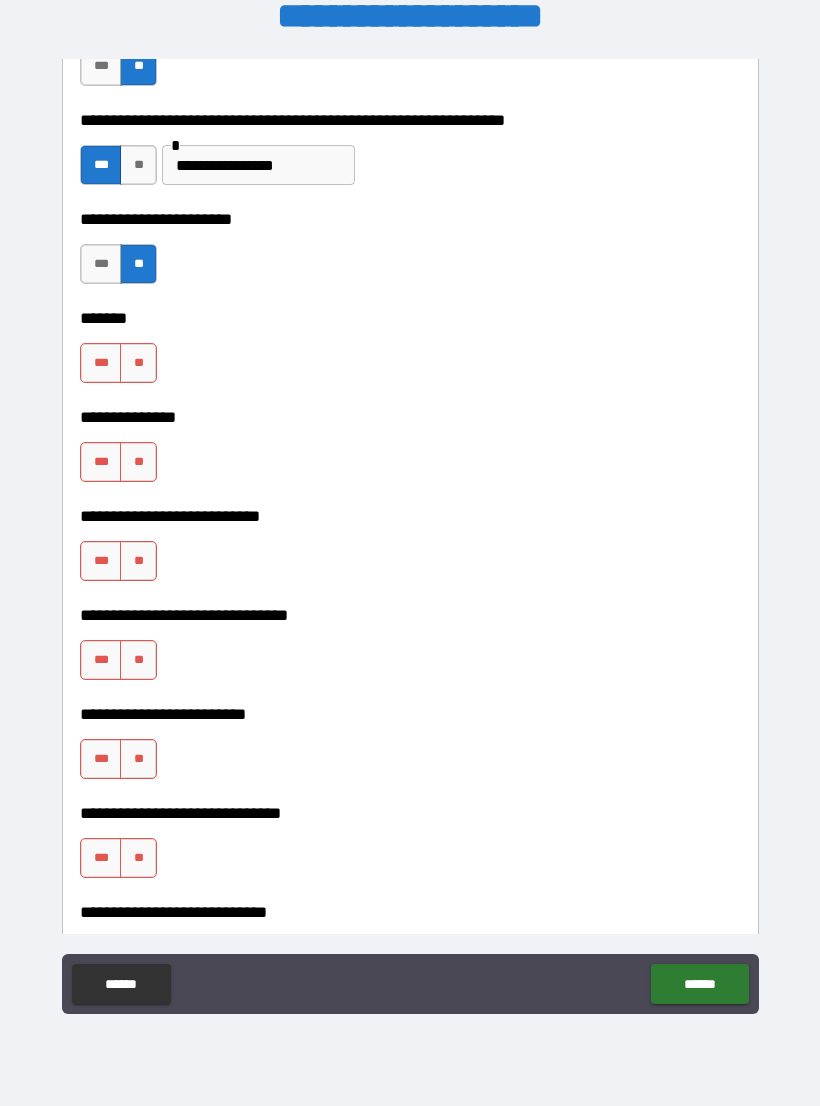 click on "**" at bounding box center (138, 363) 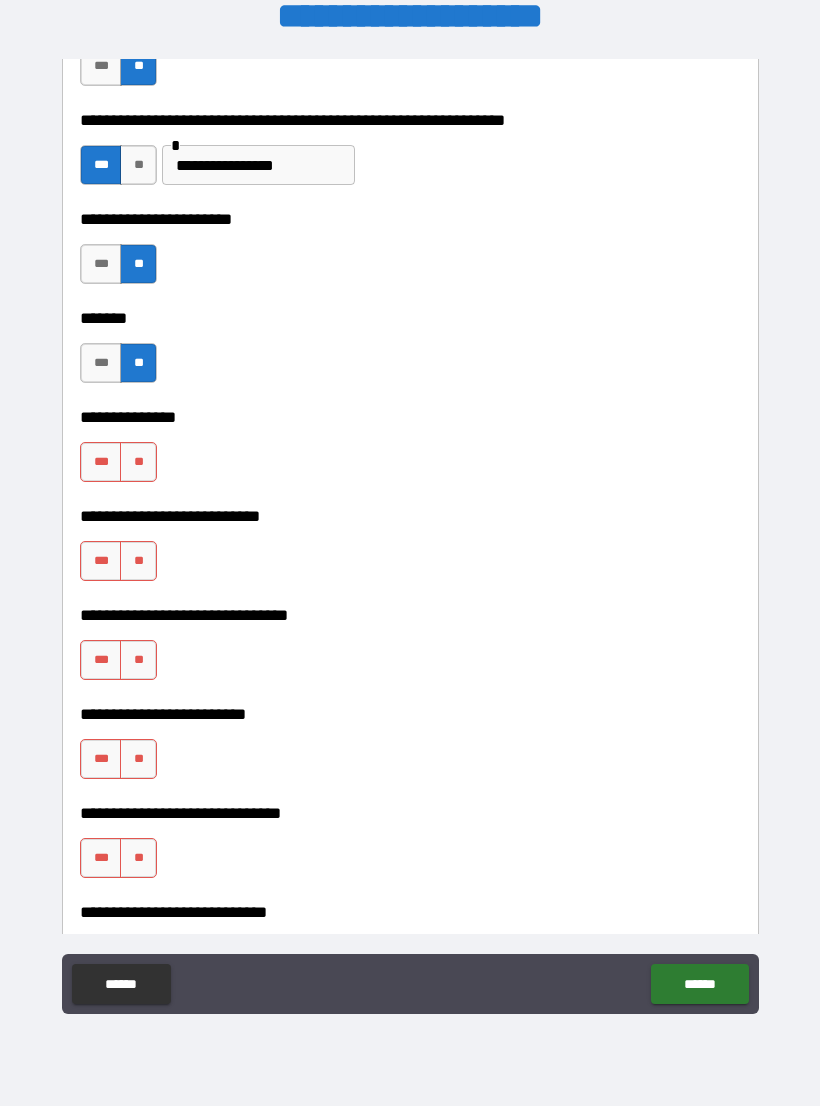 click on "**" at bounding box center [138, 462] 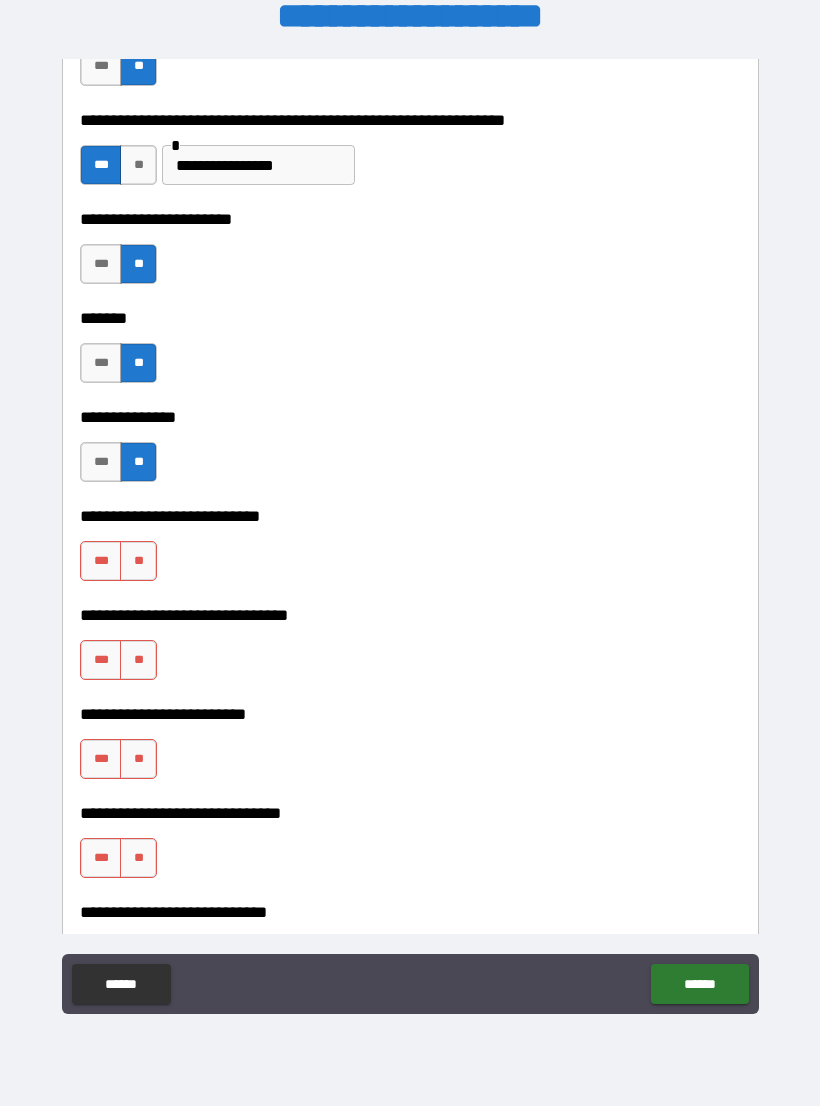 click on "**" at bounding box center (138, 561) 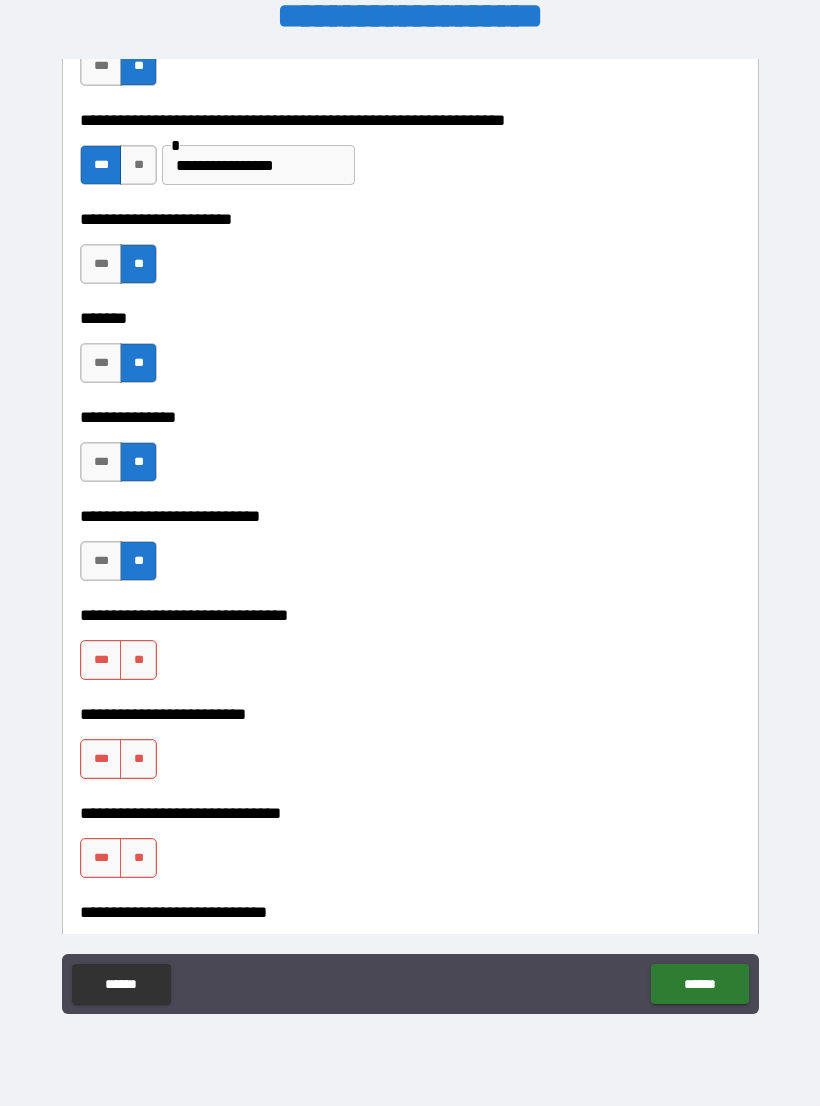click on "**" at bounding box center (138, 660) 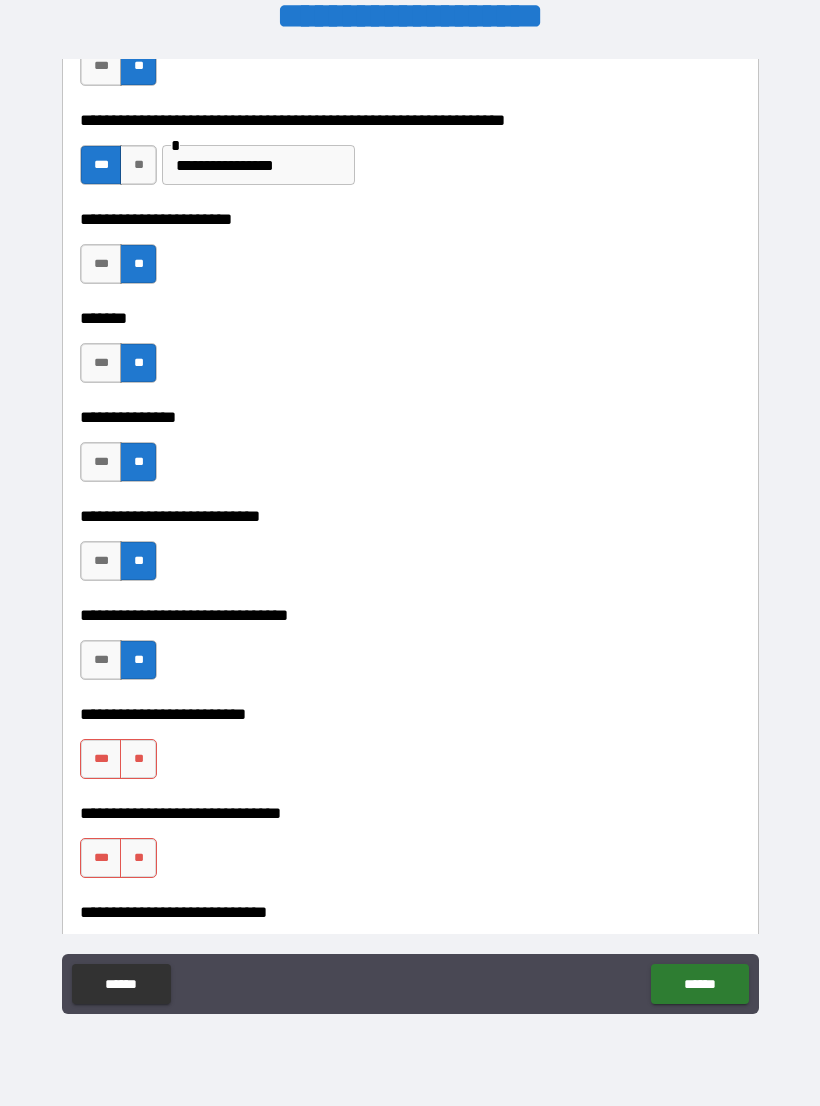 click on "**" at bounding box center (138, 759) 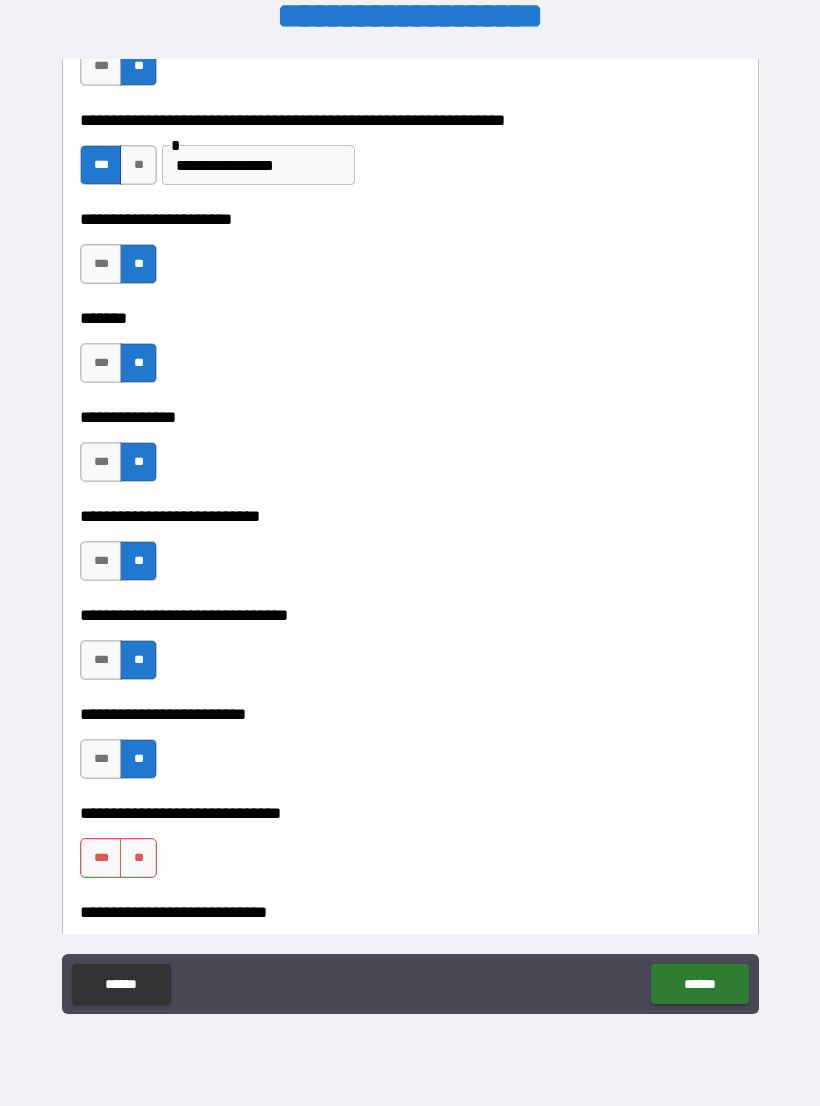 click on "**" at bounding box center (138, 858) 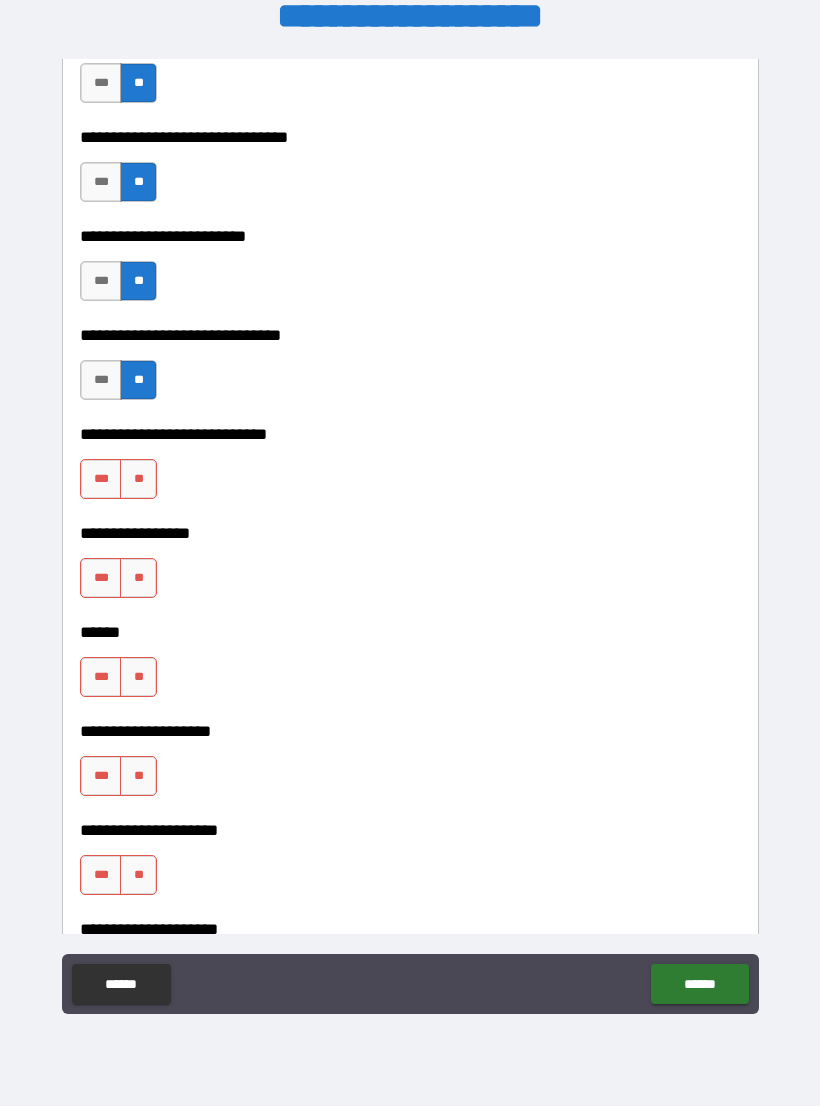scroll, scrollTop: 8755, scrollLeft: 0, axis: vertical 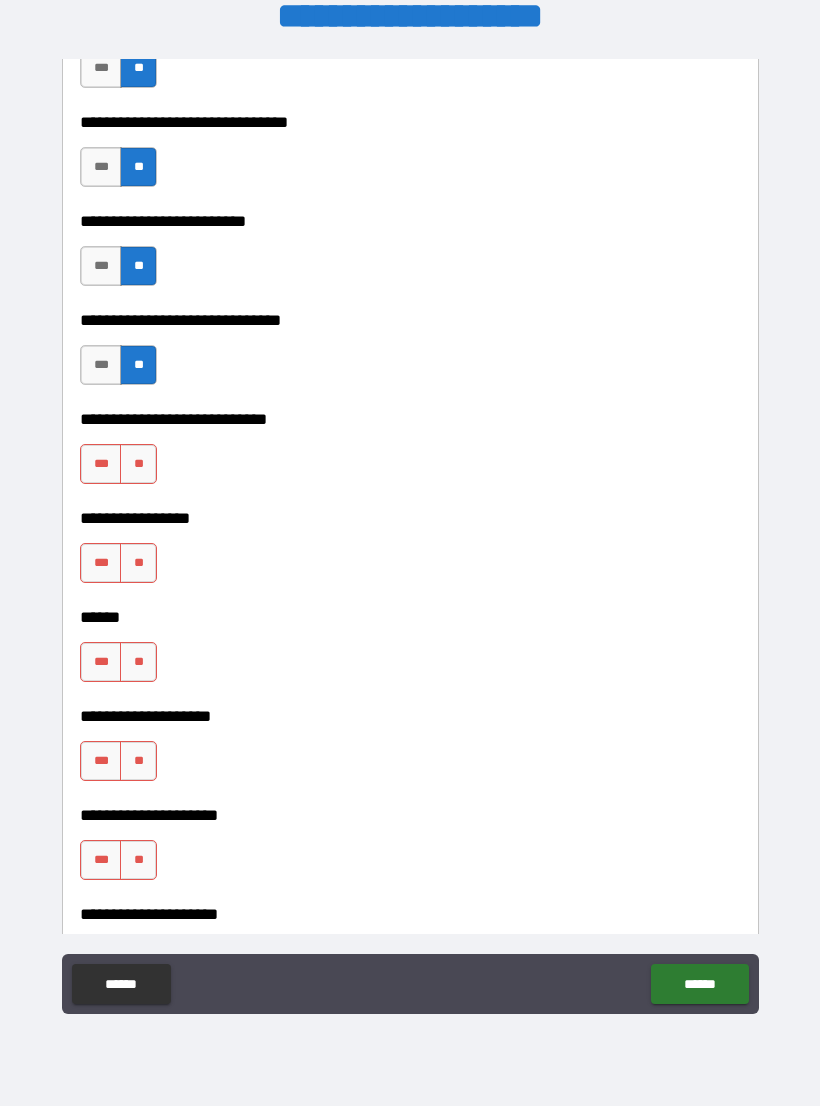 click on "**" at bounding box center [138, 464] 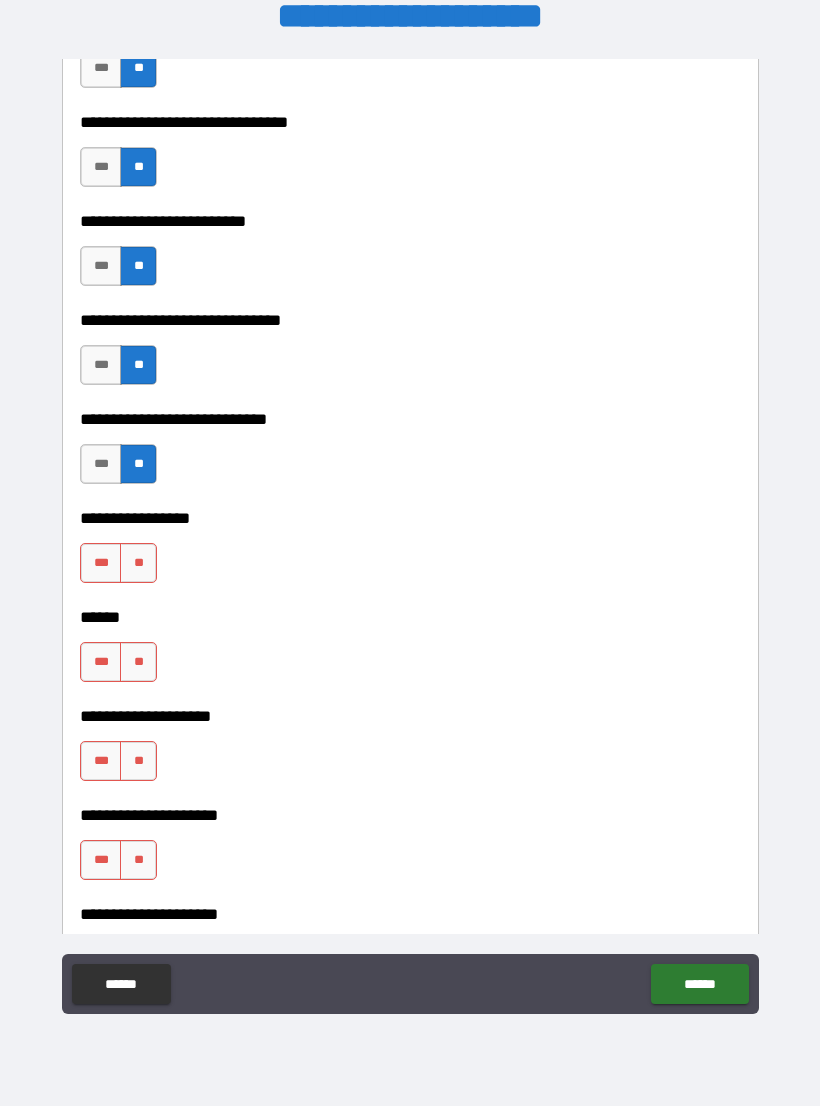 click on "**" at bounding box center (138, 563) 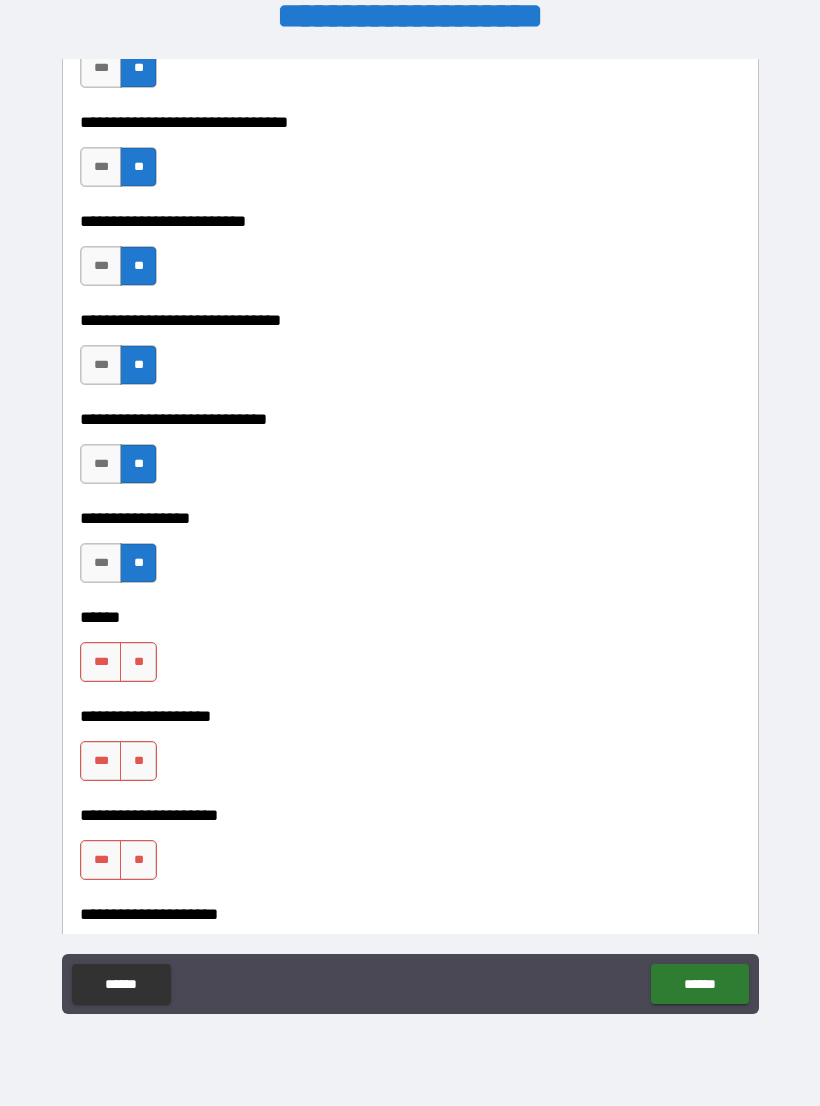 click on "**" at bounding box center (138, 662) 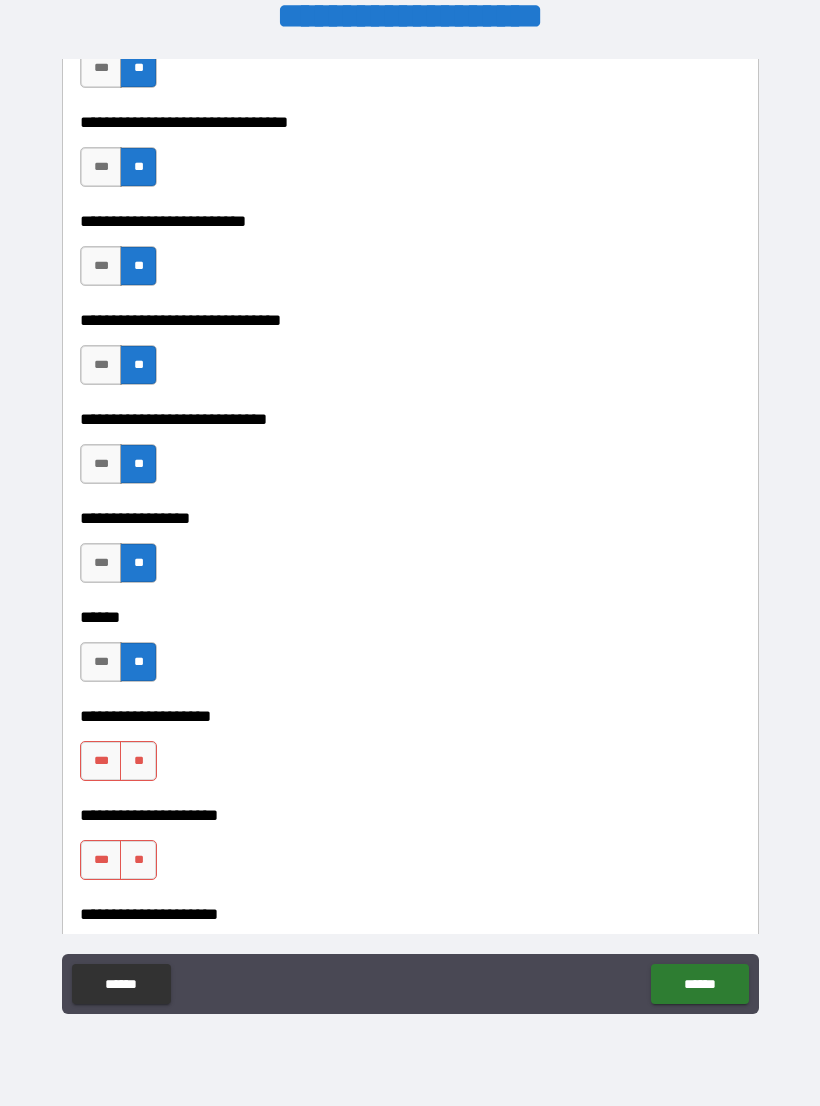 click on "**" at bounding box center (138, 761) 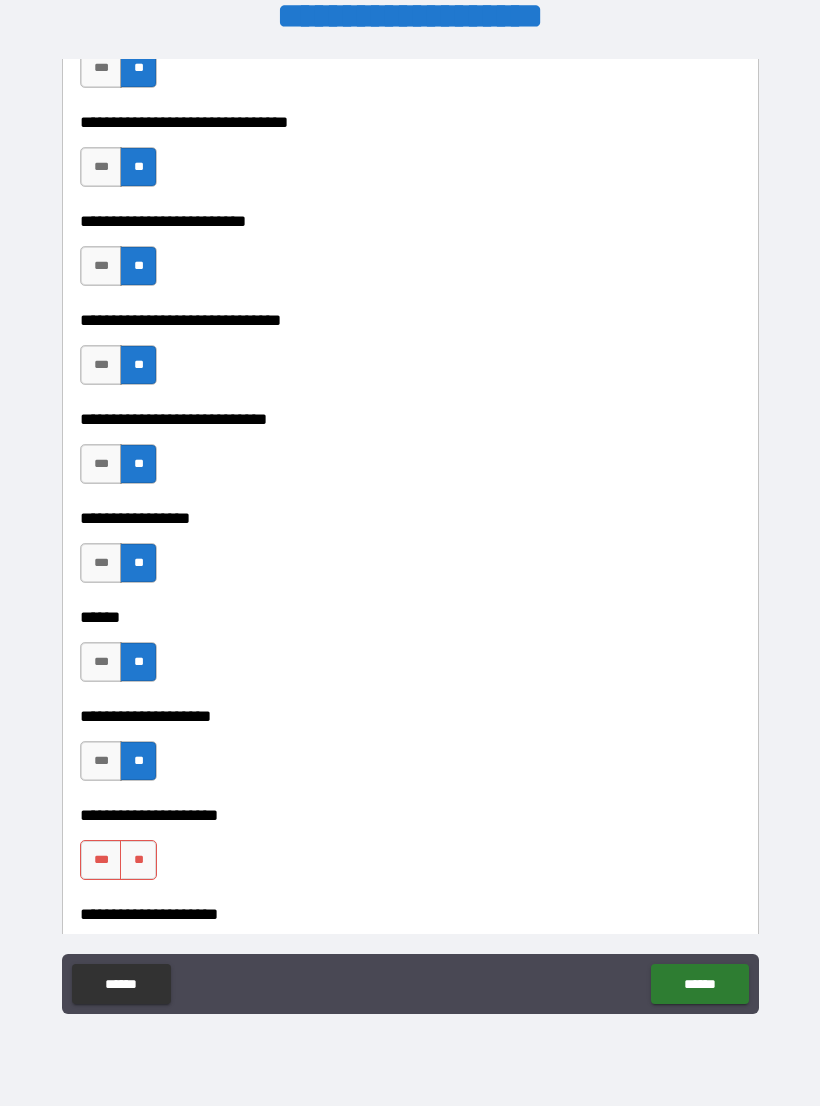 click on "**" at bounding box center [138, 860] 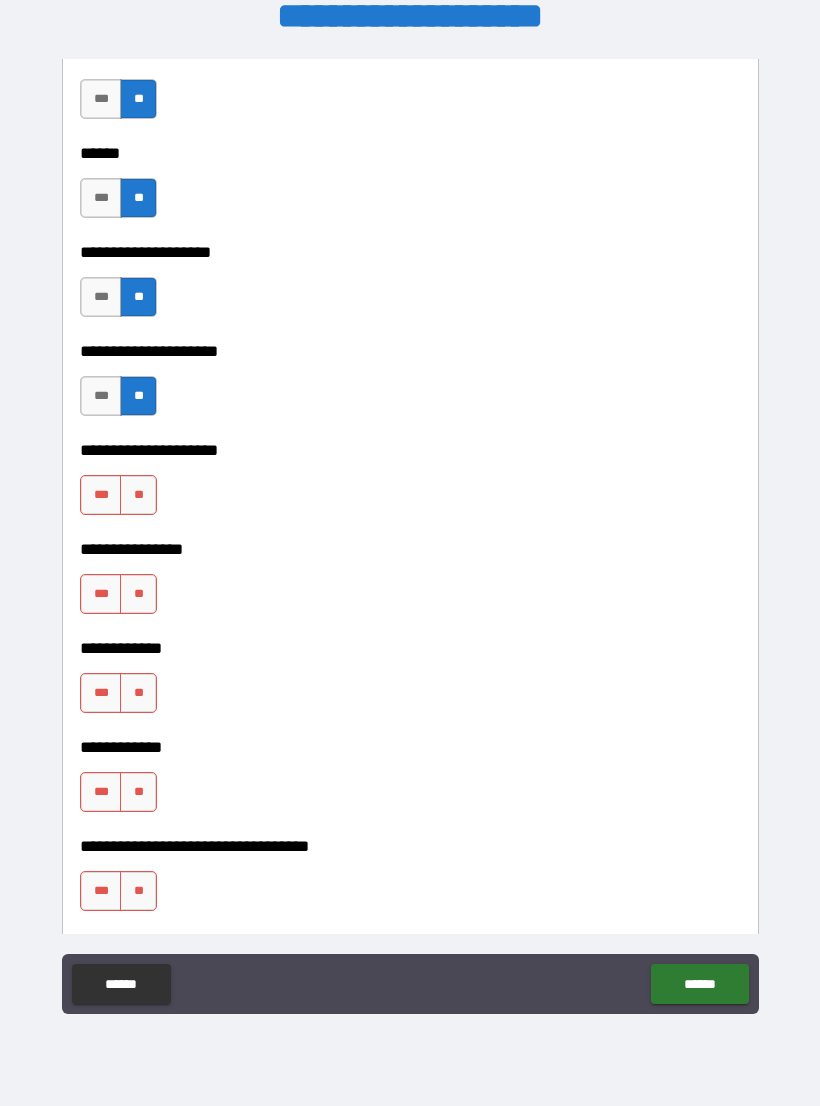 scroll, scrollTop: 9218, scrollLeft: 0, axis: vertical 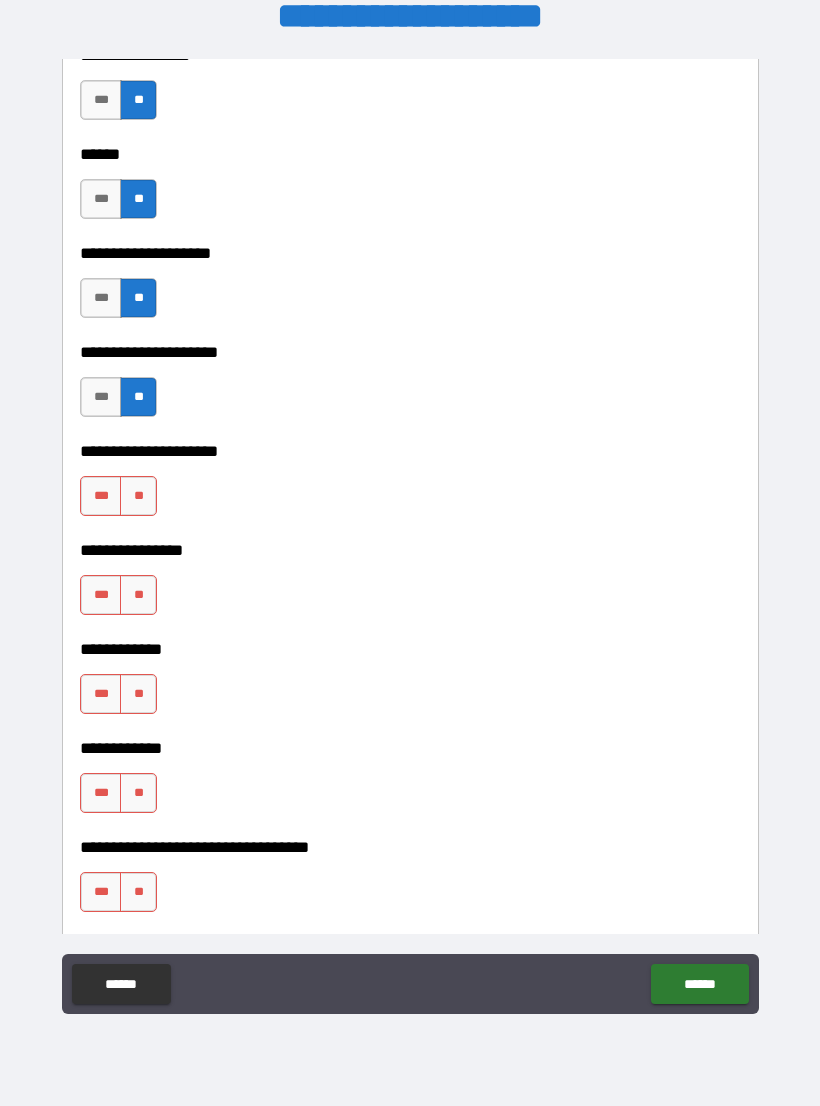 click on "**" at bounding box center [138, 496] 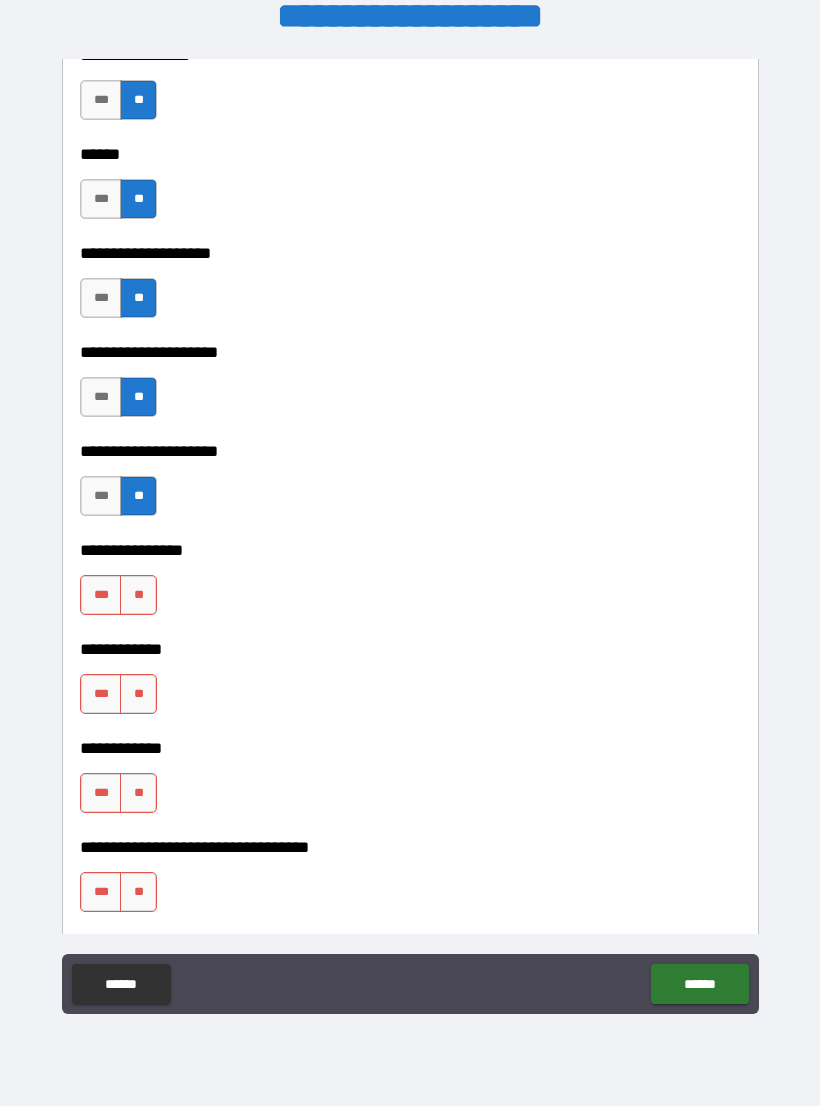click on "**" at bounding box center (138, 595) 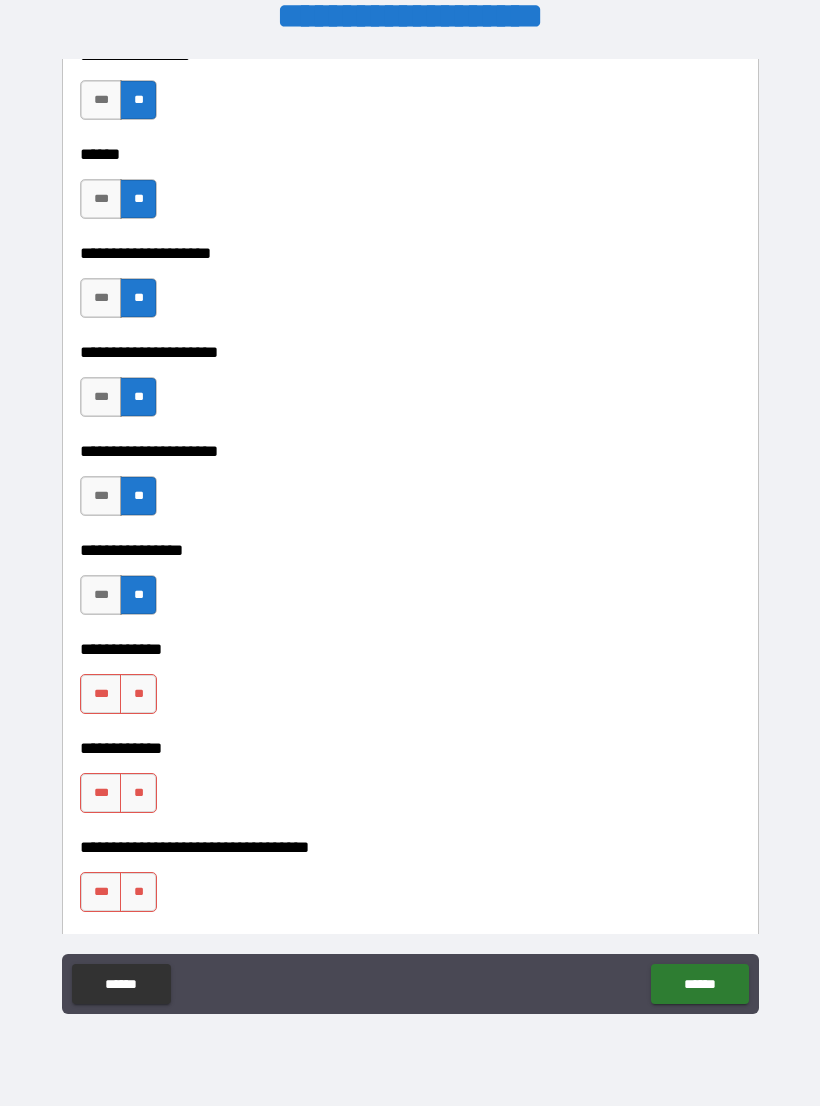 click on "**" at bounding box center [138, 694] 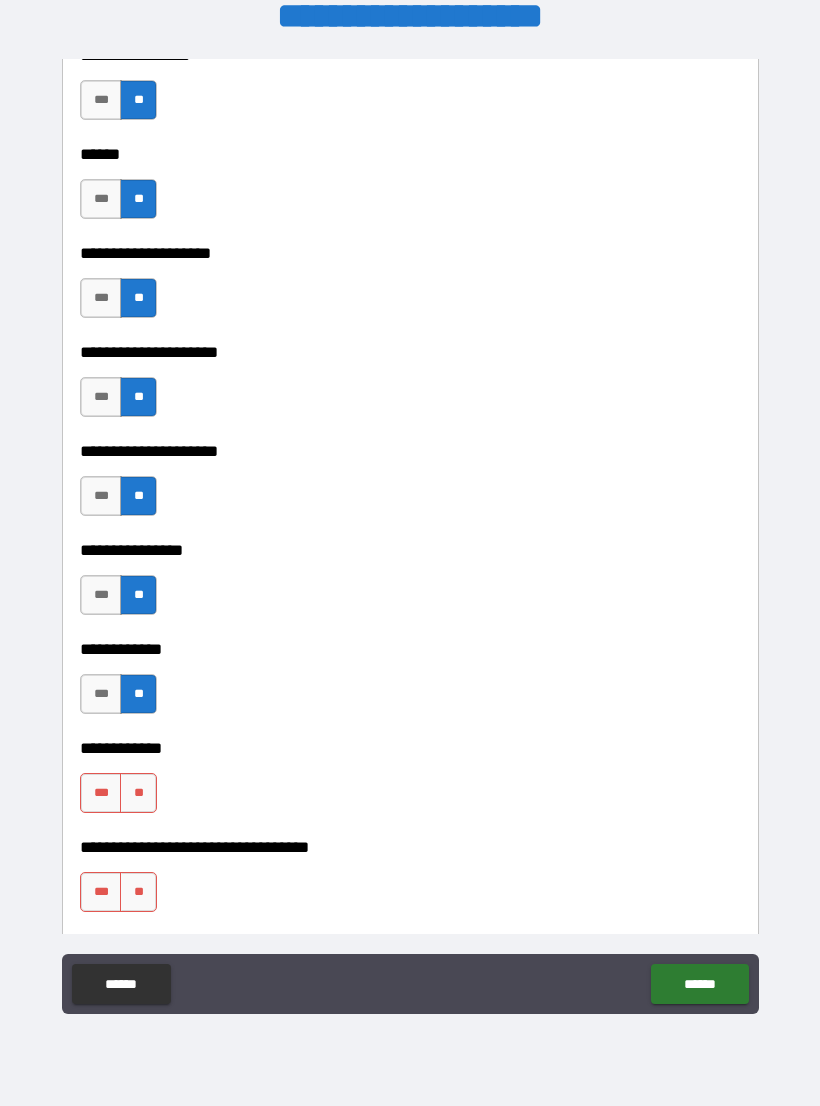 click on "**" at bounding box center (138, 793) 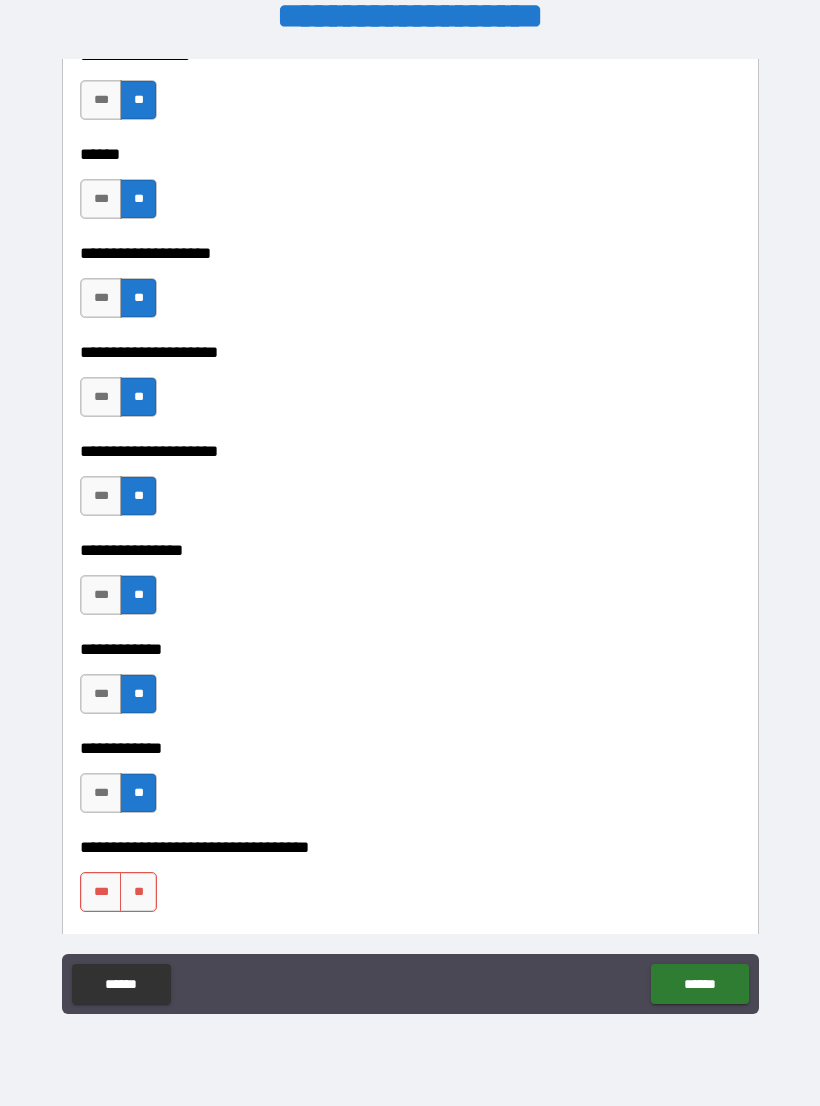 click on "**" at bounding box center (138, 892) 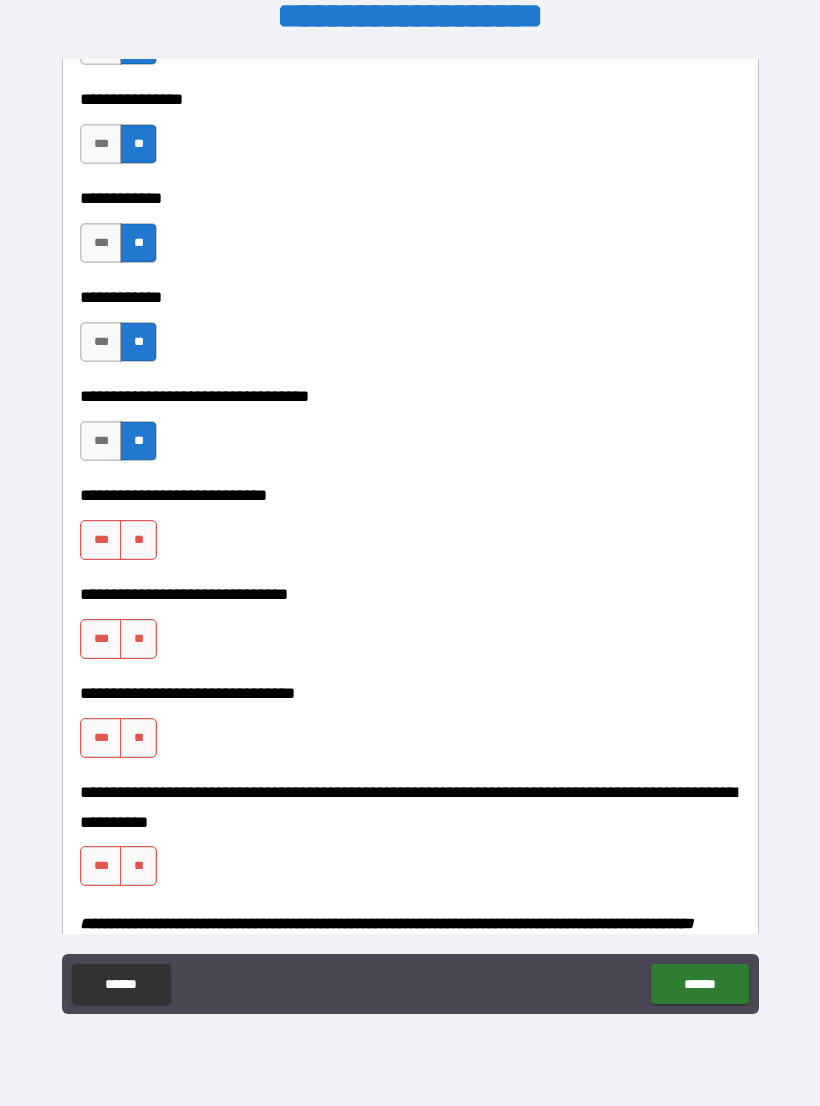 scroll, scrollTop: 9698, scrollLeft: 0, axis: vertical 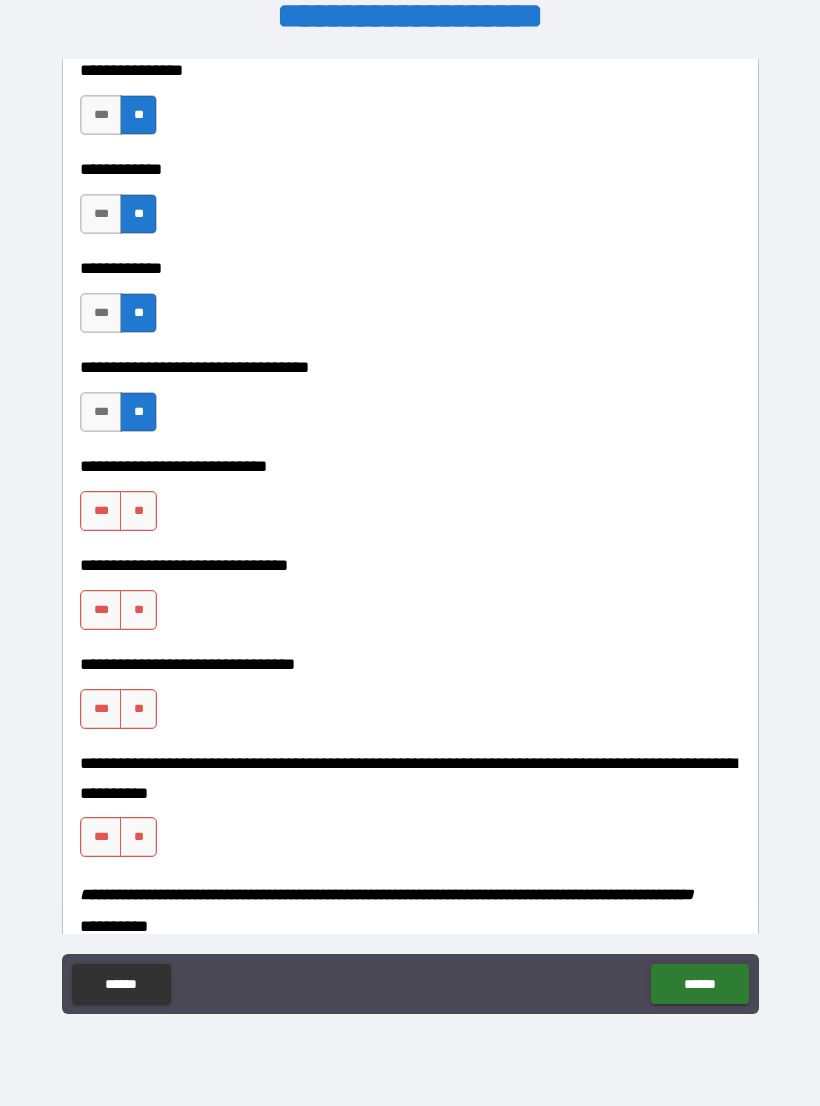click on "**" at bounding box center (138, 511) 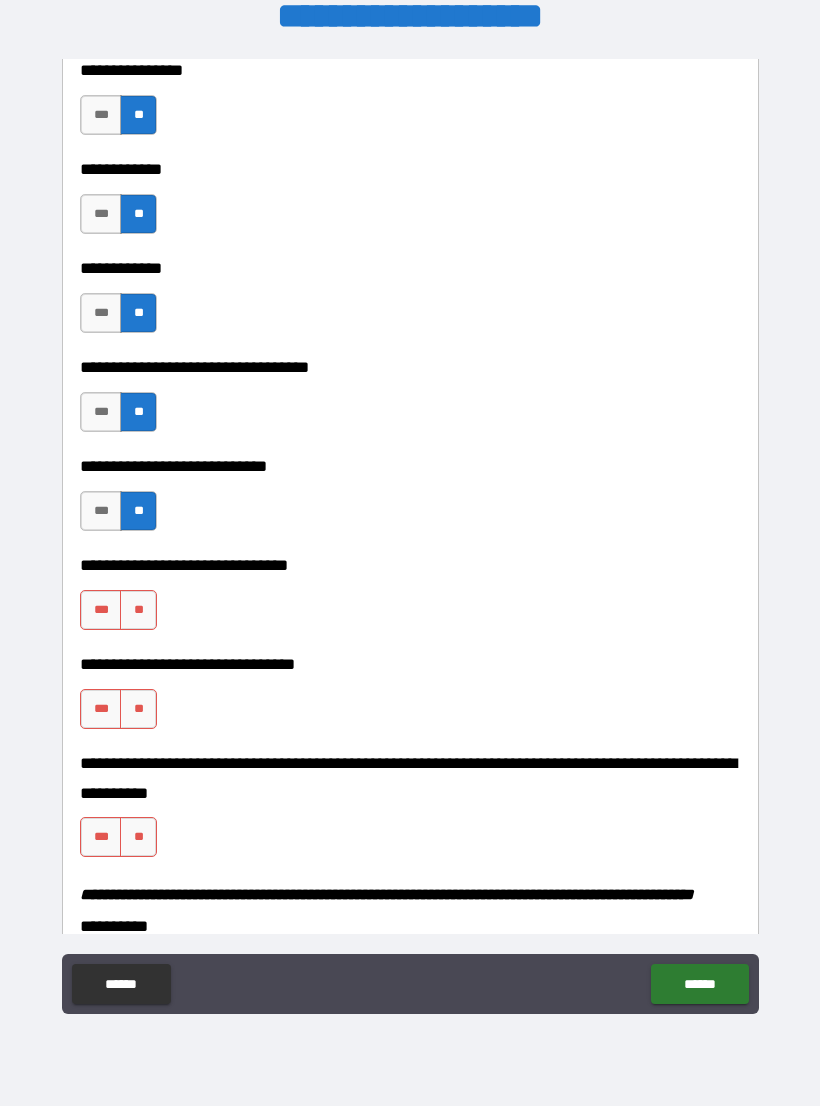 click on "**" at bounding box center [138, 610] 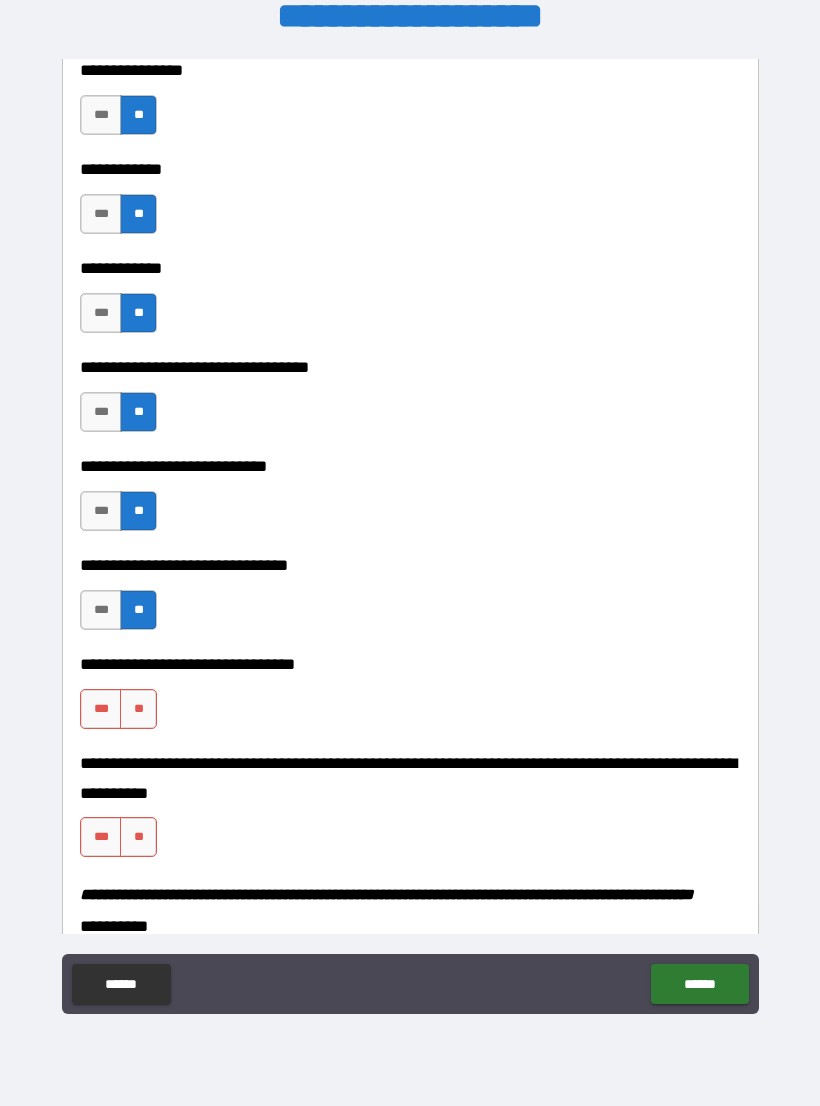 click on "**" at bounding box center (138, 709) 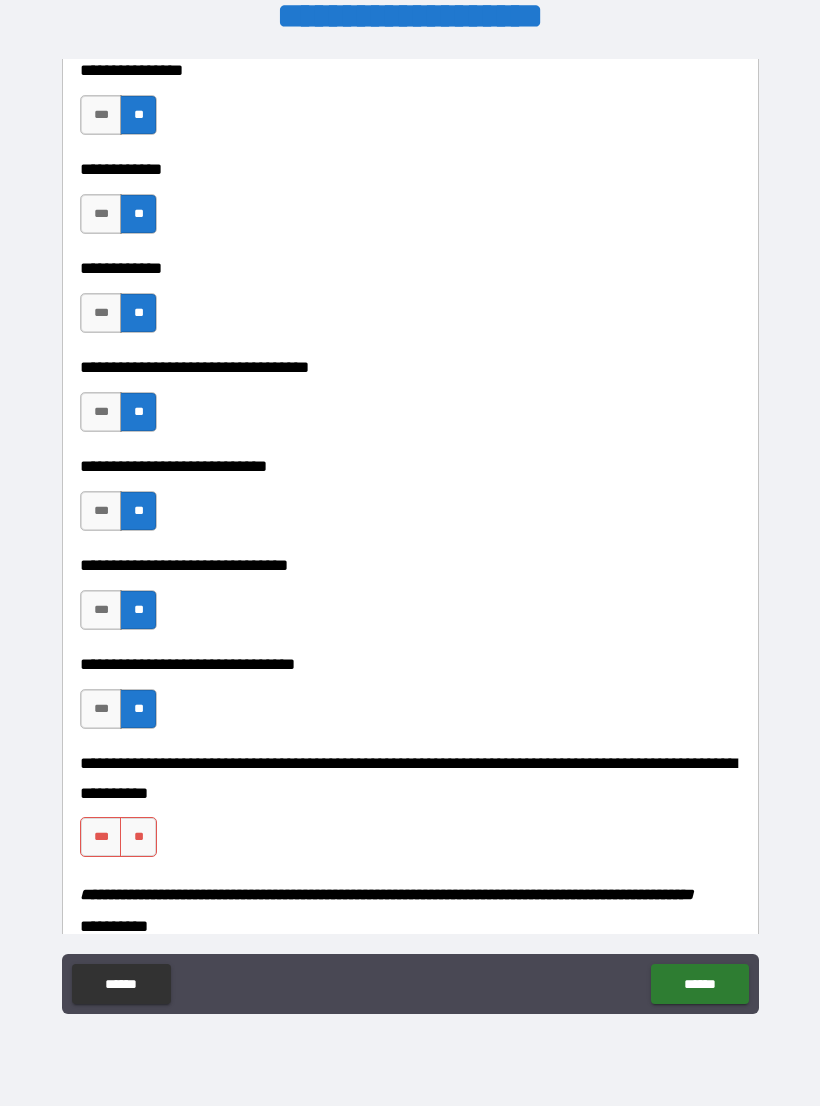 click on "**" at bounding box center (138, 837) 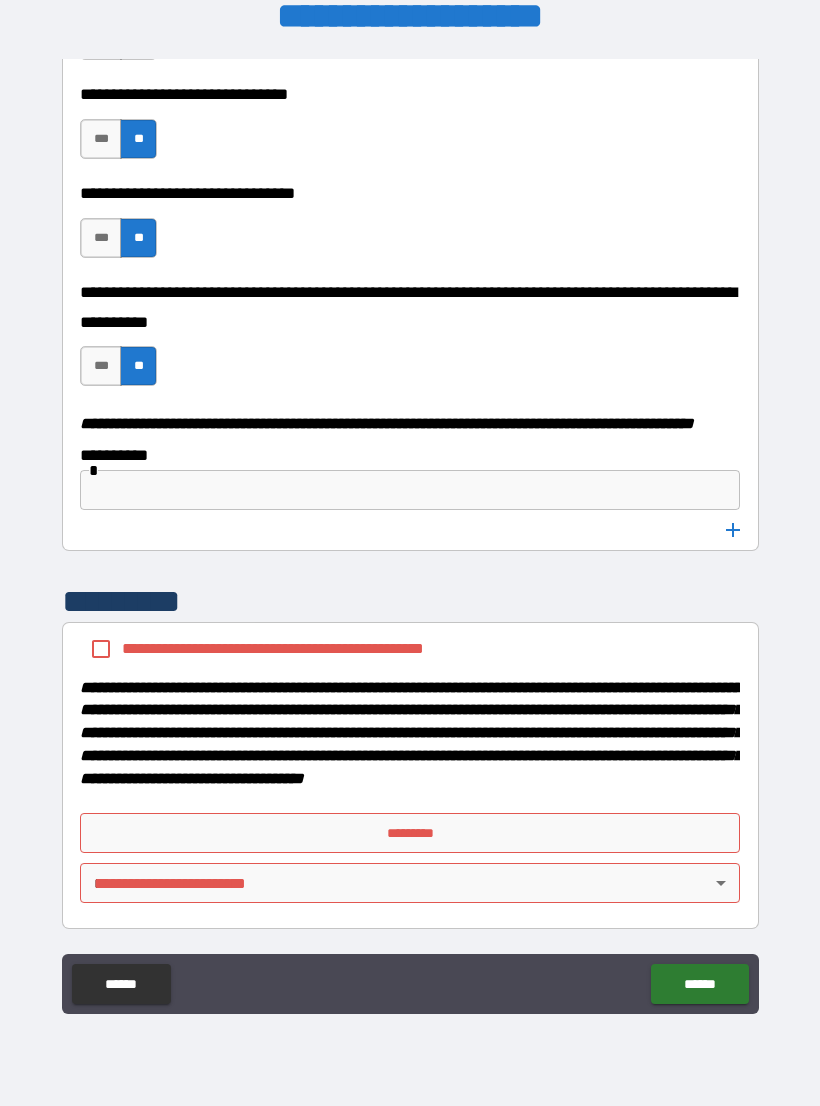 scroll, scrollTop: 10225, scrollLeft: 0, axis: vertical 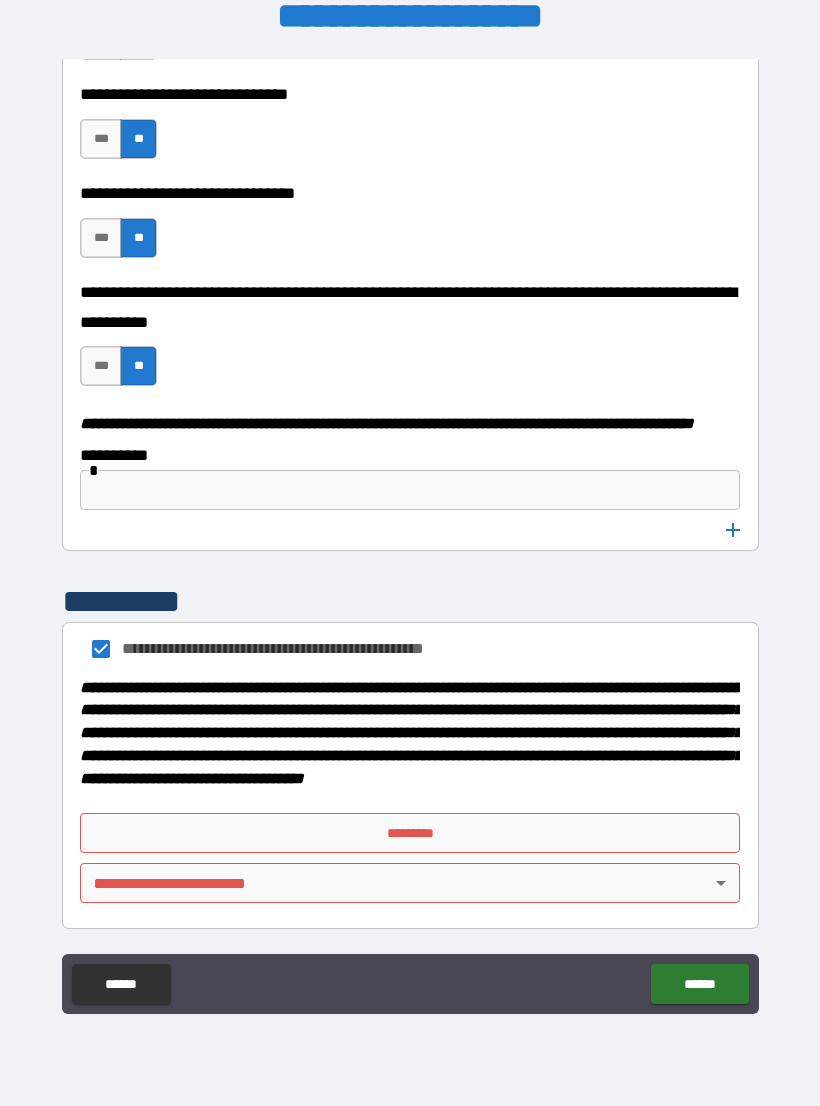 click on "*********" at bounding box center [410, 833] 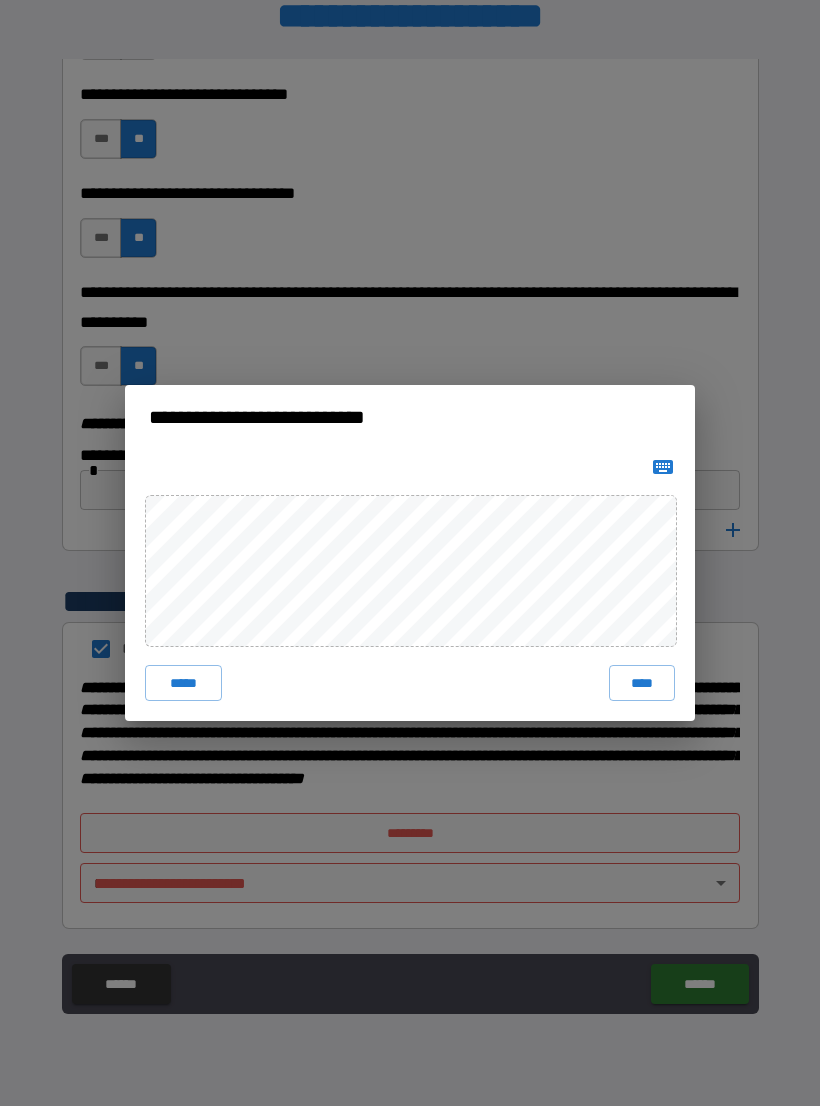 click on "****" at bounding box center [642, 683] 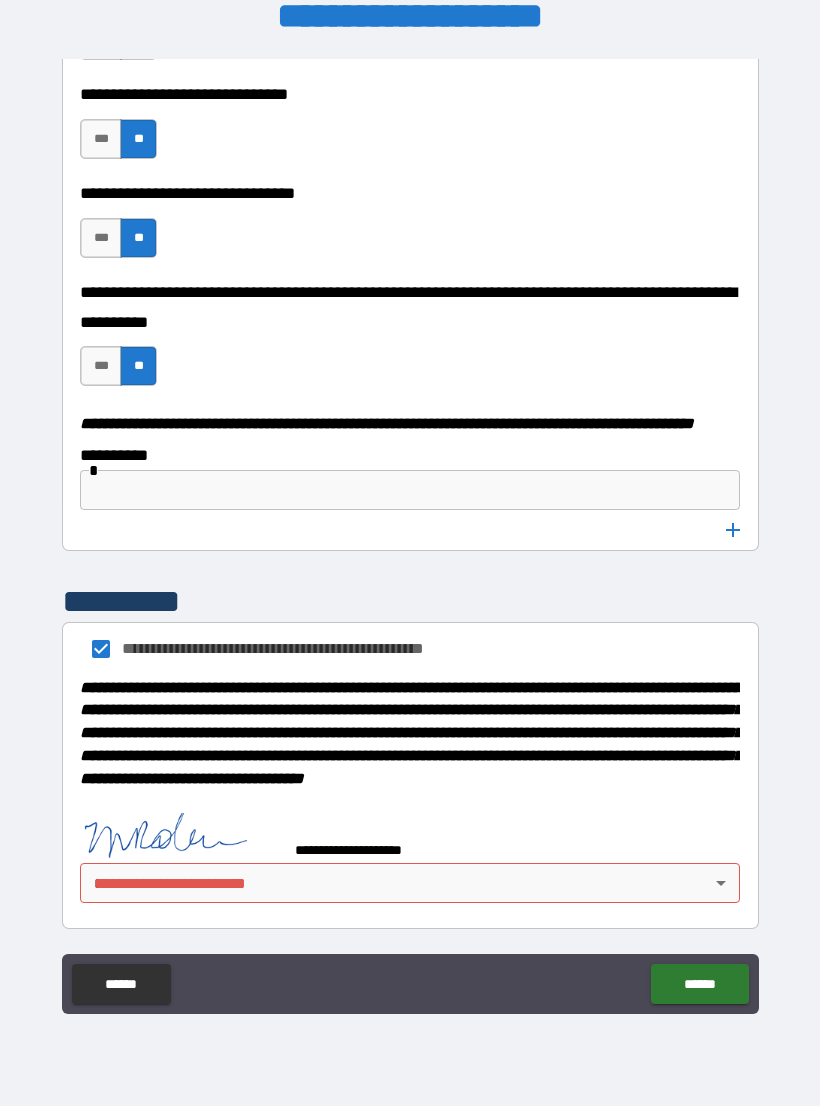 scroll, scrollTop: 10215, scrollLeft: 0, axis: vertical 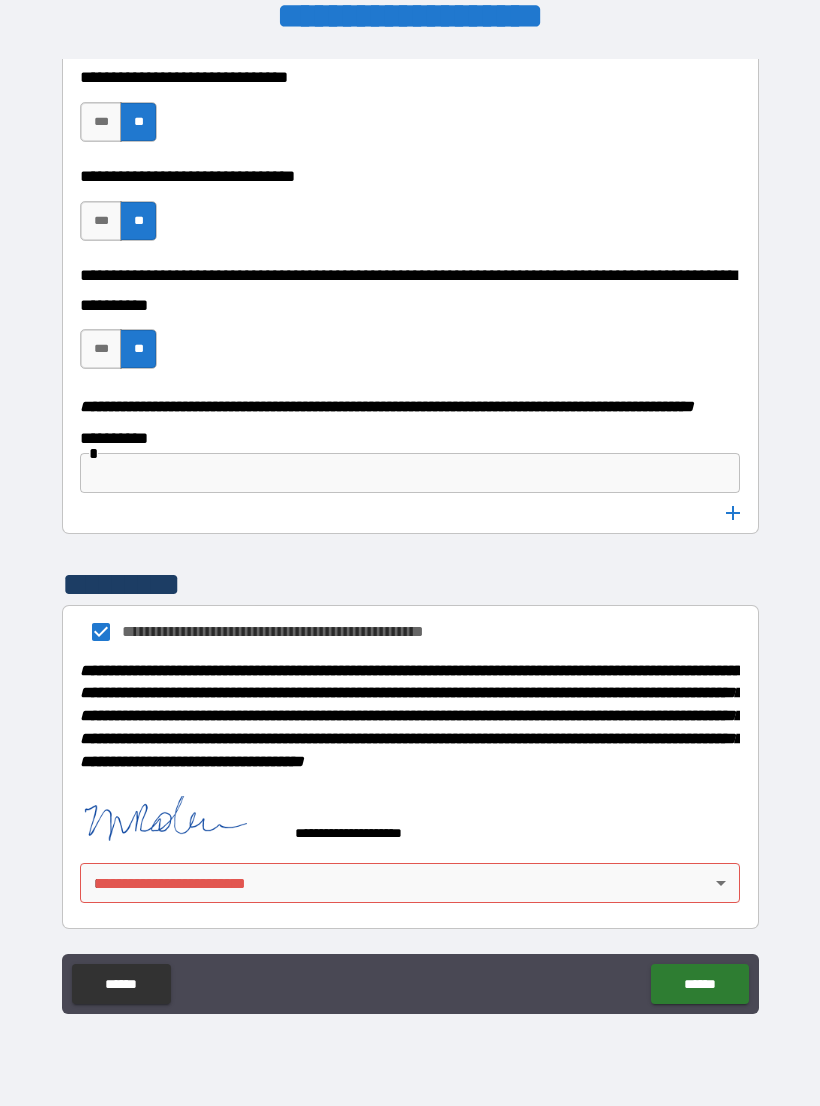 click on "**********" at bounding box center (410, 537) 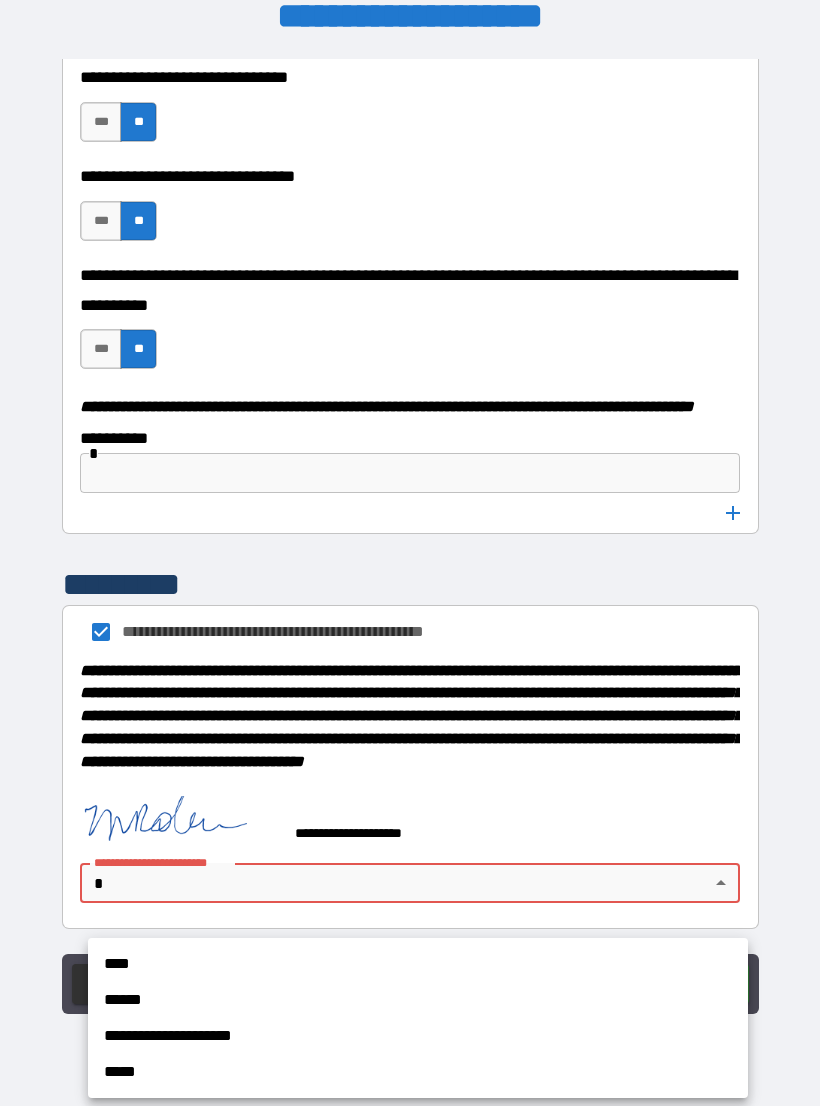click on "**********" at bounding box center [418, 1036] 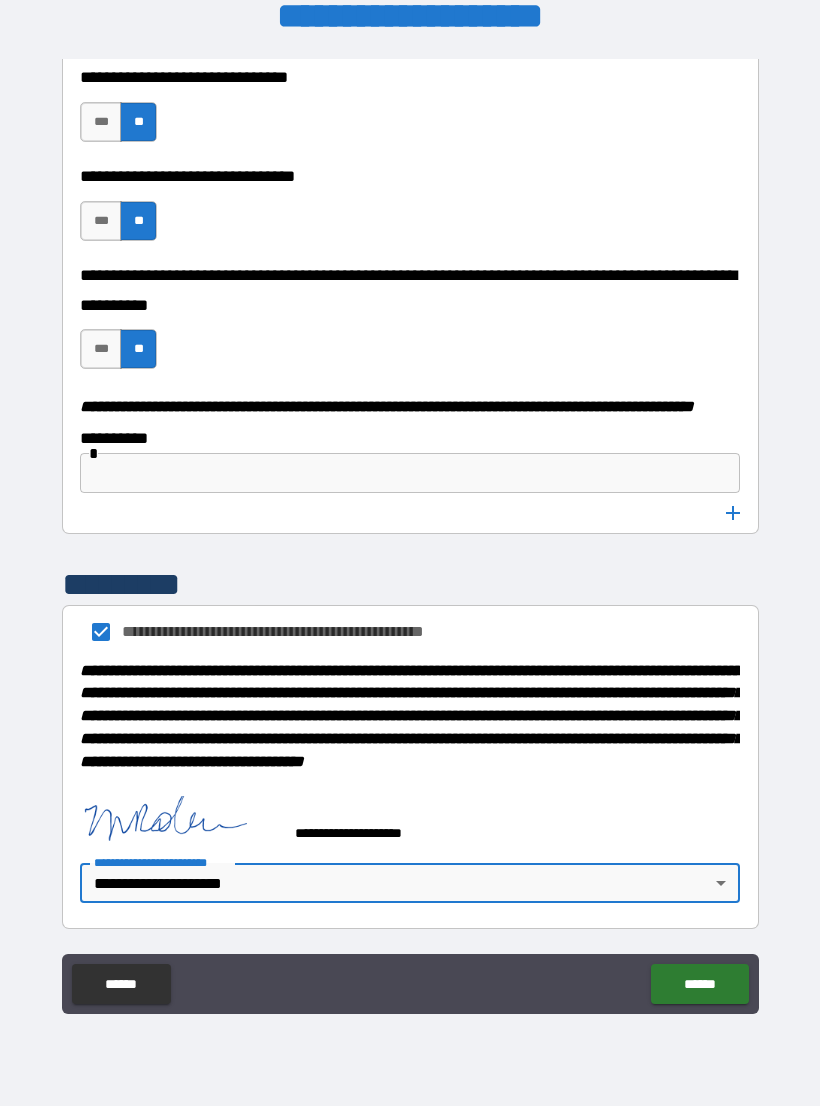 type on "**********" 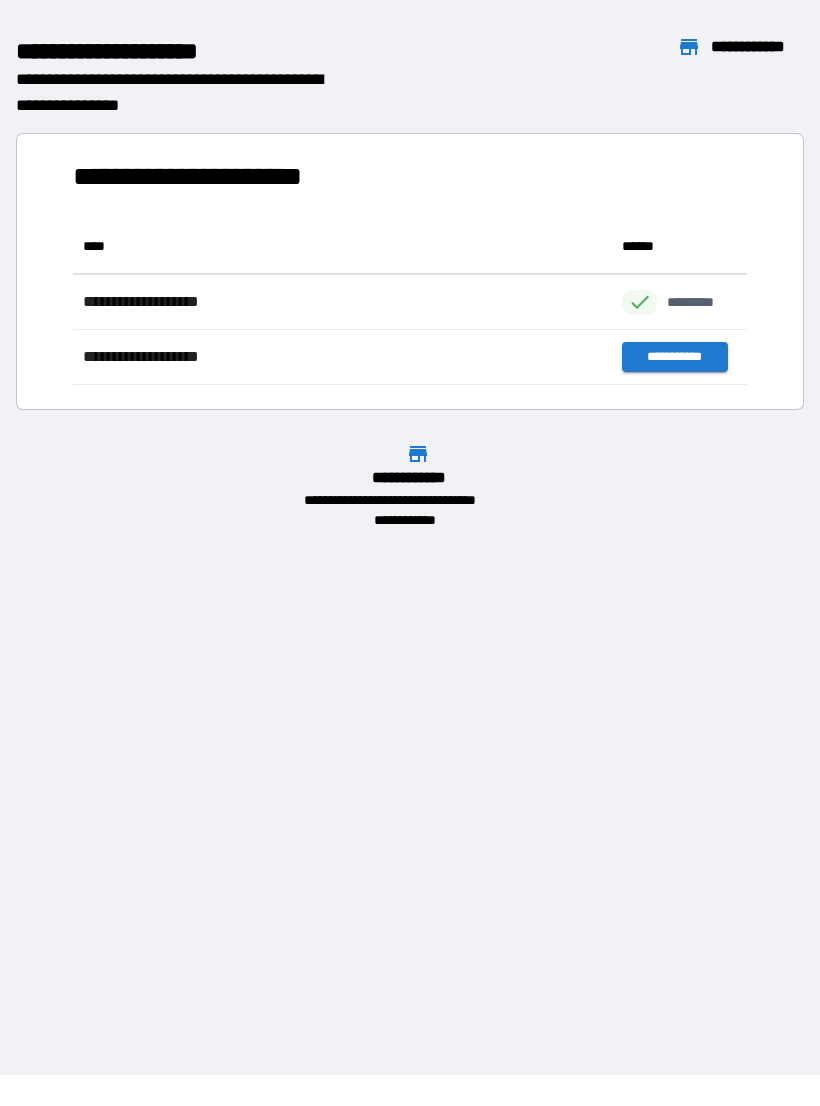 scroll, scrollTop: 1, scrollLeft: 1, axis: both 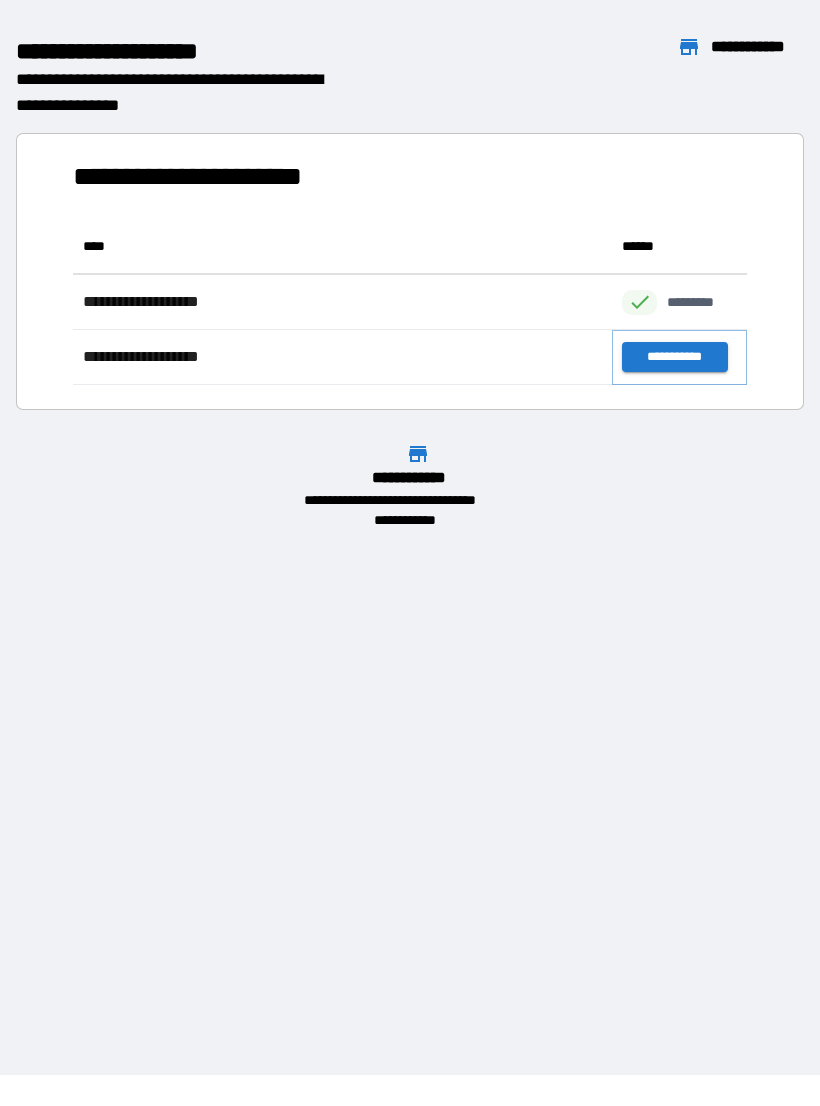 click on "**********" at bounding box center [674, 357] 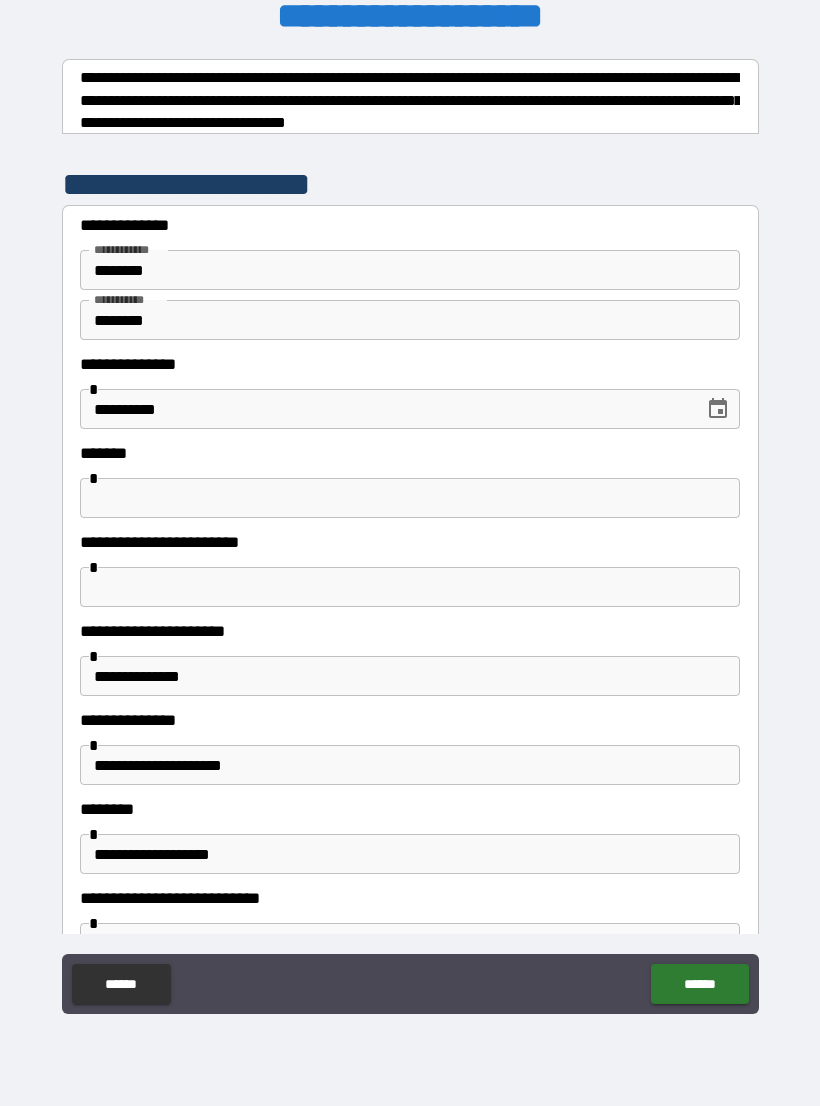 click at bounding box center (410, 498) 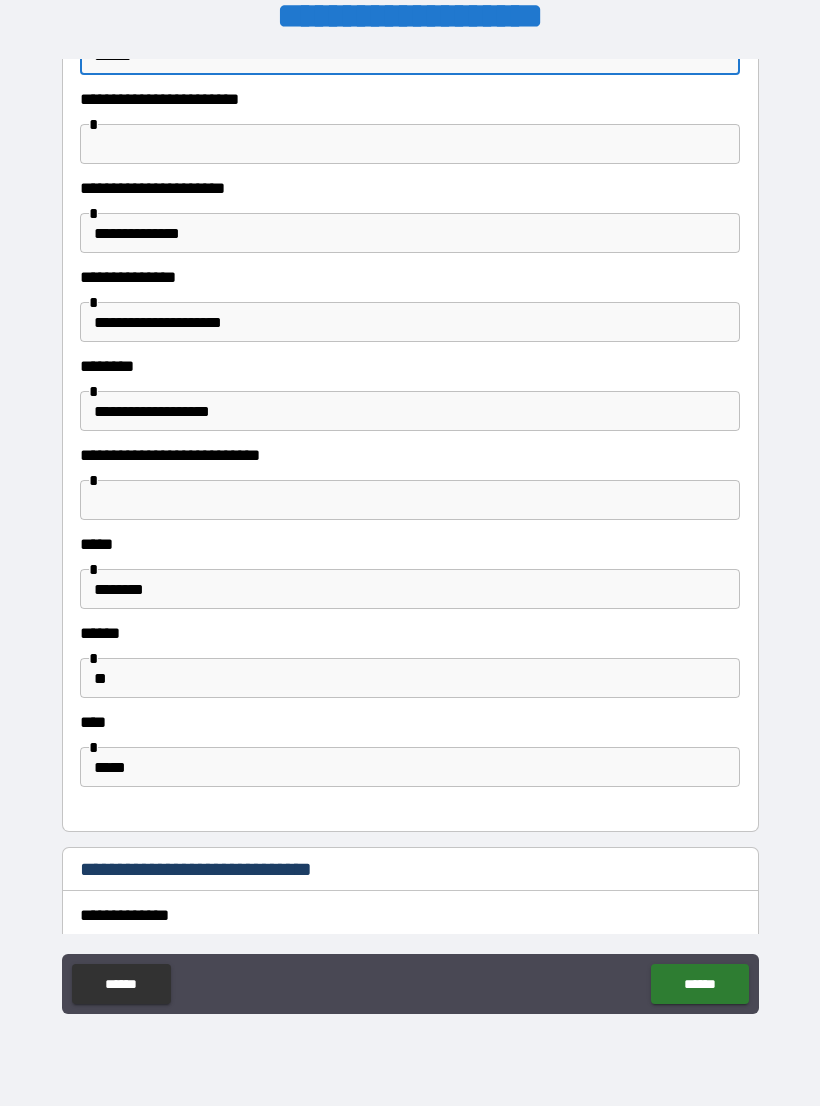 scroll, scrollTop: 451, scrollLeft: 0, axis: vertical 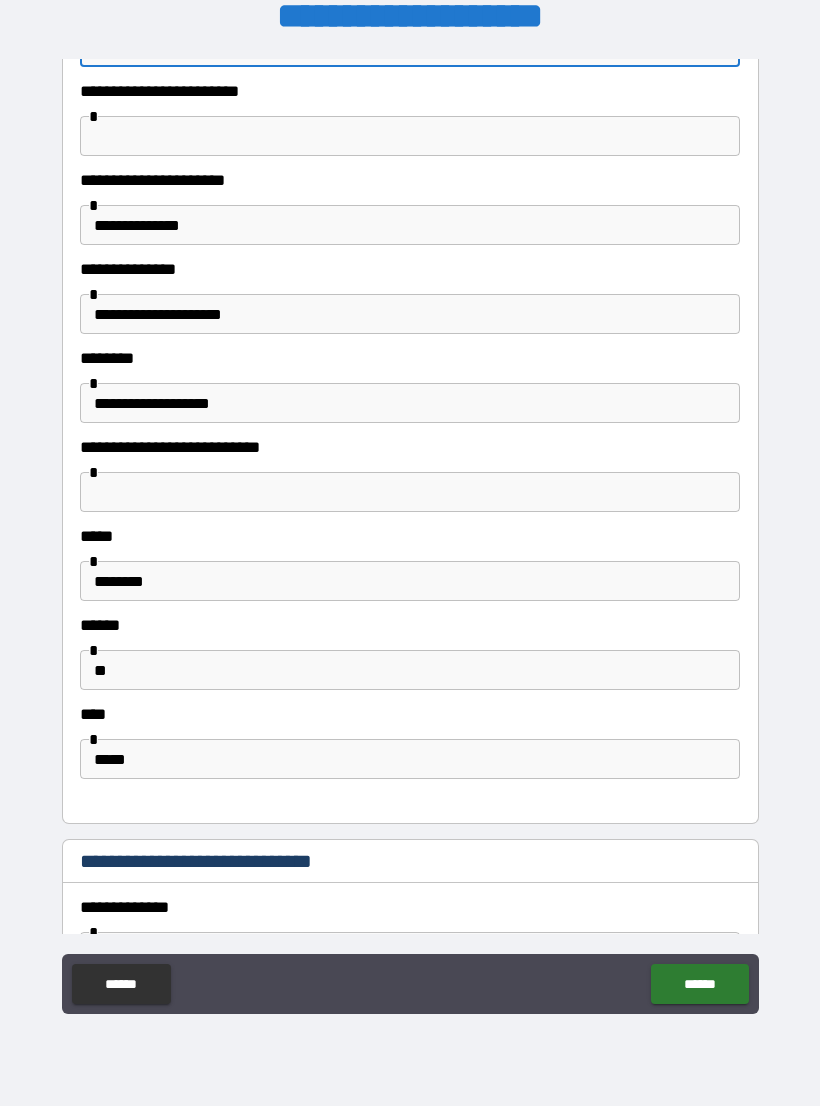 type on "******" 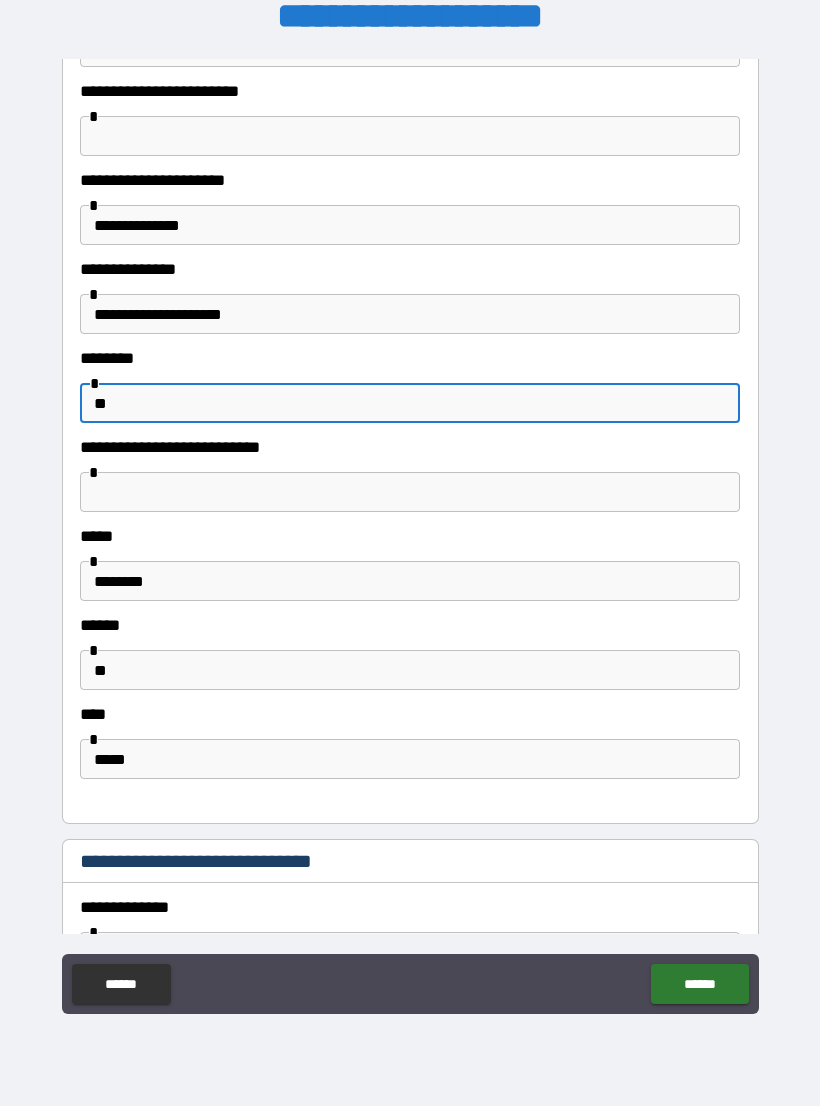 type on "*" 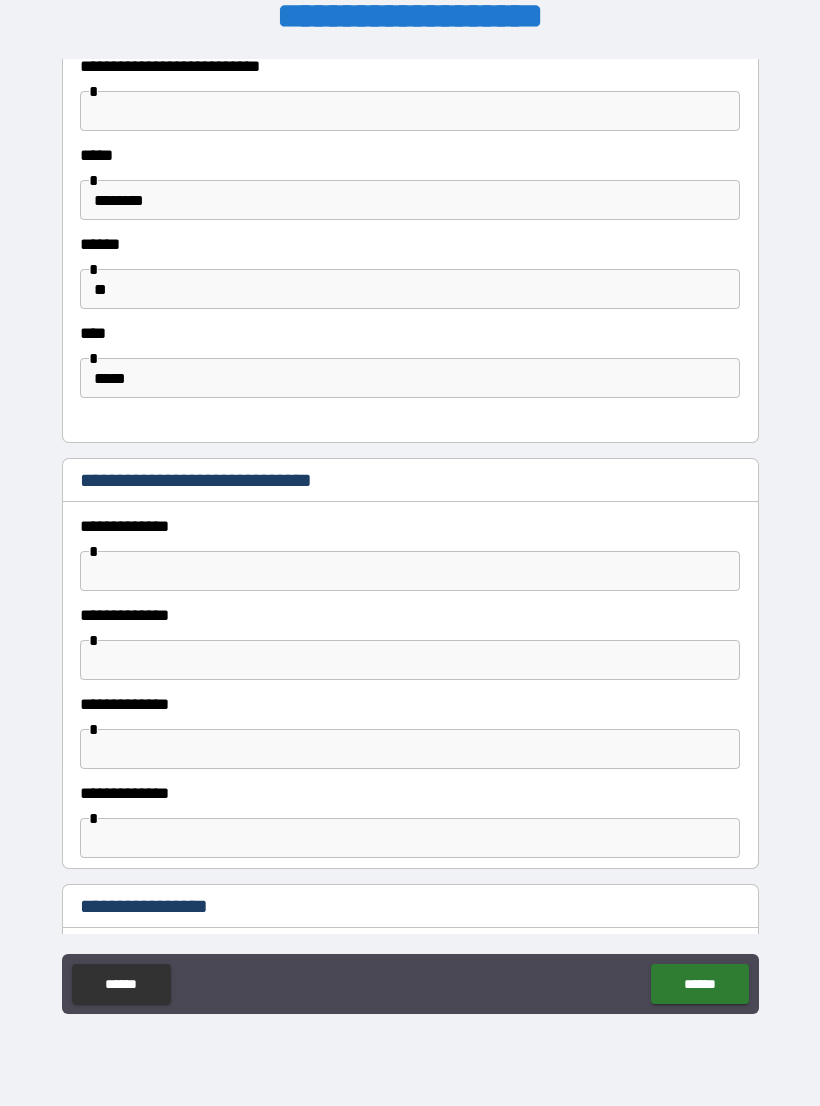 scroll, scrollTop: 839, scrollLeft: 0, axis: vertical 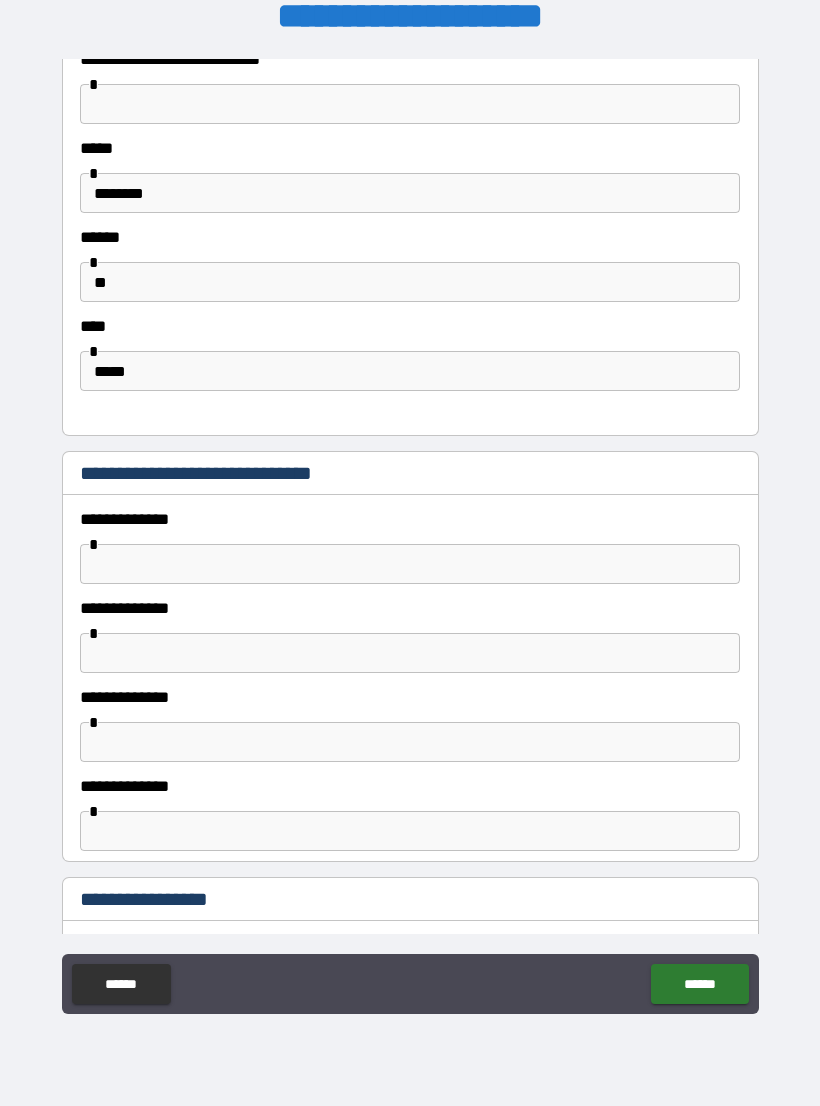 type on "**********" 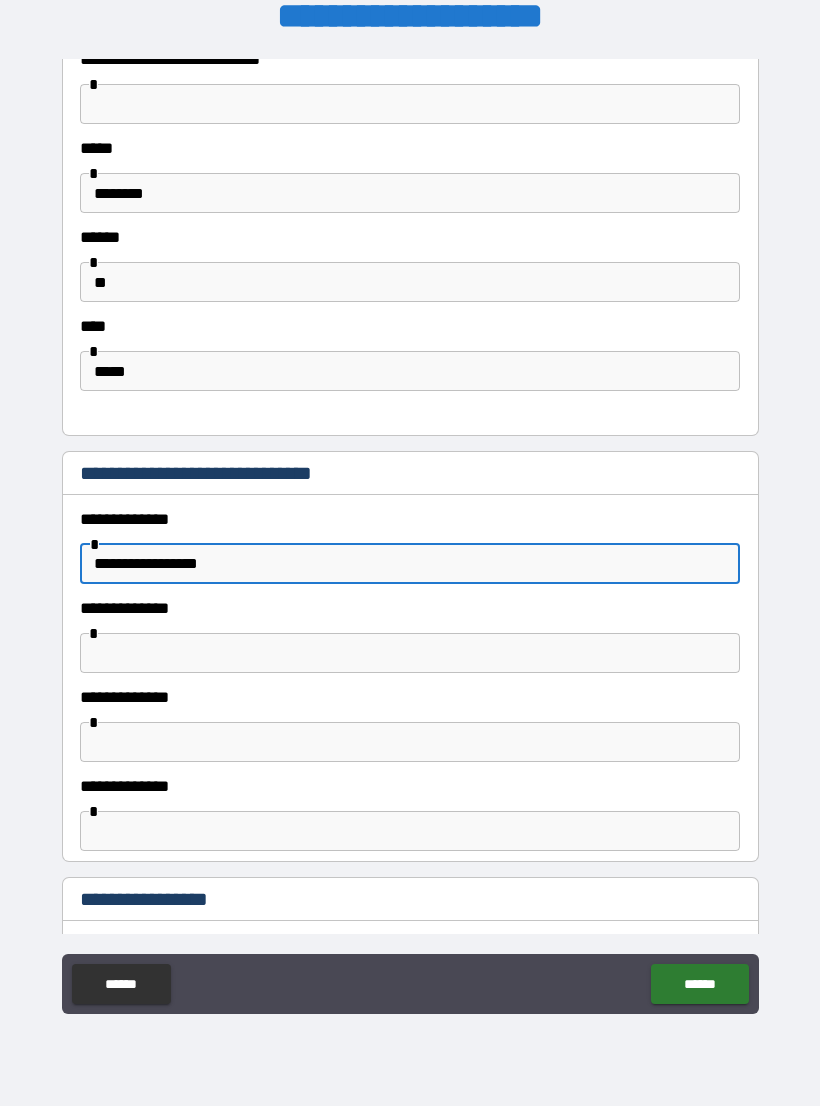 type on "**********" 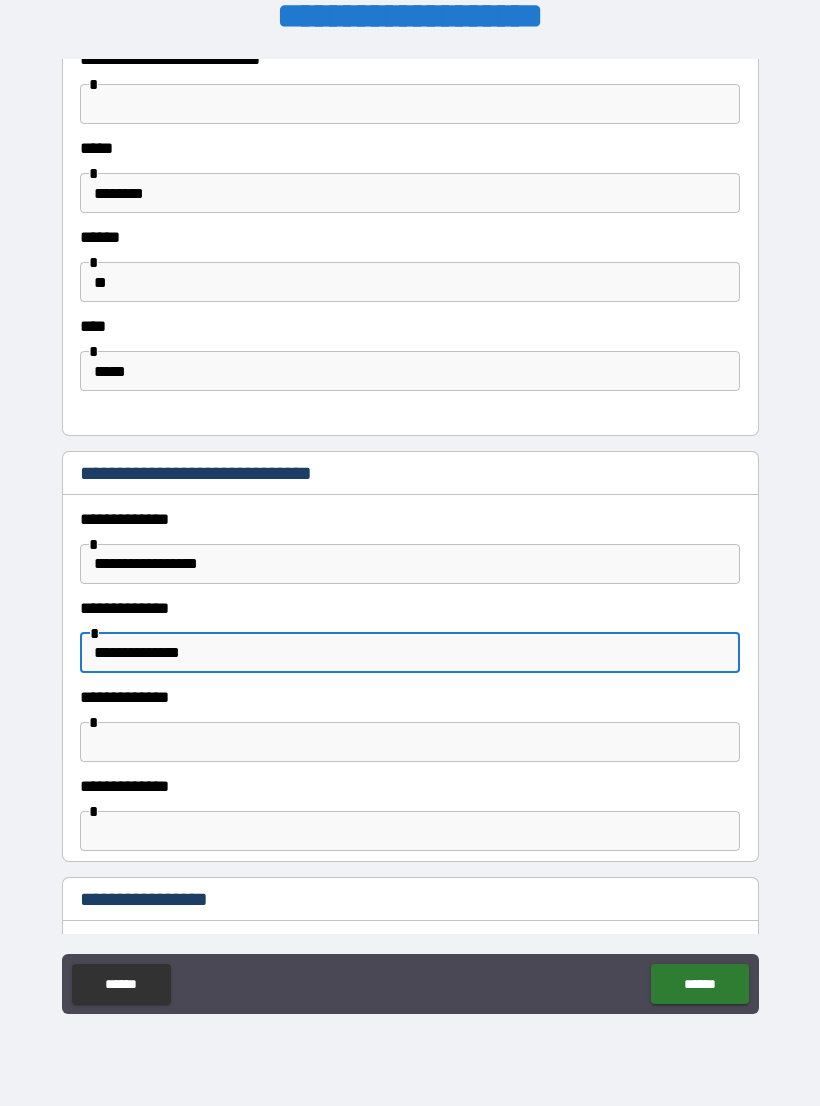 type on "**********" 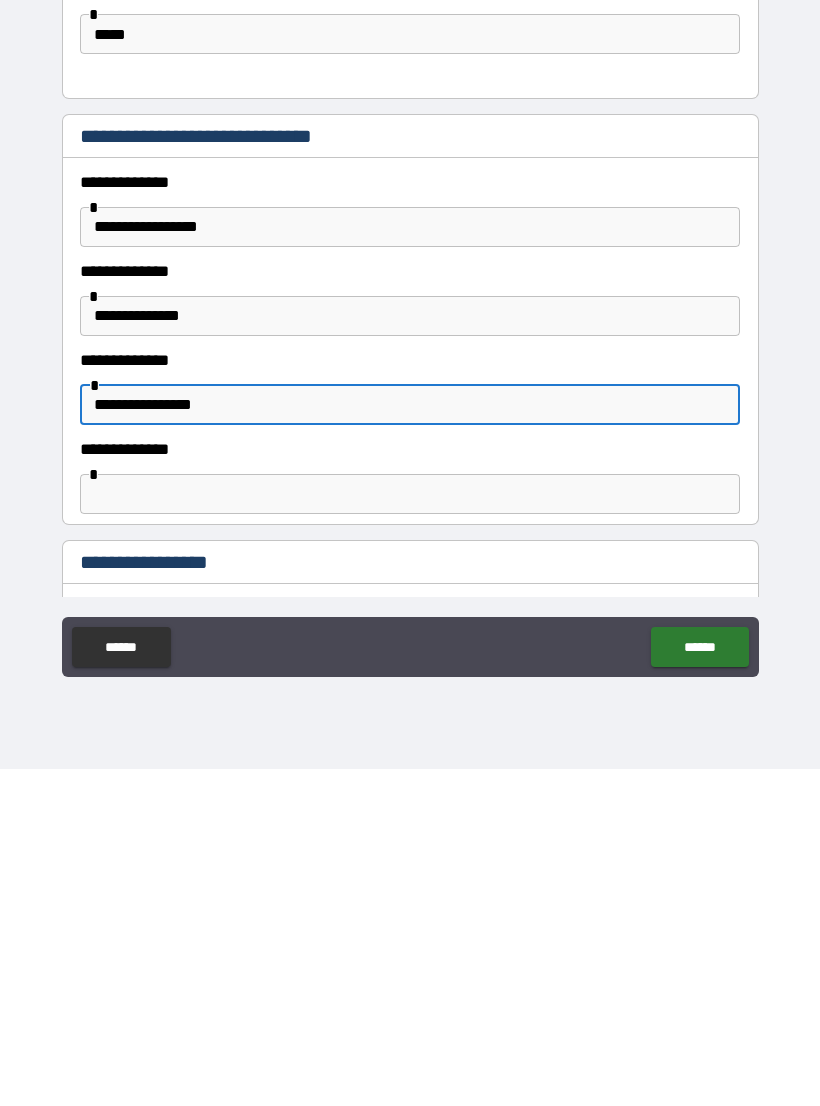 click on "**********" at bounding box center [410, 742] 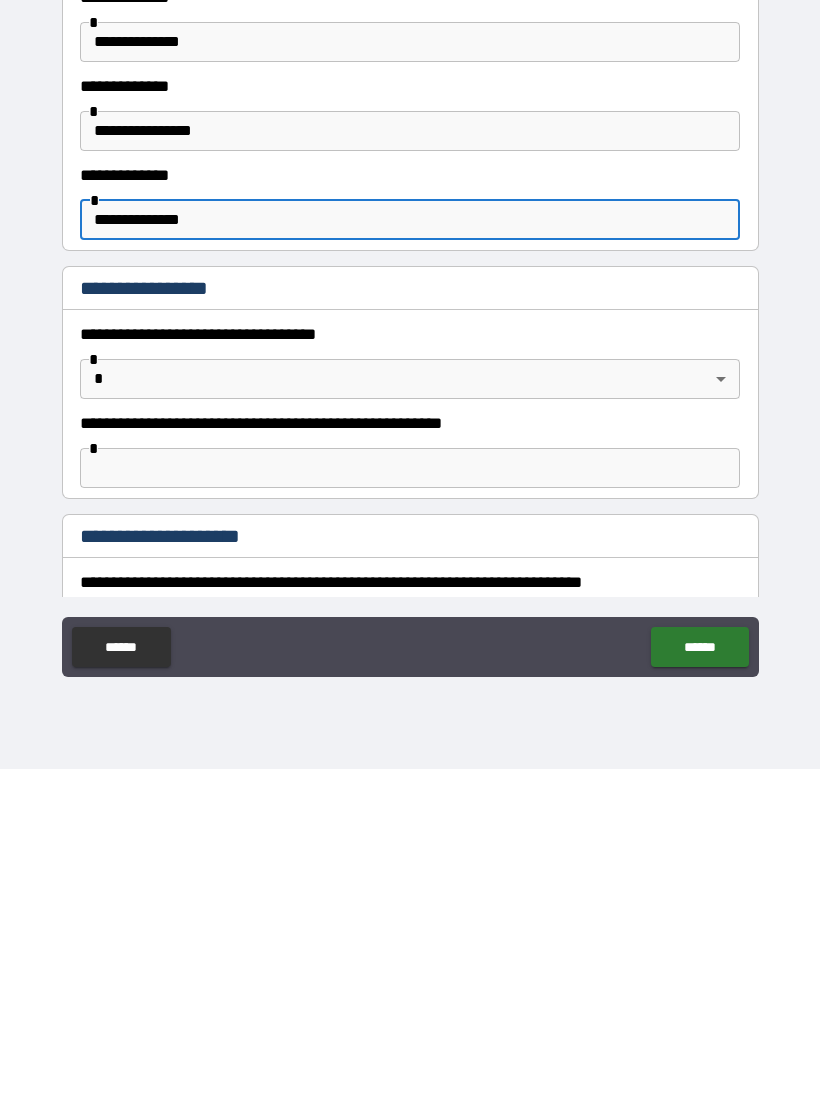 scroll, scrollTop: 1114, scrollLeft: 0, axis: vertical 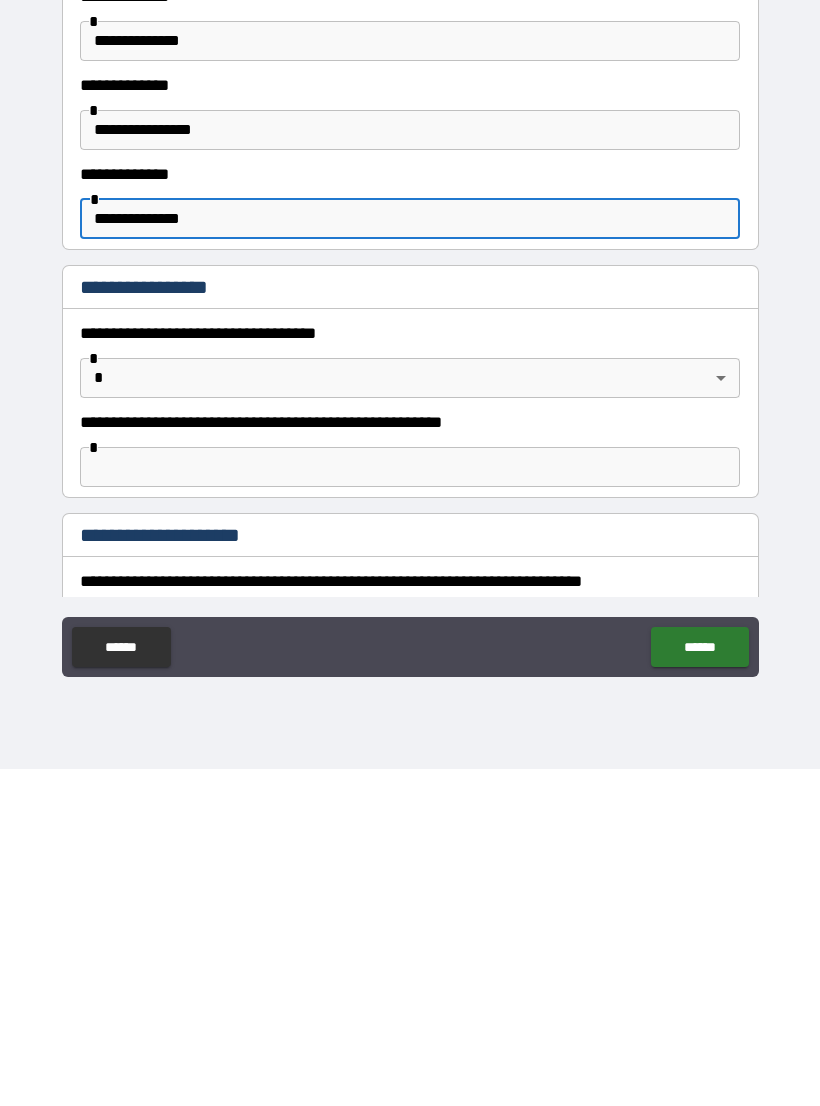 type on "**********" 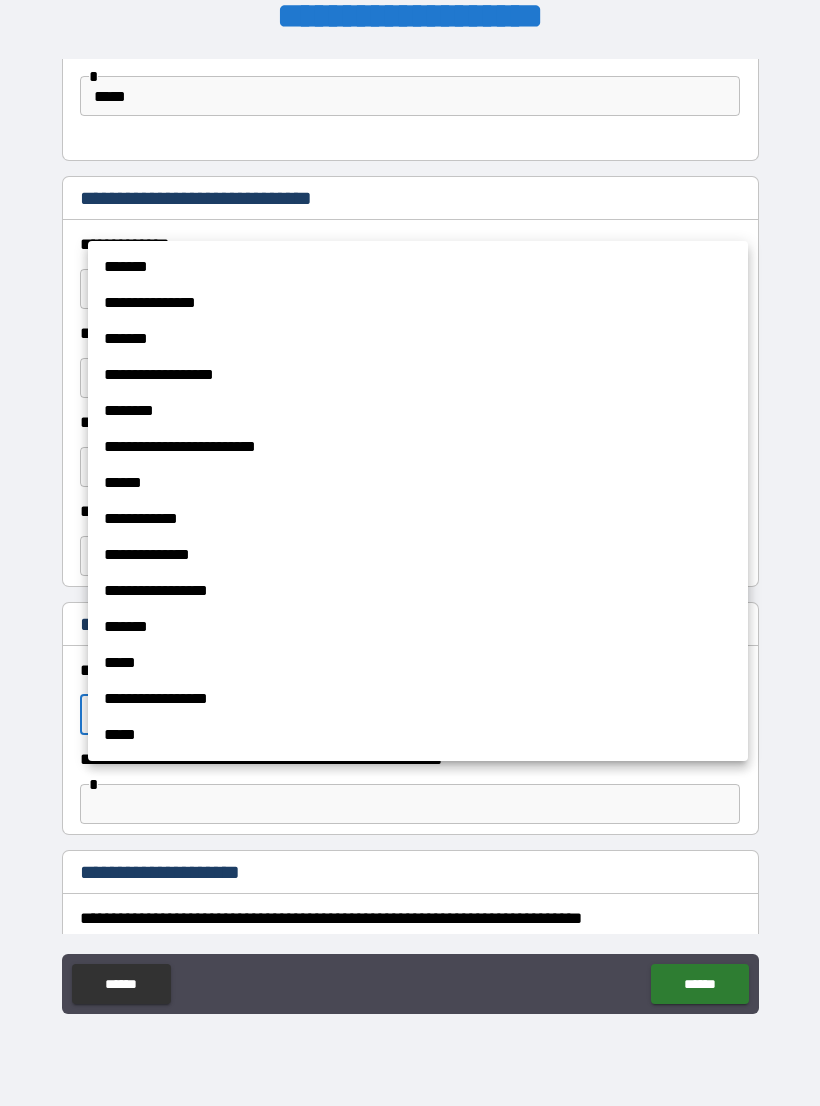 click on "*****" at bounding box center (418, 735) 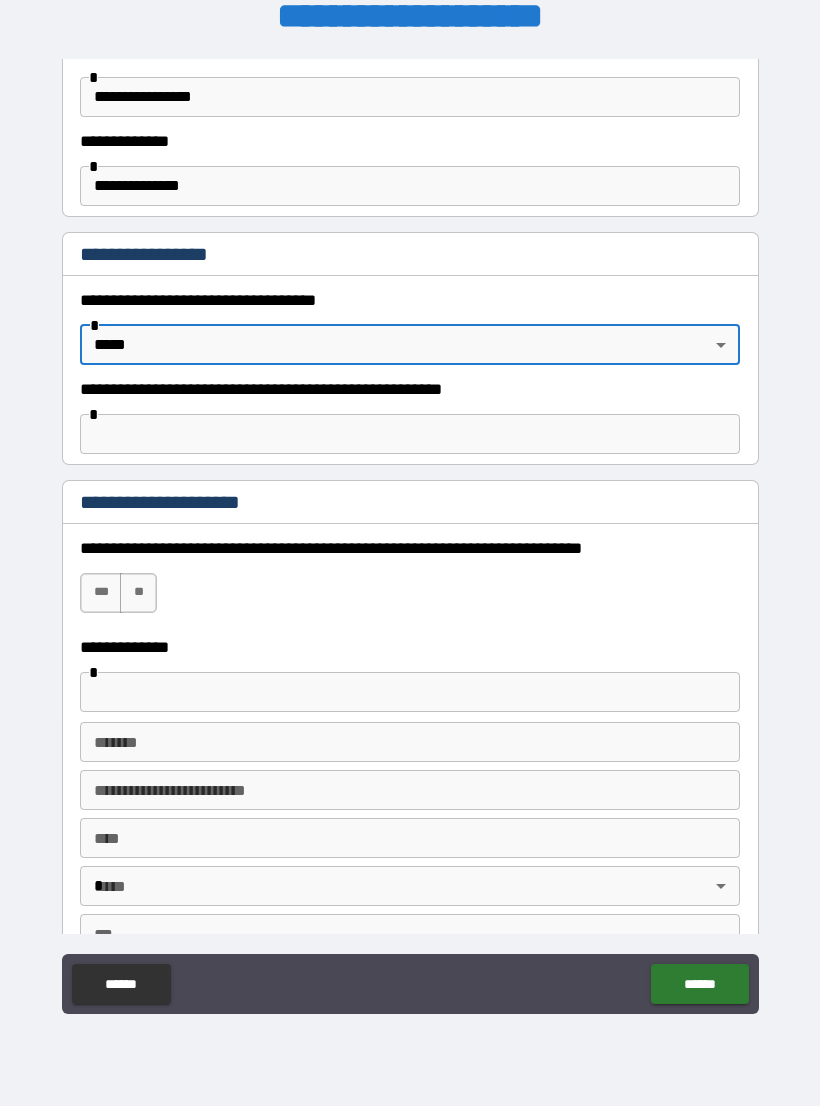 scroll, scrollTop: 1510, scrollLeft: 0, axis: vertical 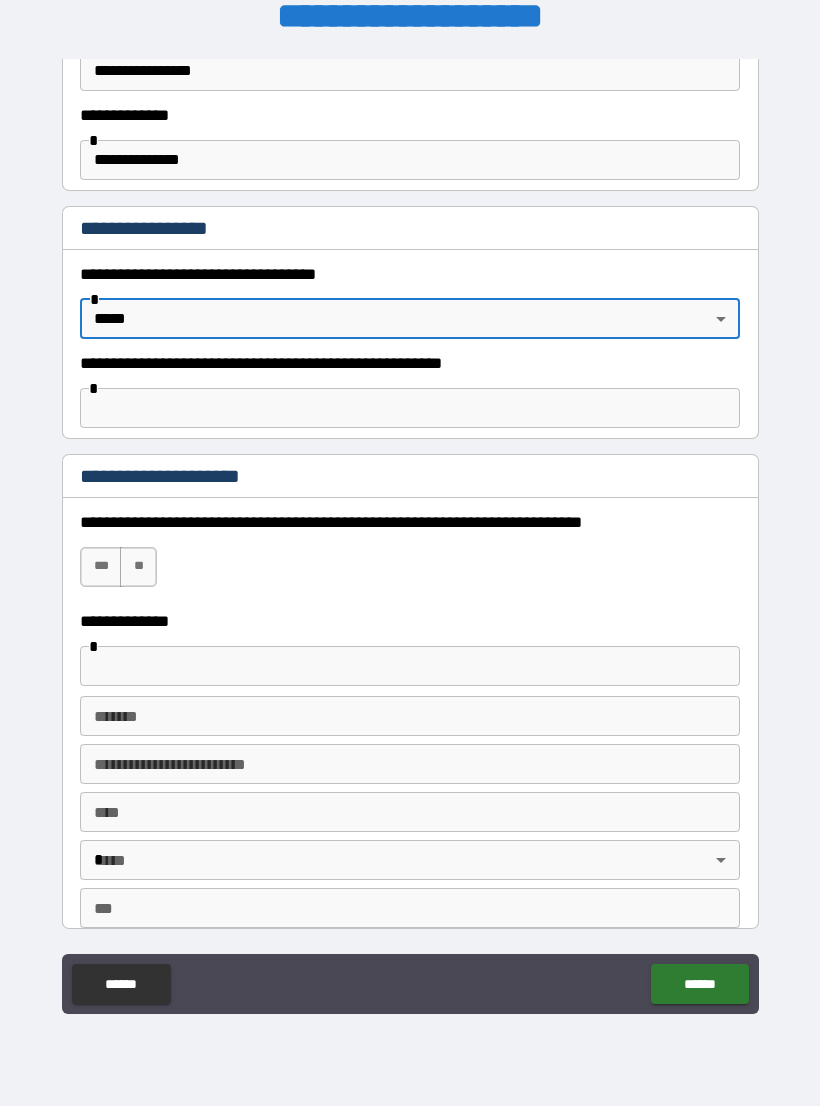 click on "***" at bounding box center [101, 567] 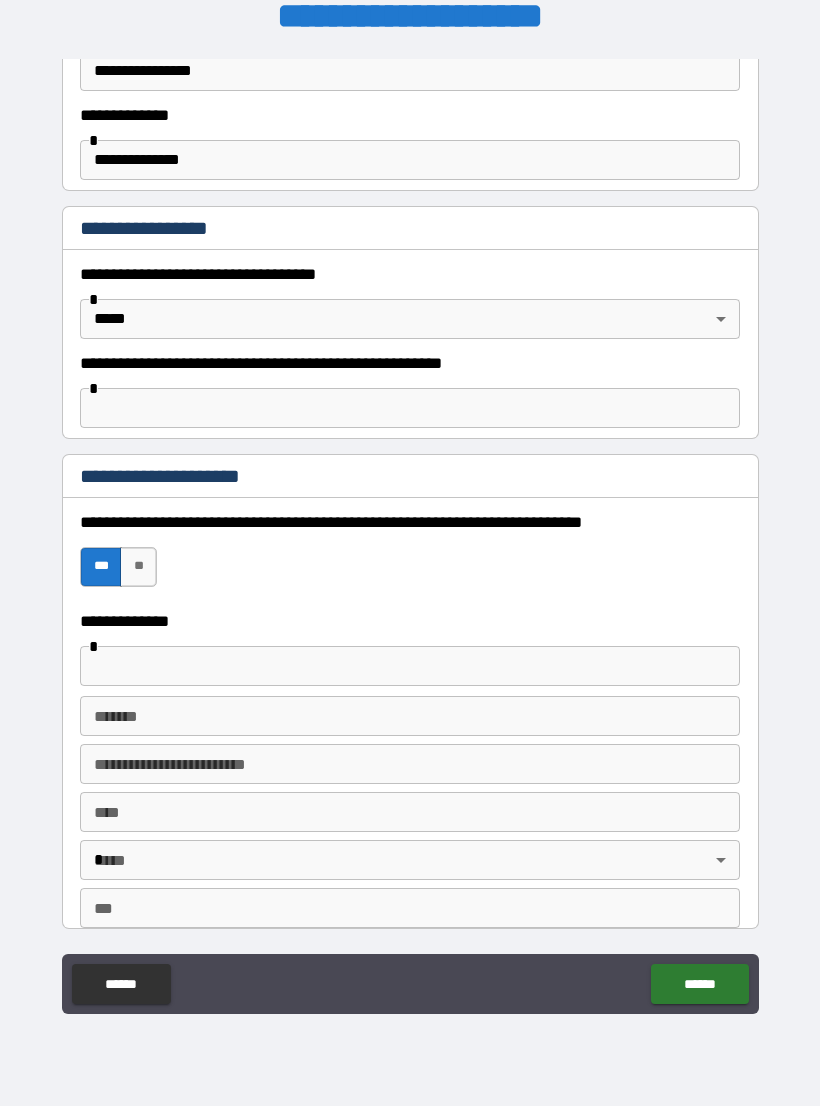 click at bounding box center [410, 666] 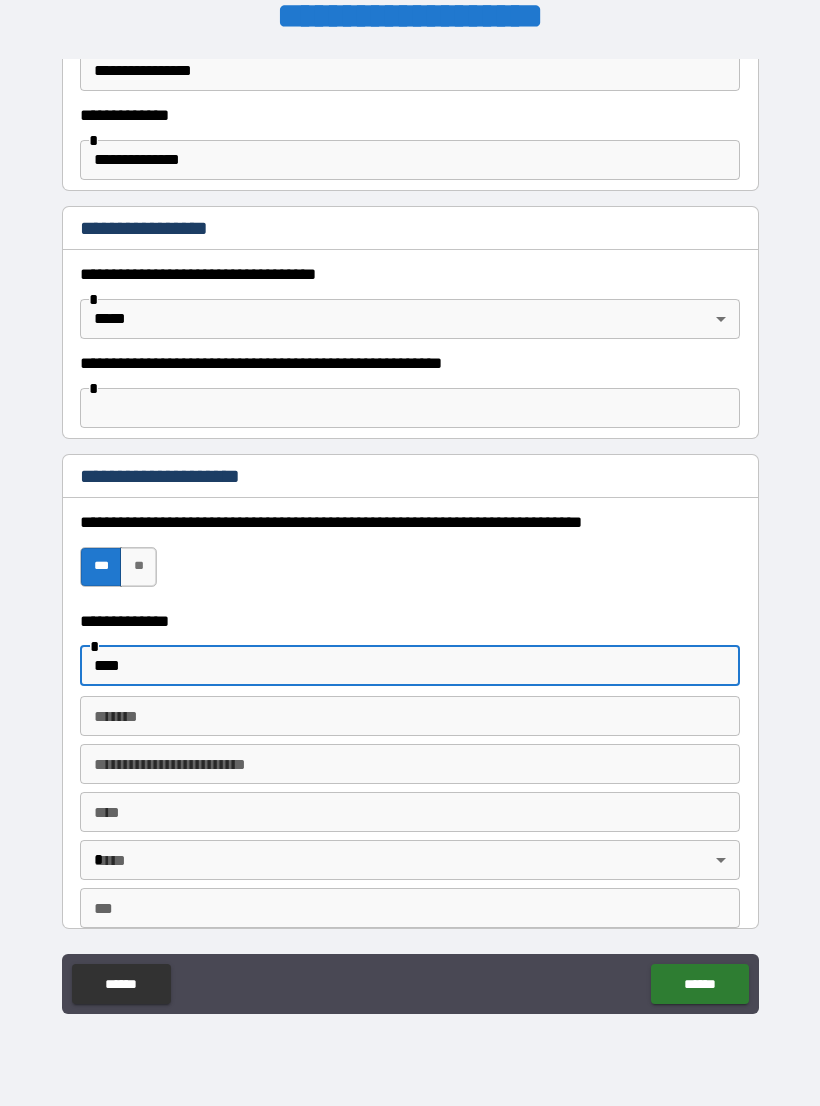 type on "***" 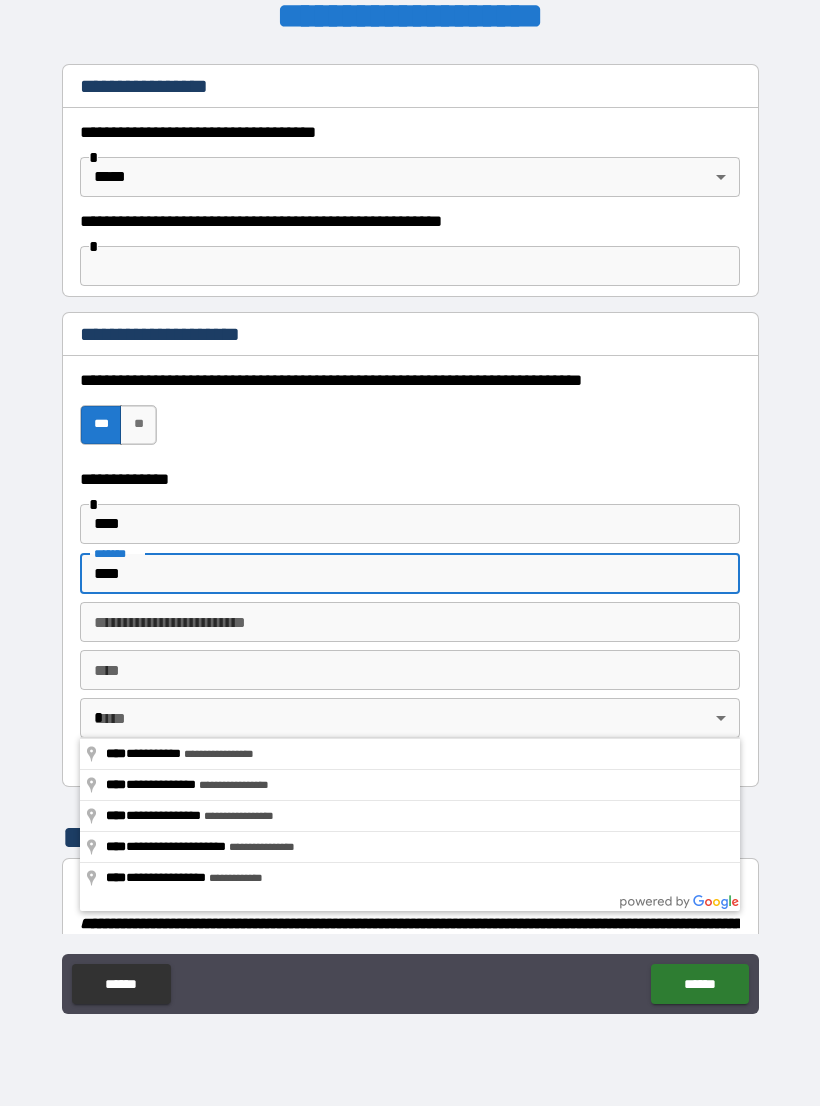 scroll, scrollTop: 1654, scrollLeft: 0, axis: vertical 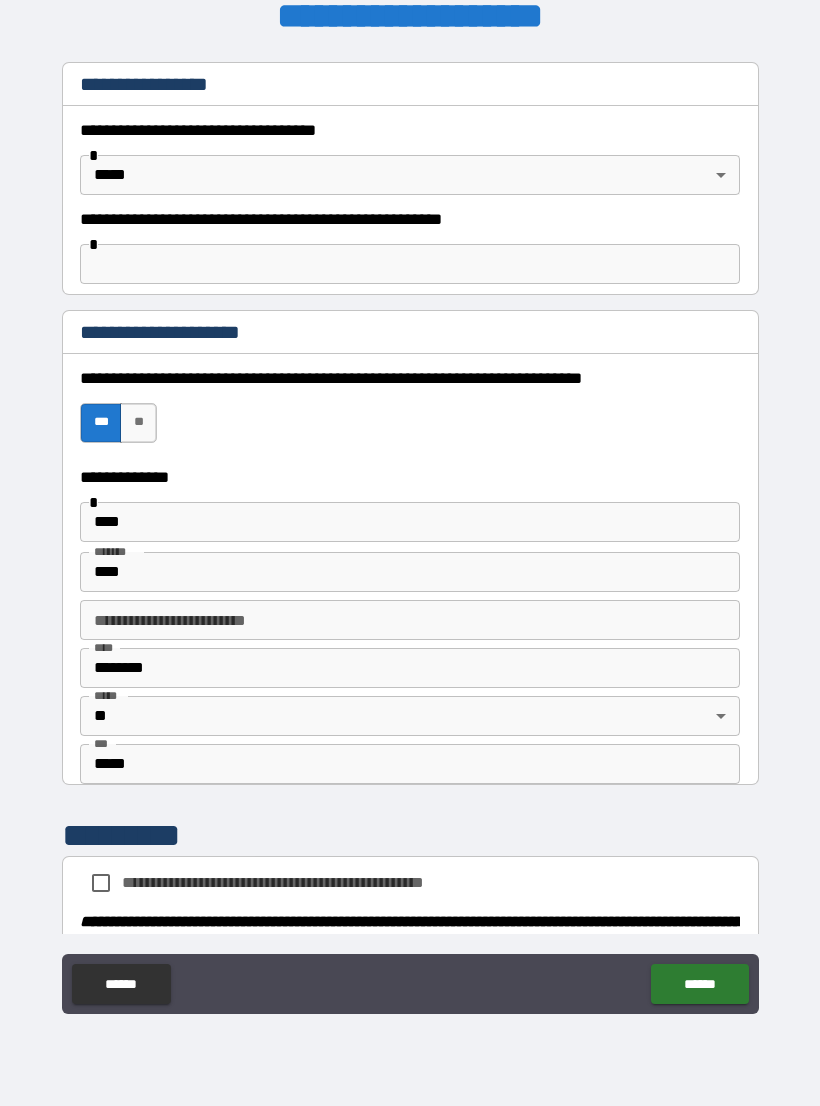 type on "**********" 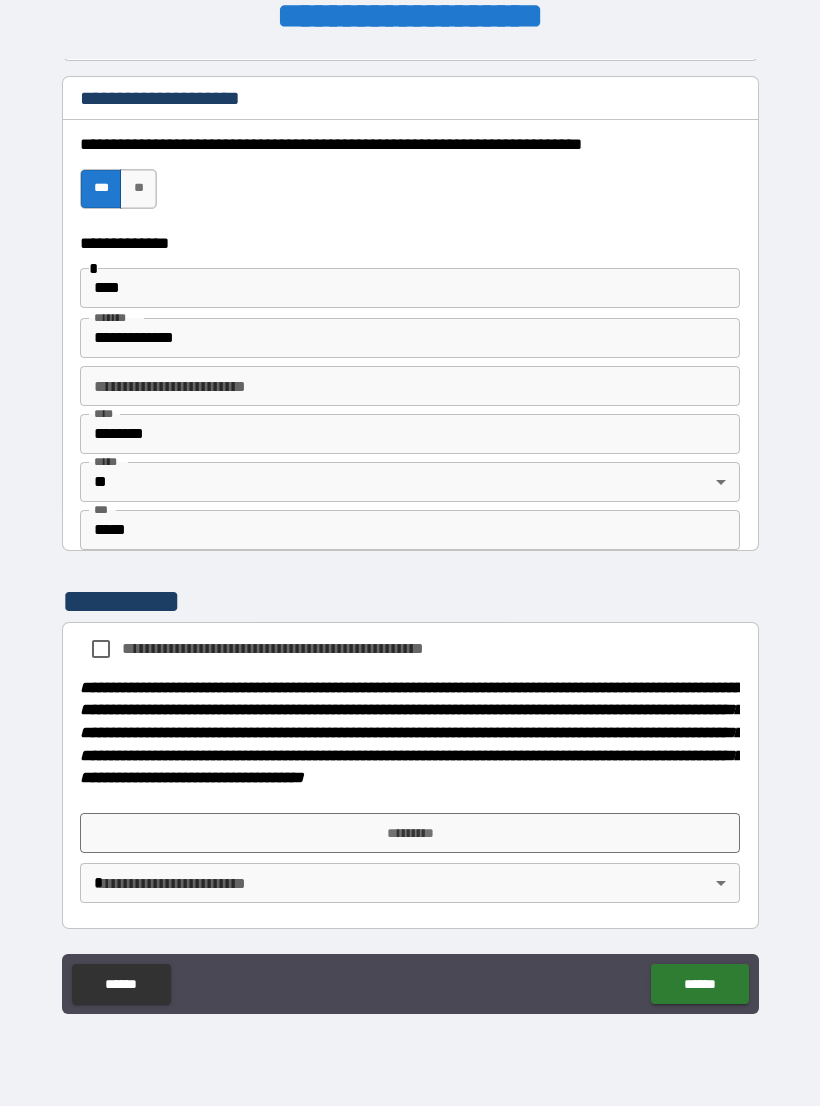 scroll, scrollTop: 1905, scrollLeft: 0, axis: vertical 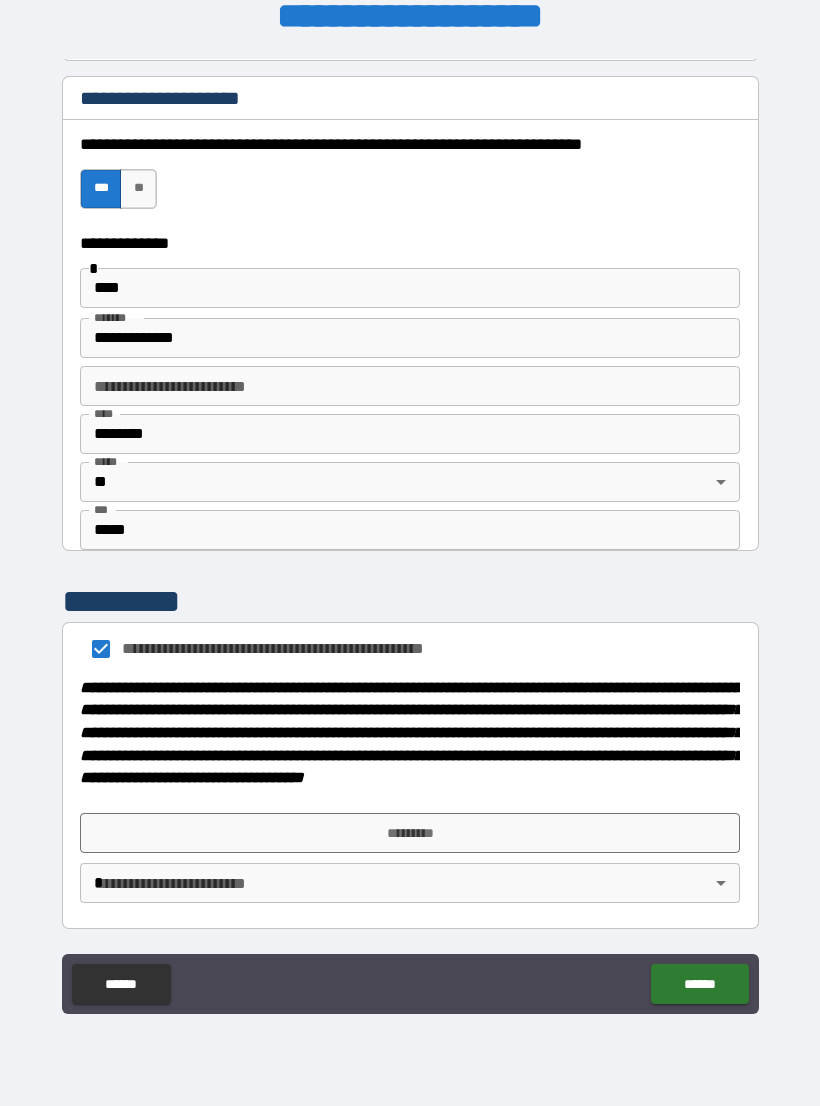 click on "*********" at bounding box center [410, 833] 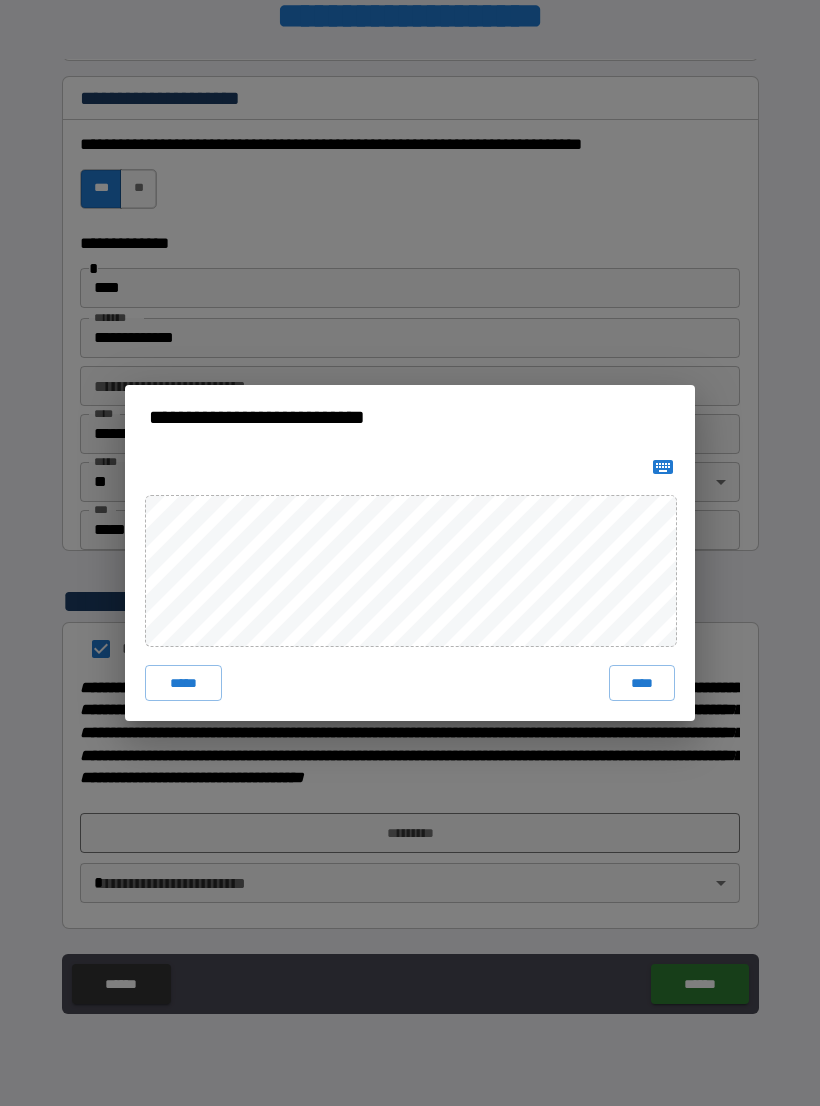 click on "****" at bounding box center [642, 683] 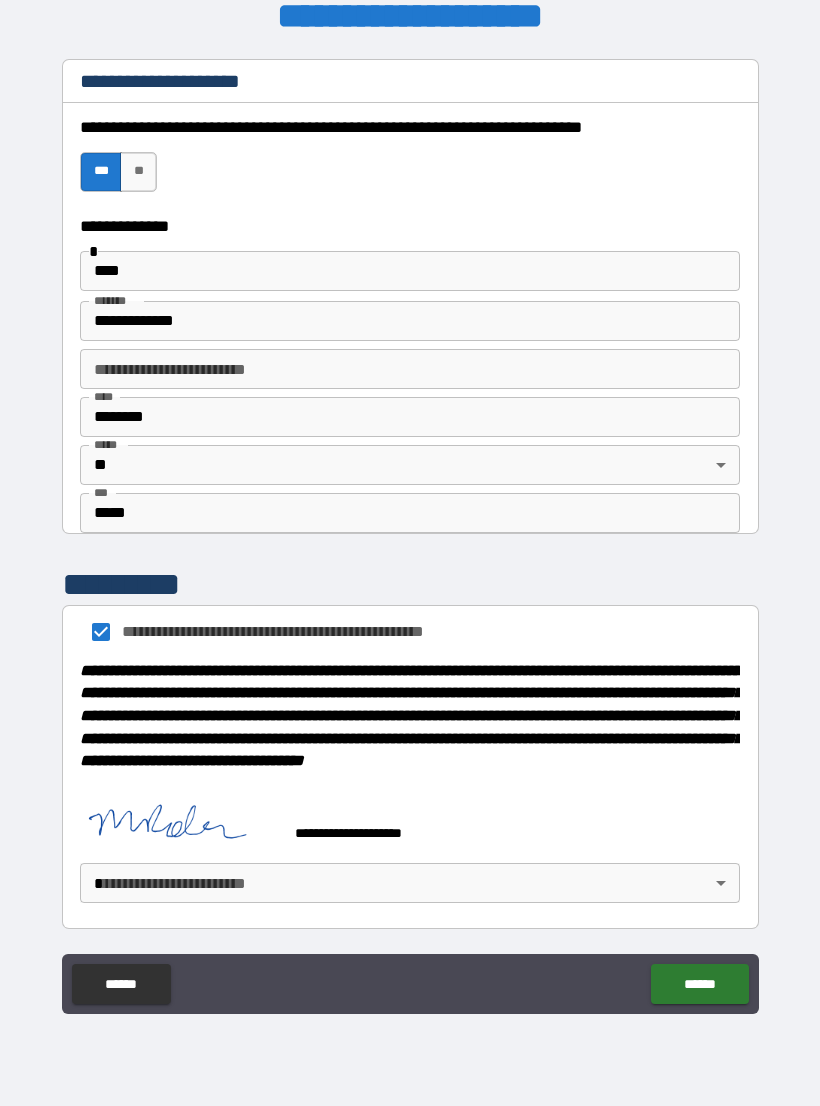 scroll, scrollTop: 1895, scrollLeft: 0, axis: vertical 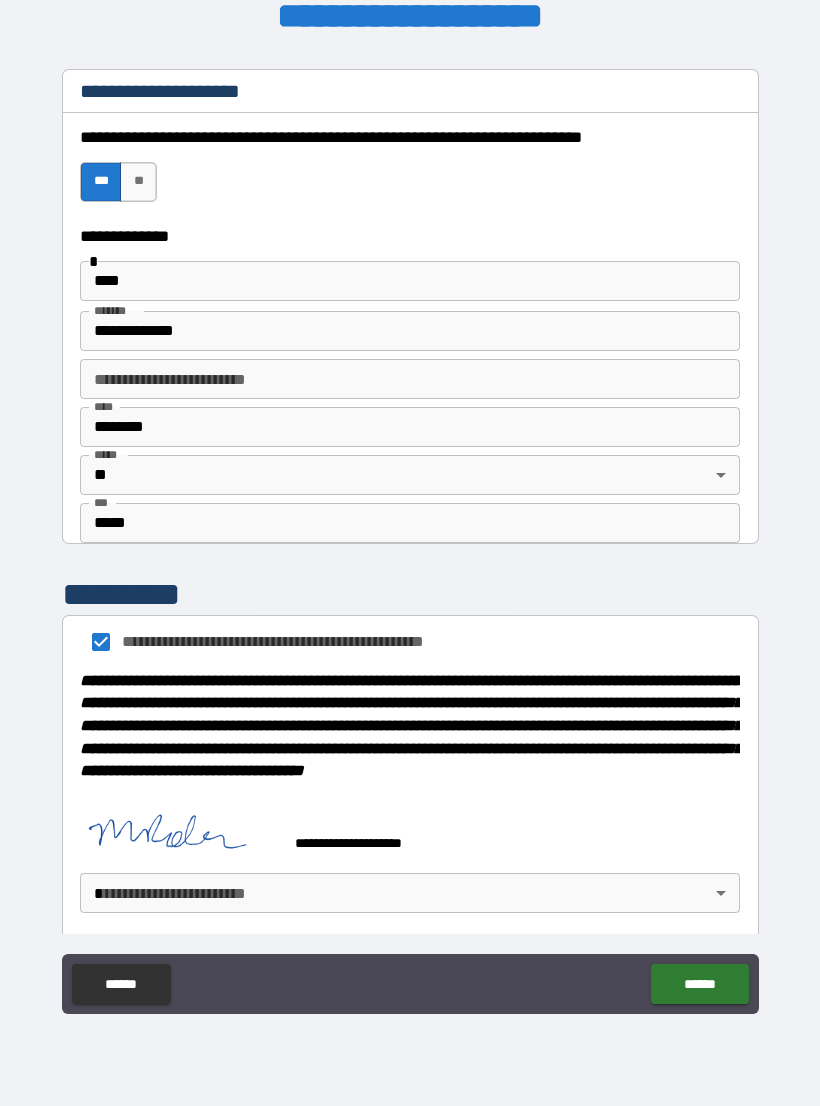 click on "**********" at bounding box center [410, 537] 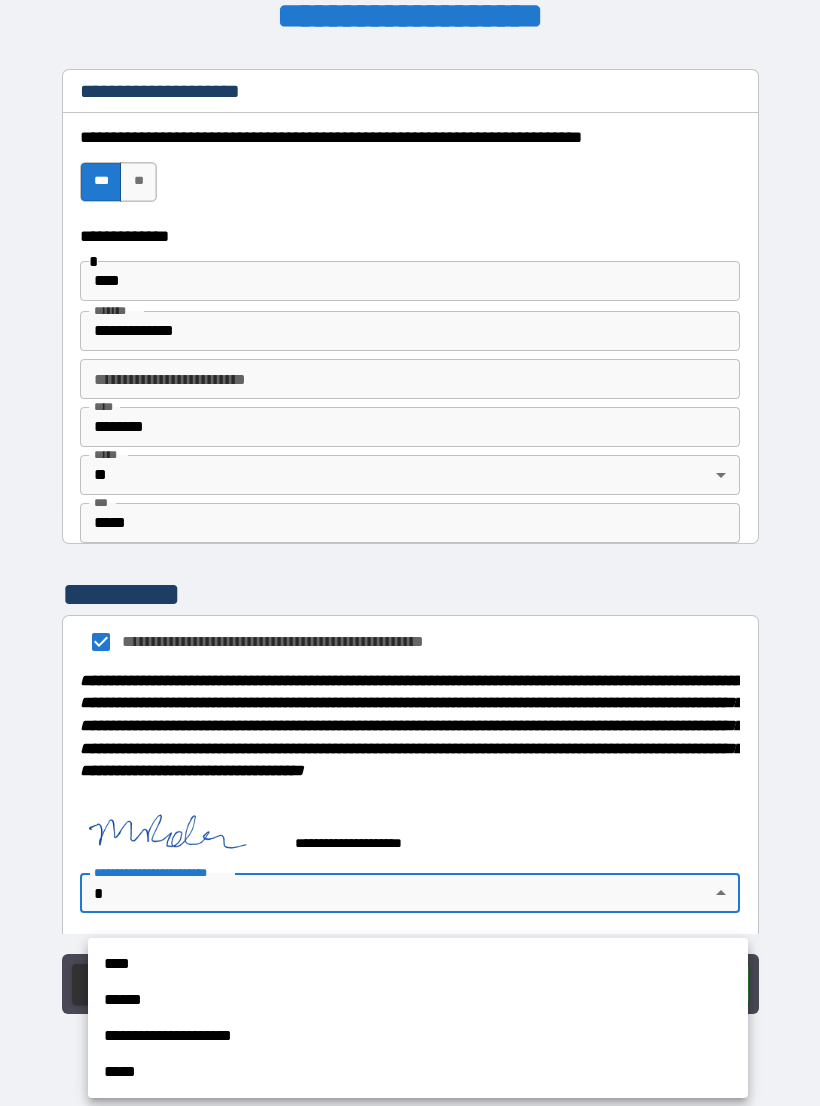 click on "**********" at bounding box center (418, 1036) 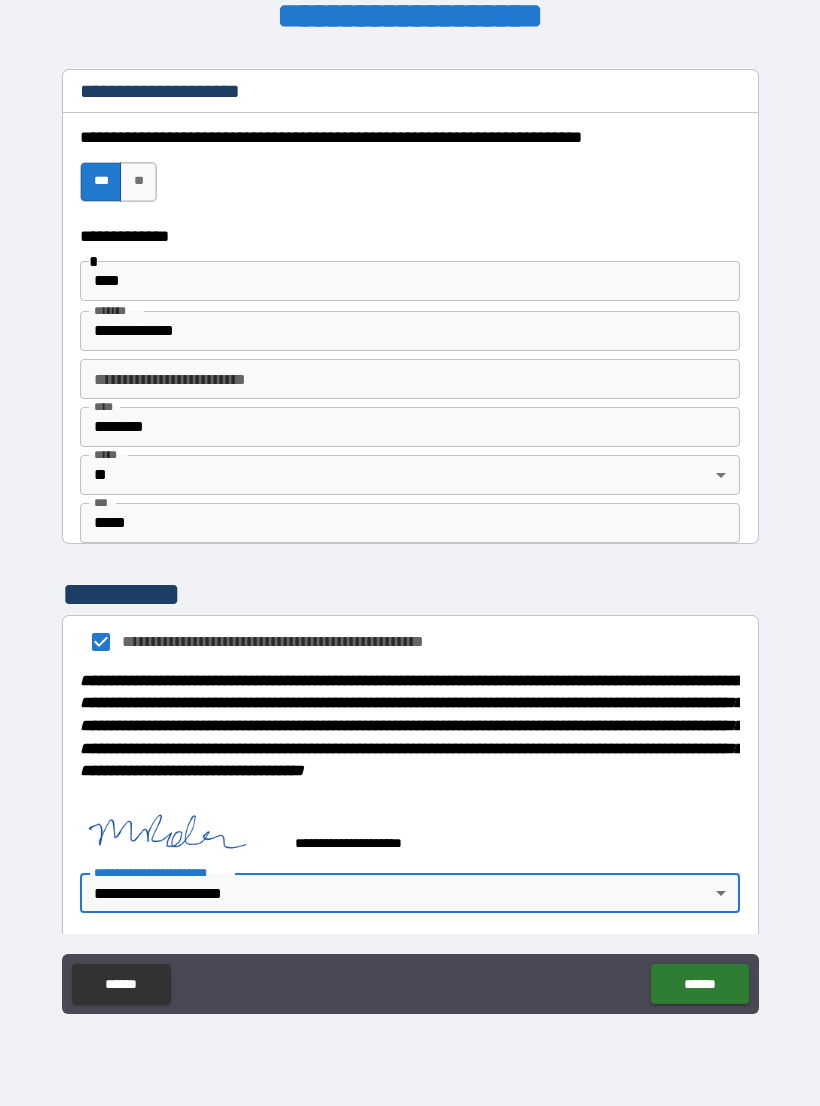 type on "**********" 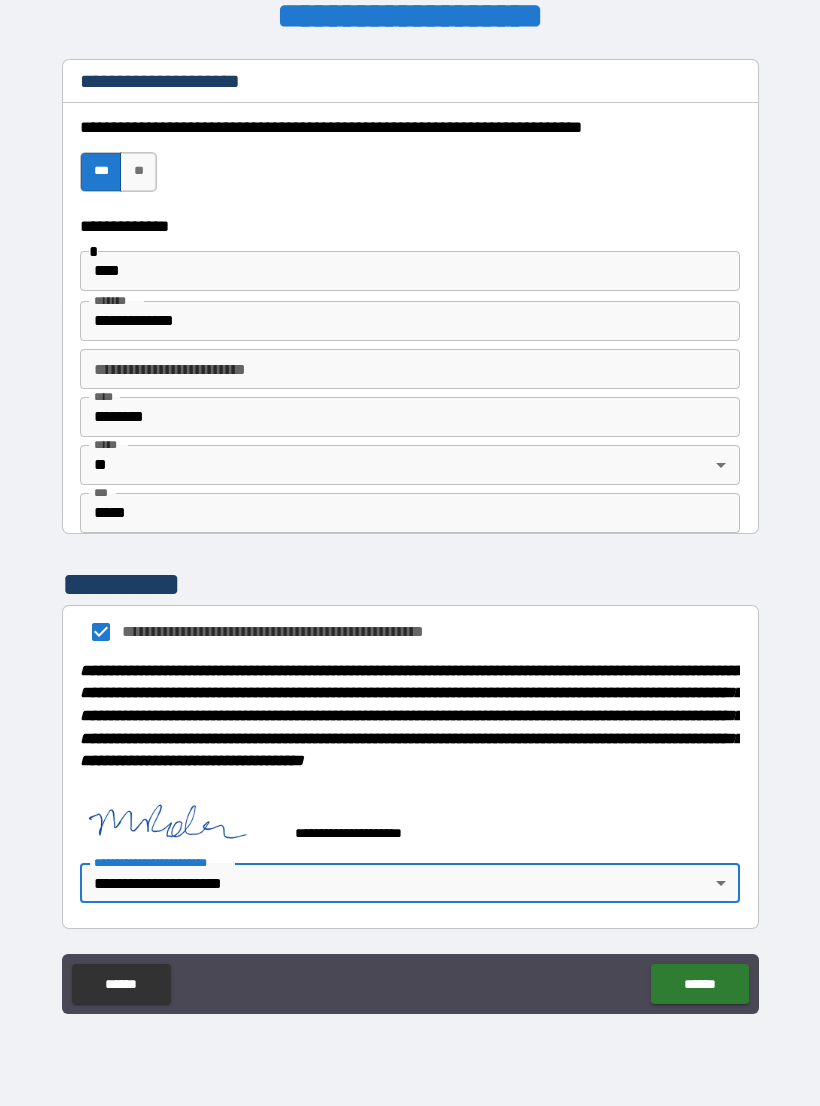 scroll, scrollTop: 1922, scrollLeft: 0, axis: vertical 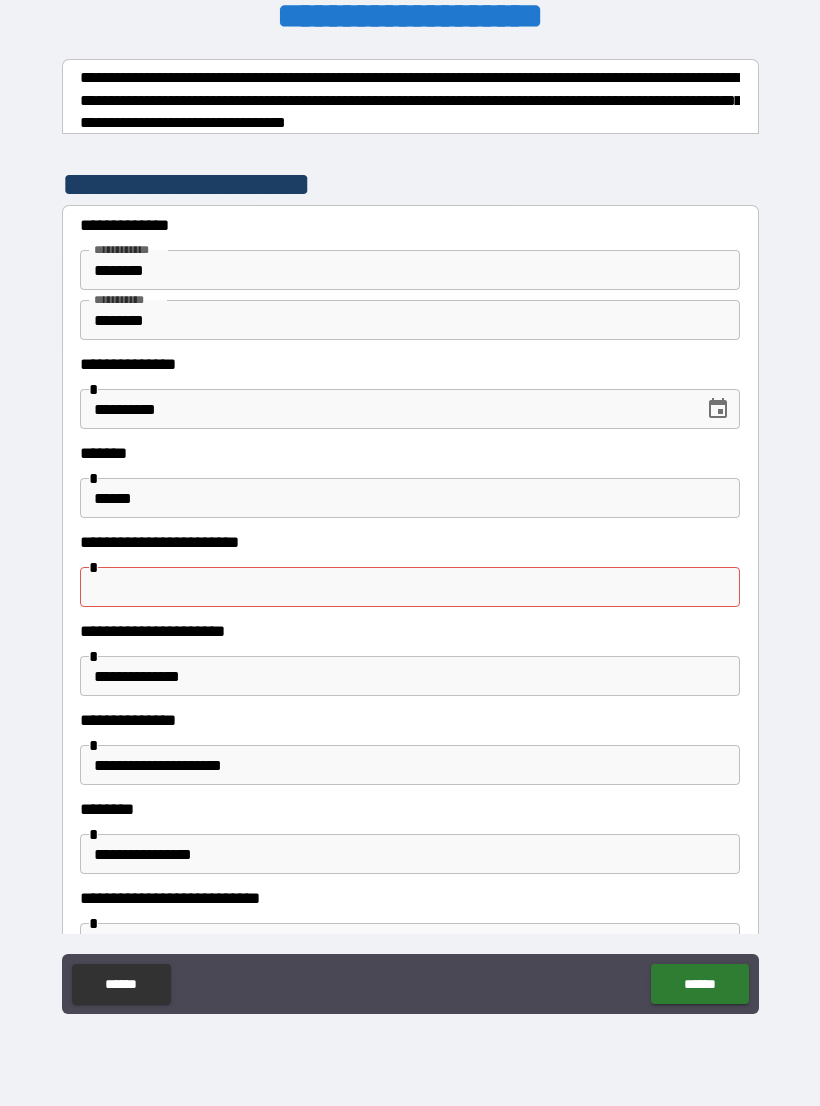 click at bounding box center (410, 587) 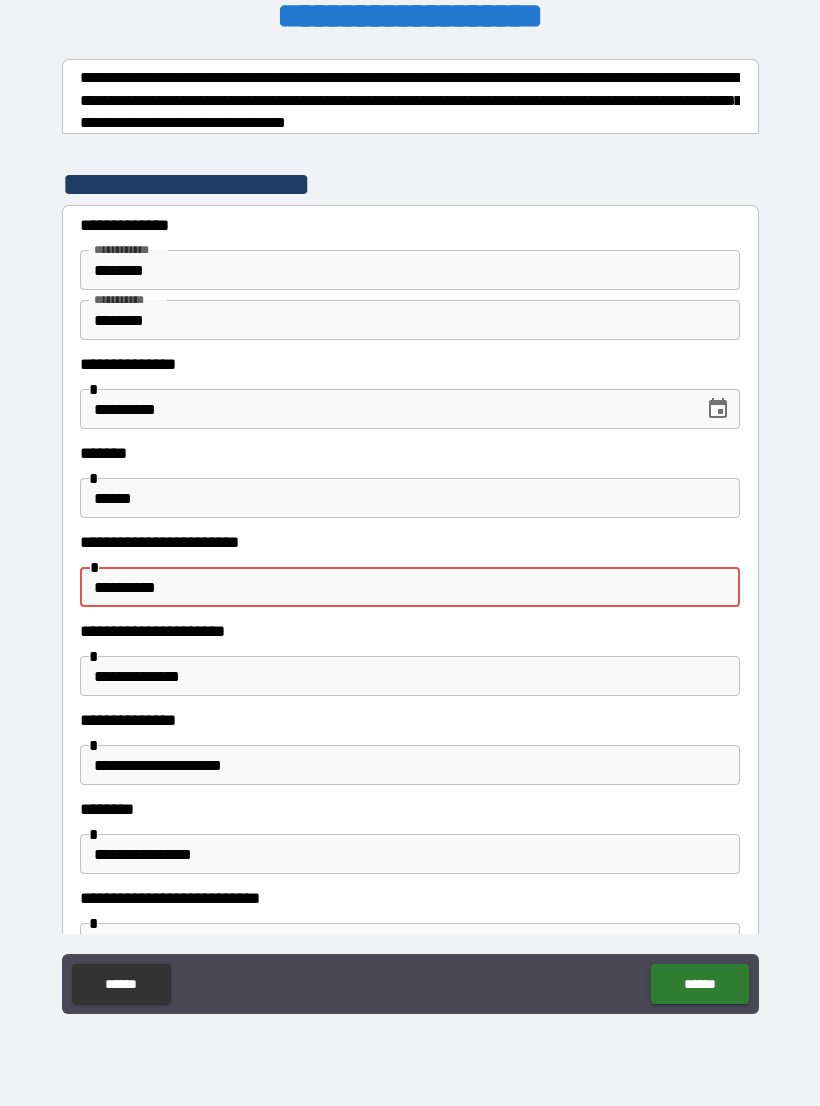type on "**********" 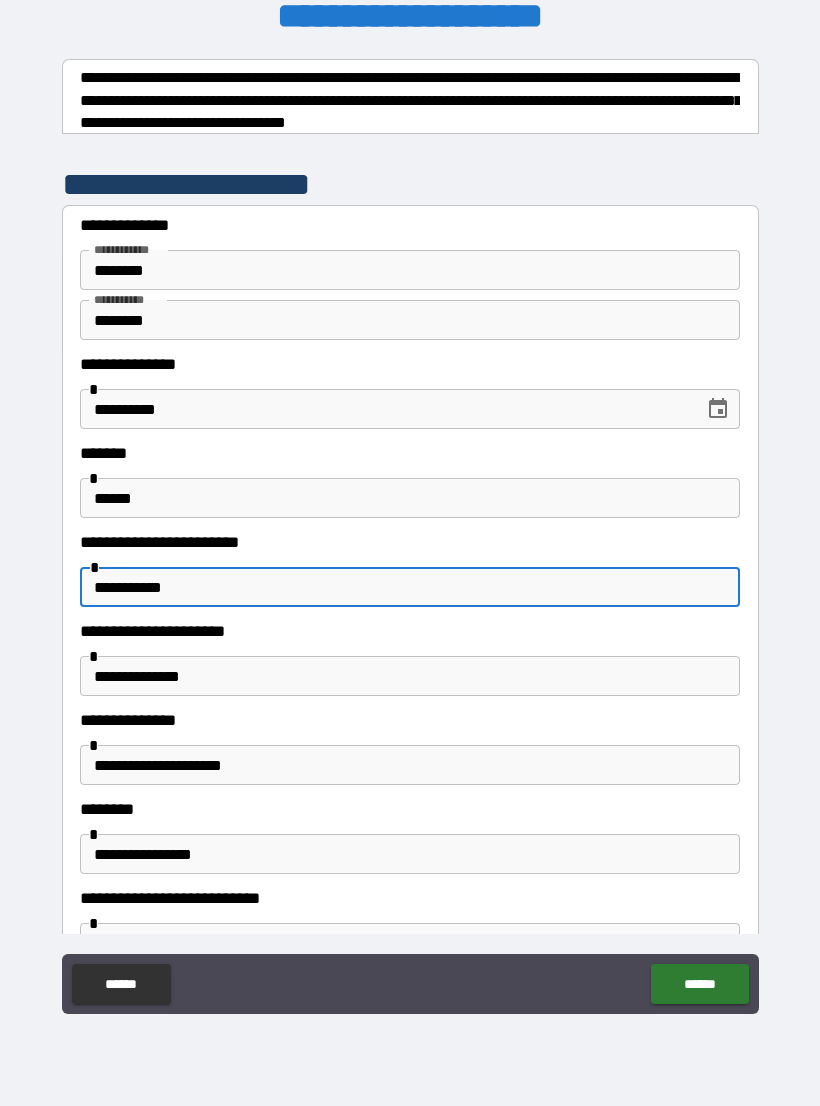 click on "******" at bounding box center (699, 984) 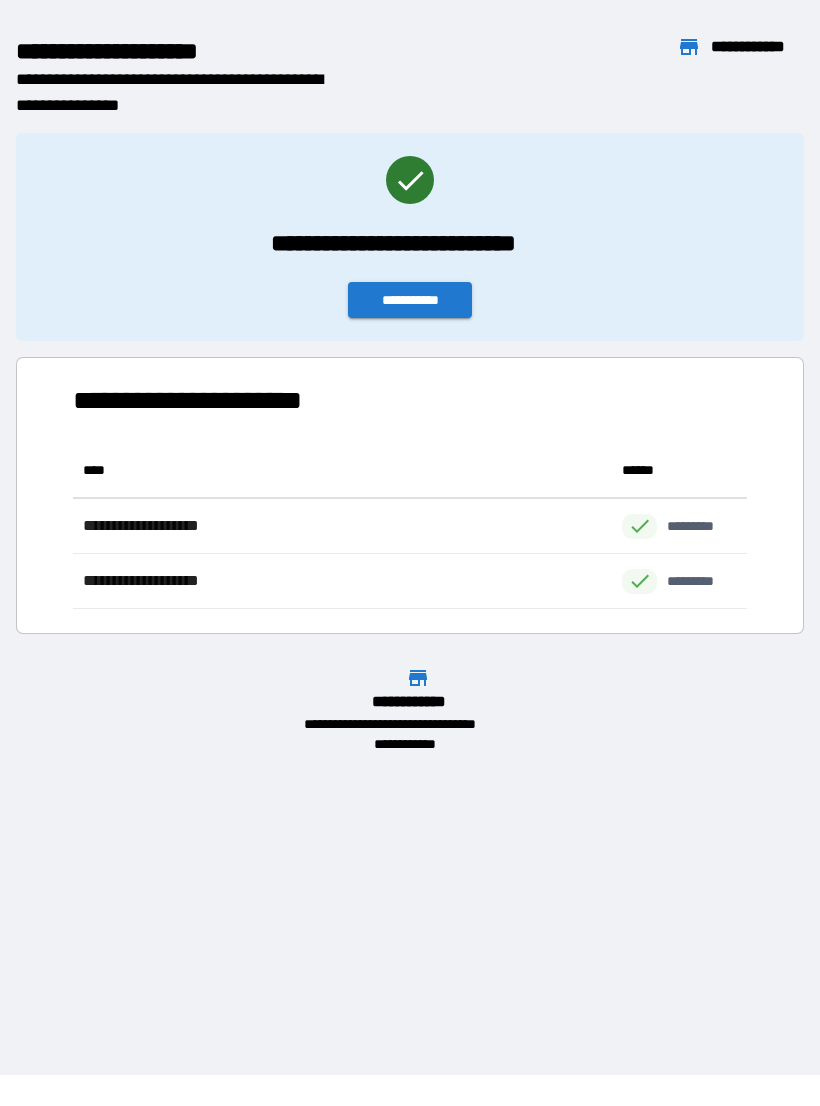 scroll, scrollTop: 1, scrollLeft: 1, axis: both 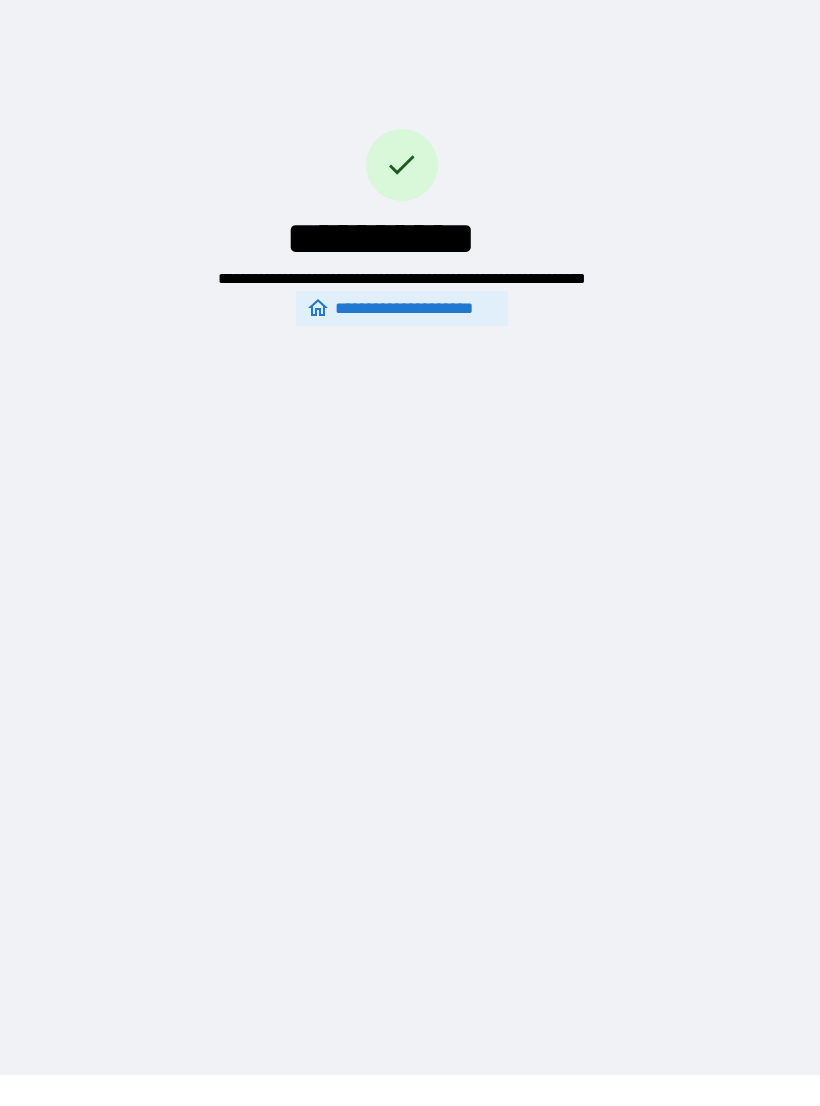 click on "**********" at bounding box center [402, 308] 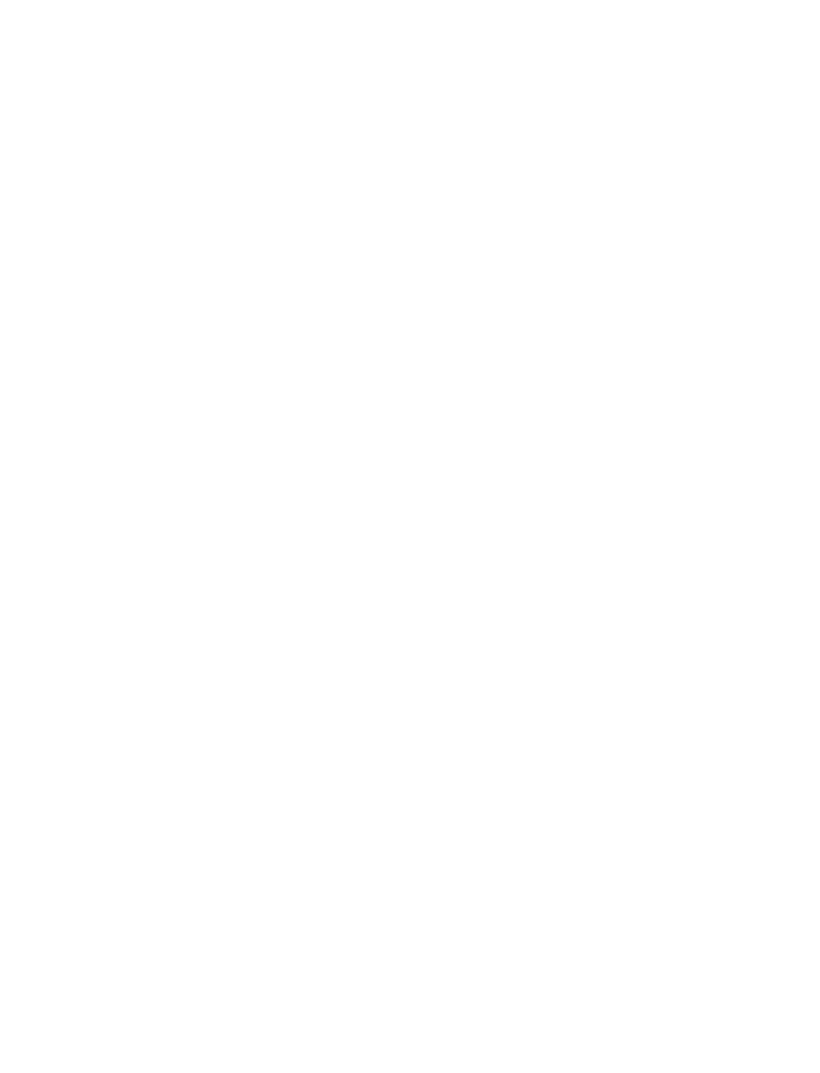scroll, scrollTop: 0, scrollLeft: 0, axis: both 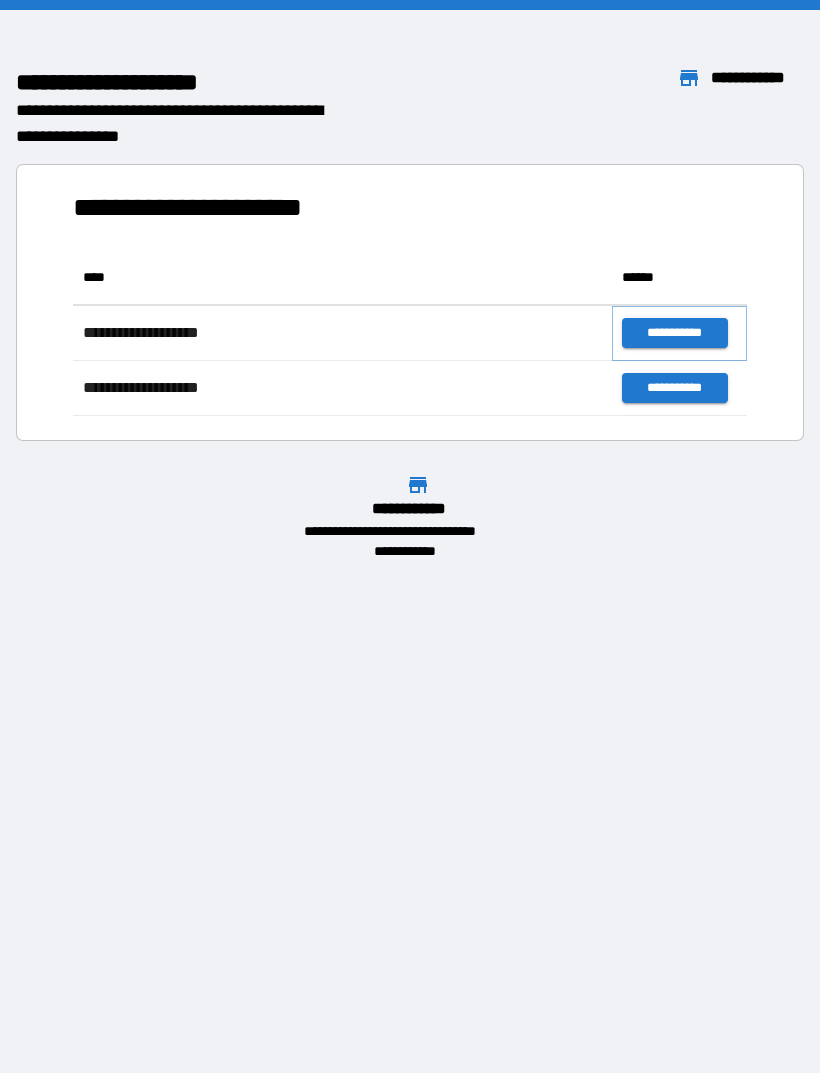 click on "**********" at bounding box center [674, 333] 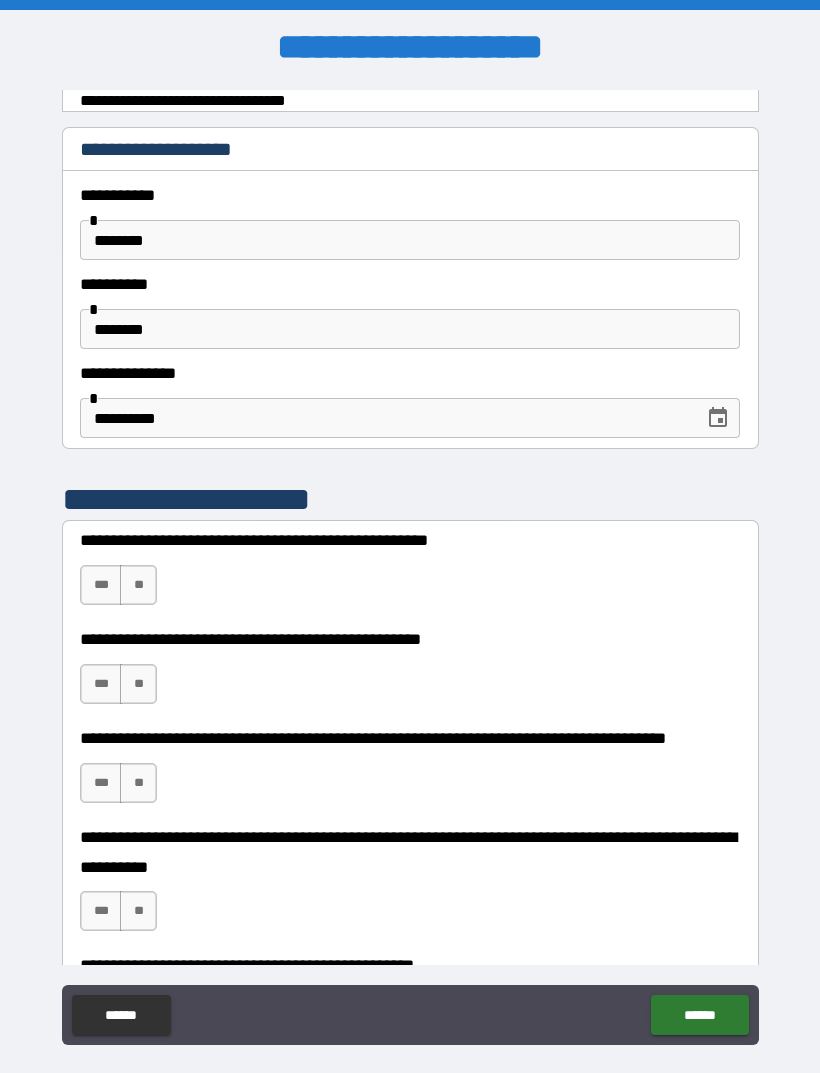 scroll, scrollTop: 54, scrollLeft: 0, axis: vertical 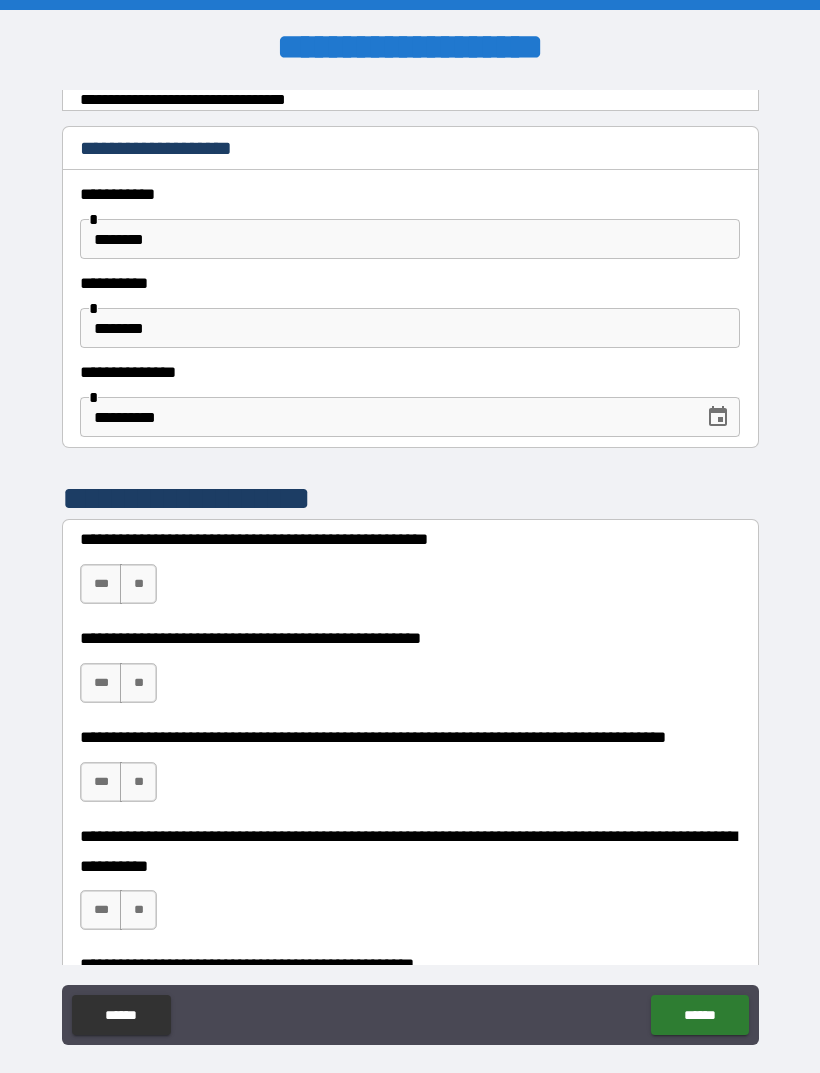click on "**" at bounding box center [138, 584] 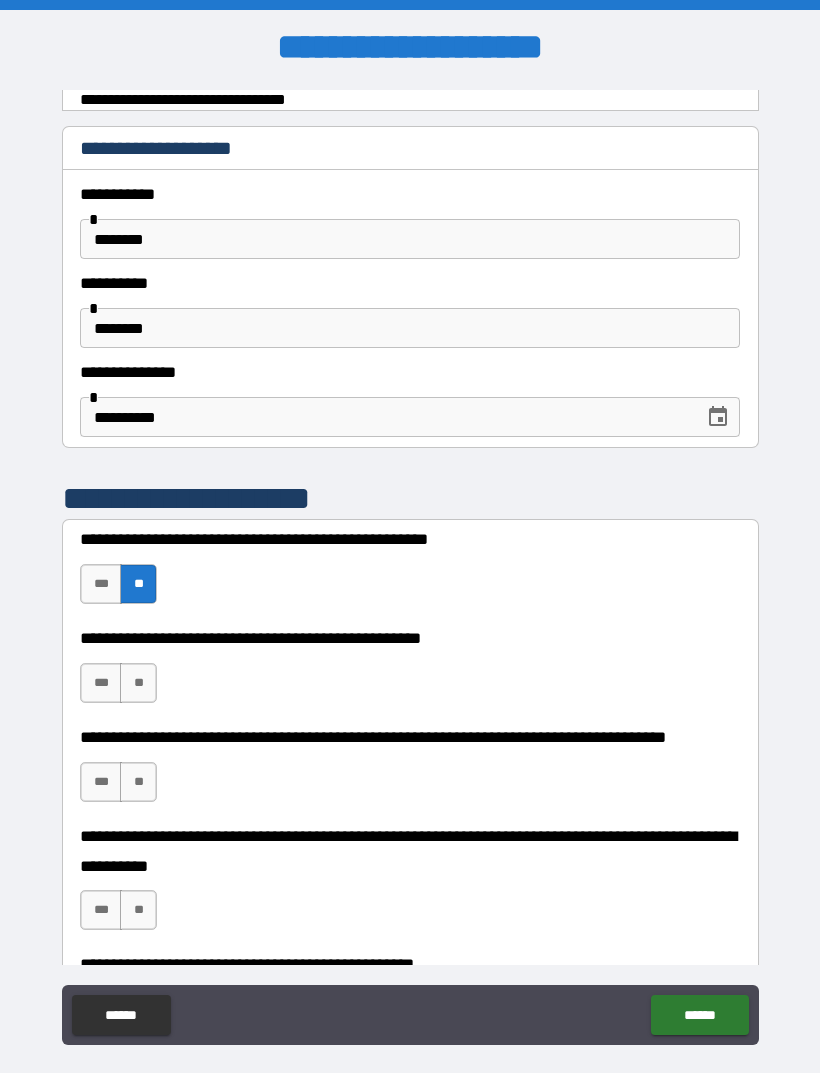 click on "**" at bounding box center (138, 683) 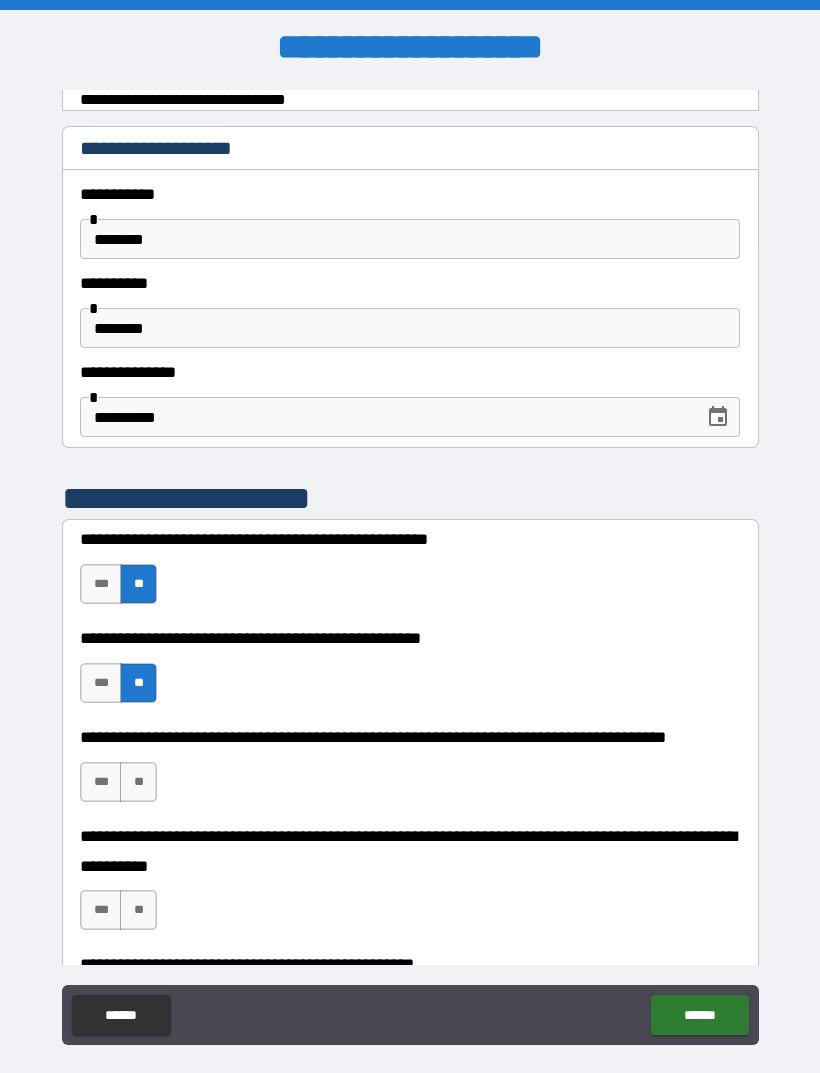 click on "**" at bounding box center (138, 782) 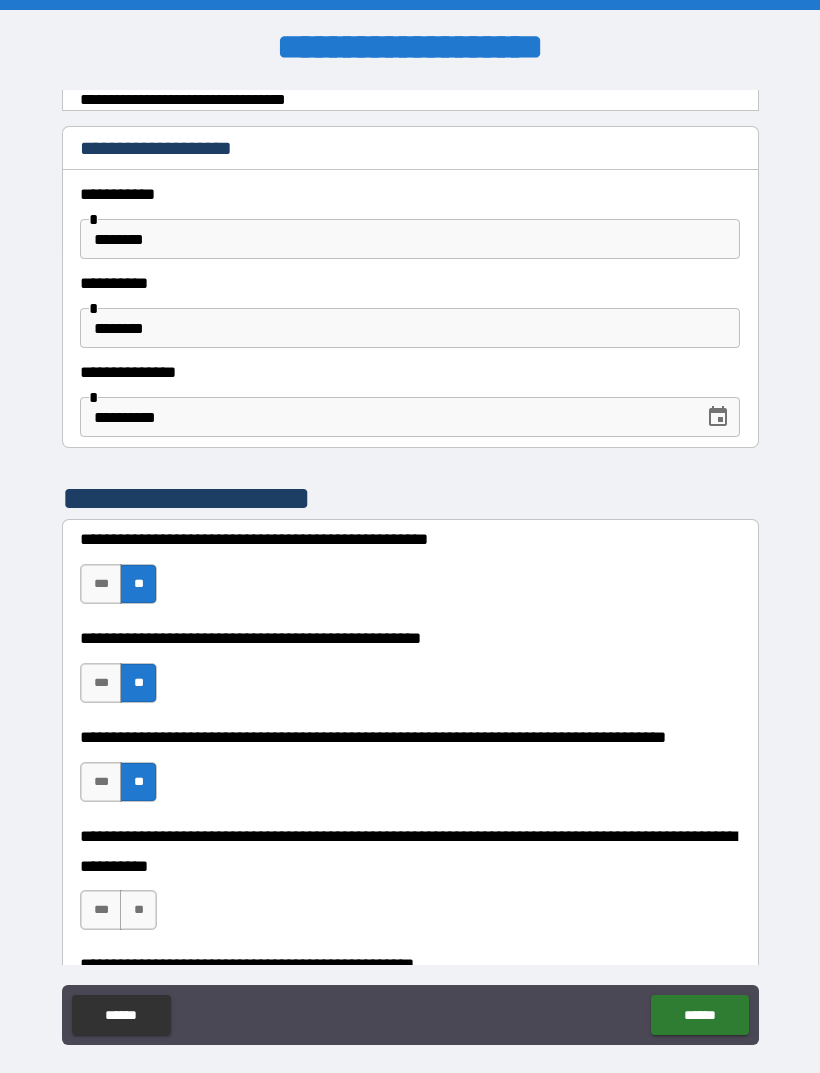 click on "**" at bounding box center [138, 782] 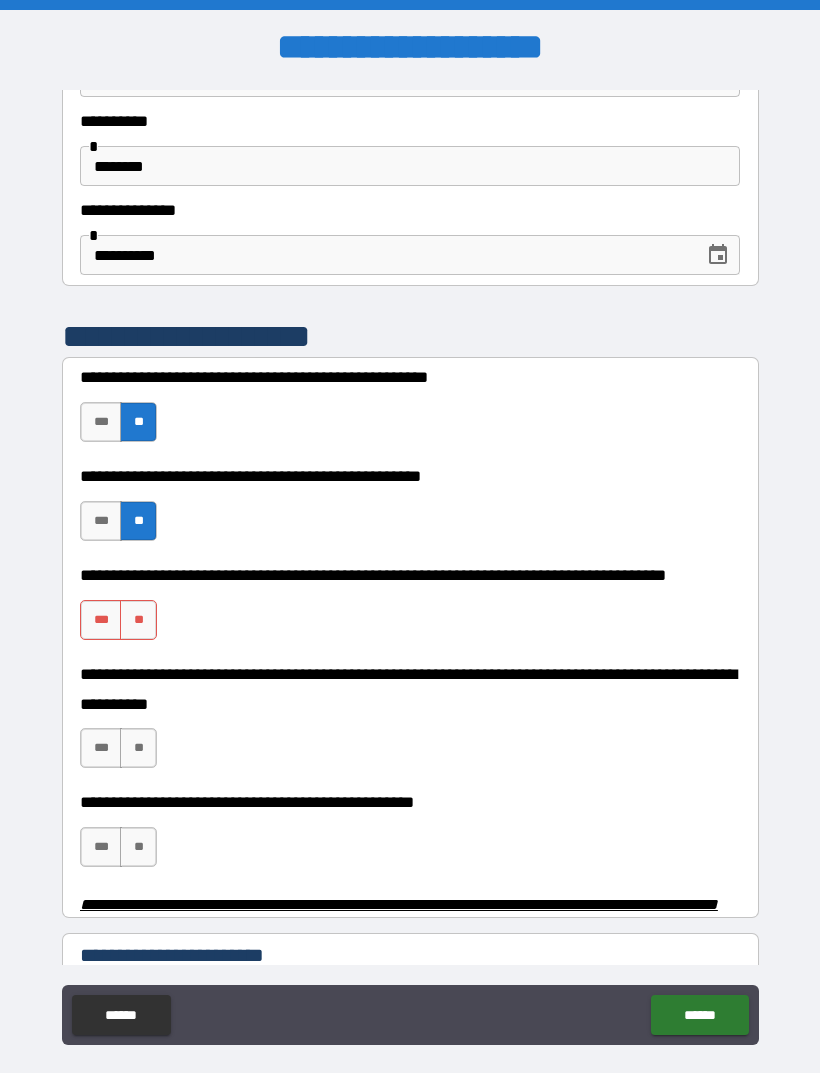 scroll, scrollTop: 222, scrollLeft: 0, axis: vertical 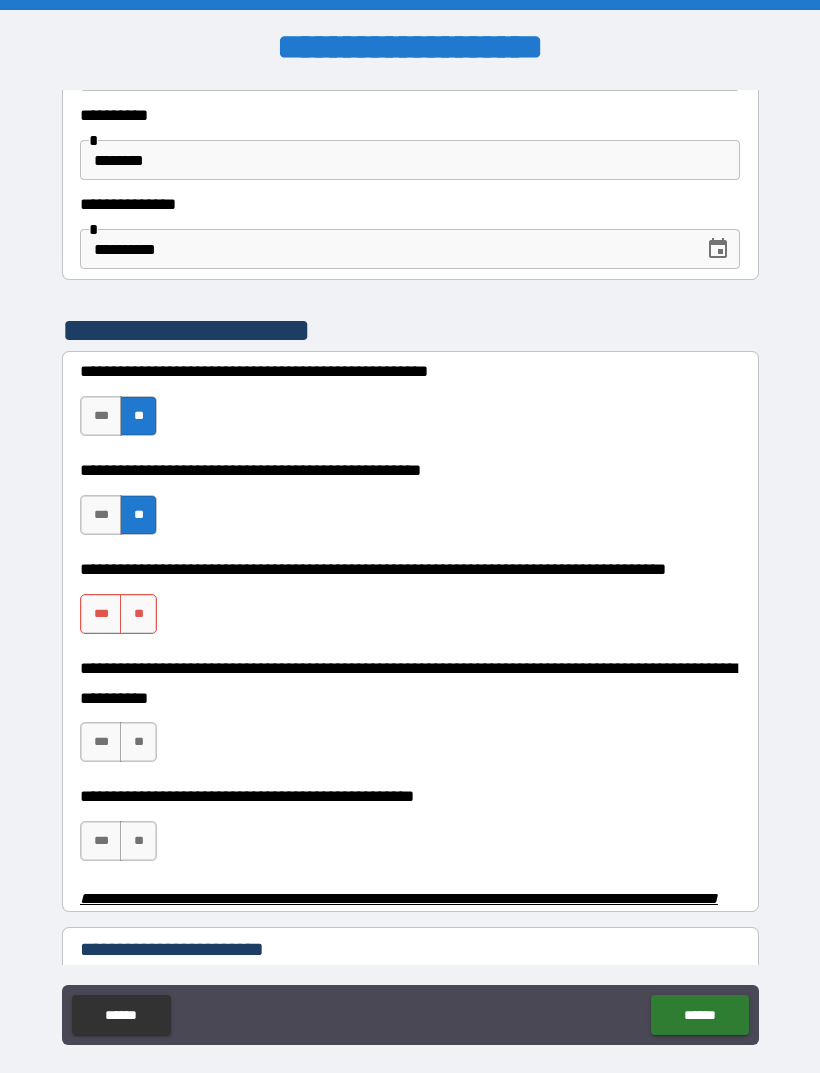click on "**" at bounding box center [138, 614] 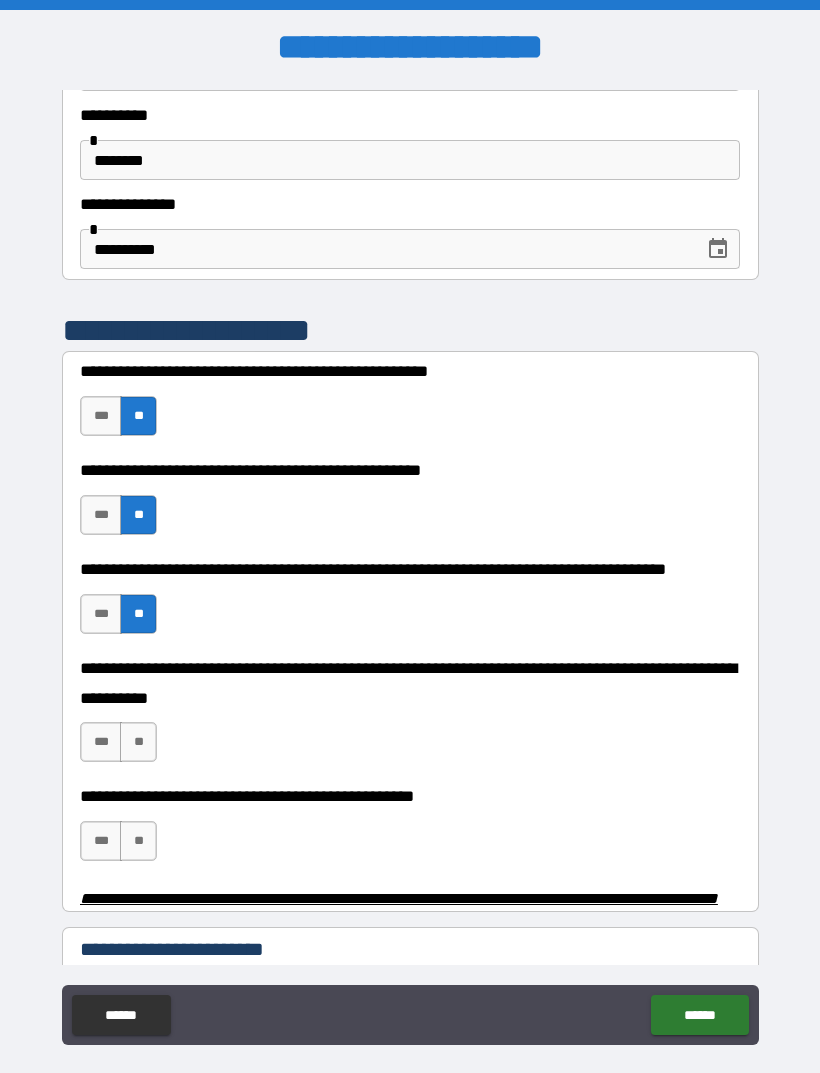 click on "**" at bounding box center (138, 742) 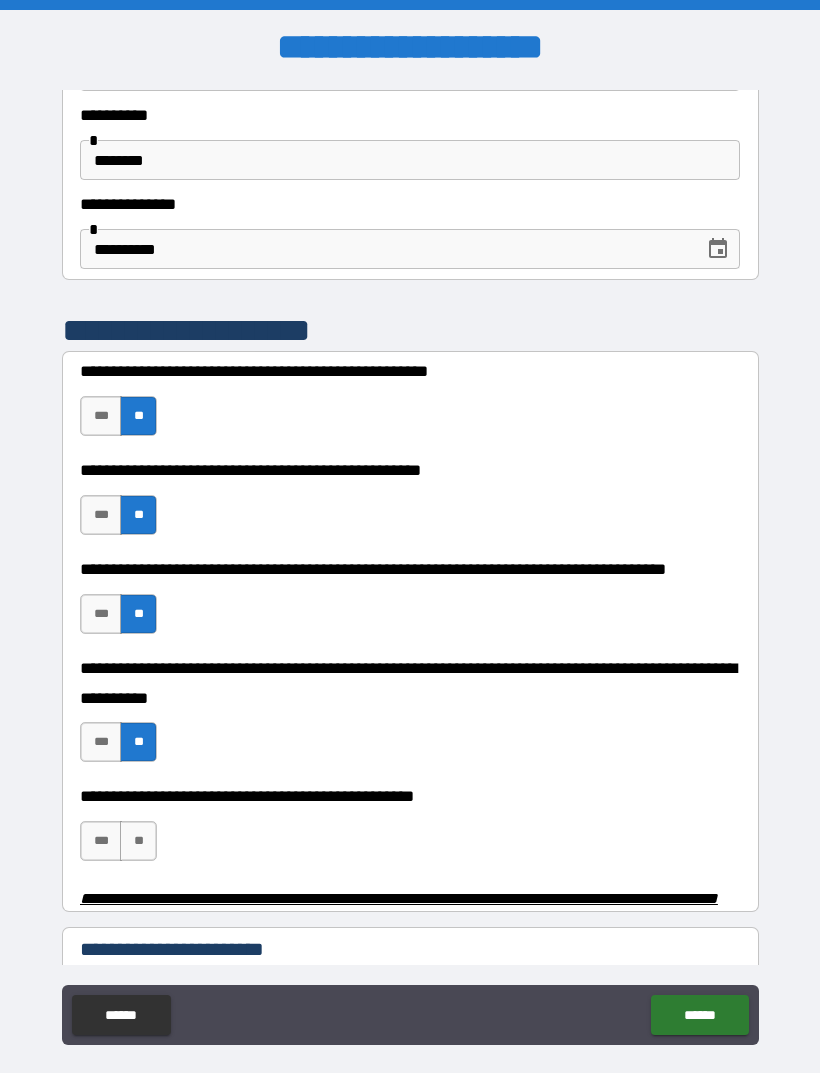 click on "**" at bounding box center [138, 841] 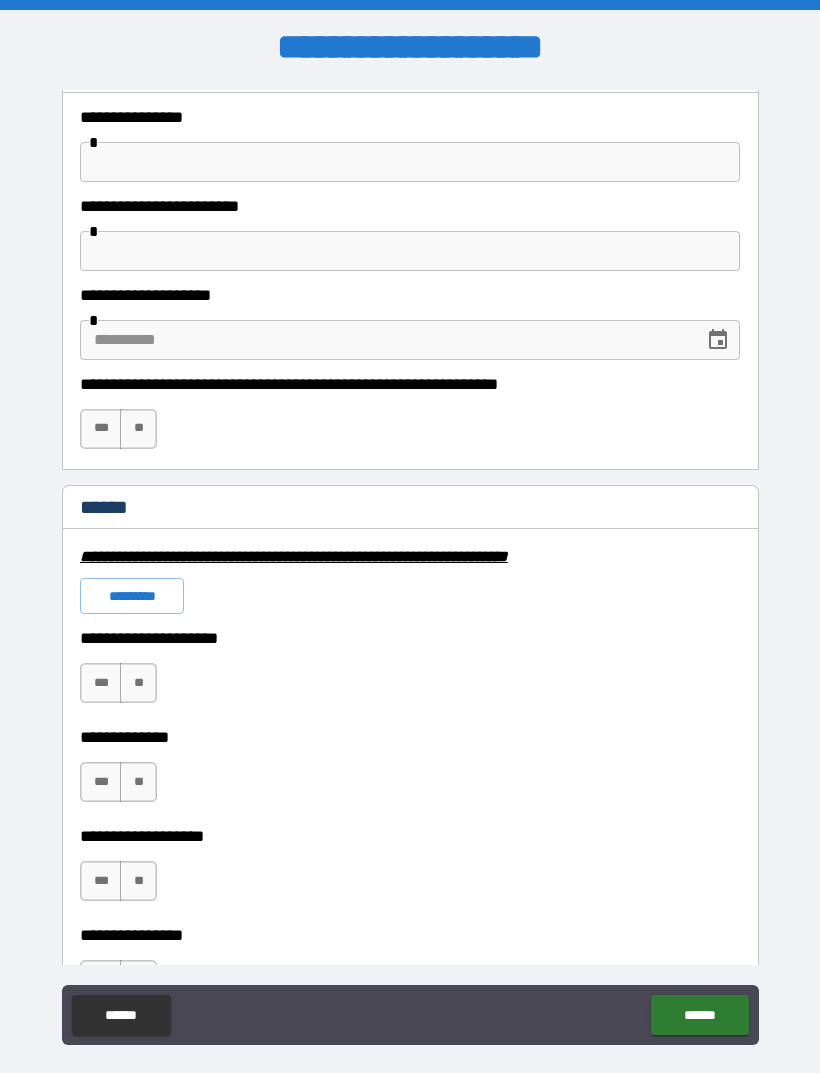 scroll, scrollTop: 1105, scrollLeft: 0, axis: vertical 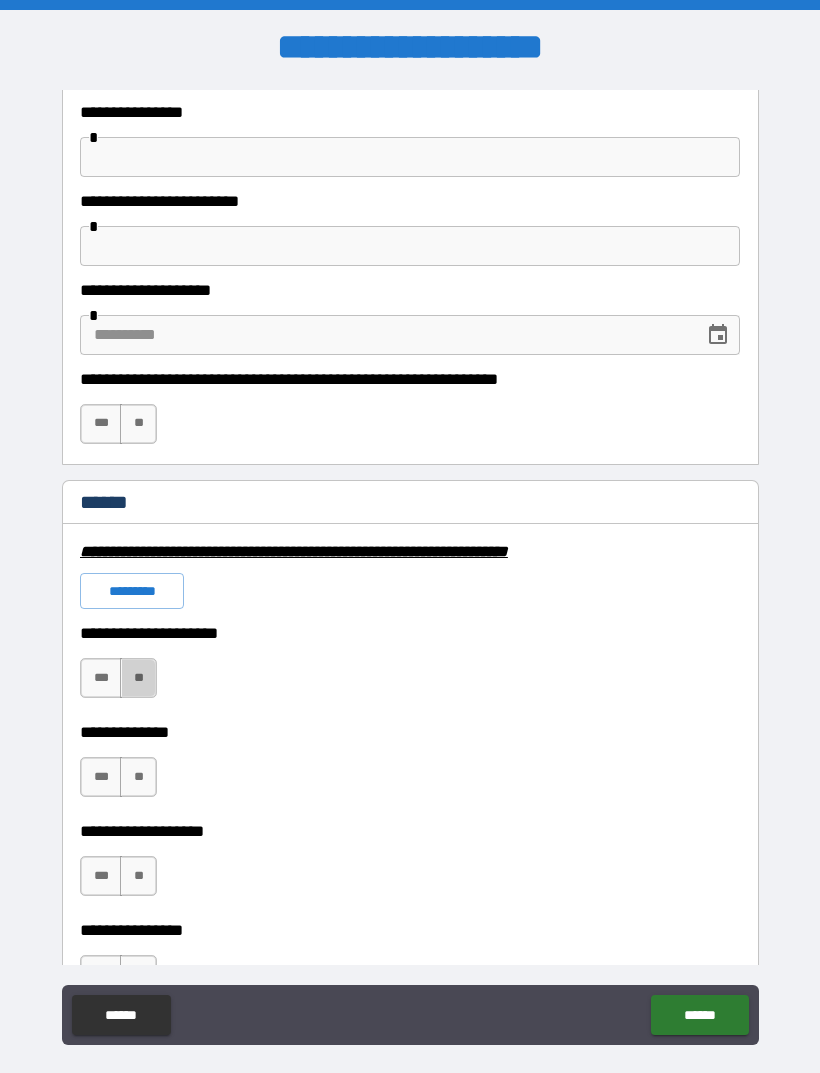 click on "**" at bounding box center [138, 678] 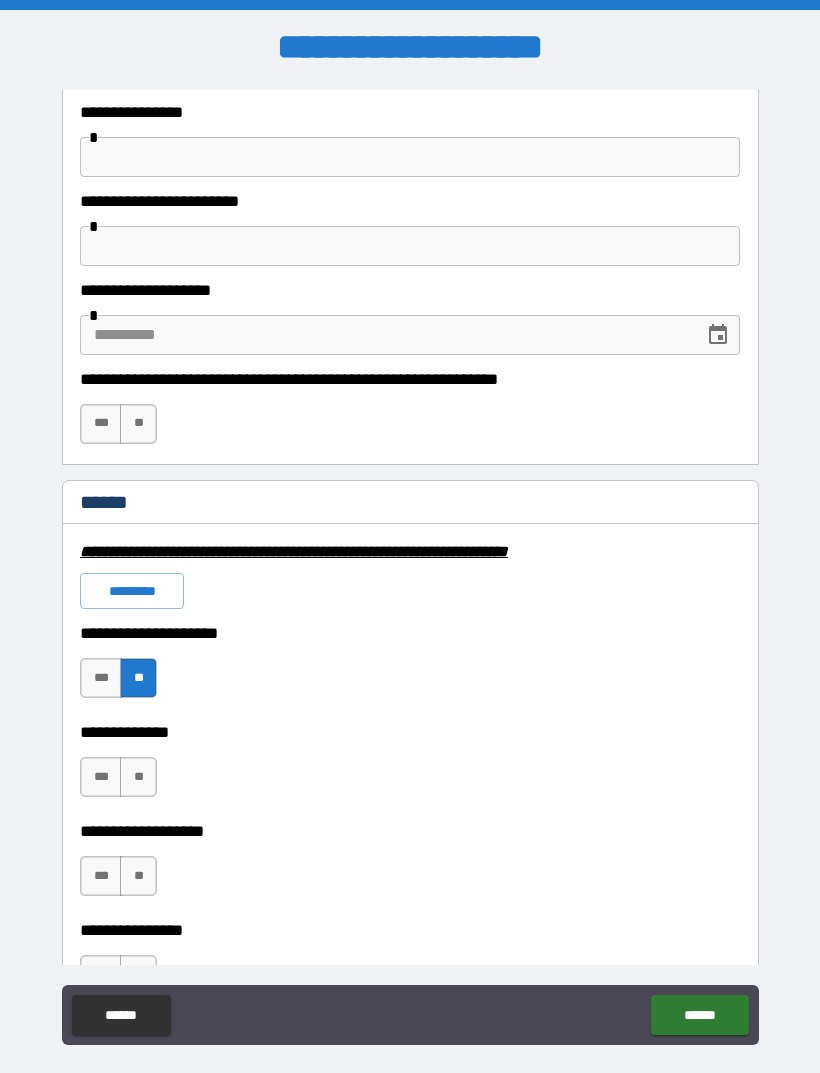 click on "**" at bounding box center [138, 777] 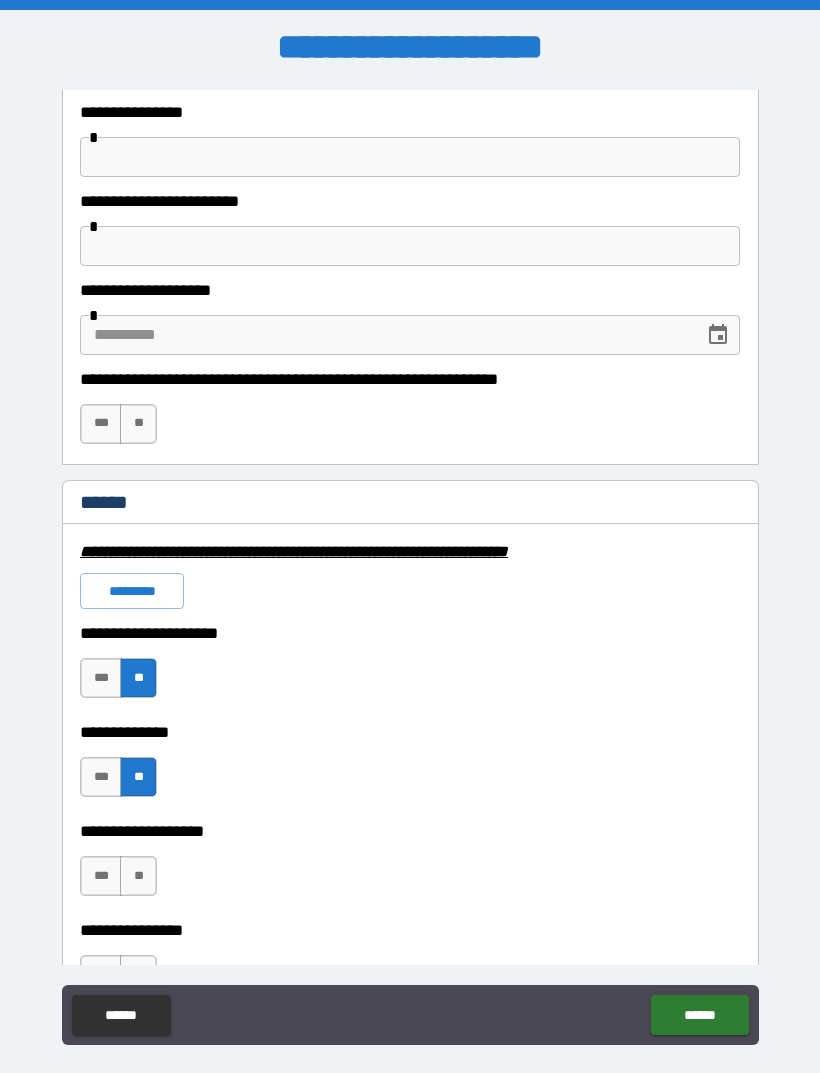 click on "**" at bounding box center [138, 876] 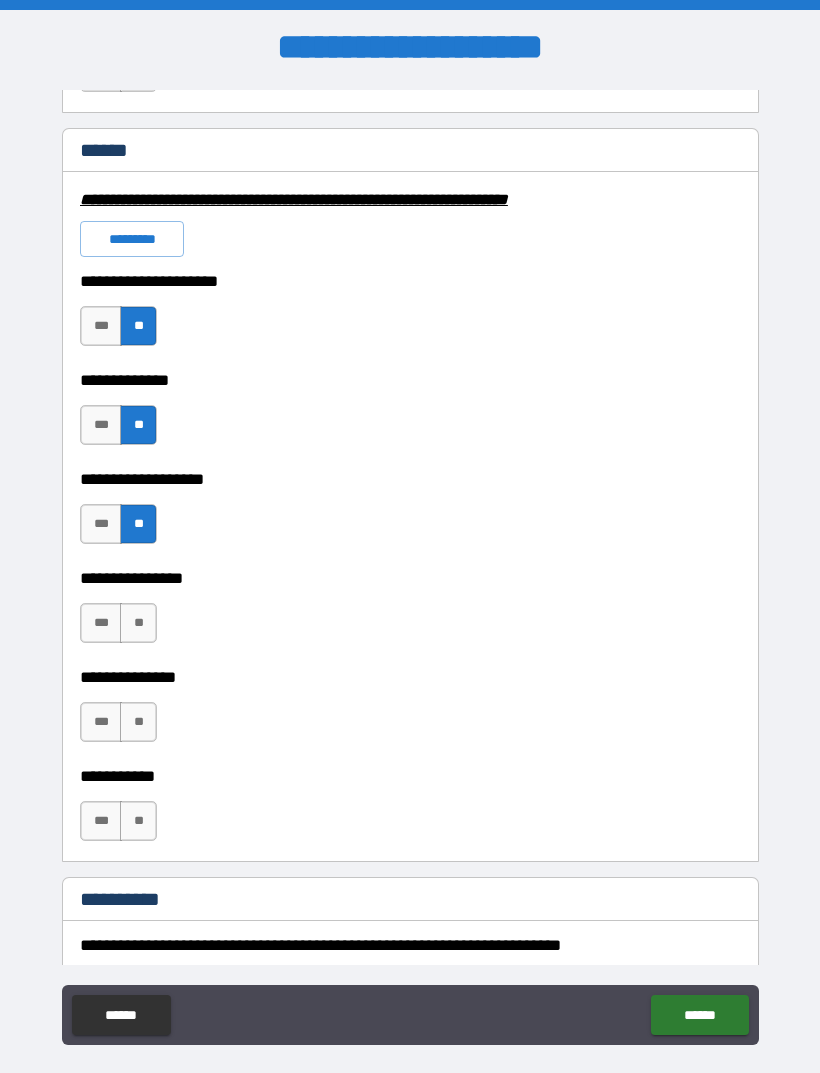 scroll, scrollTop: 1465, scrollLeft: 0, axis: vertical 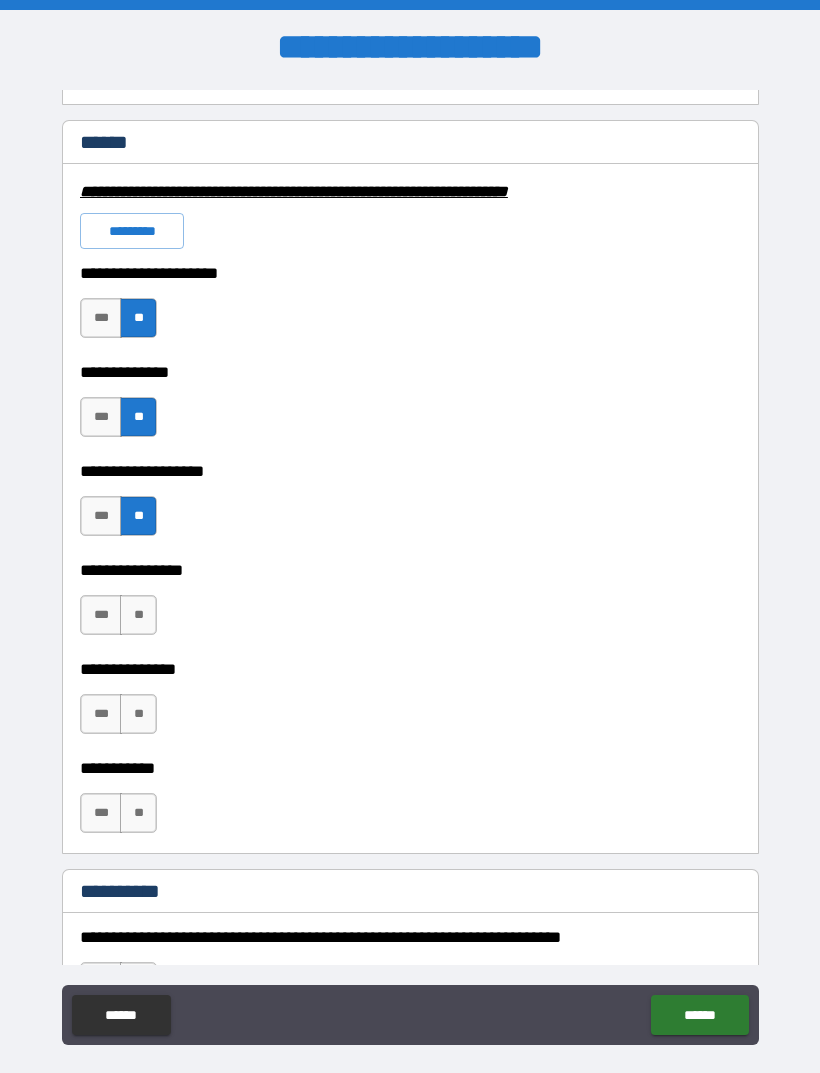 click on "**" at bounding box center (138, 615) 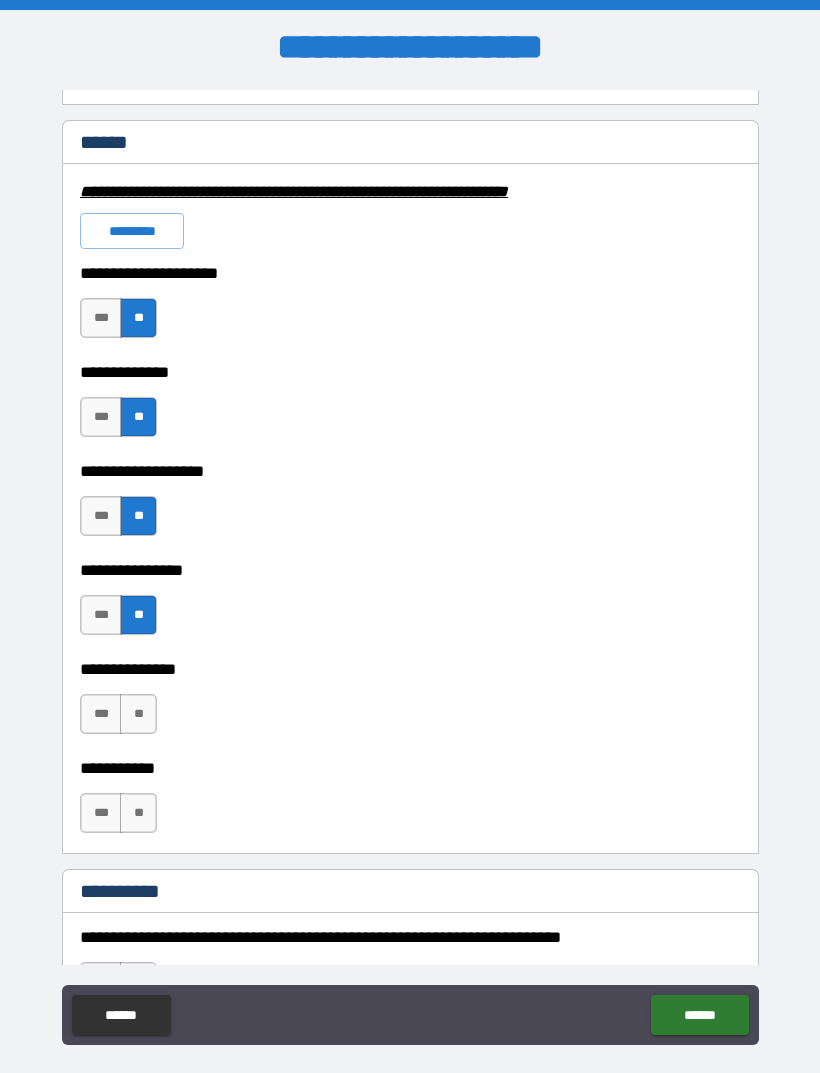 click on "**" at bounding box center (138, 714) 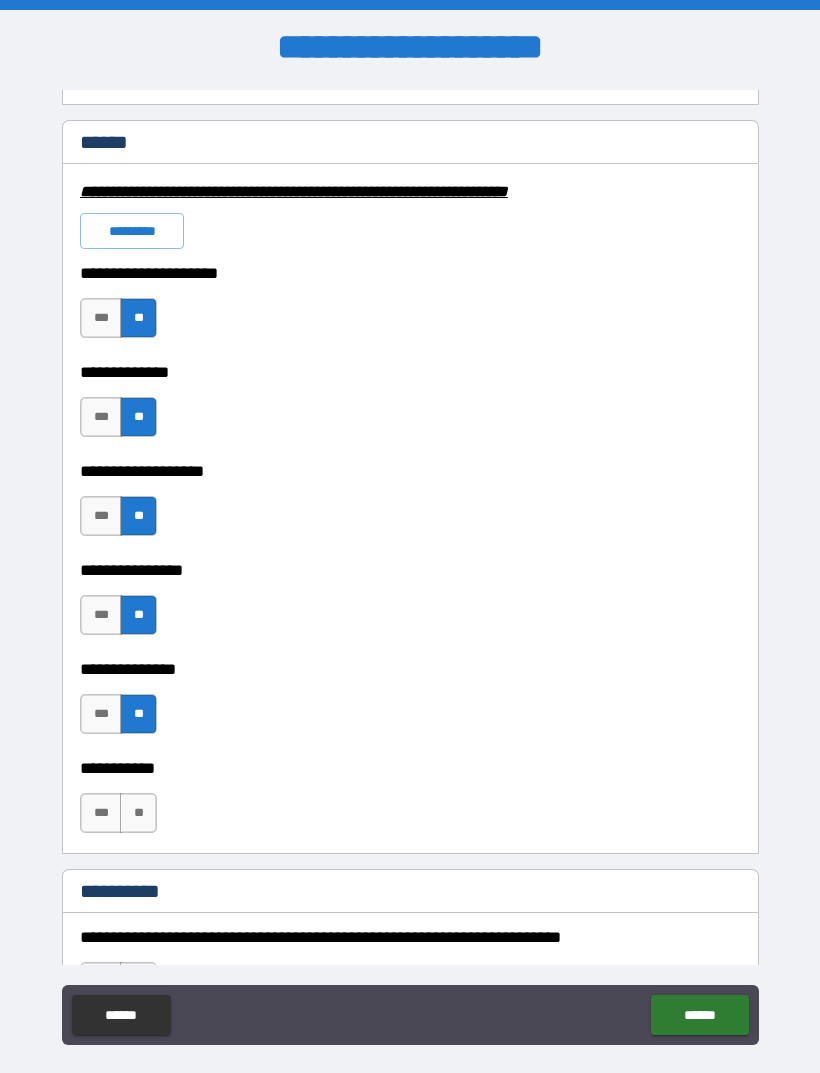 click on "**" at bounding box center [138, 813] 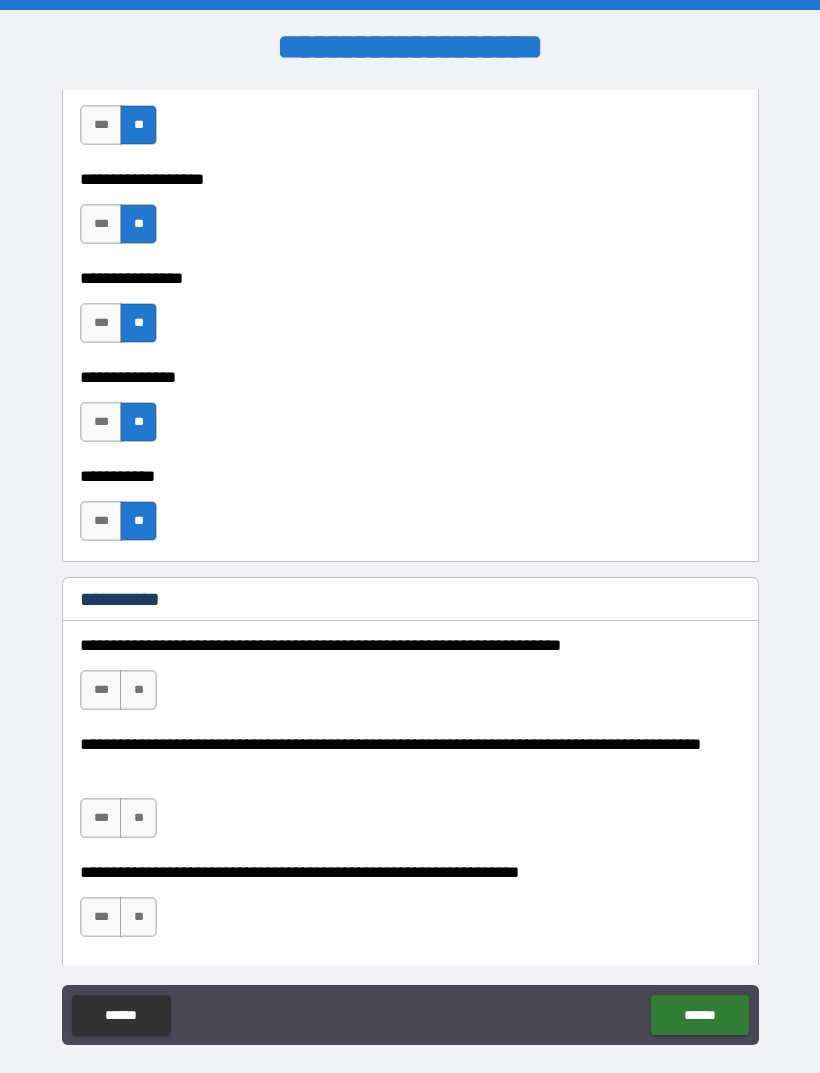 scroll, scrollTop: 1761, scrollLeft: 0, axis: vertical 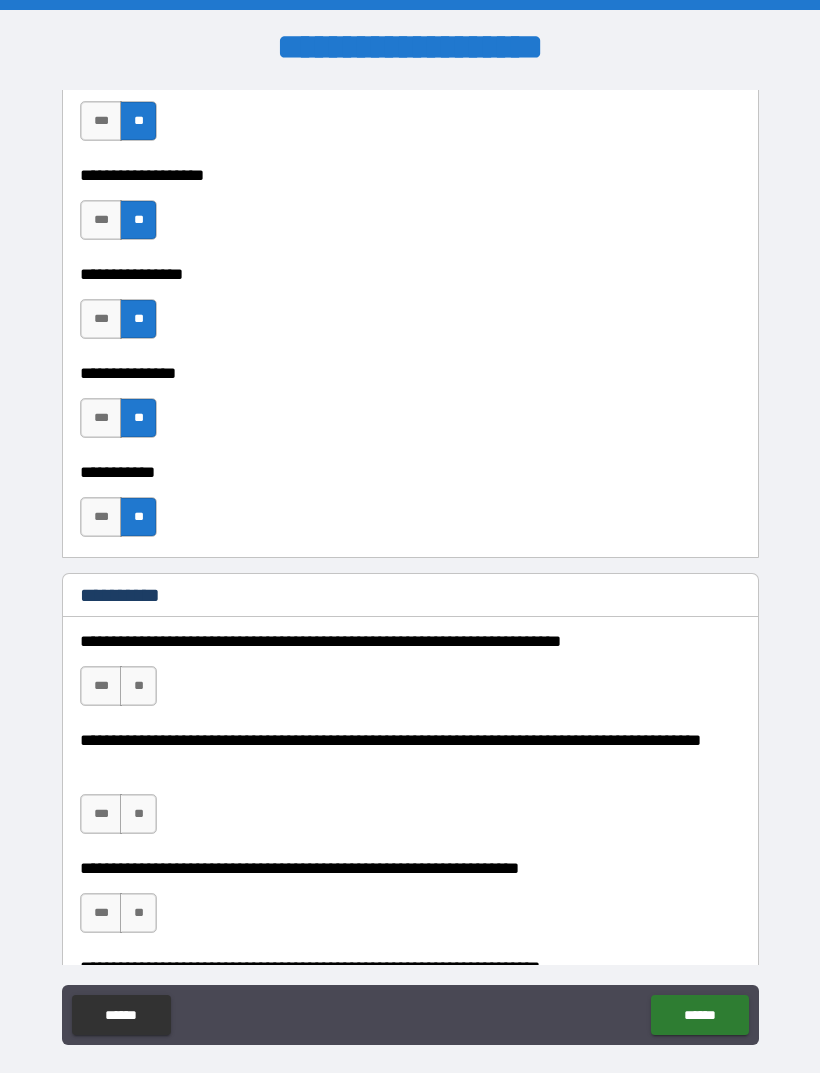 click on "**" at bounding box center [138, 686] 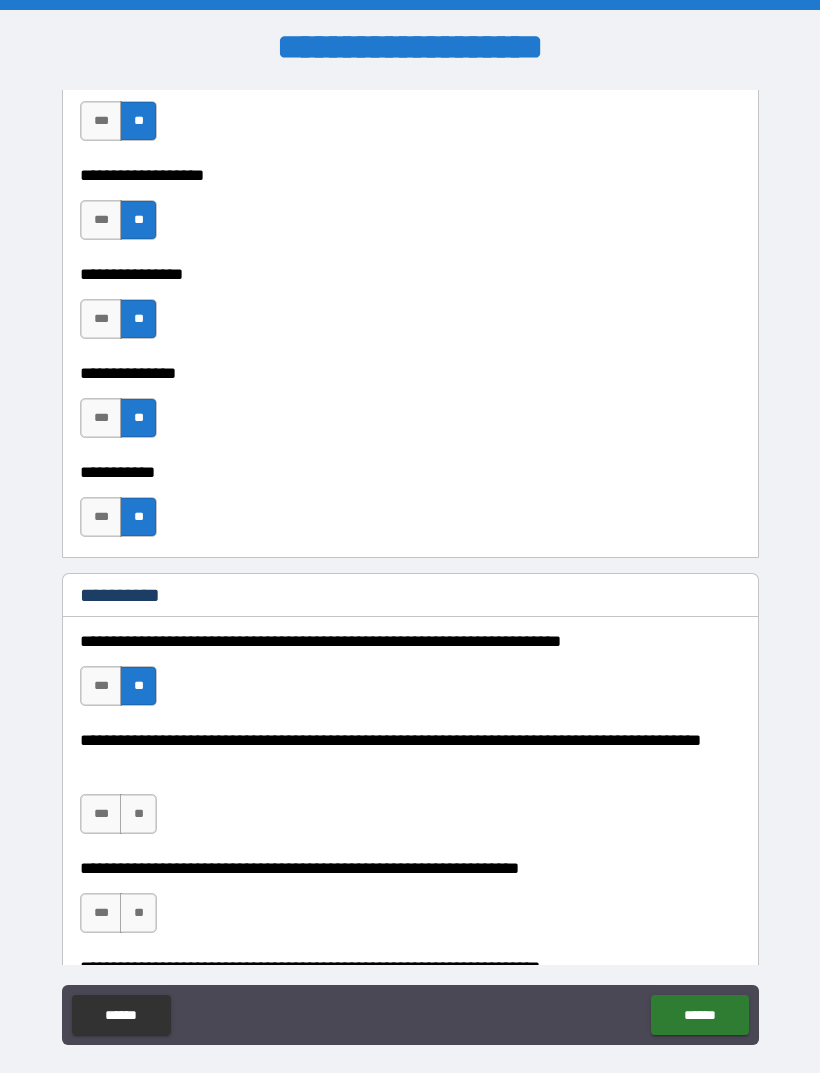 click on "**" at bounding box center (138, 814) 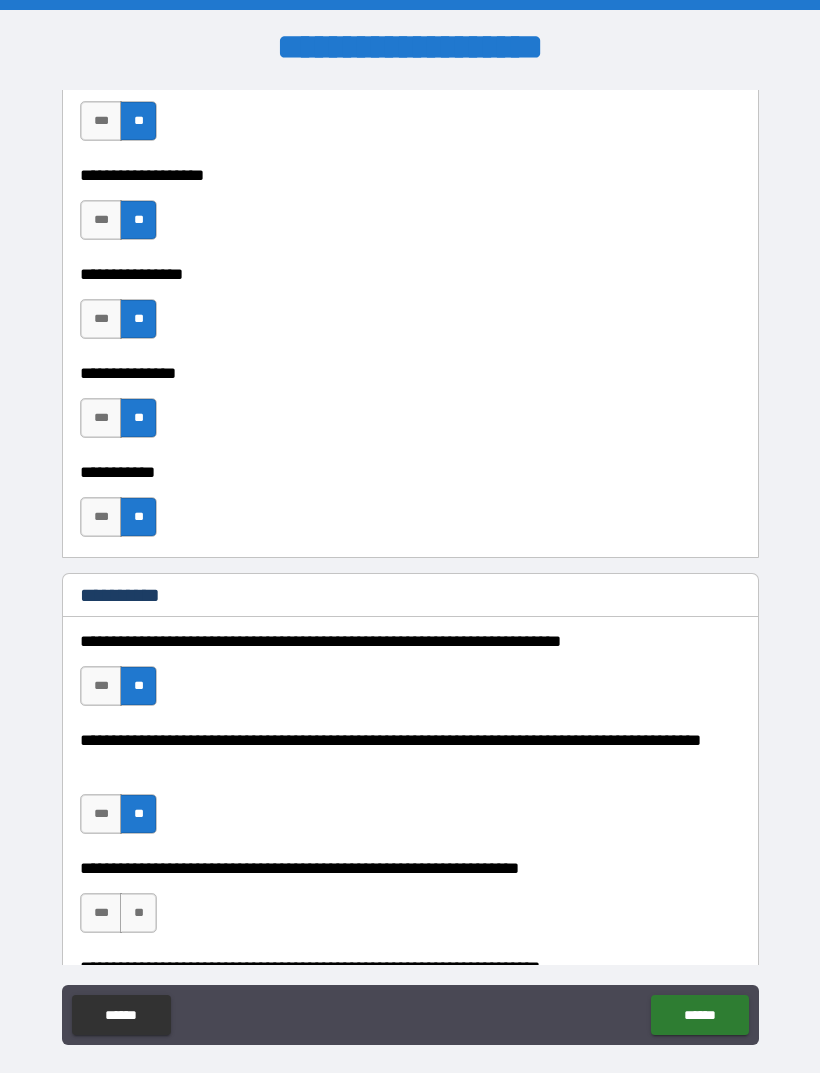 click on "**" at bounding box center (138, 913) 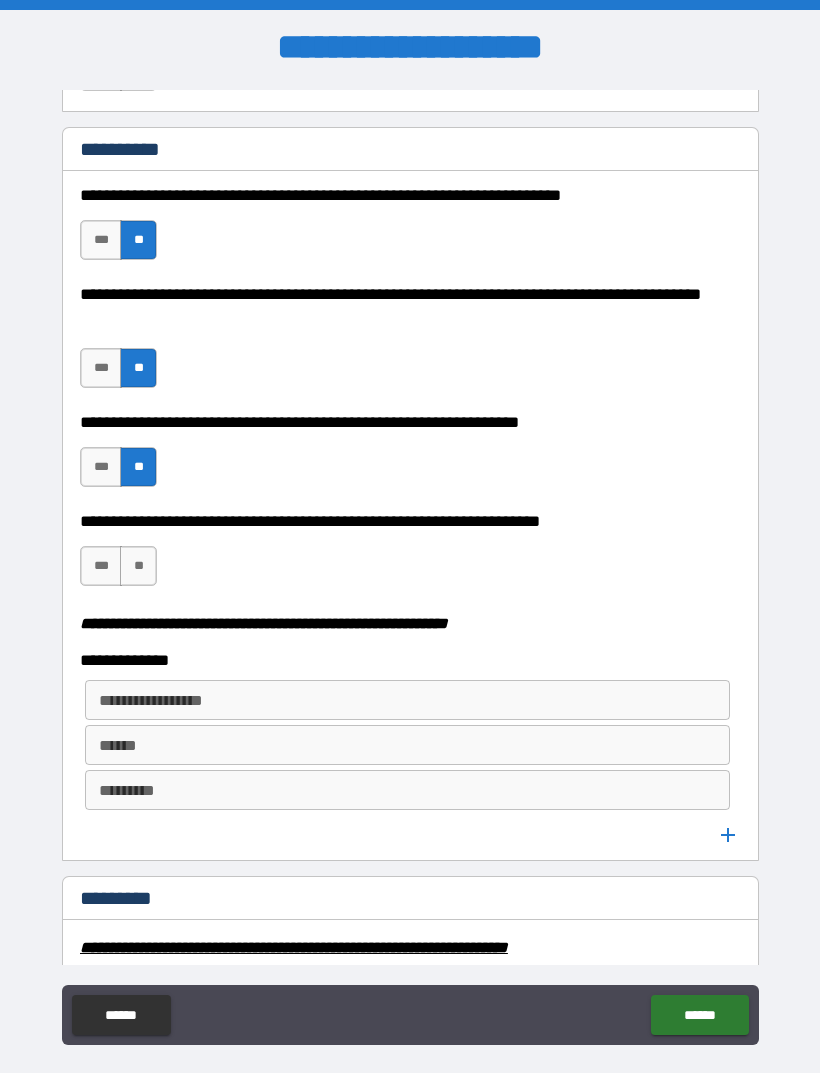 scroll, scrollTop: 2203, scrollLeft: 0, axis: vertical 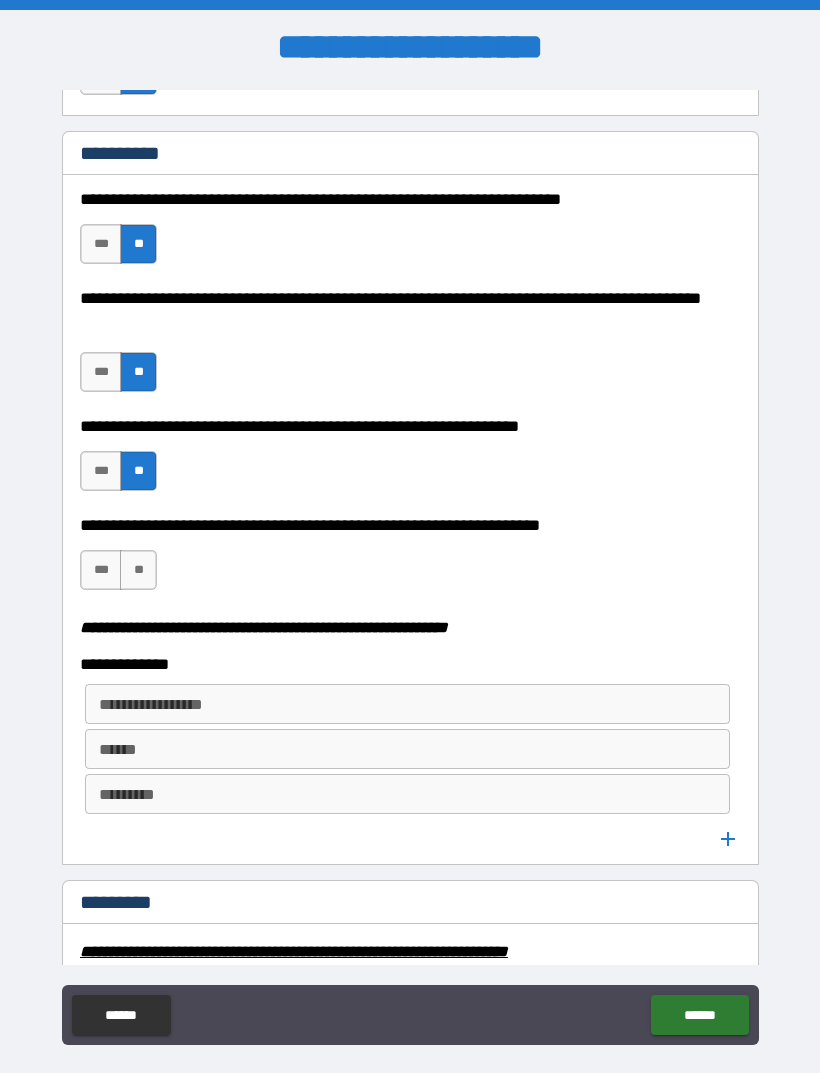 click on "**" at bounding box center [138, 570] 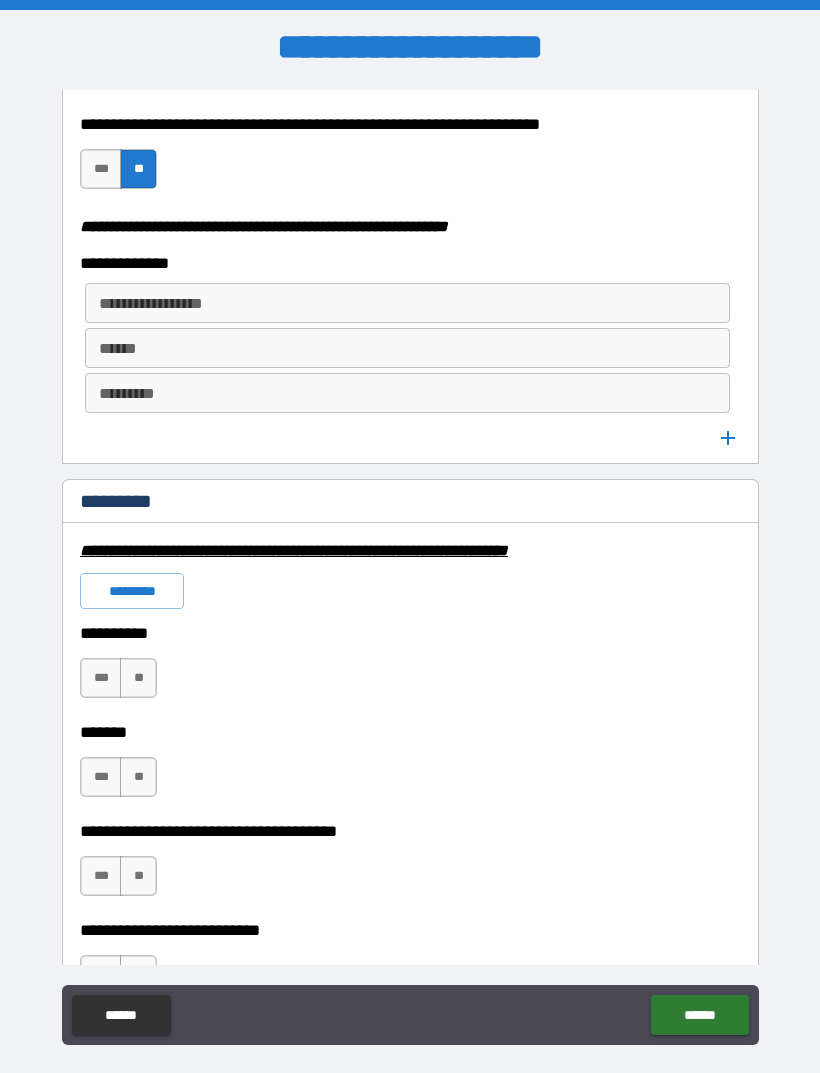 scroll, scrollTop: 2621, scrollLeft: 0, axis: vertical 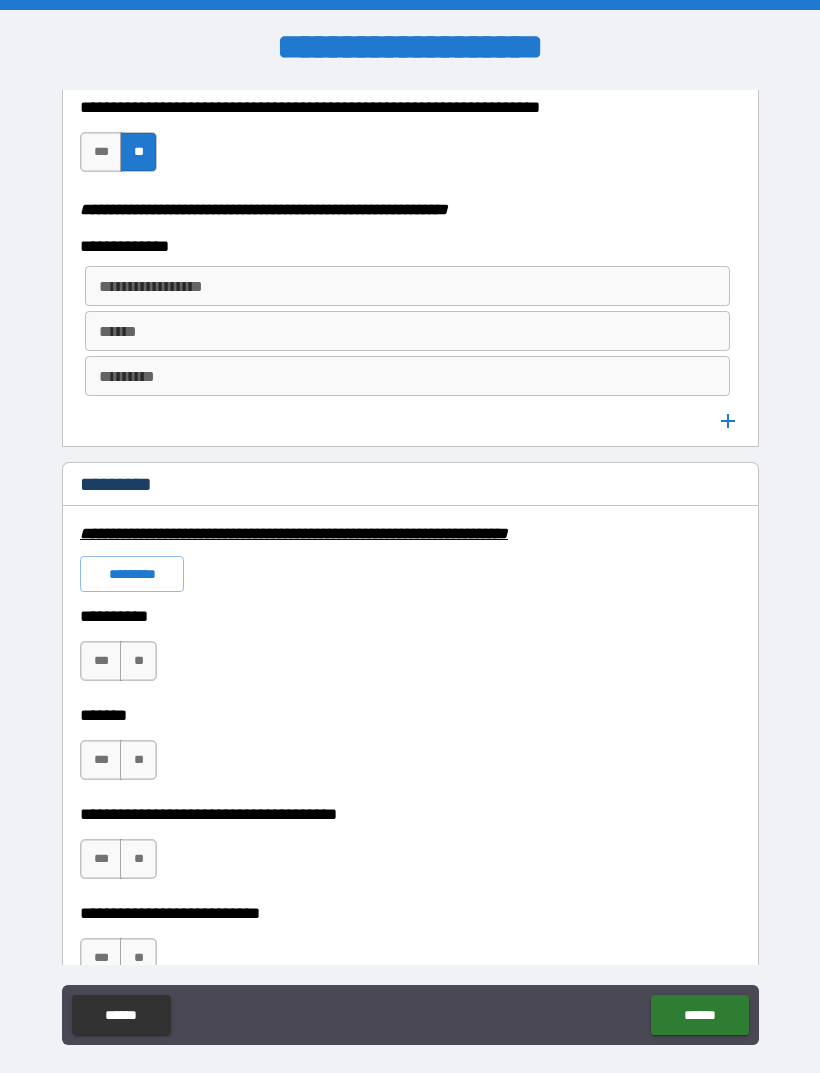 click on "**" at bounding box center [138, 661] 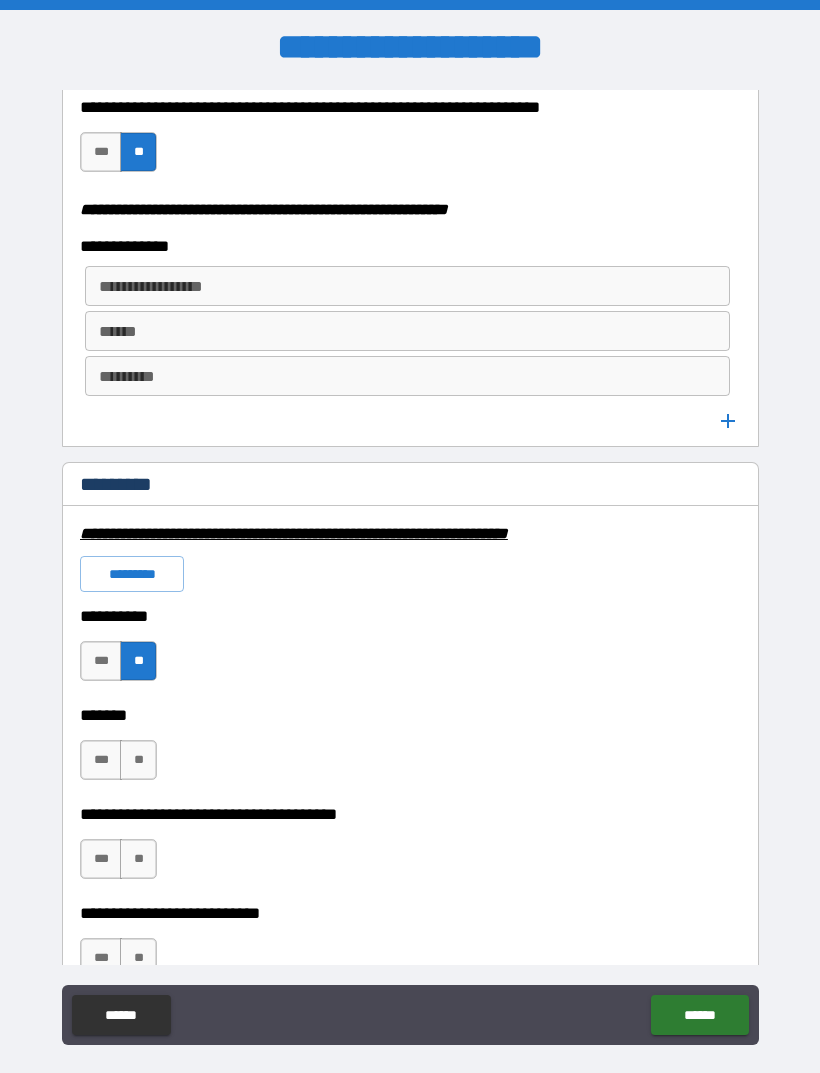 click on "**" at bounding box center [138, 760] 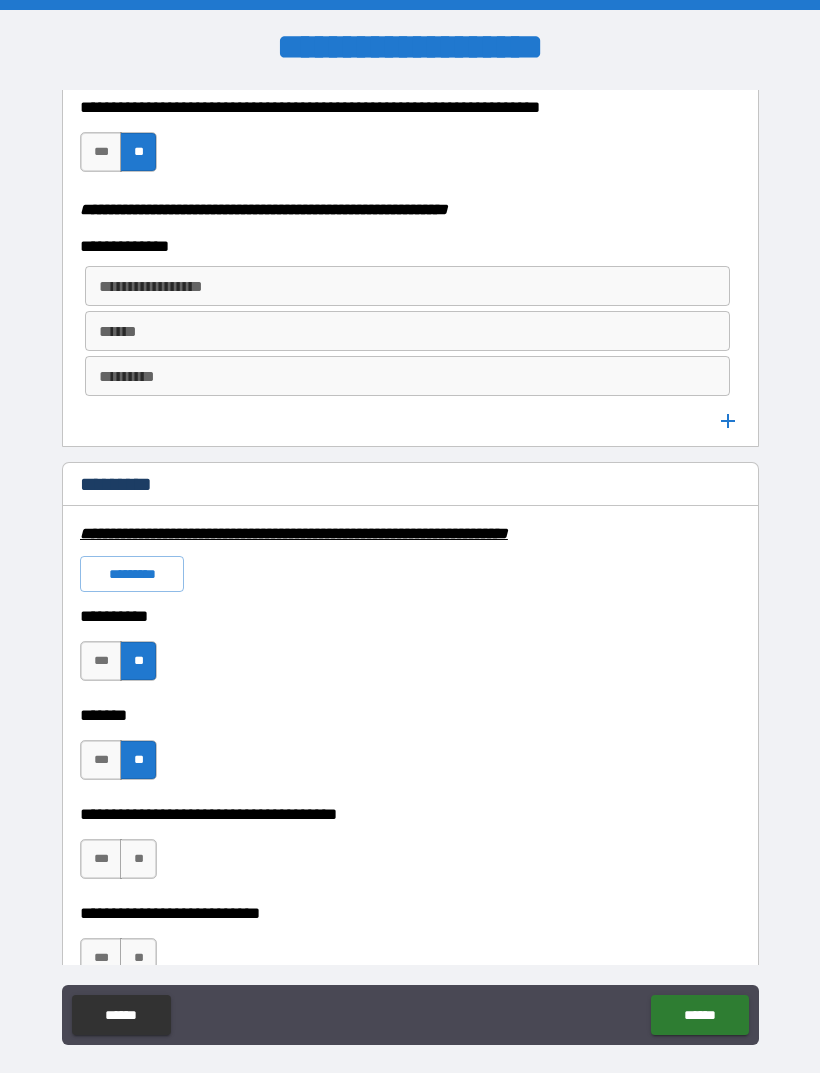 click on "**" at bounding box center [138, 859] 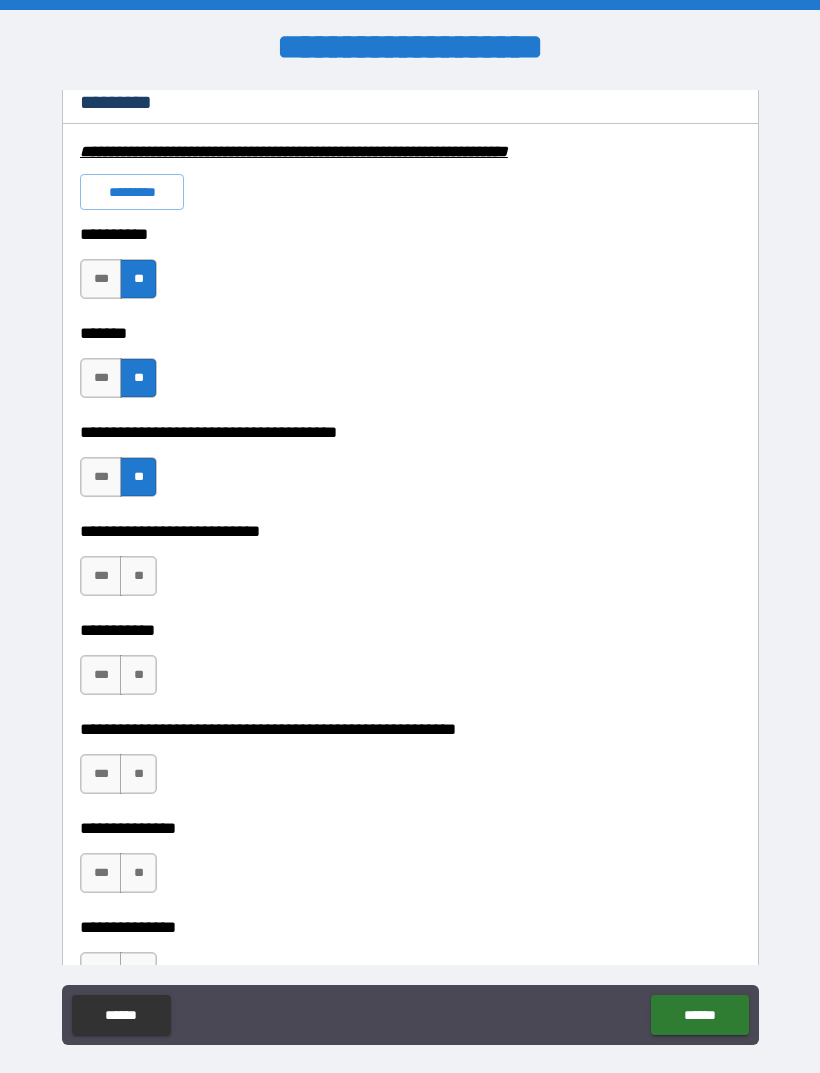 scroll, scrollTop: 3031, scrollLeft: 0, axis: vertical 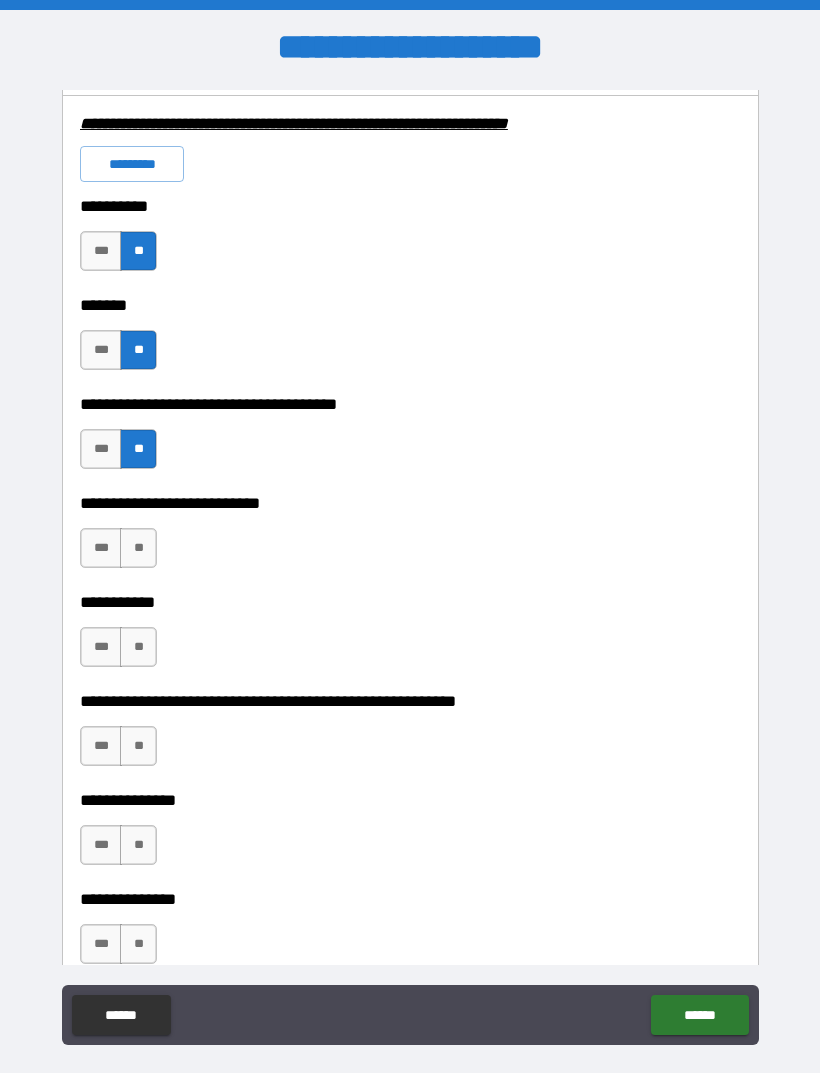 click on "**" at bounding box center (138, 548) 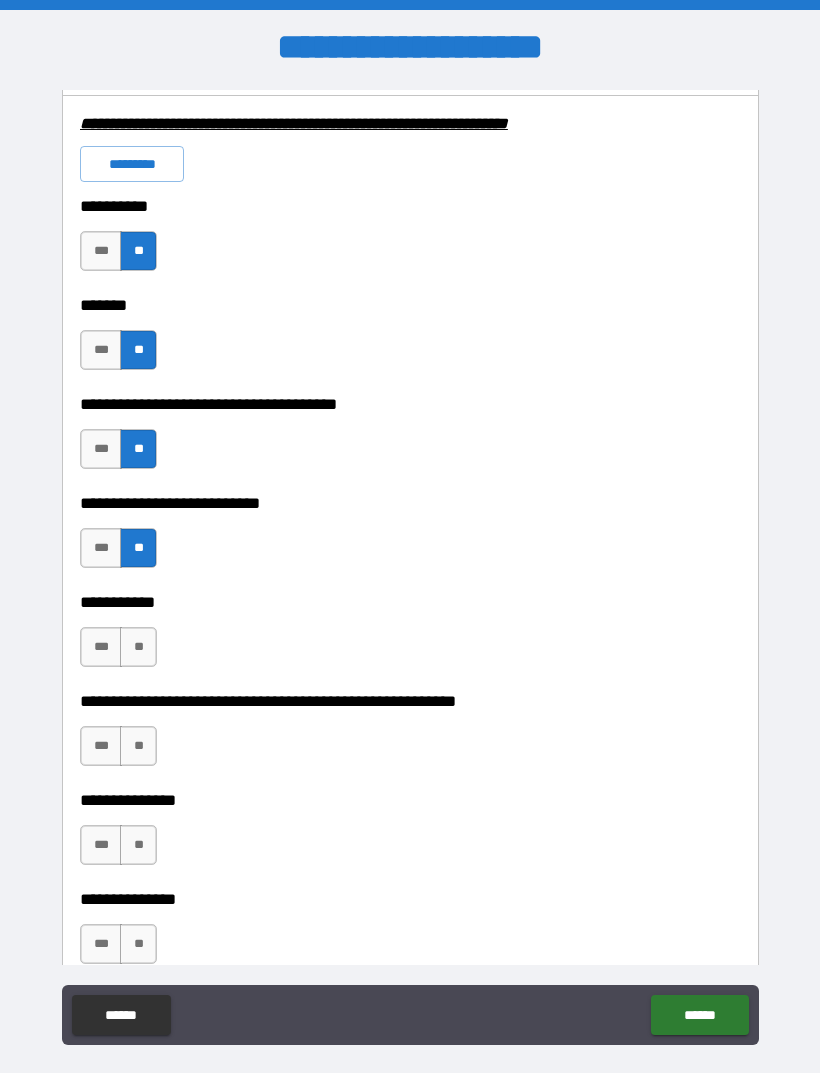 click on "**" at bounding box center [138, 647] 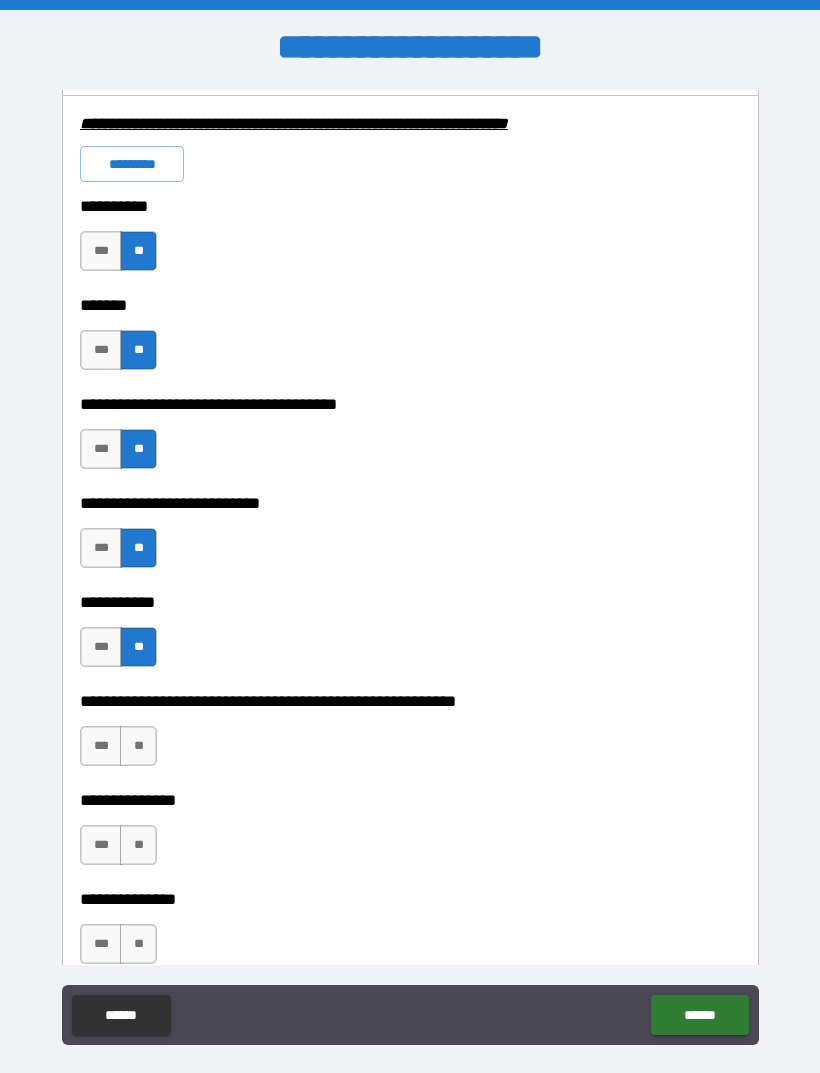 click on "**" at bounding box center (138, 746) 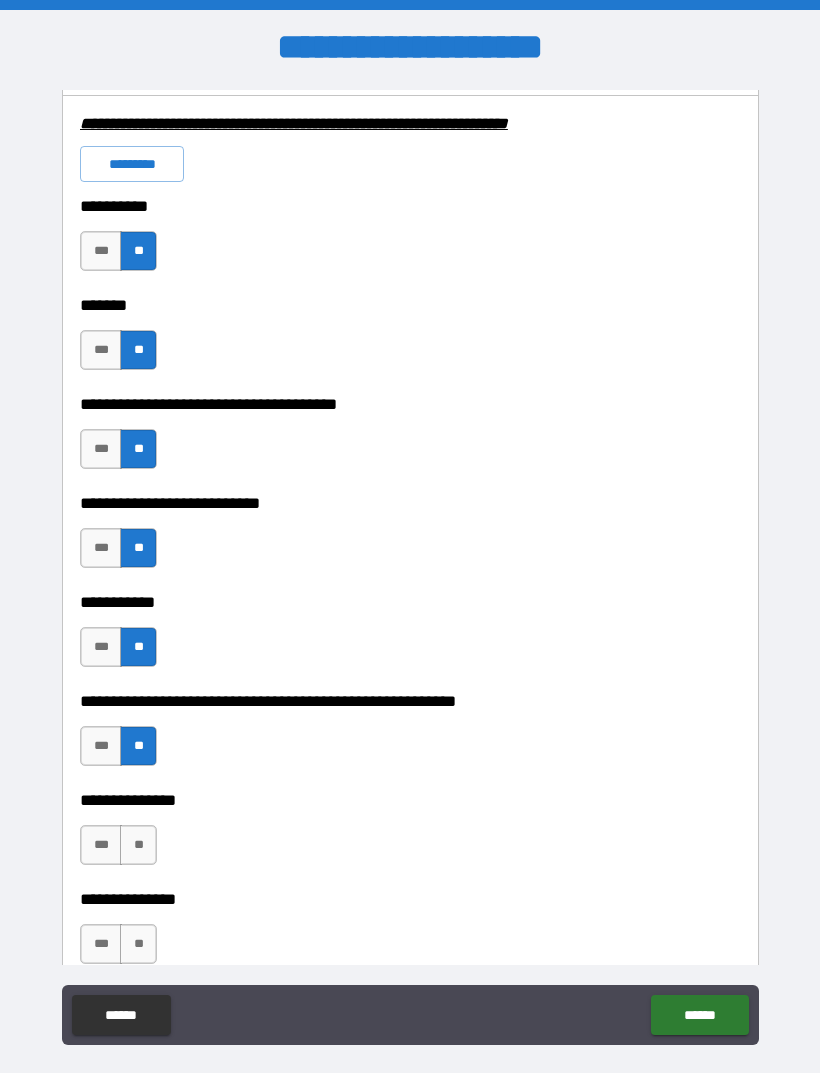 click on "**" at bounding box center [138, 845] 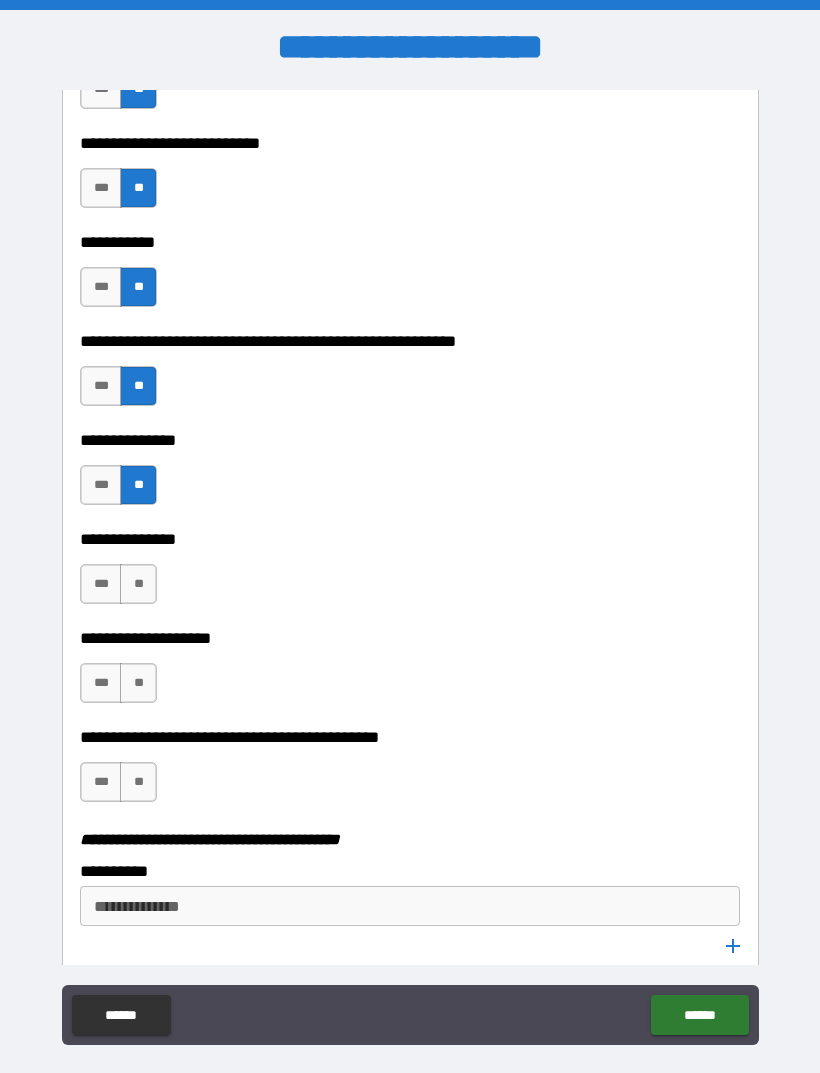 scroll, scrollTop: 3385, scrollLeft: 0, axis: vertical 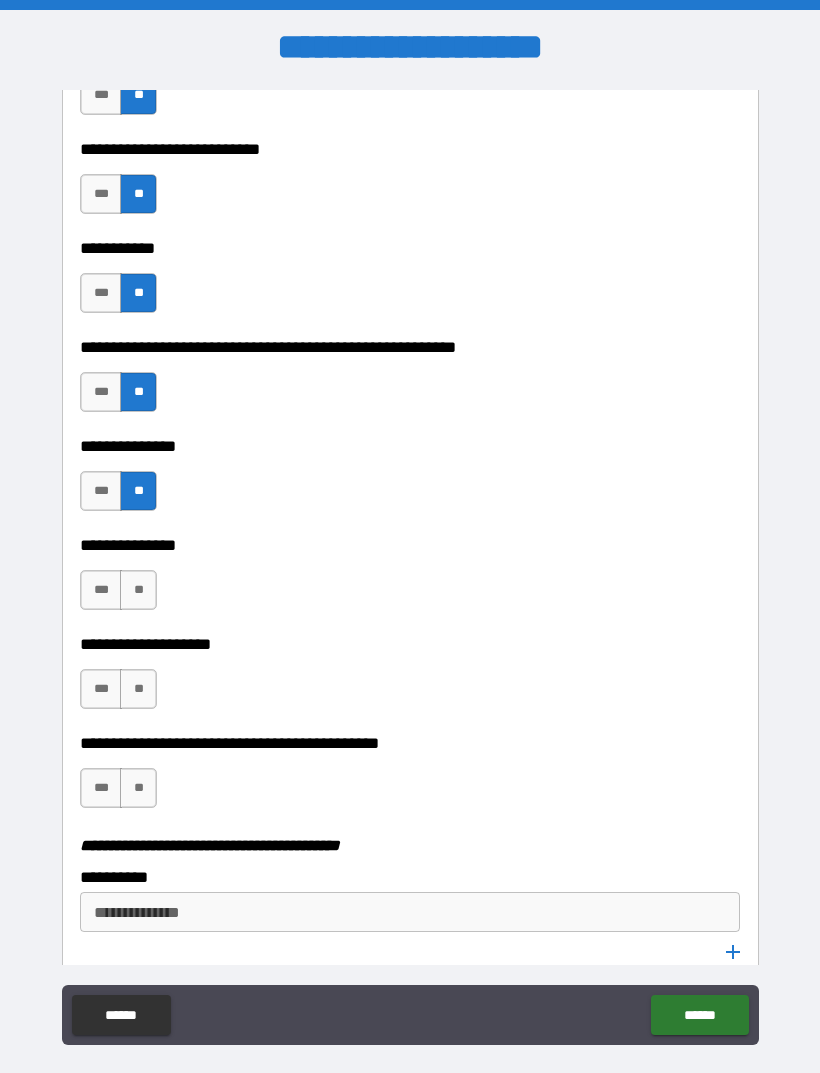 click on "**" at bounding box center (138, 590) 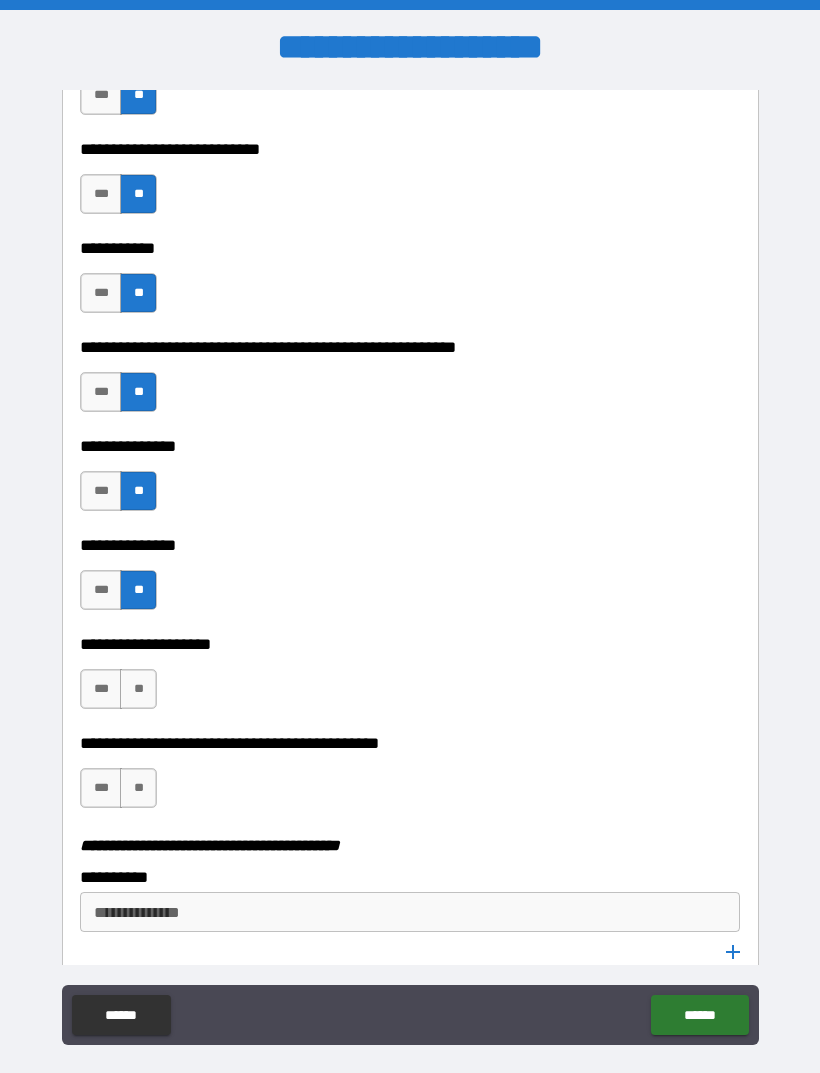 click on "**" at bounding box center [138, 689] 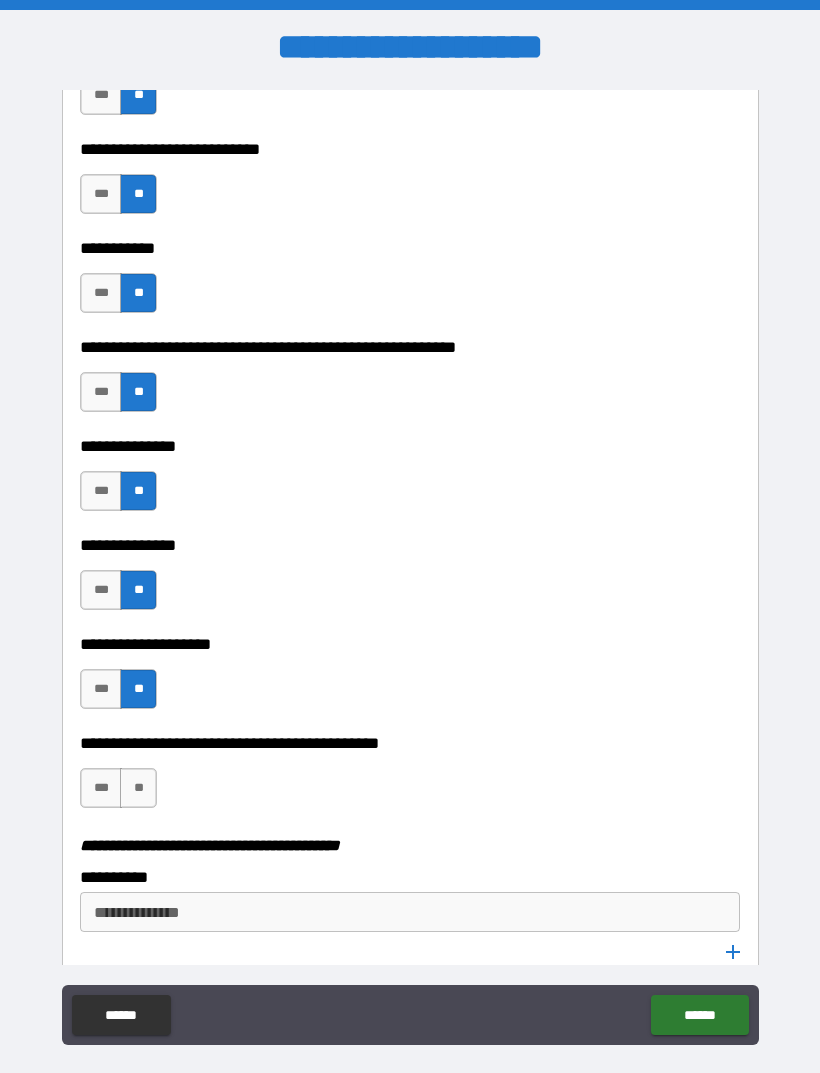 click on "***" at bounding box center (101, 689) 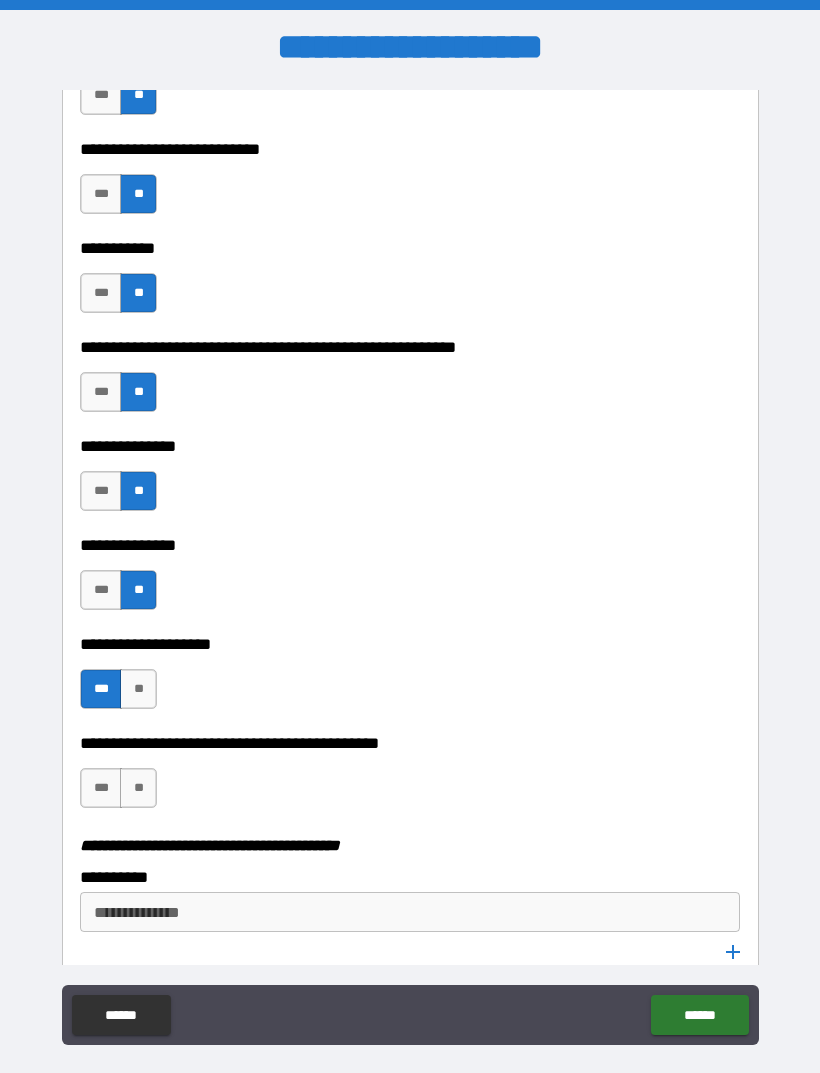 click on "**" at bounding box center (138, 788) 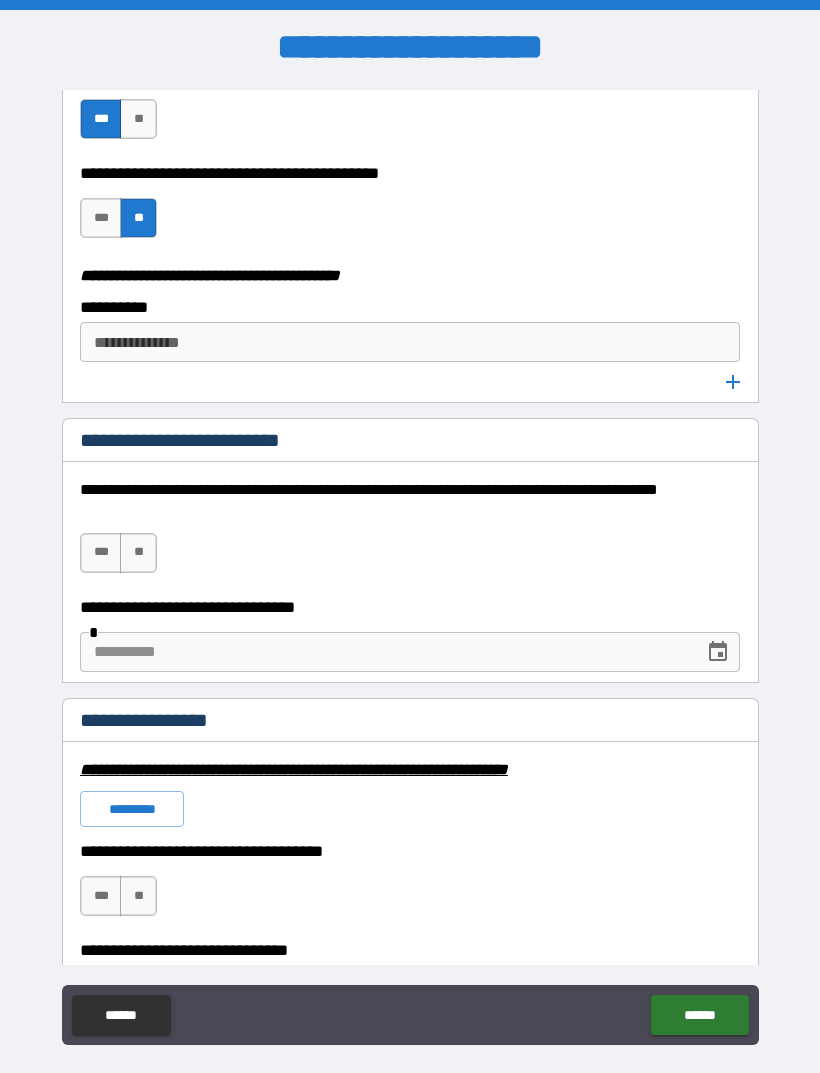 scroll, scrollTop: 4006, scrollLeft: 0, axis: vertical 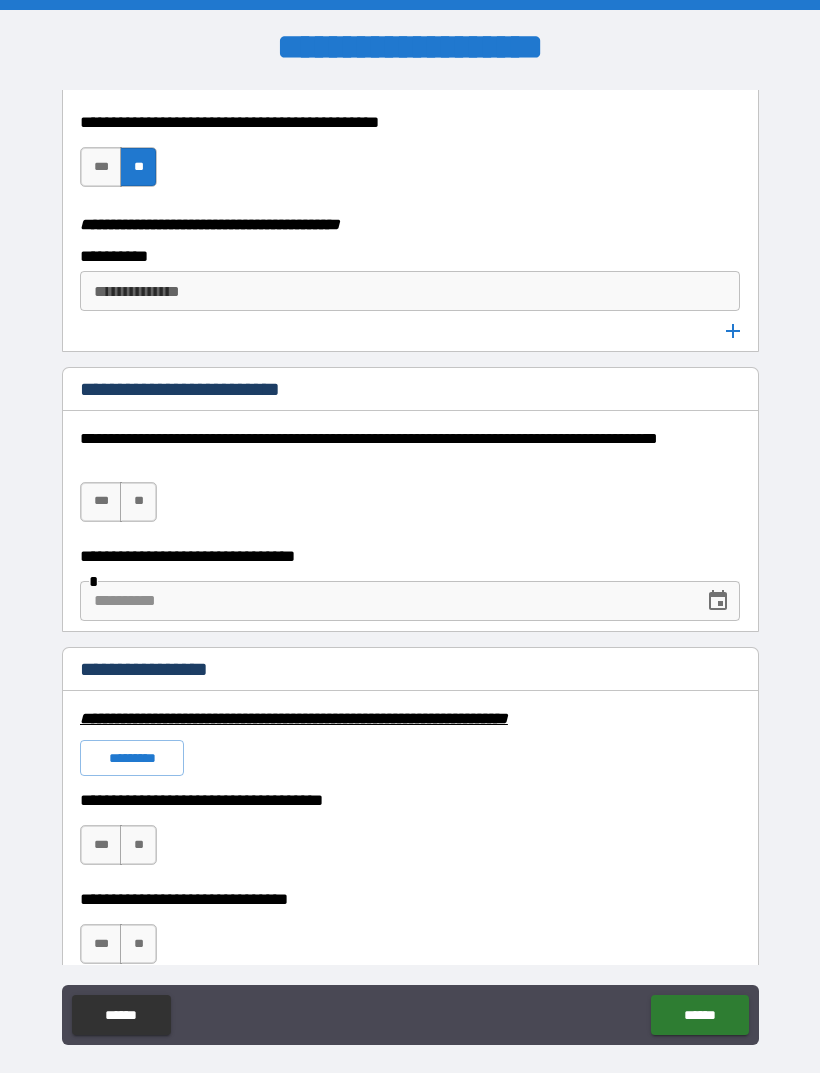 click on "**" at bounding box center (138, 502) 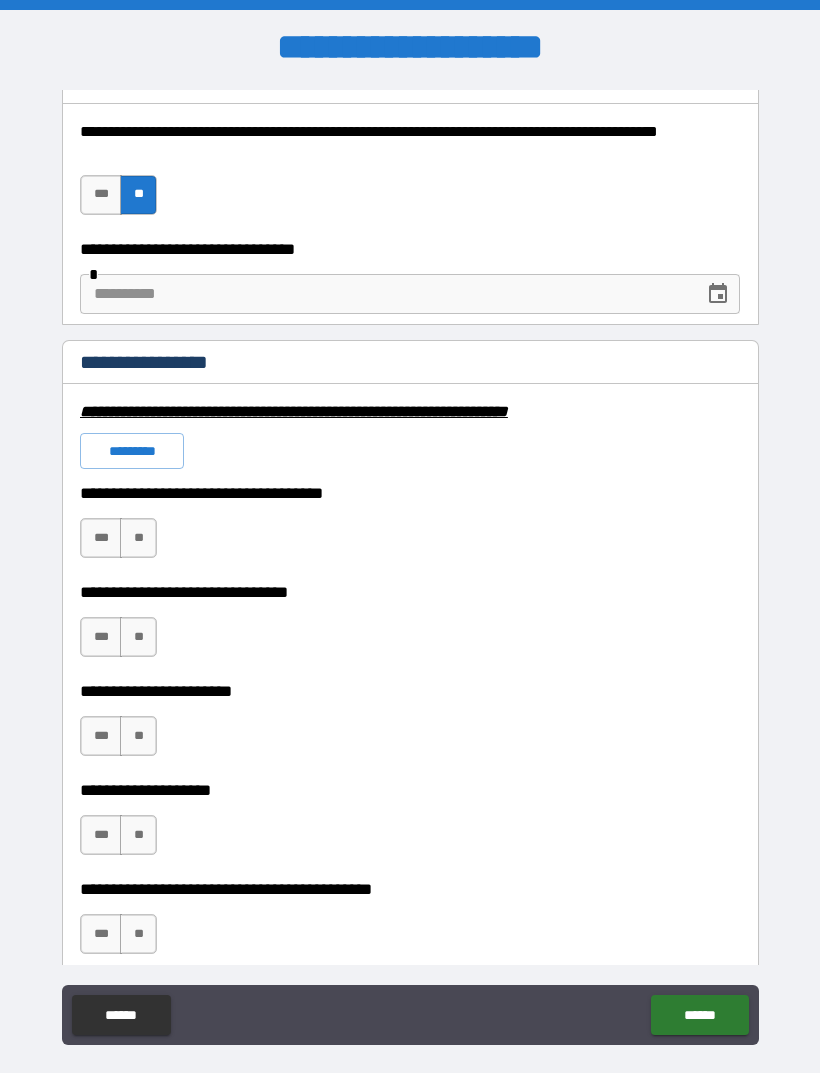 scroll, scrollTop: 4312, scrollLeft: 0, axis: vertical 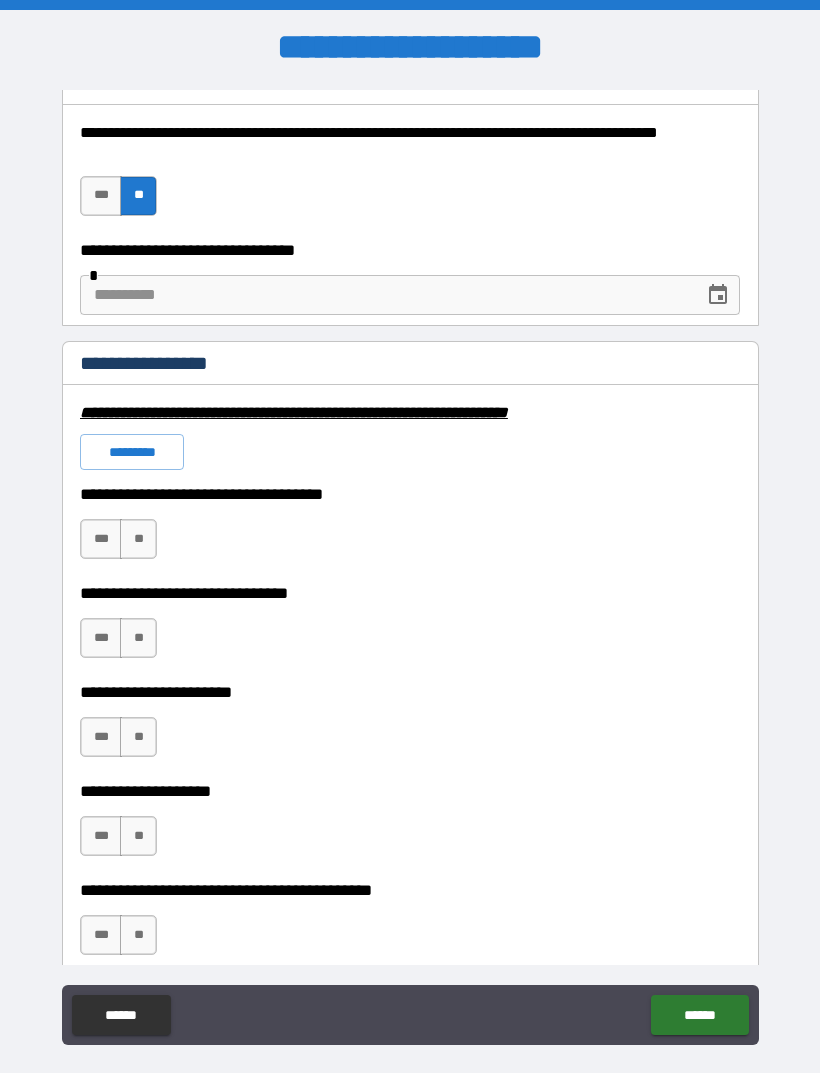 click on "**" at bounding box center [138, 539] 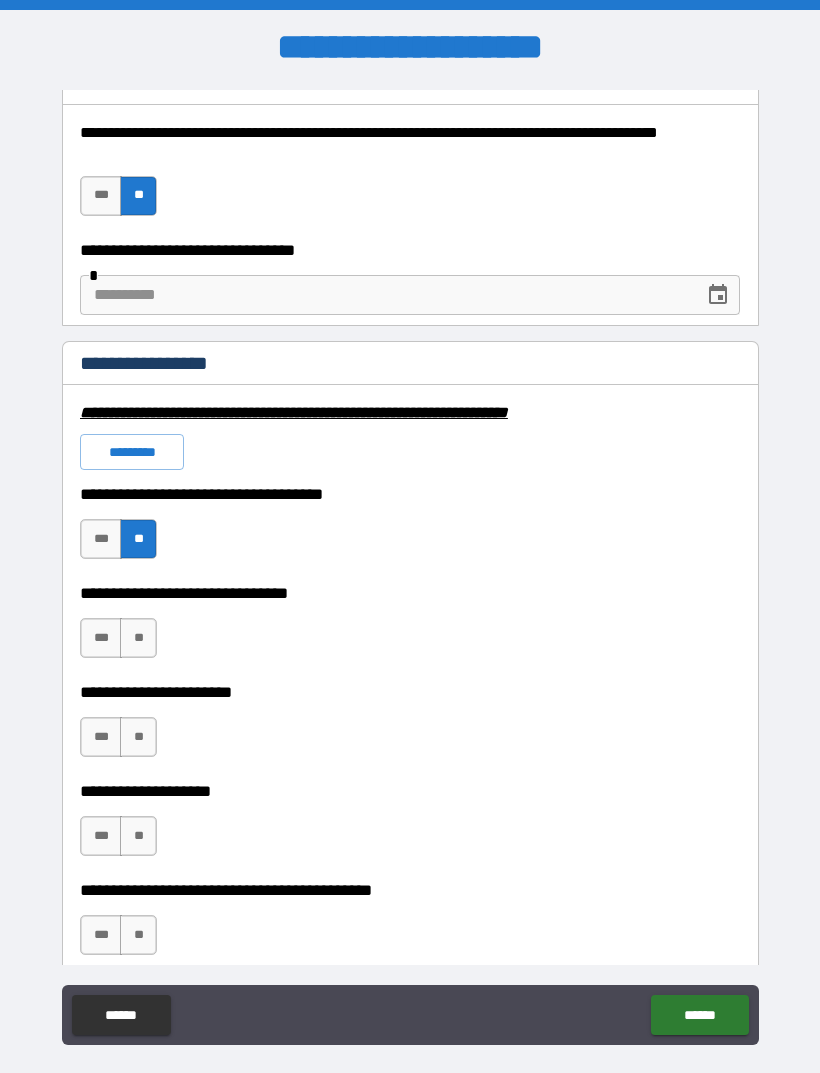click on "**" at bounding box center (138, 638) 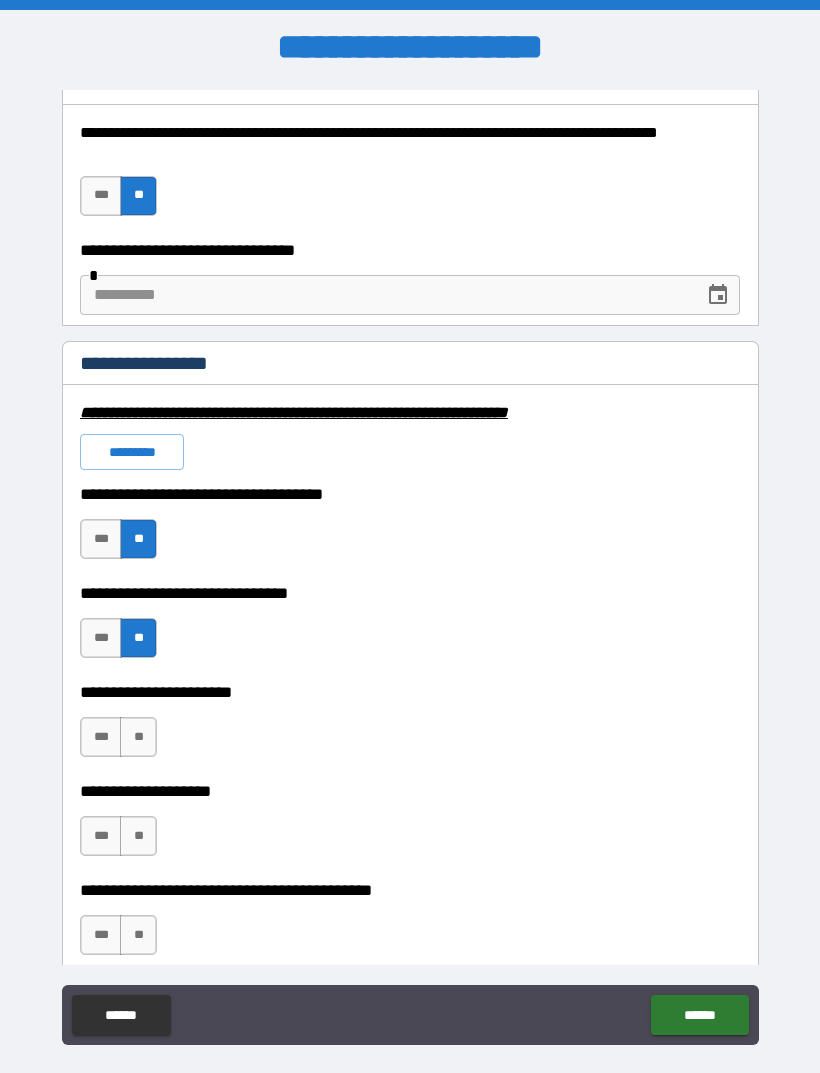 click on "**" at bounding box center (138, 737) 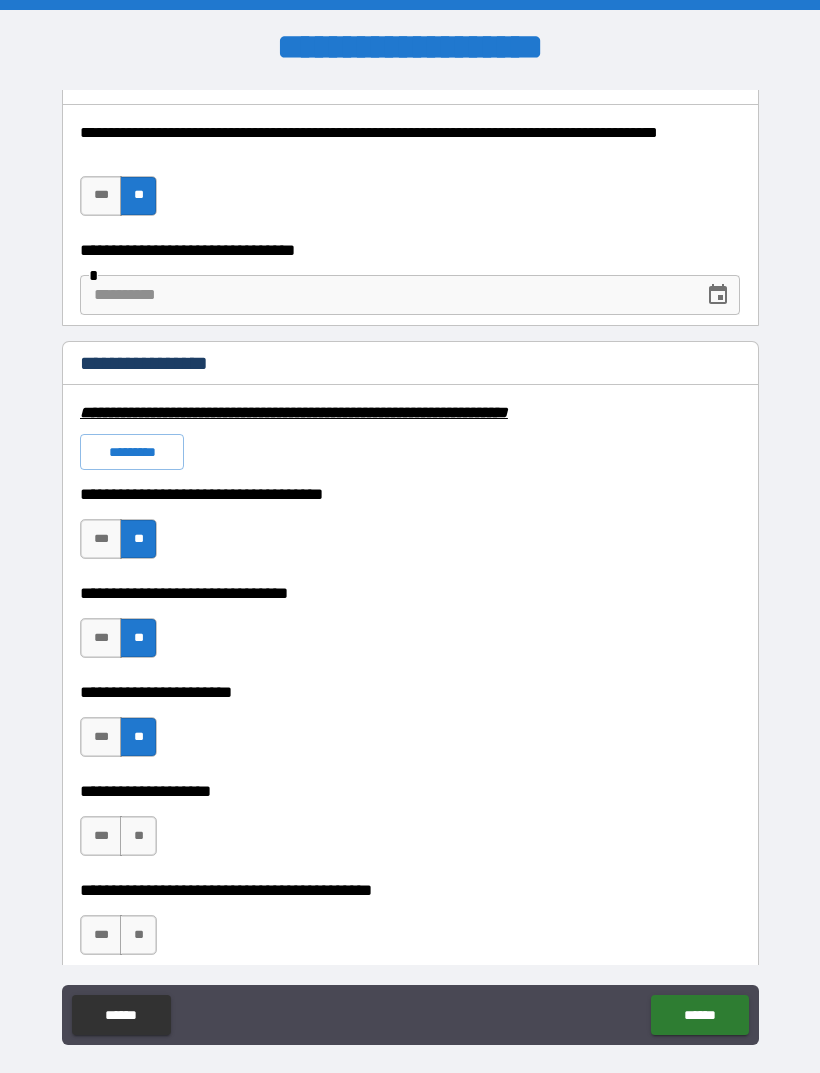 click on "**" at bounding box center [138, 836] 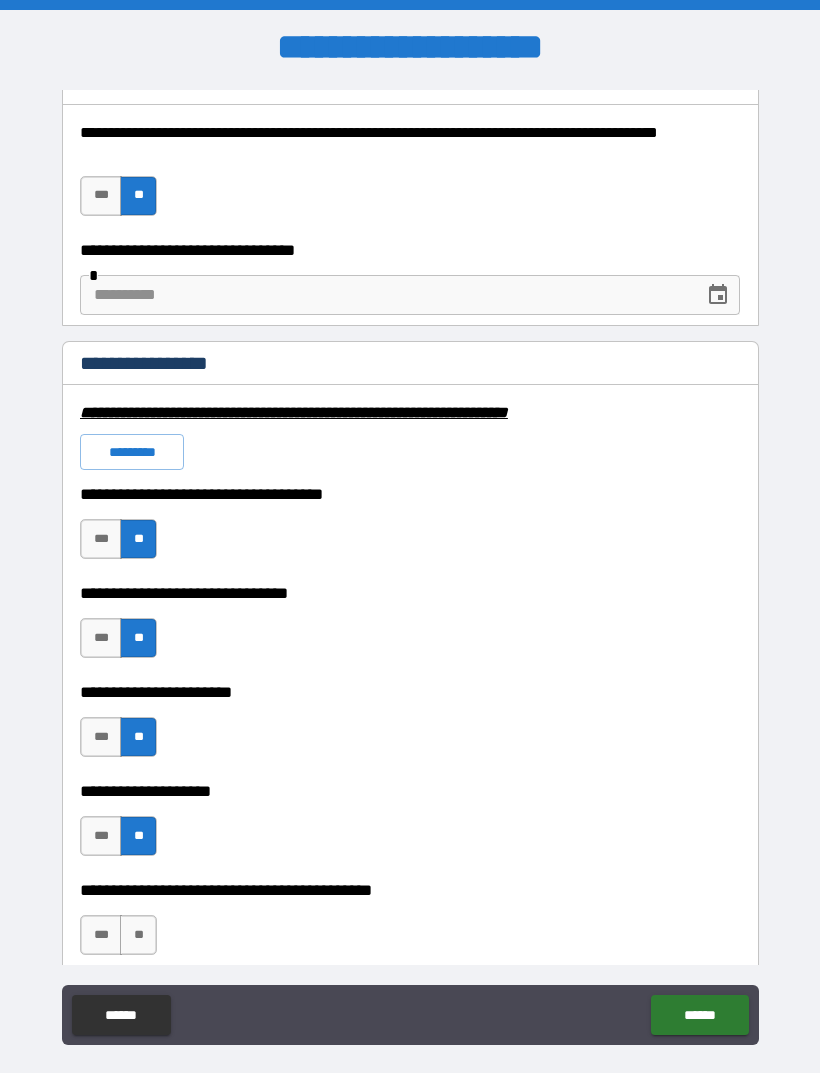 click on "**" at bounding box center (138, 935) 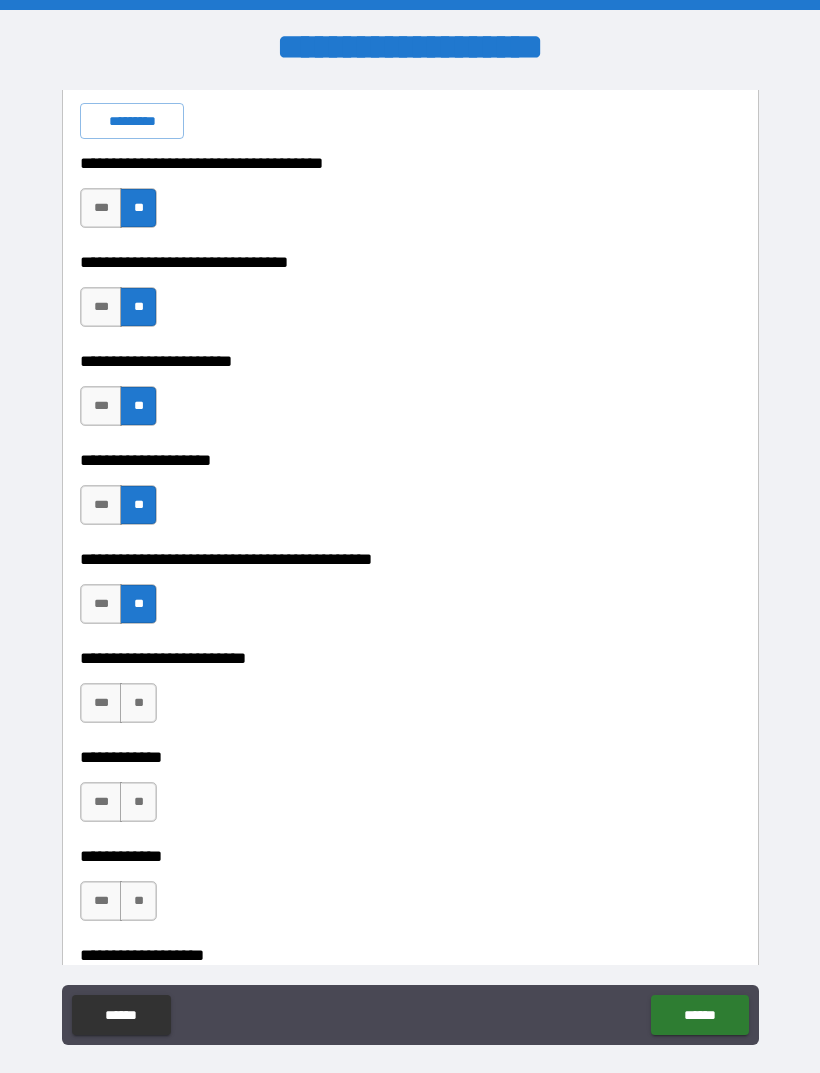 scroll, scrollTop: 4738, scrollLeft: 0, axis: vertical 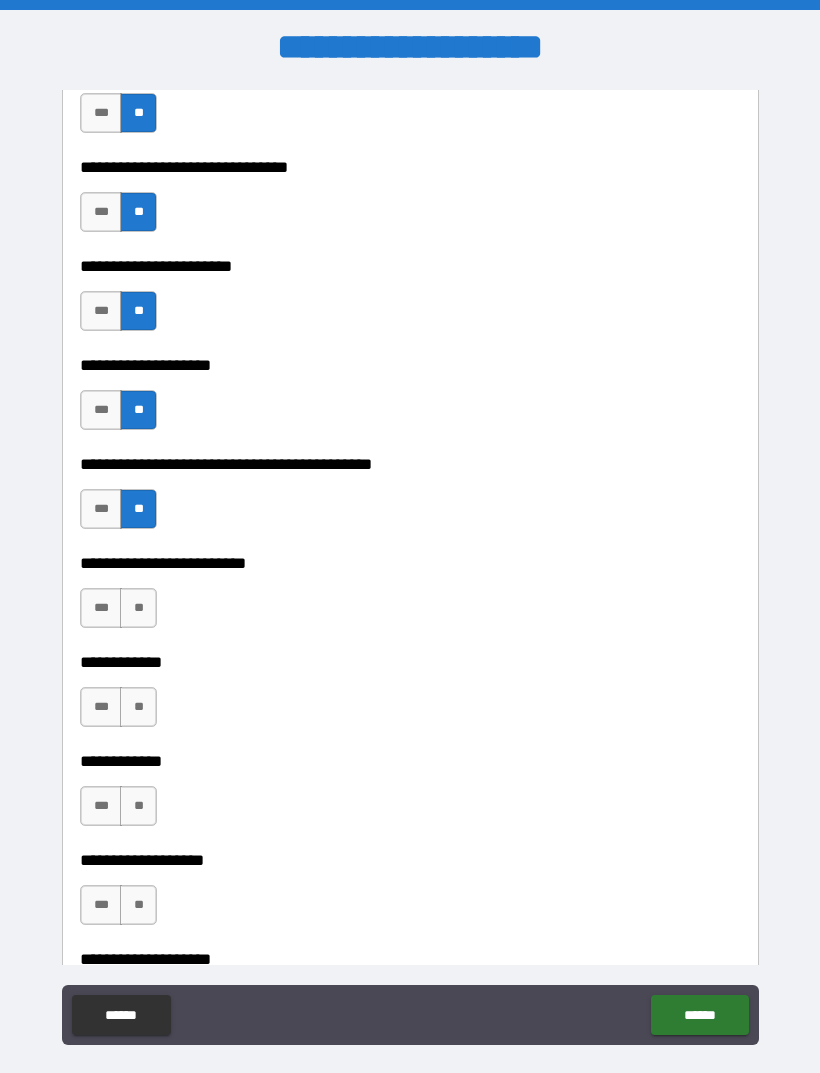 click on "**" at bounding box center [138, 608] 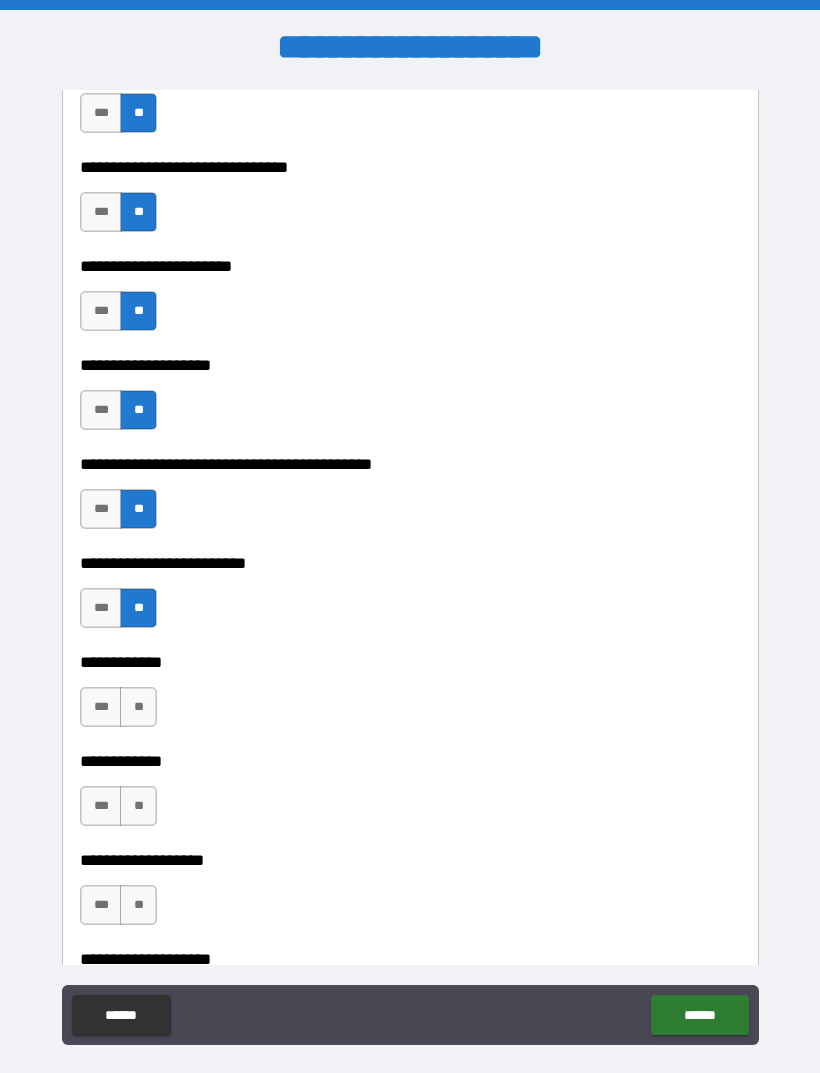 click on "**" at bounding box center [138, 707] 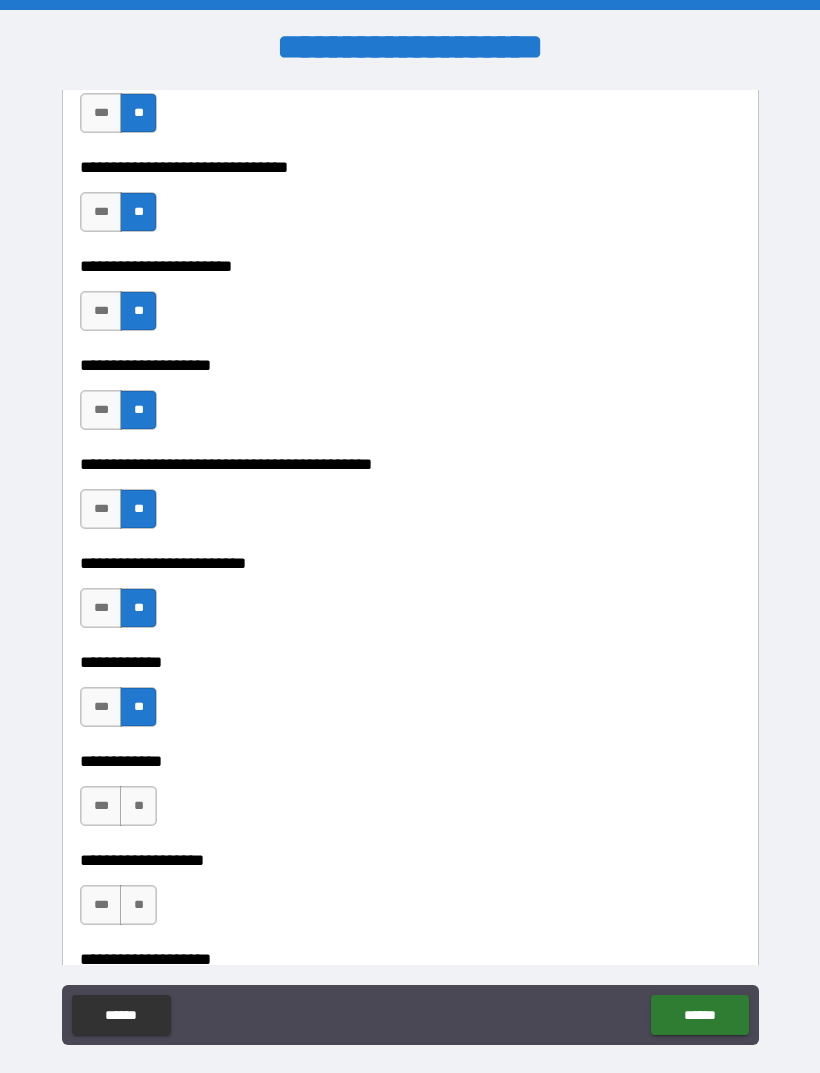 click on "**" at bounding box center [138, 806] 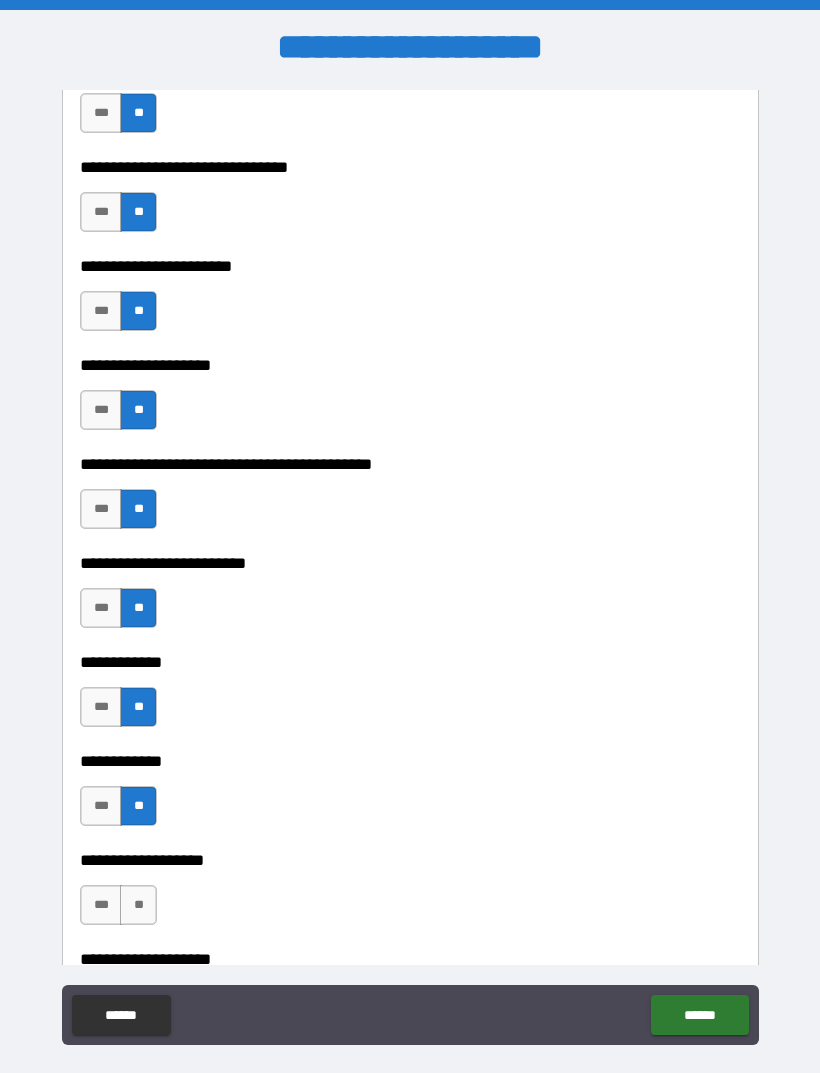 click on "**" at bounding box center (138, 905) 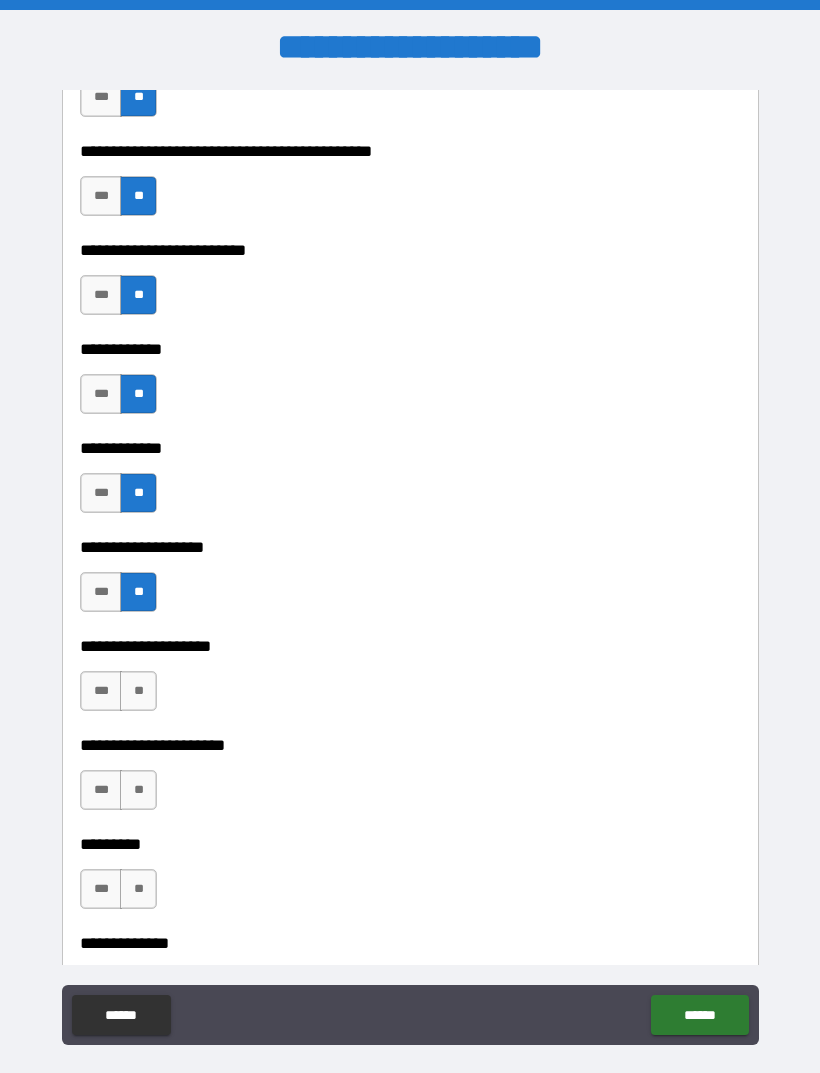scroll, scrollTop: 5046, scrollLeft: 0, axis: vertical 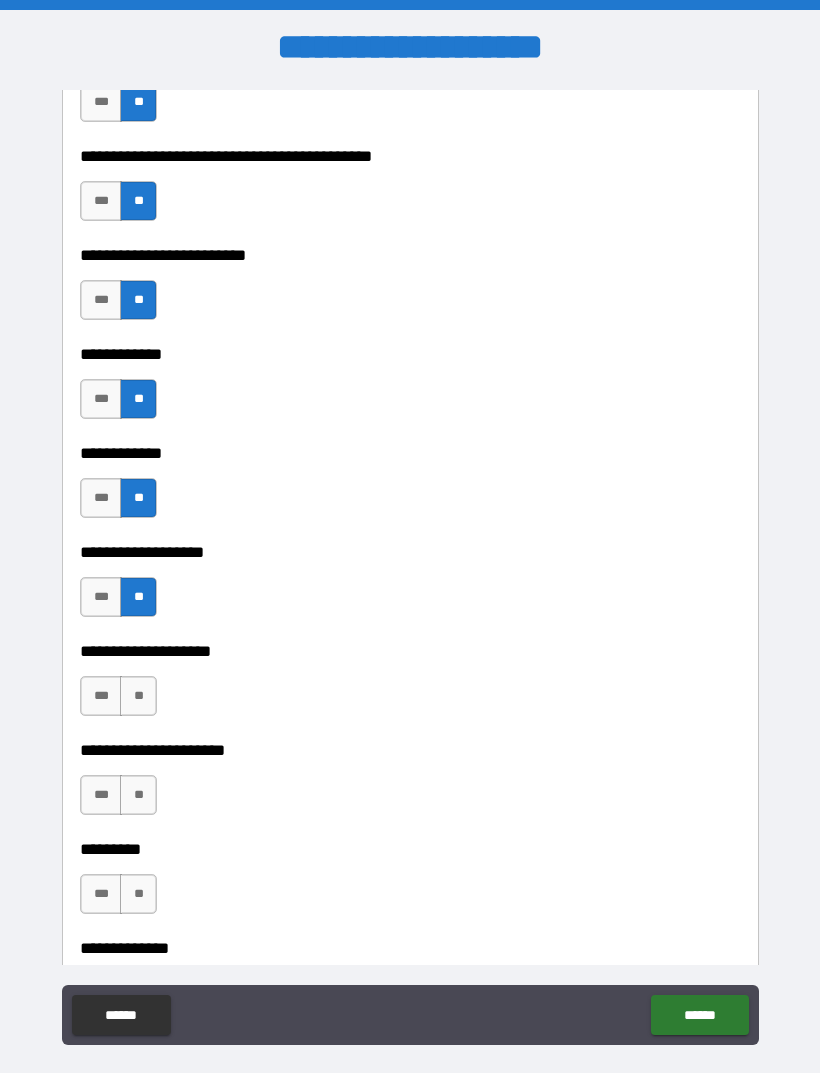 click on "**" at bounding box center [138, 696] 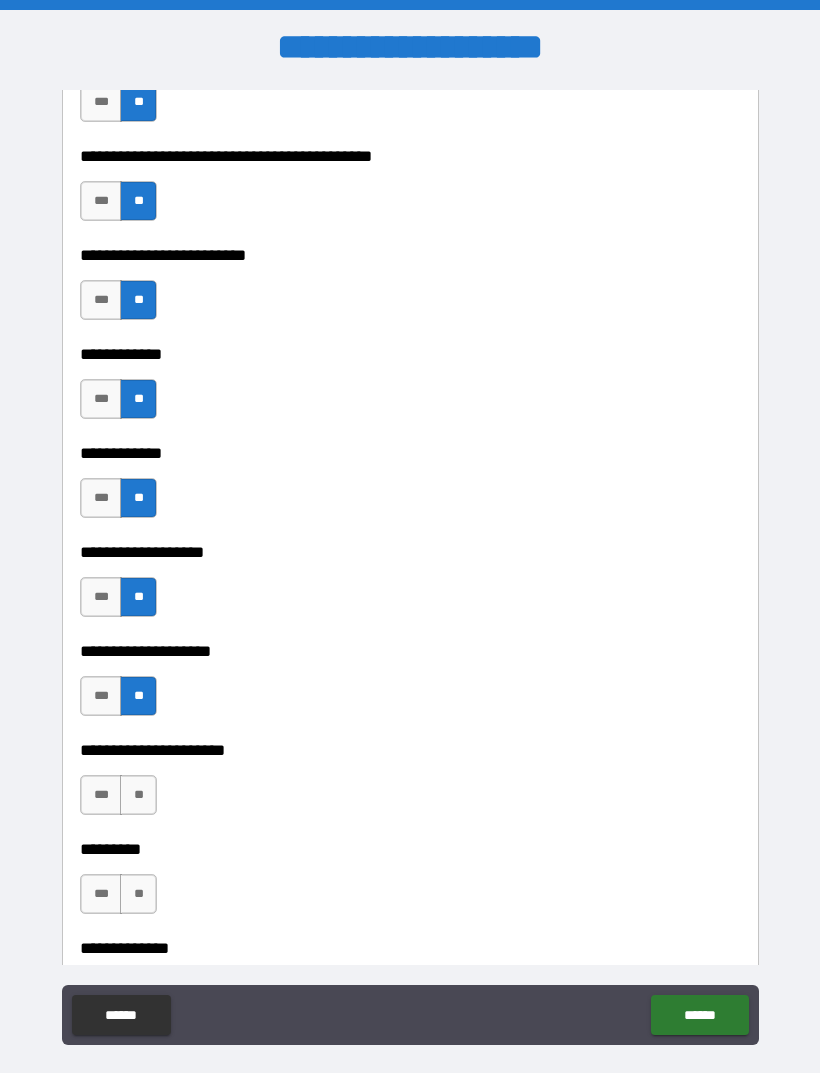 click on "**" at bounding box center (138, 795) 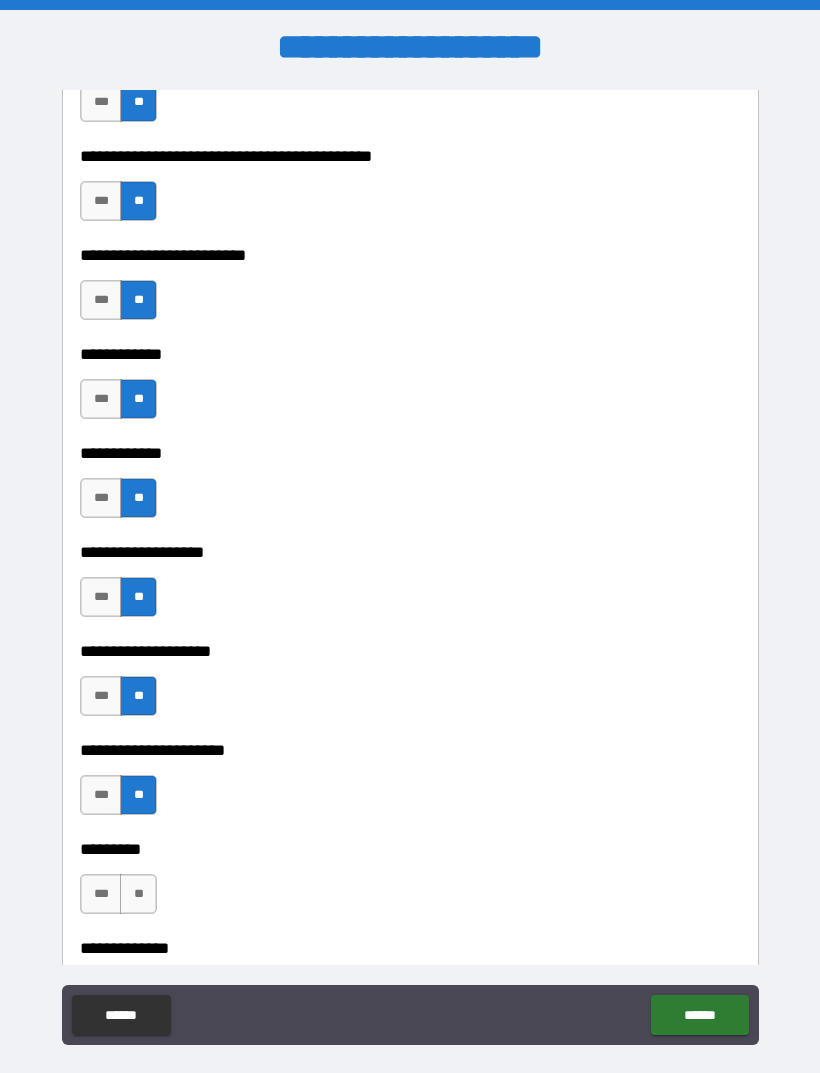 click on "**" at bounding box center (138, 894) 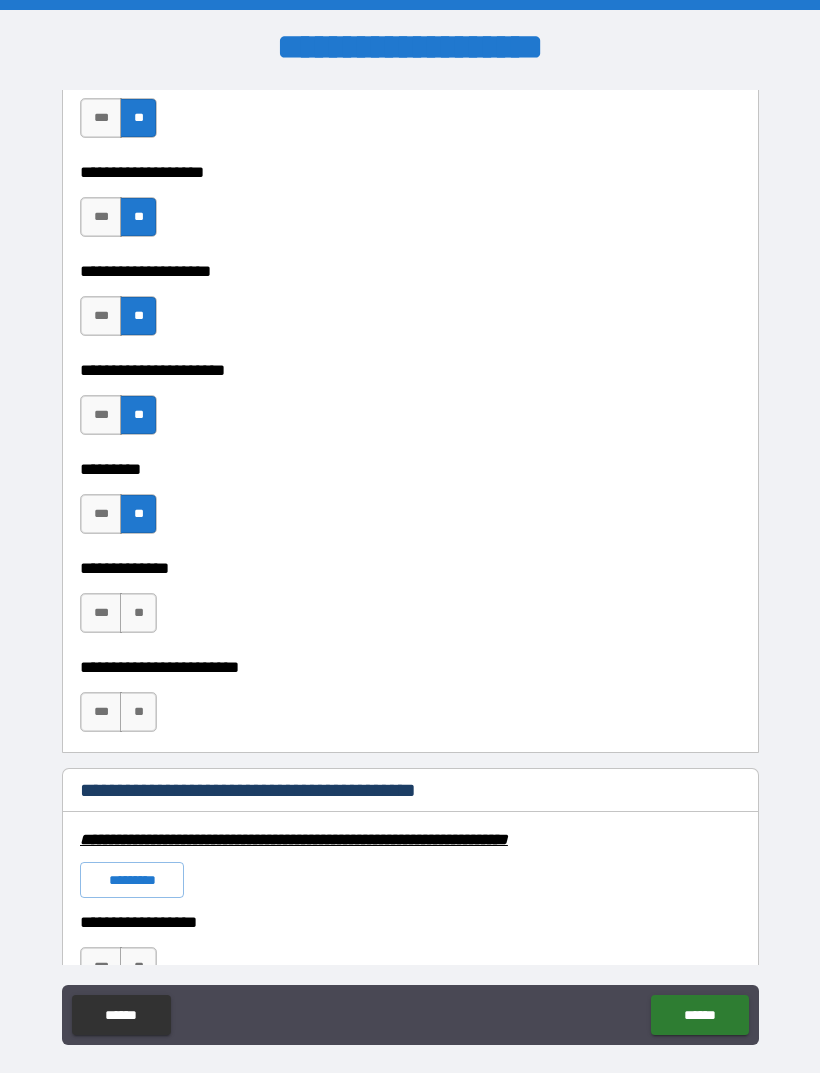 scroll, scrollTop: 5428, scrollLeft: 0, axis: vertical 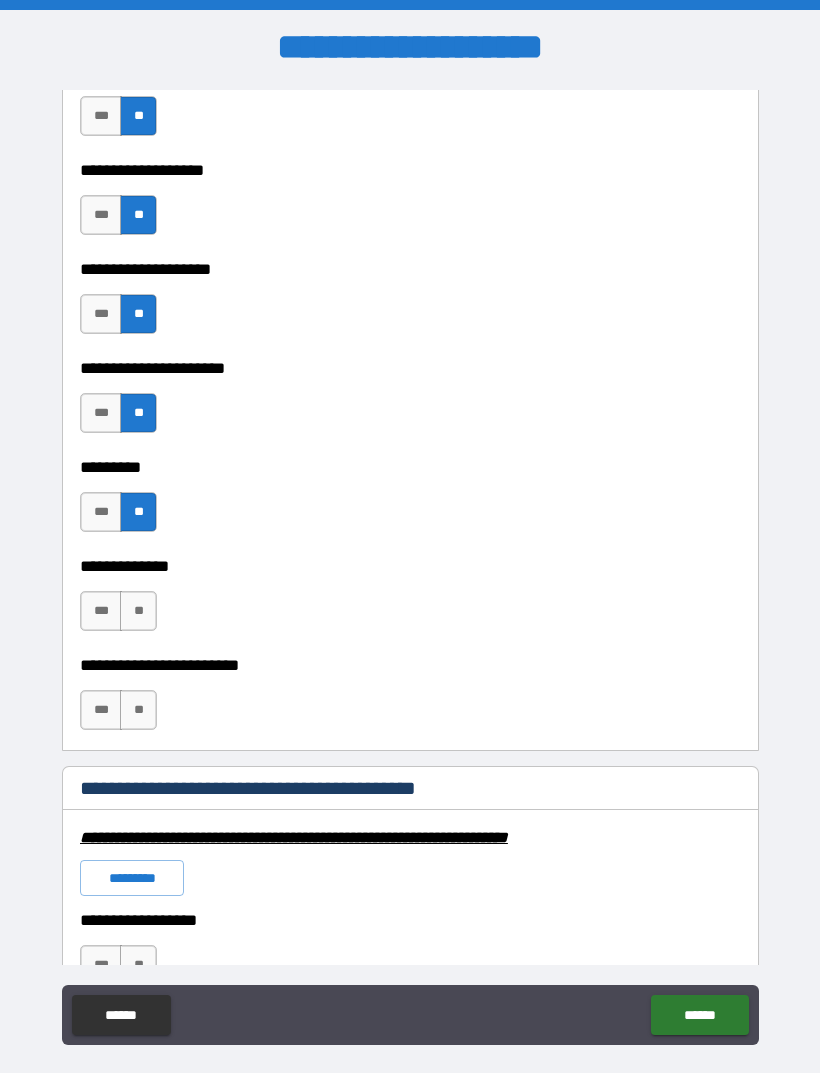 click on "**********" at bounding box center [410, 651] 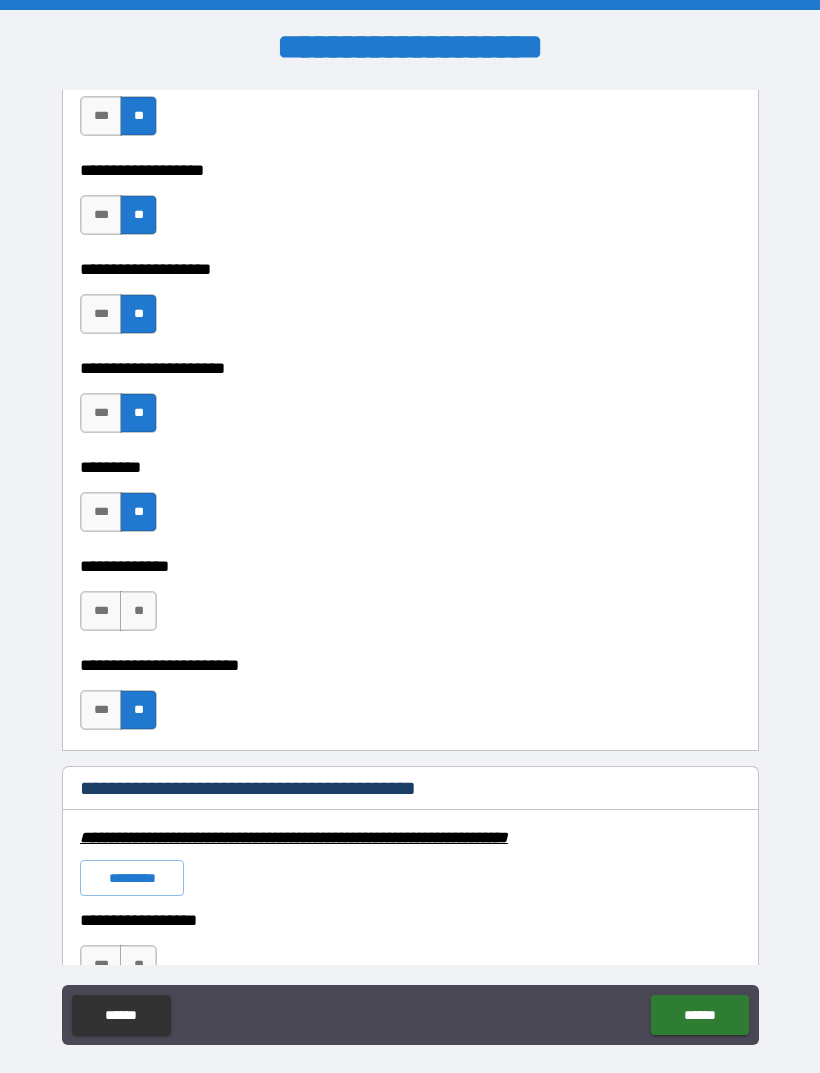 click on "**" at bounding box center (138, 611) 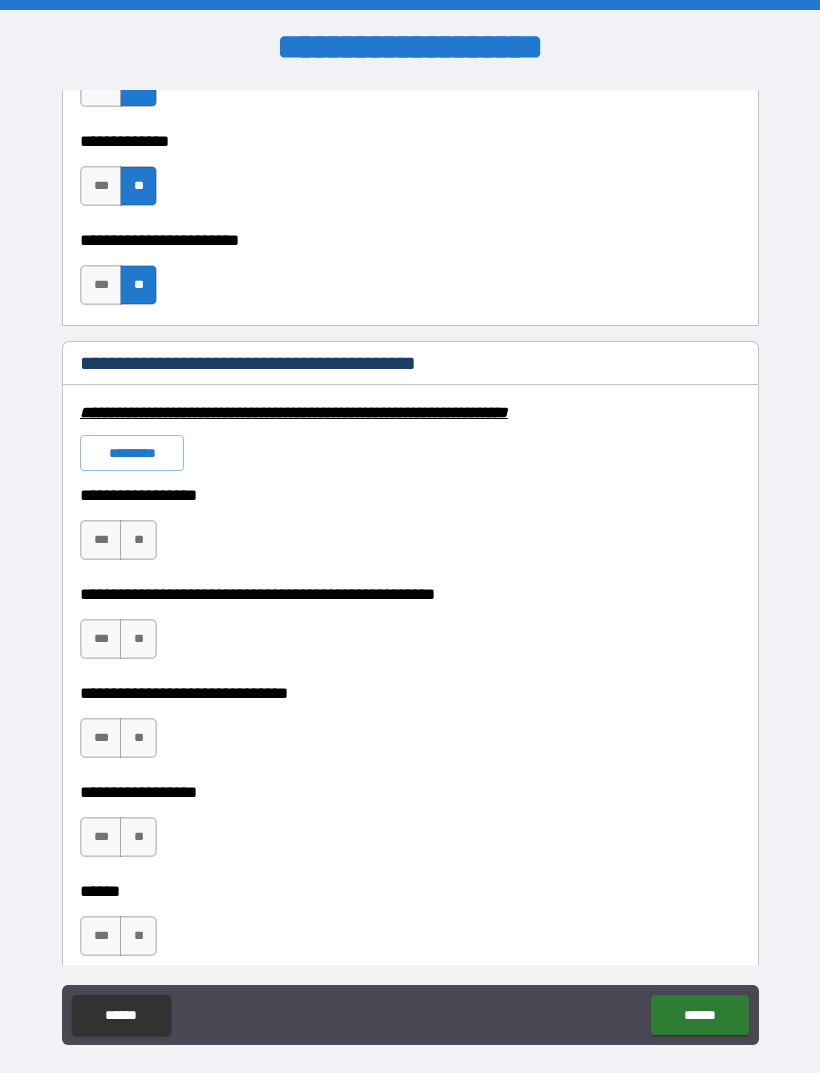 scroll, scrollTop: 5851, scrollLeft: 0, axis: vertical 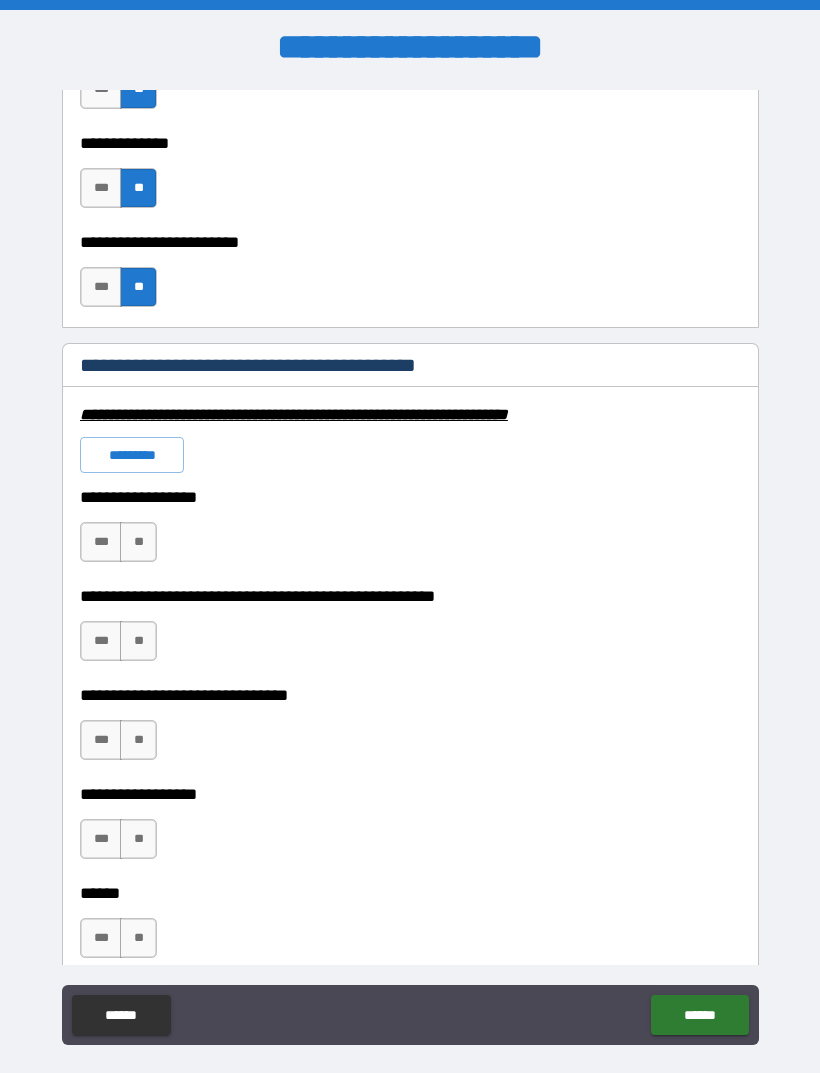 click on "**" at bounding box center (138, 542) 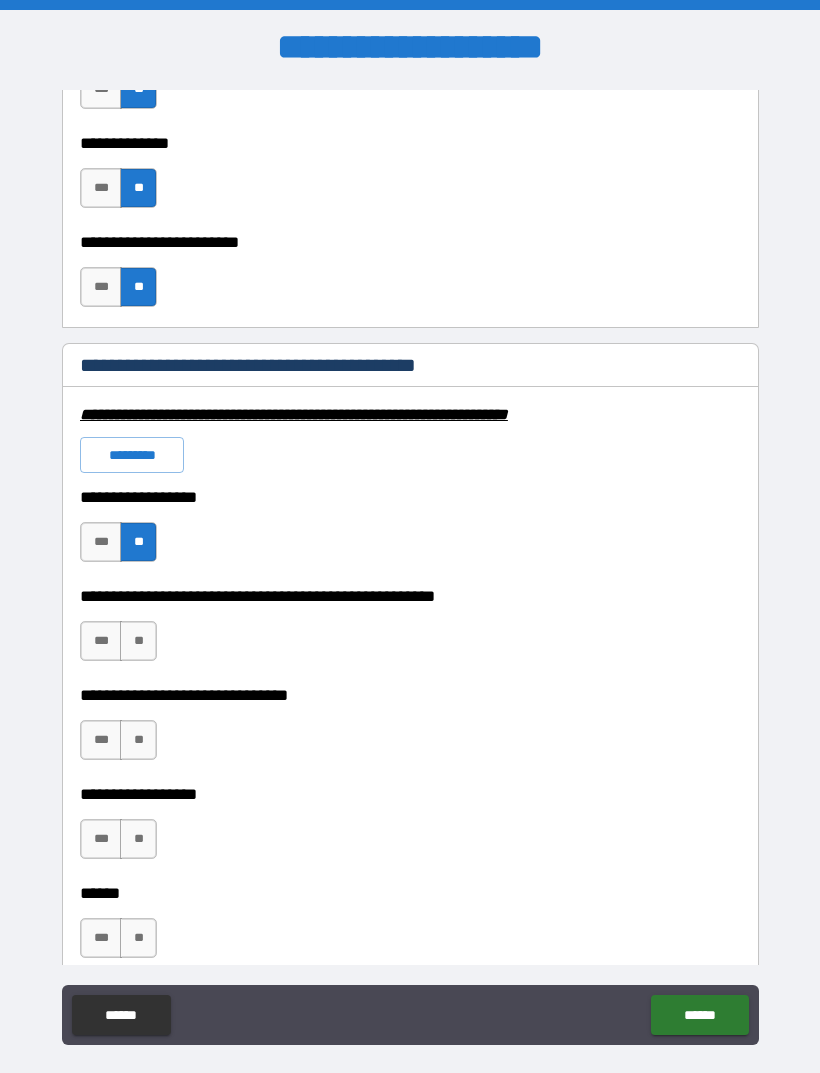 click on "**" at bounding box center [138, 641] 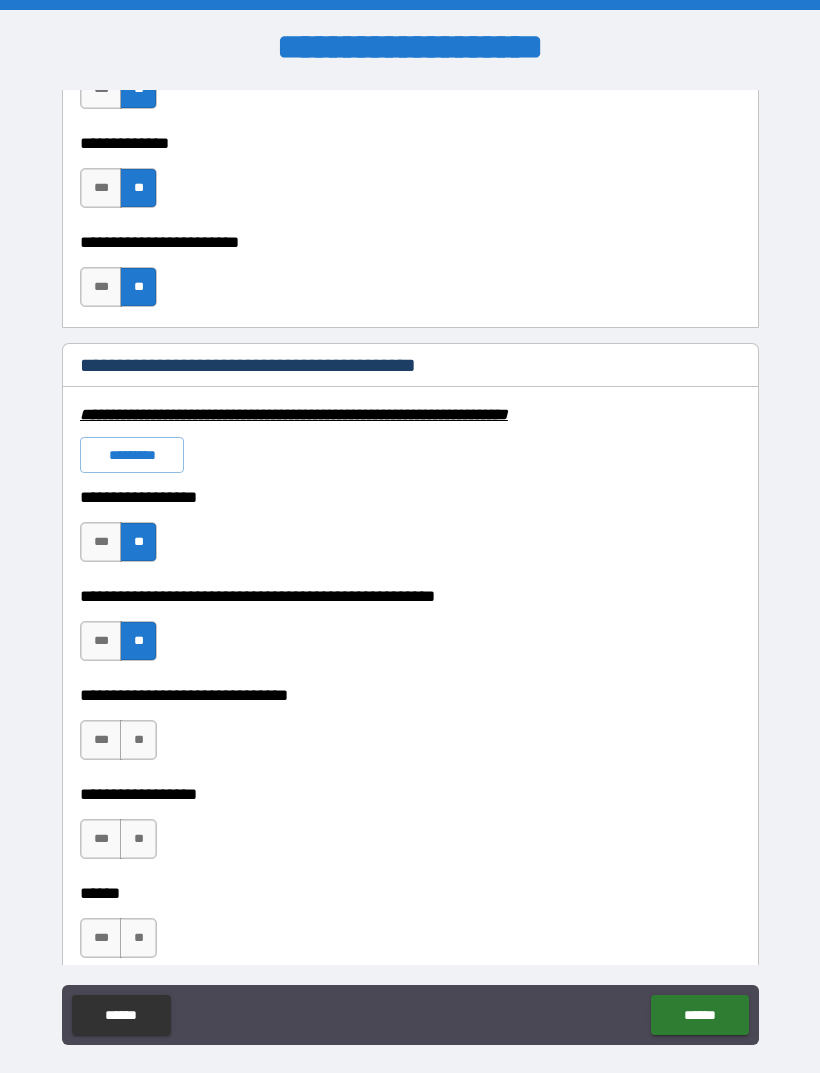 click on "**********" at bounding box center [410, 780] 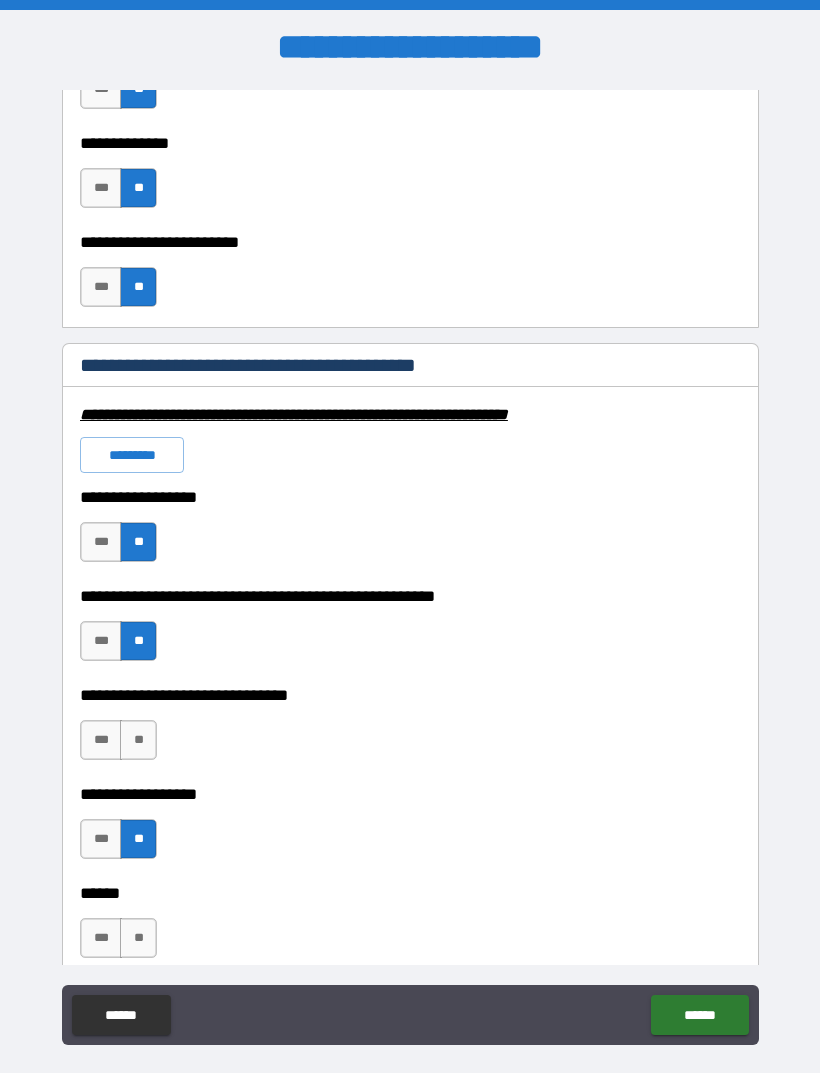 click on "**" at bounding box center [138, 938] 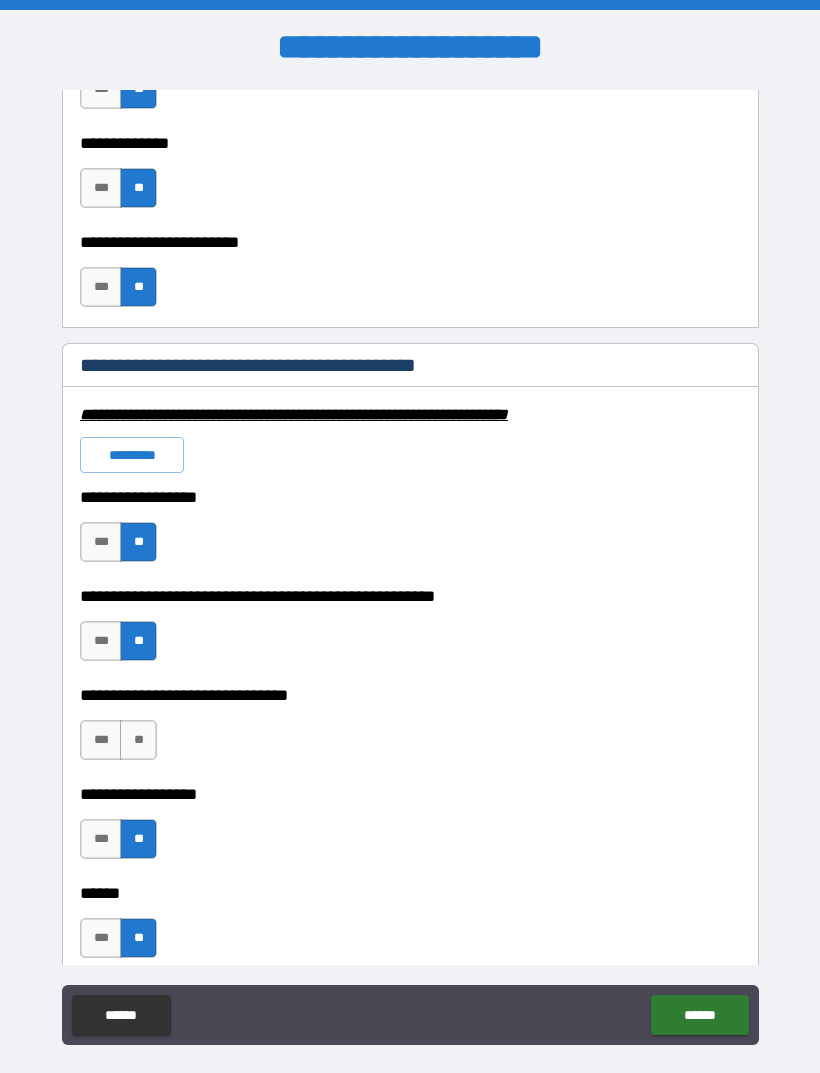 click on "**" at bounding box center (138, 740) 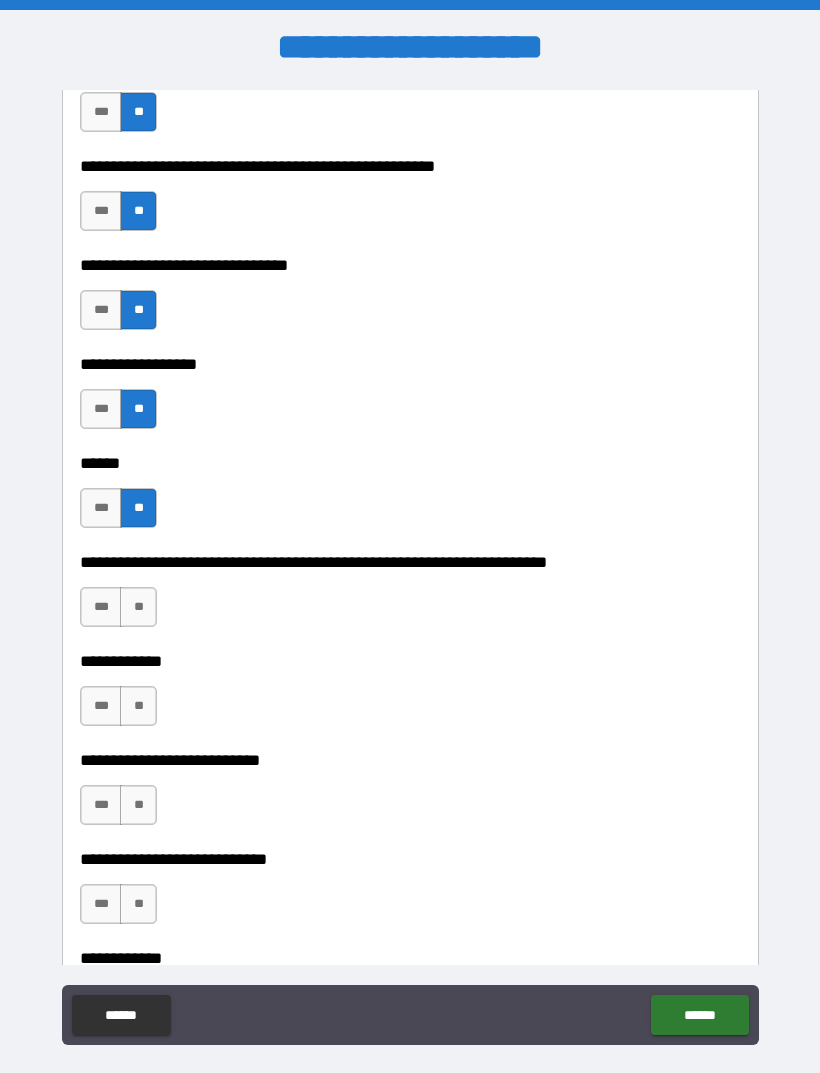 scroll, scrollTop: 6283, scrollLeft: 0, axis: vertical 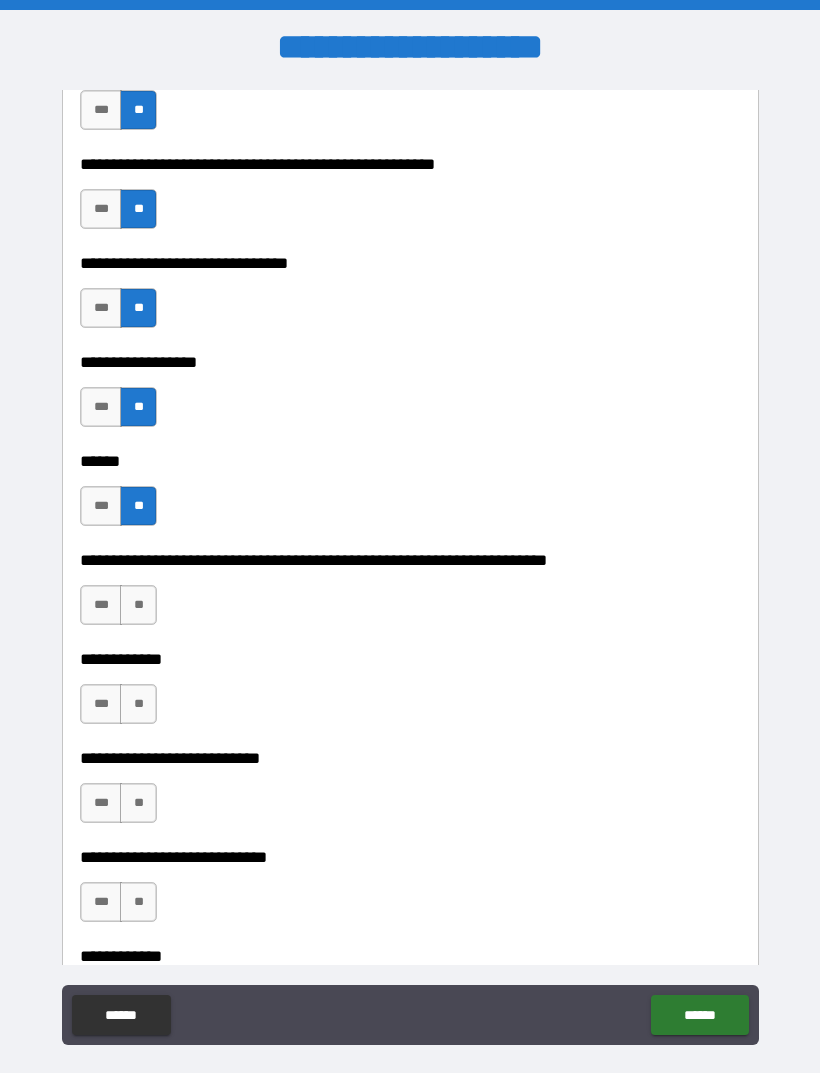 click on "**" at bounding box center [138, 605] 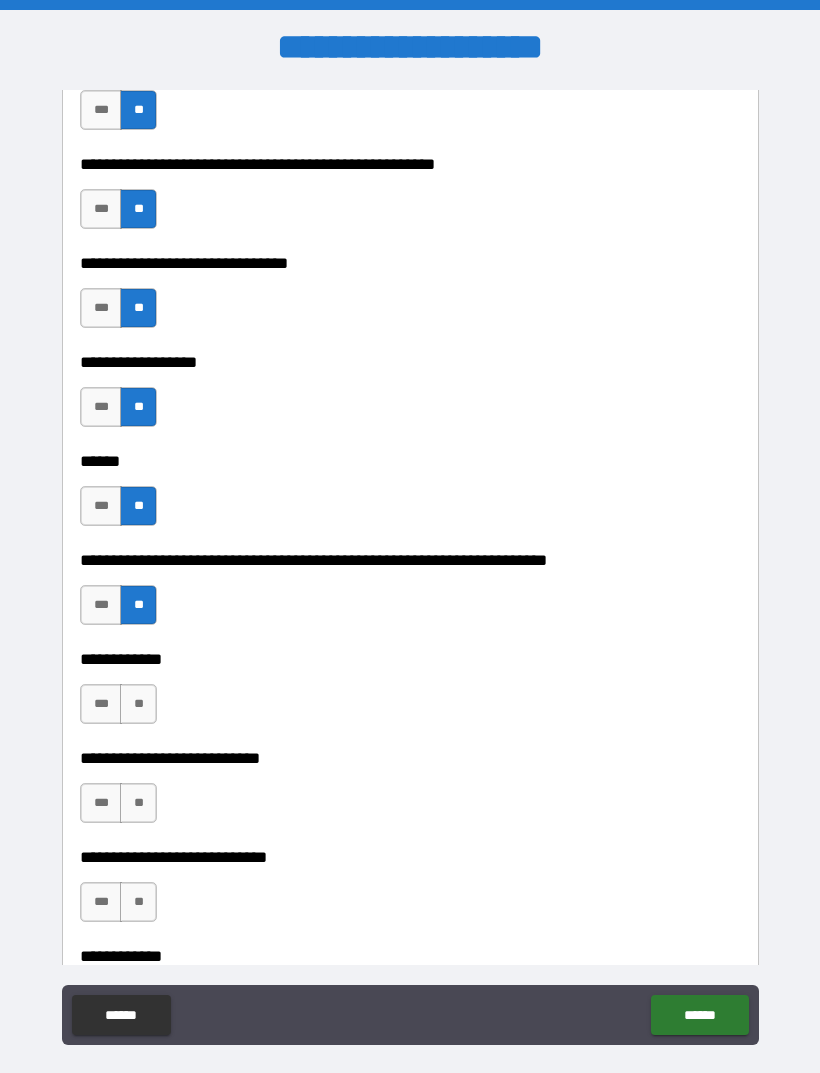 click on "**" at bounding box center [138, 704] 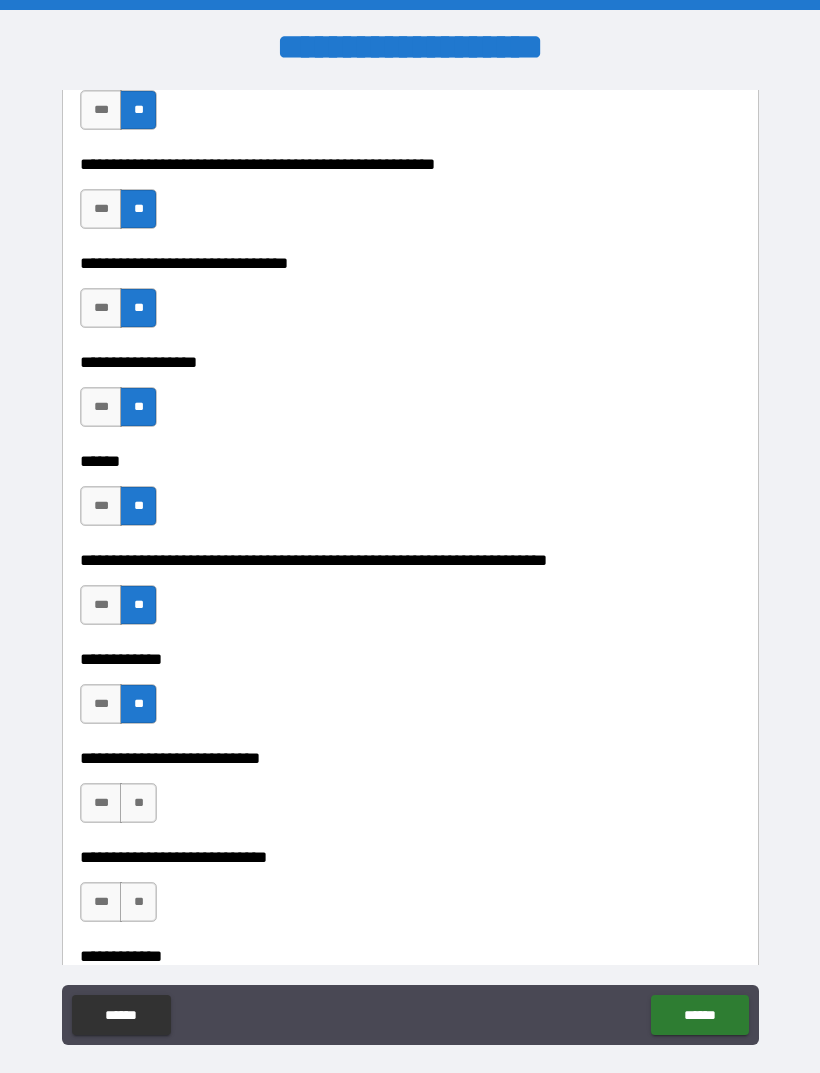 click on "**" at bounding box center (138, 803) 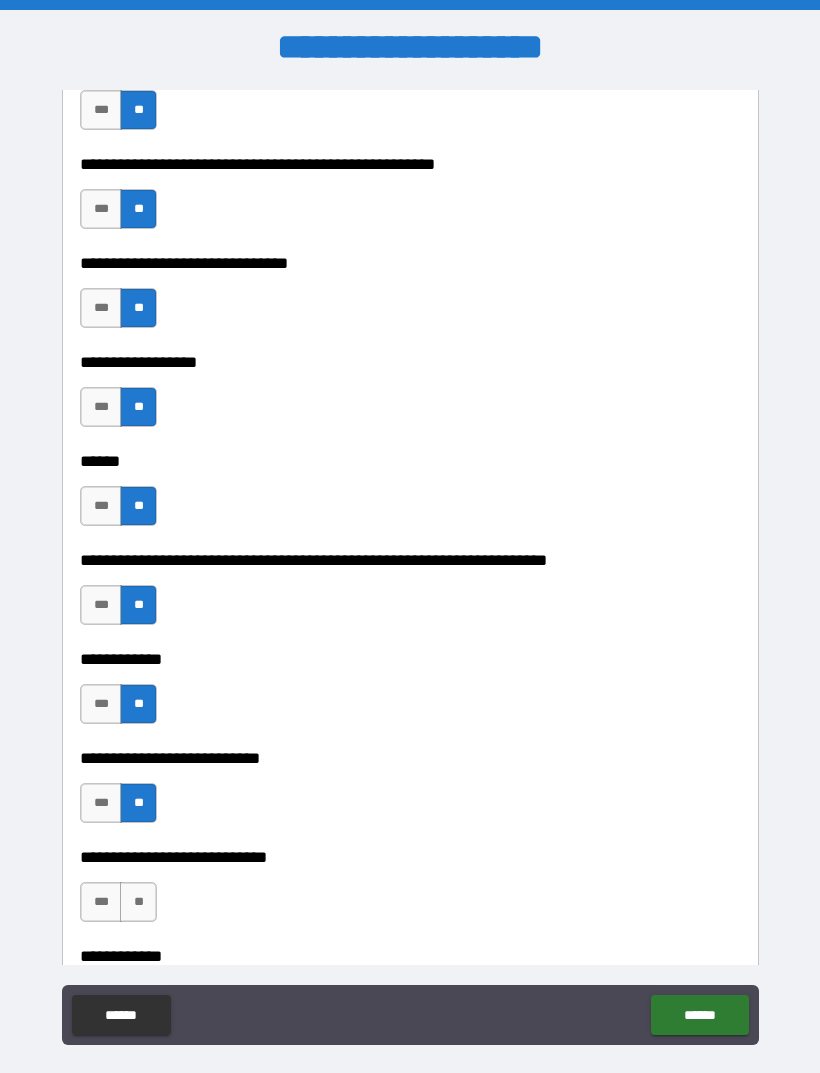 click on "**" at bounding box center [138, 902] 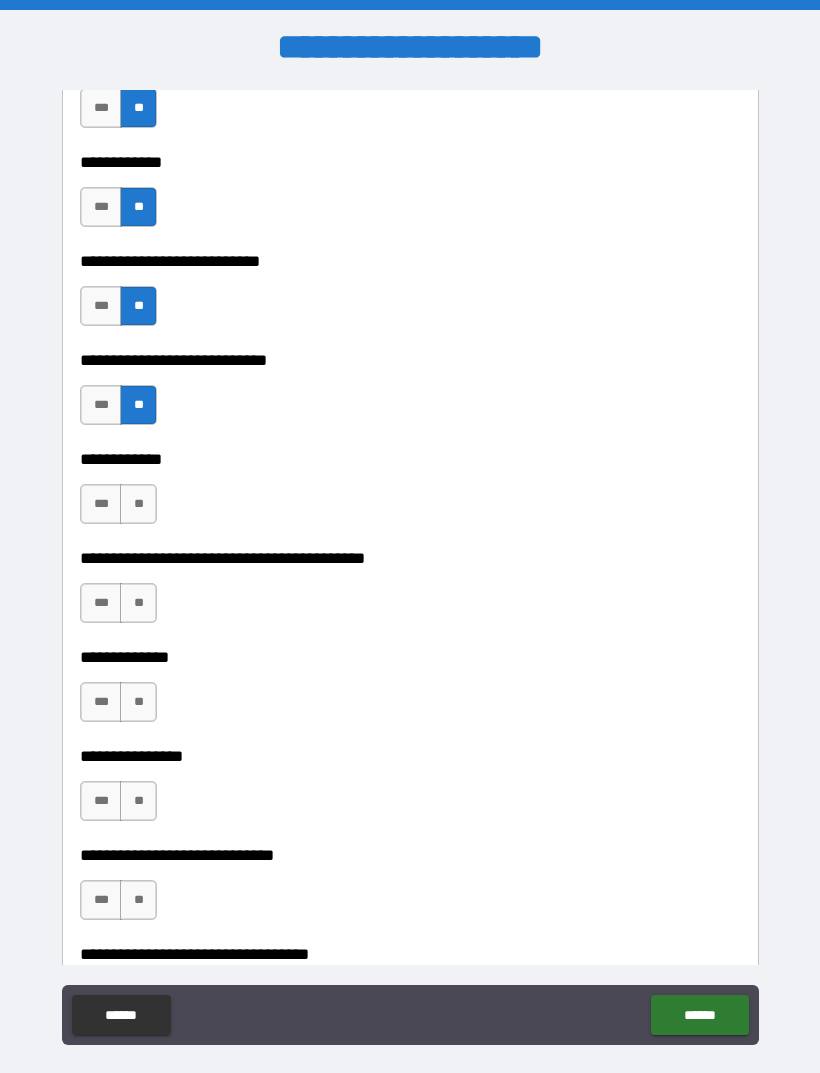 scroll, scrollTop: 6779, scrollLeft: 0, axis: vertical 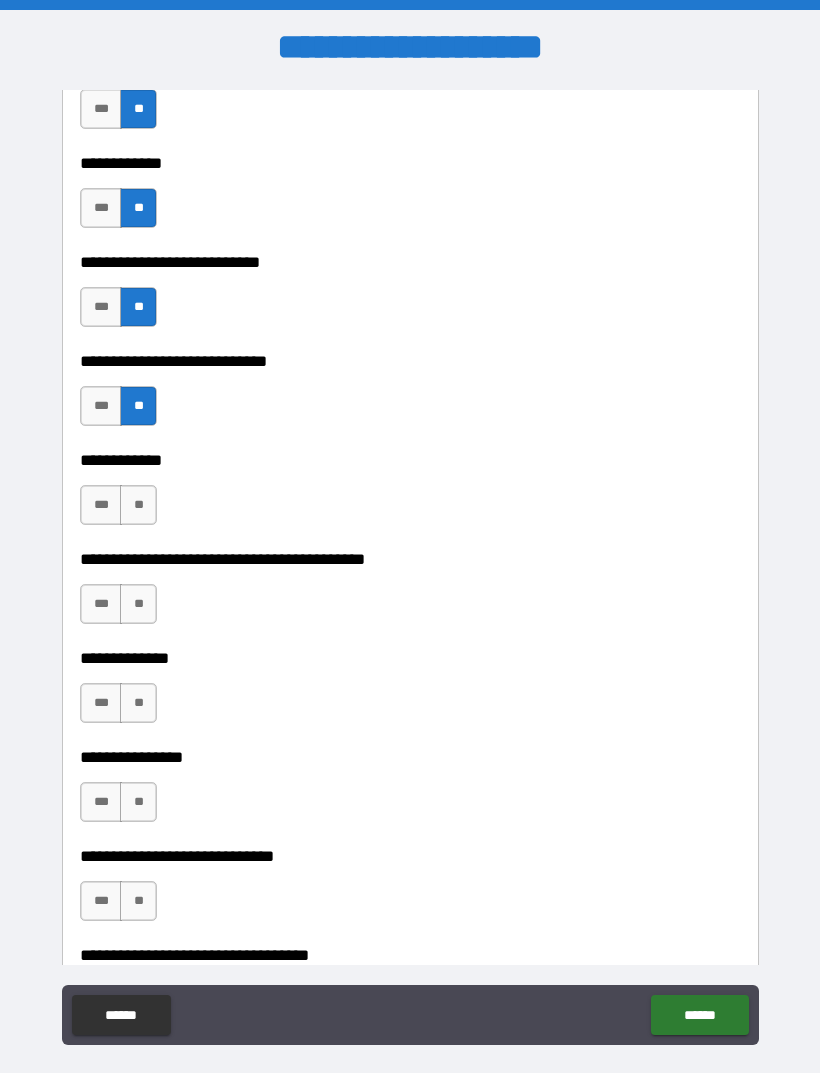 click on "**" at bounding box center (138, 505) 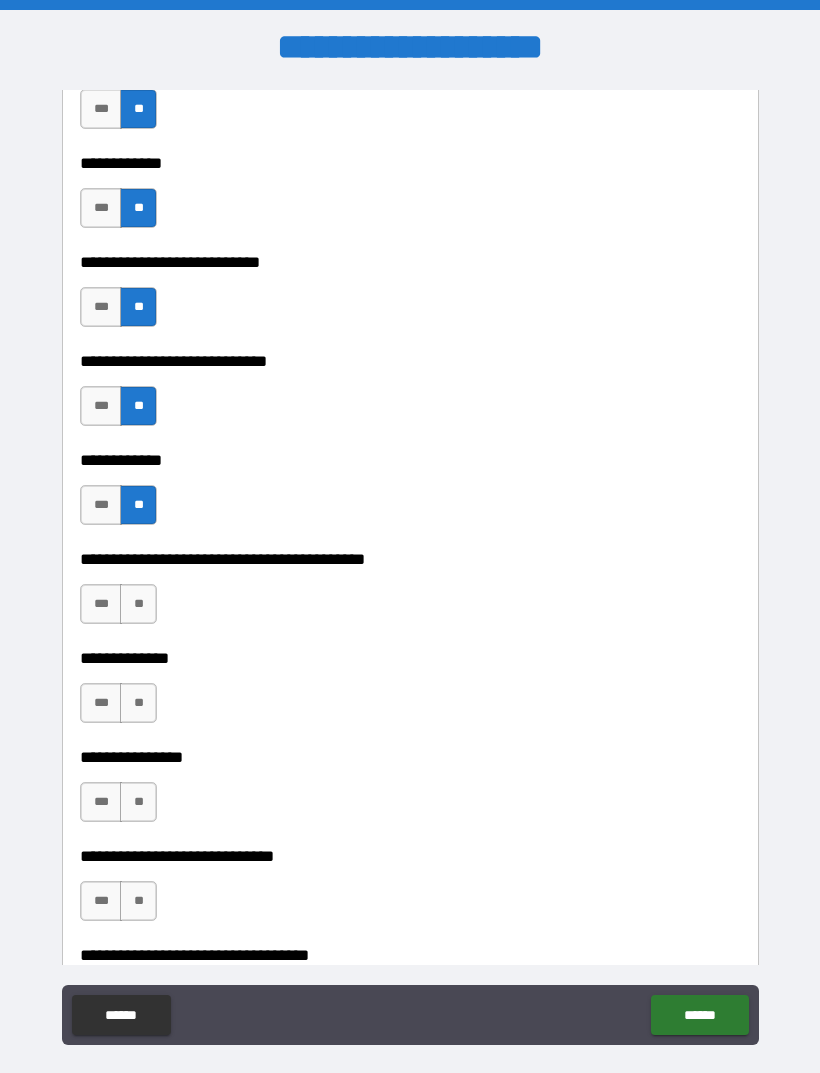 click on "**" at bounding box center (138, 604) 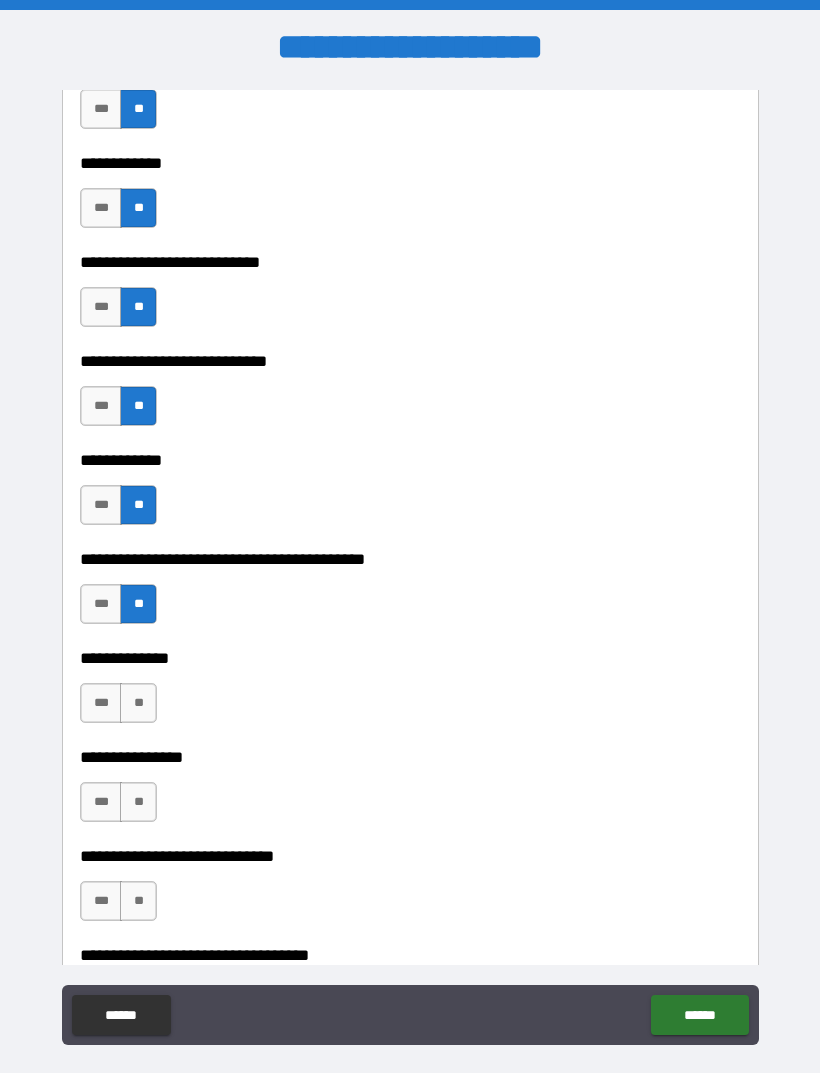 click on "**" at bounding box center [138, 703] 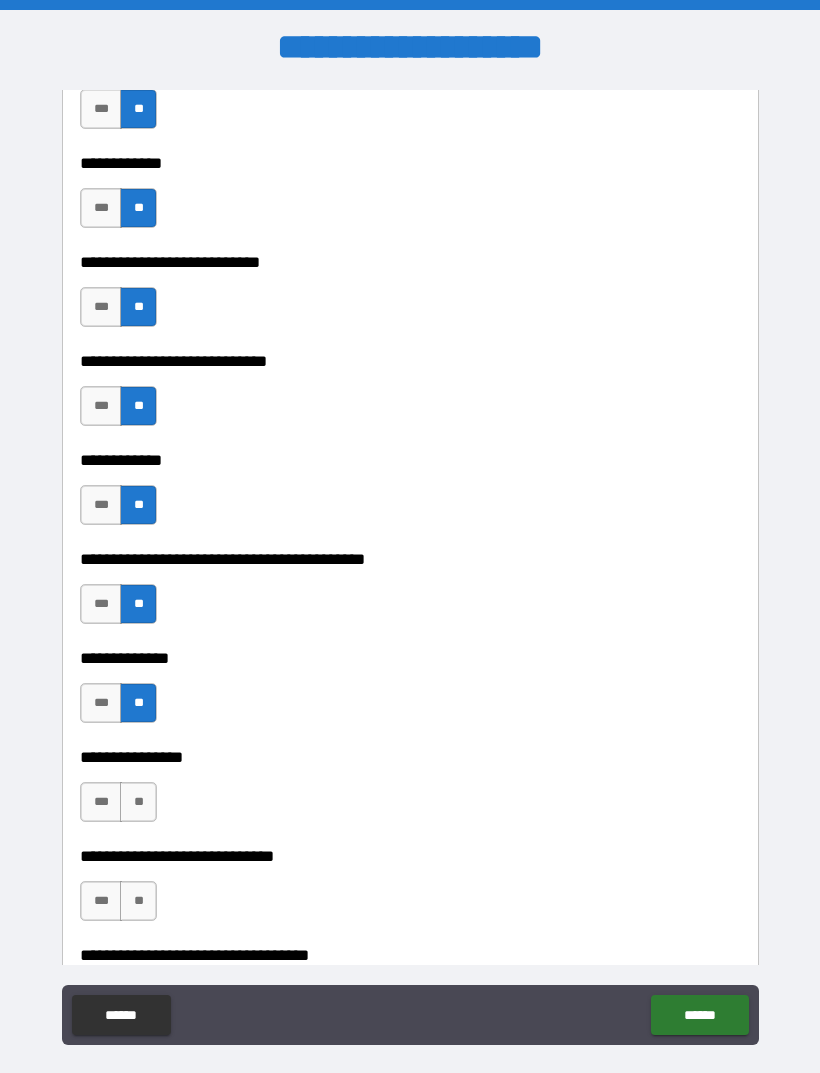 click on "**" at bounding box center [138, 802] 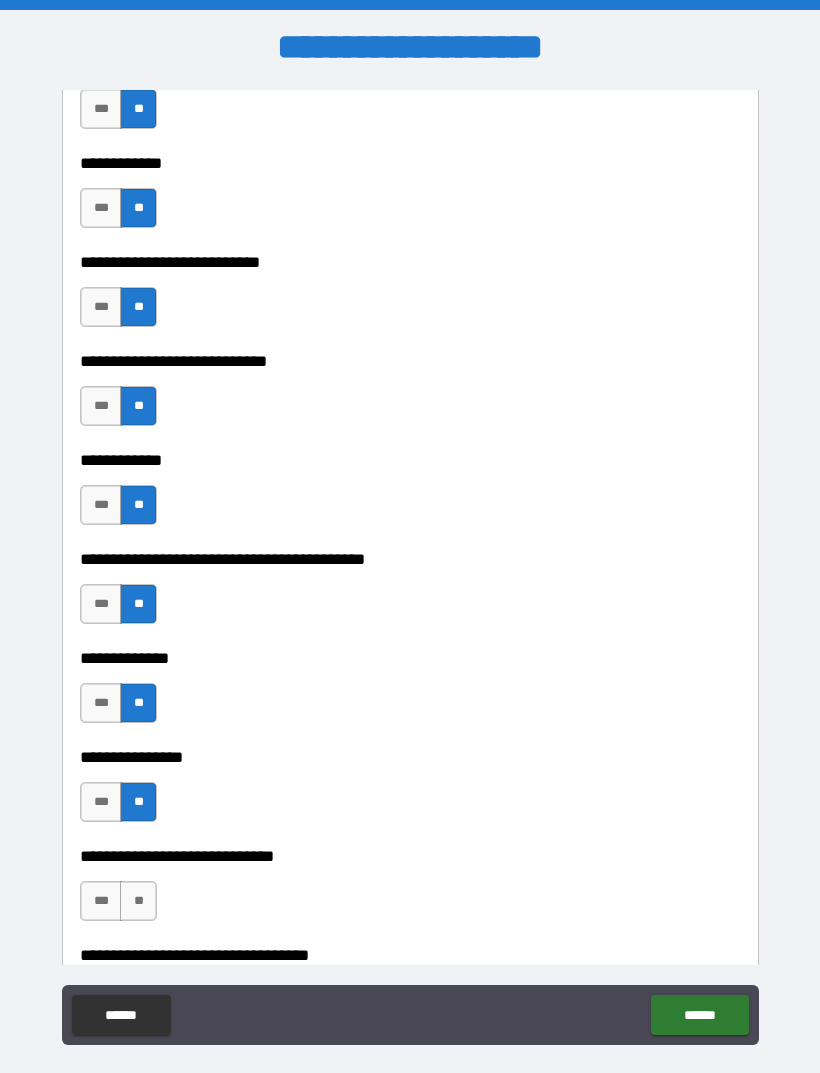 click on "**" at bounding box center (138, 901) 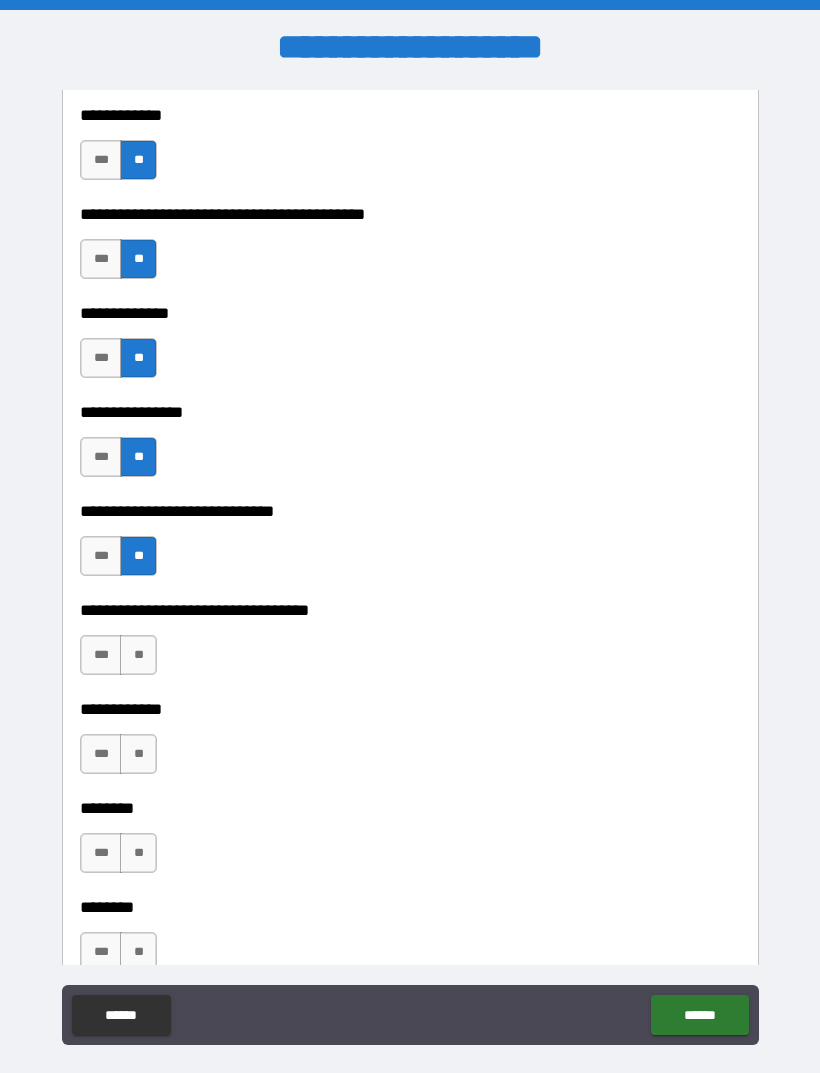 scroll, scrollTop: 7218, scrollLeft: 0, axis: vertical 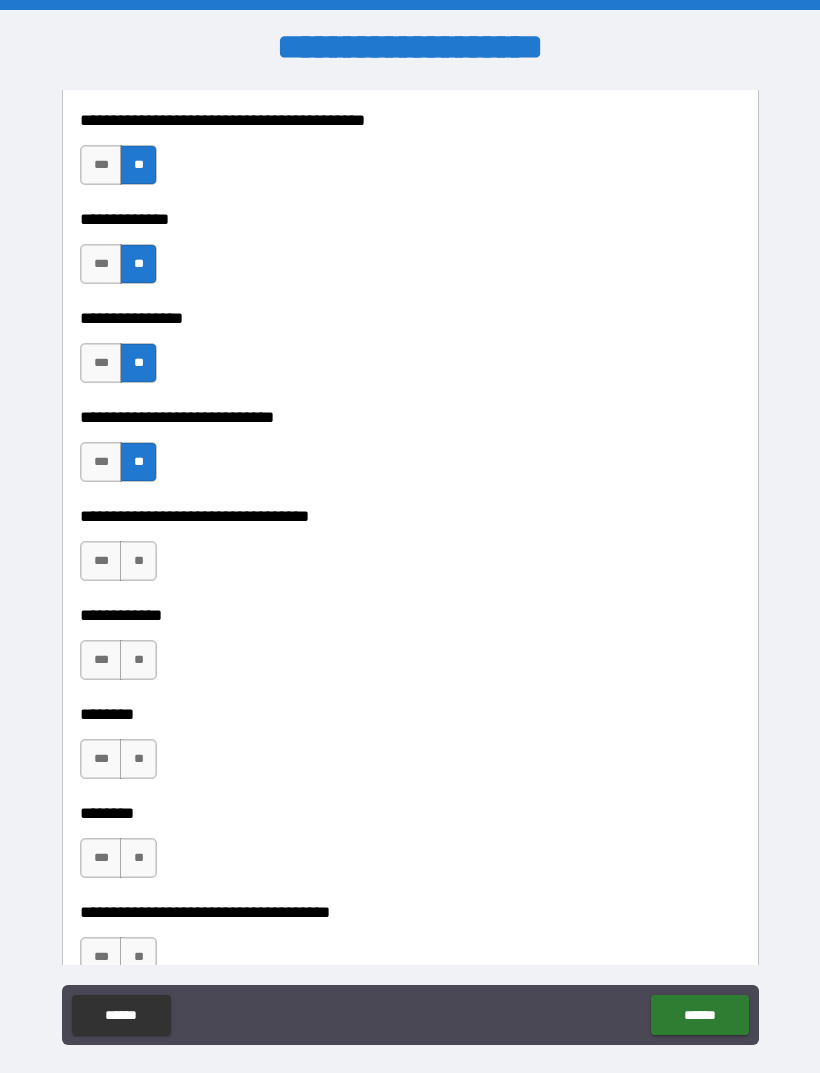 click on "**" at bounding box center (138, 561) 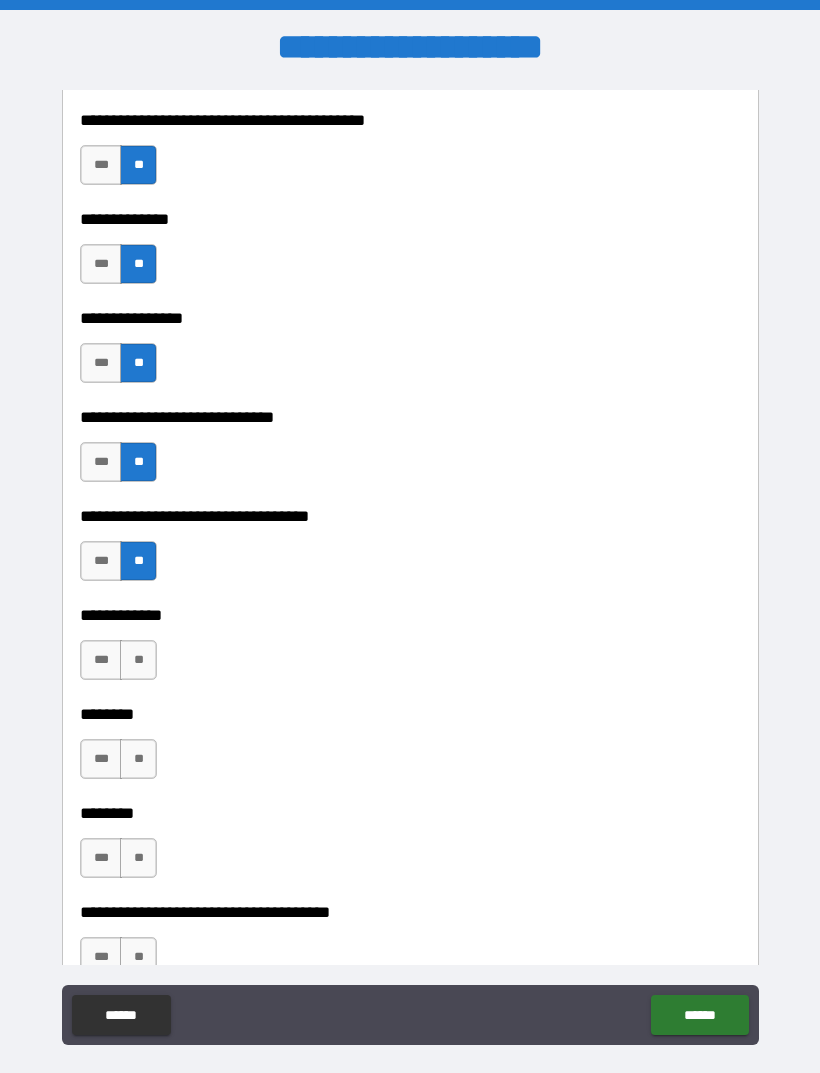 click on "*** **" at bounding box center [118, 660] 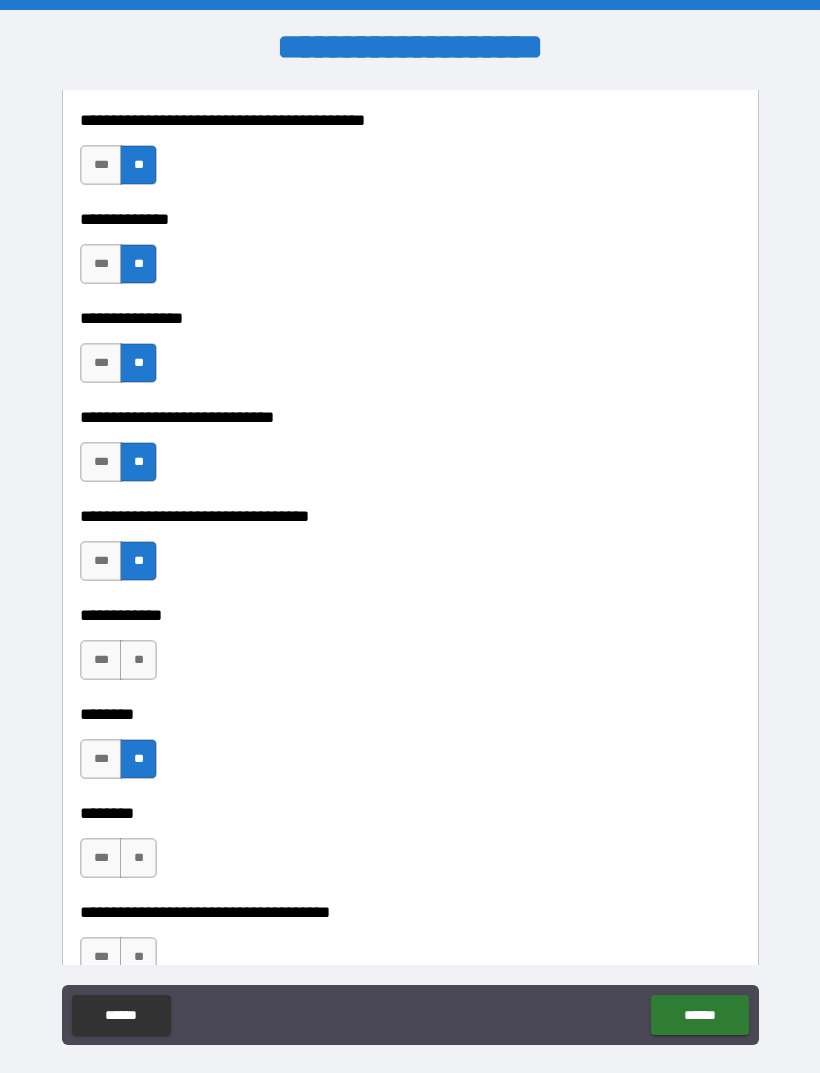 click on "**" at bounding box center (138, 660) 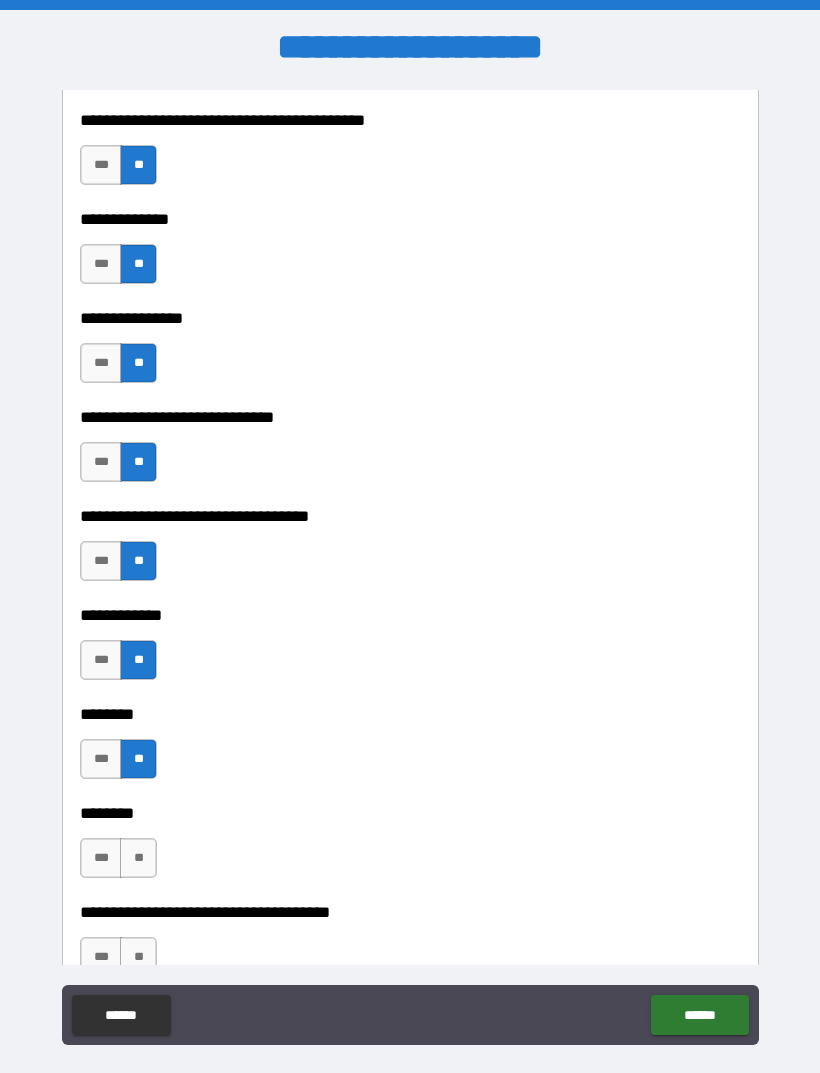 click on "**" at bounding box center [138, 858] 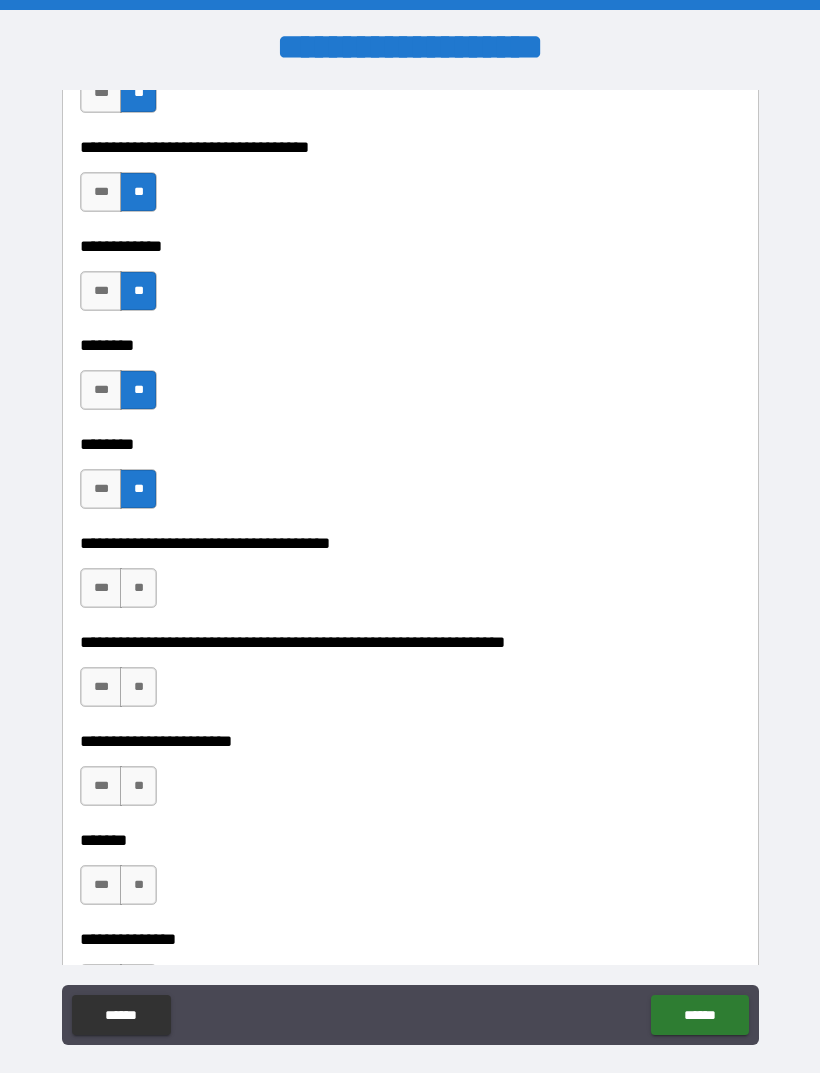 scroll, scrollTop: 7607, scrollLeft: 0, axis: vertical 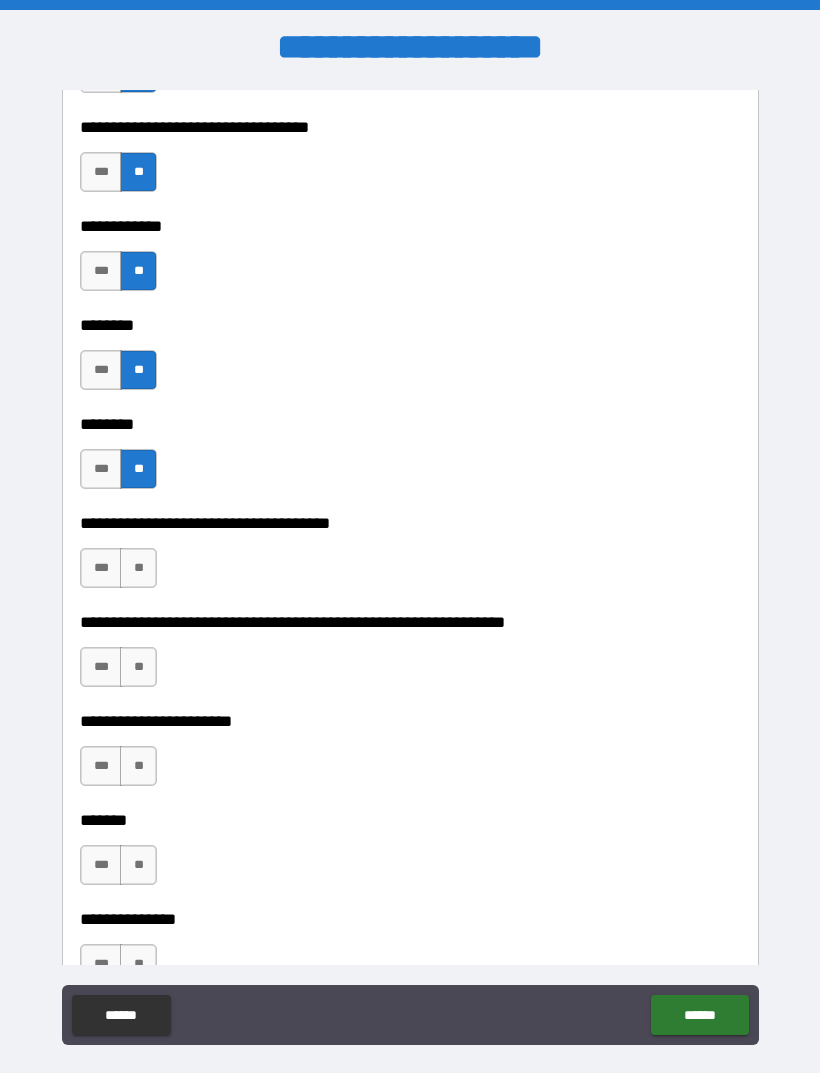 click on "**" at bounding box center [138, 568] 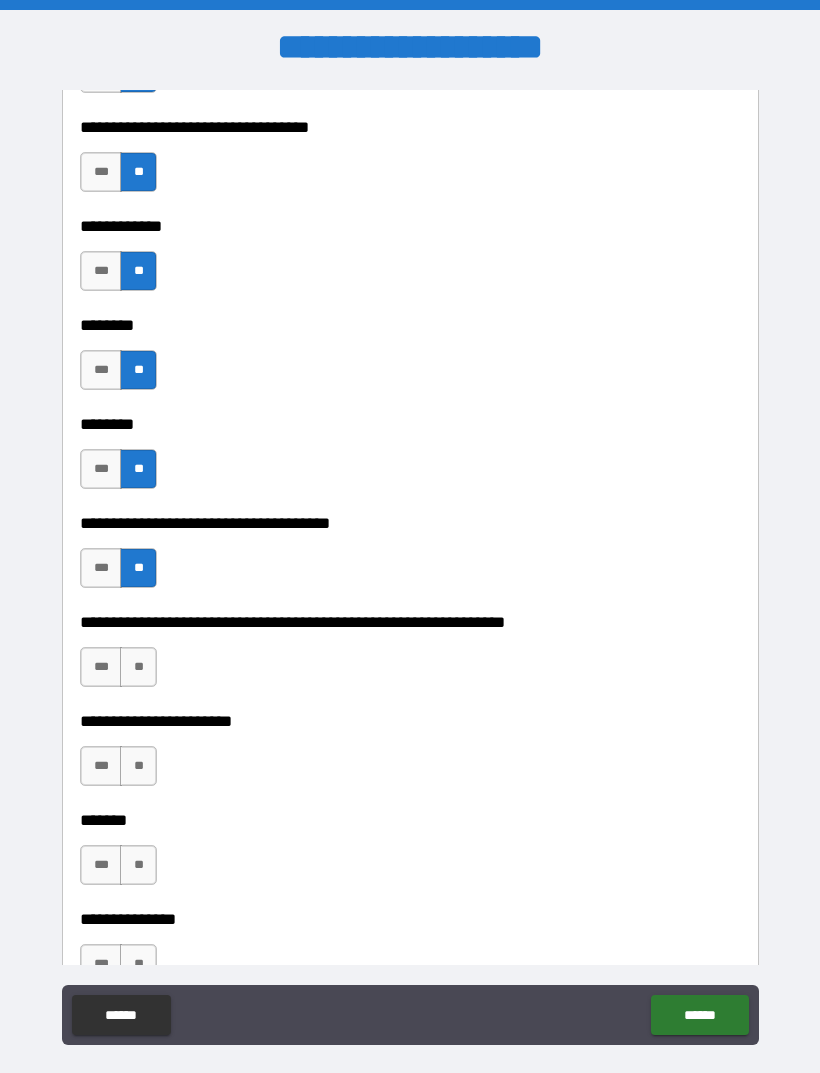 click on "**" at bounding box center [138, 667] 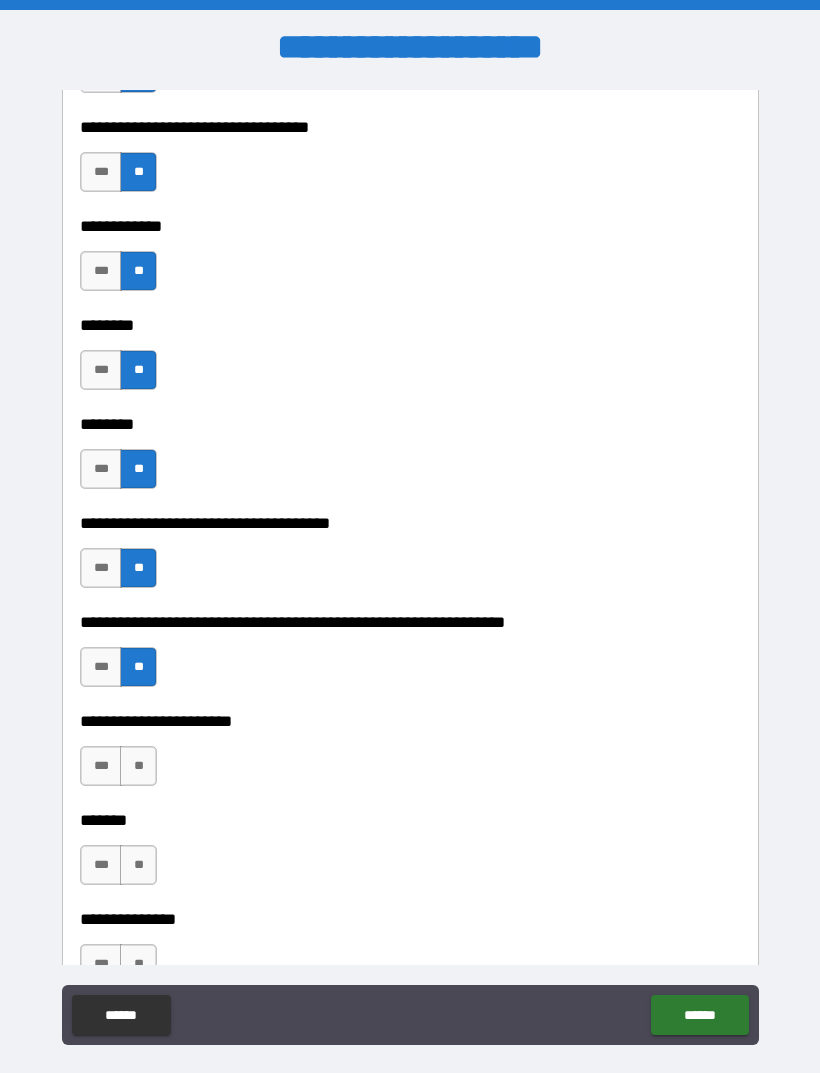 click on "**********" at bounding box center (410, 806) 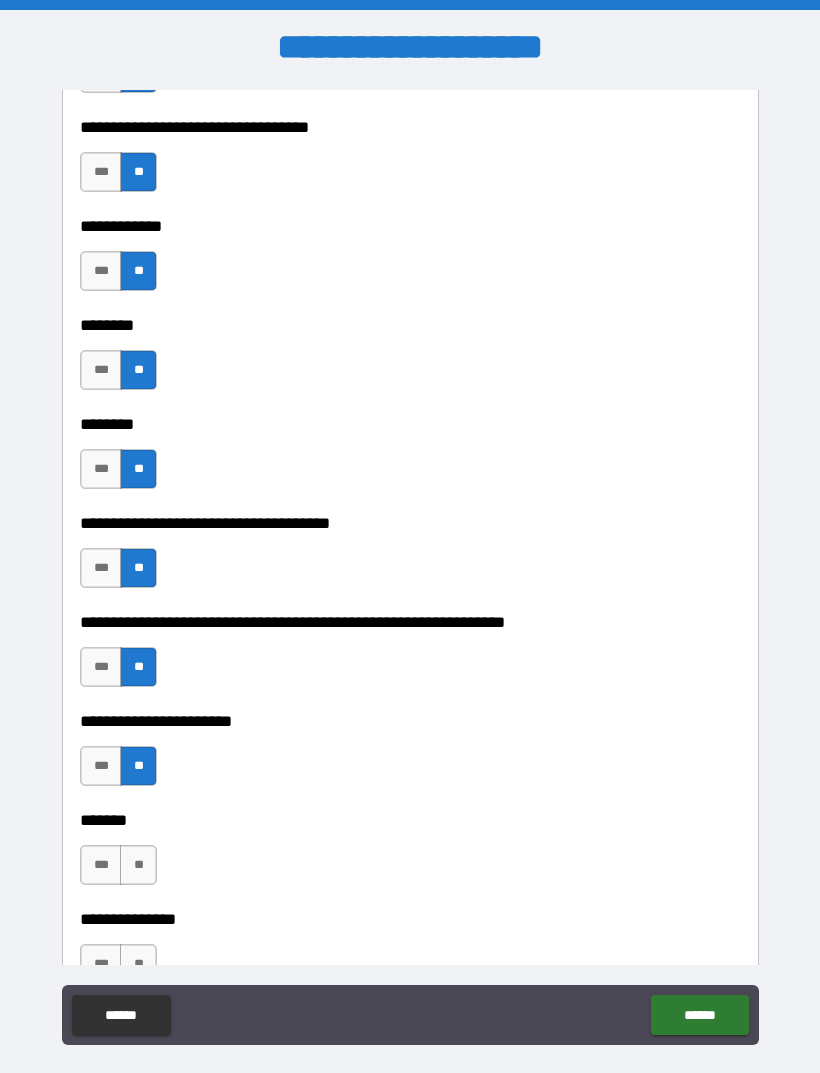 click on "**" at bounding box center (138, 865) 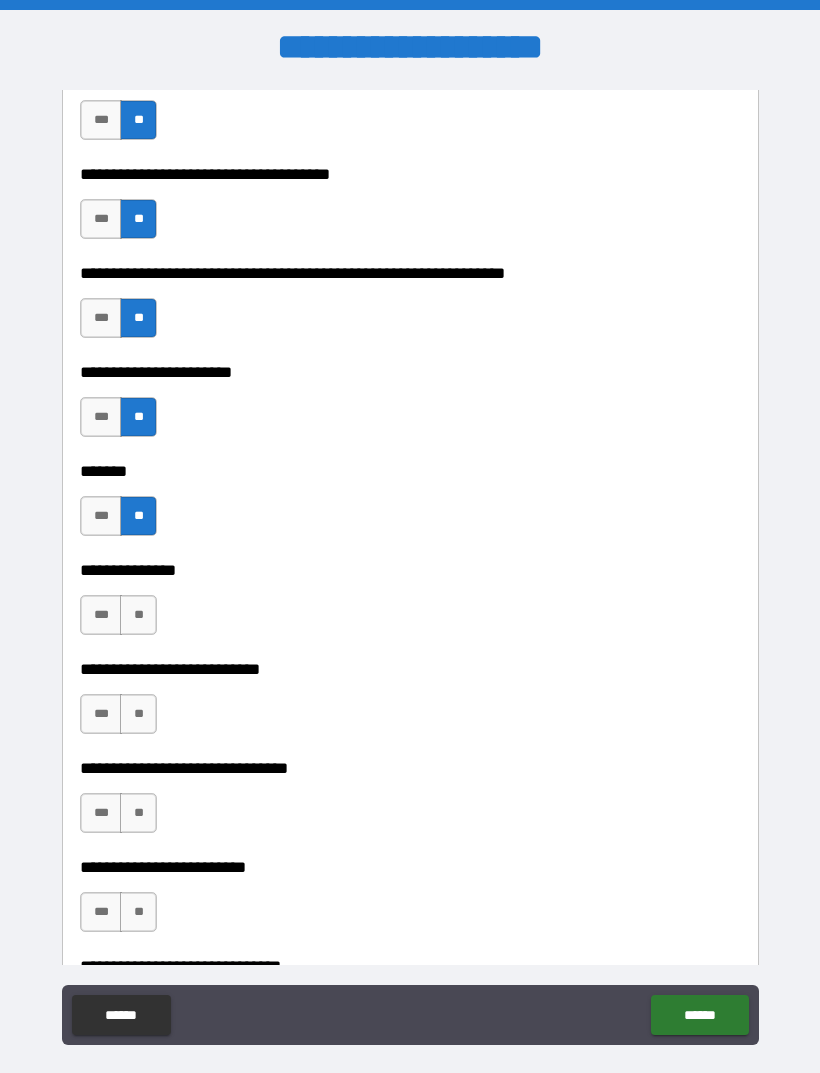 scroll, scrollTop: 7949, scrollLeft: 0, axis: vertical 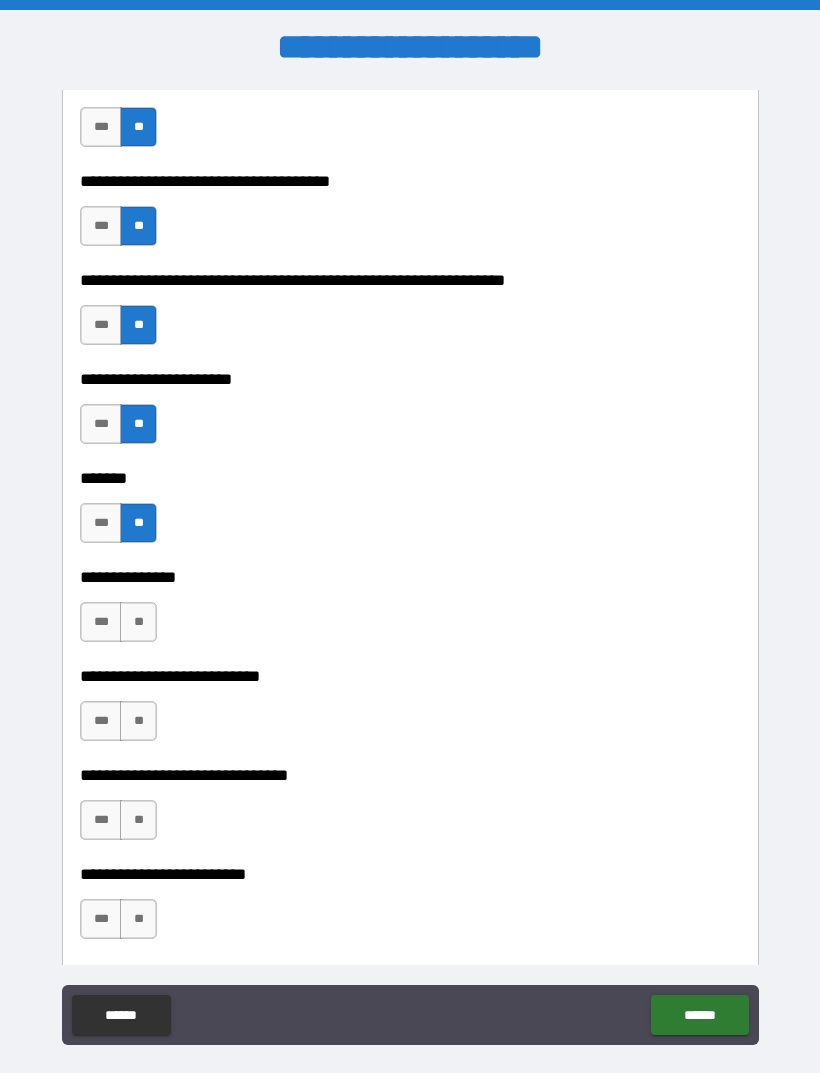click on "**" at bounding box center [138, 622] 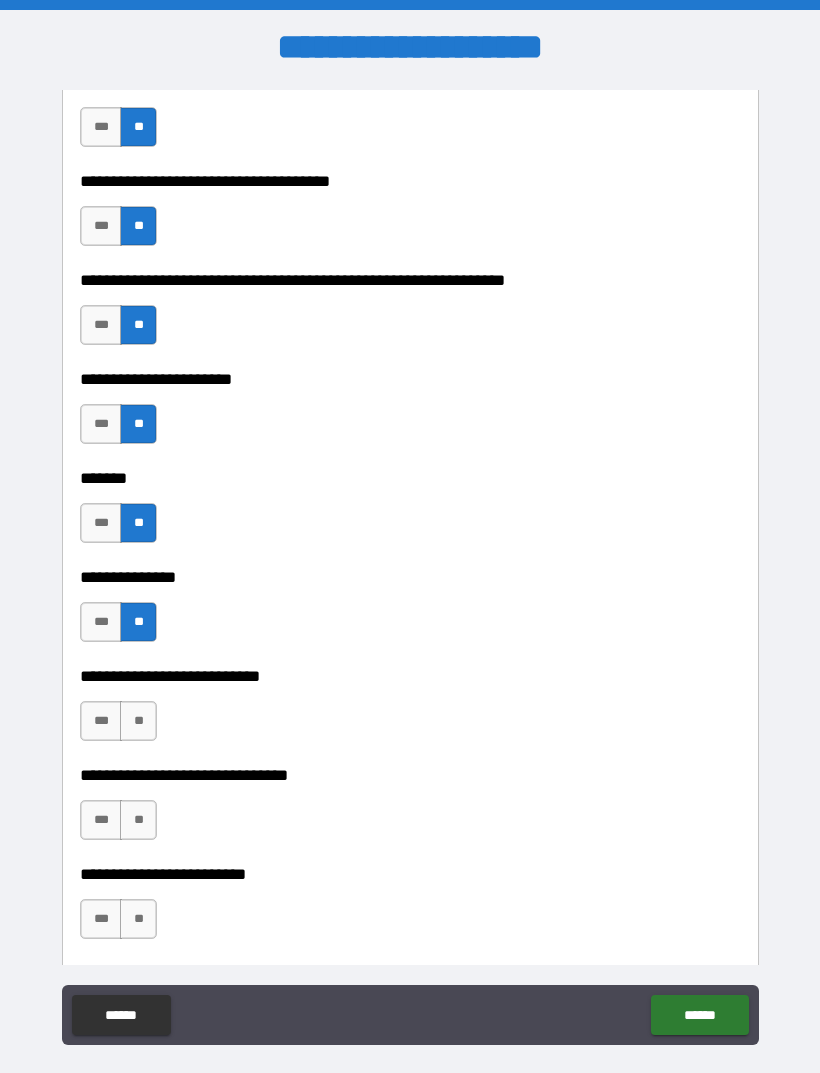click on "**" at bounding box center (138, 721) 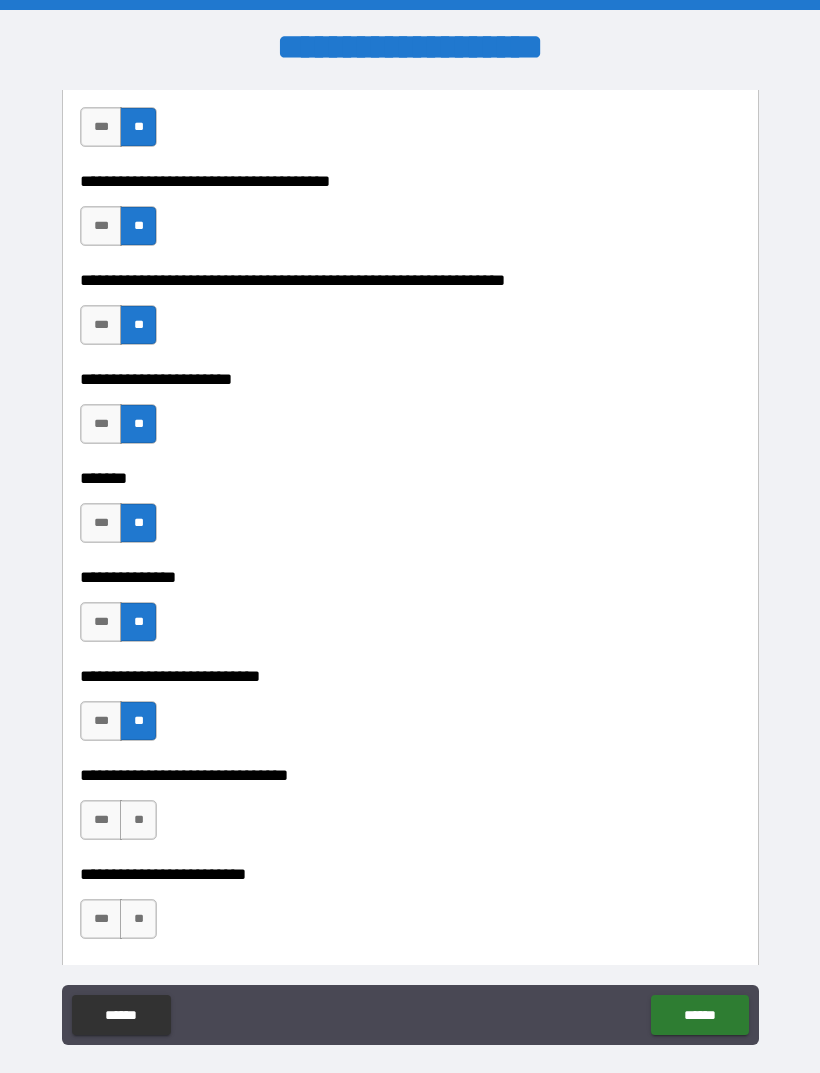 click on "**" at bounding box center (138, 820) 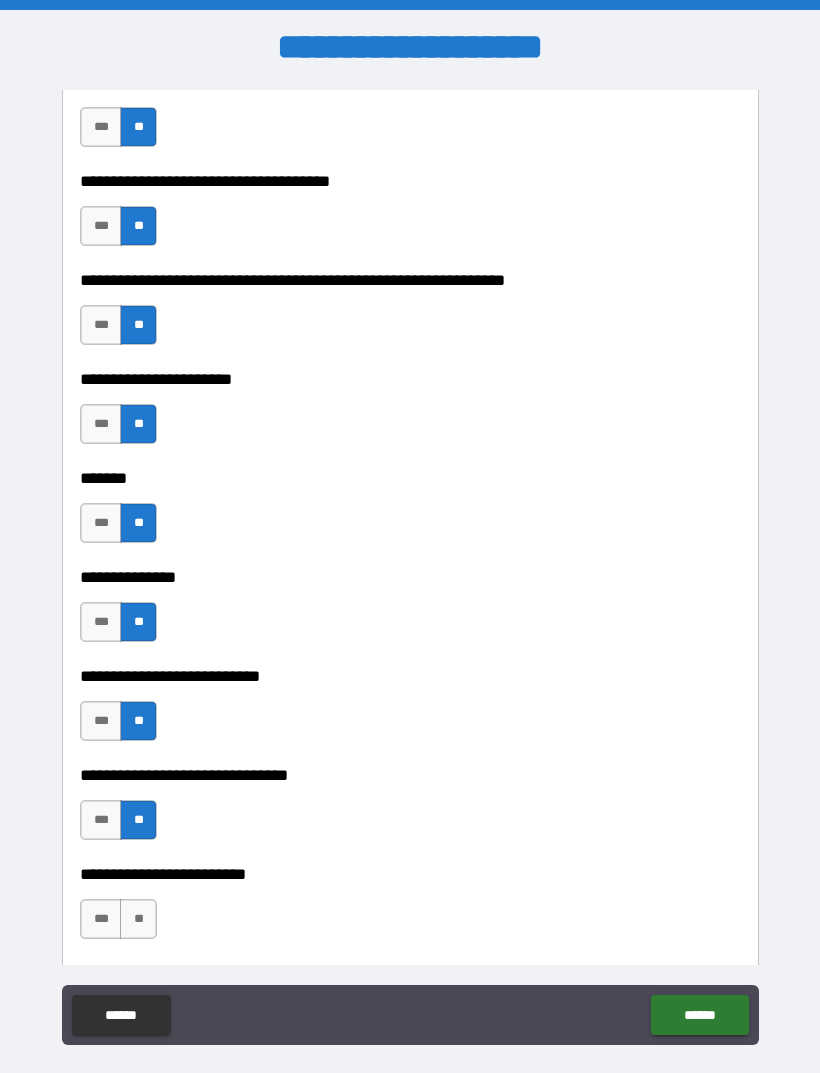 click on "**" at bounding box center (138, 919) 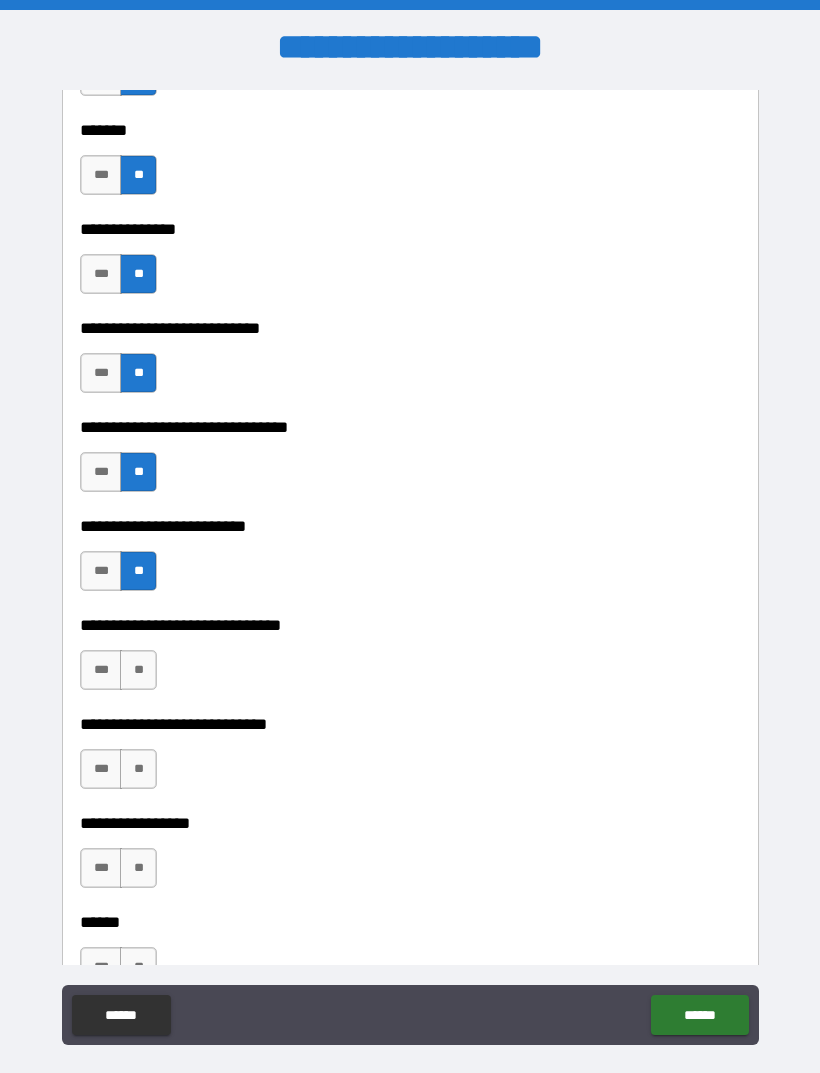 scroll, scrollTop: 8296, scrollLeft: 0, axis: vertical 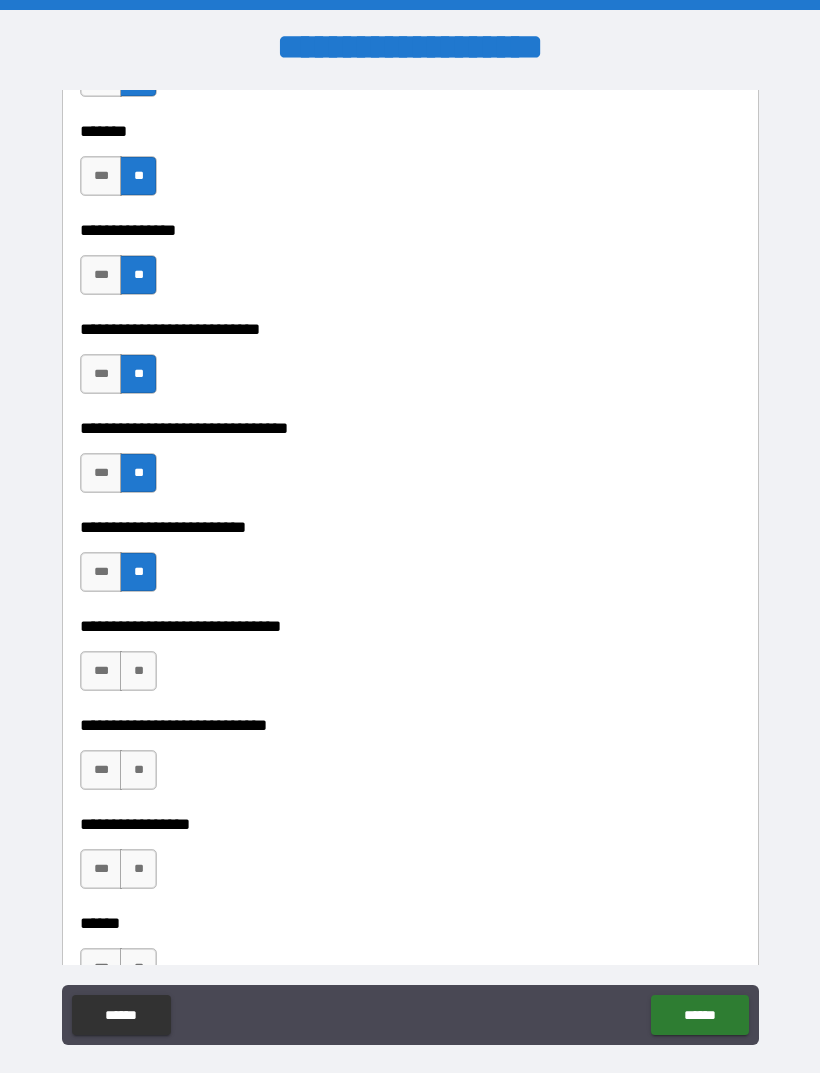 click on "**" at bounding box center (138, 671) 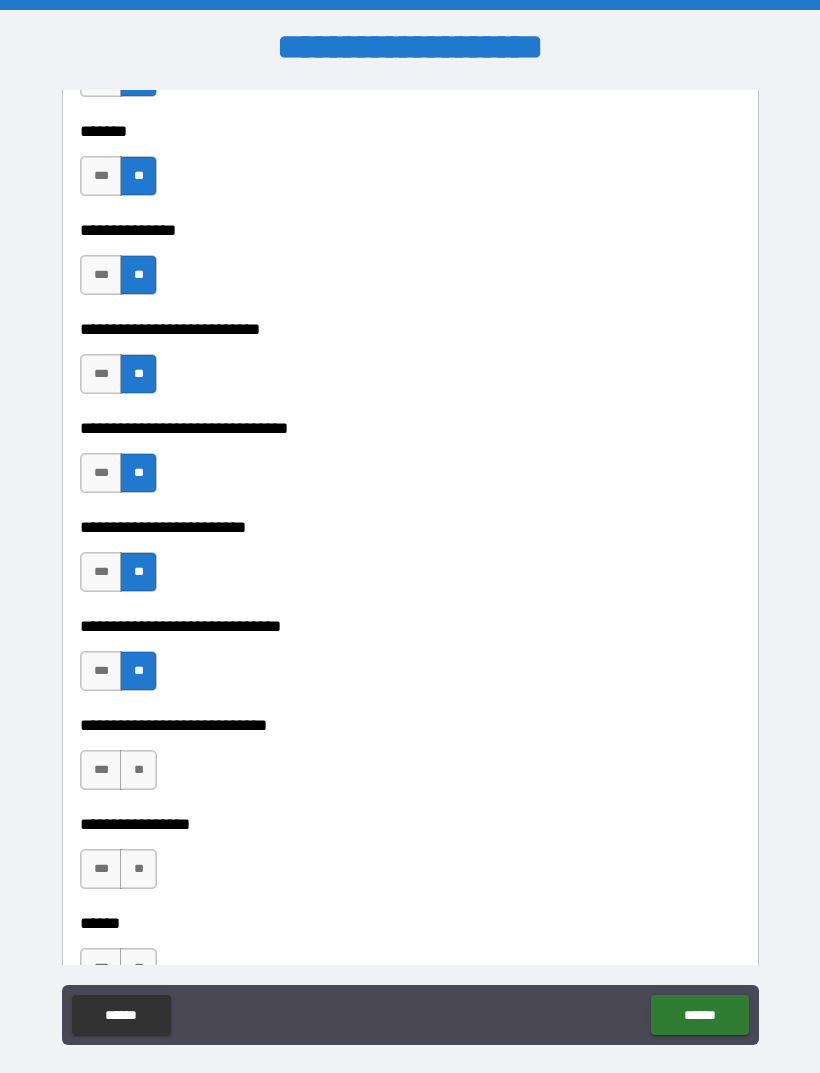 click on "**" at bounding box center [138, 770] 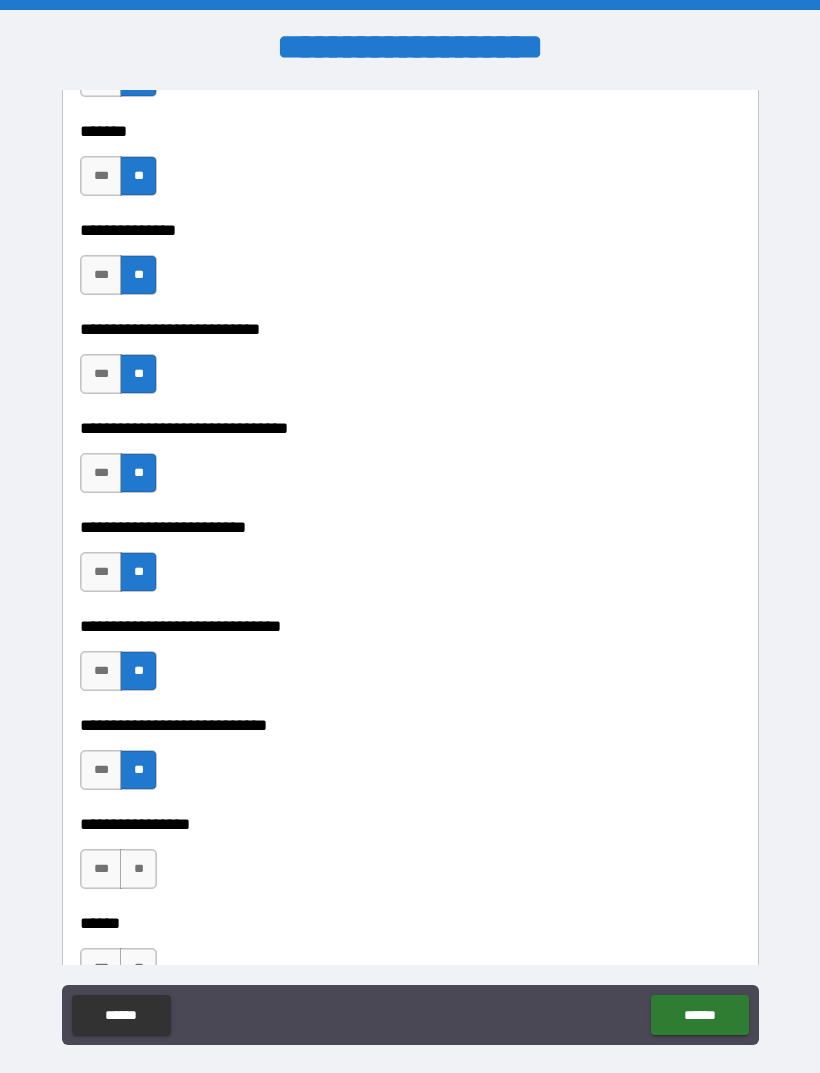 click on "**" at bounding box center [138, 869] 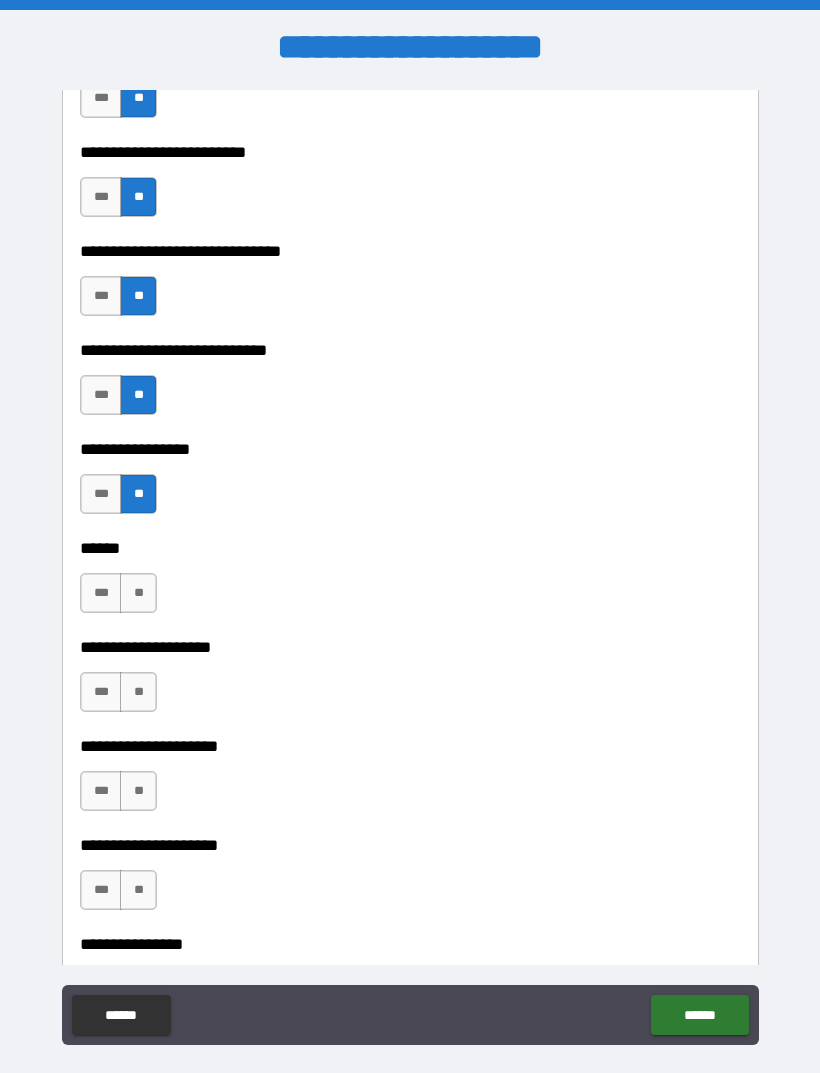 scroll, scrollTop: 8666, scrollLeft: 0, axis: vertical 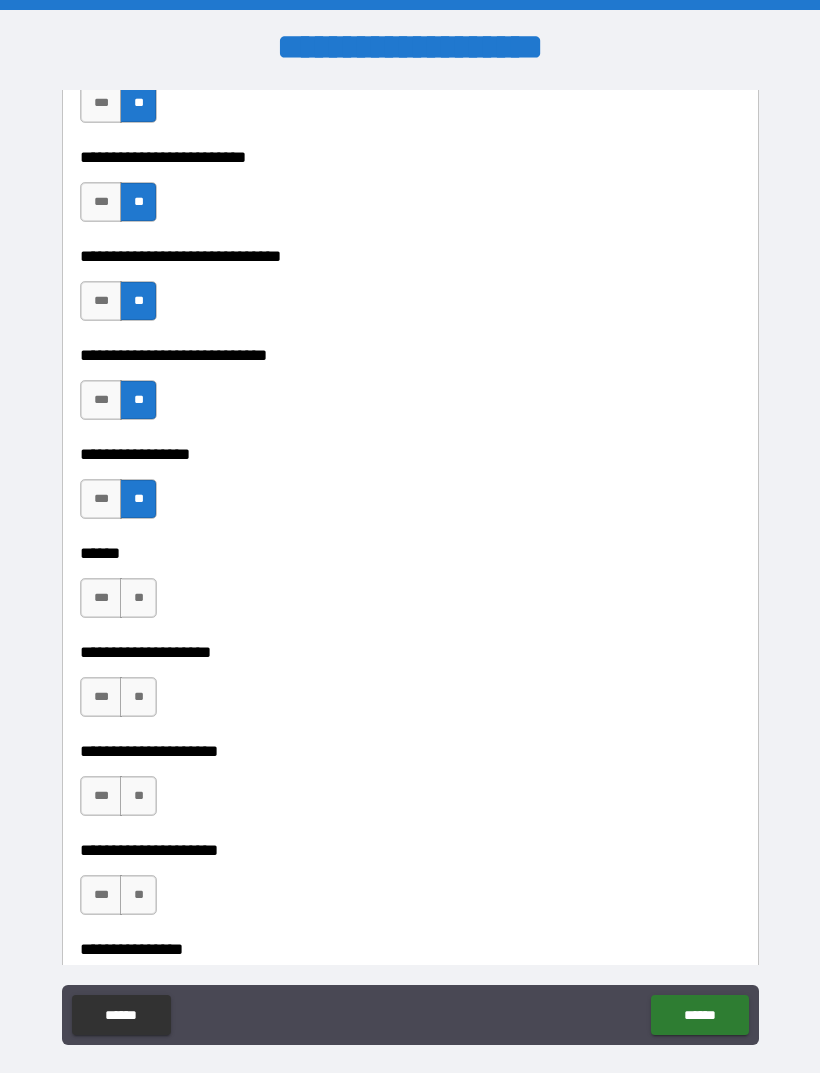 click on "**" at bounding box center [138, 598] 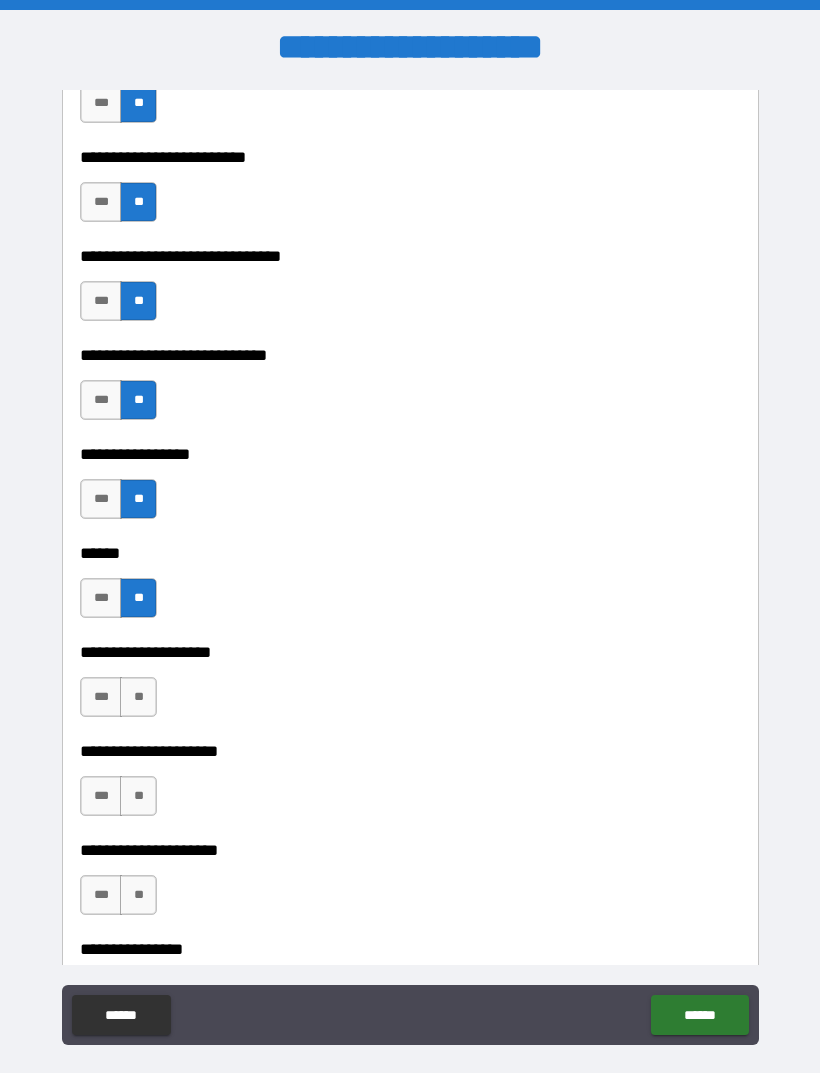 click on "**" at bounding box center [138, 697] 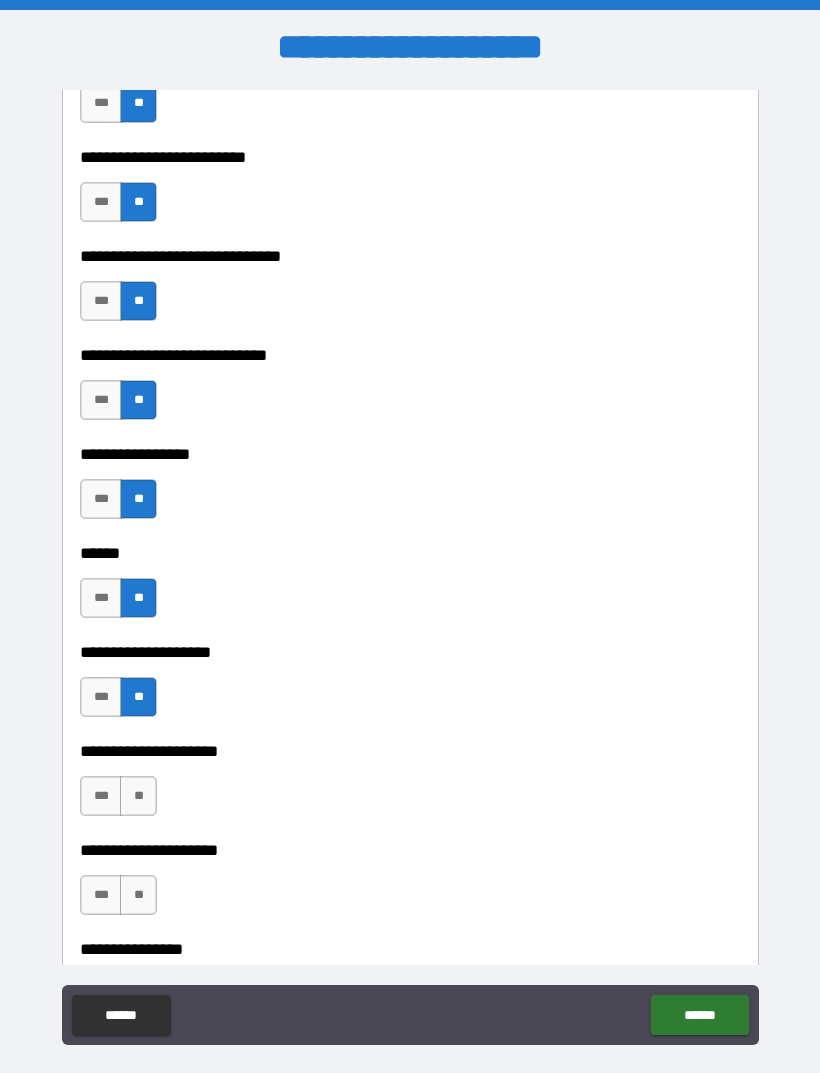 click on "**" at bounding box center [138, 796] 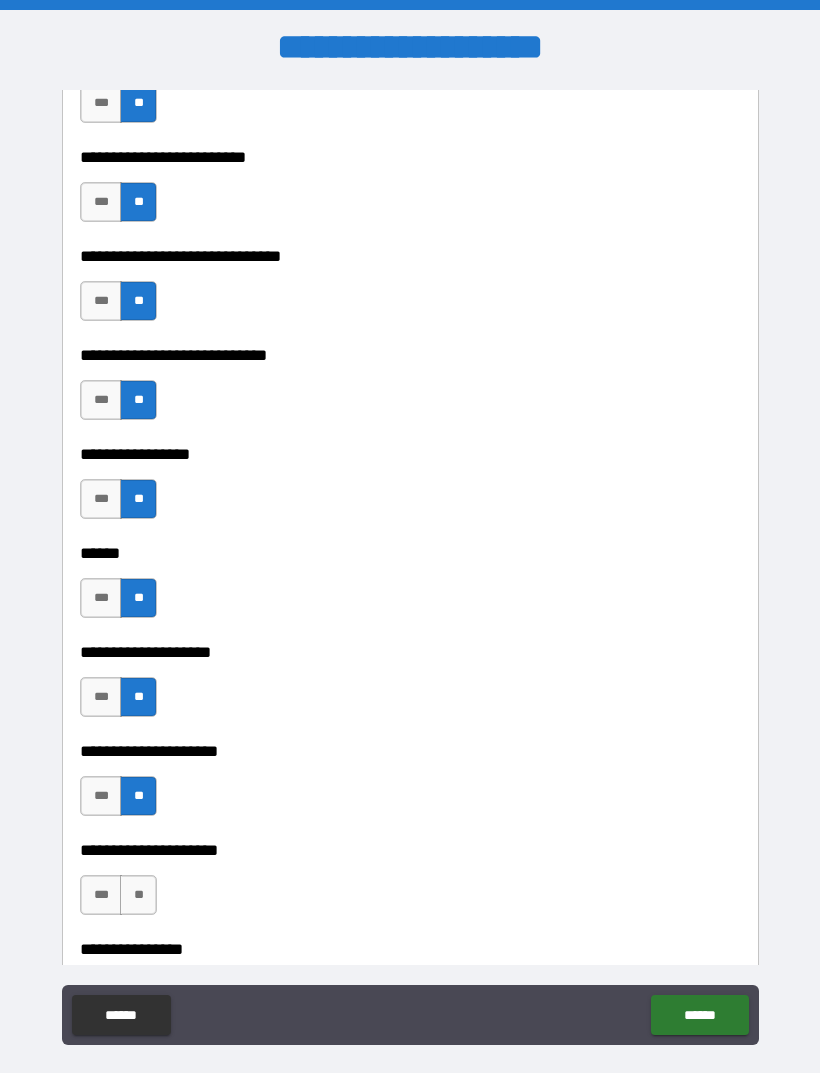 click on "**" at bounding box center [138, 895] 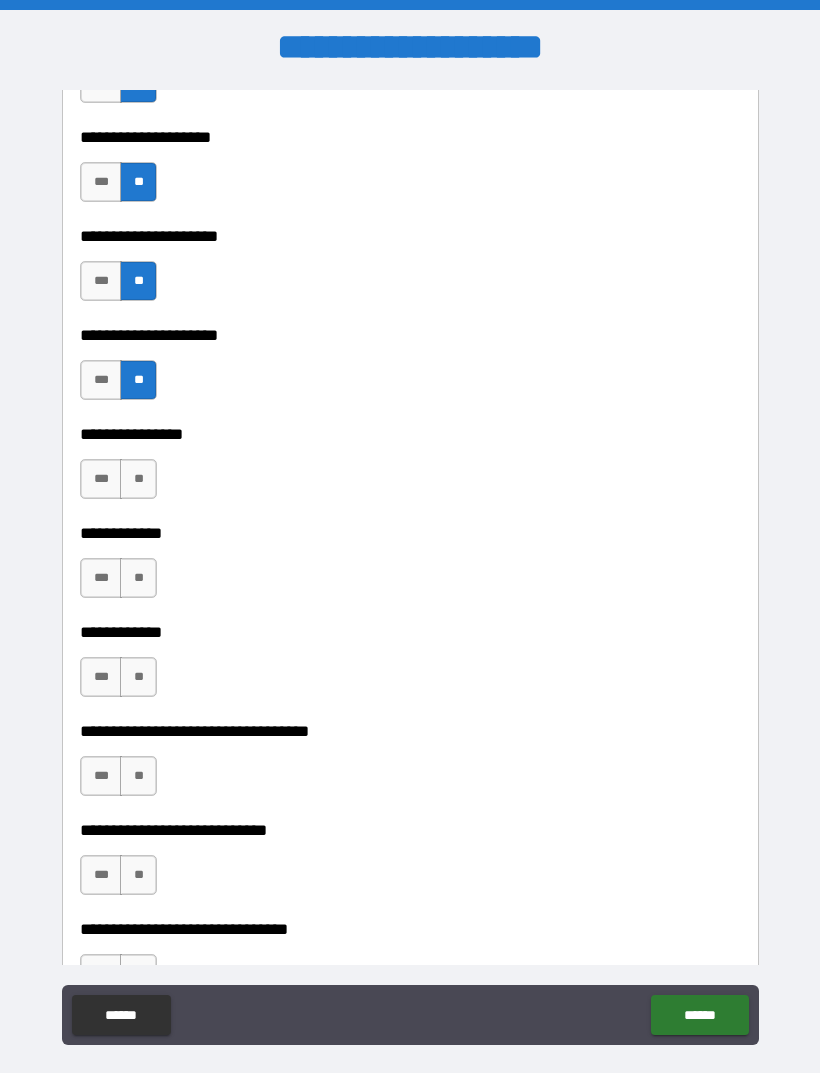 scroll, scrollTop: 9189, scrollLeft: 0, axis: vertical 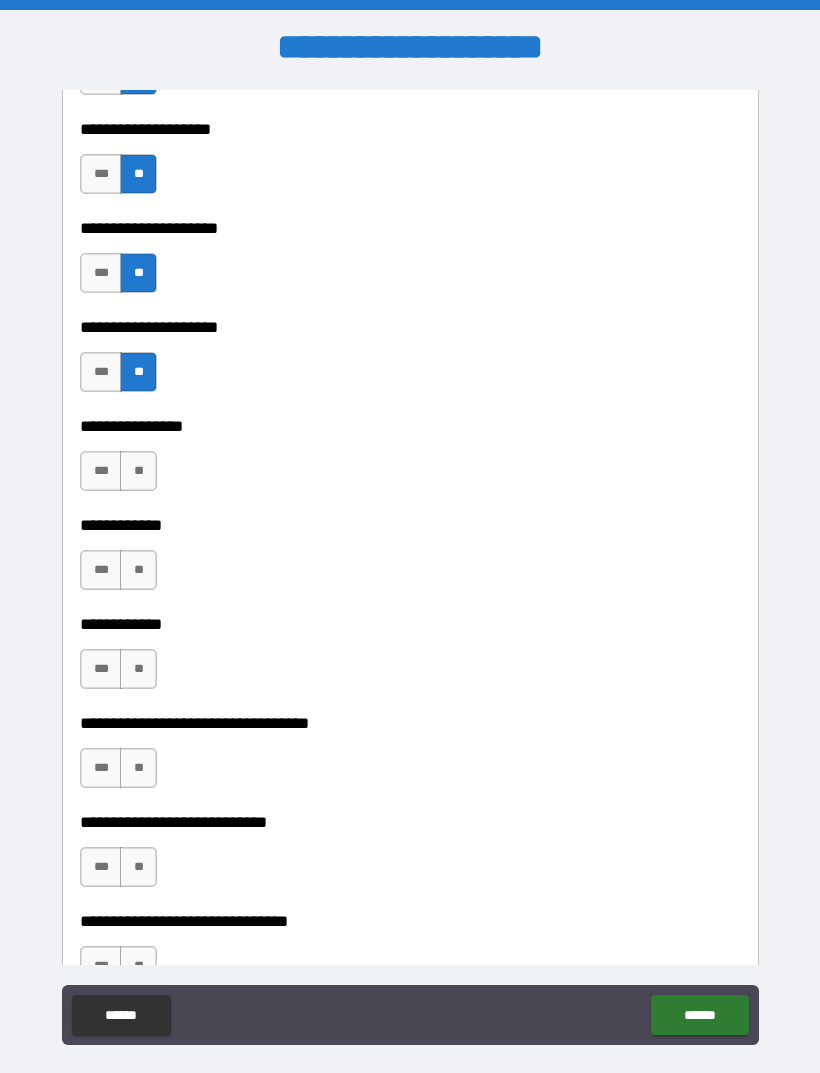 click on "**" at bounding box center (138, 471) 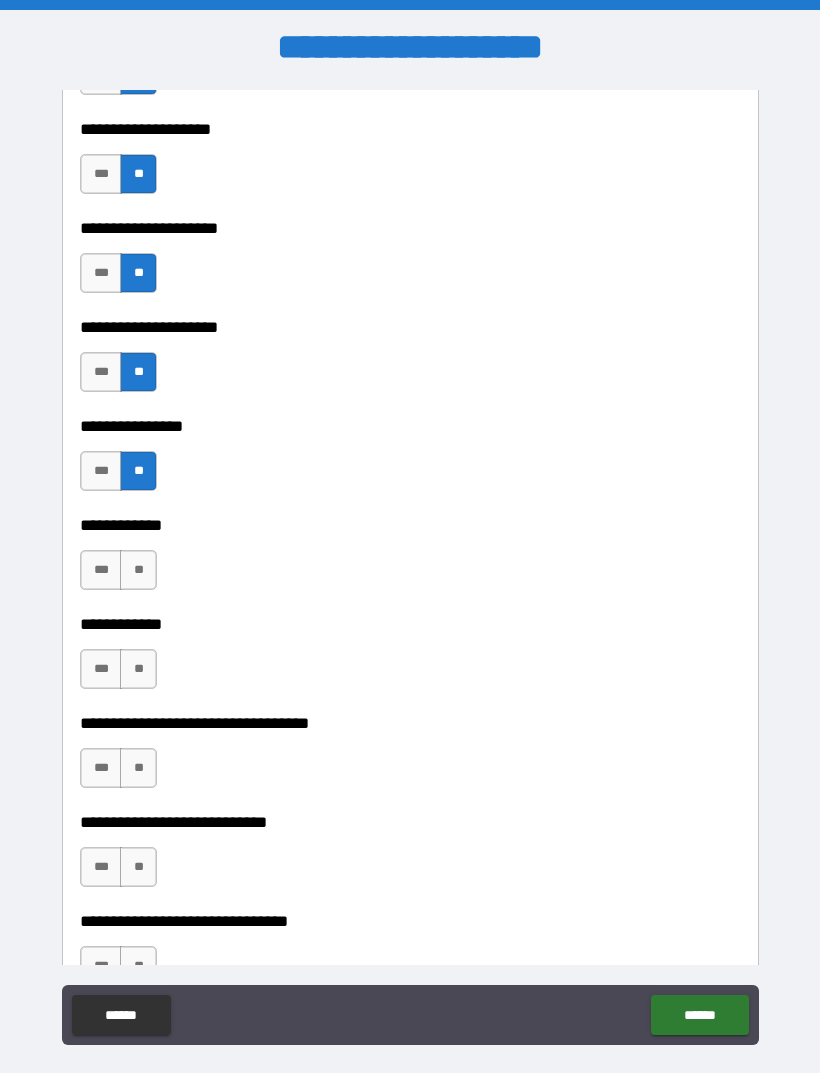 click on "**" at bounding box center [138, 570] 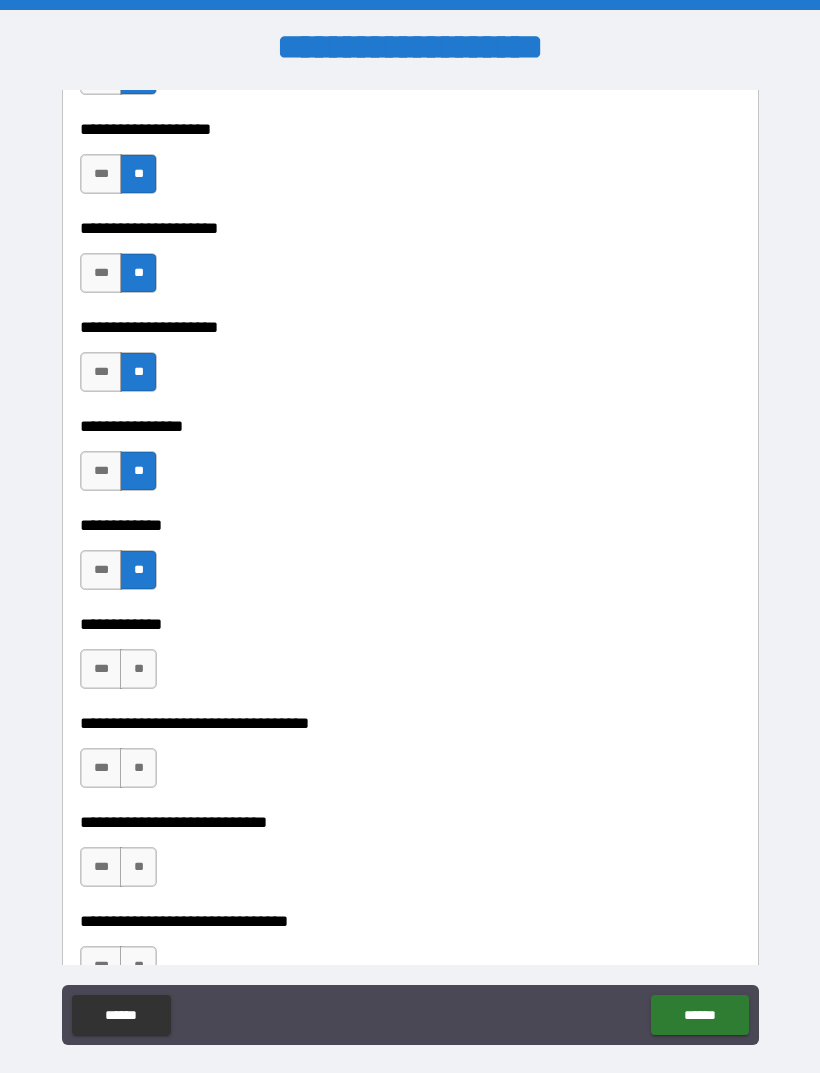 click on "**" at bounding box center [138, 669] 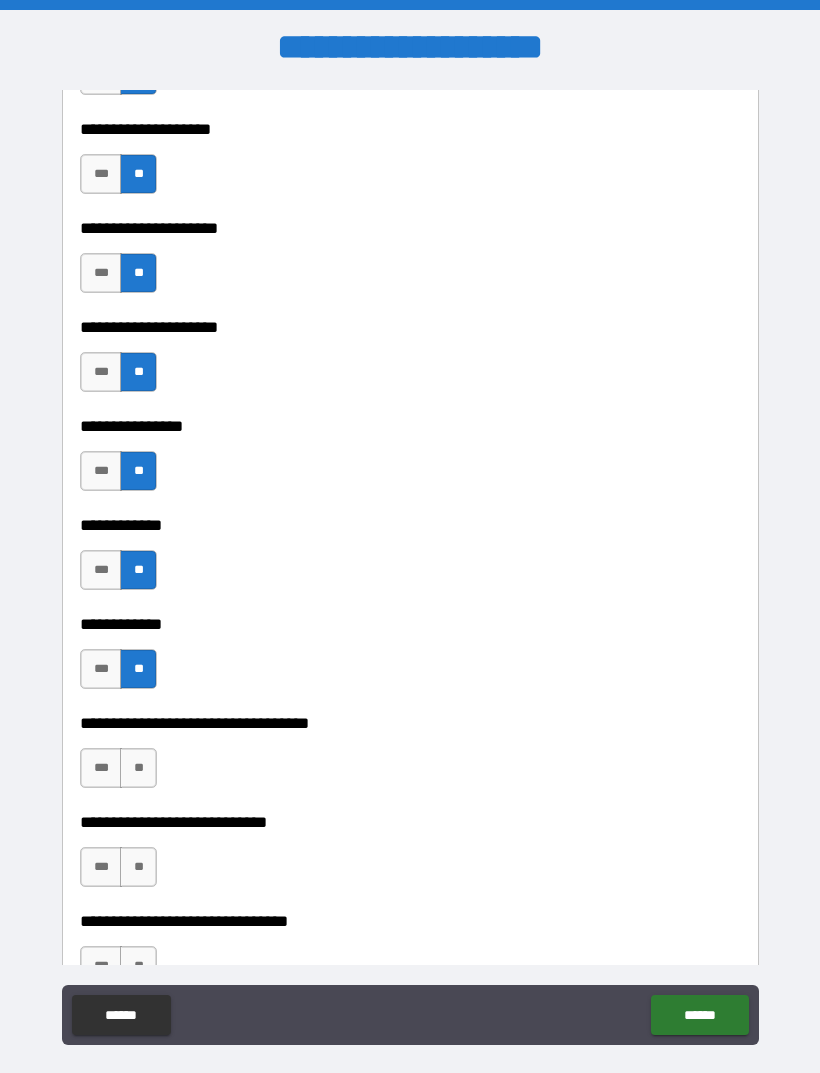 click on "**" at bounding box center [138, 768] 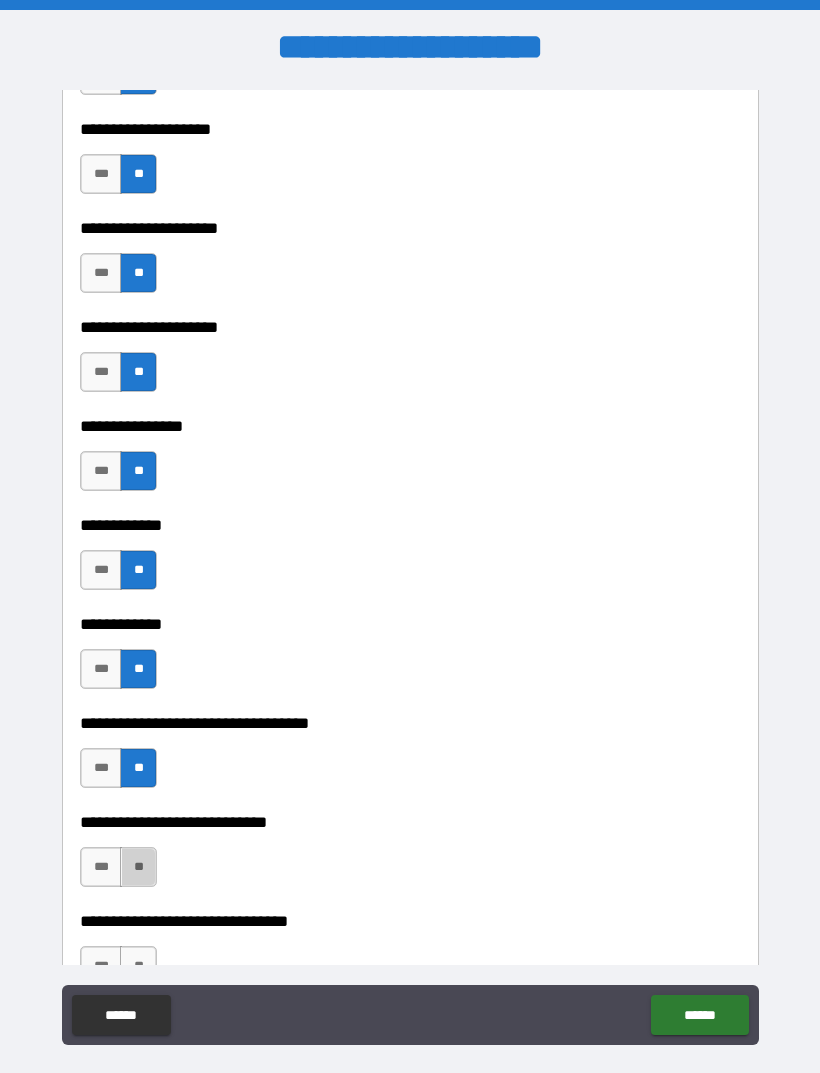 click on "**" at bounding box center [138, 867] 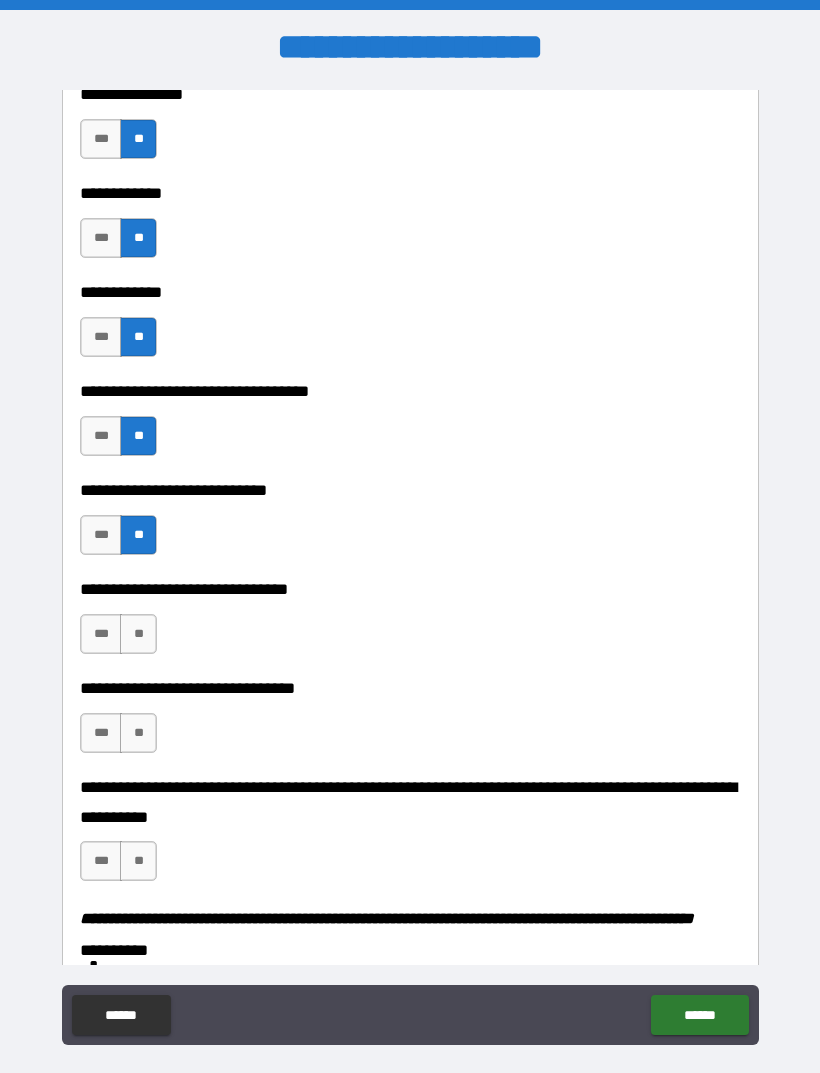 scroll, scrollTop: 9524, scrollLeft: 0, axis: vertical 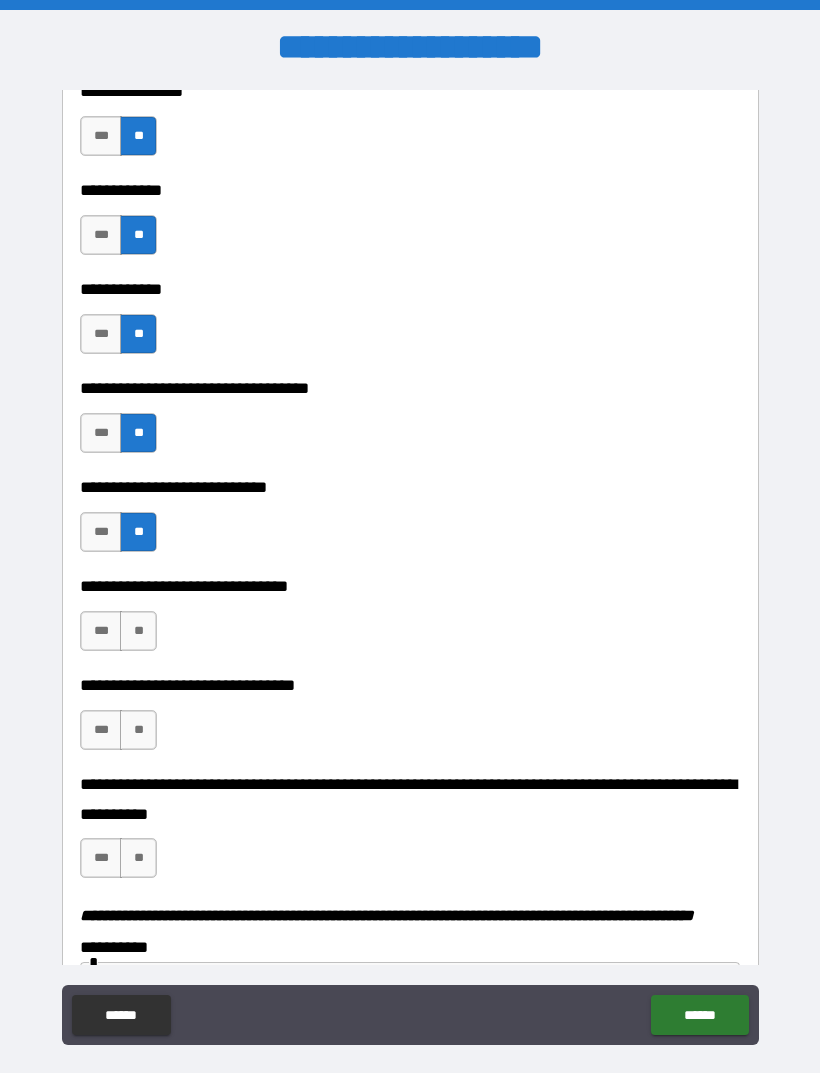 click on "**" at bounding box center (138, 631) 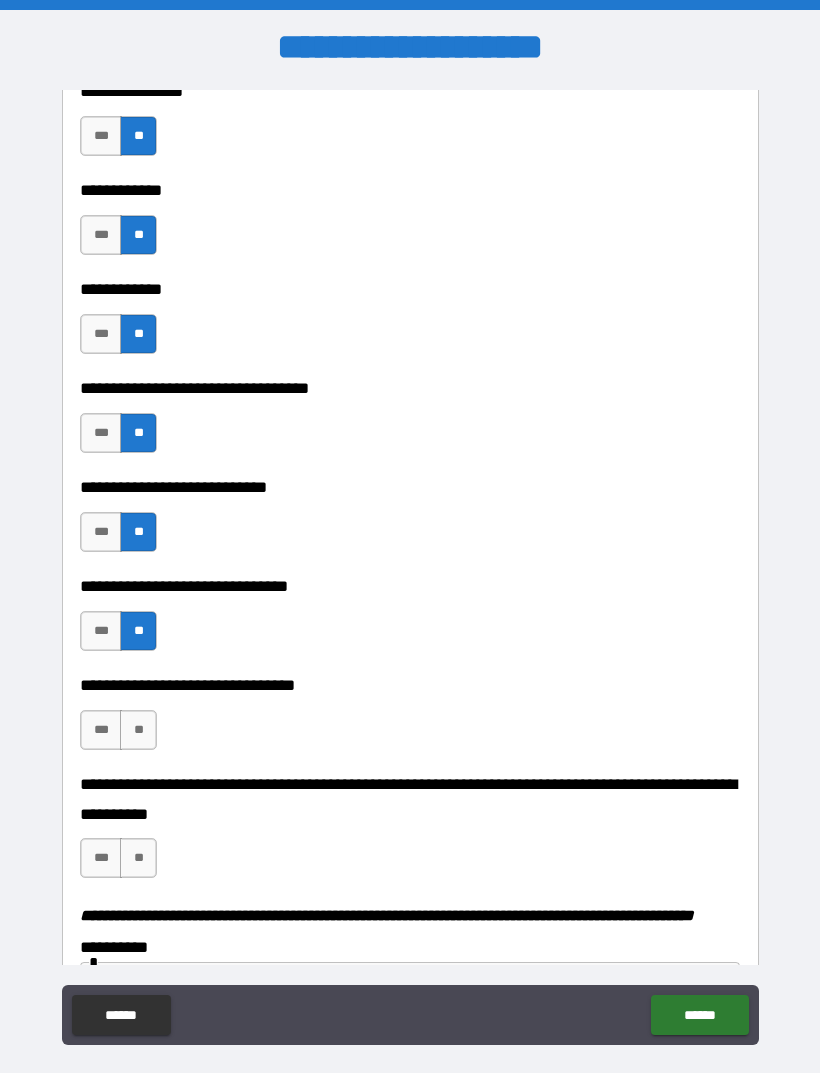 click on "**" at bounding box center (138, 730) 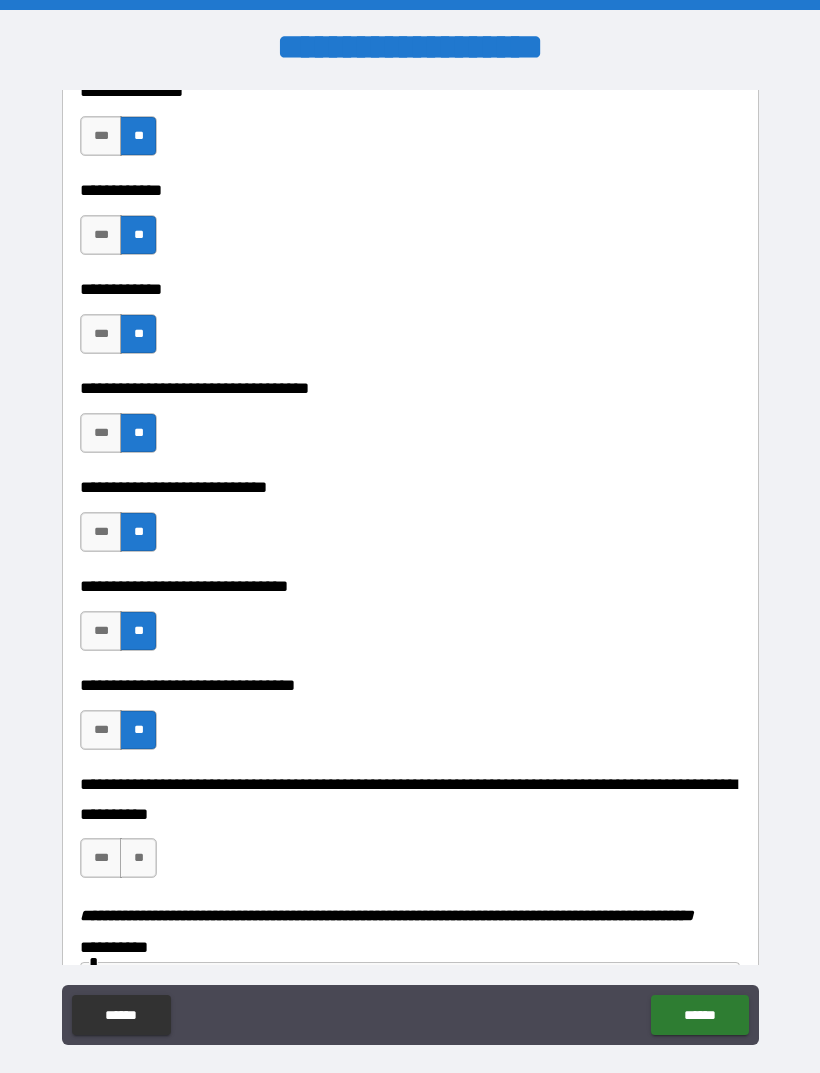 click on "**" at bounding box center [138, 858] 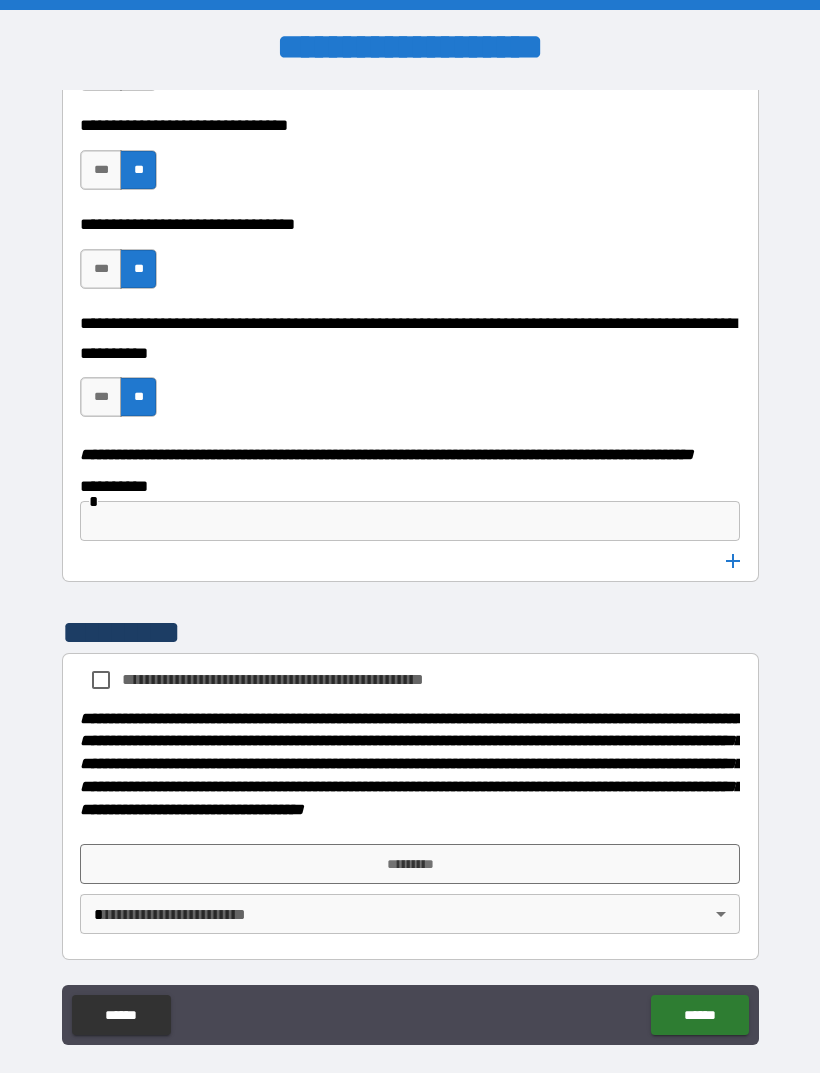 scroll, scrollTop: 10041, scrollLeft: 0, axis: vertical 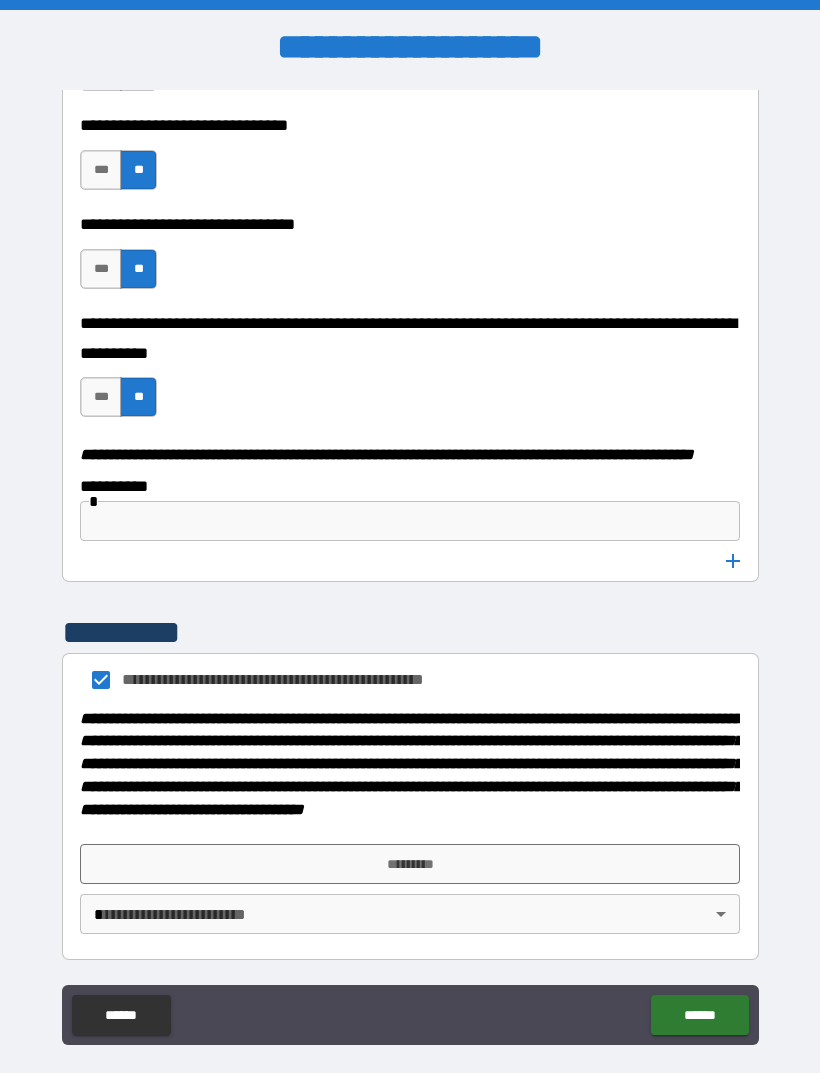 click on "*********" at bounding box center (410, 864) 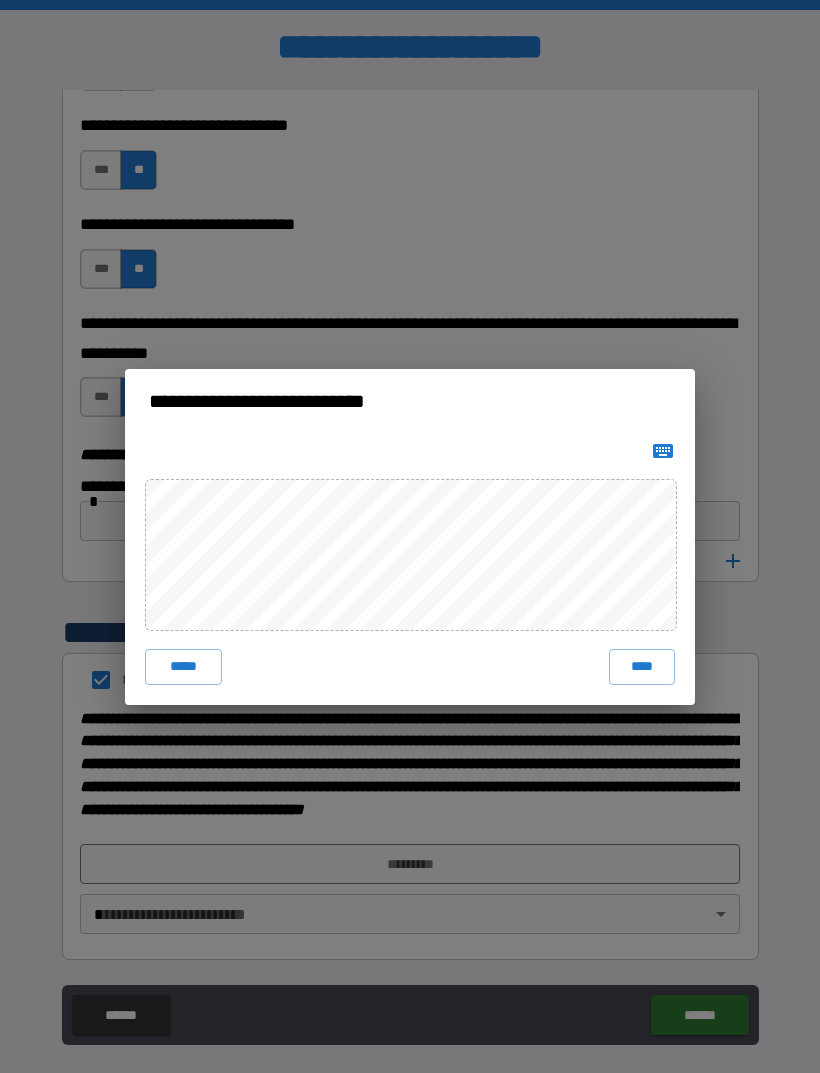 click on "****" at bounding box center (642, 667) 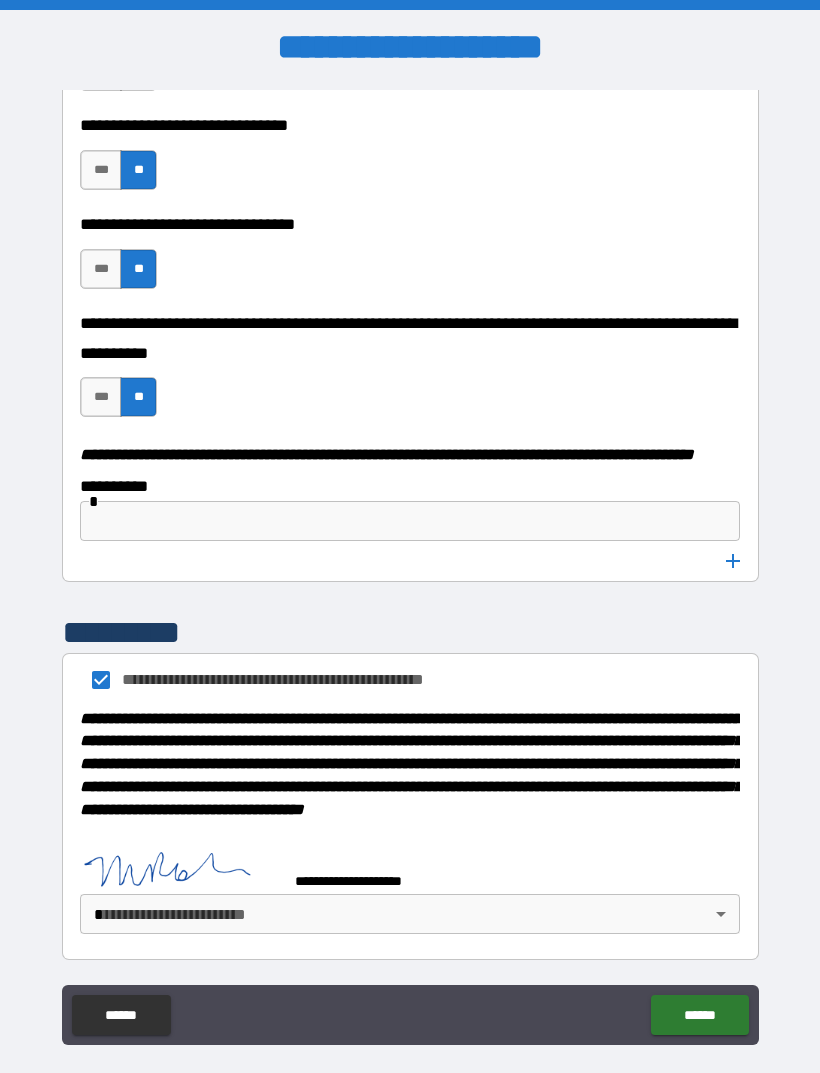 scroll, scrollTop: 10031, scrollLeft: 0, axis: vertical 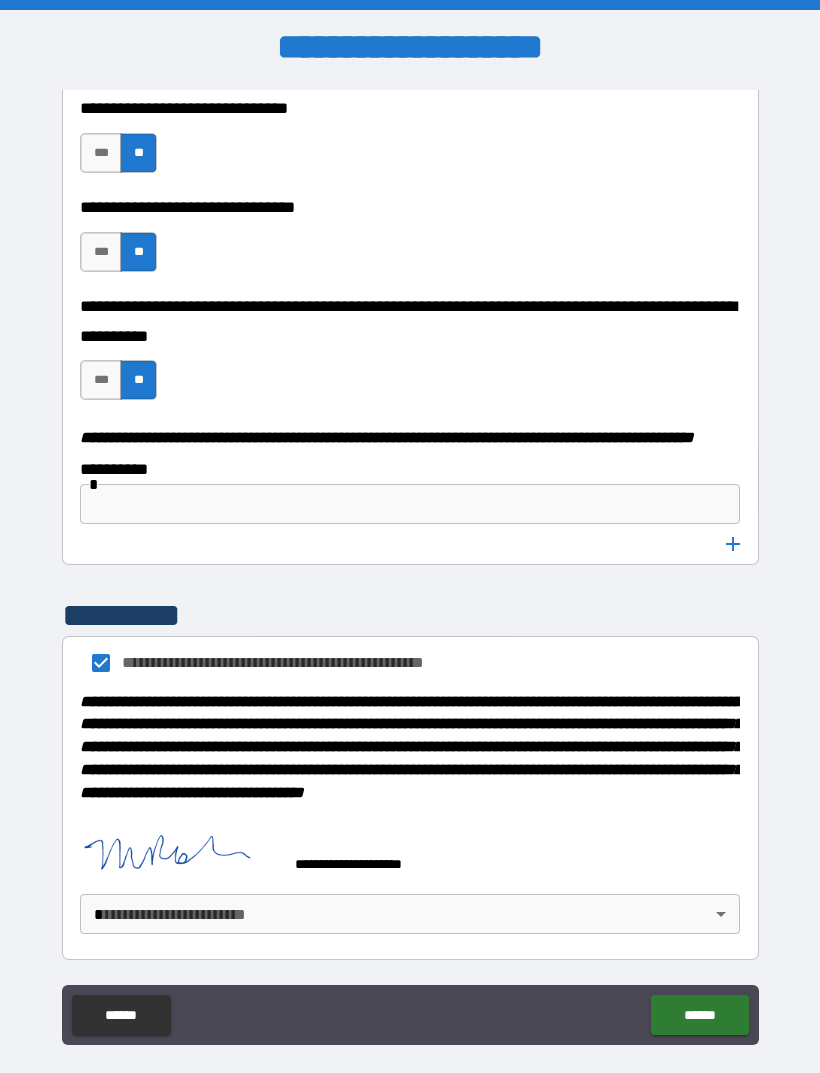 click on "**********" at bounding box center (410, 568) 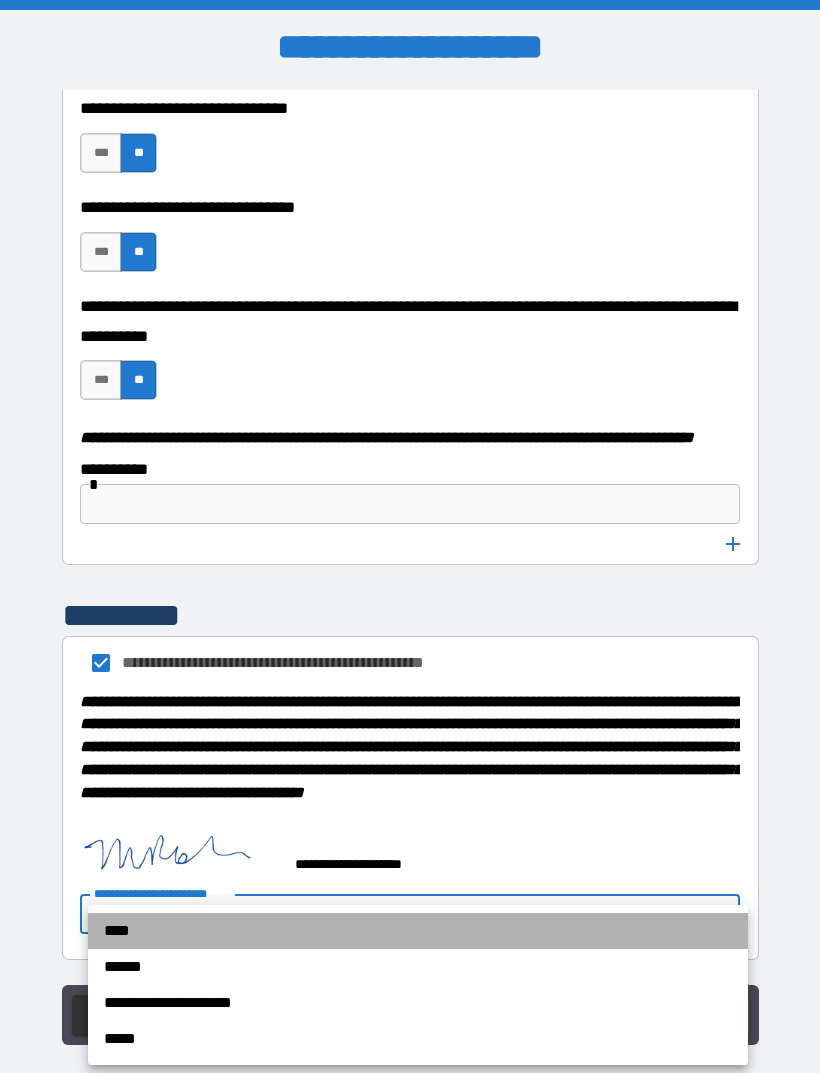 click on "****" at bounding box center [418, 931] 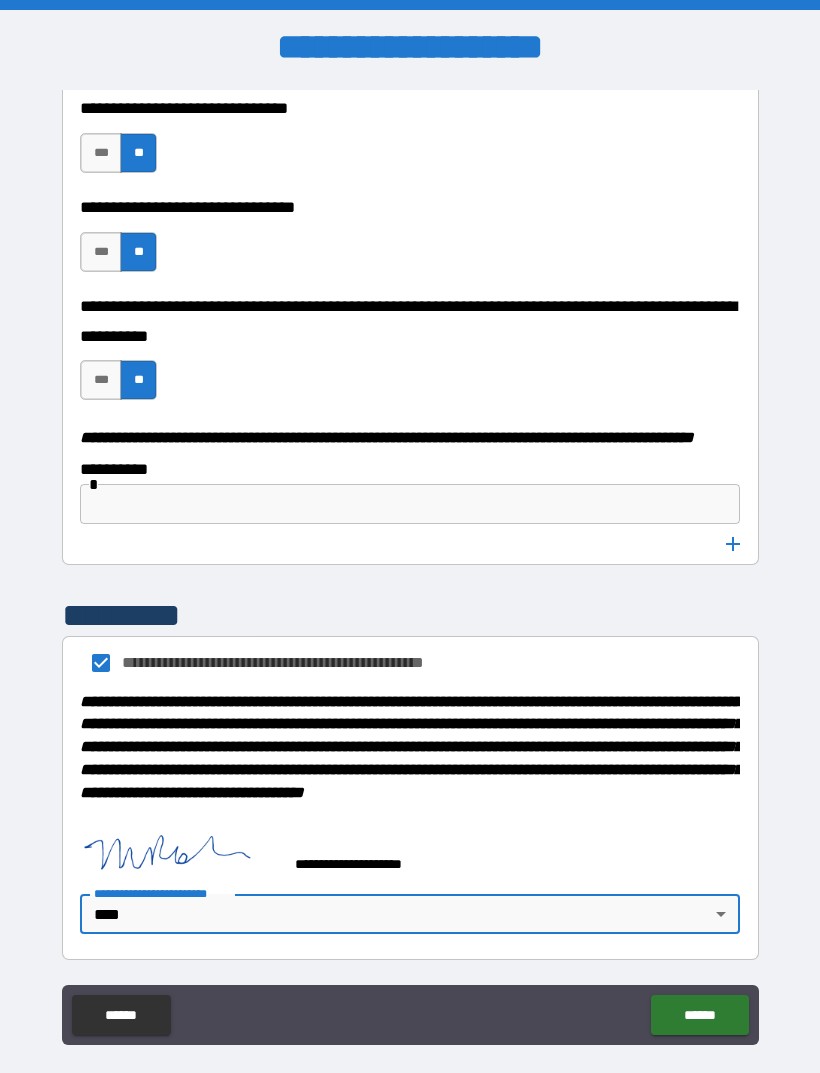 click on "******" at bounding box center (699, 1015) 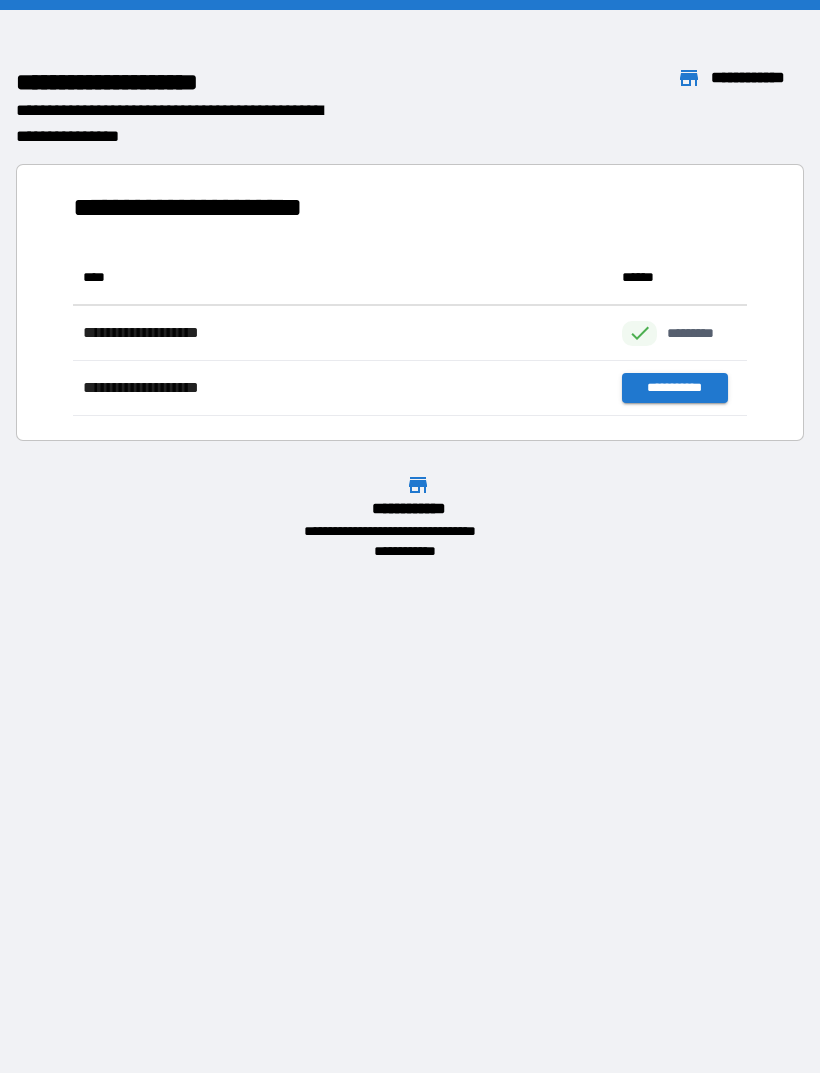 scroll, scrollTop: 166, scrollLeft: 674, axis: both 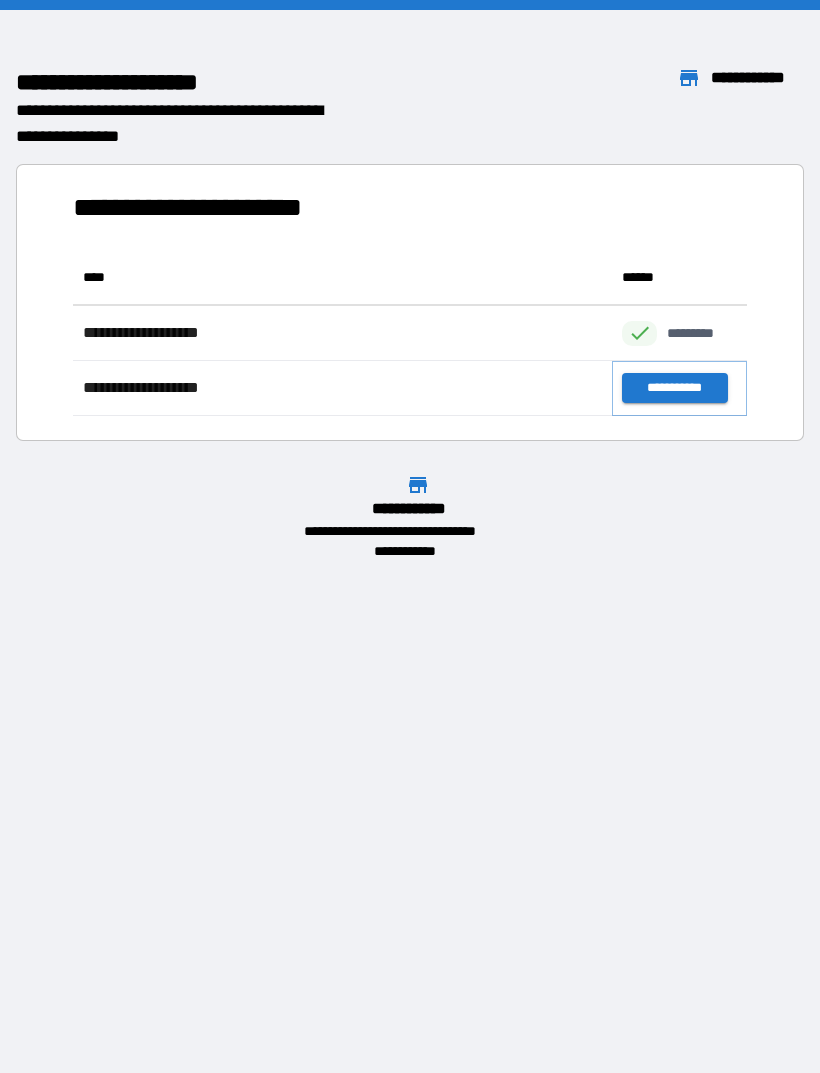 click on "**********" at bounding box center [674, 388] 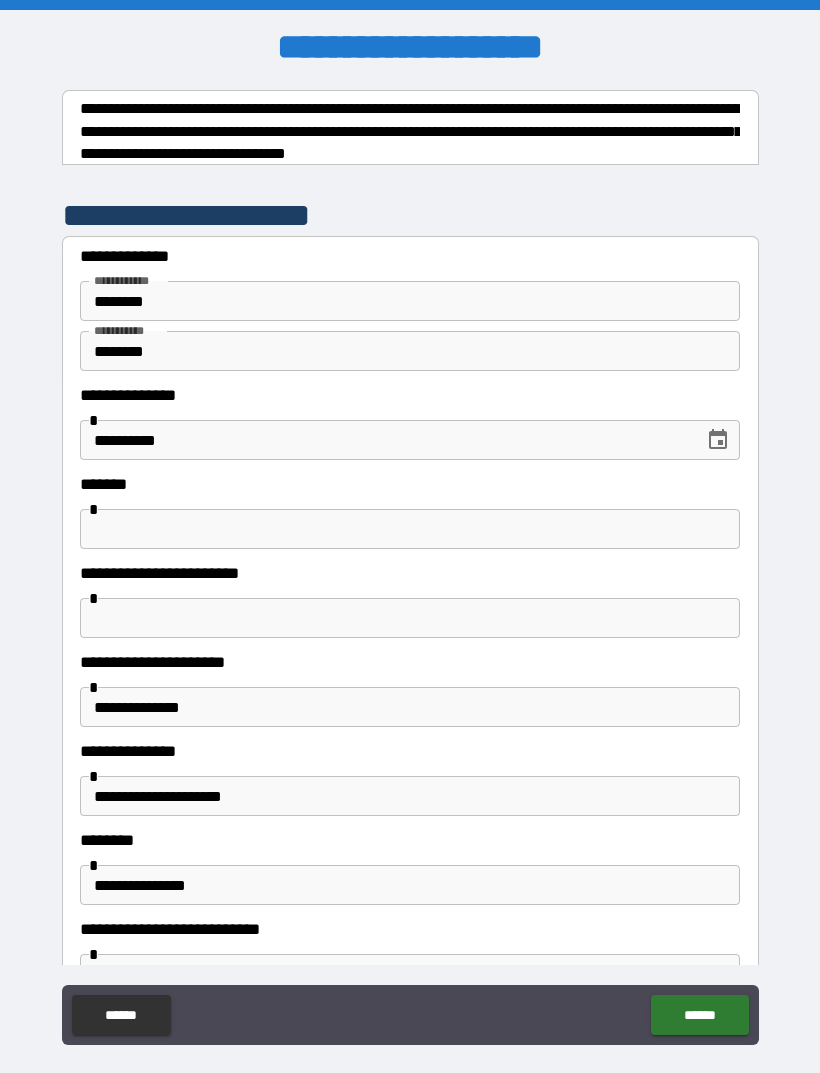 click at bounding box center (410, 529) 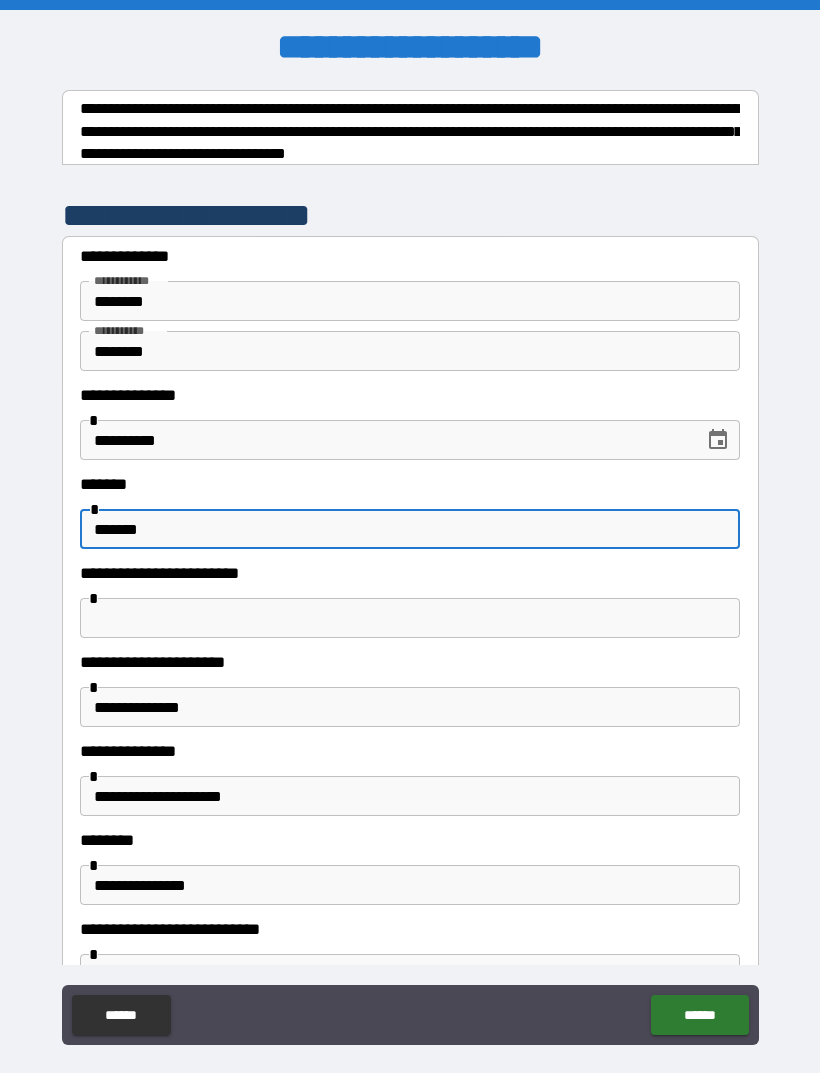 type on "******" 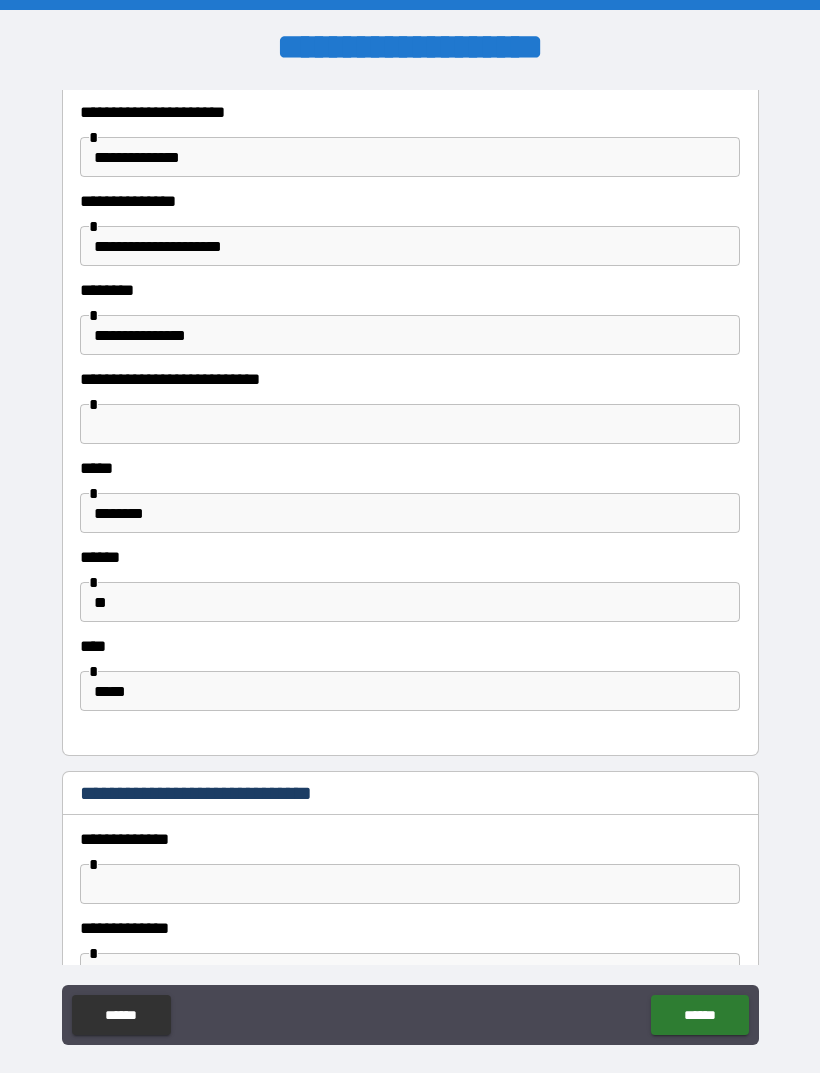 scroll, scrollTop: 616, scrollLeft: 0, axis: vertical 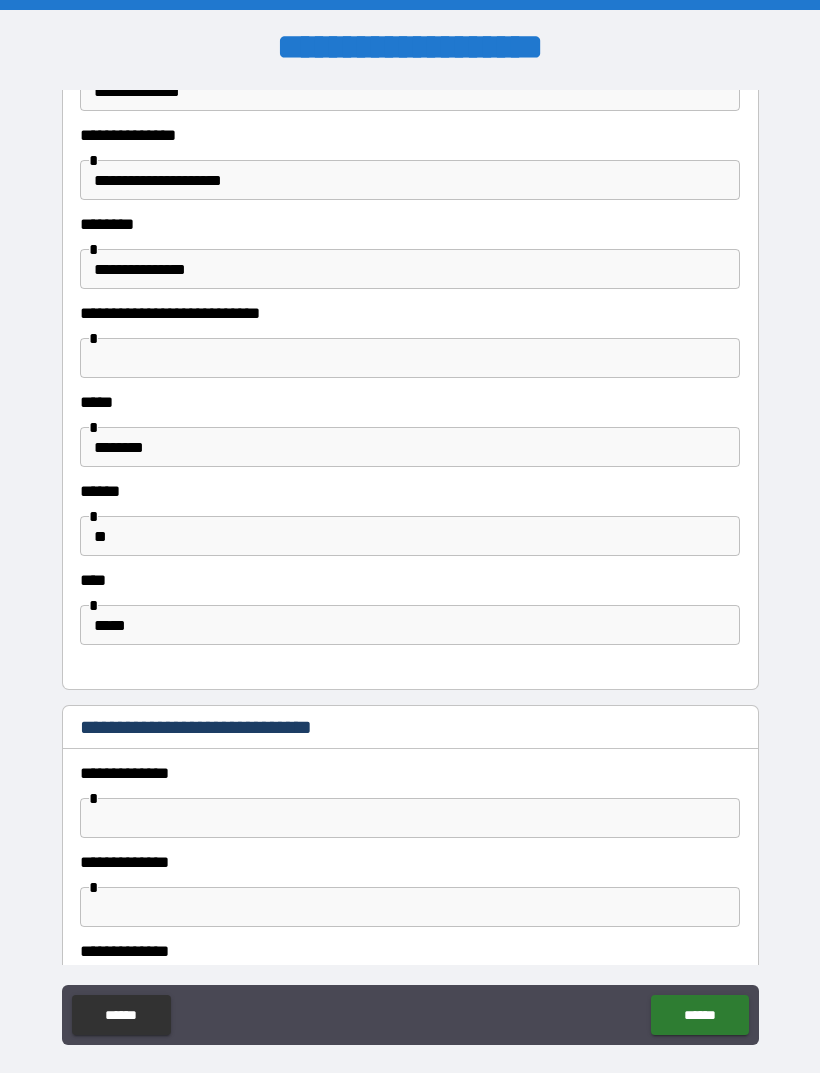 type on "**********" 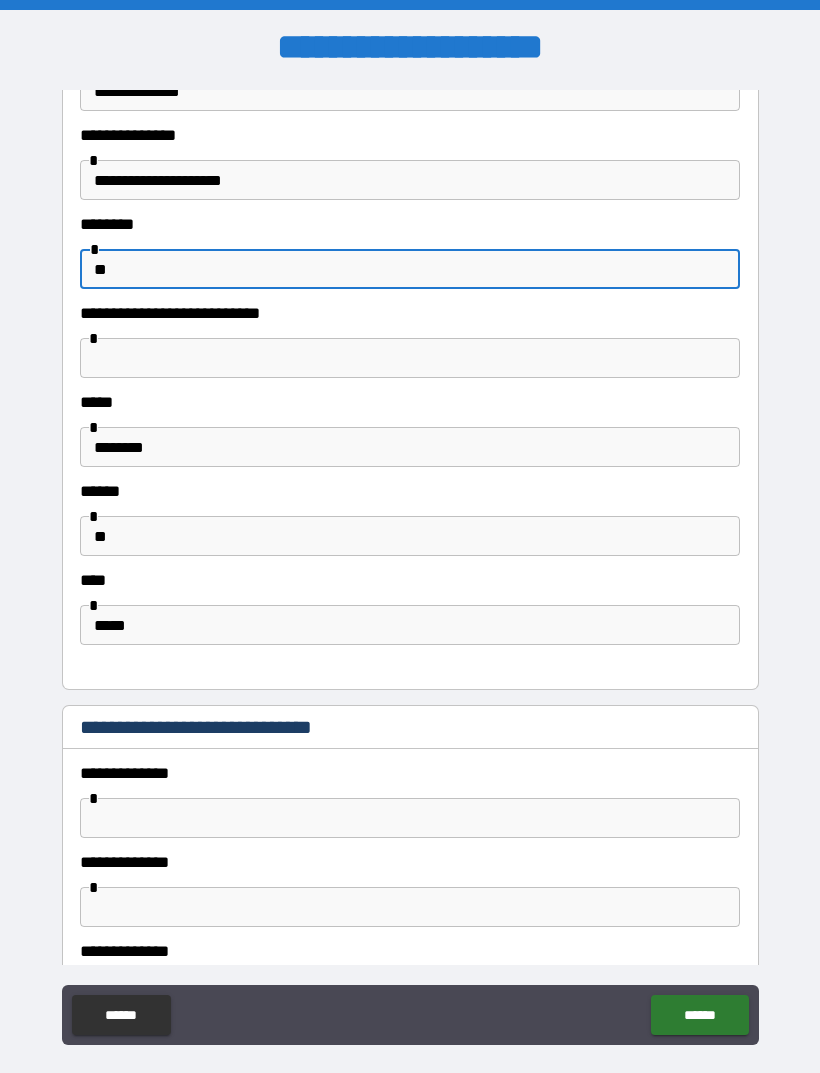 type on "*" 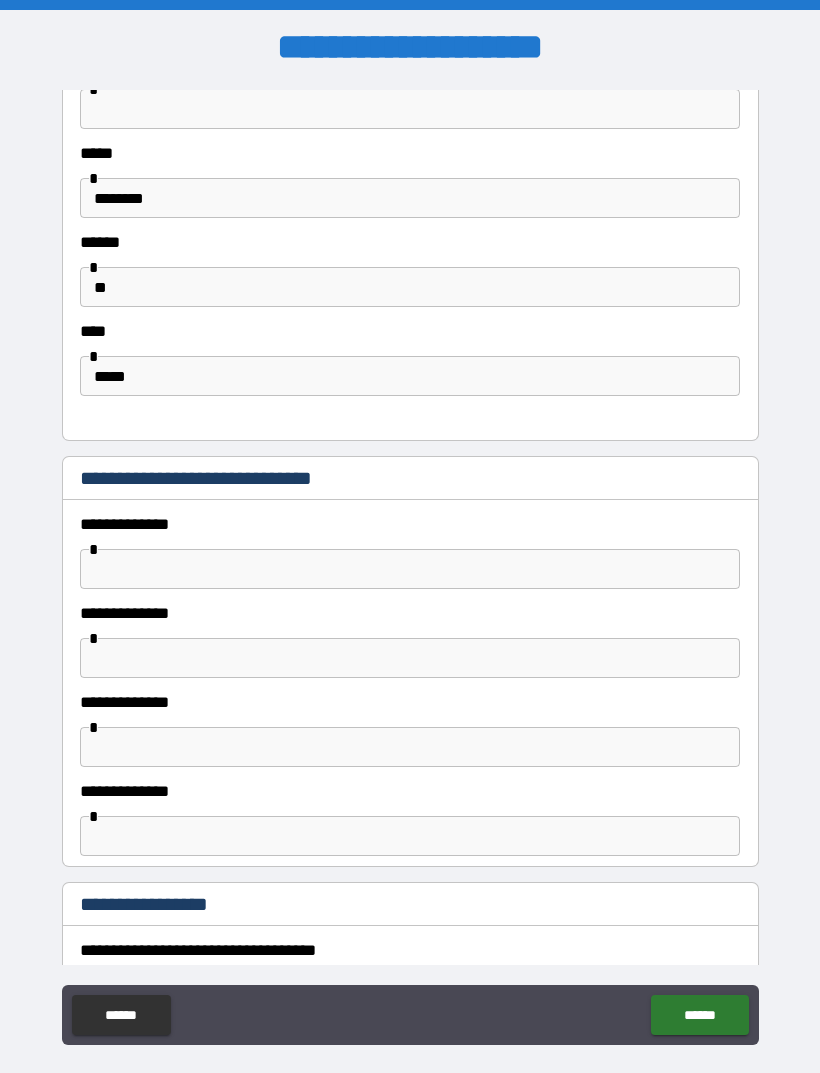 scroll, scrollTop: 948, scrollLeft: 0, axis: vertical 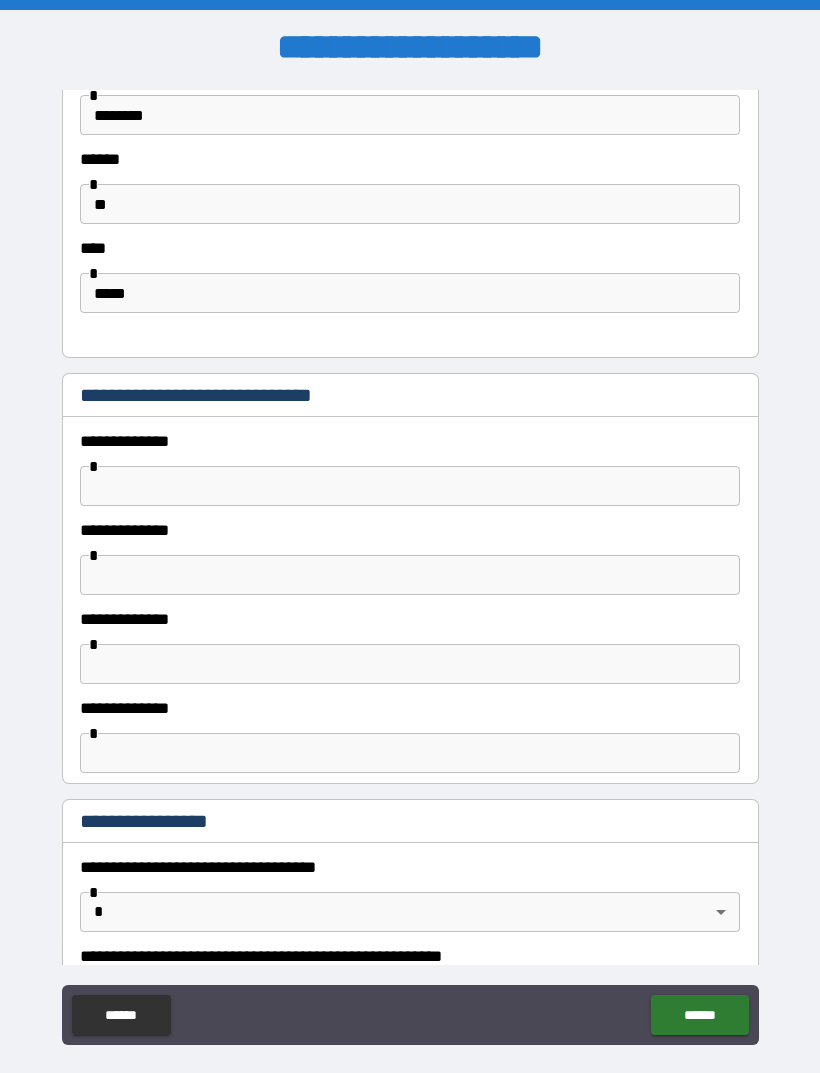 type on "**********" 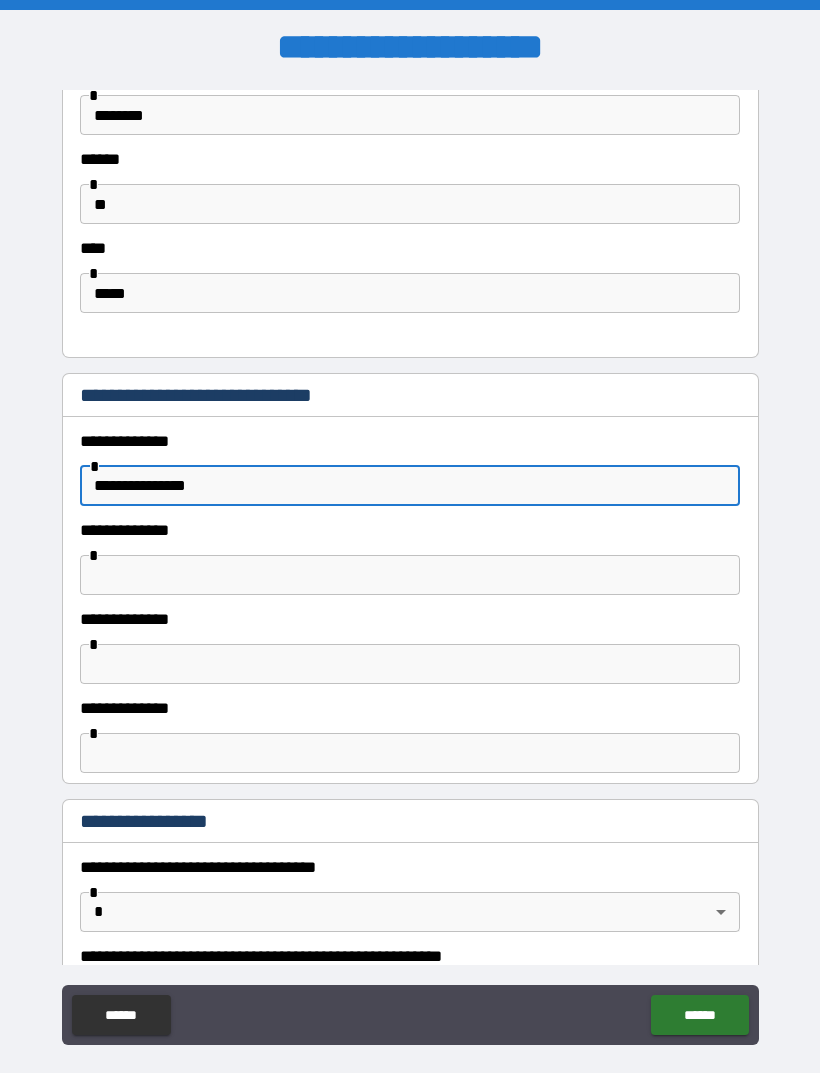 type on "**********" 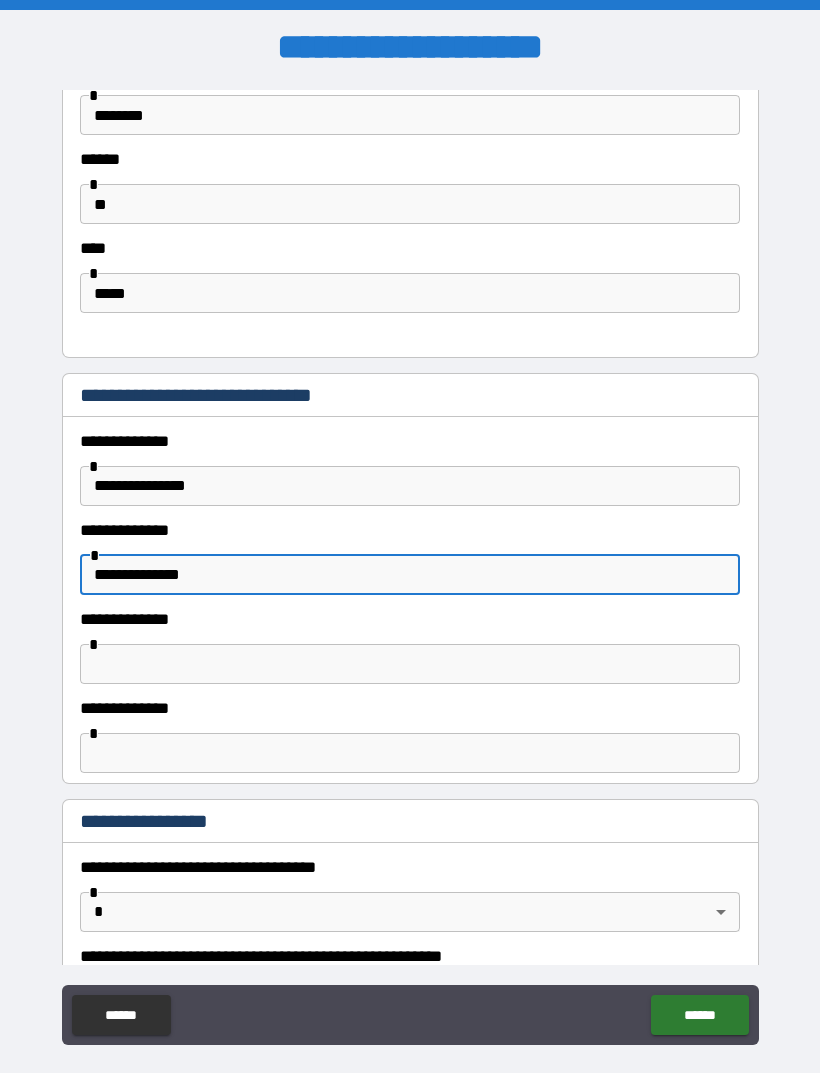 type on "**********" 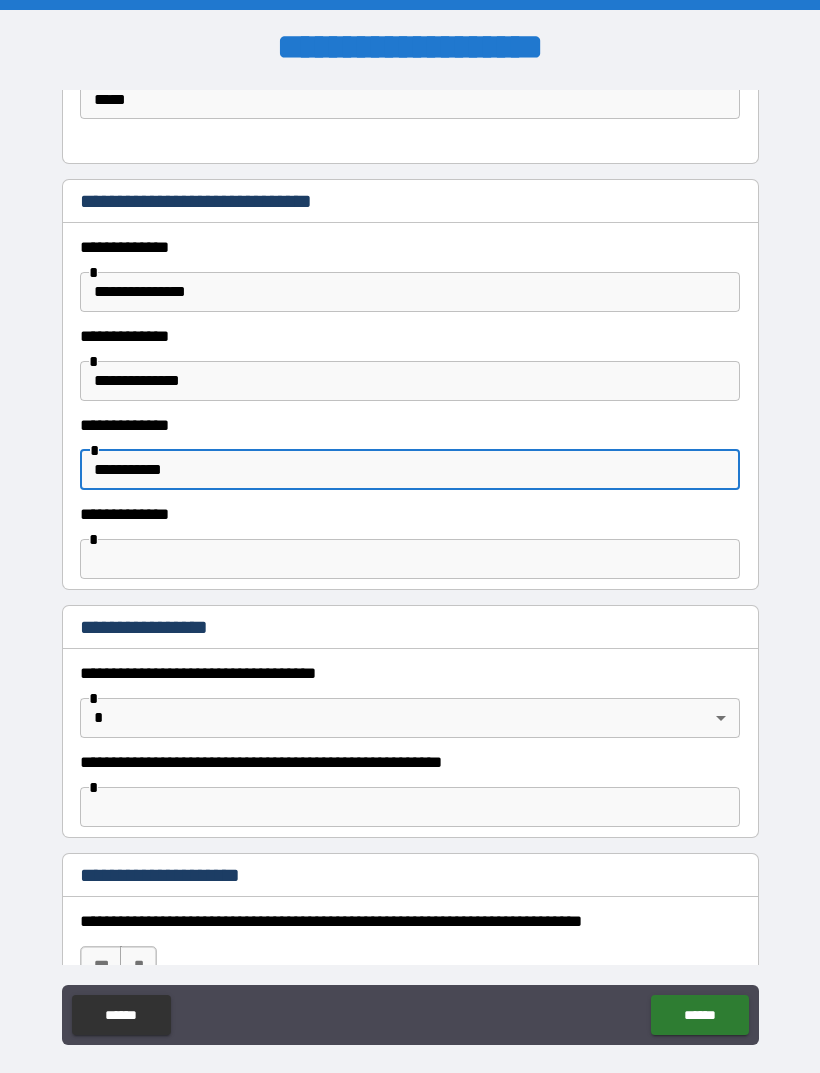 scroll, scrollTop: 1148, scrollLeft: 0, axis: vertical 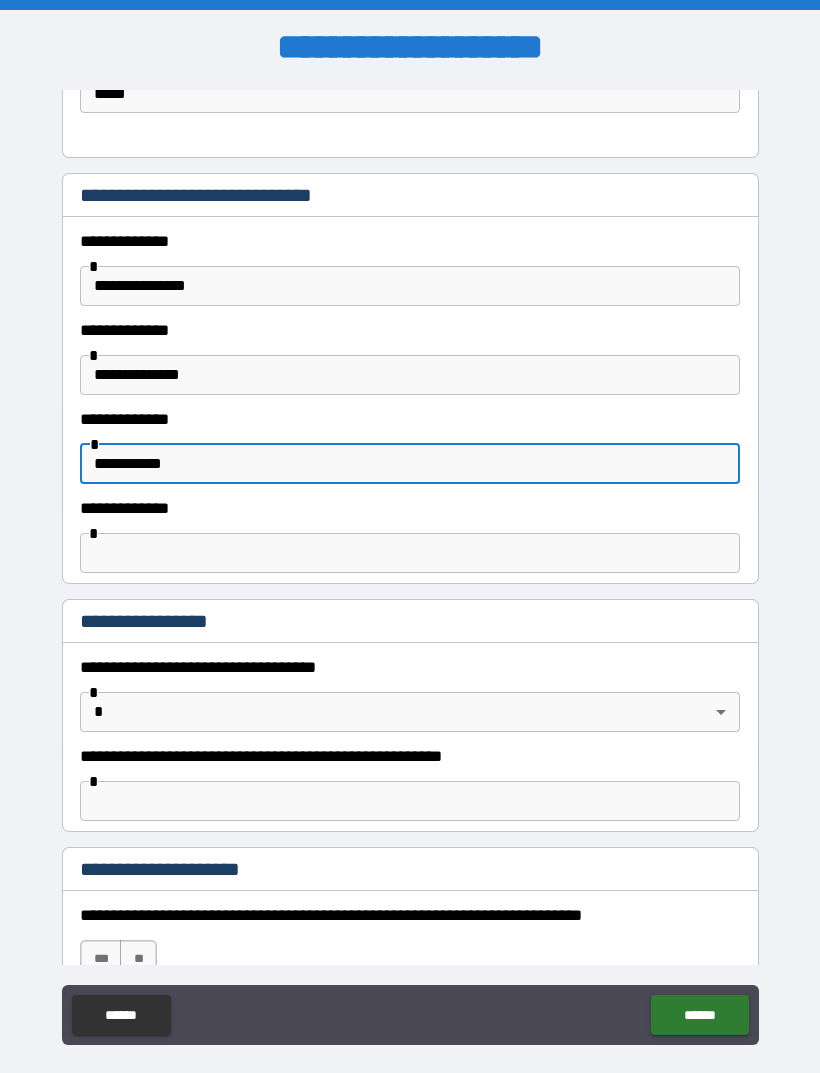 type on "**********" 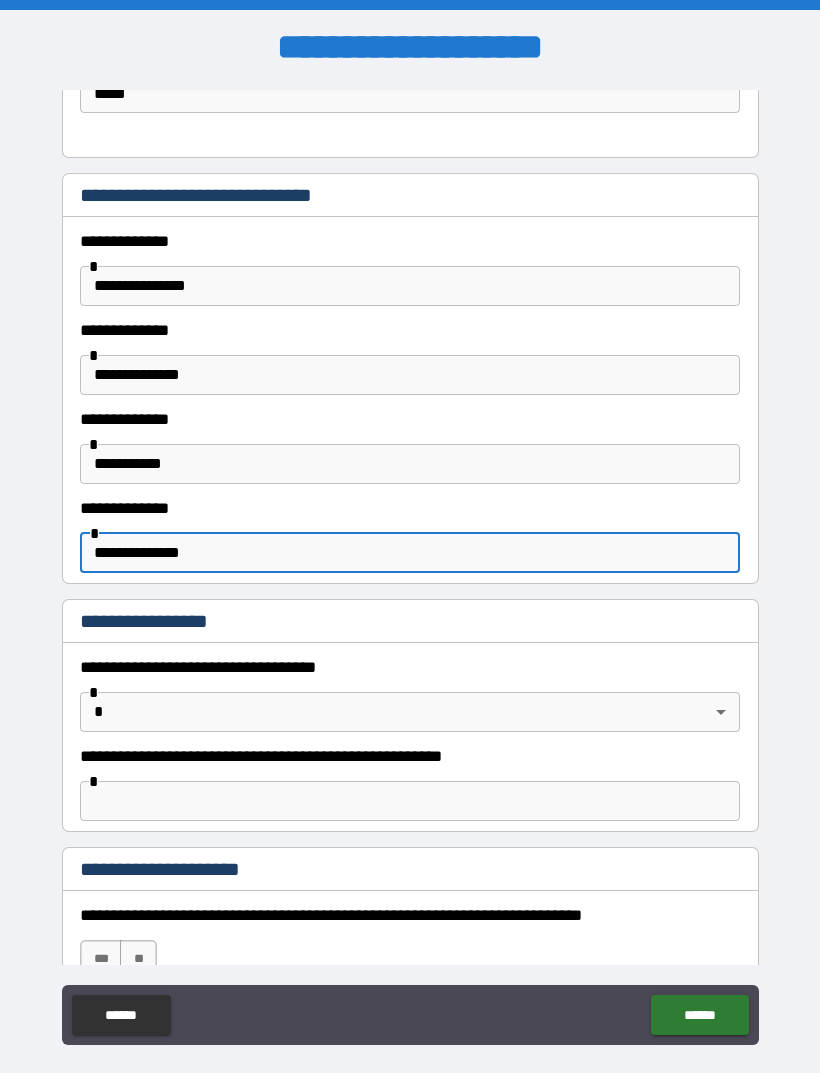 type on "**********" 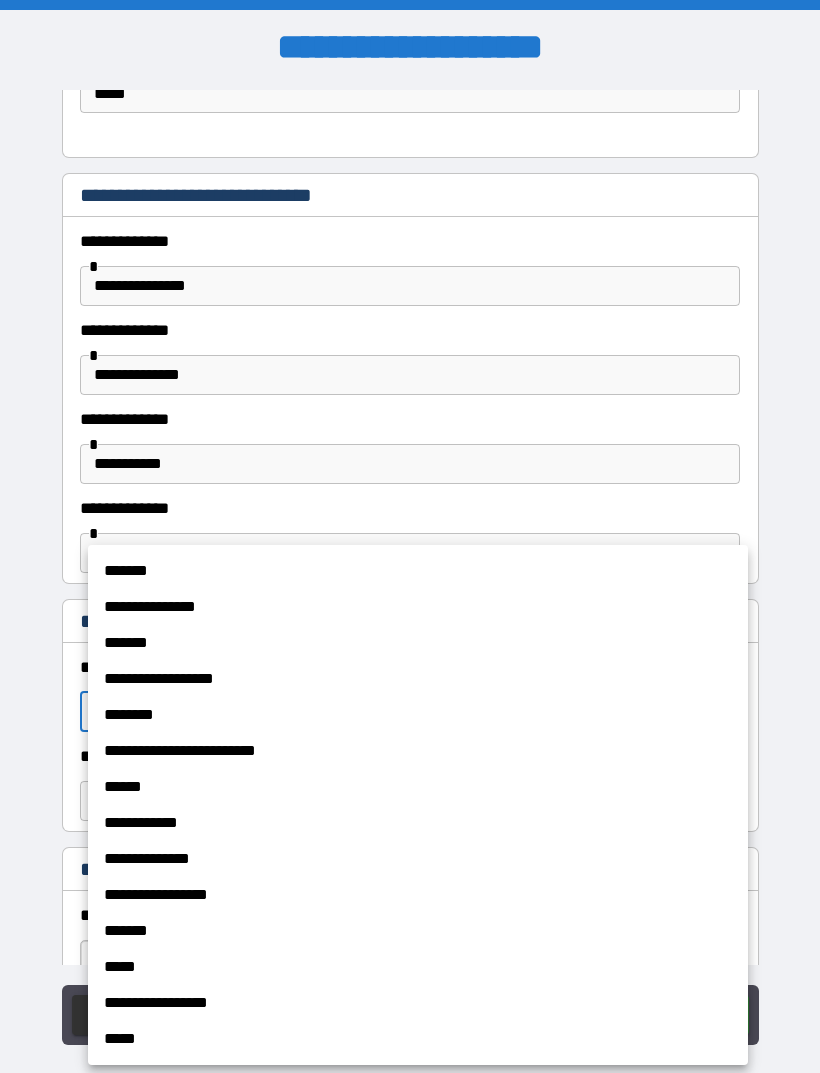 click on "*****" at bounding box center [418, 1039] 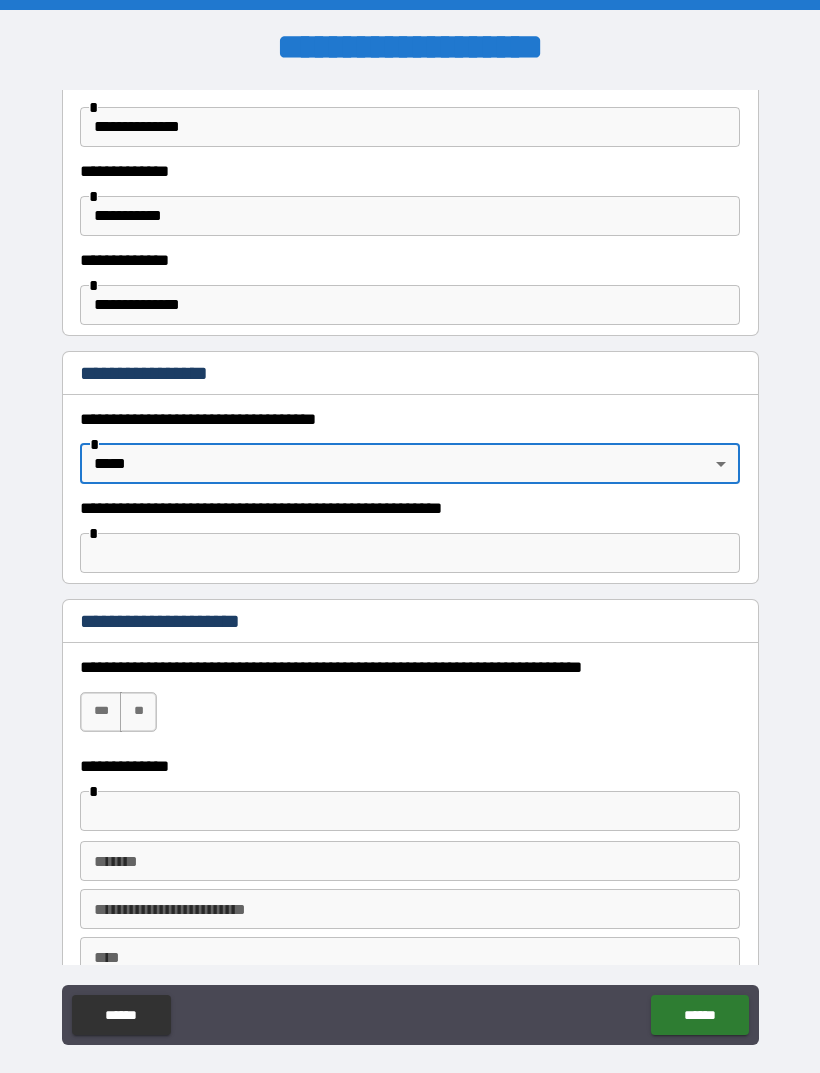 scroll, scrollTop: 1440, scrollLeft: 0, axis: vertical 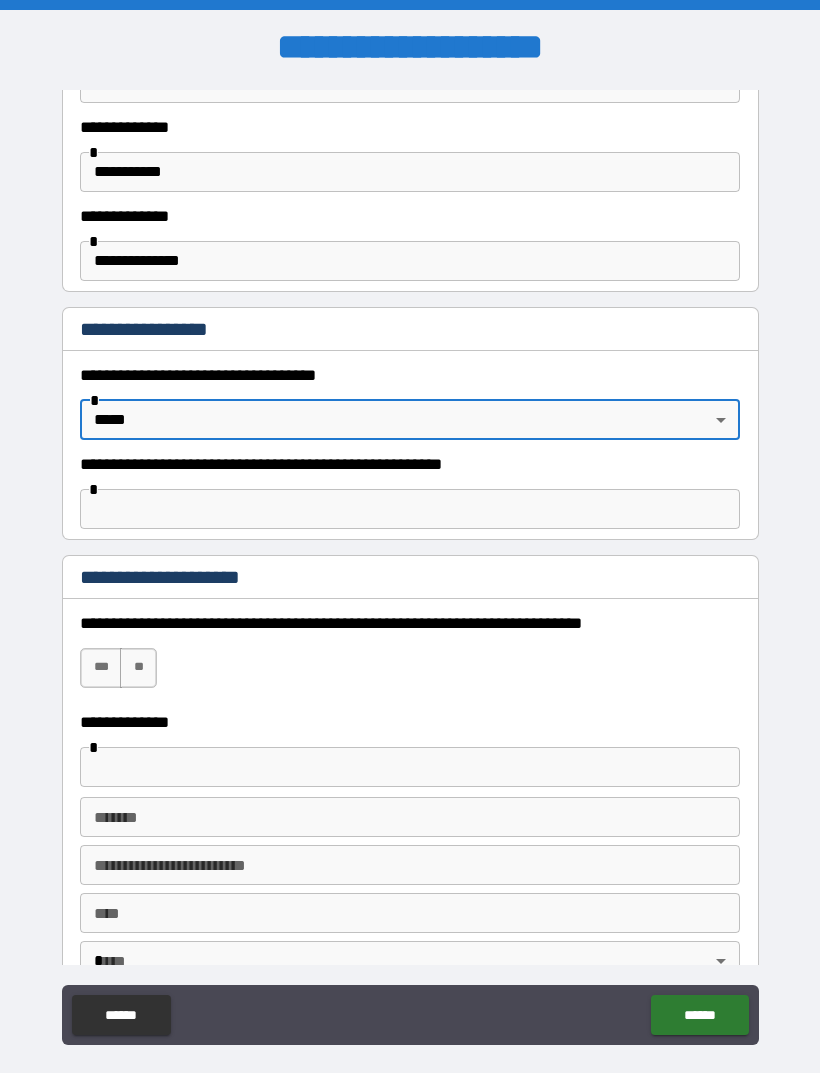 click on "***" at bounding box center [101, 668] 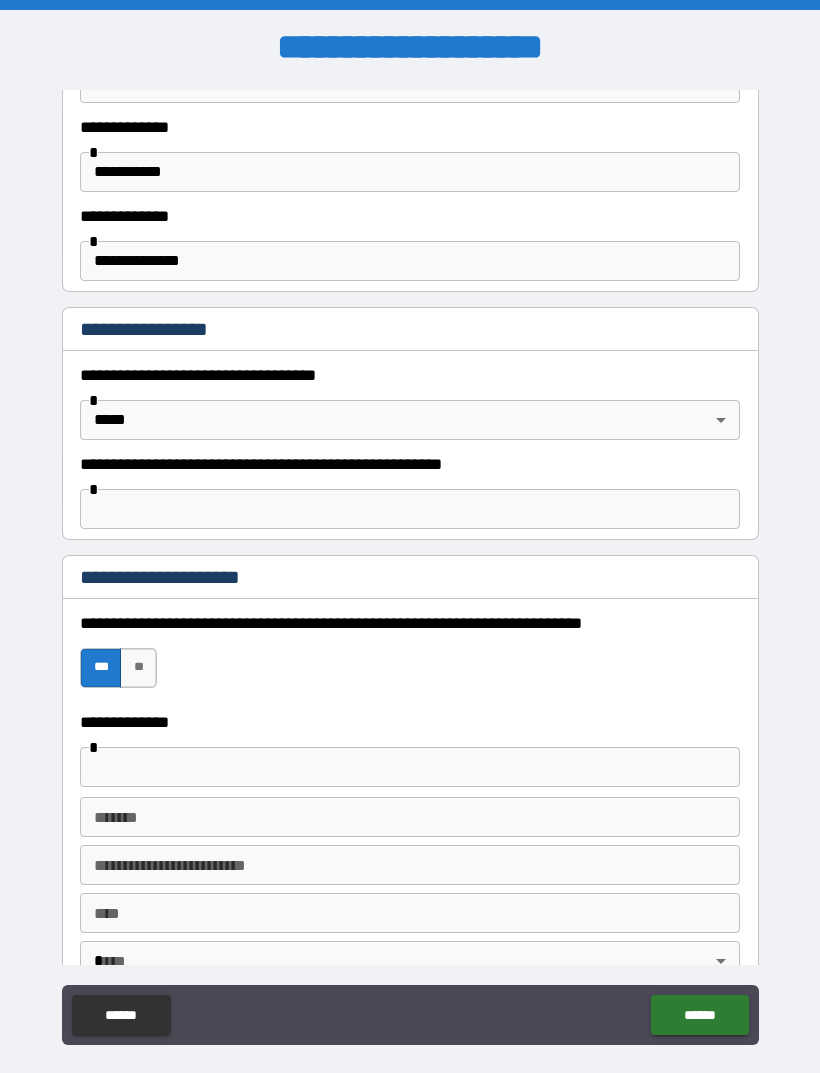click at bounding box center [410, 767] 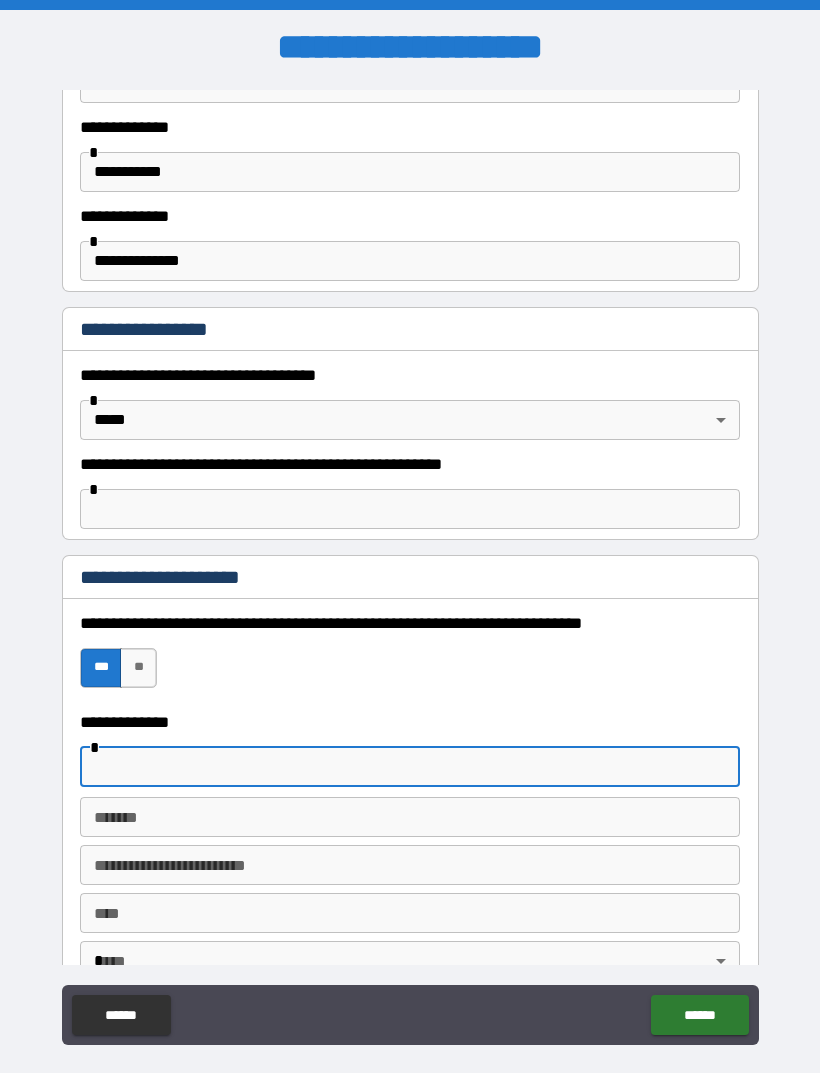 scroll, scrollTop: 63, scrollLeft: 0, axis: vertical 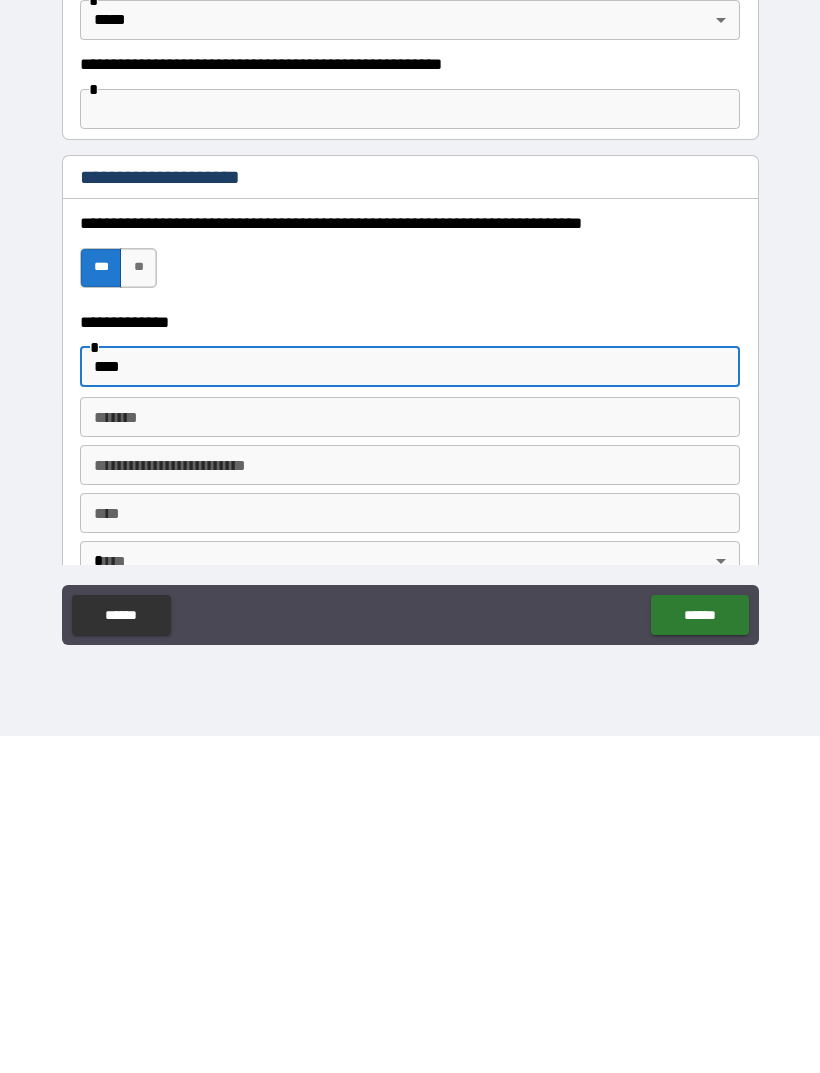 type on "***" 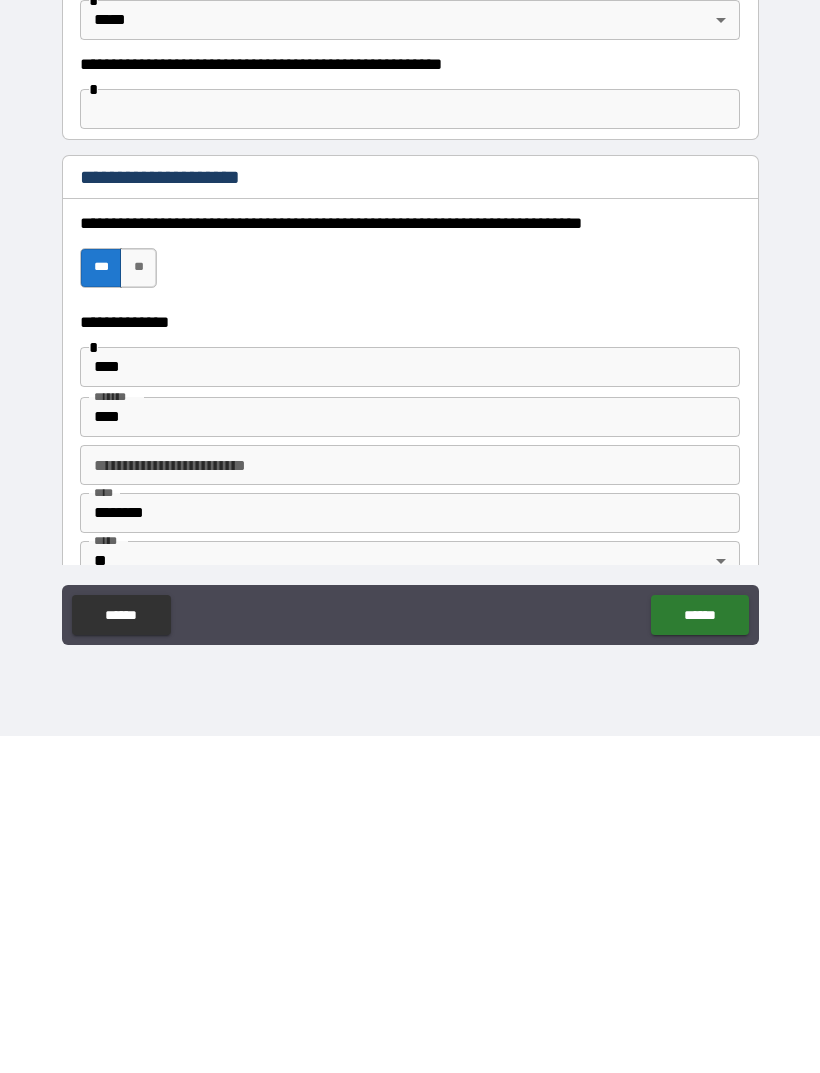 type on "**********" 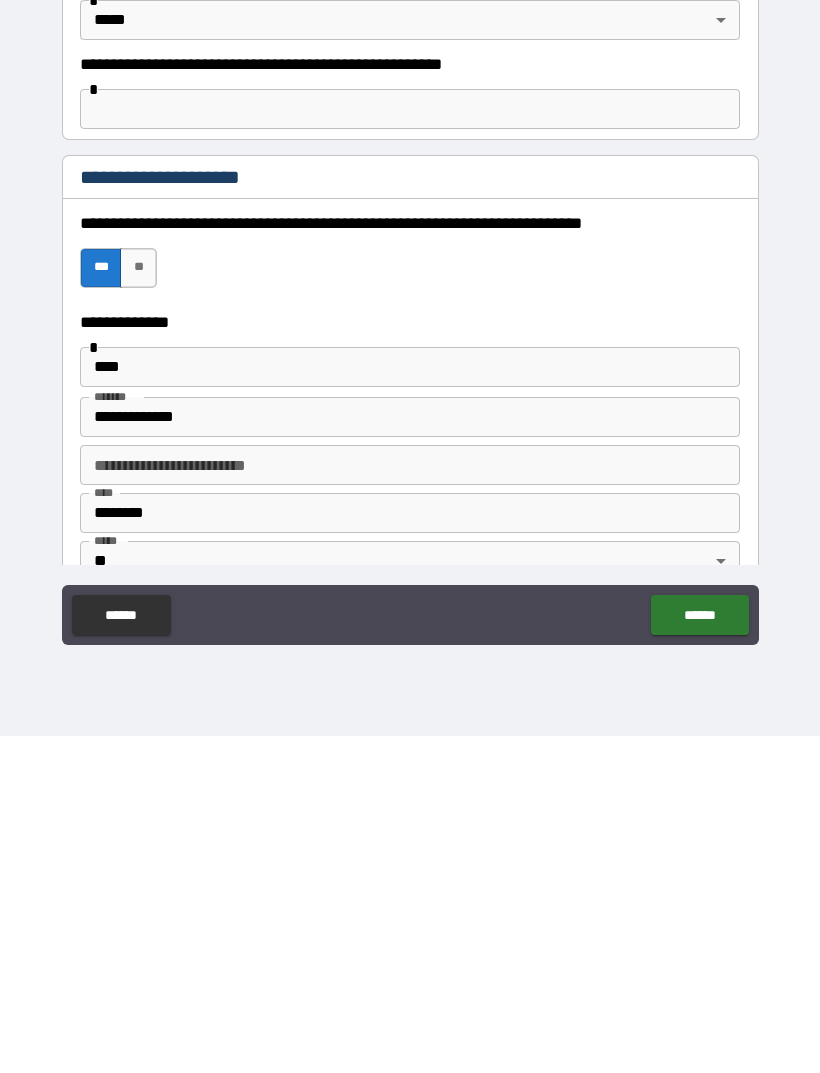 scroll, scrollTop: 64, scrollLeft: 0, axis: vertical 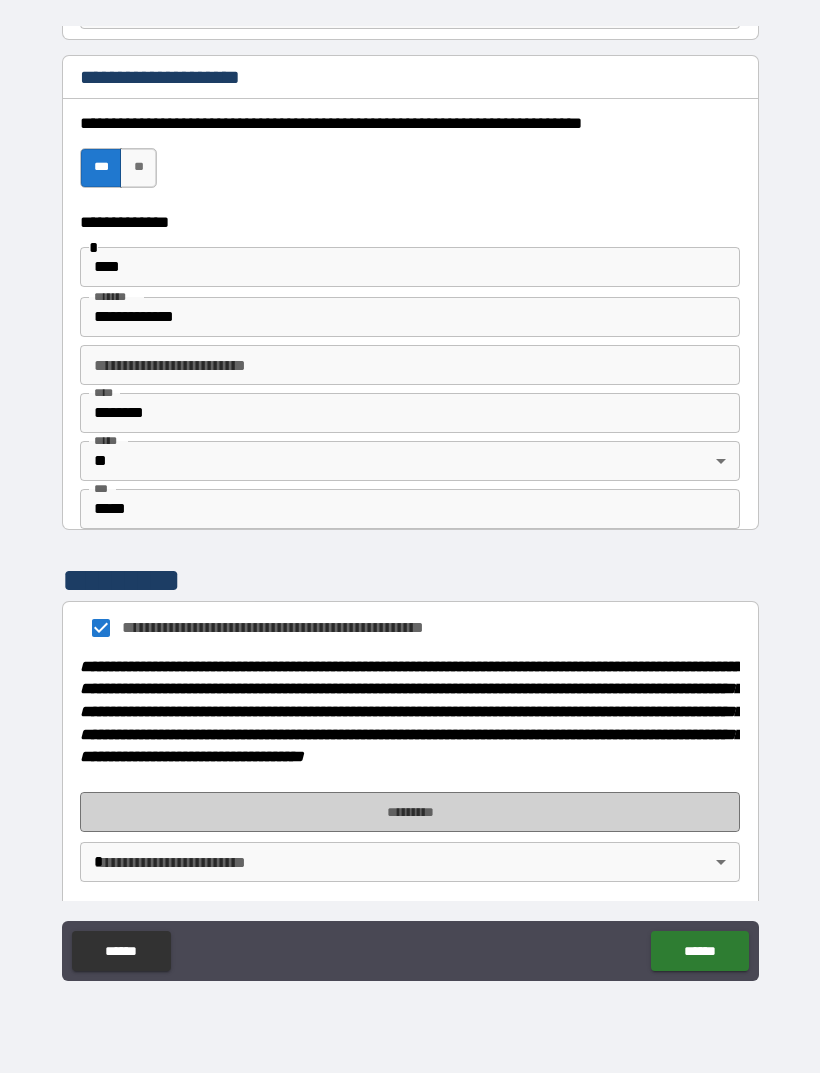 click on "*********" at bounding box center (410, 812) 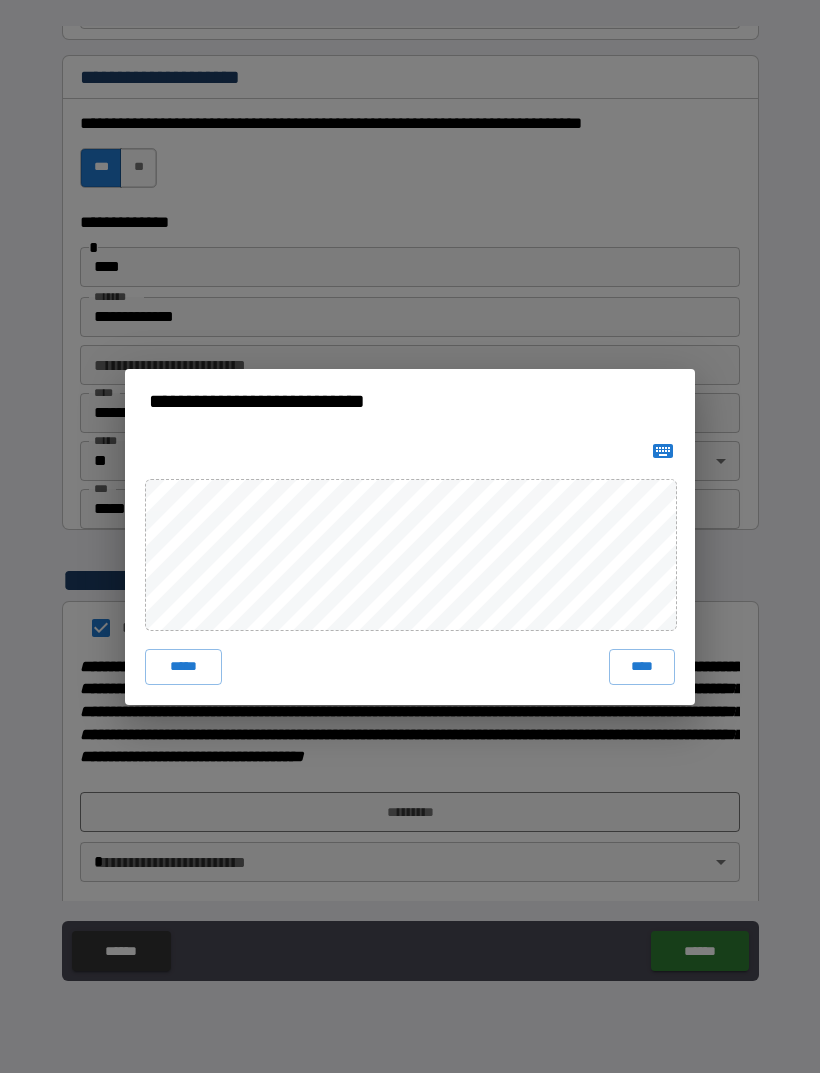 click on "****" at bounding box center (642, 667) 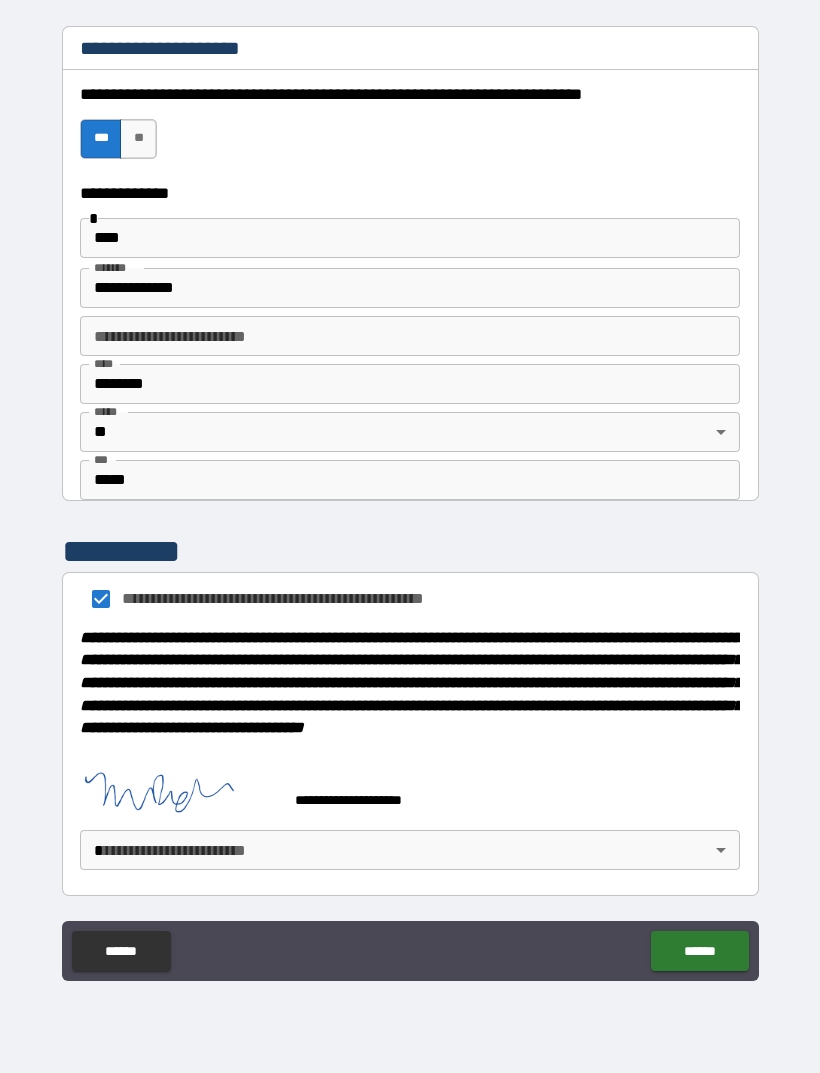 scroll, scrollTop: 1922, scrollLeft: 0, axis: vertical 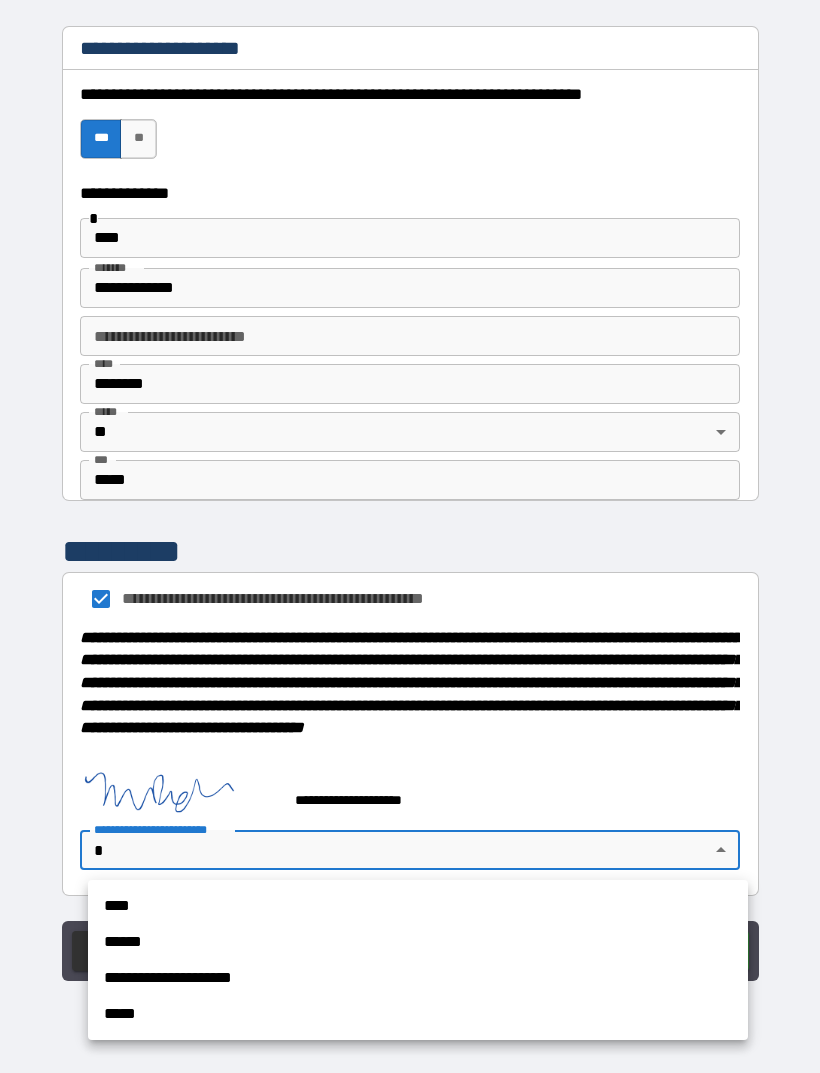 click on "****" at bounding box center (418, 906) 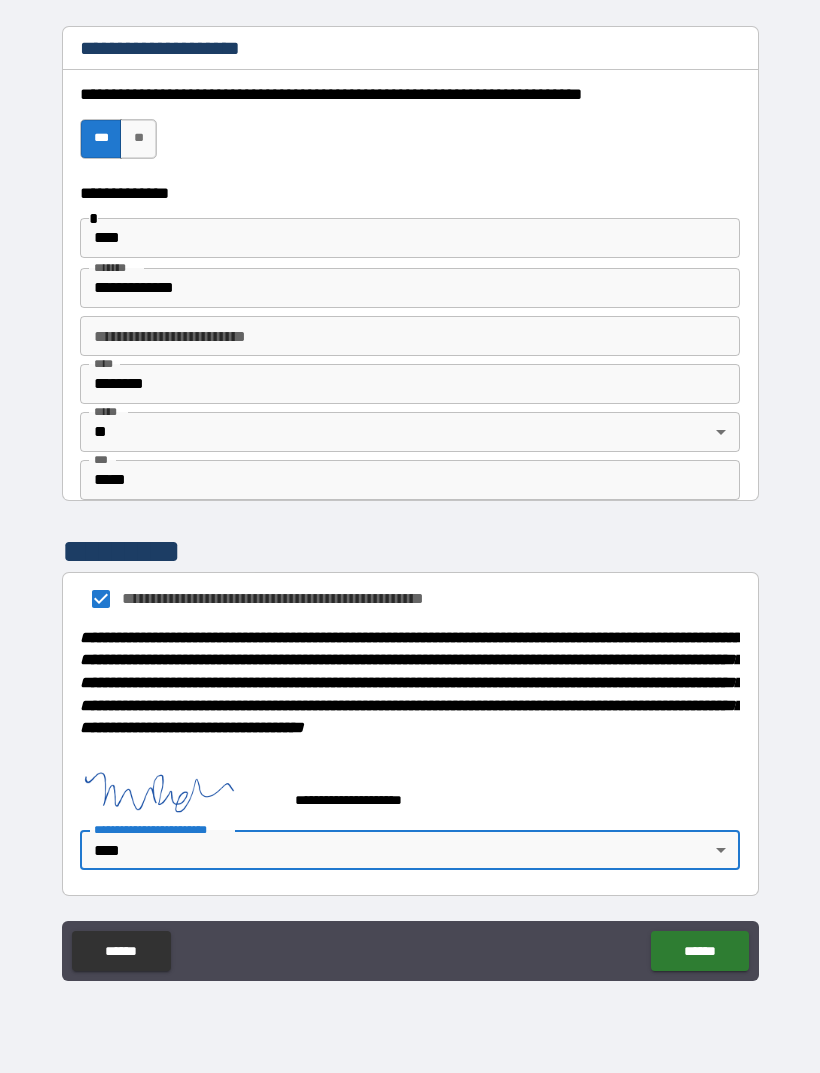 click on "******" at bounding box center (699, 951) 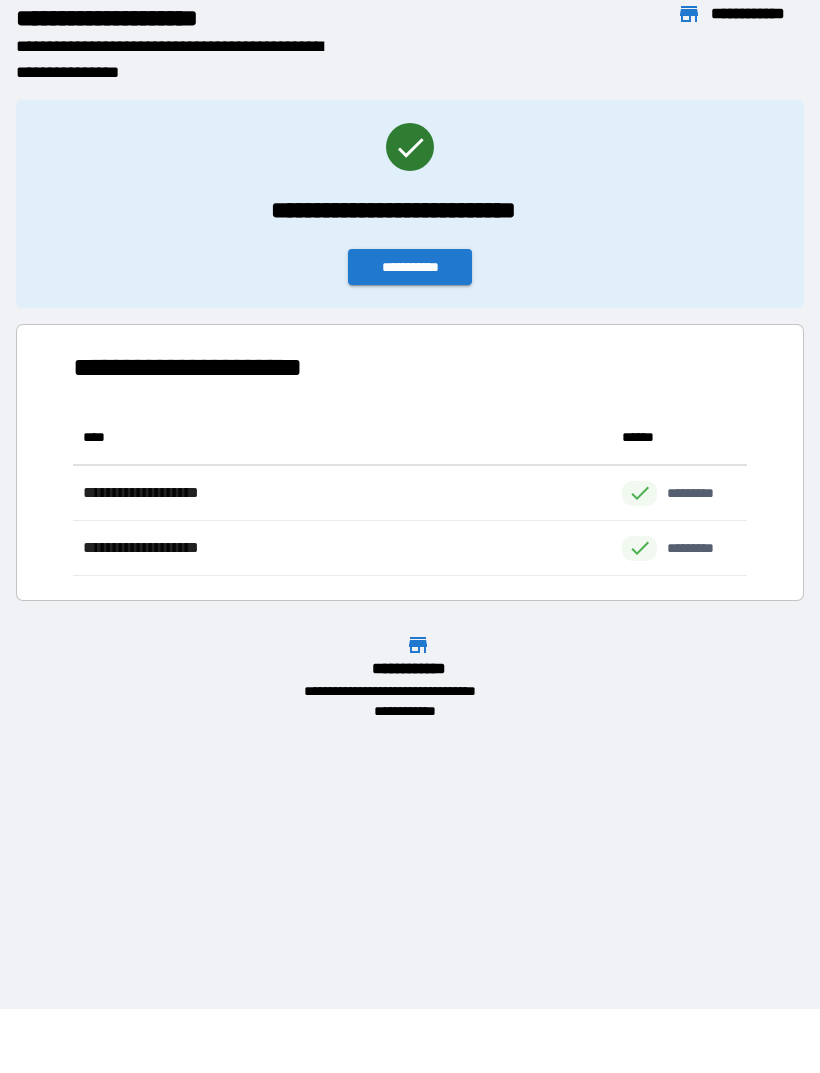 scroll, scrollTop: 1, scrollLeft: 1, axis: both 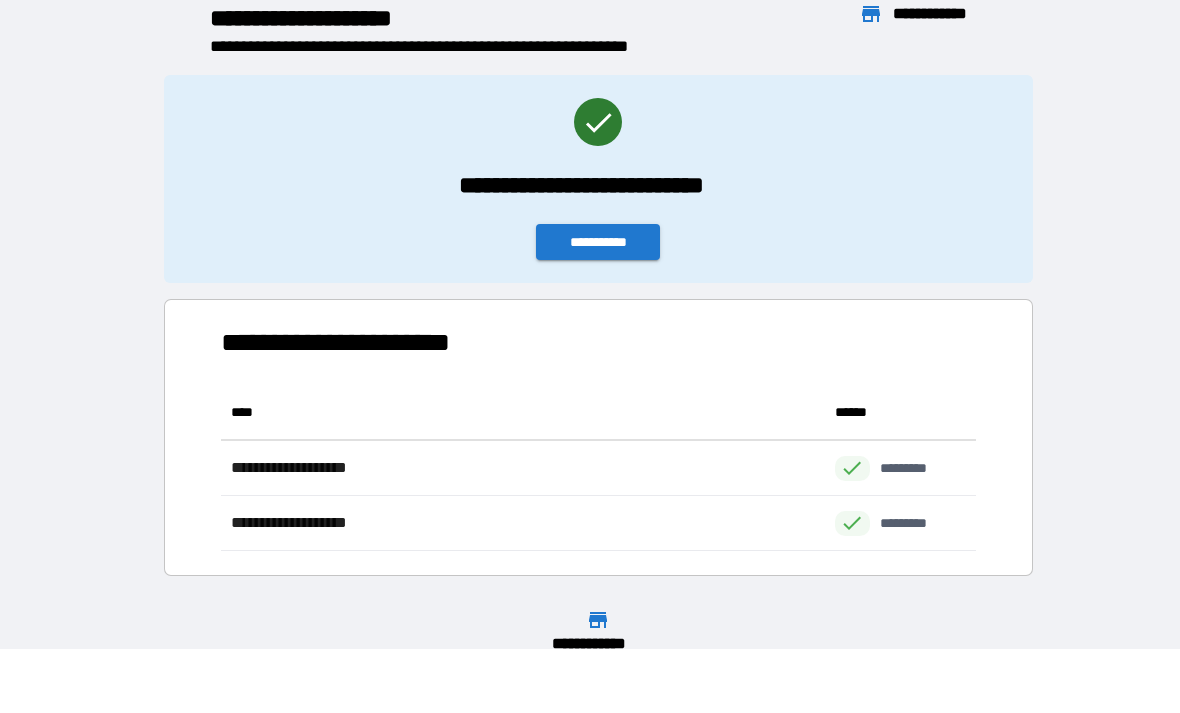 click on "**********" at bounding box center (598, 242) 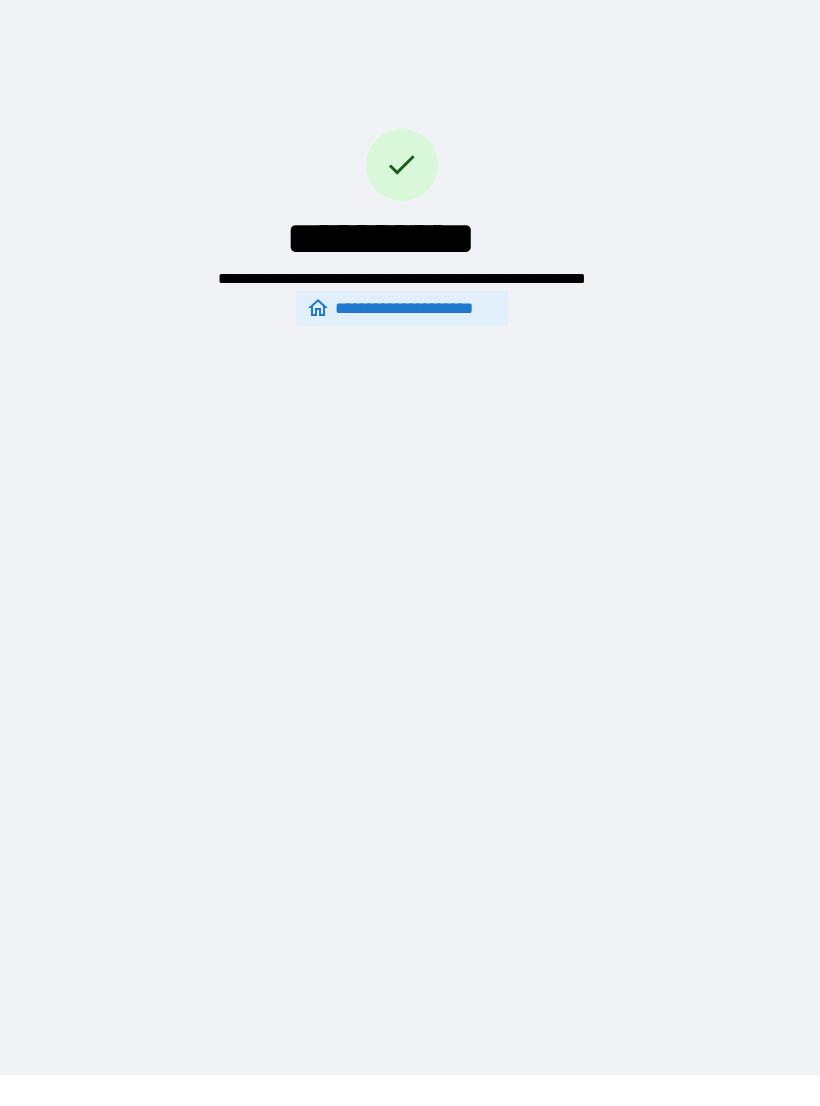 scroll, scrollTop: 31, scrollLeft: 0, axis: vertical 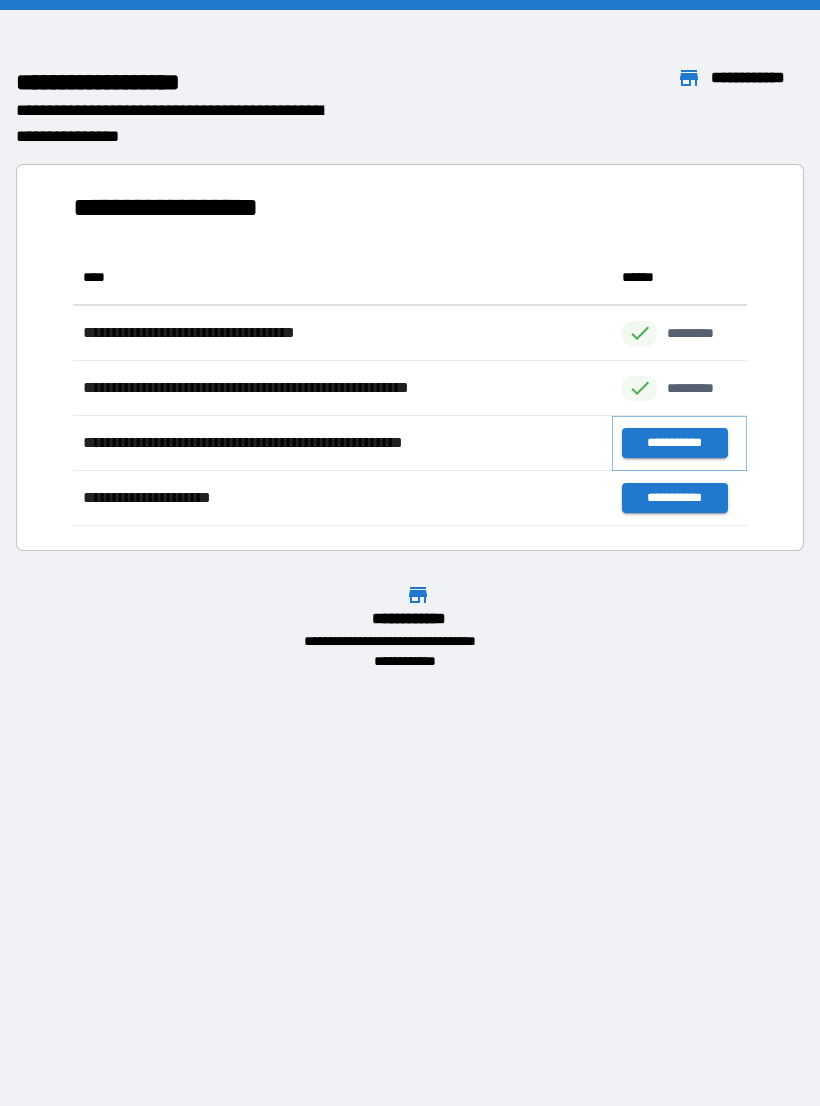 click on "**********" at bounding box center [674, 443] 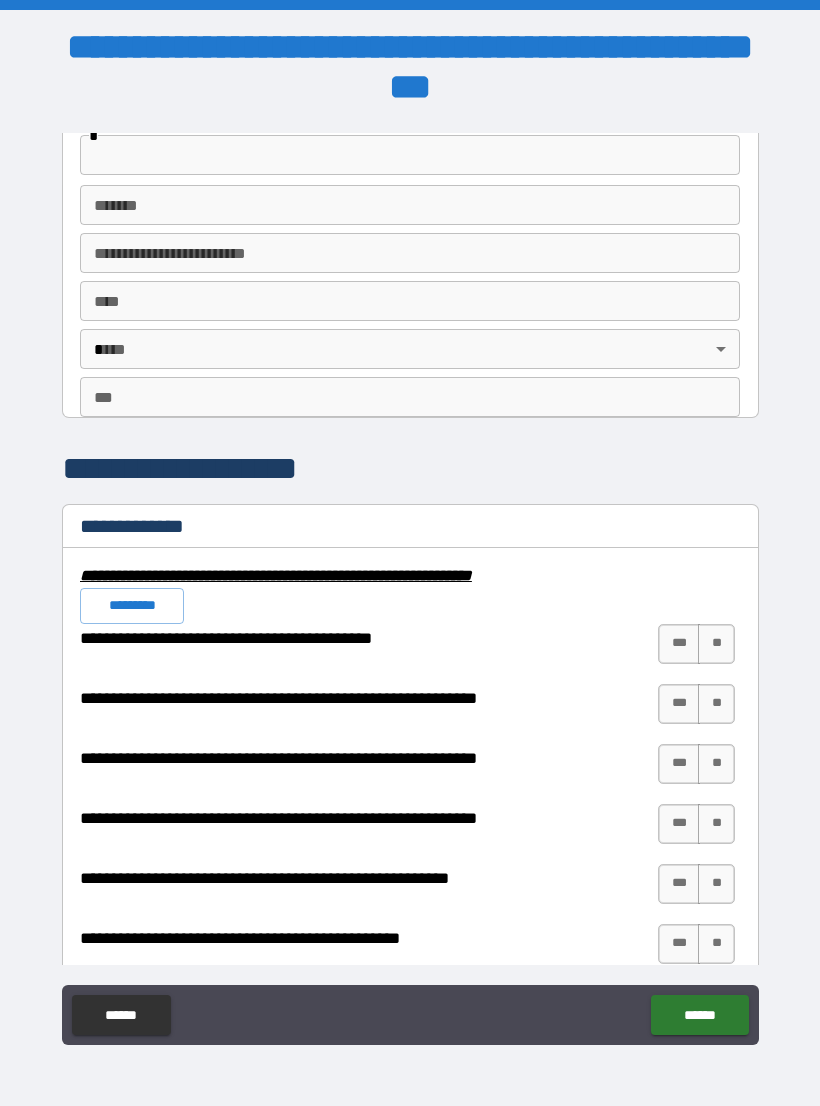 scroll, scrollTop: 1689, scrollLeft: 0, axis: vertical 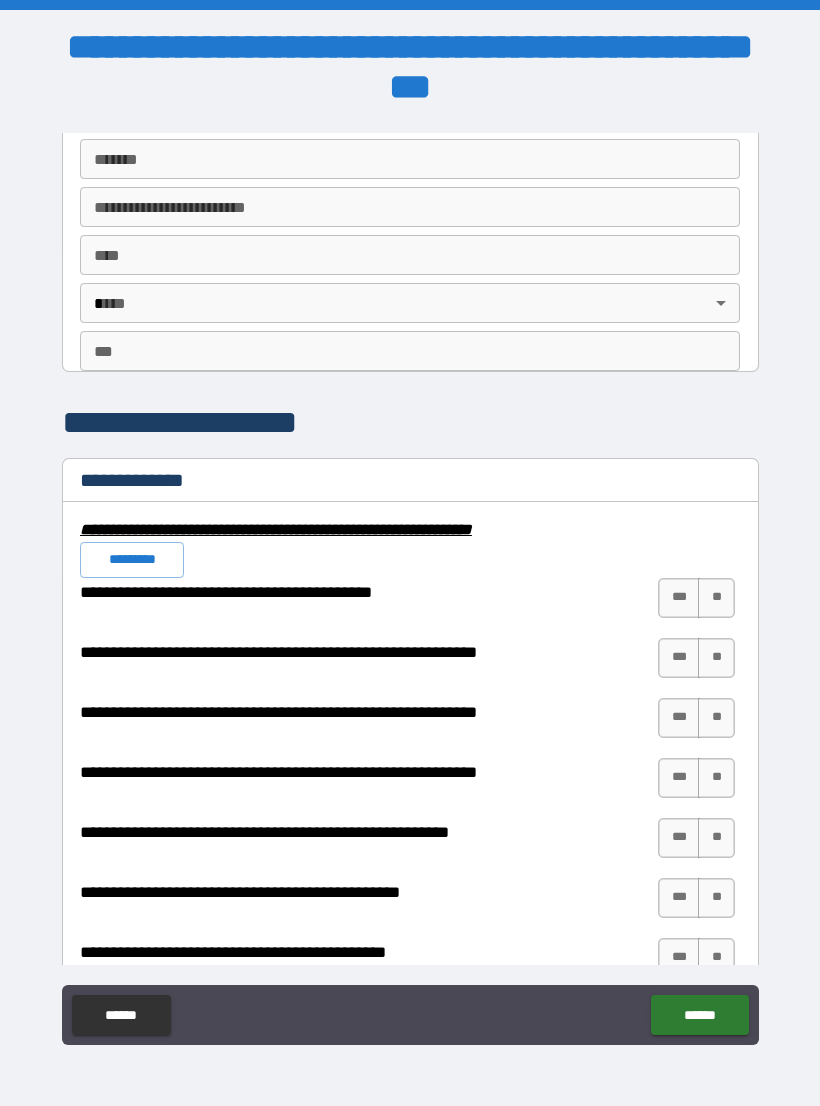 click on "*********" at bounding box center [132, 560] 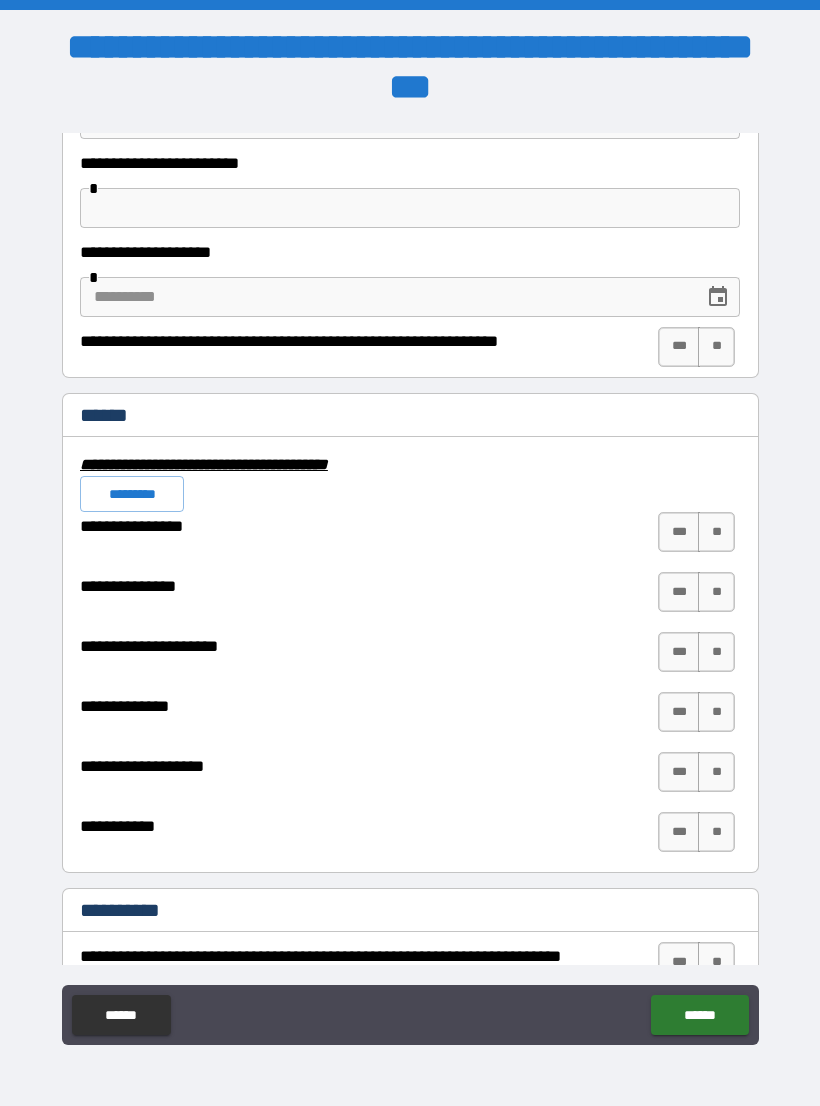 scroll, scrollTop: 4415, scrollLeft: 0, axis: vertical 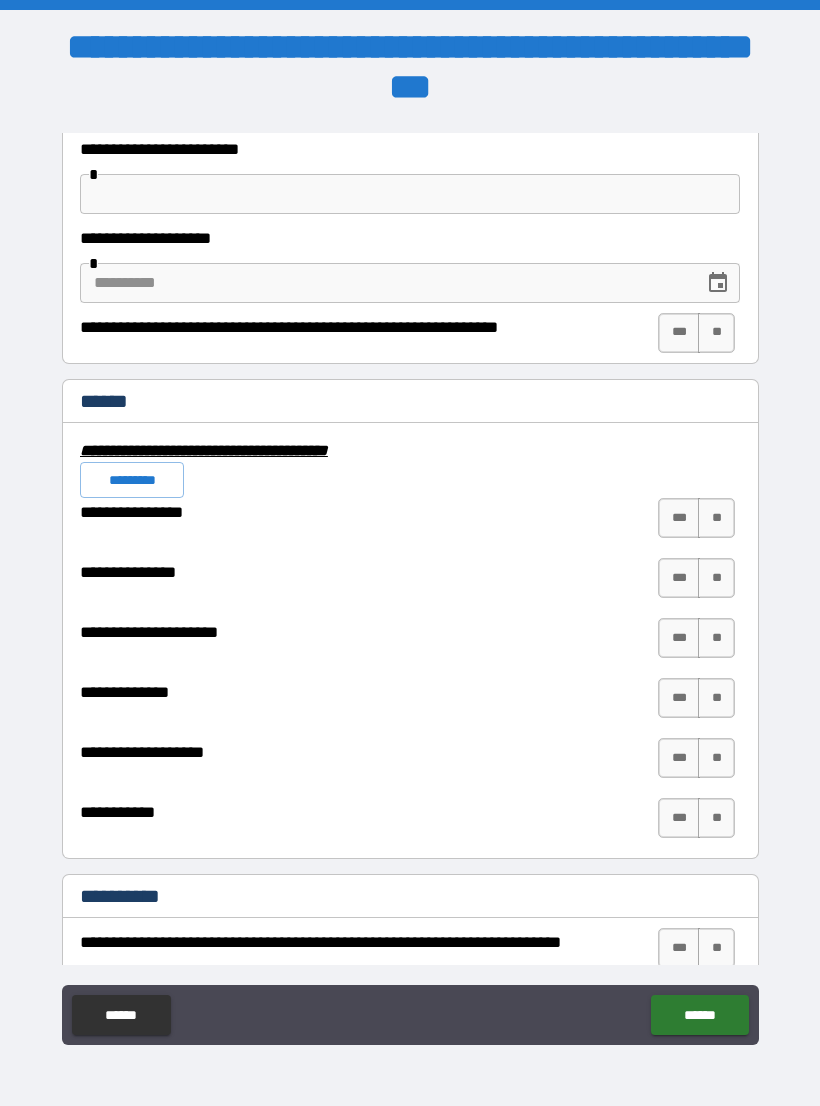 click on "*********" at bounding box center (132, 480) 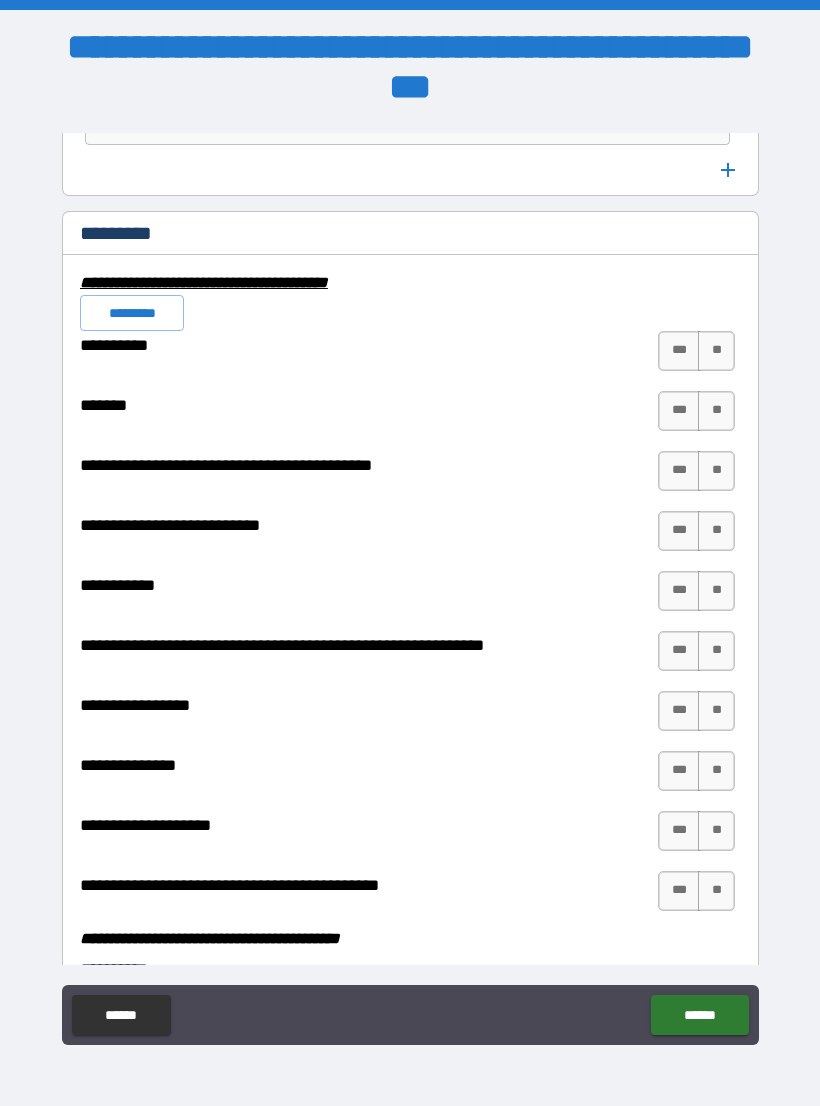 scroll, scrollTop: 5657, scrollLeft: 0, axis: vertical 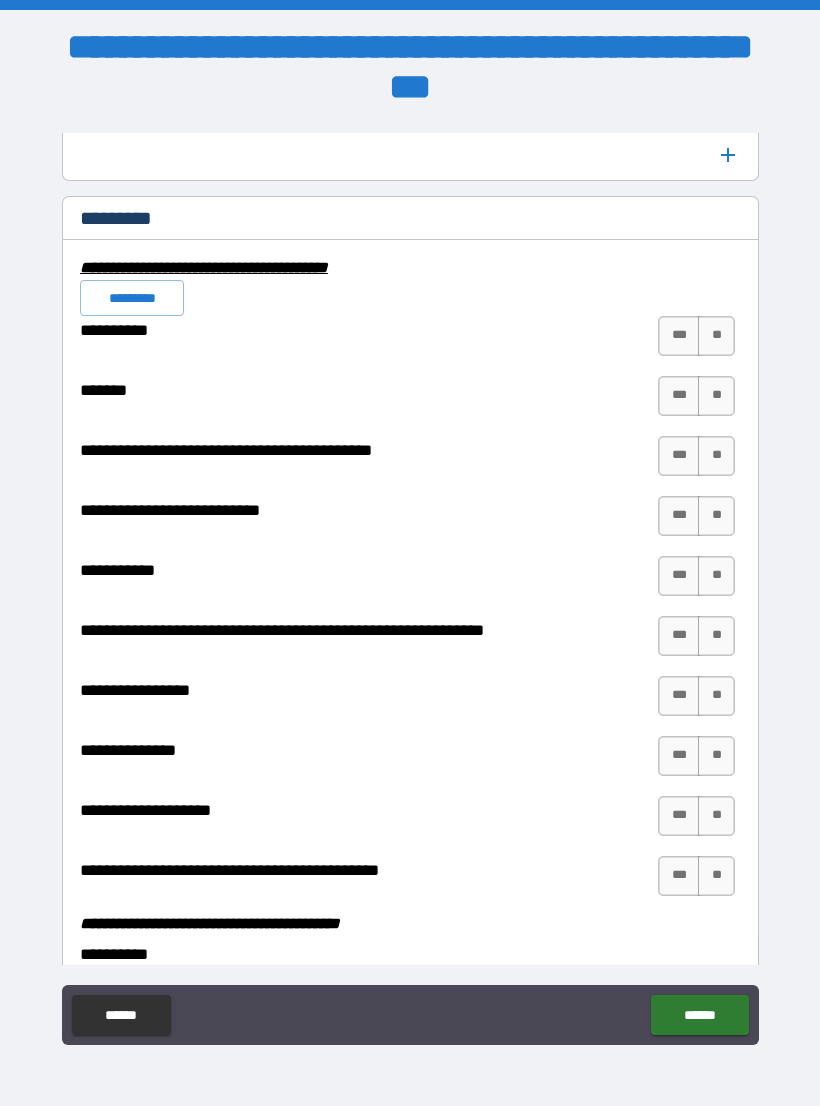 click on "*********" at bounding box center (132, 298) 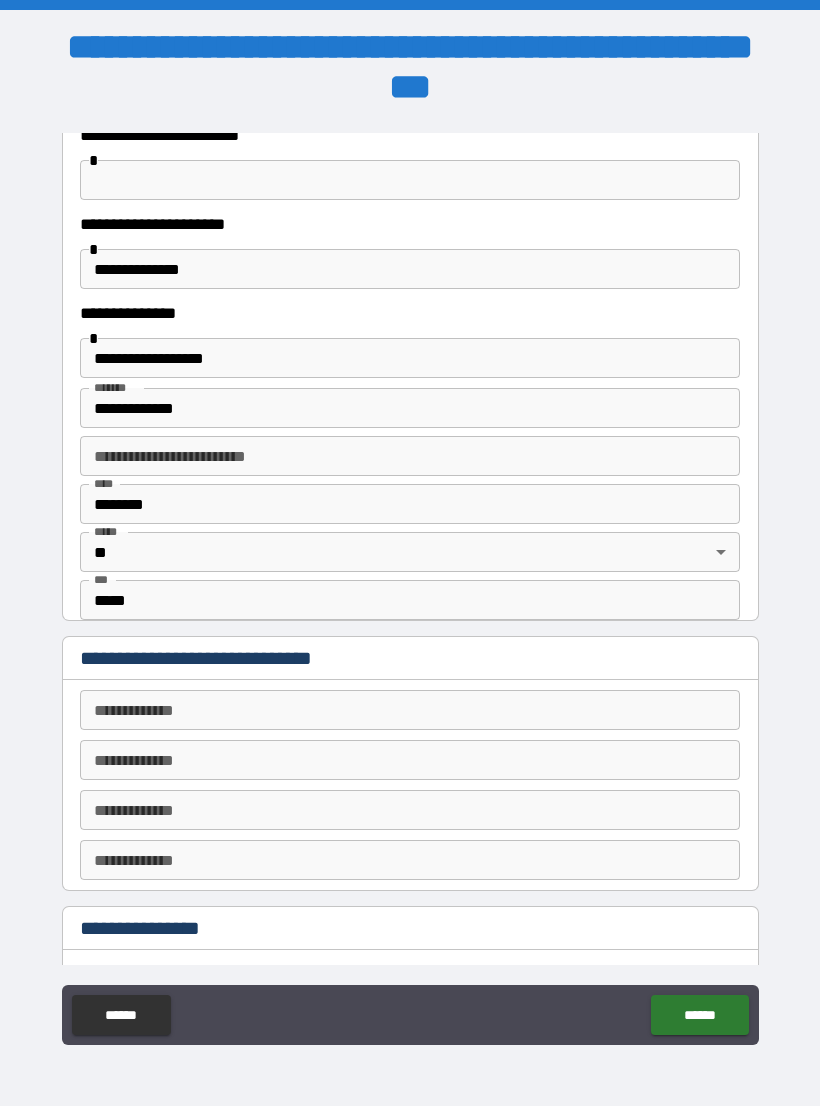 scroll, scrollTop: 483, scrollLeft: 0, axis: vertical 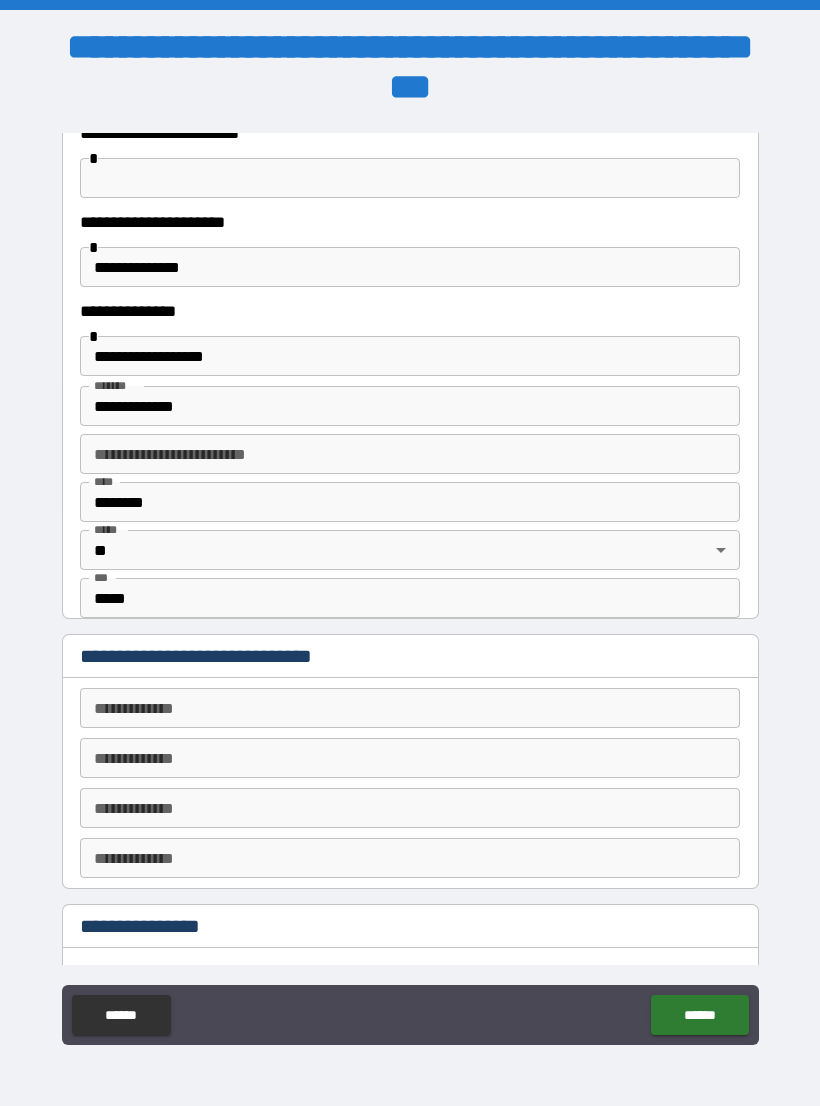 click on "**********" at bounding box center [410, 708] 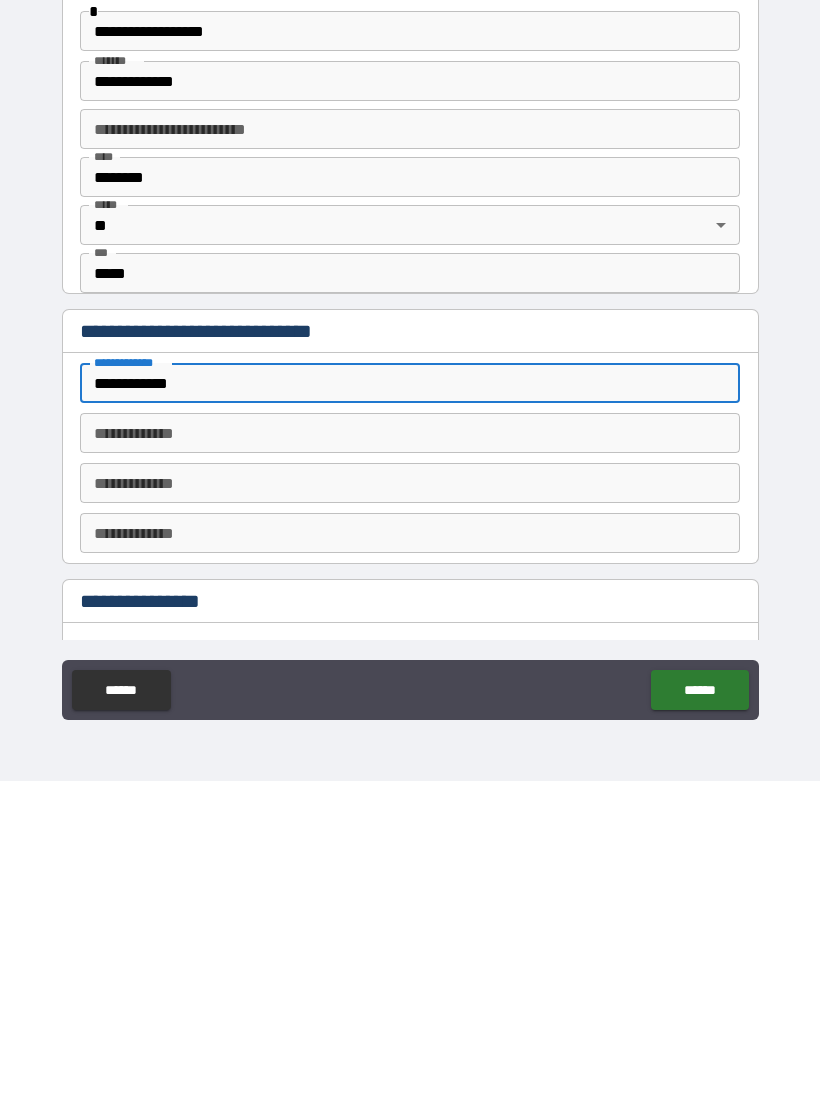 type on "**********" 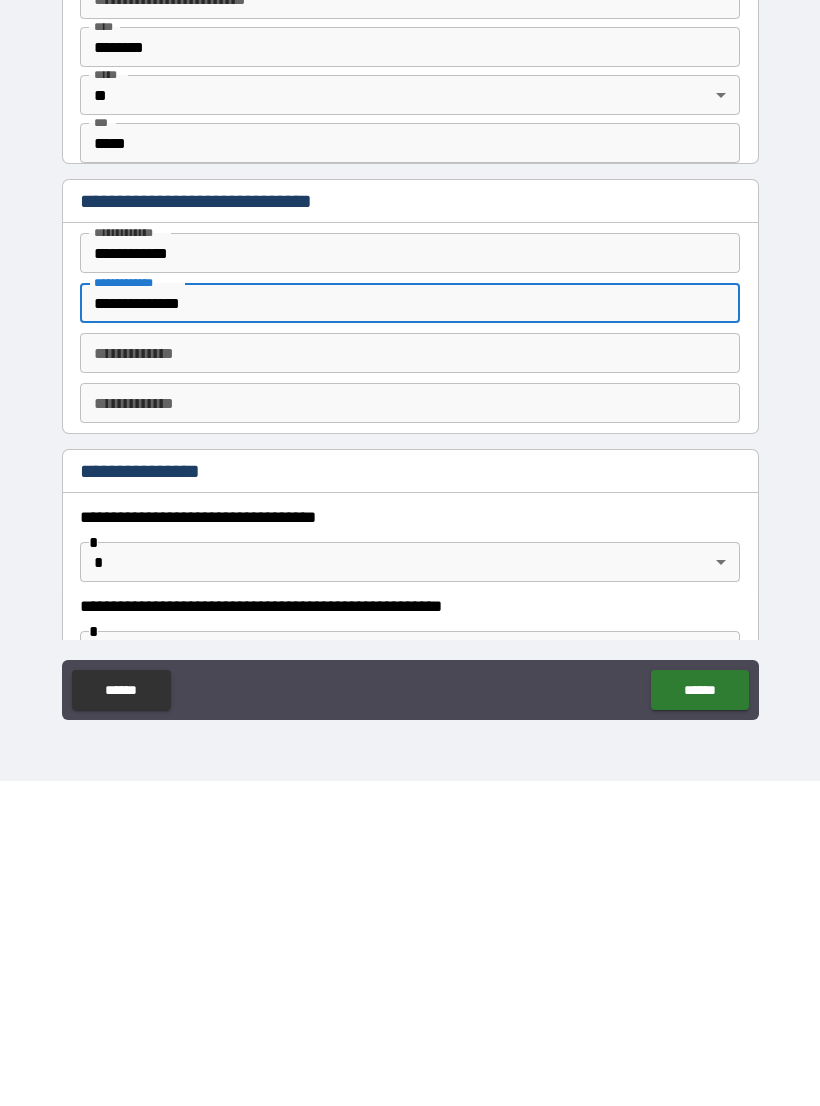 scroll, scrollTop: 615, scrollLeft: 0, axis: vertical 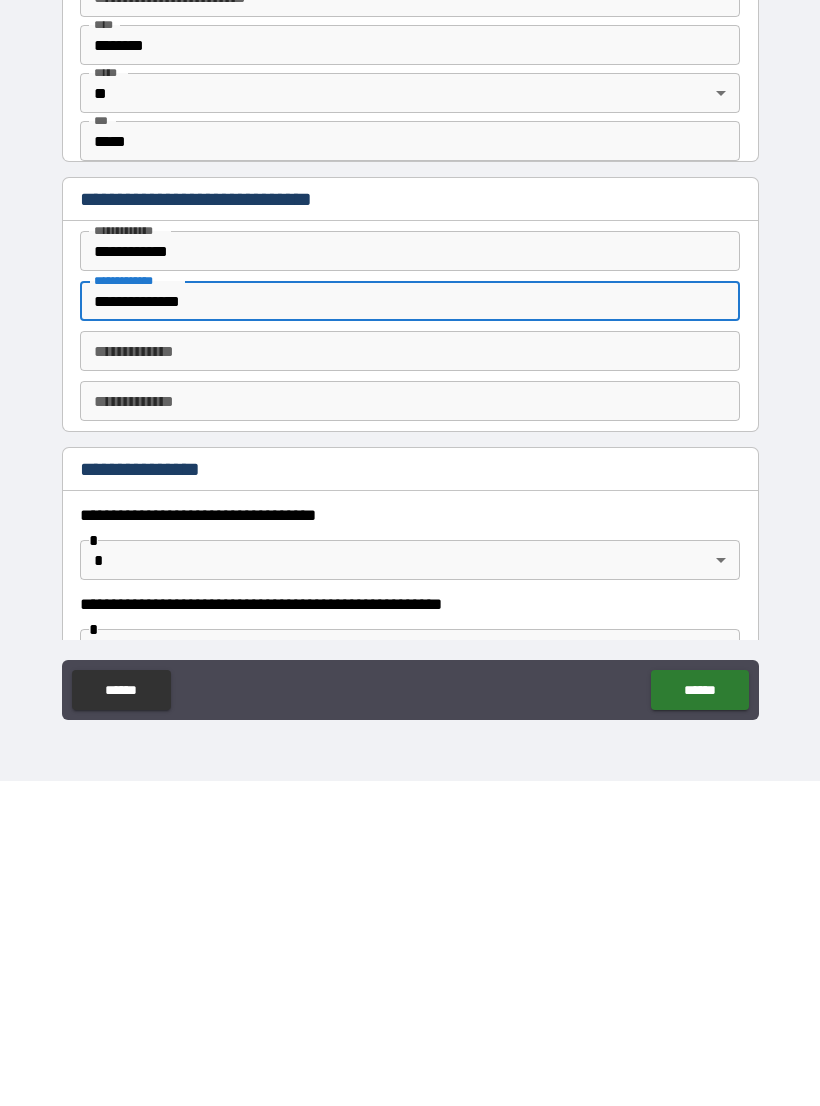 type on "**********" 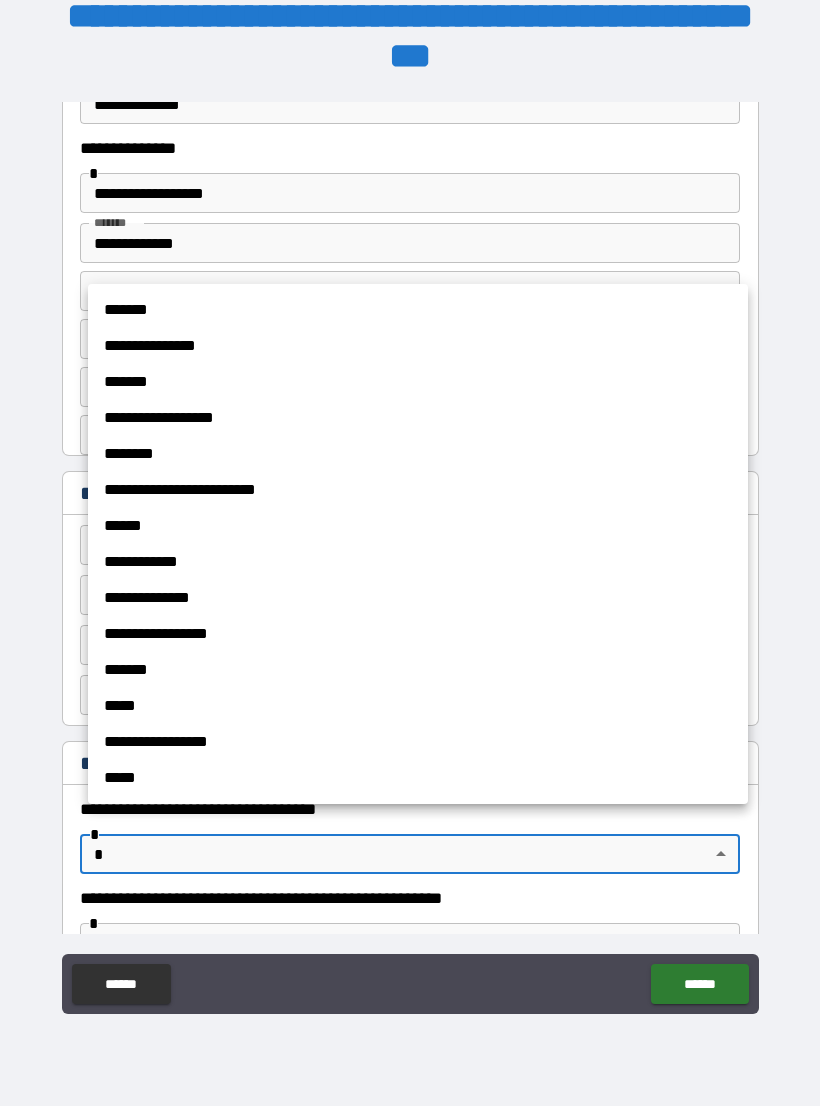 click on "**********" at bounding box center [418, 742] 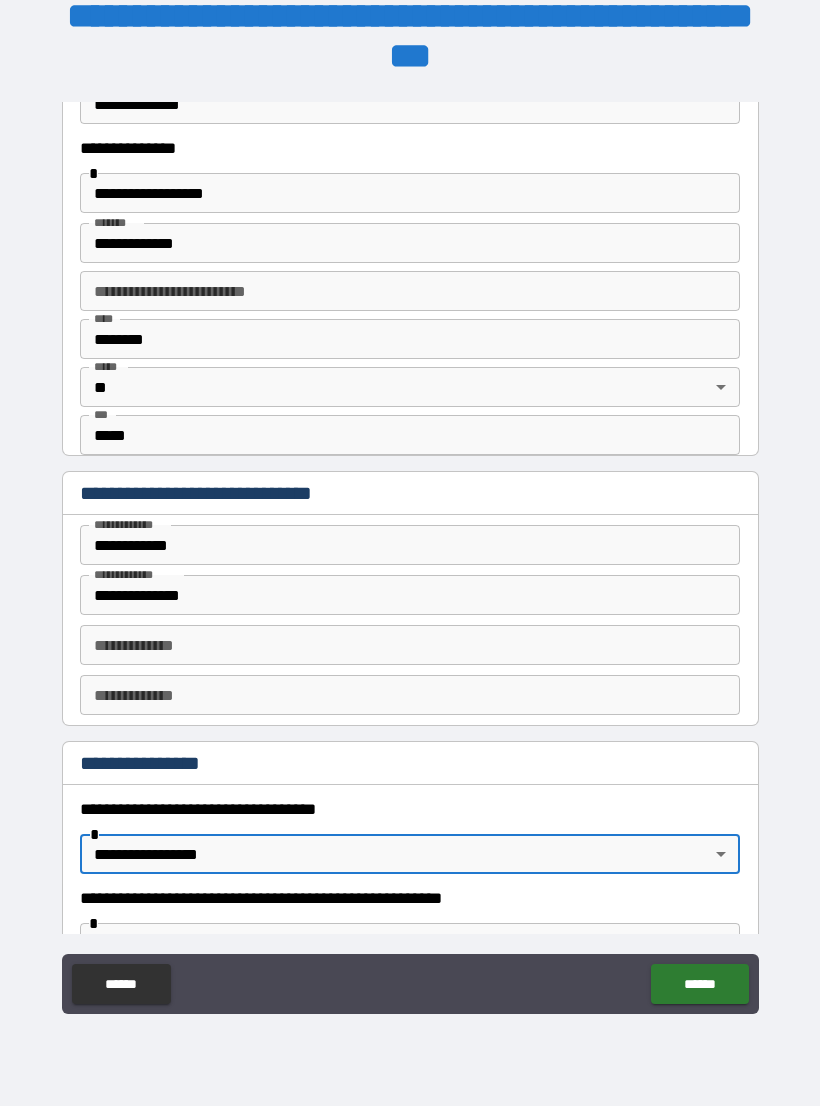 type on "**********" 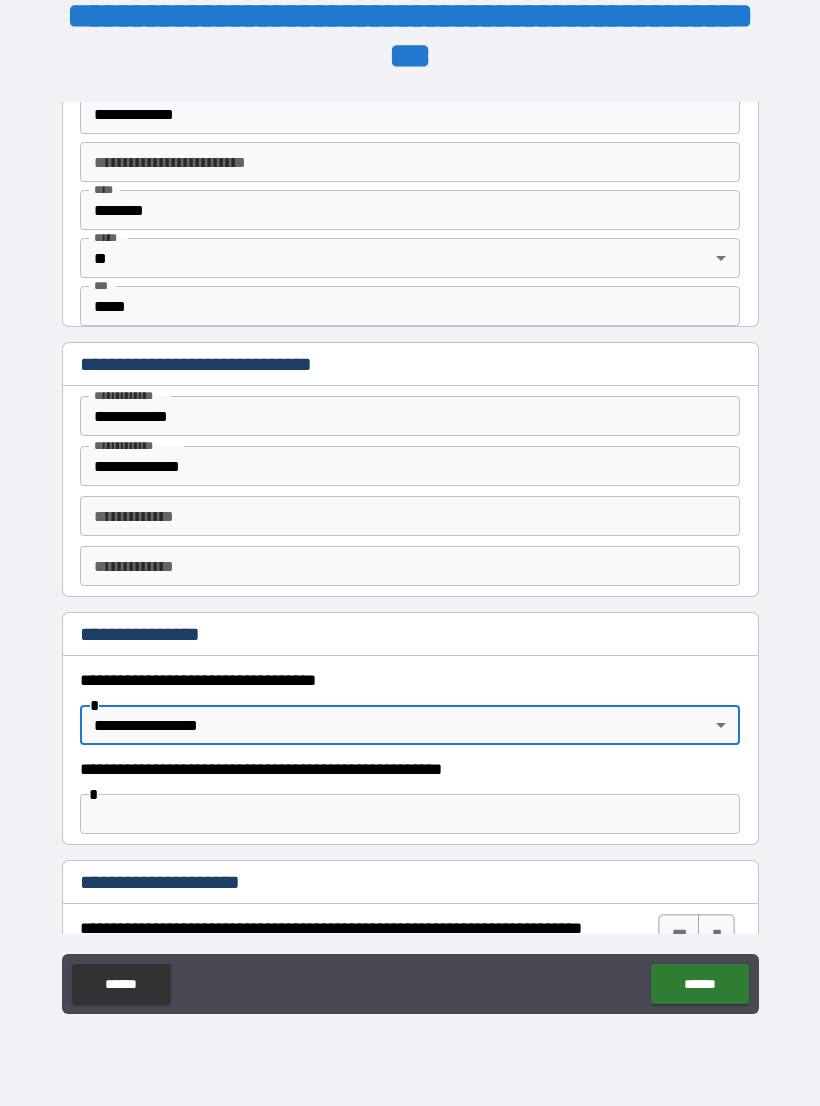 scroll, scrollTop: 745, scrollLeft: 0, axis: vertical 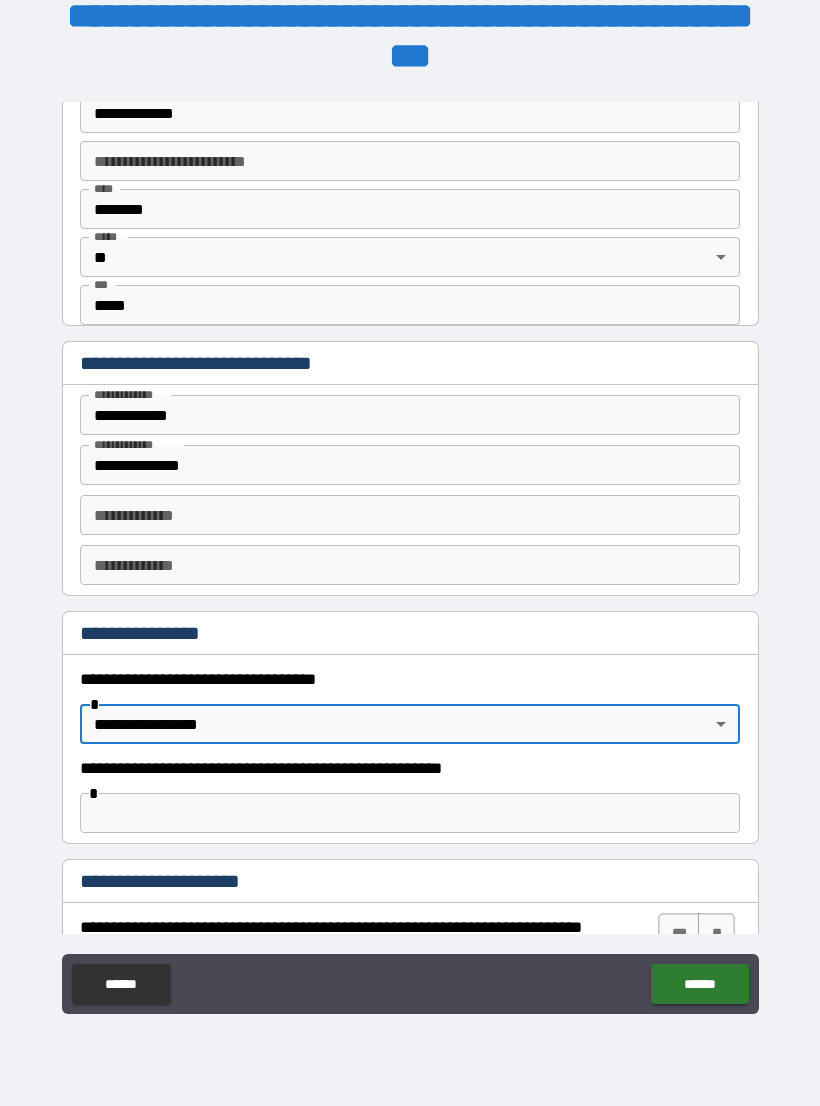 click at bounding box center [410, 813] 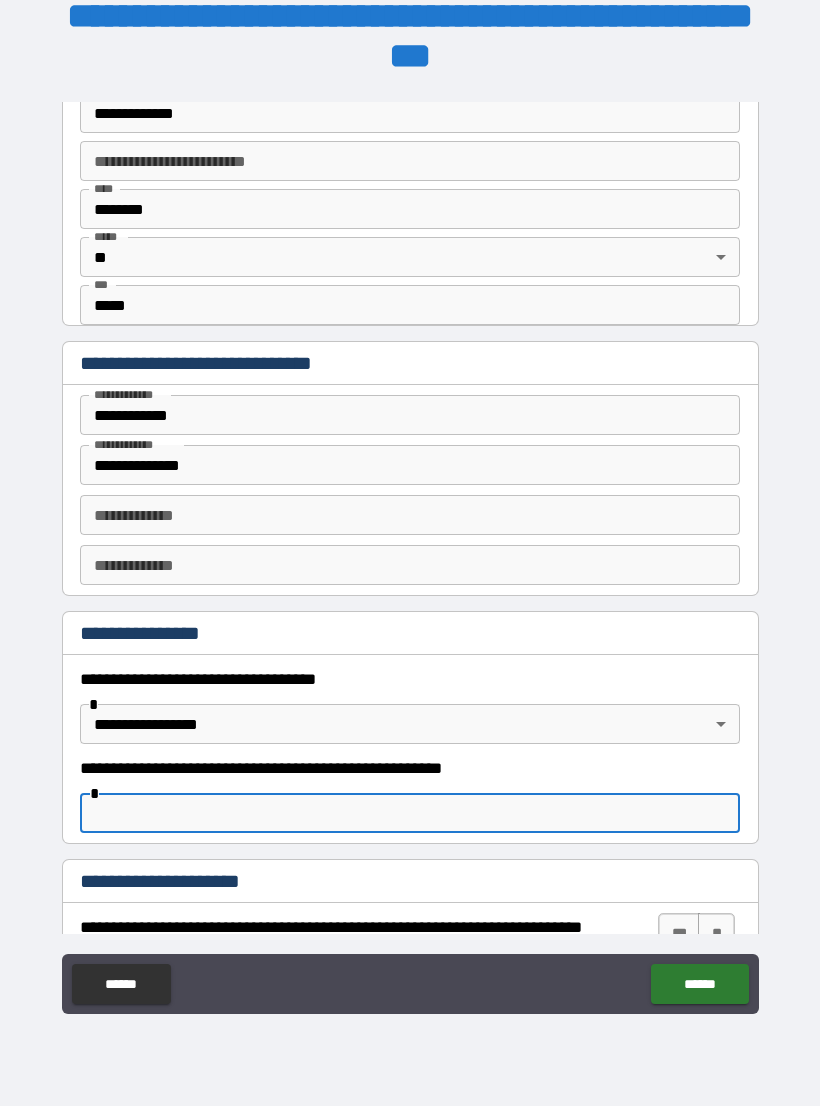 click at bounding box center [410, 813] 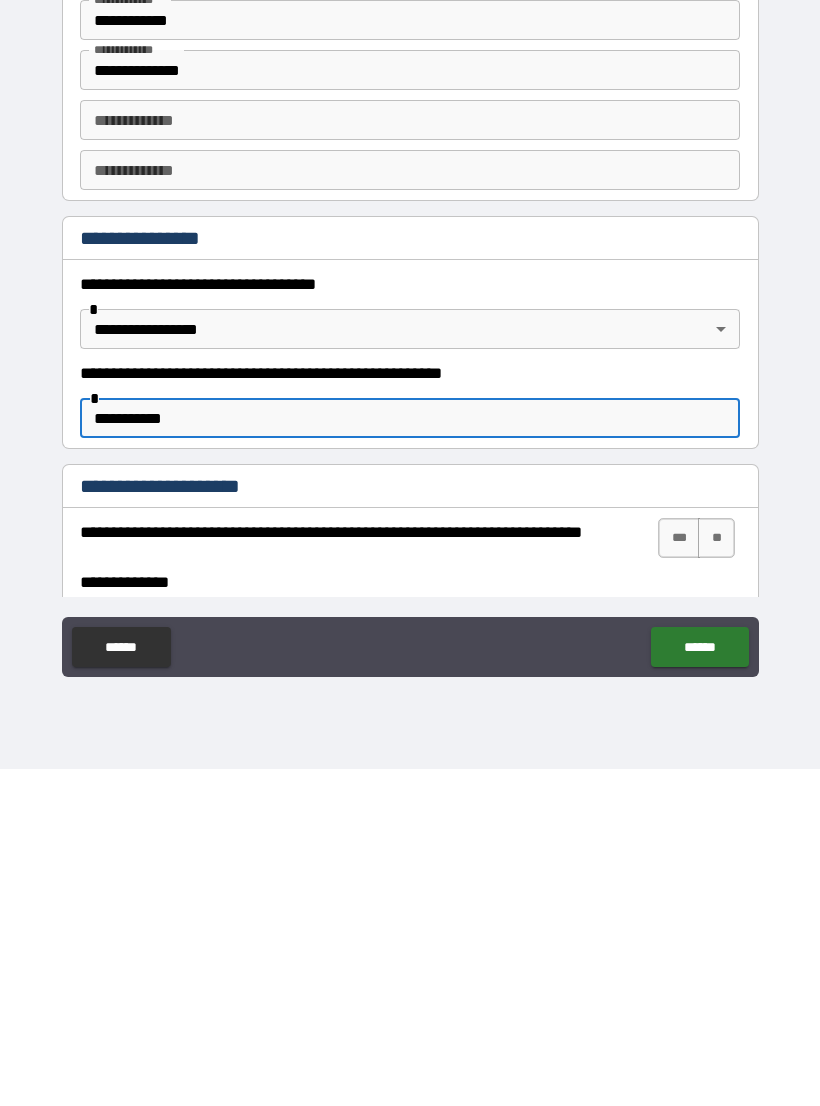 scroll, scrollTop: 871, scrollLeft: 0, axis: vertical 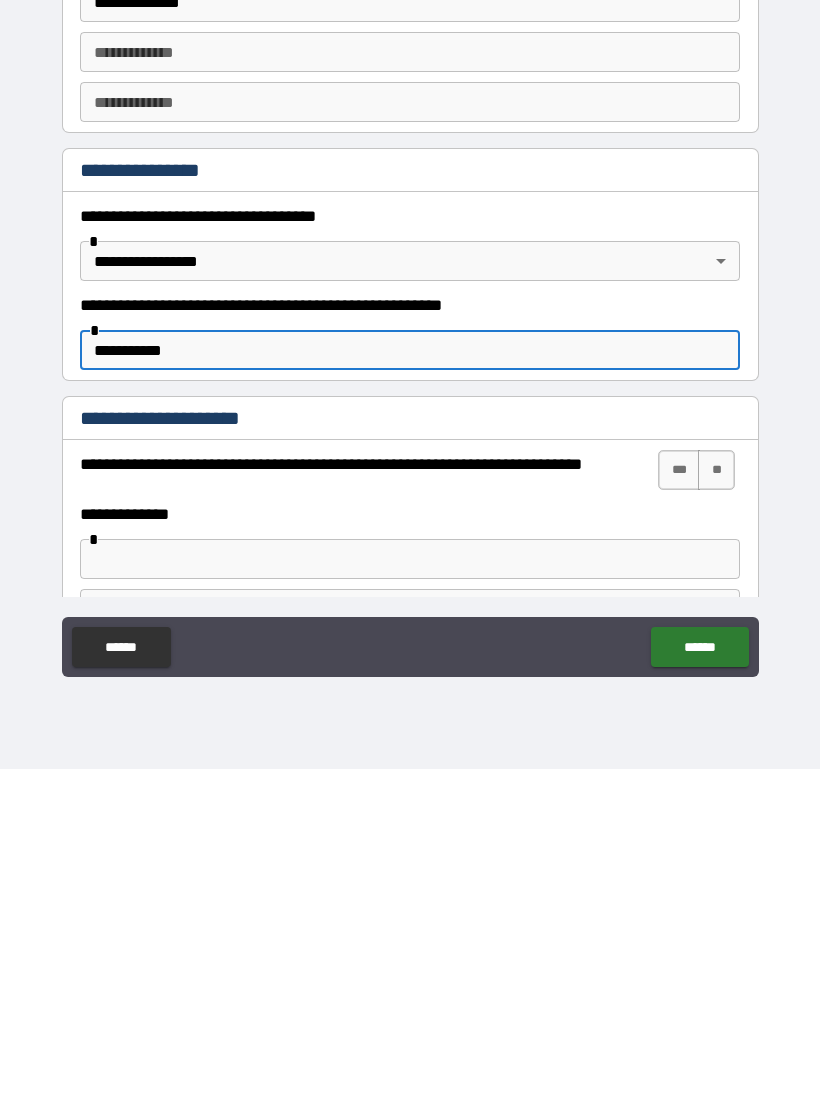 type on "**********" 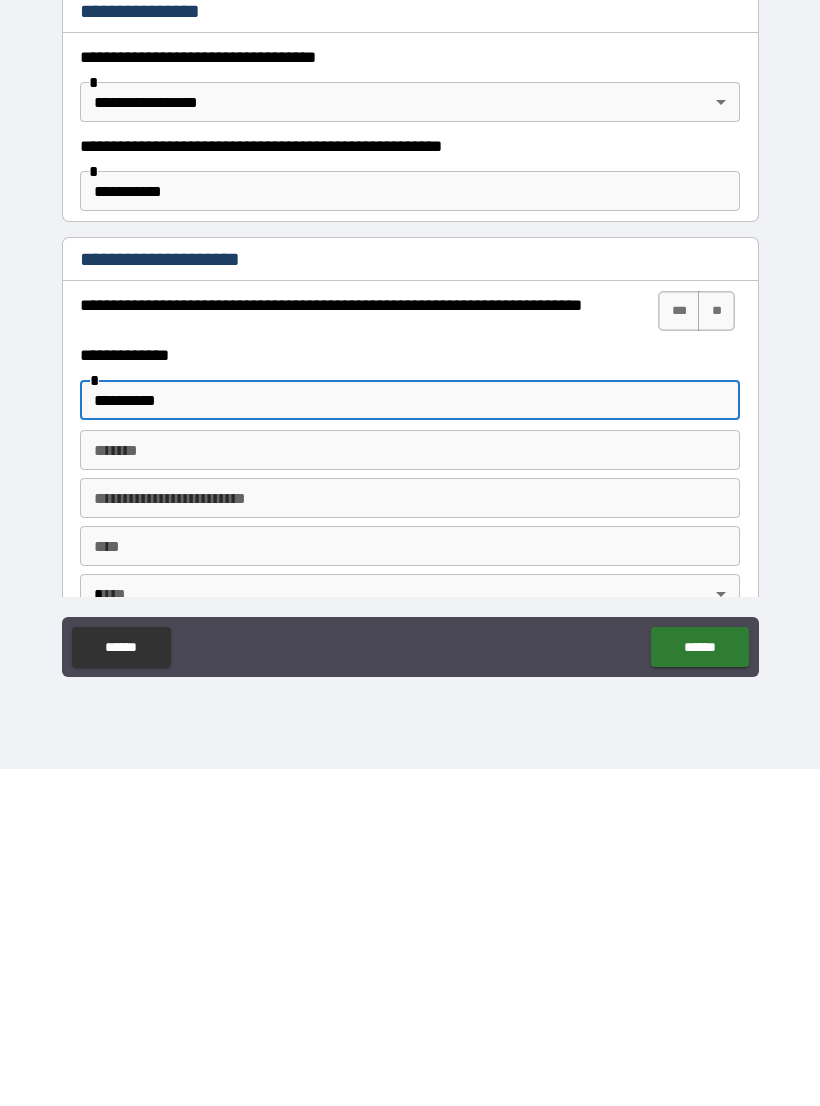 scroll, scrollTop: 1032, scrollLeft: 0, axis: vertical 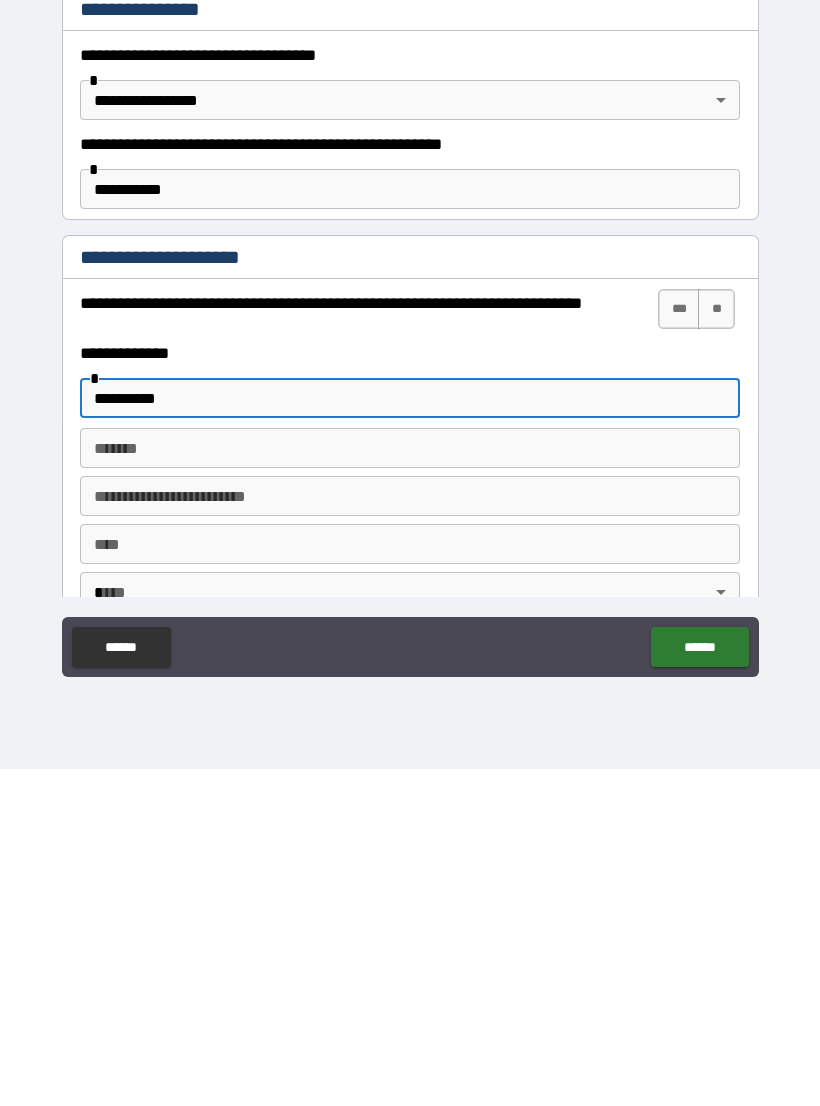 type on "*********" 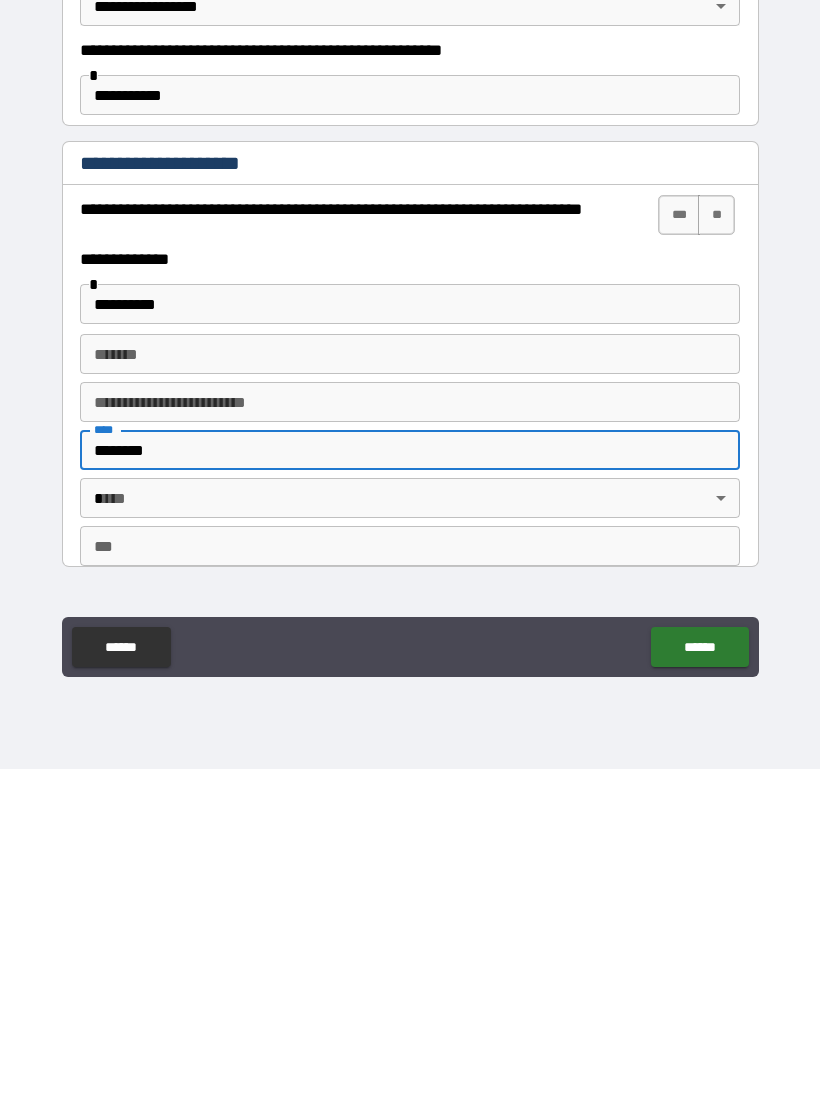 scroll, scrollTop: 1127, scrollLeft: 0, axis: vertical 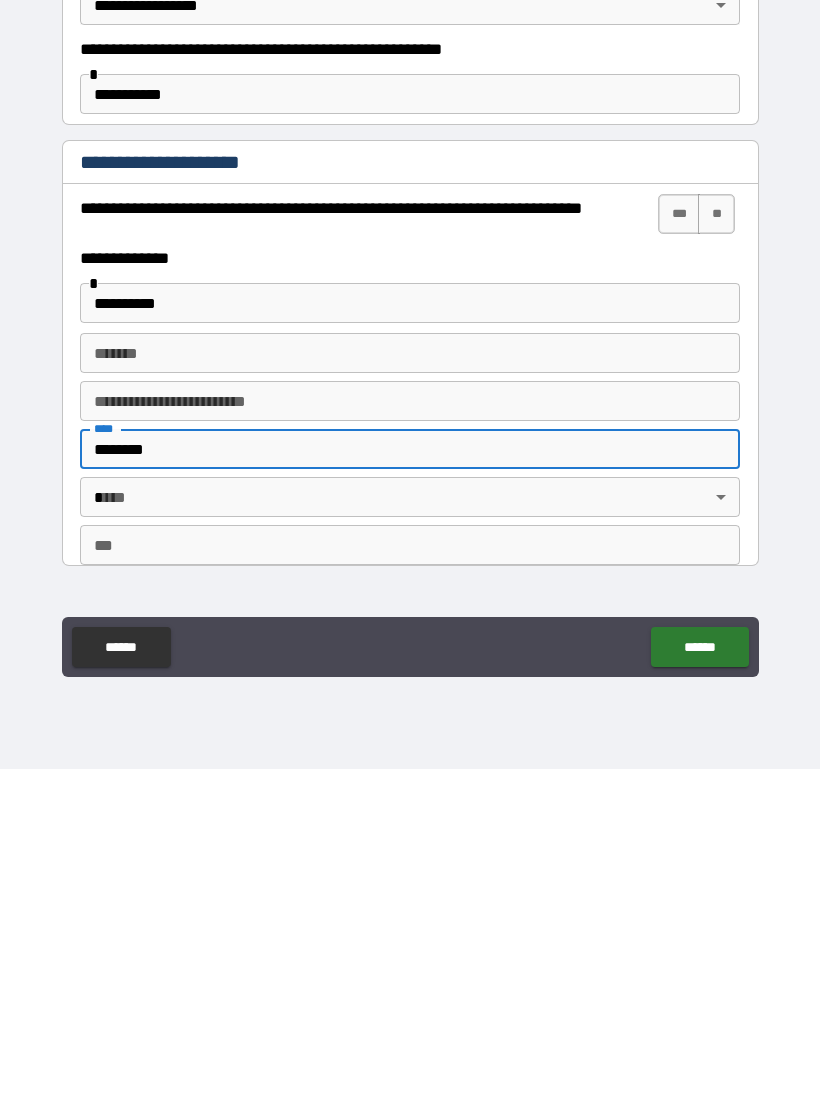 type on "********" 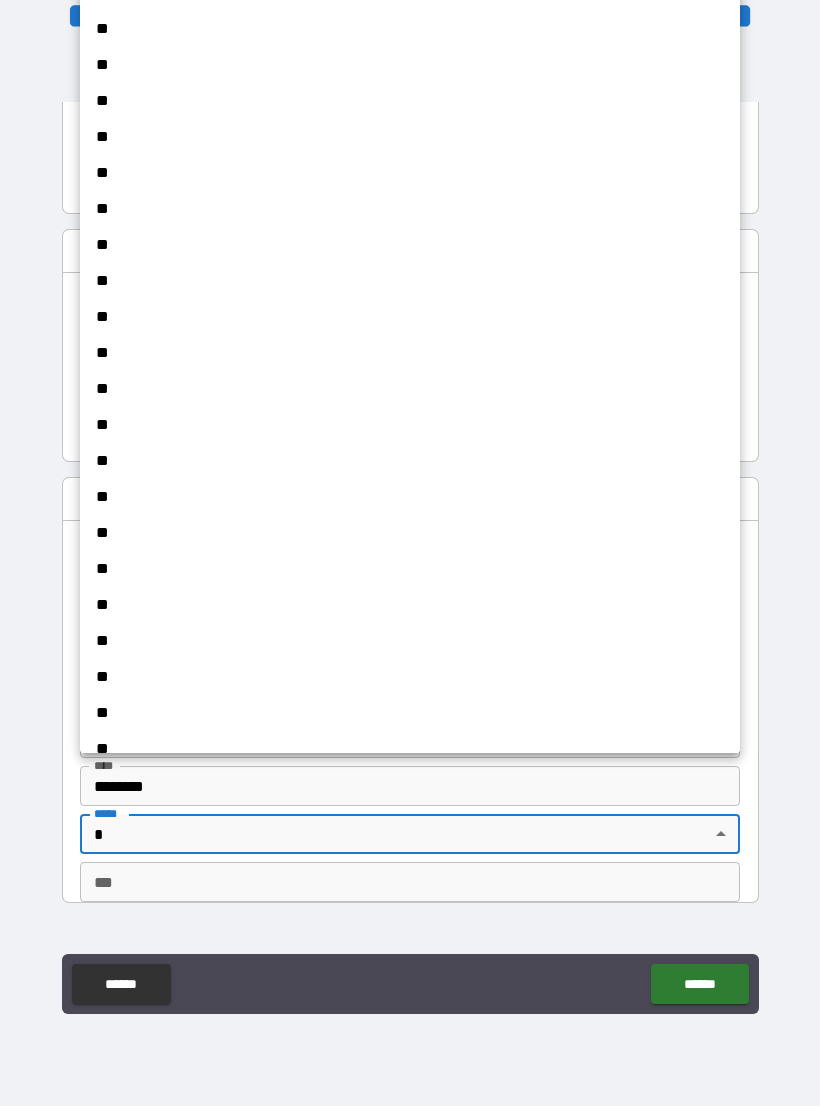 click on "**" at bounding box center (410, 317) 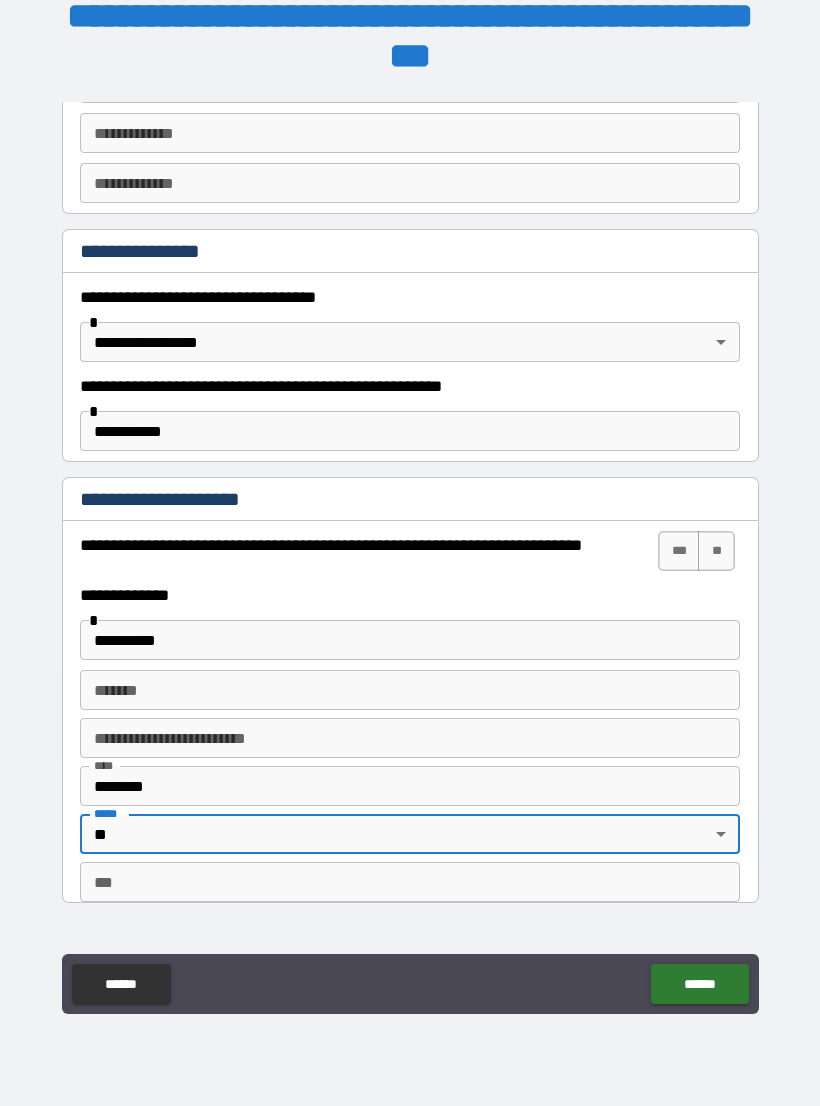 type on "**" 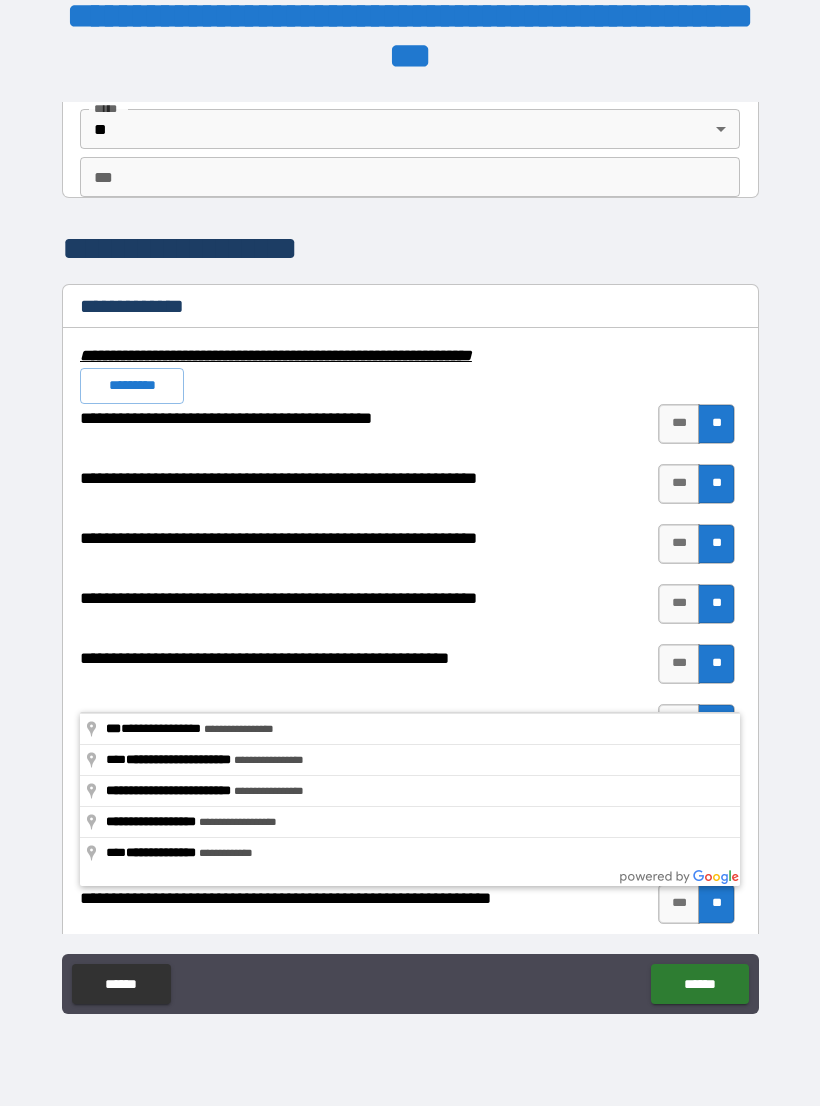 scroll, scrollTop: 1833, scrollLeft: 0, axis: vertical 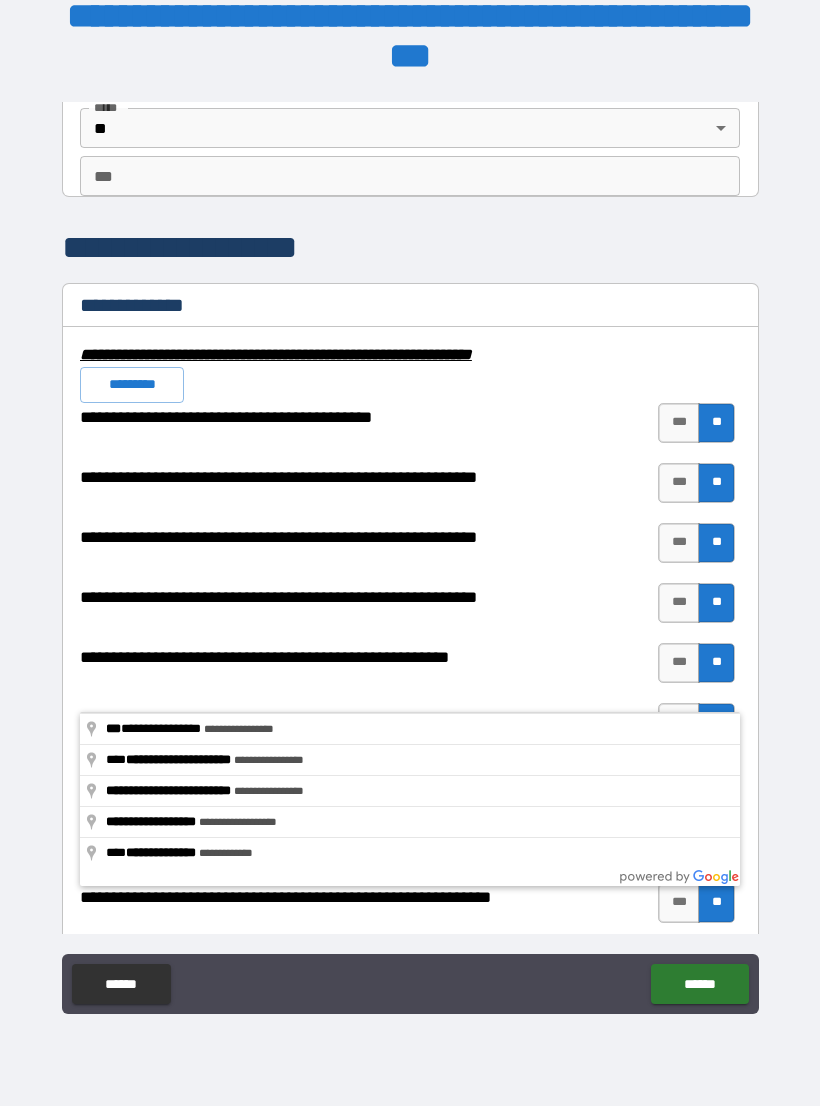 type on "**********" 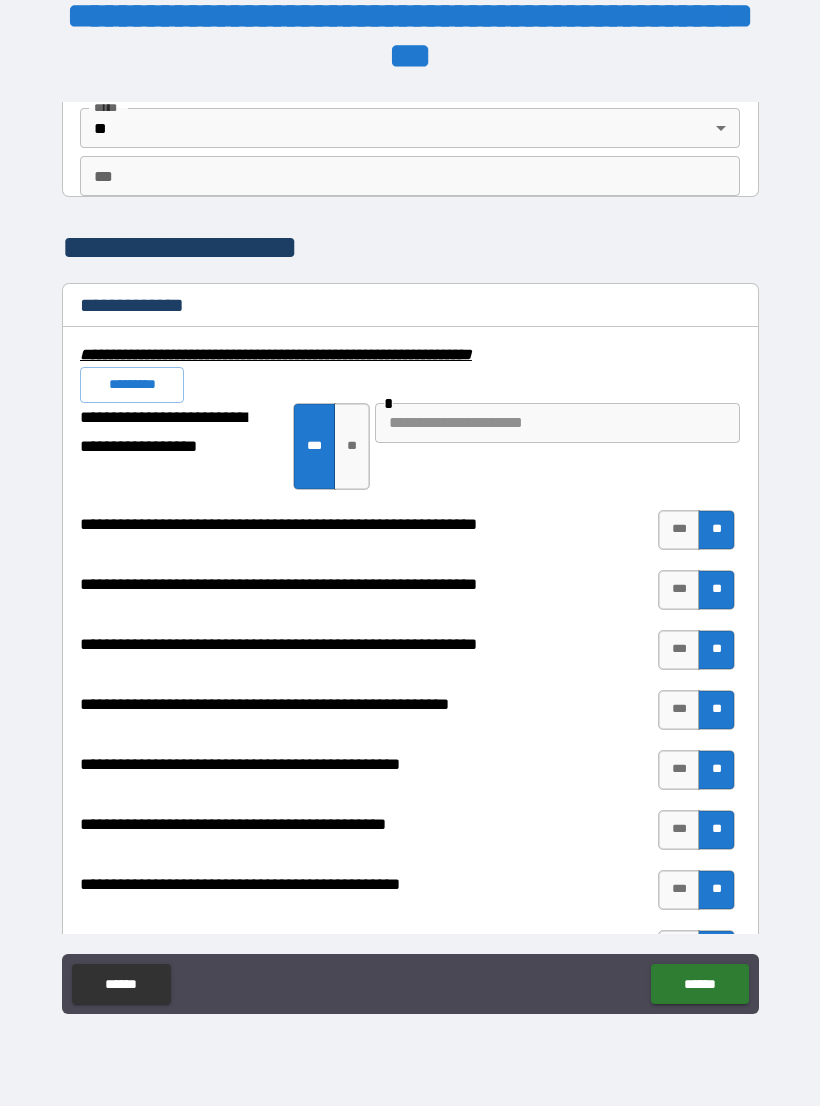 click on "***" at bounding box center [679, 530] 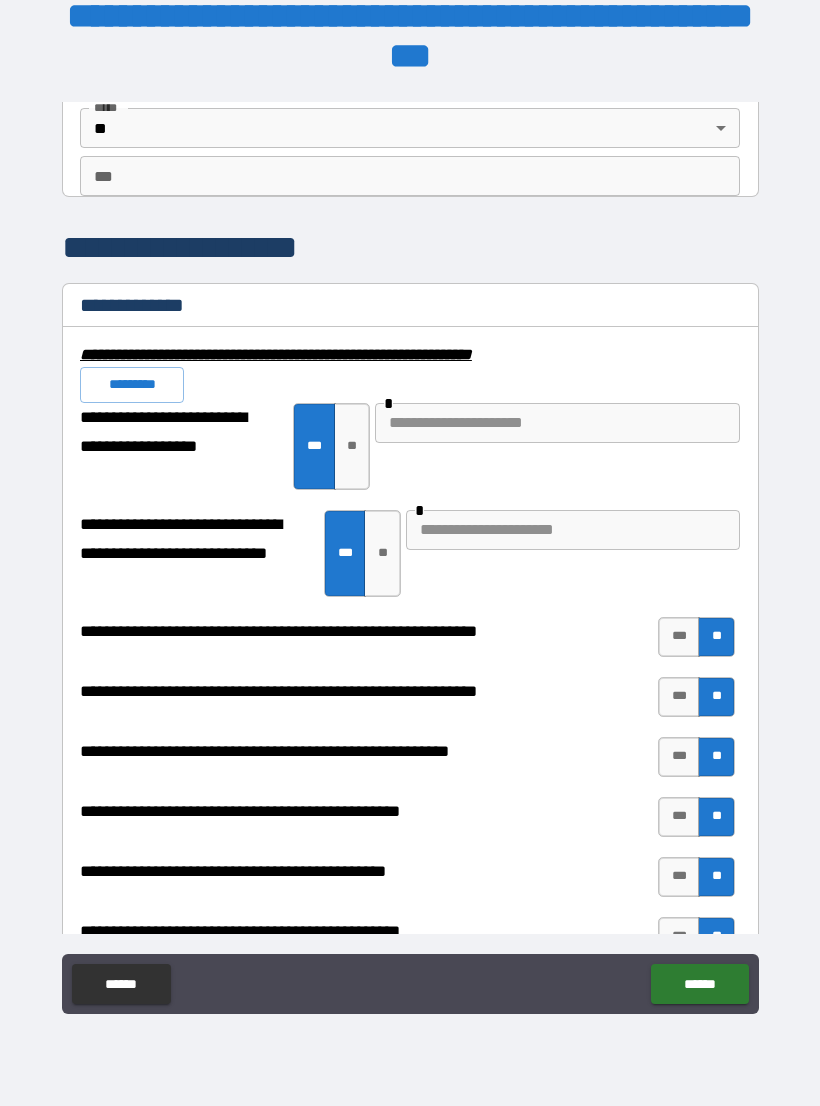 click at bounding box center (557, 423) 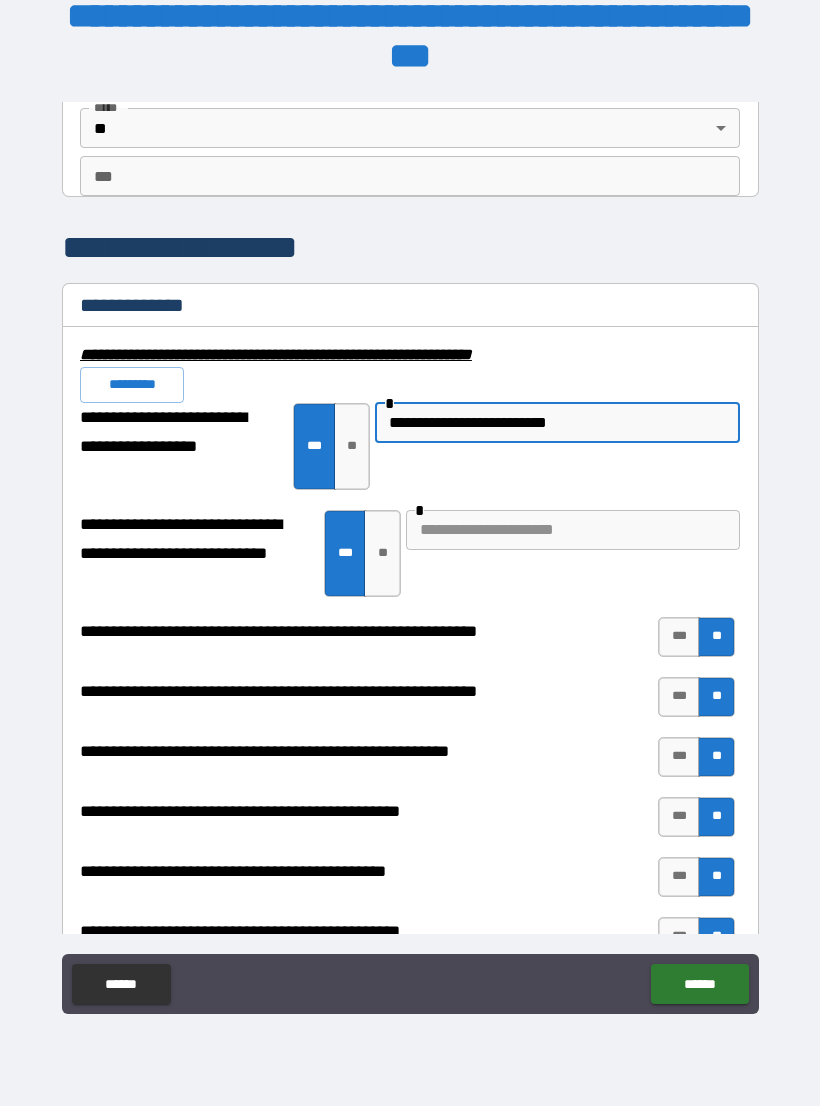 type on "**********" 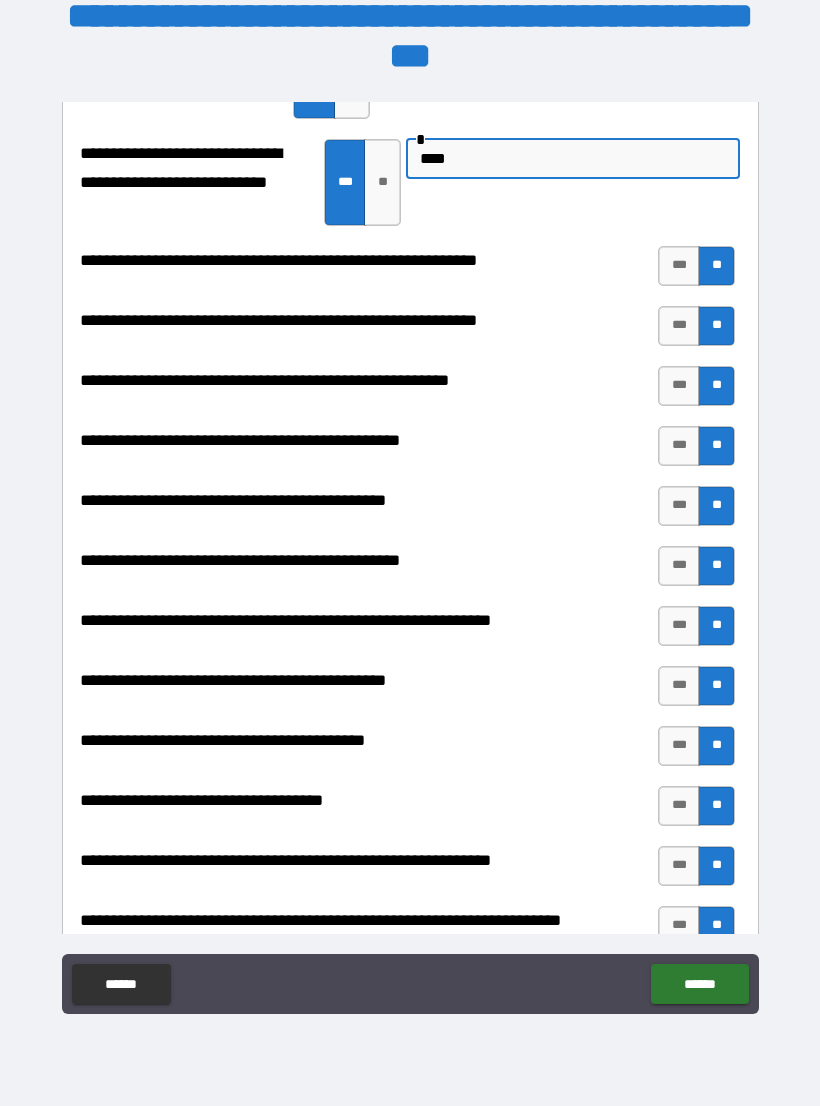 scroll, scrollTop: 2217, scrollLeft: 0, axis: vertical 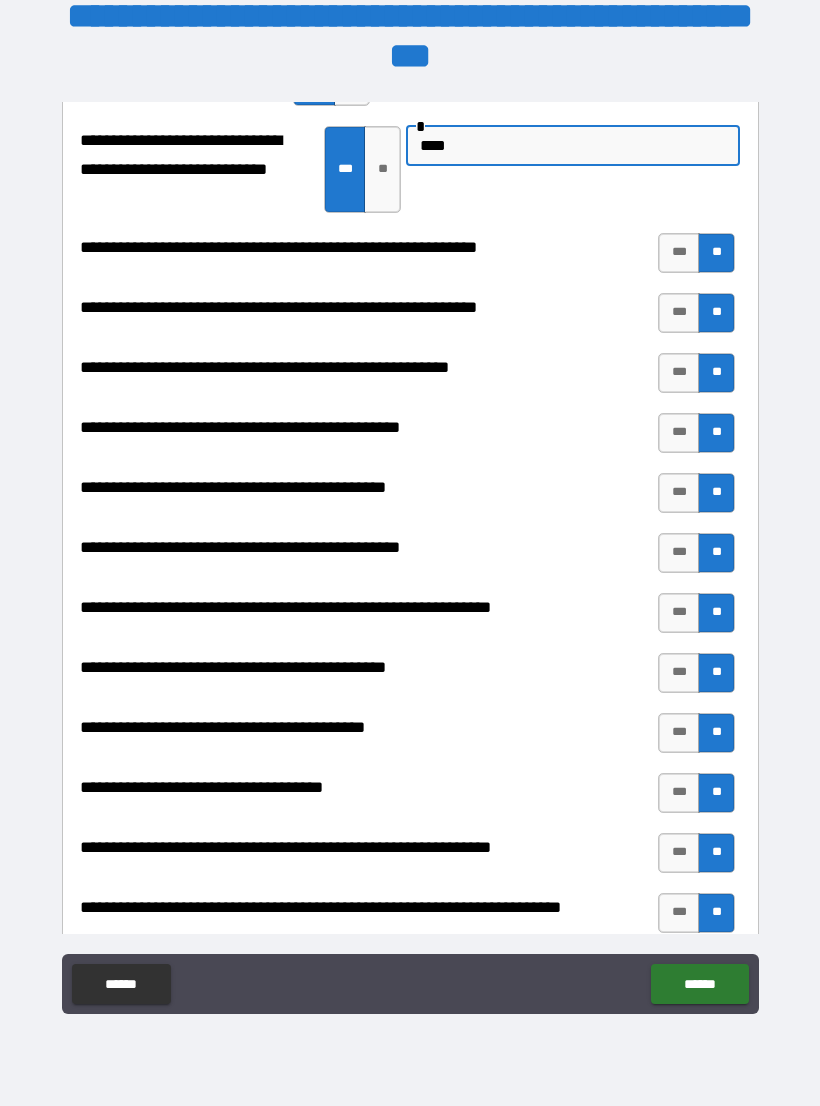 type on "****" 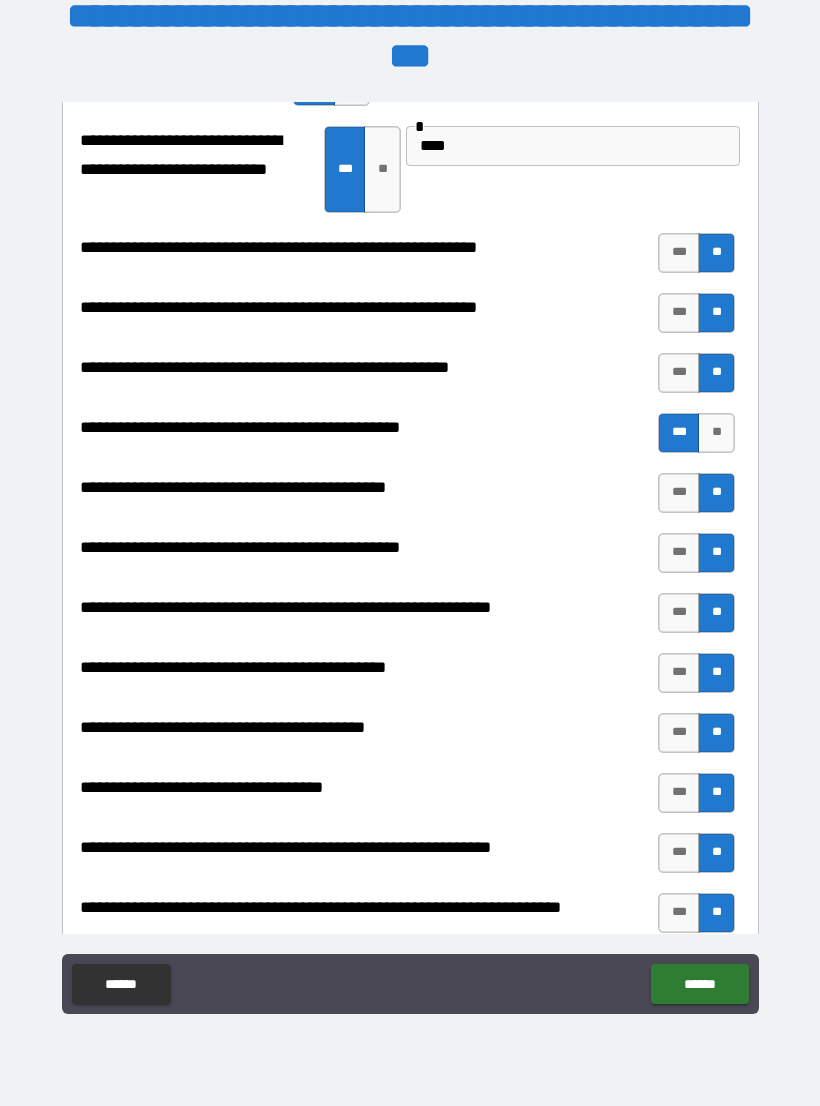 click on "***" at bounding box center (679, 553) 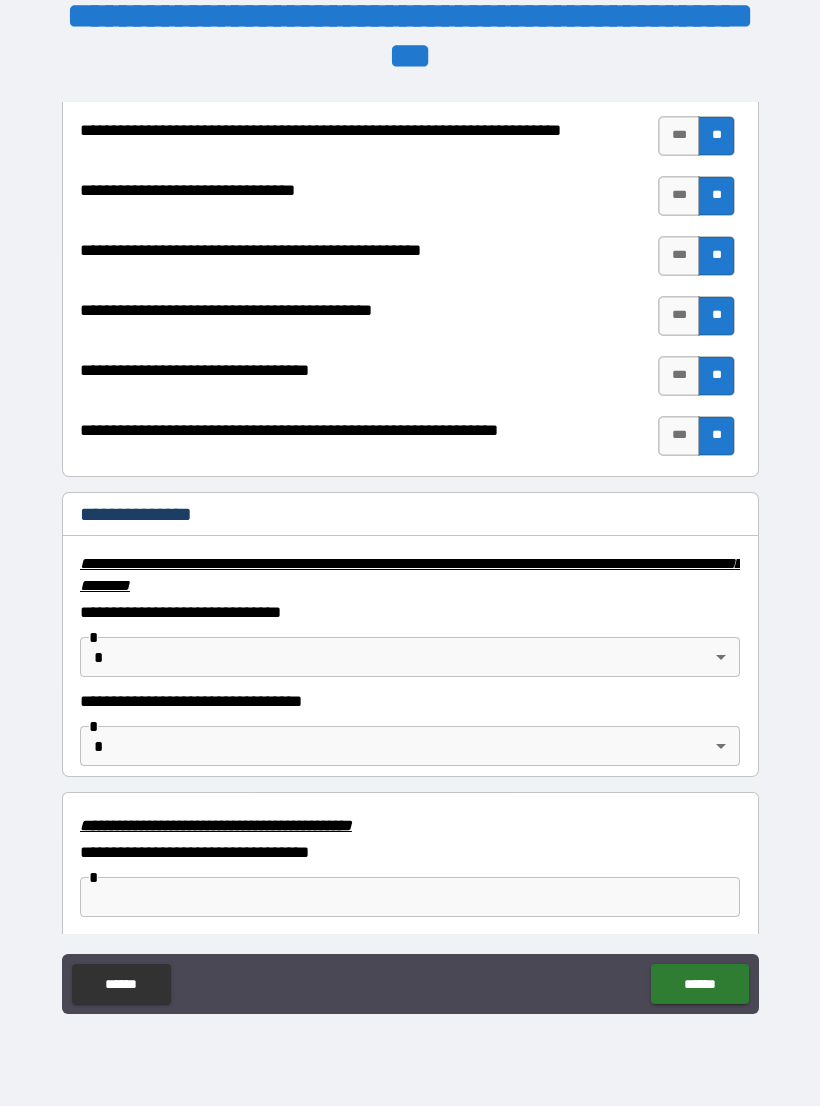 scroll, scrollTop: 2996, scrollLeft: 0, axis: vertical 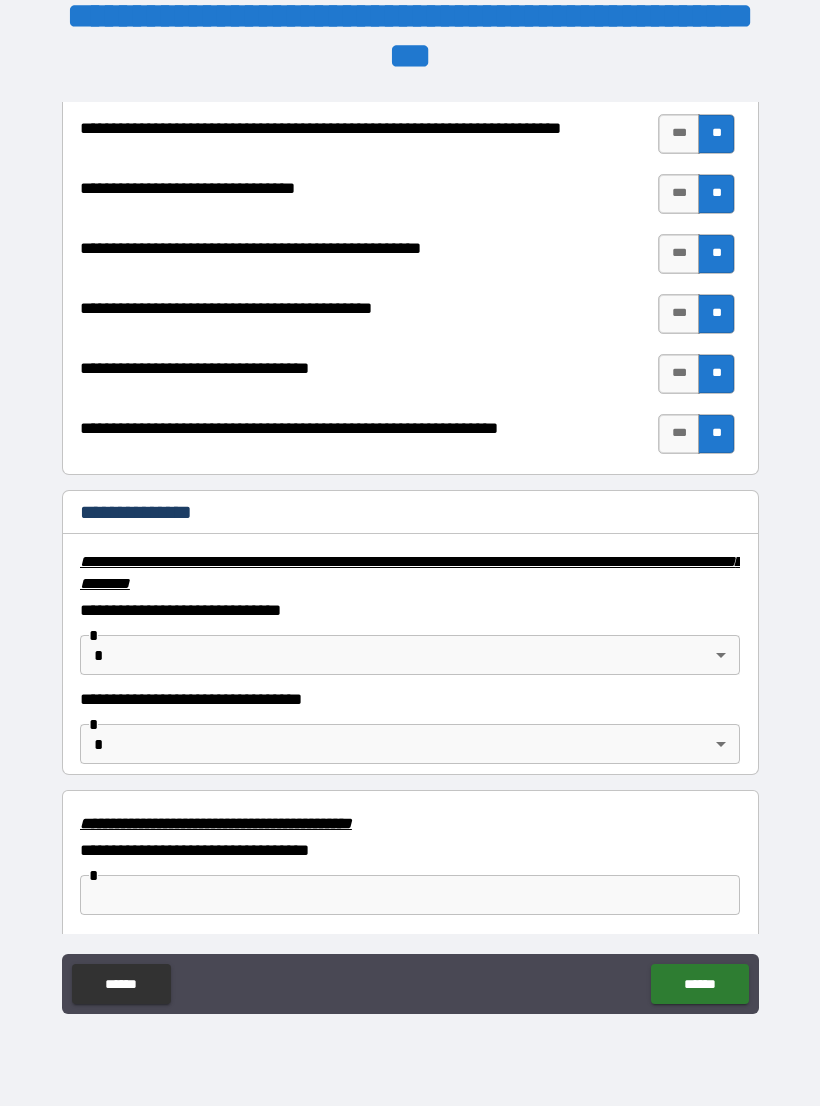 click on "**********" at bounding box center [410, 537] 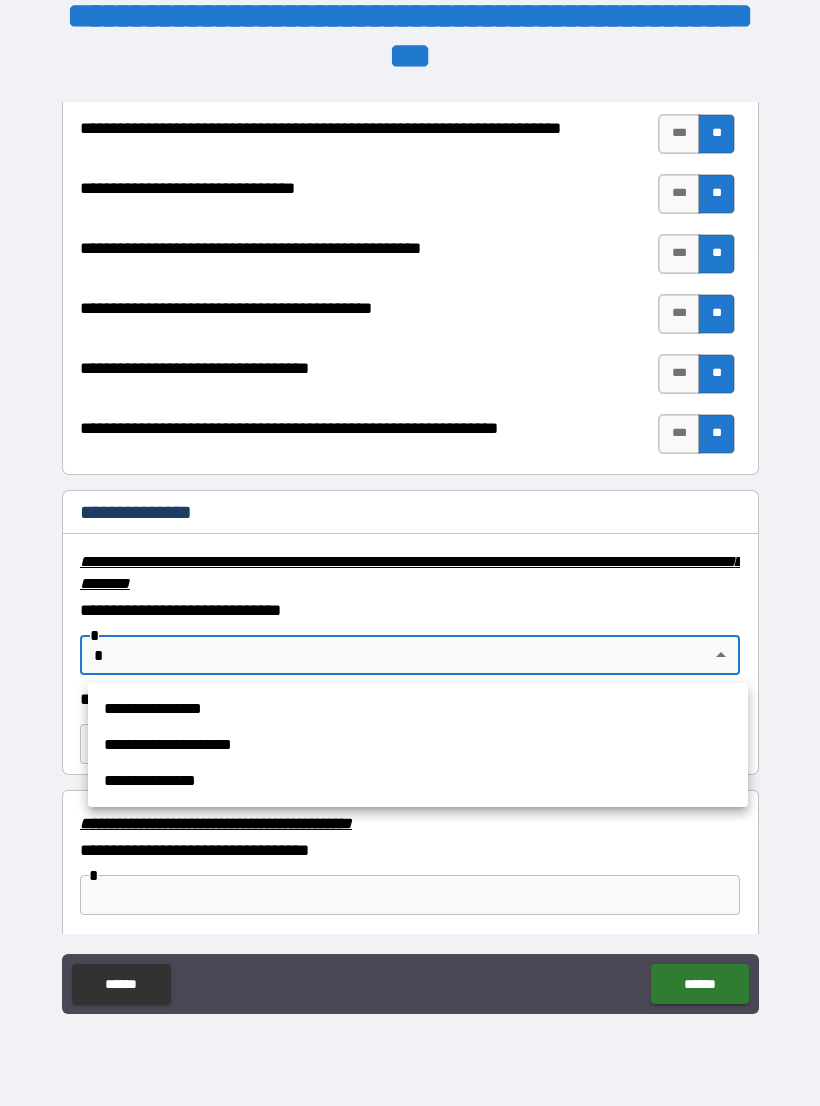 click on "**********" at bounding box center [418, 709] 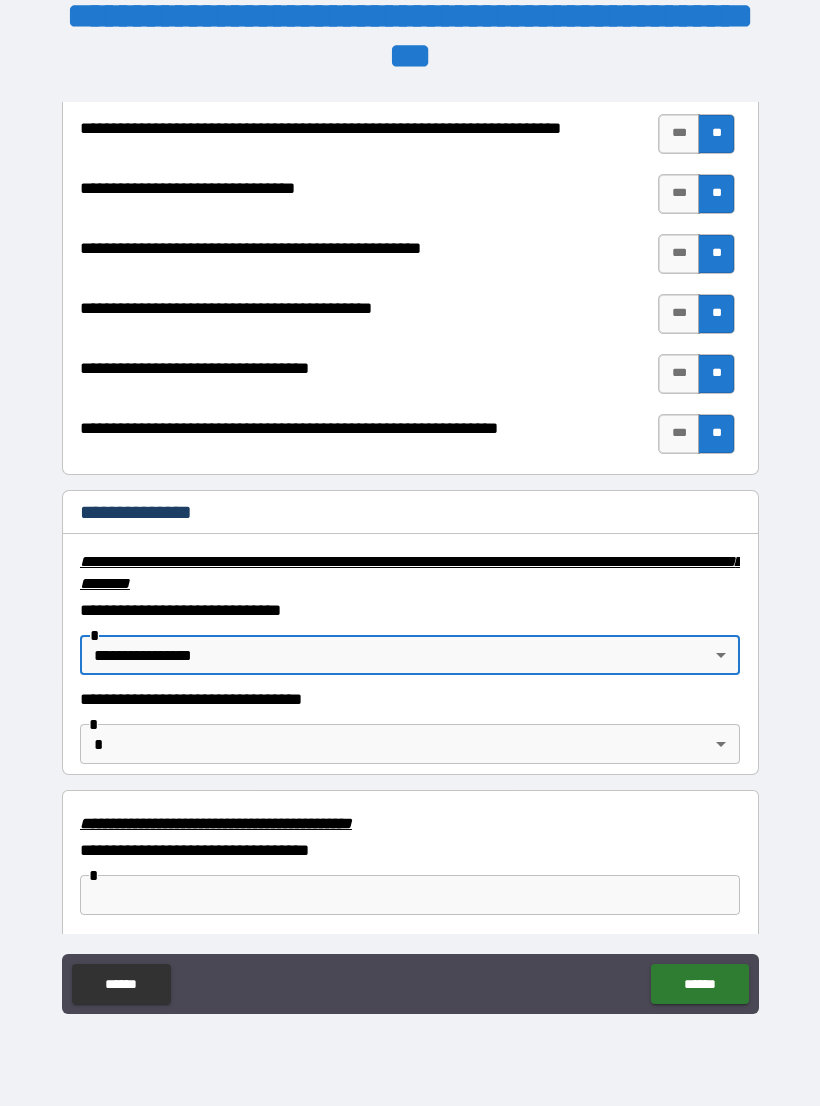type on "**********" 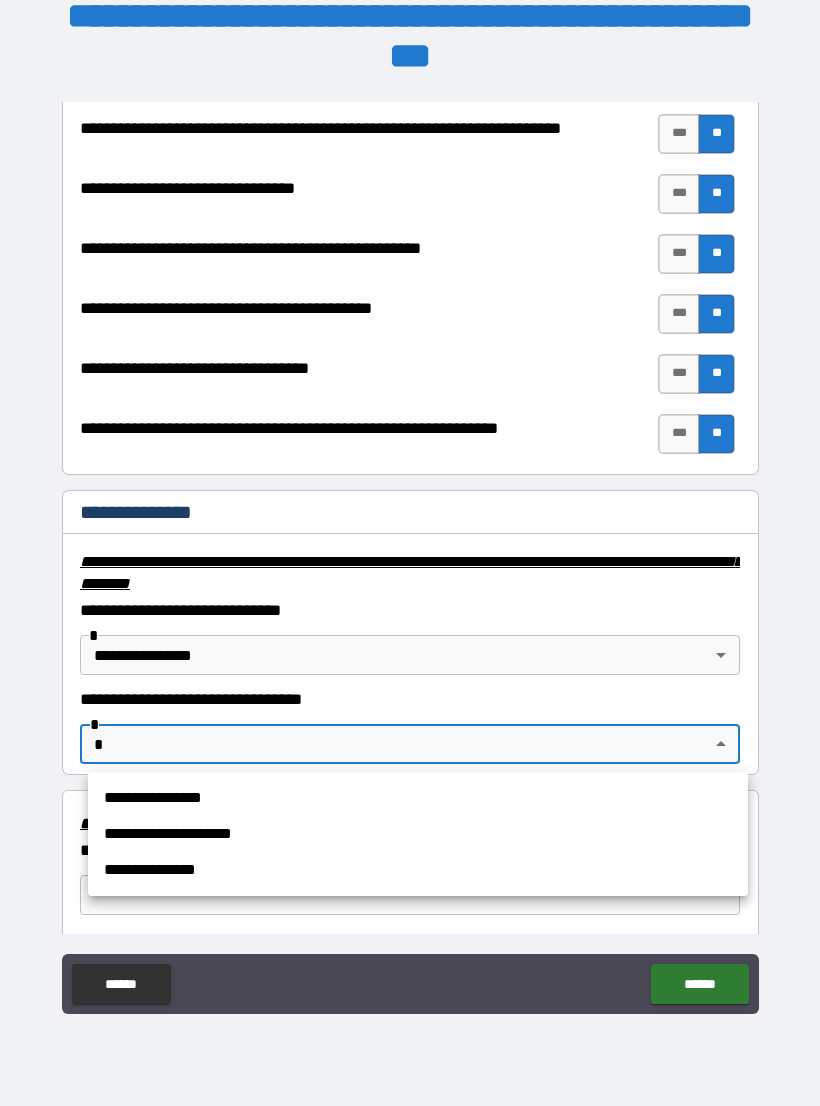 click on "**********" at bounding box center (418, 798) 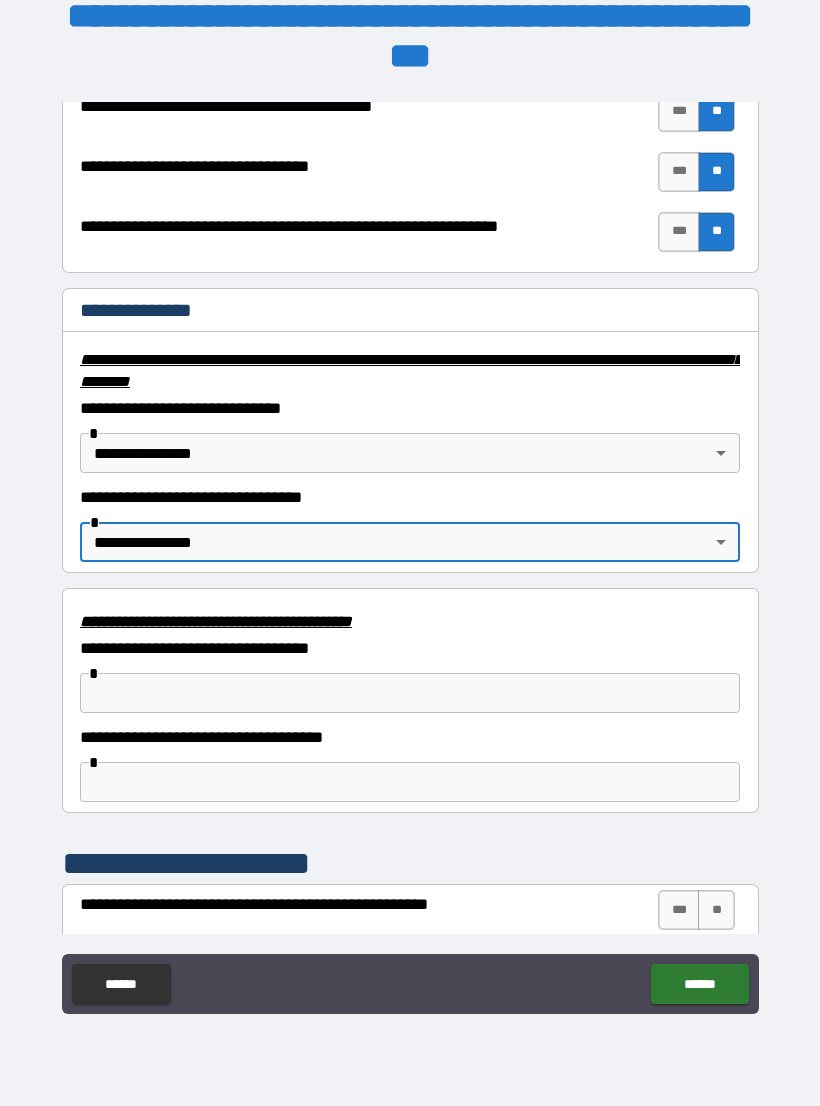 scroll, scrollTop: 3199, scrollLeft: 0, axis: vertical 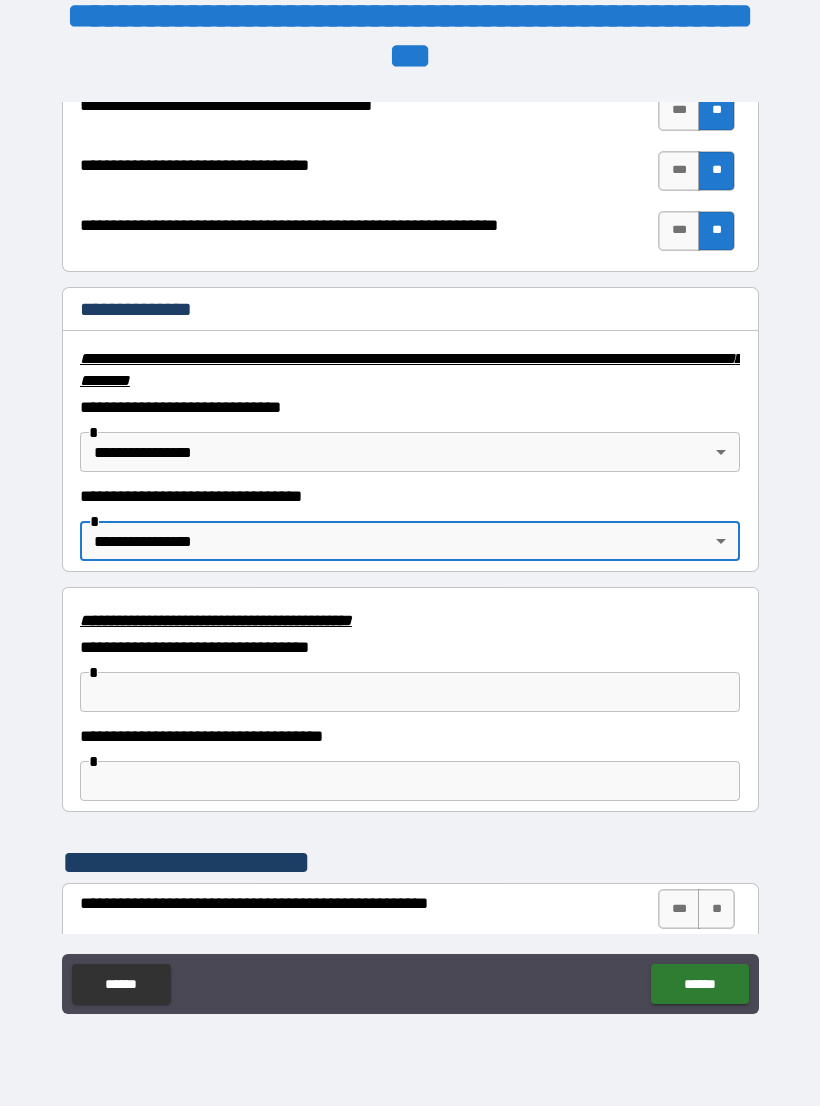 click at bounding box center [410, 692] 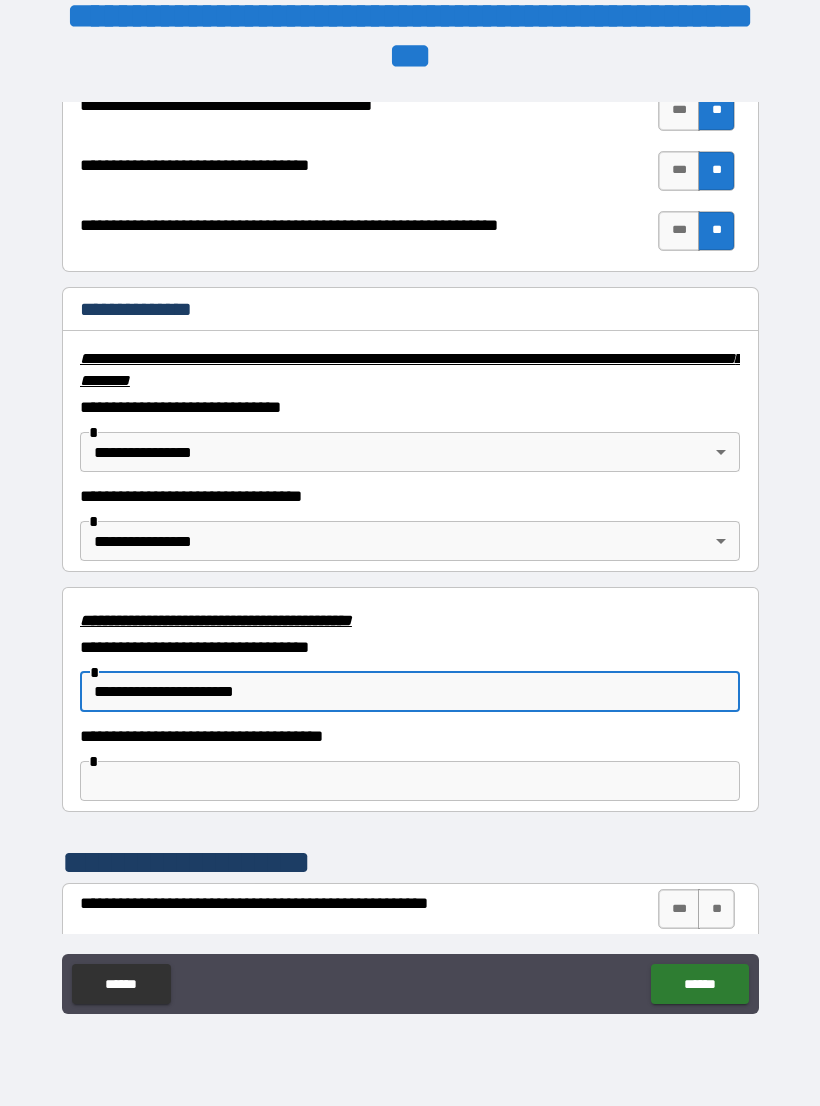 click on "**********" at bounding box center [410, 692] 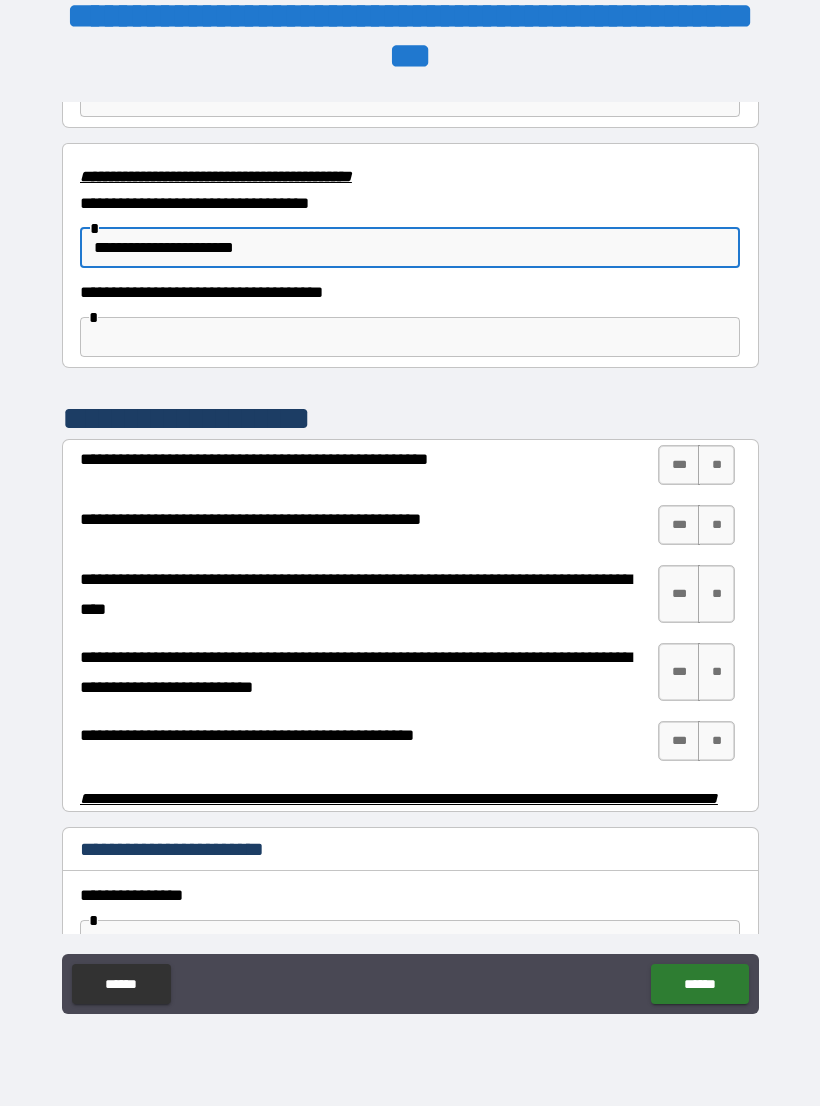 scroll, scrollTop: 3644, scrollLeft: 0, axis: vertical 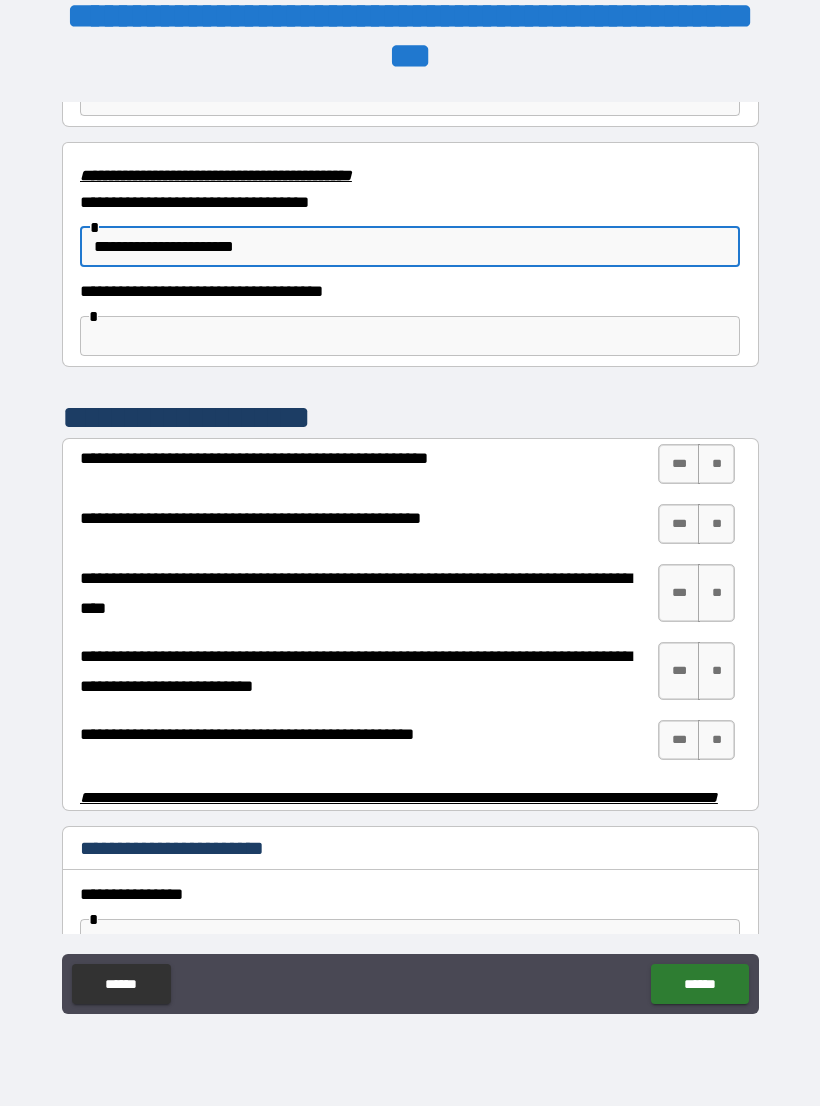 type on "**********" 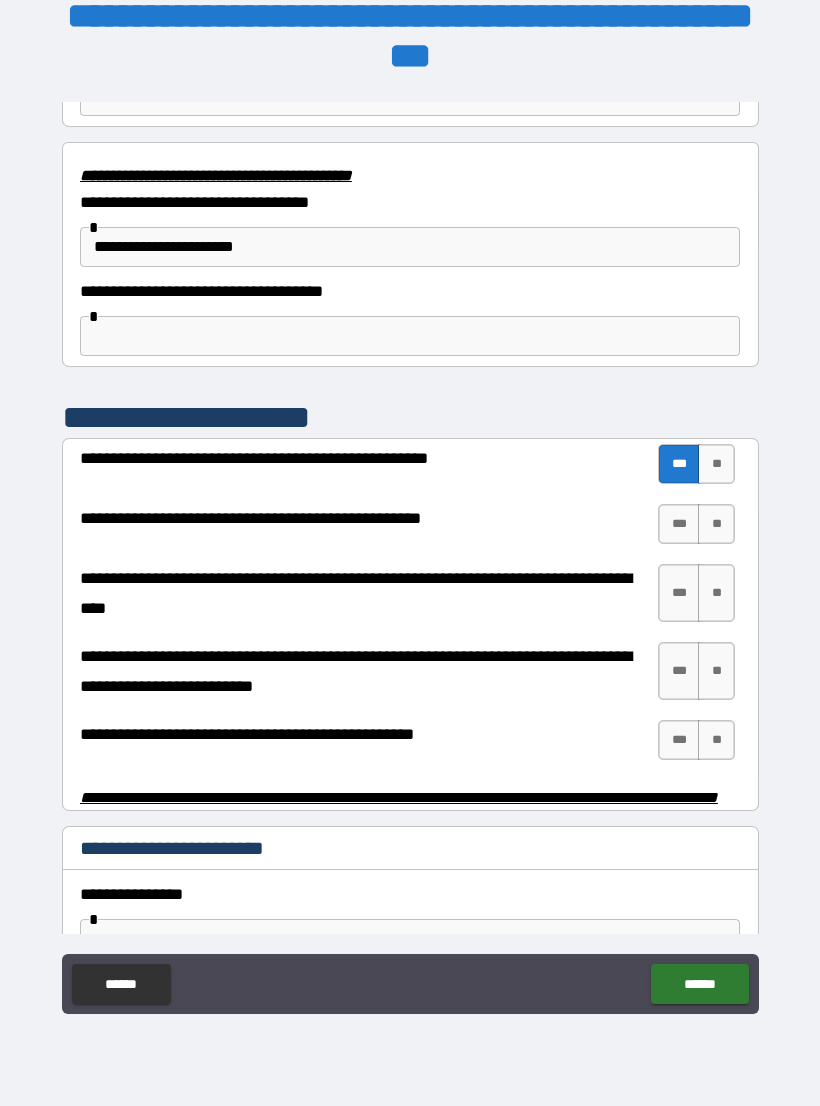 click on "***" at bounding box center (679, 524) 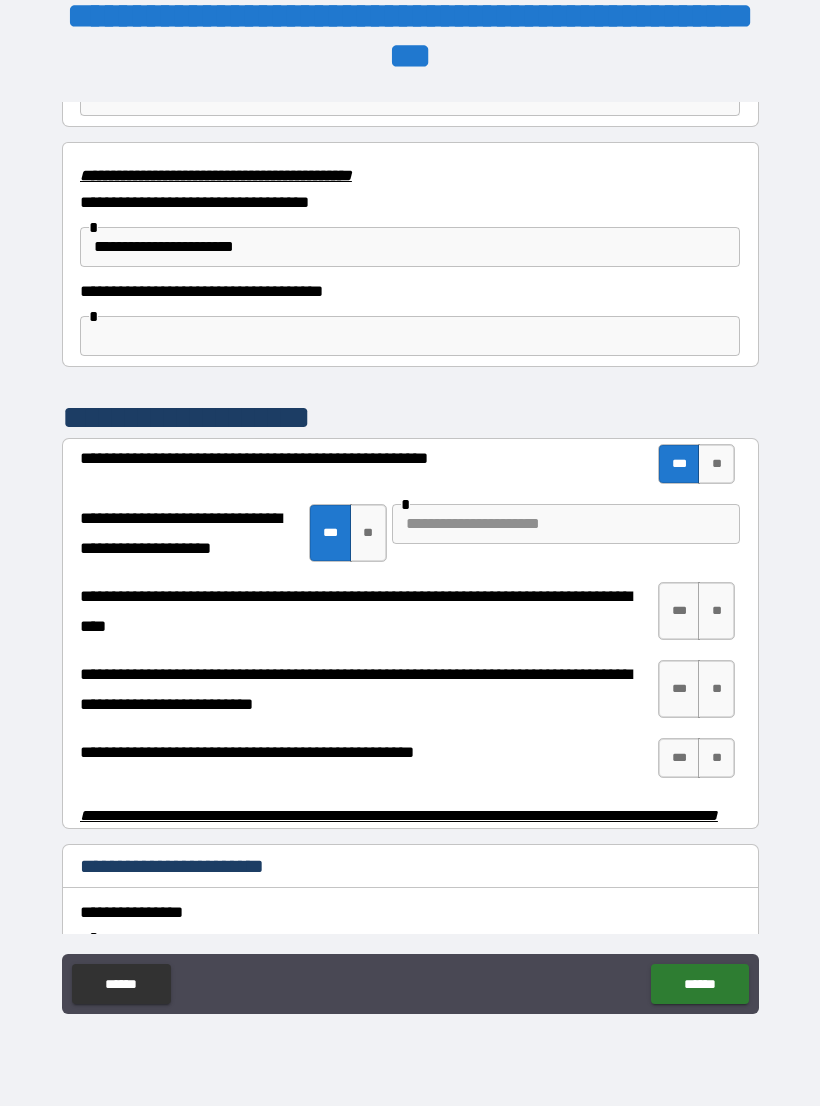click on "***" at bounding box center (679, 611) 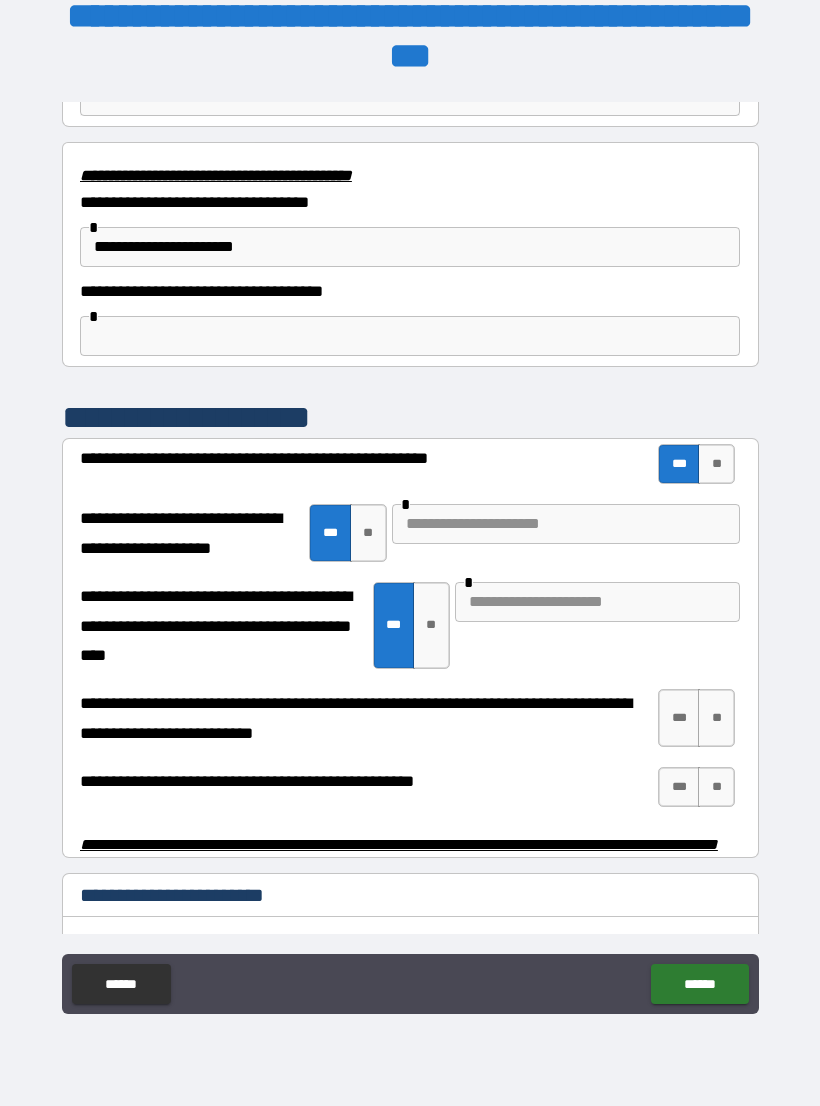 click at bounding box center [597, 602] 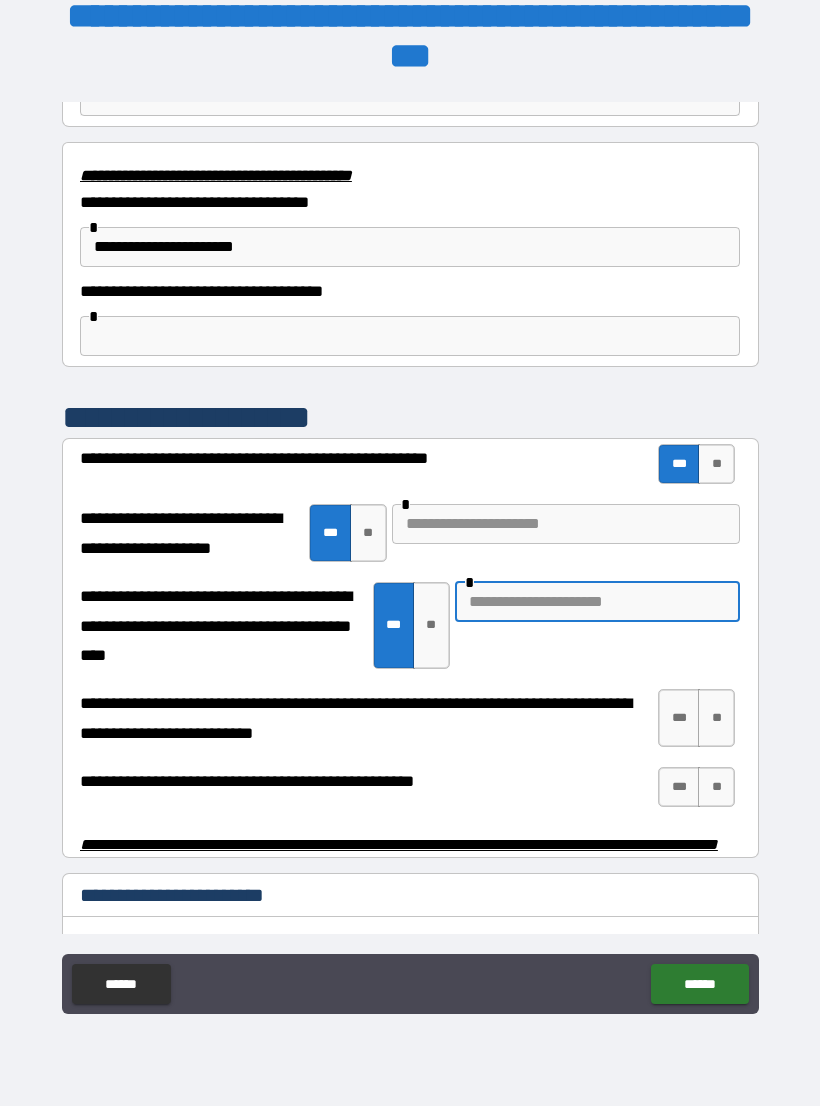 click on "**" at bounding box center (431, 625) 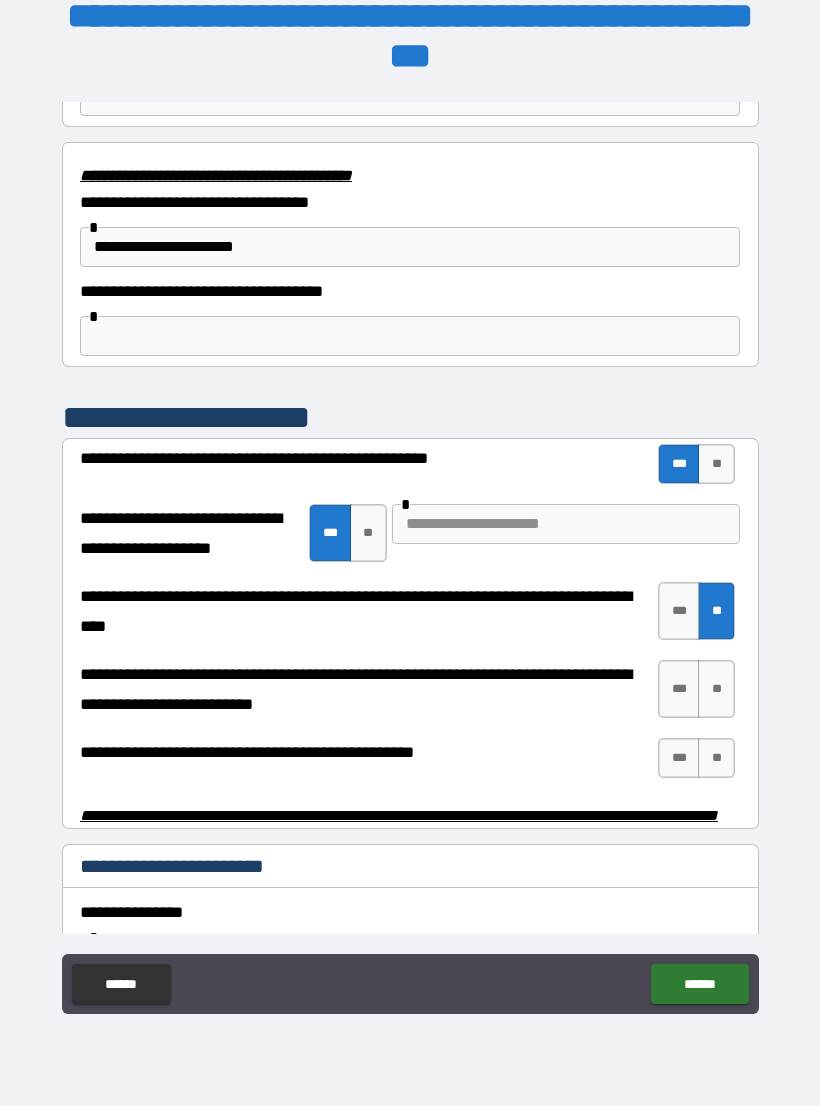 click on "***" at bounding box center [679, 689] 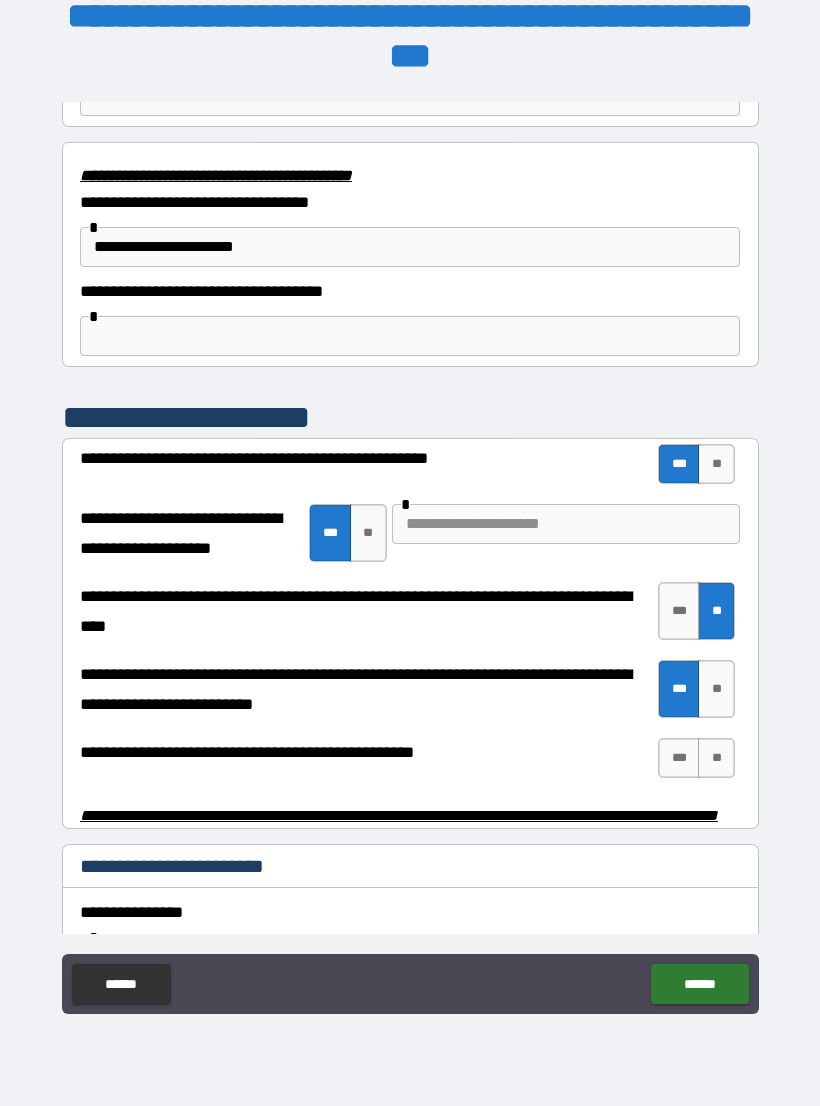 click on "**" at bounding box center (716, 758) 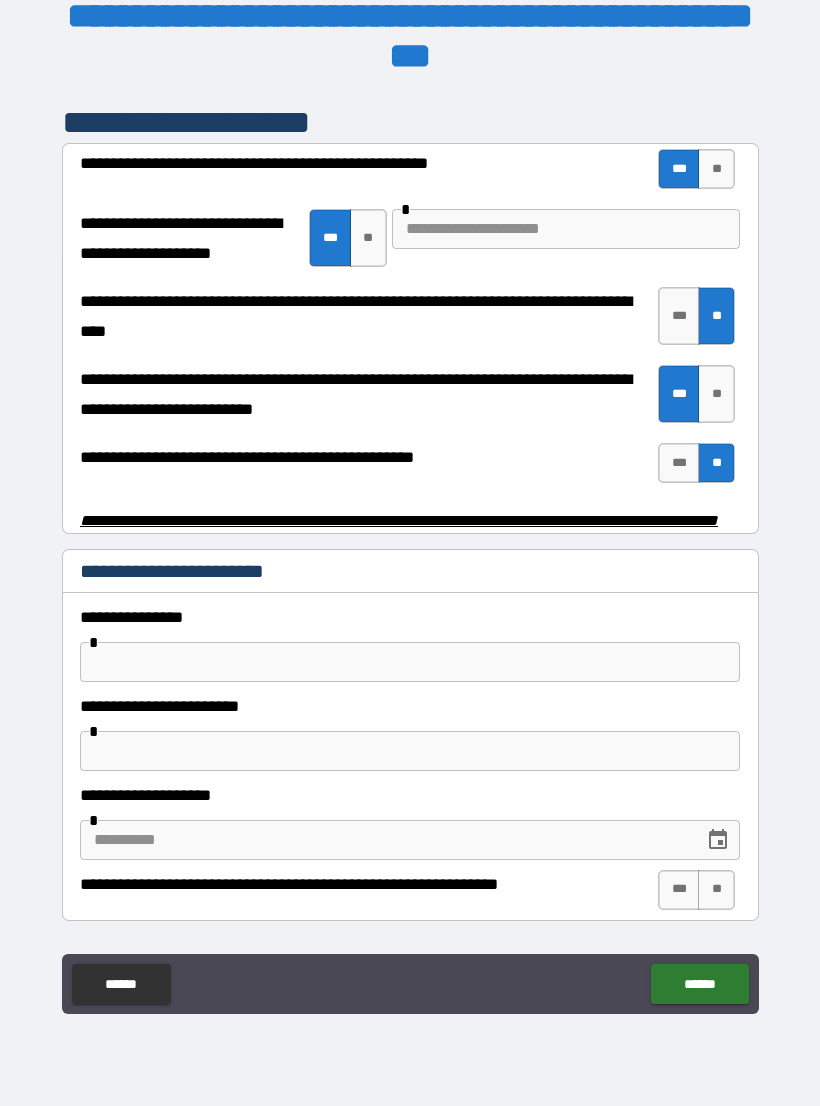 scroll, scrollTop: 3941, scrollLeft: 0, axis: vertical 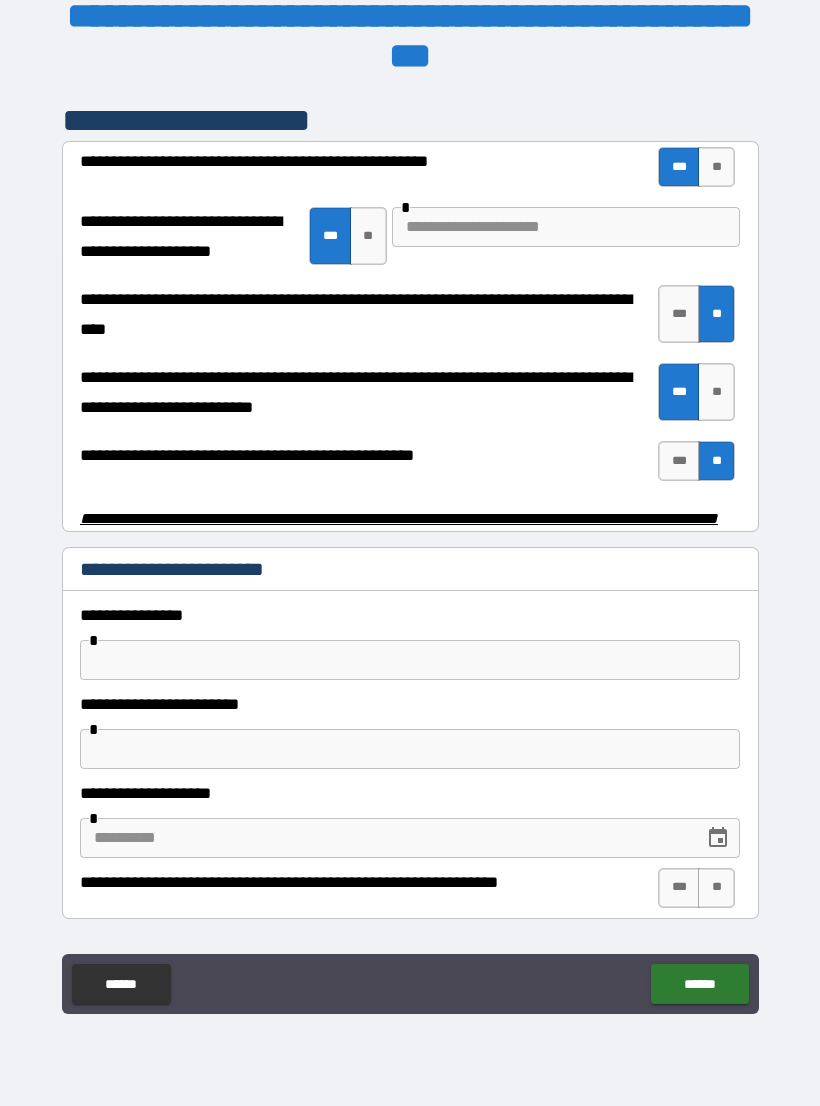 click at bounding box center [410, 660] 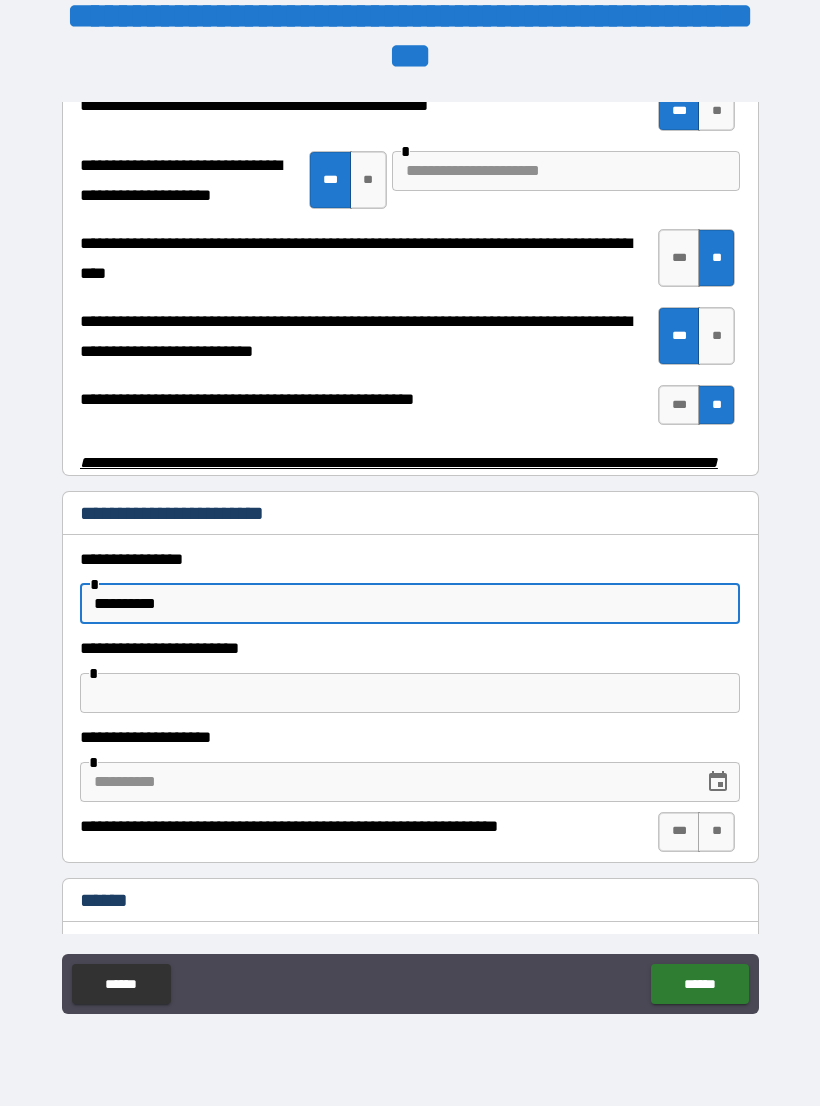 scroll, scrollTop: 3999, scrollLeft: 0, axis: vertical 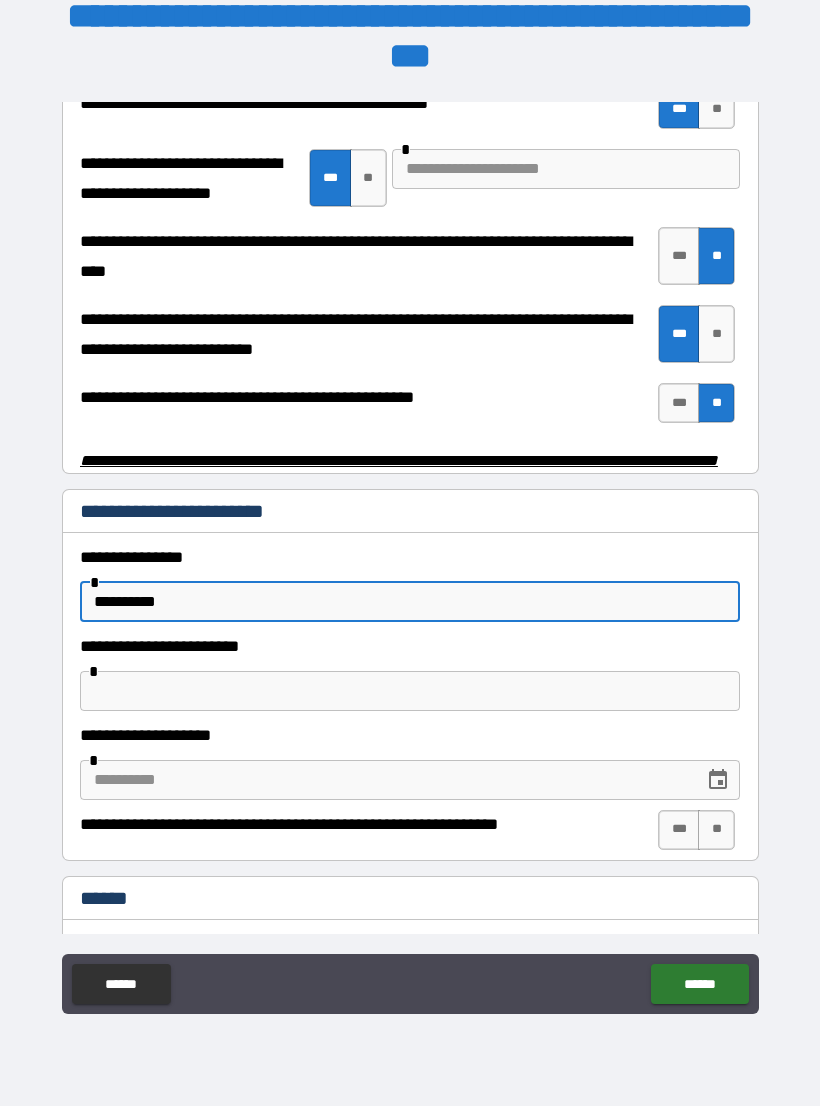 type on "**********" 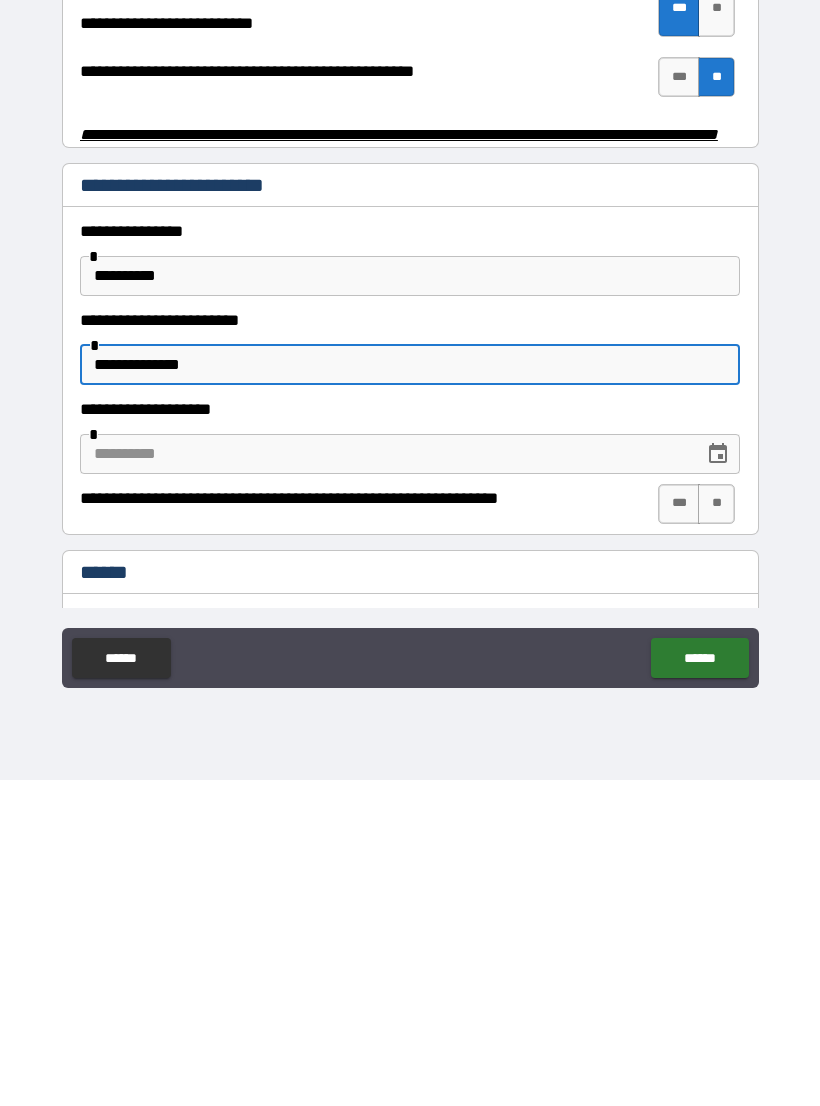 type on "**********" 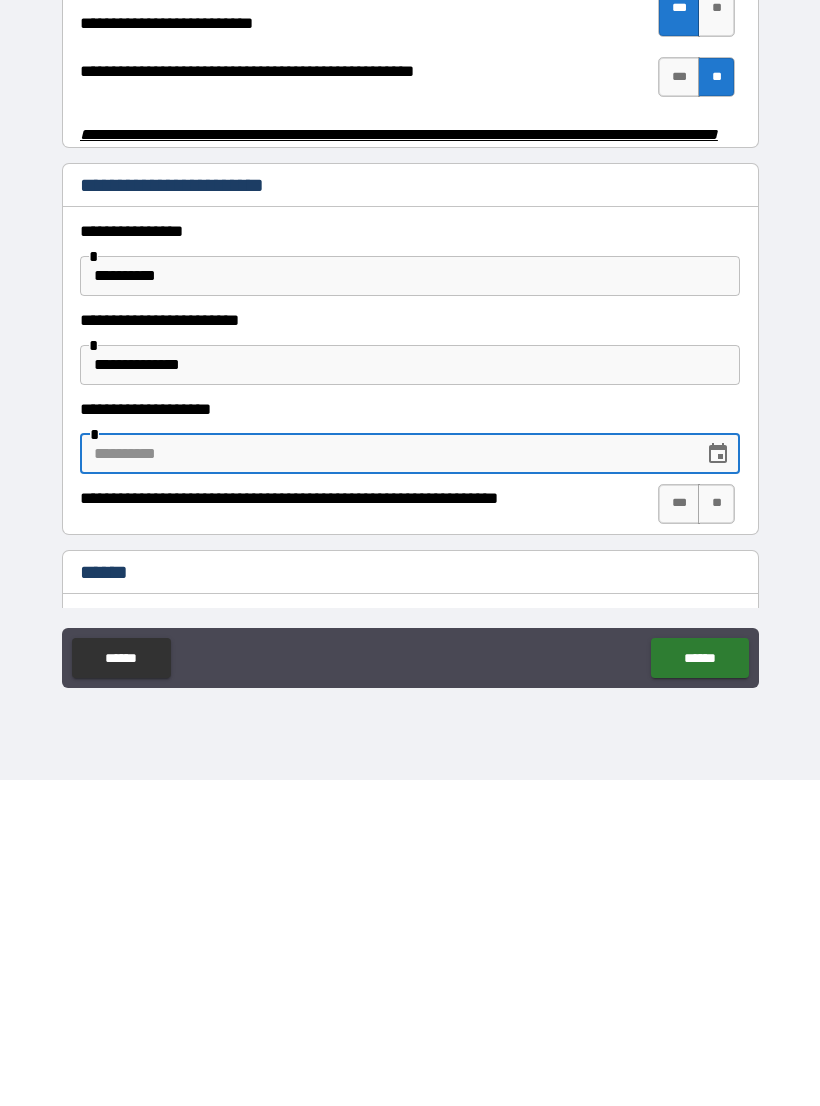 click at bounding box center (385, 780) 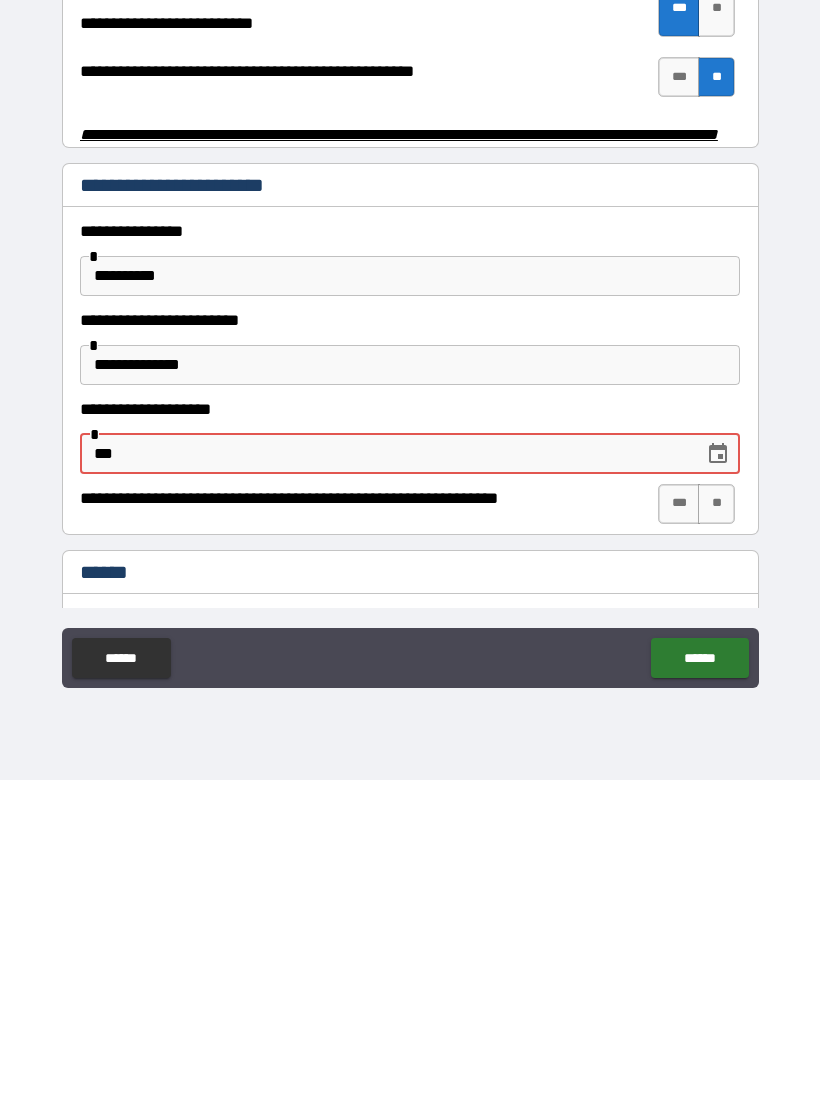click on "***" at bounding box center [385, 780] 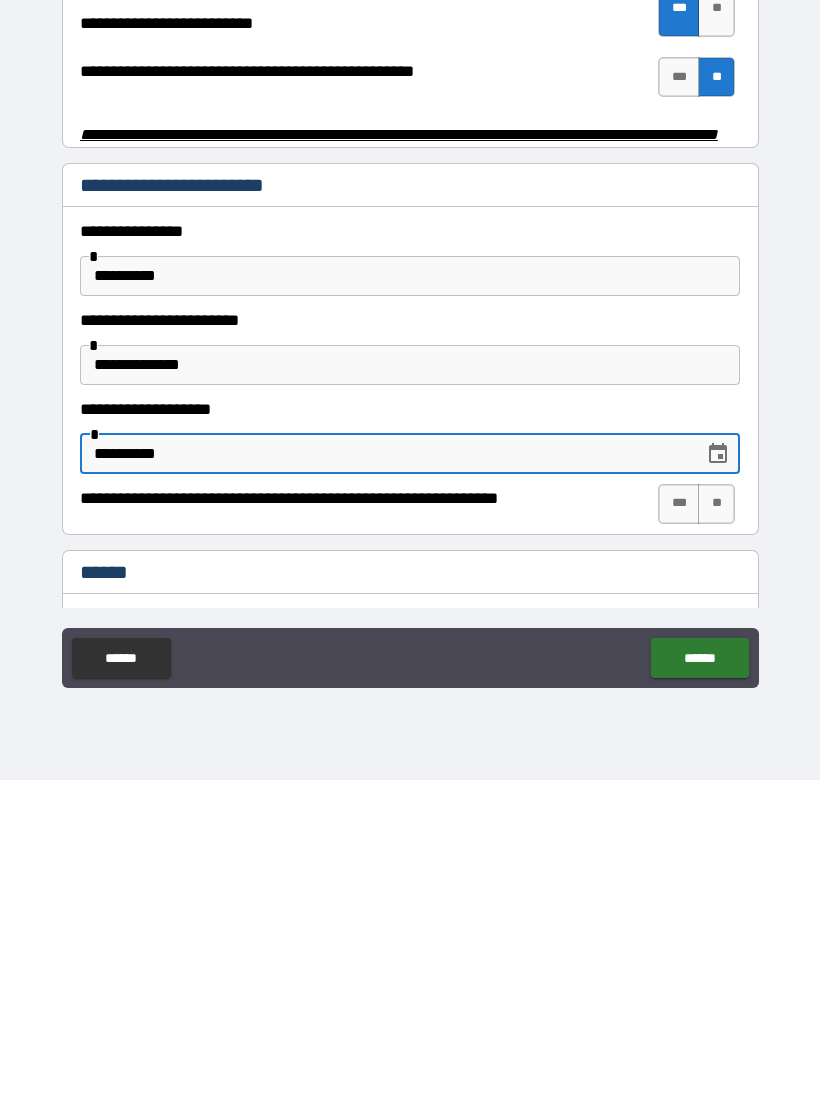 type on "**********" 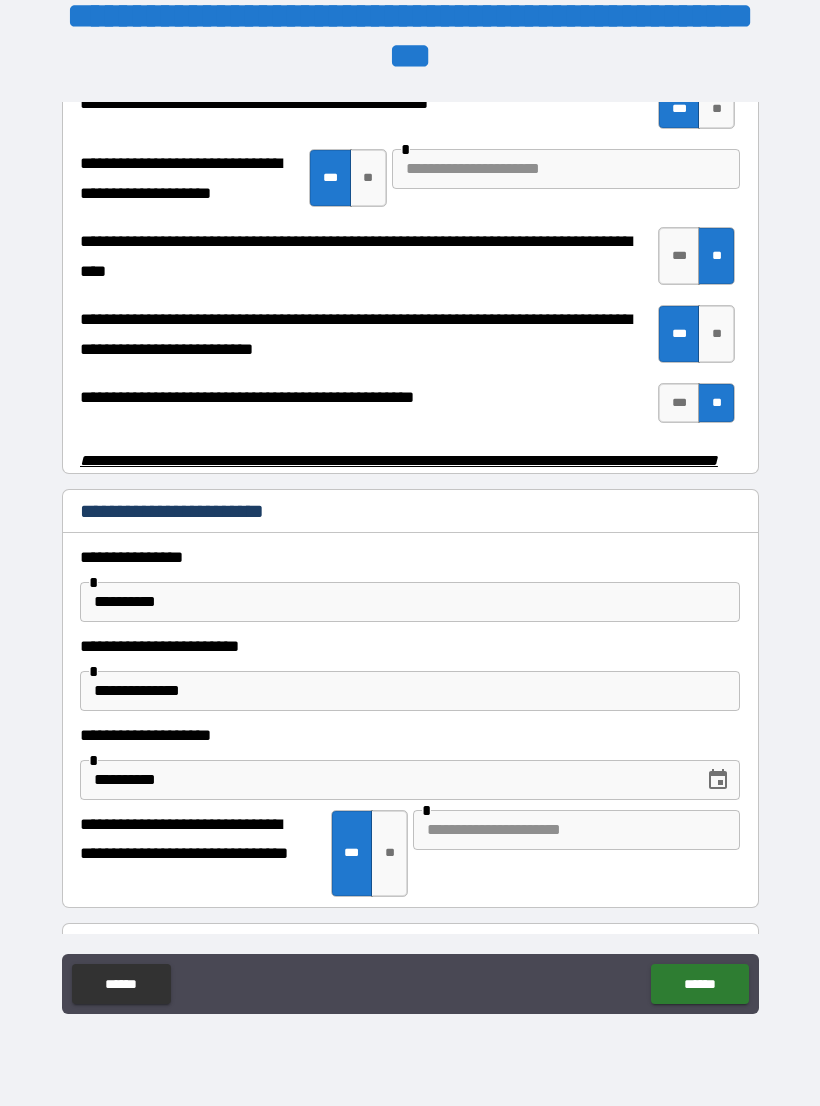 click at bounding box center [576, 830] 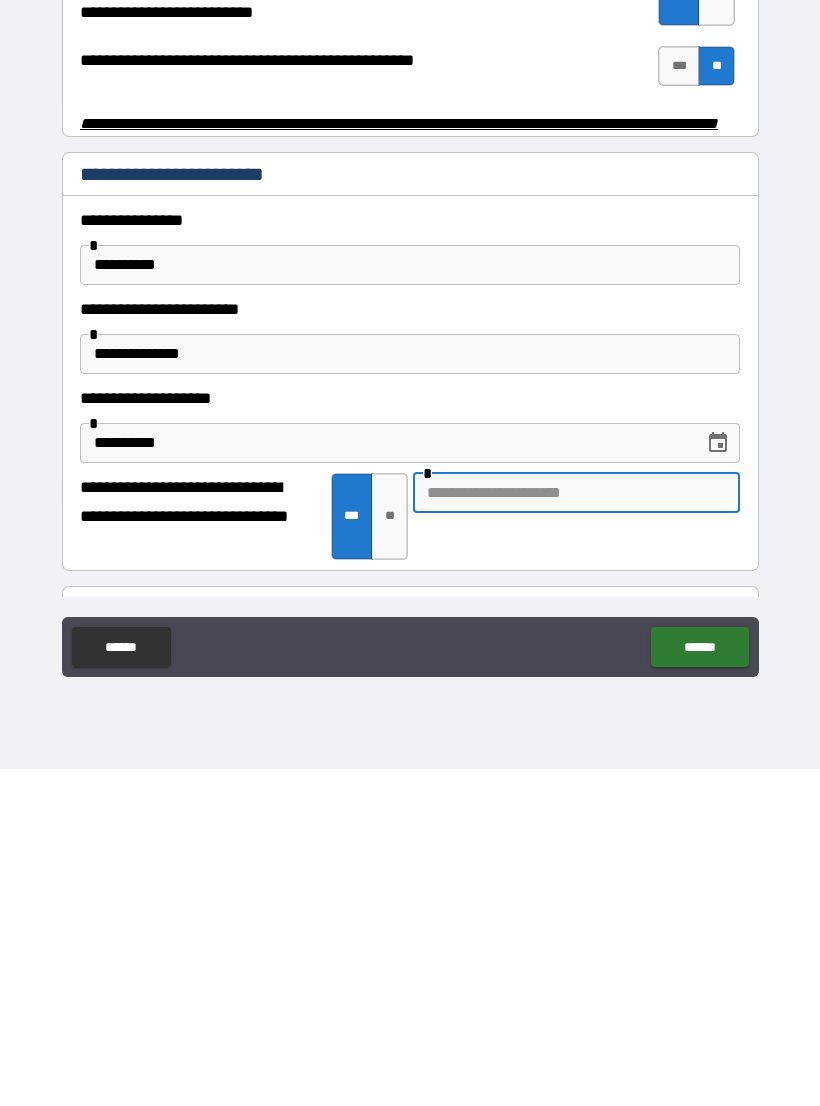 click on "**" at bounding box center (389, 853) 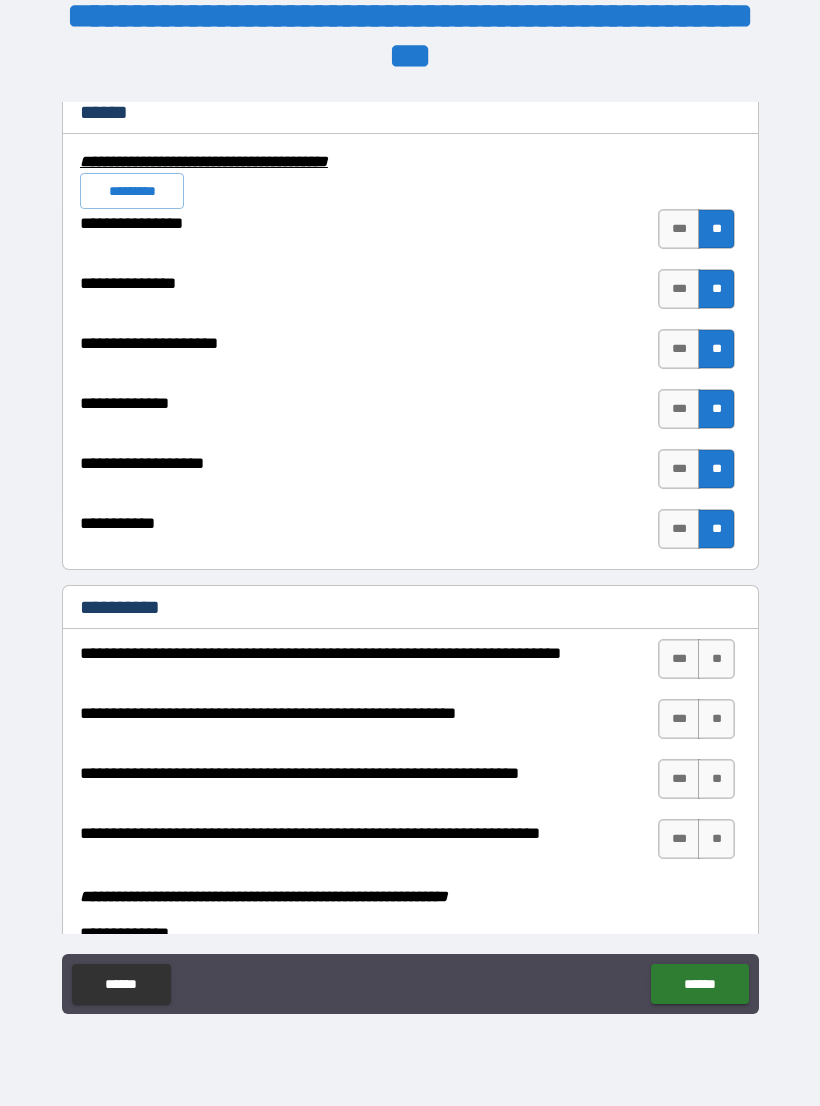 scroll, scrollTop: 4787, scrollLeft: 0, axis: vertical 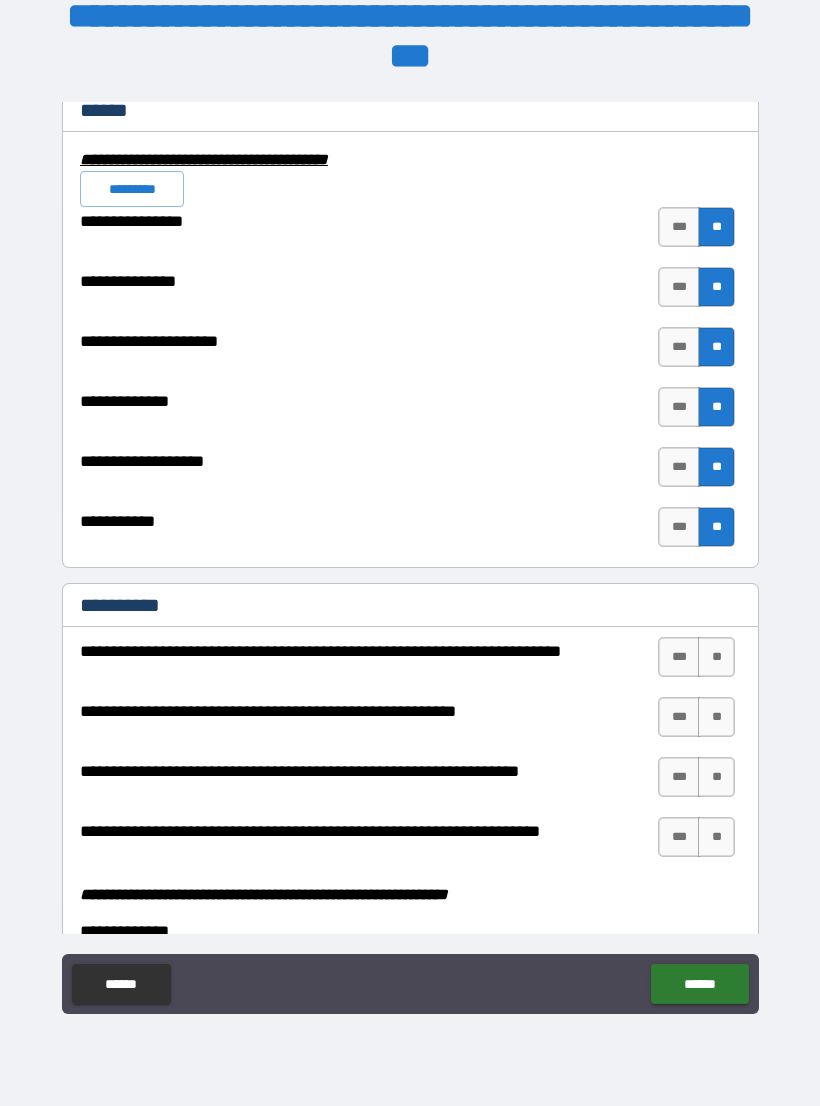 click on "***" at bounding box center [679, 657] 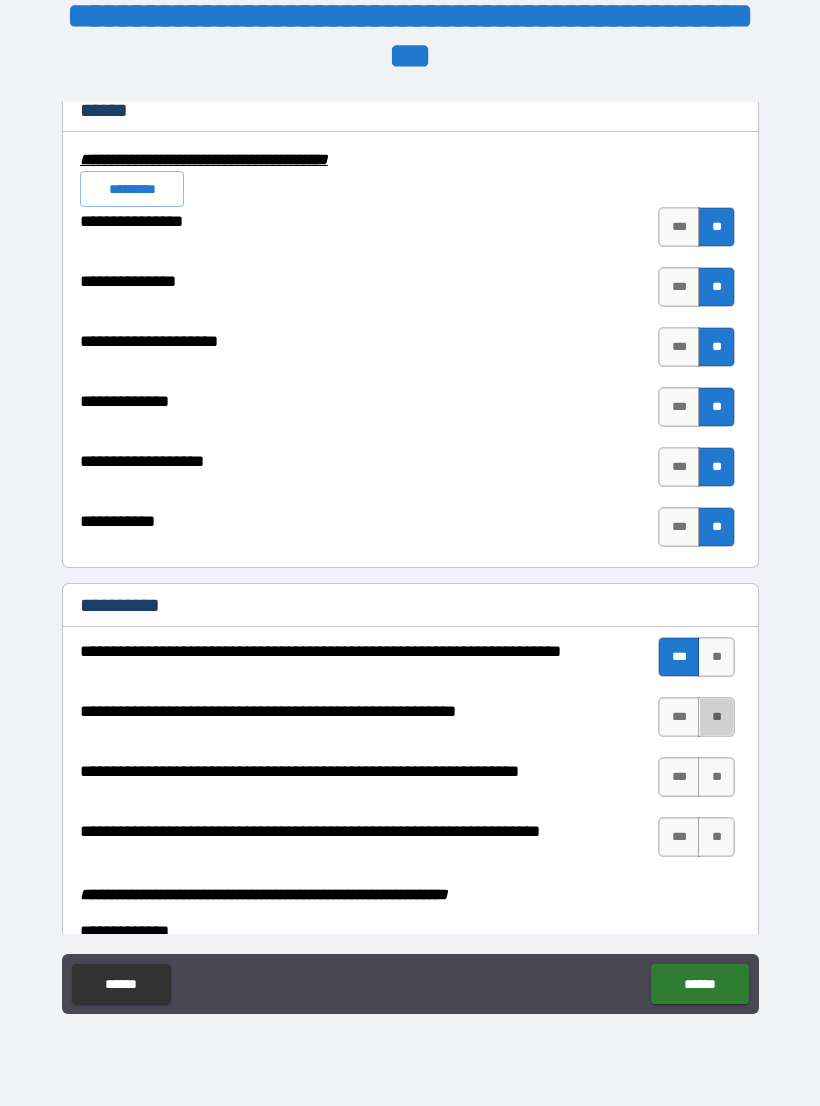 click on "**" at bounding box center [716, 717] 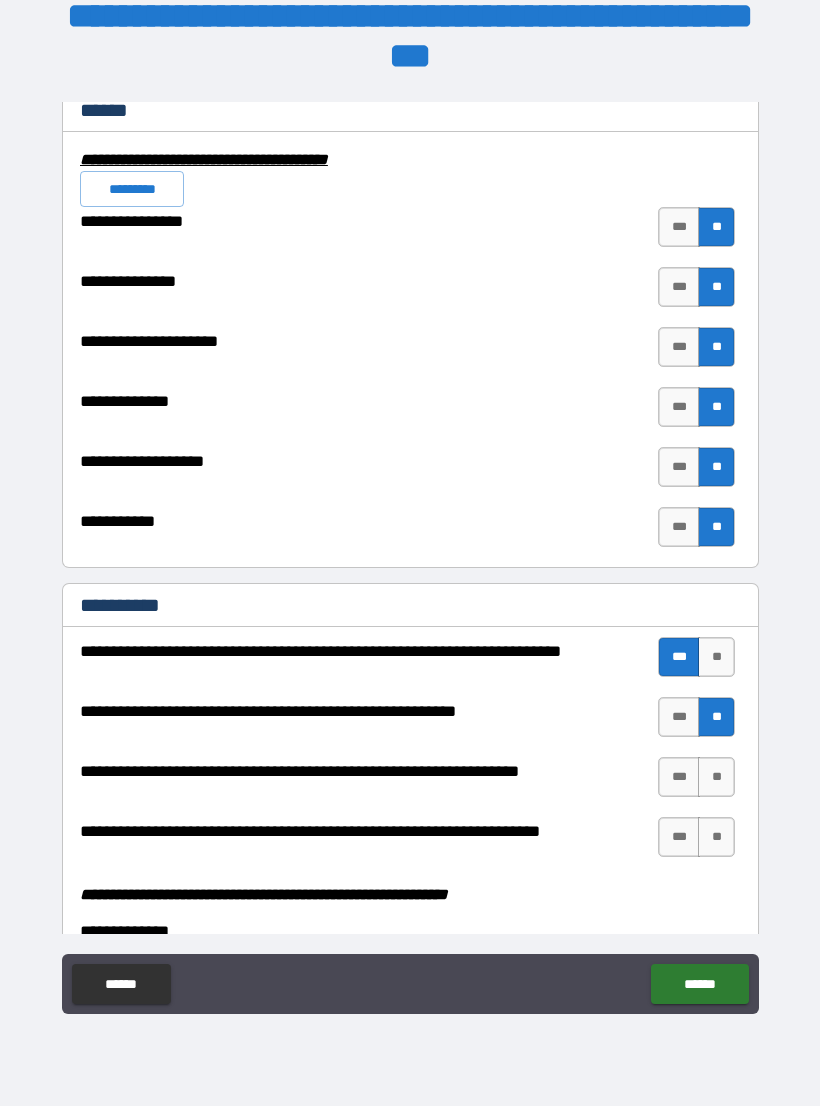 click on "**" at bounding box center [716, 777] 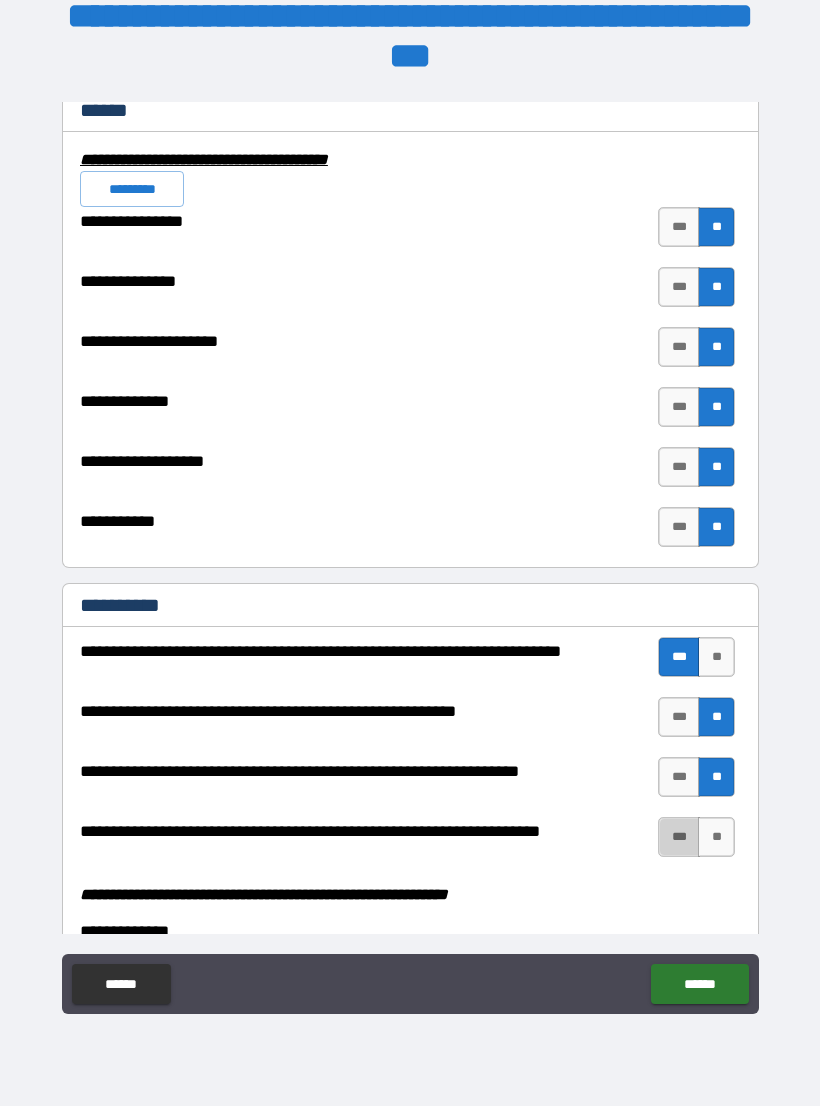 click on "***" at bounding box center (679, 837) 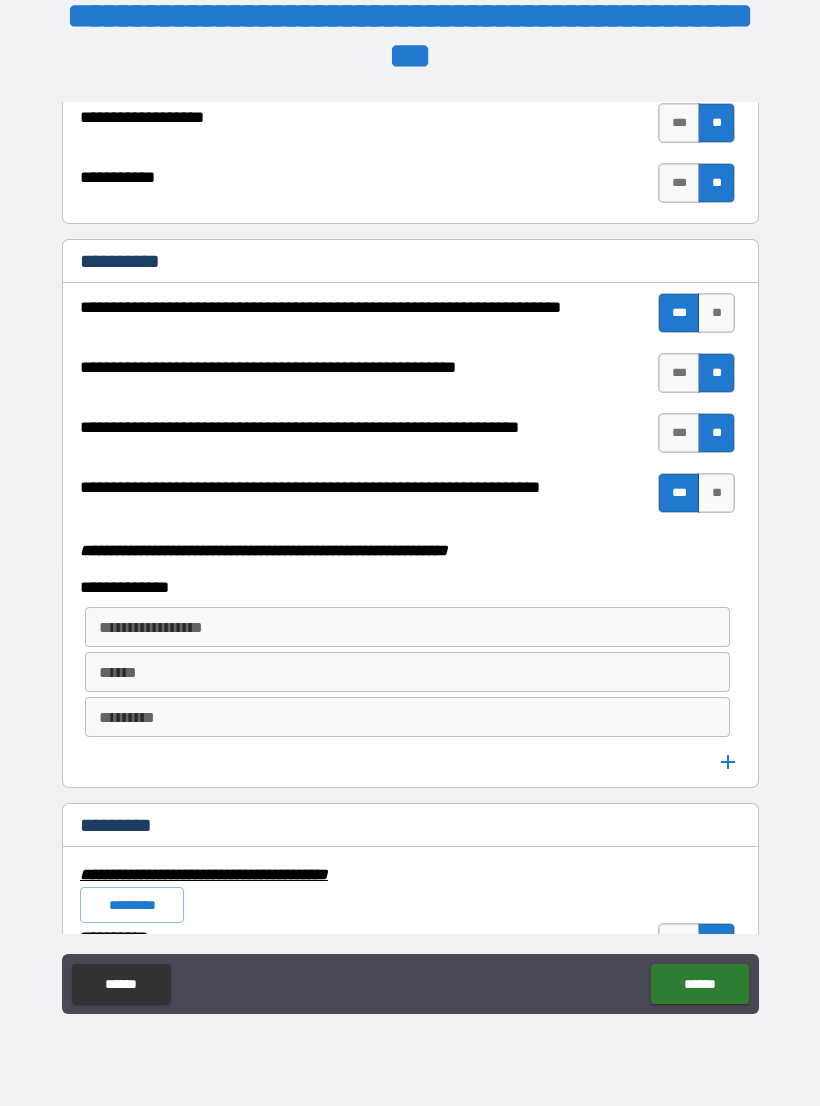 scroll, scrollTop: 5132, scrollLeft: 0, axis: vertical 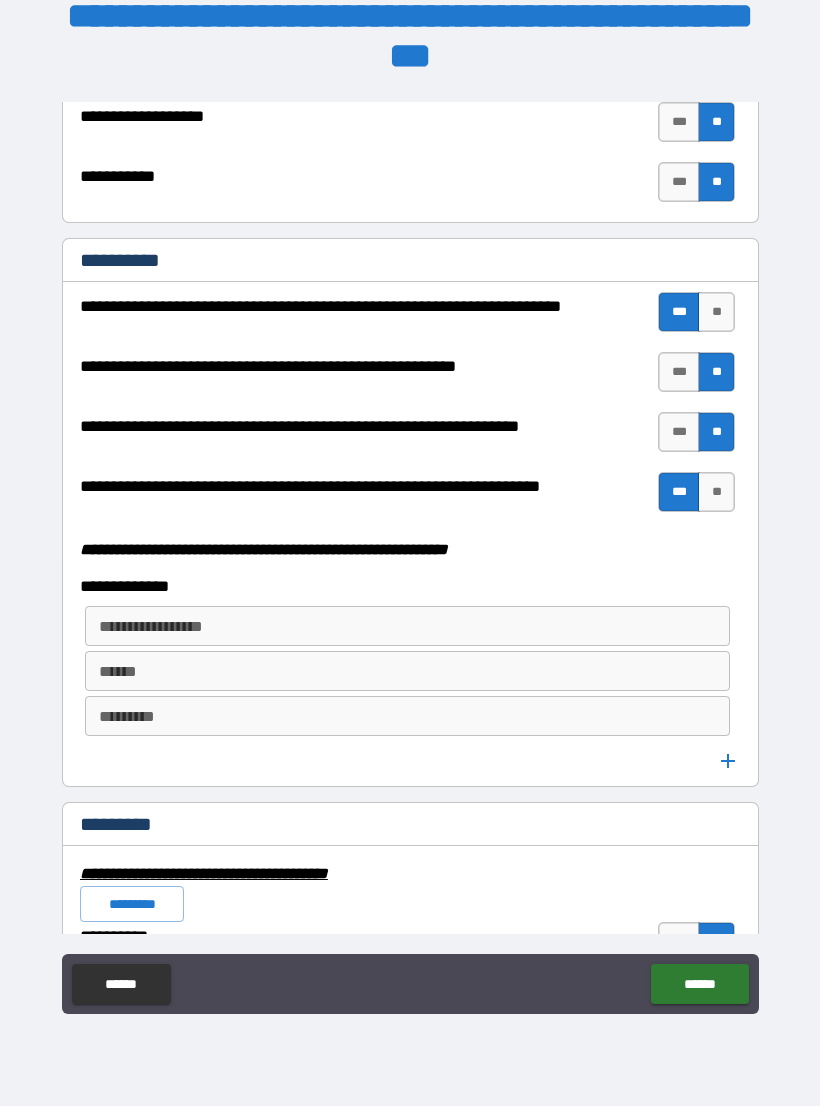 click on "**********" at bounding box center (407, 626) 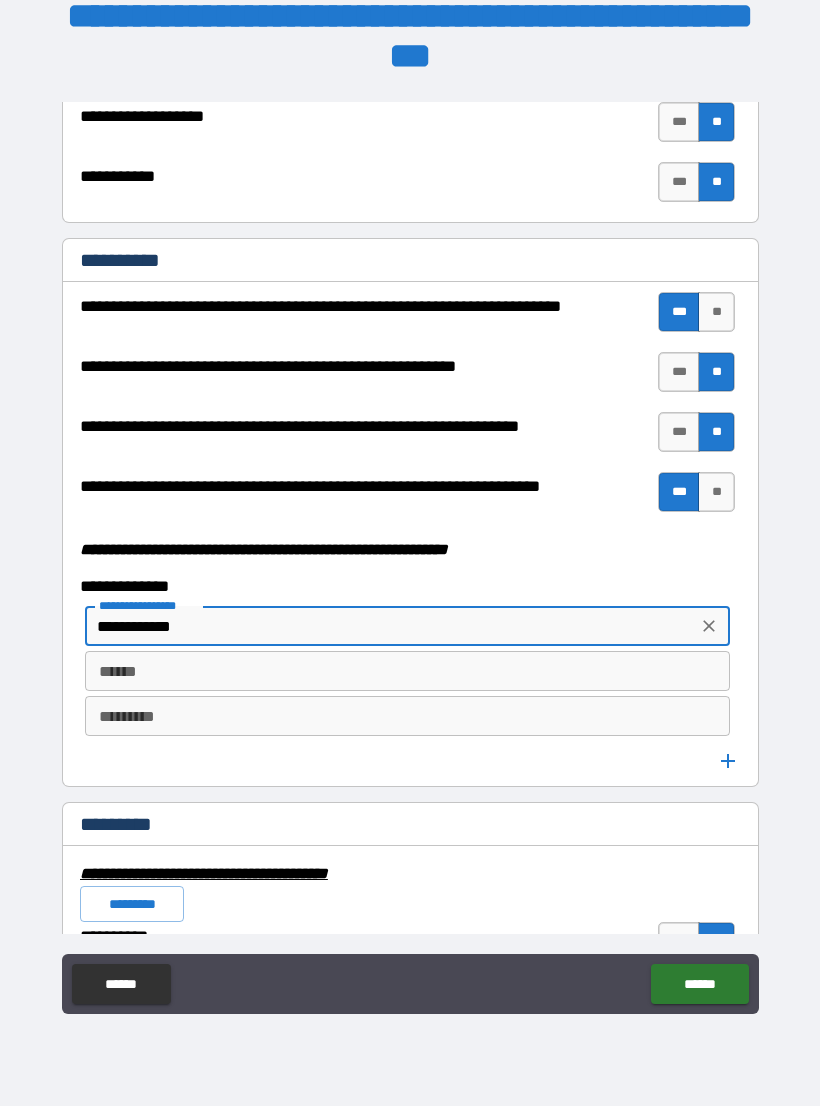 type on "**********" 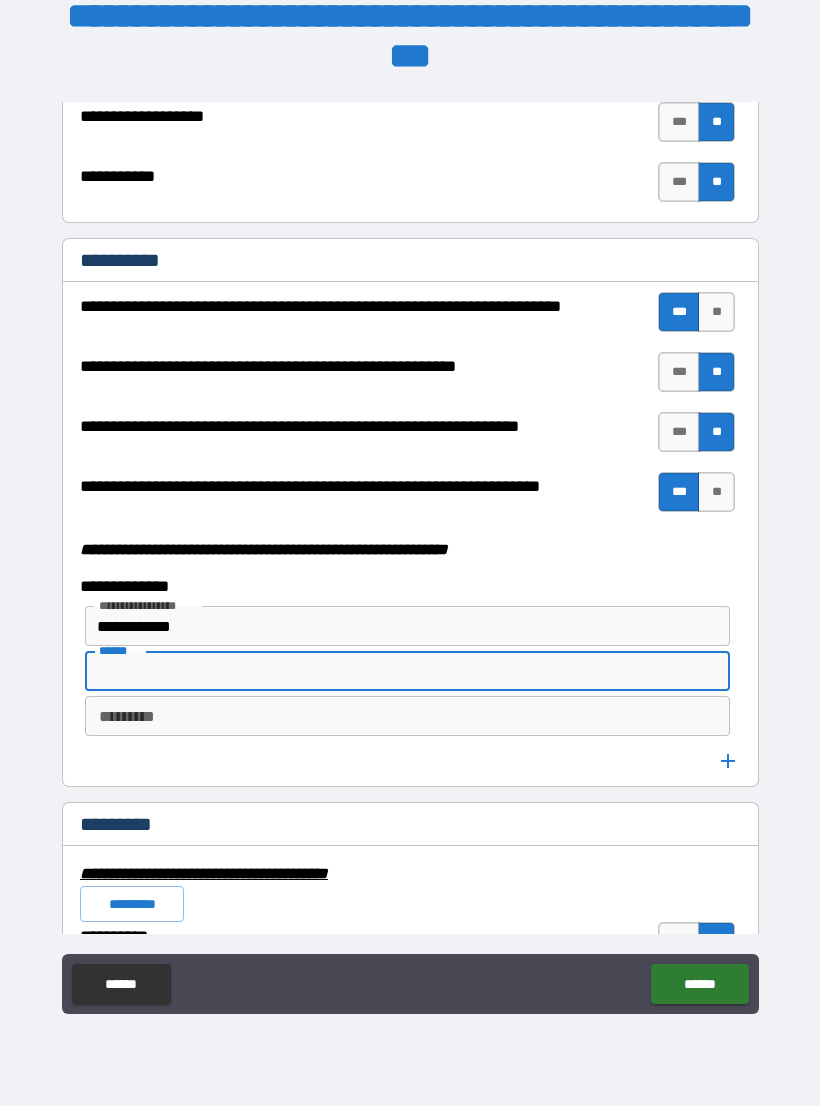 click on "******" at bounding box center [407, 671] 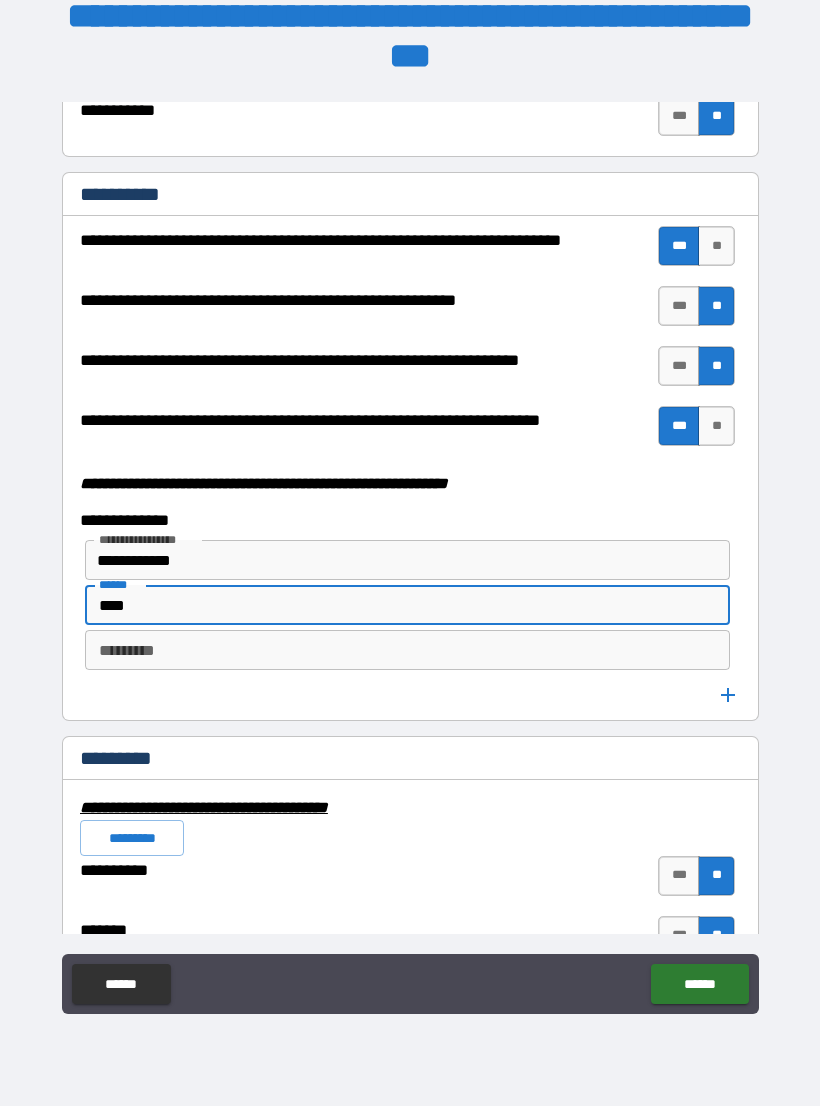 scroll, scrollTop: 5199, scrollLeft: 0, axis: vertical 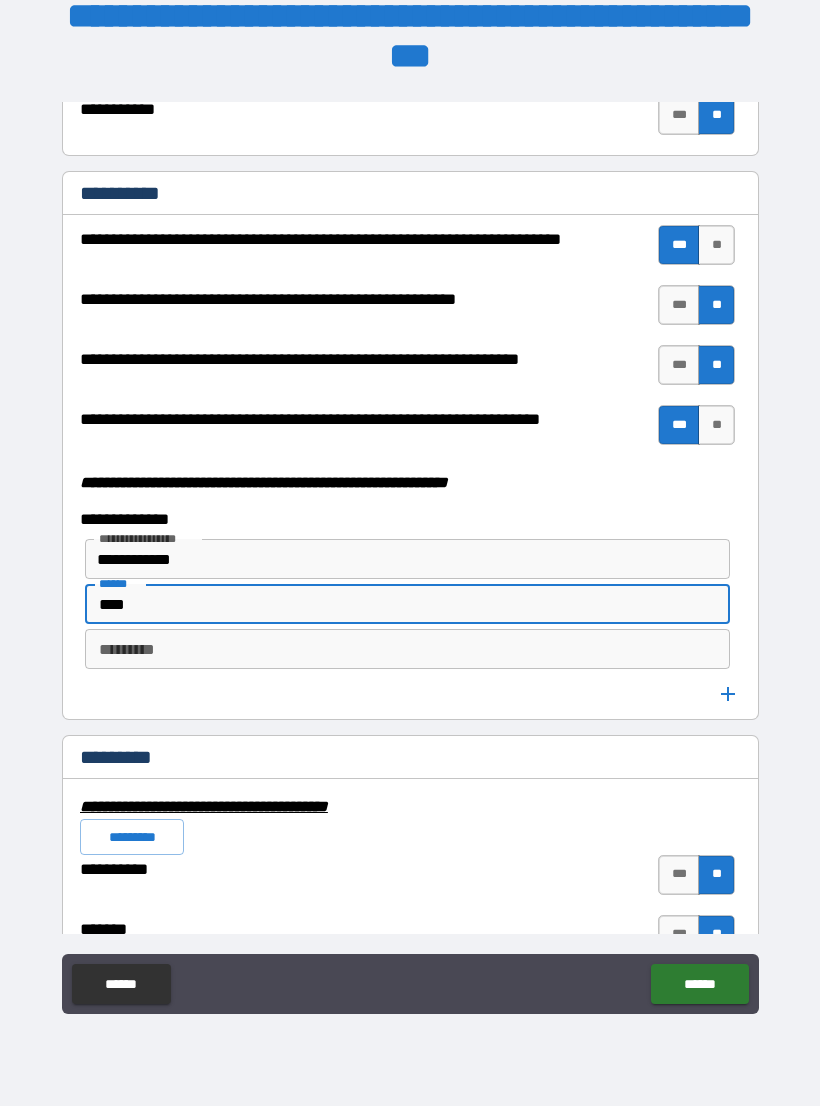 type on "****" 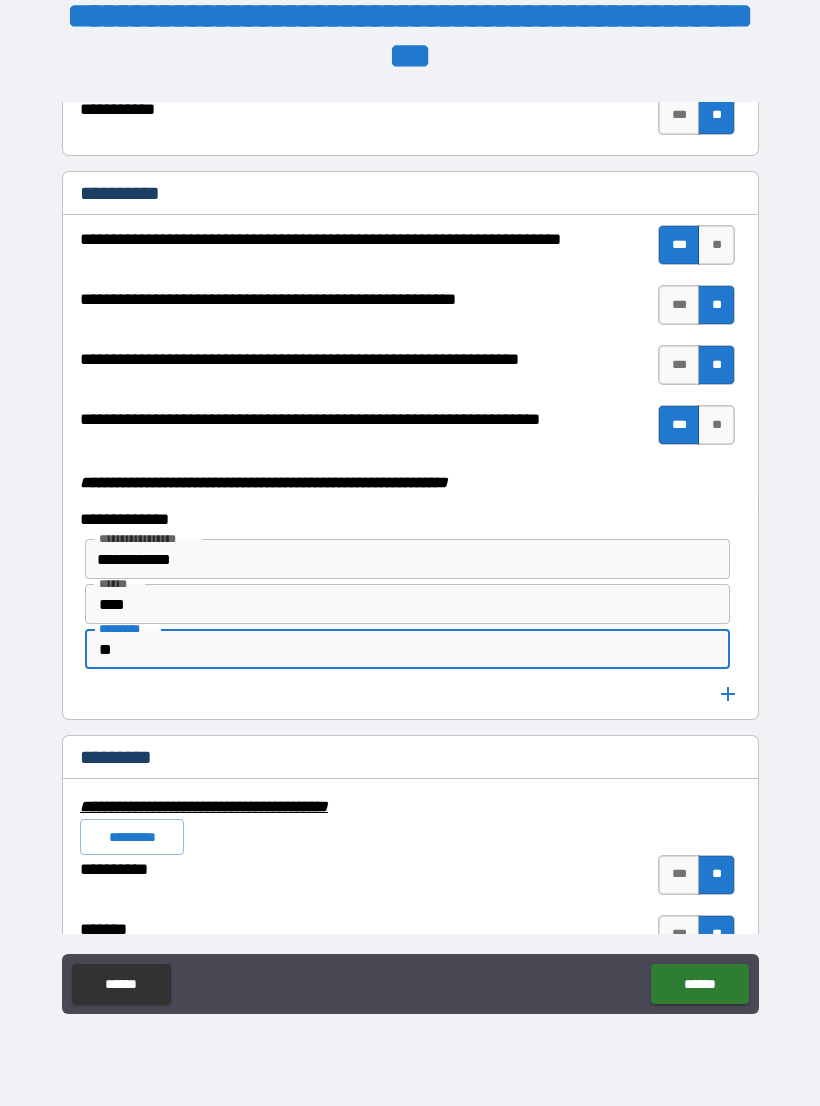 type on "*" 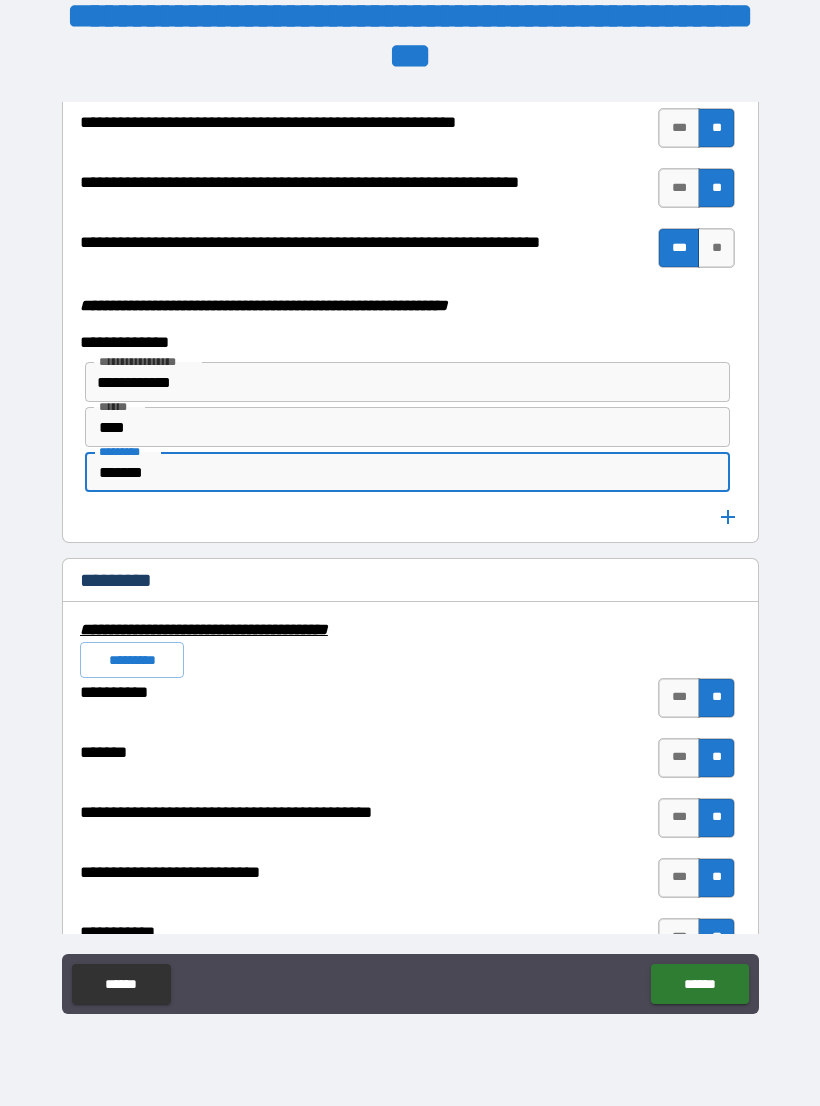 scroll, scrollTop: 5378, scrollLeft: 0, axis: vertical 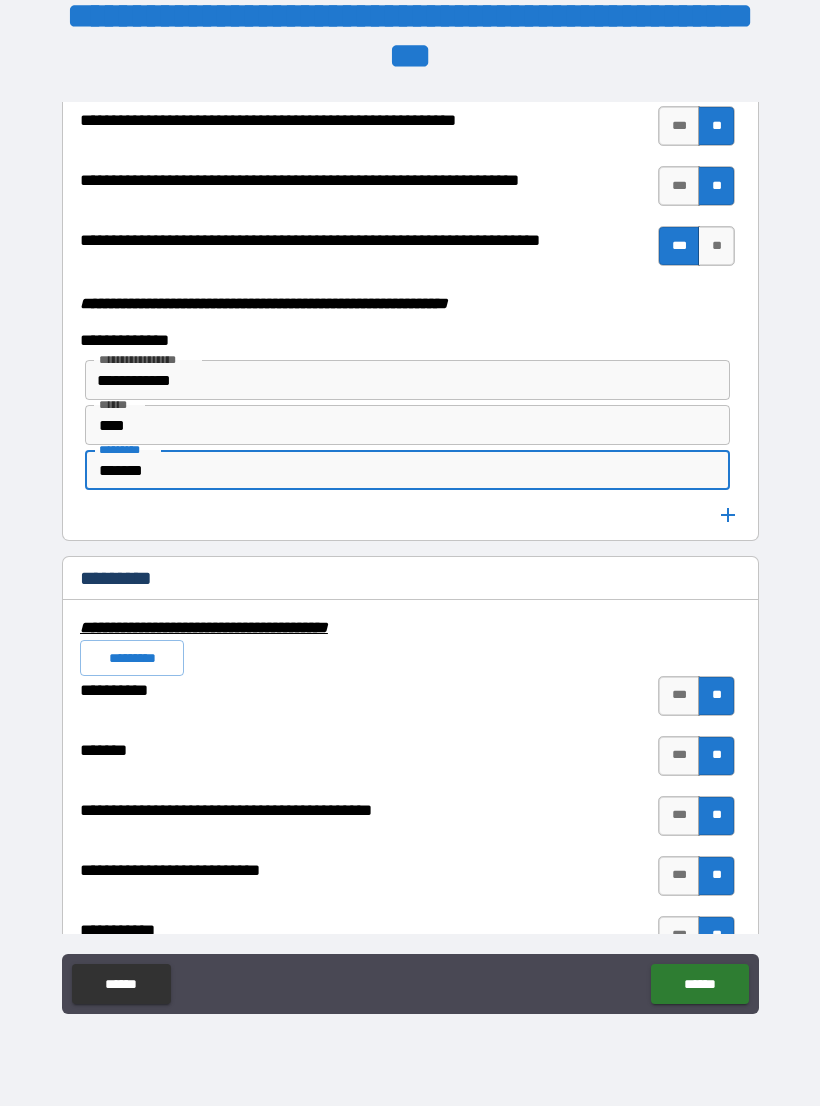 type on "*******" 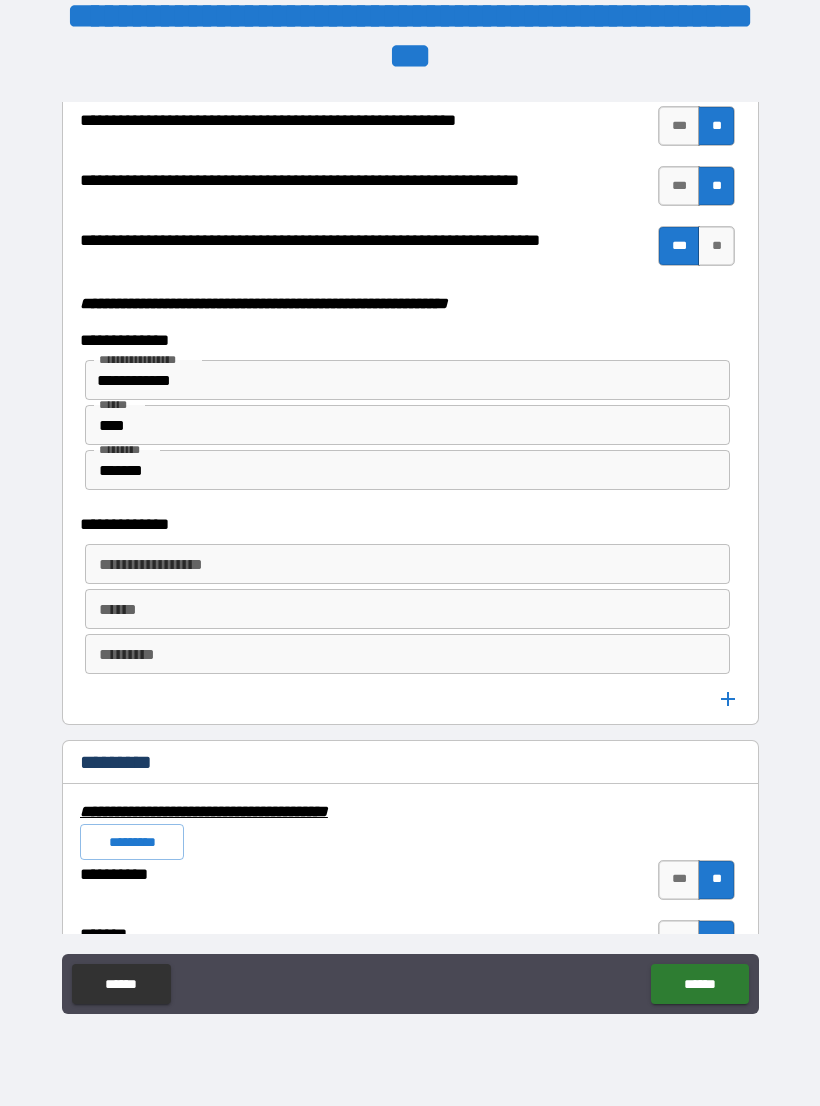 click on "**********" at bounding box center [406, 564] 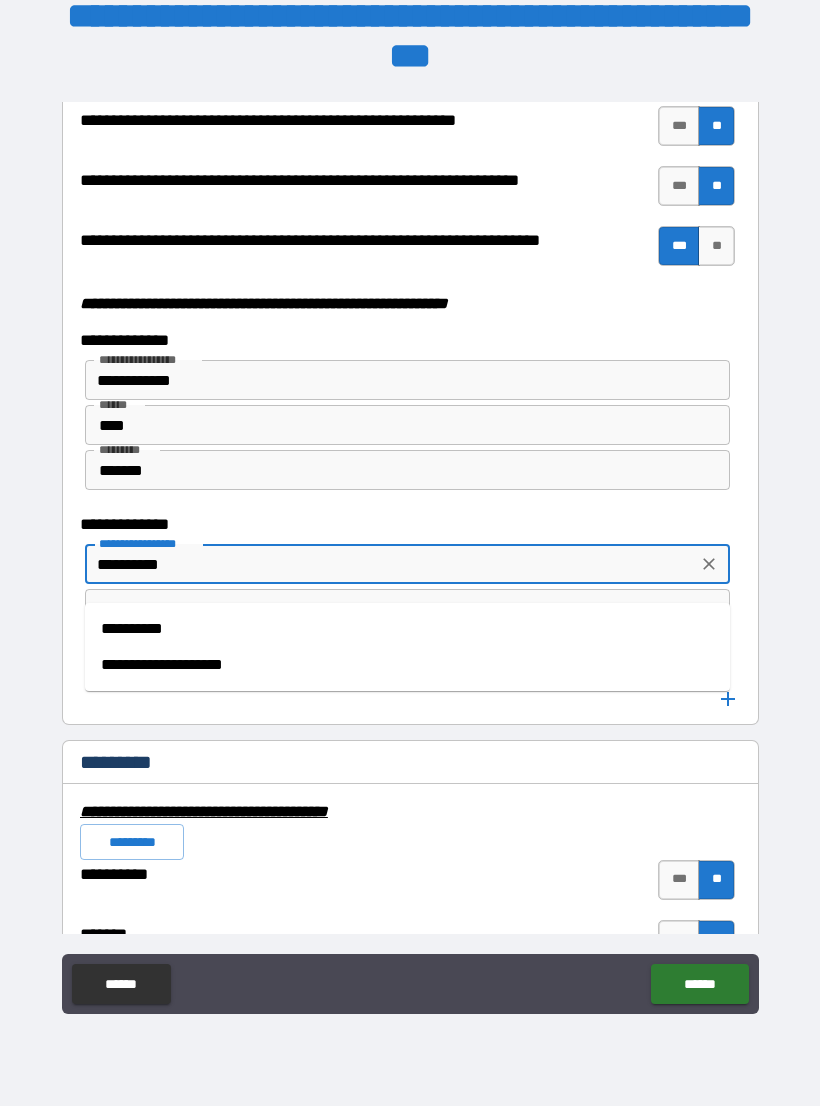 type on "**********" 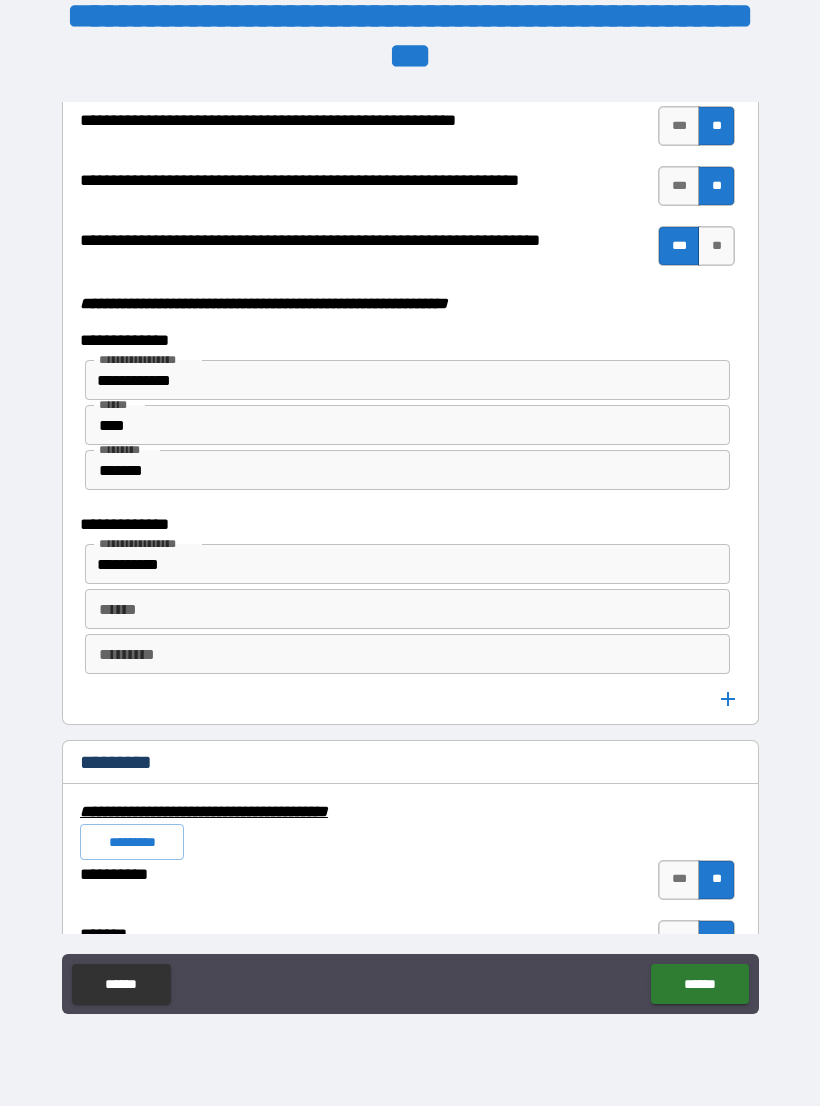click on "******" at bounding box center [407, 609] 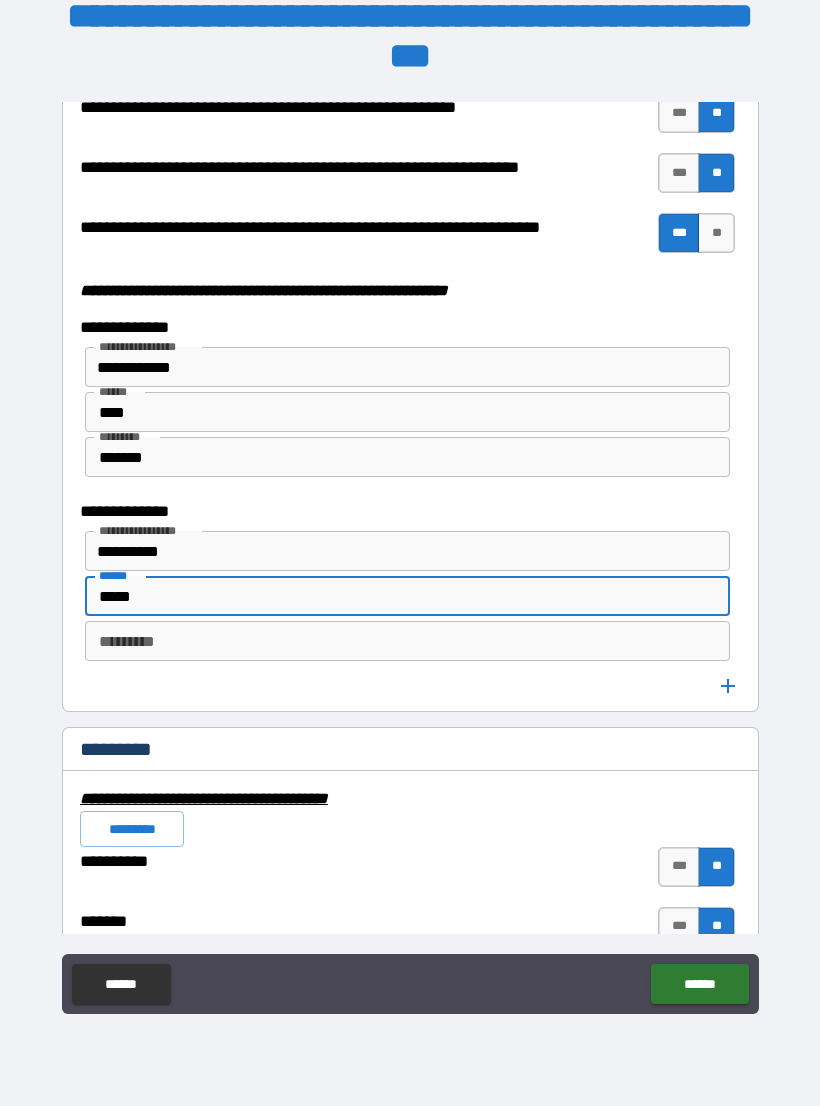 scroll, scrollTop: 5396, scrollLeft: 0, axis: vertical 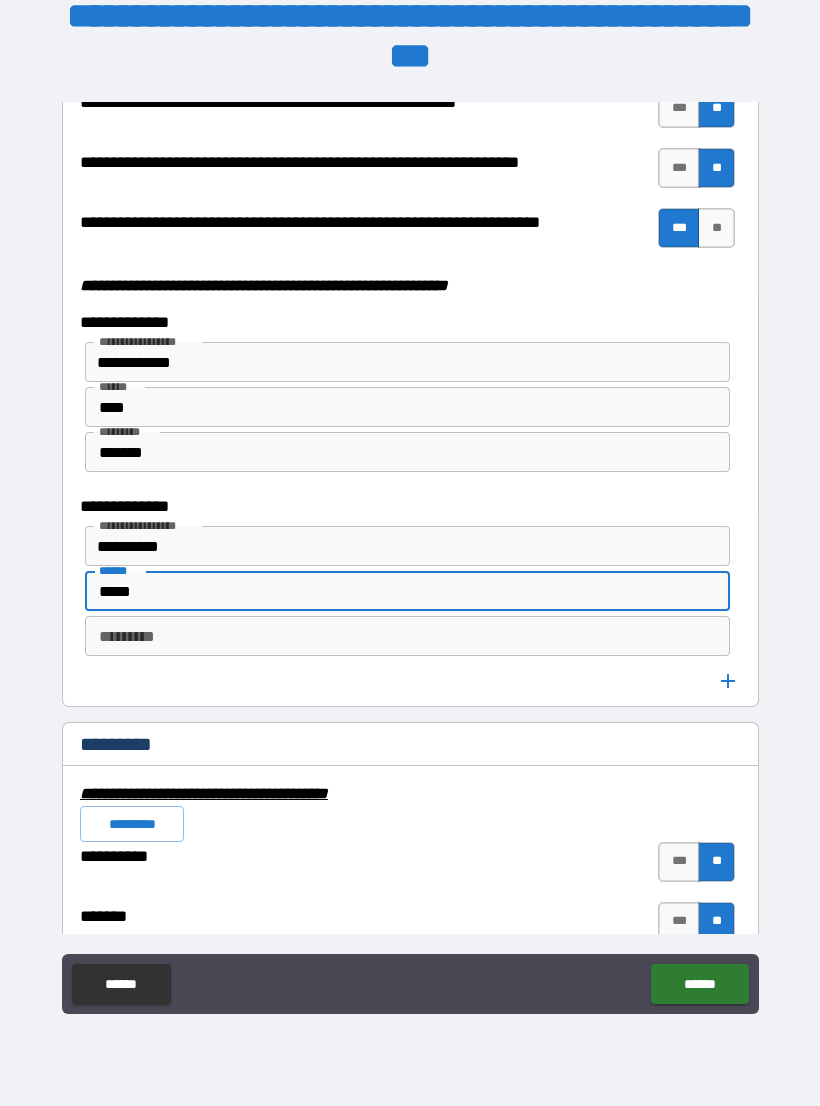 type on "*****" 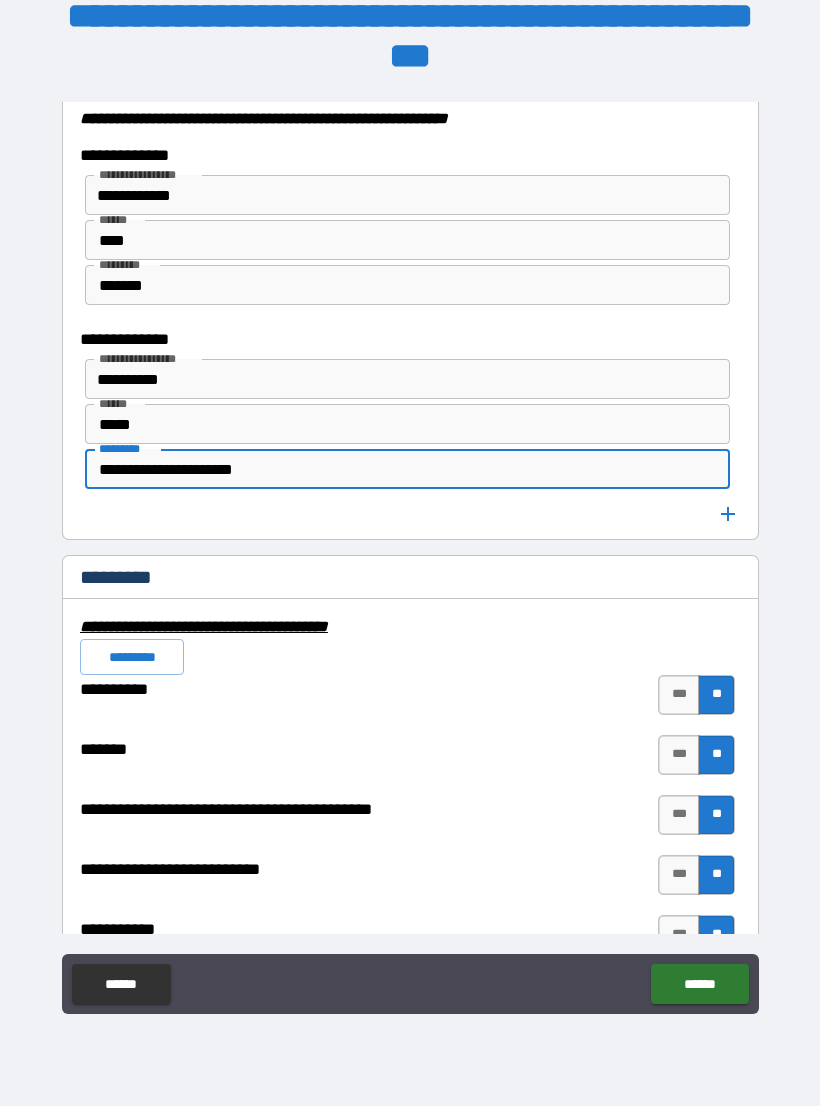 scroll, scrollTop: 5565, scrollLeft: 0, axis: vertical 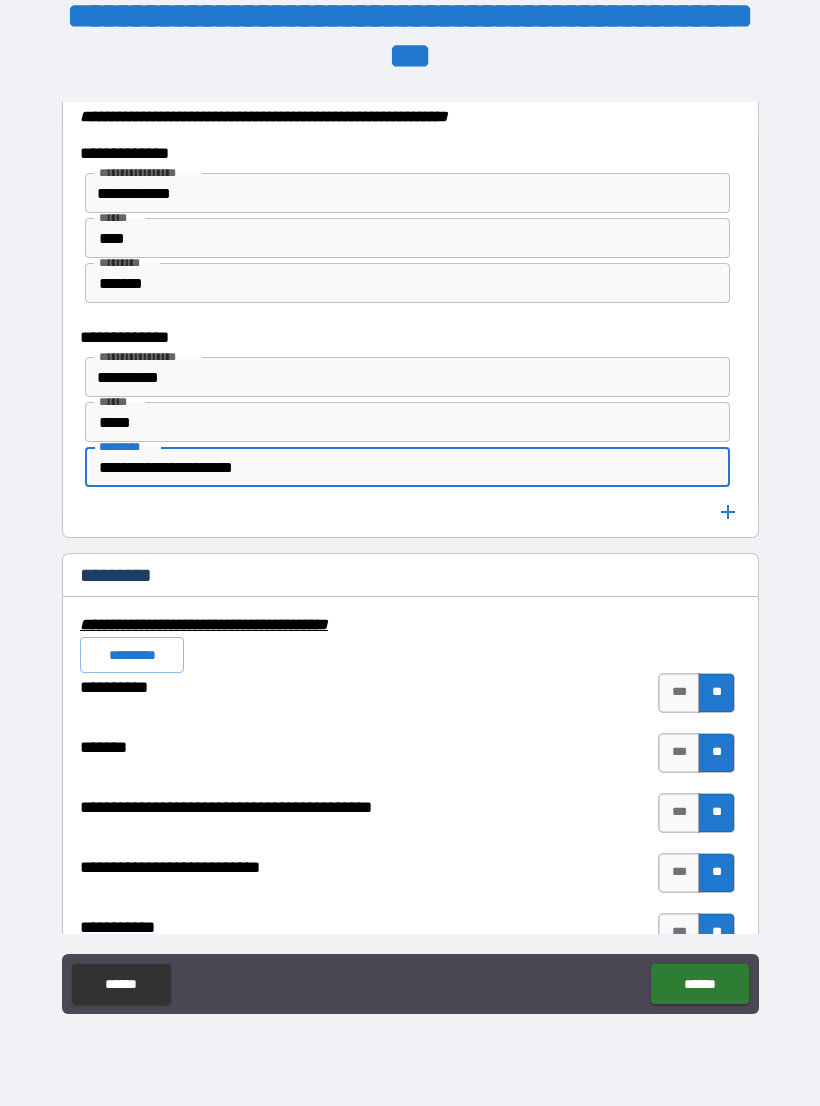 click on "**********" at bounding box center (407, 467) 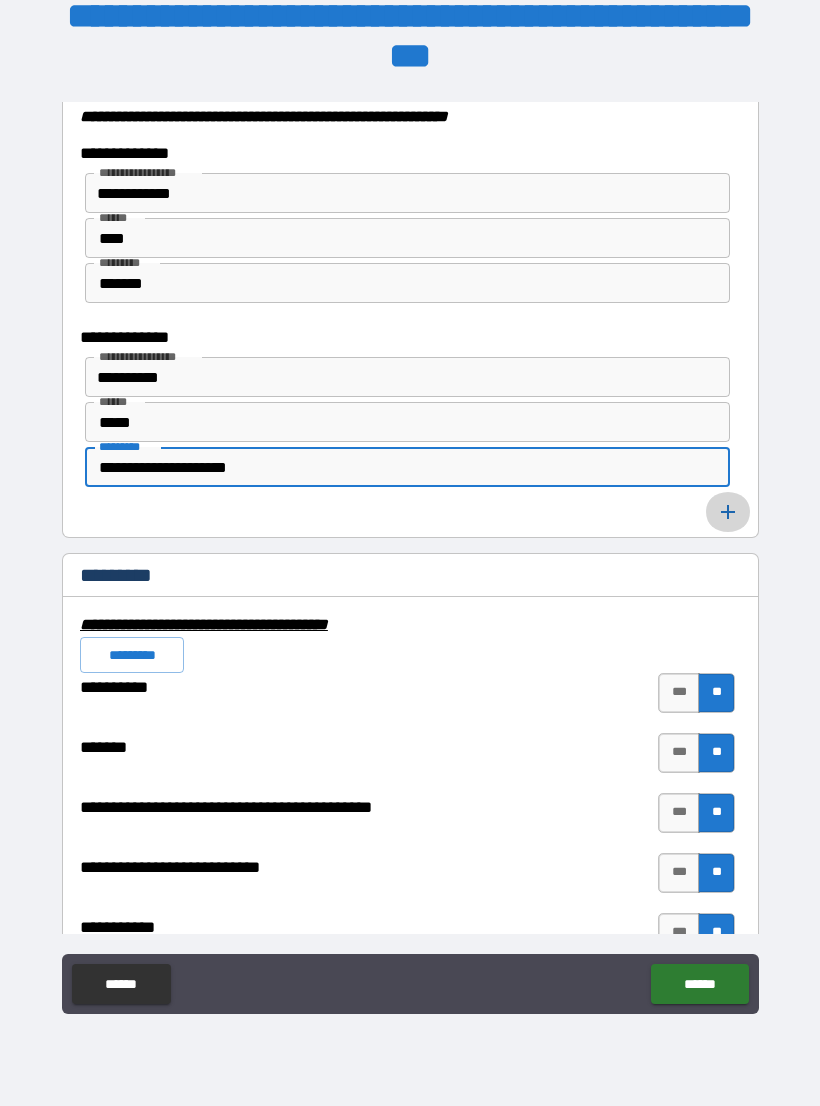 type on "**********" 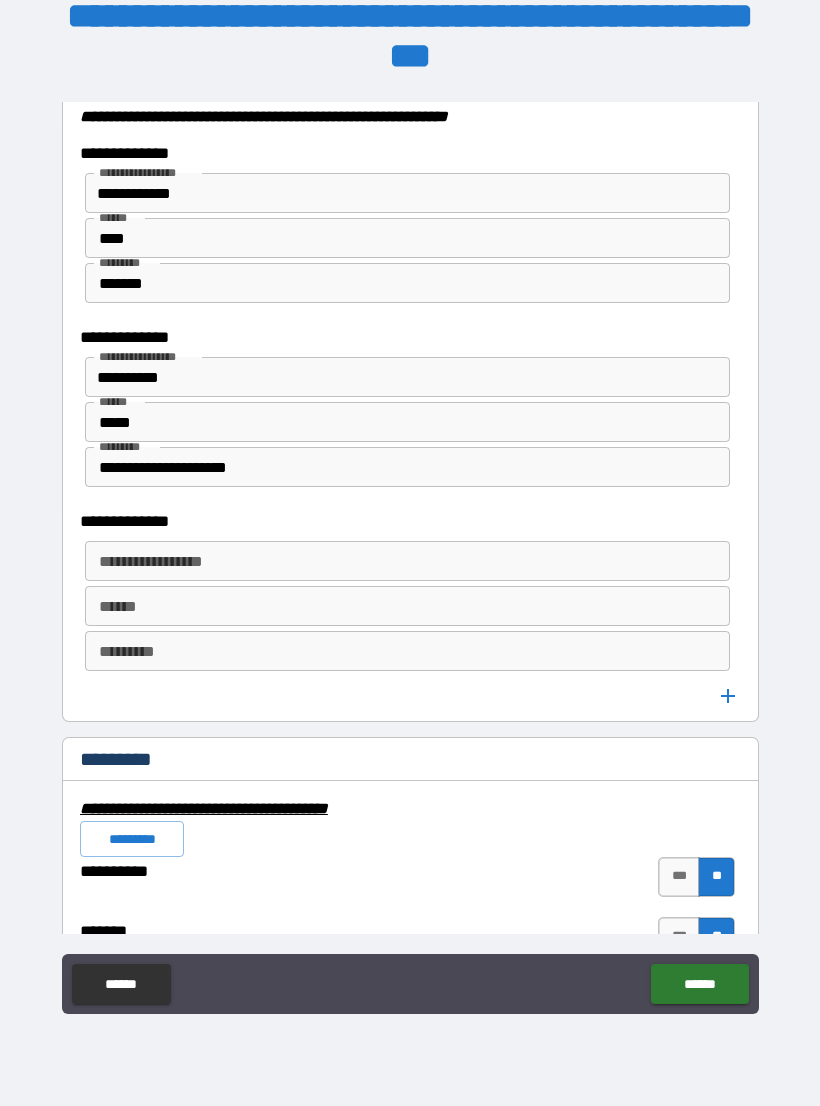 click on "**********" at bounding box center [406, 561] 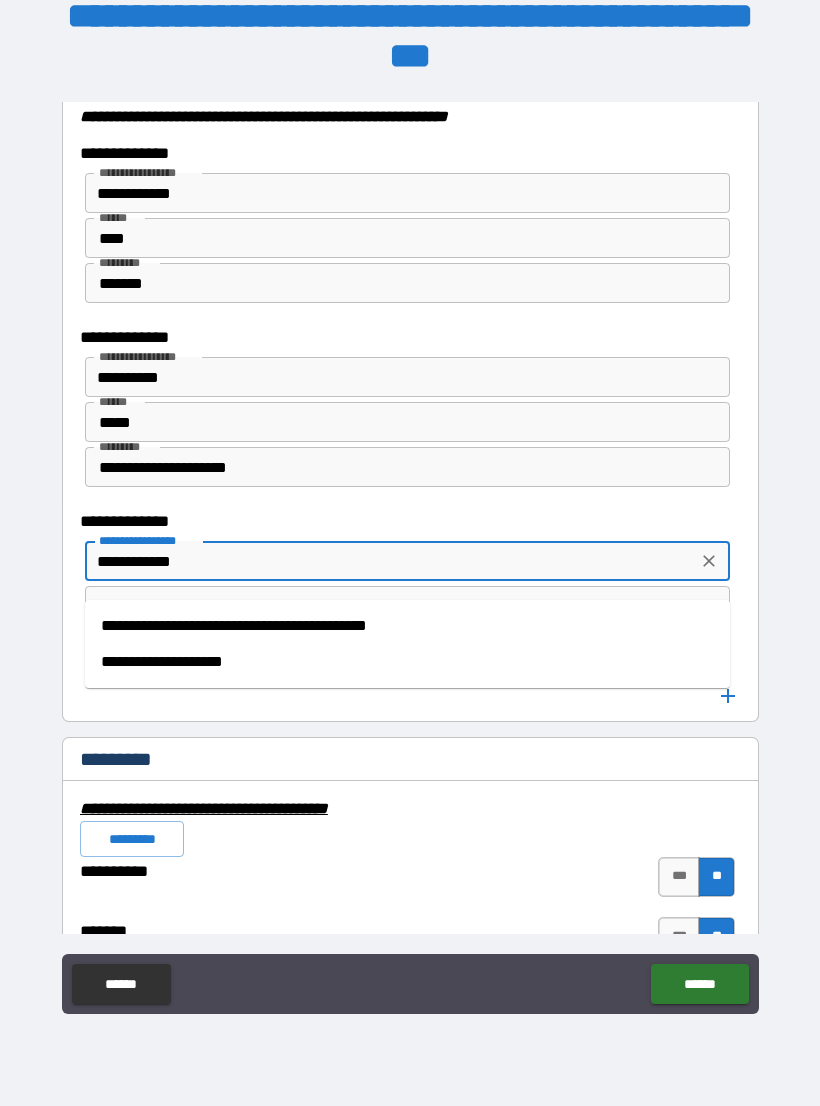 click on "**********" at bounding box center [407, 626] 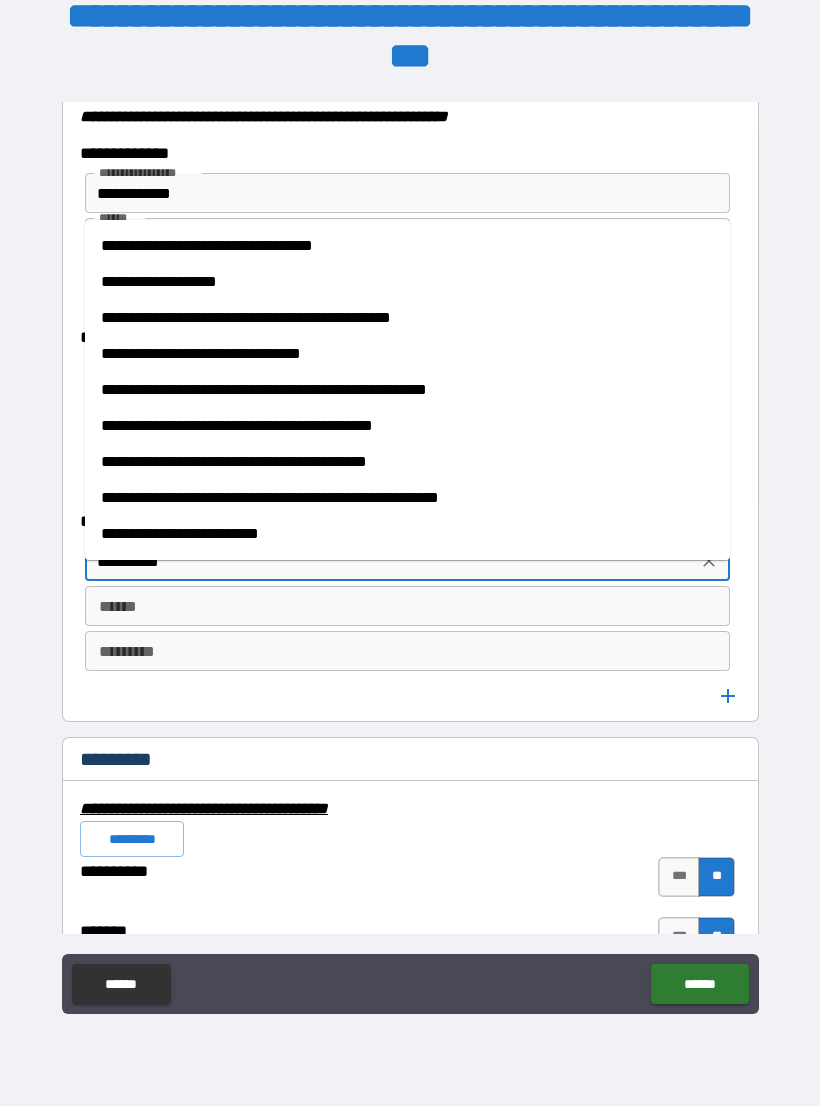 type on "**********" 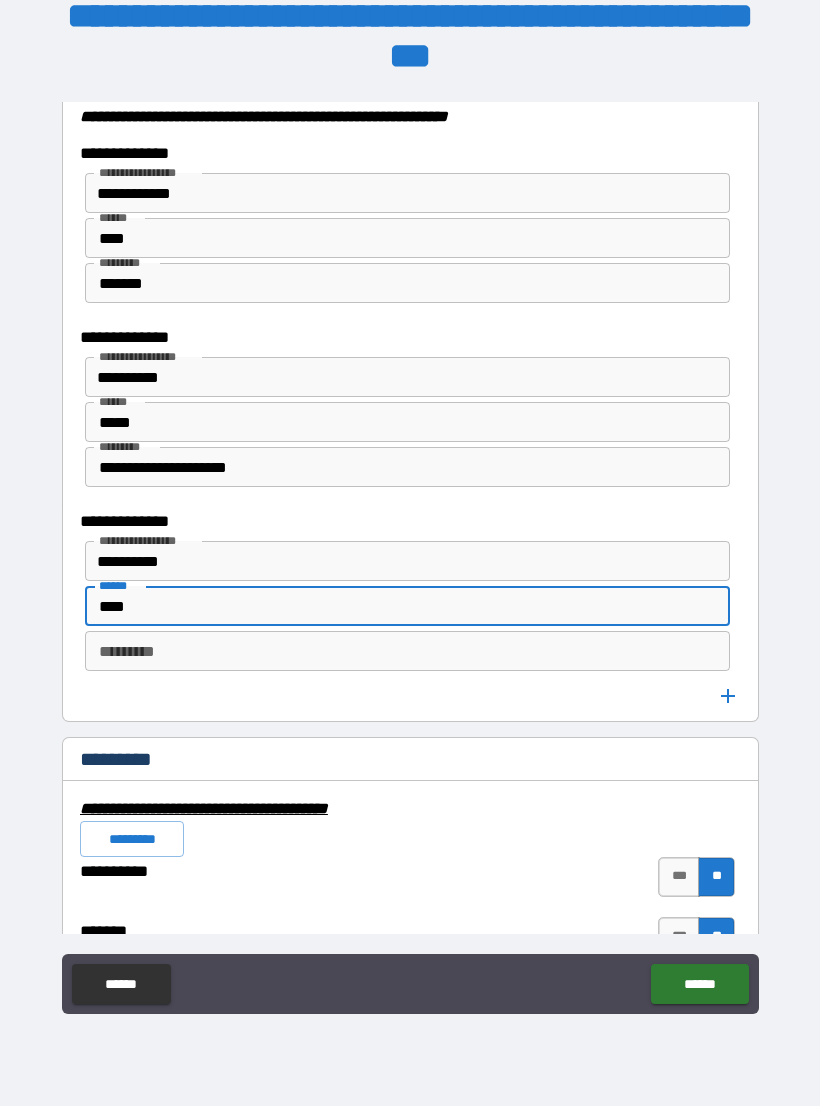 type on "****" 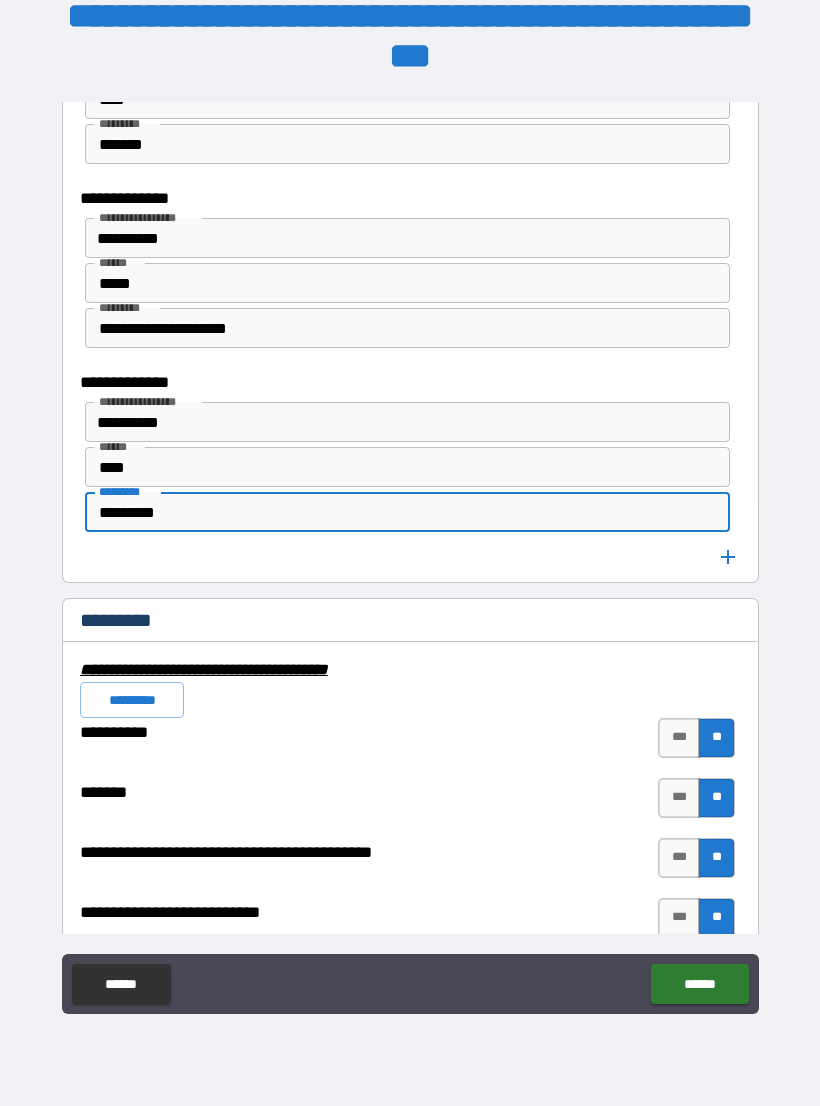 scroll, scrollTop: 5706, scrollLeft: 0, axis: vertical 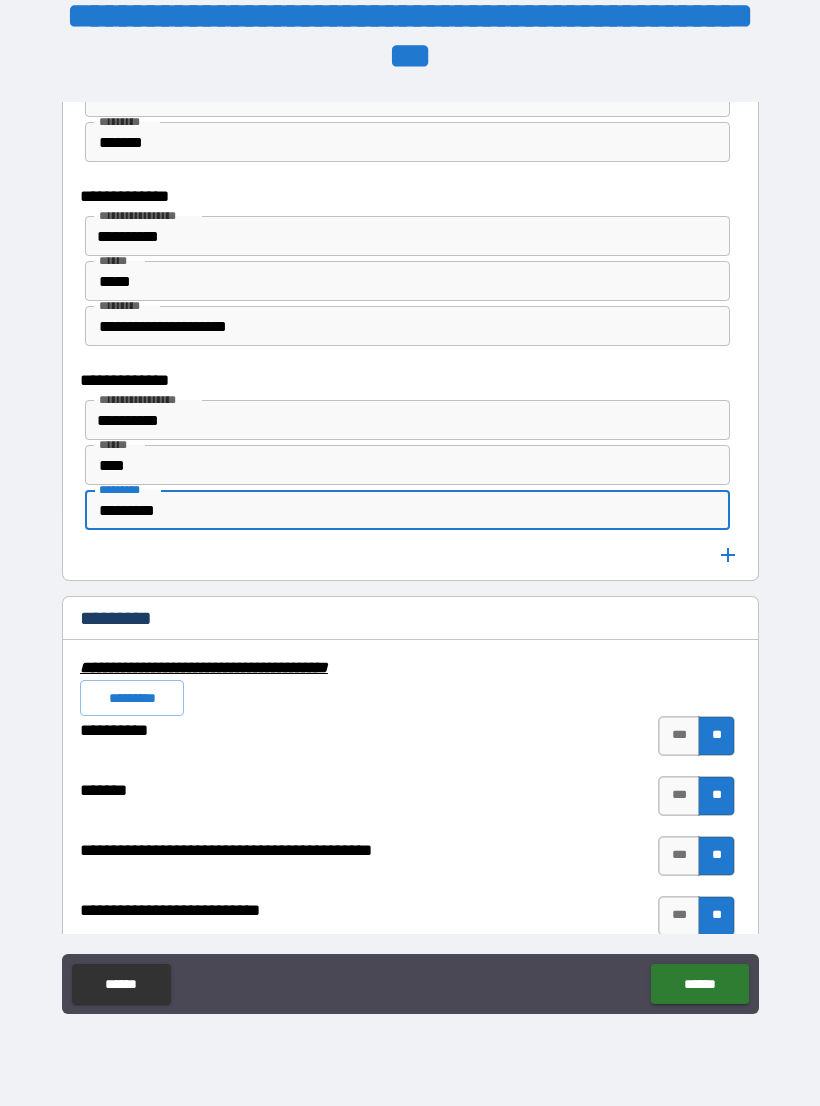 type on "*********" 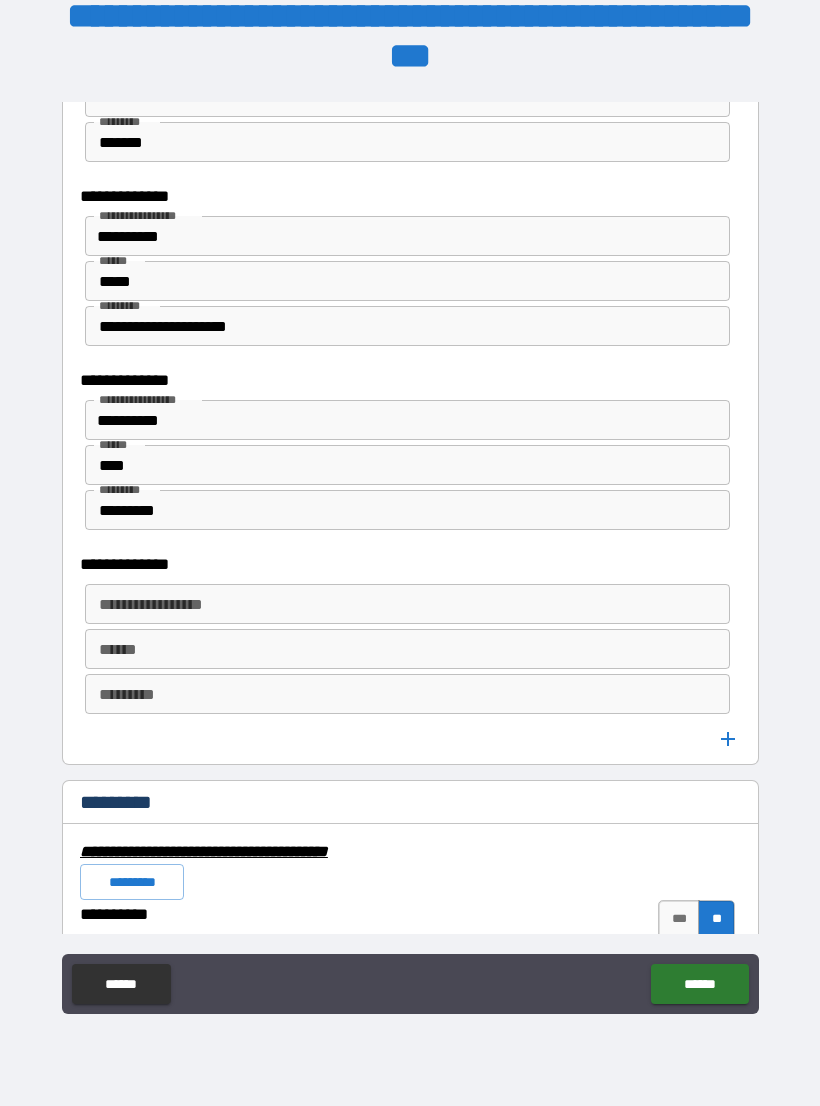 click on "**********" at bounding box center (406, 604) 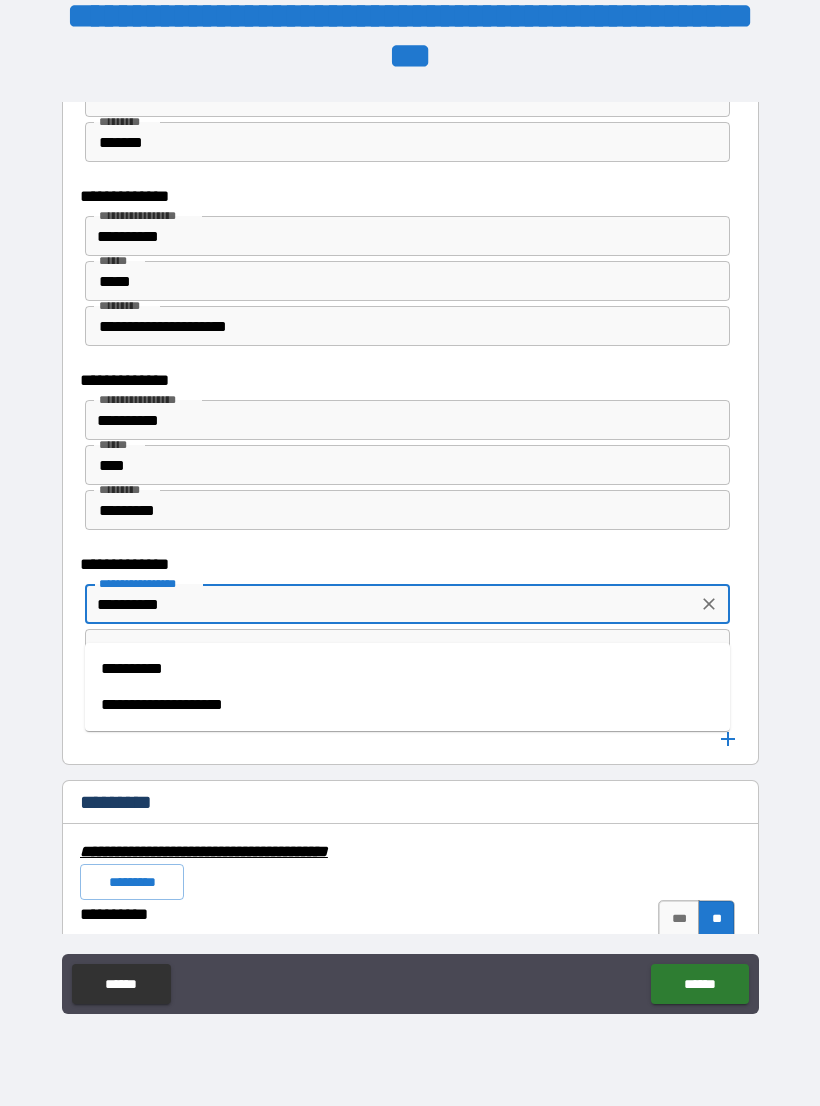 click on "**********" at bounding box center [410, 540] 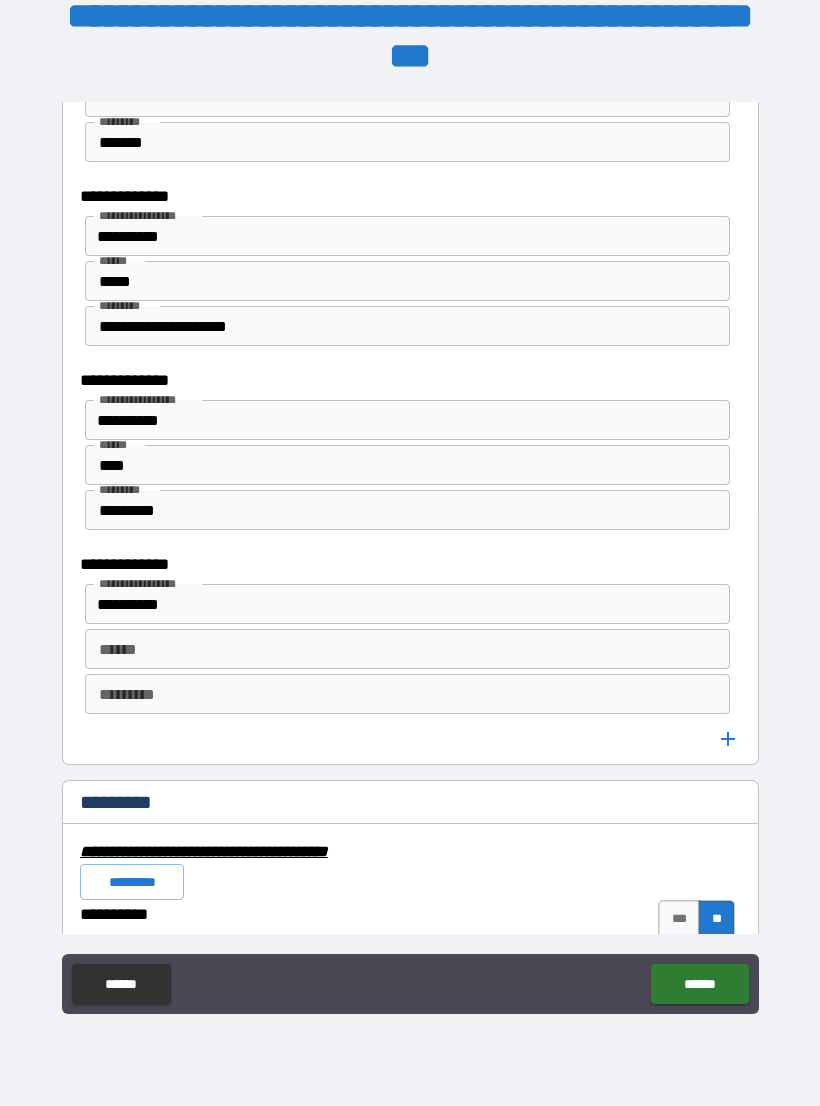 click on "******" at bounding box center [407, 649] 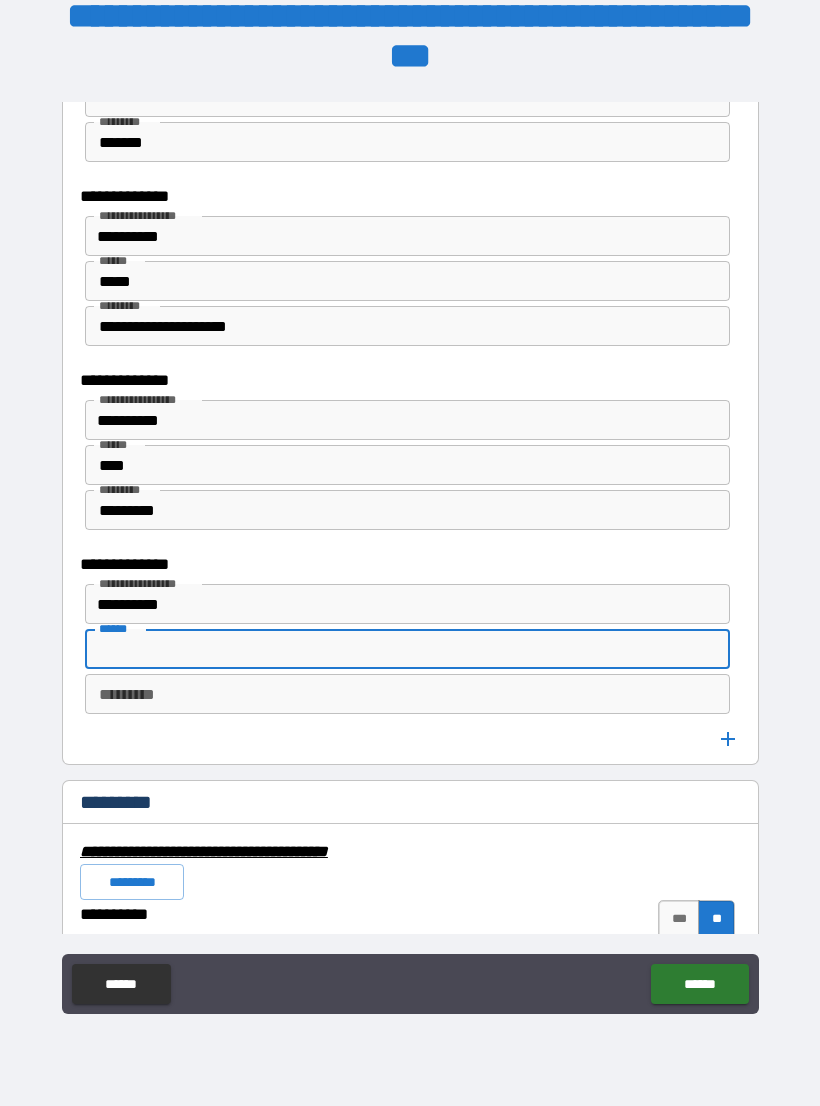 click on "**********" at bounding box center (391, 604) 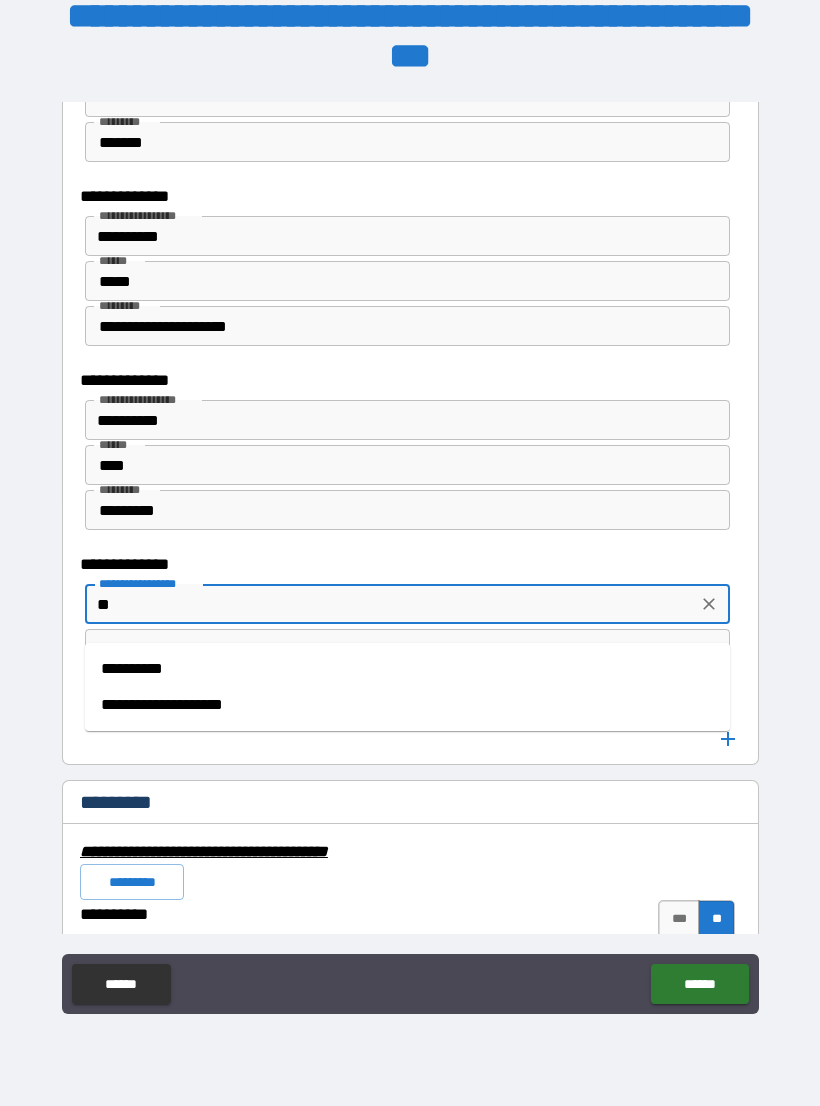 type on "*" 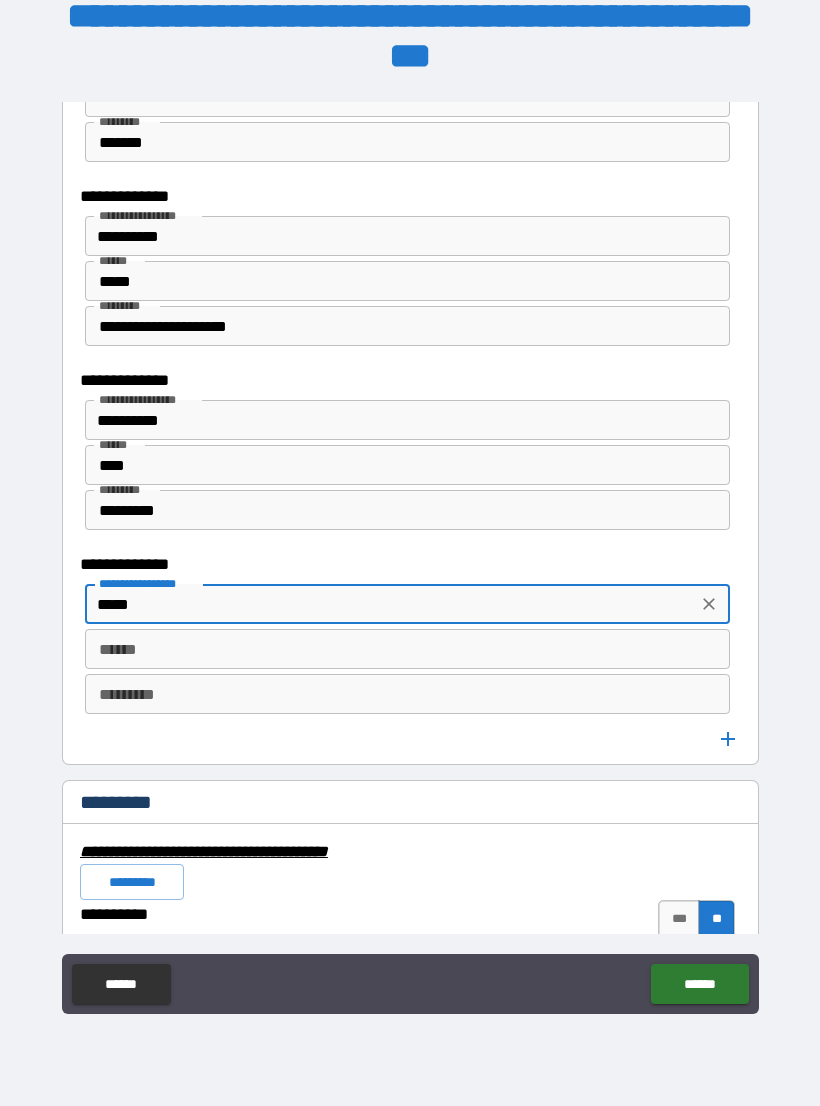 type on "*****" 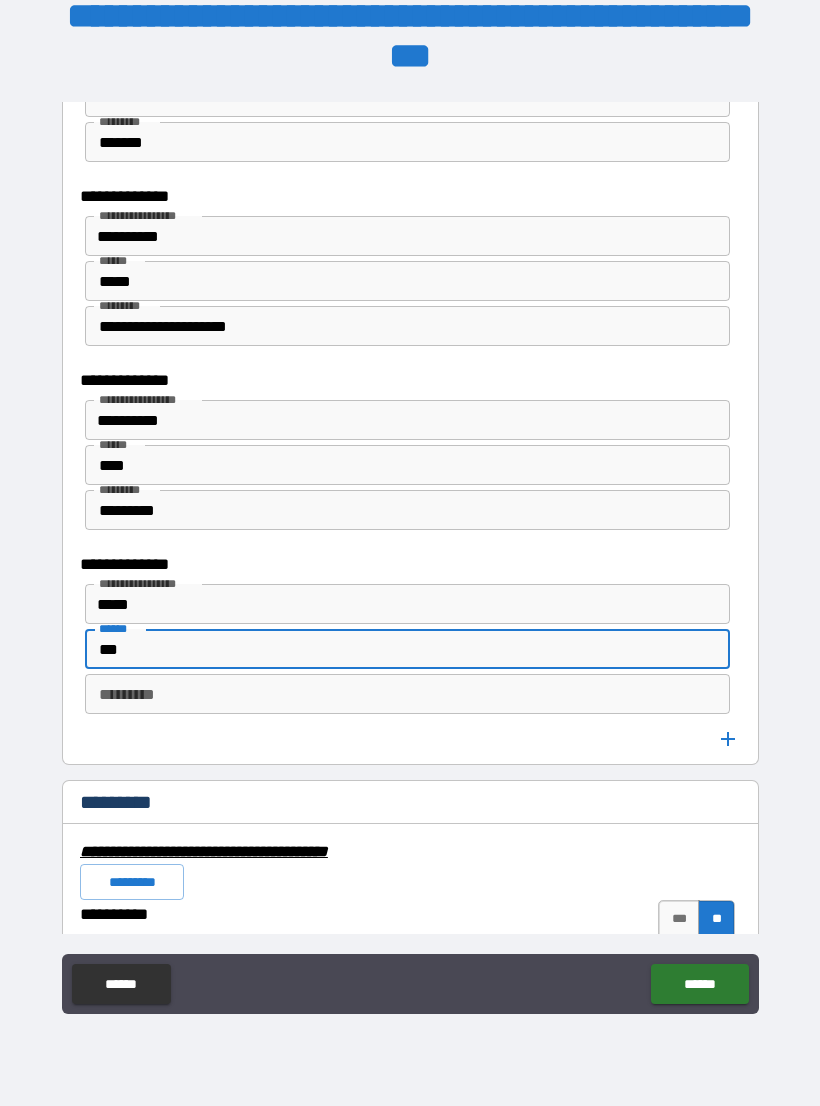type on "***" 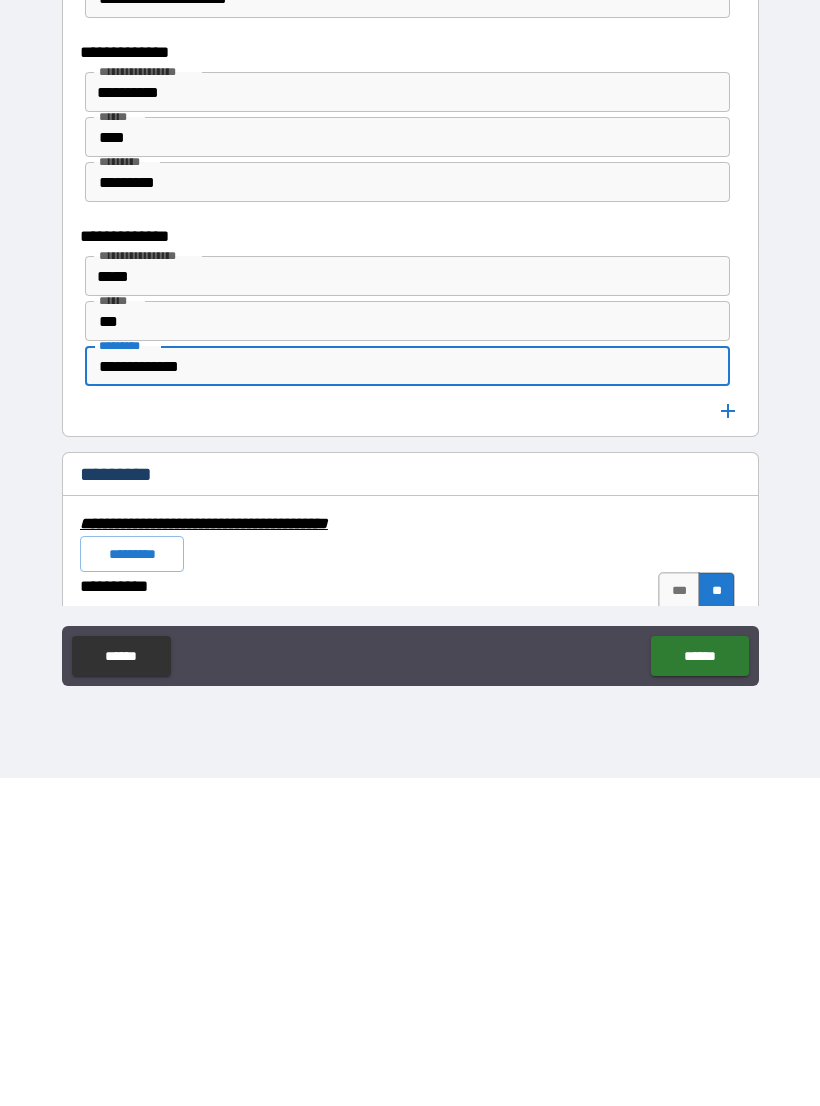 type on "**********" 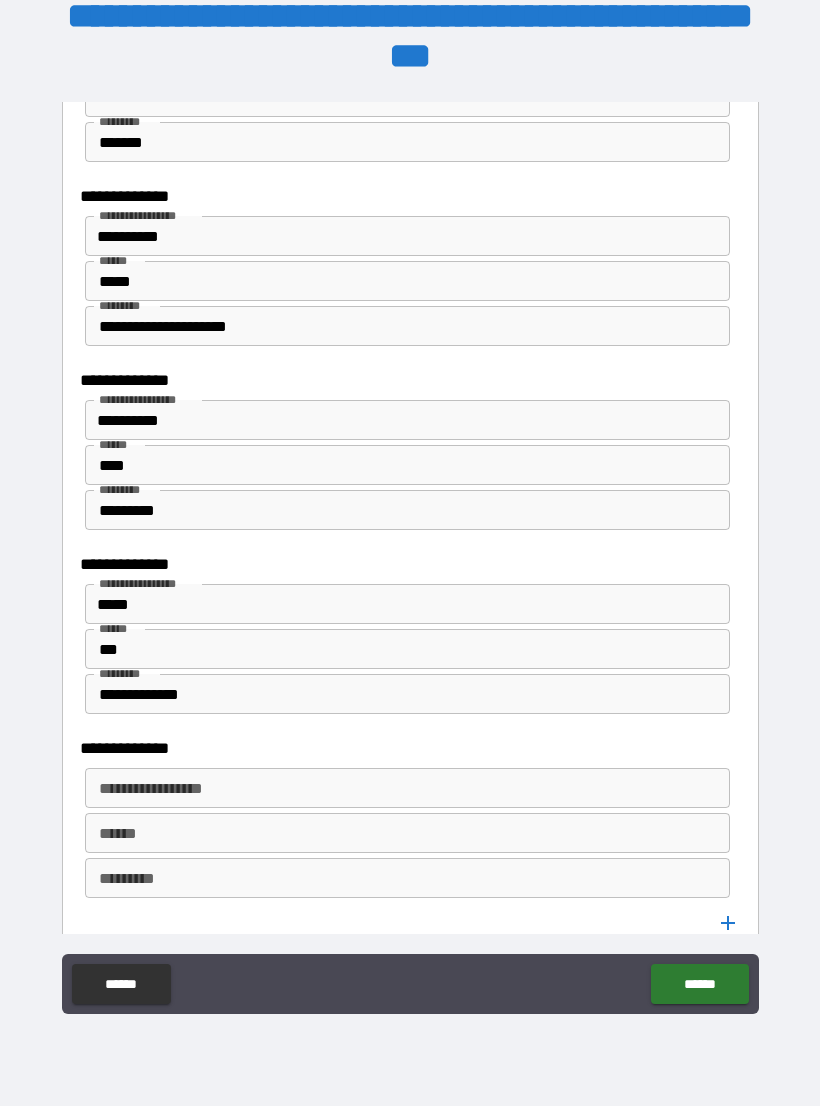 click on "**********" at bounding box center (406, 788) 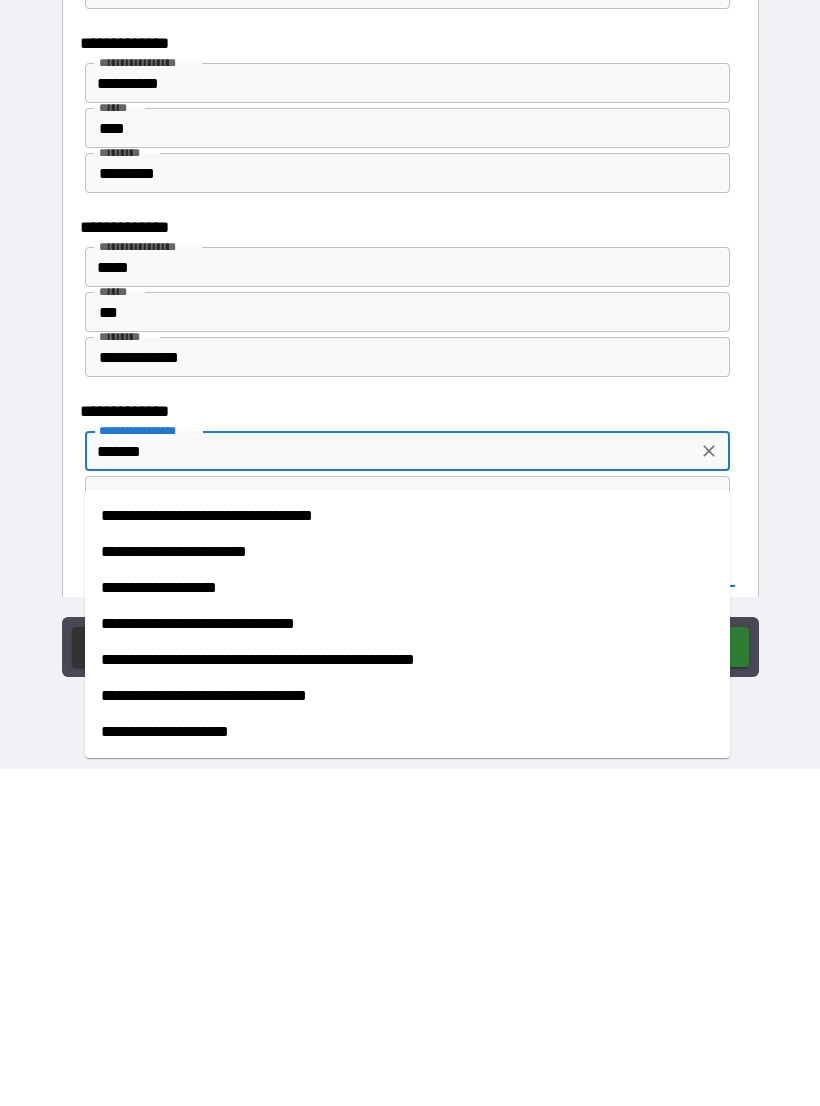 type on "*******" 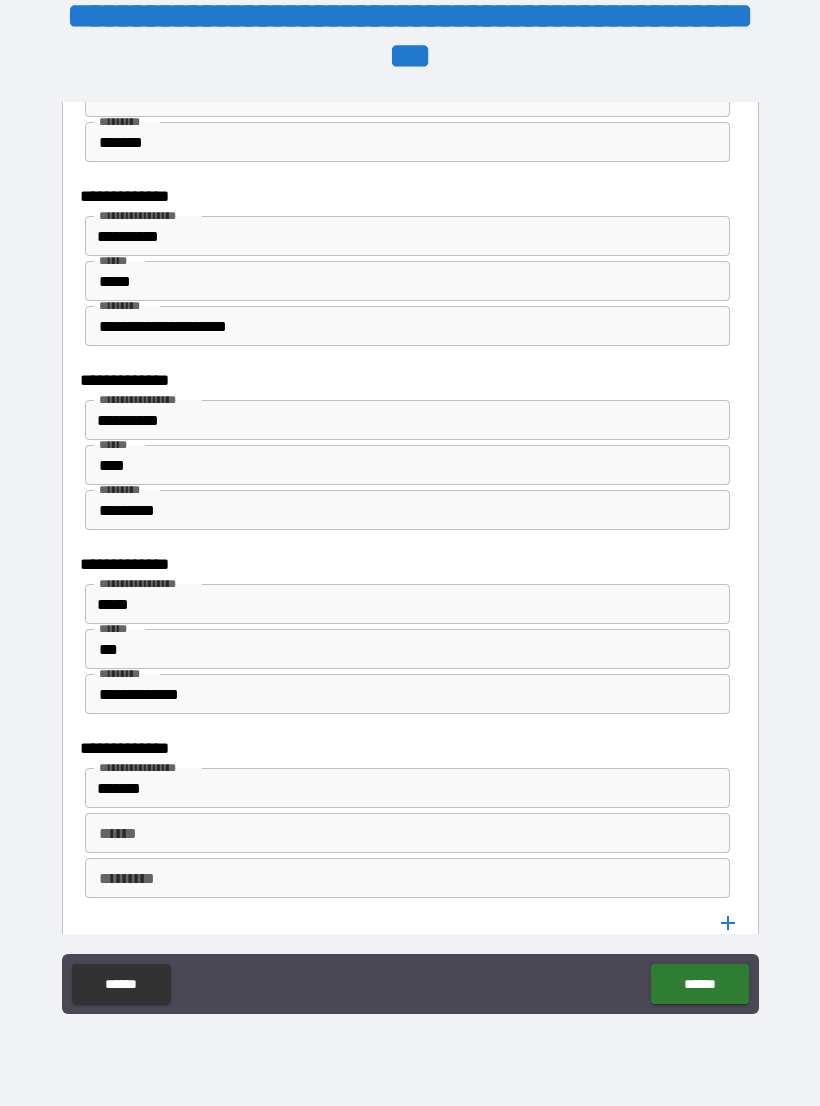 click on "******" at bounding box center [407, 833] 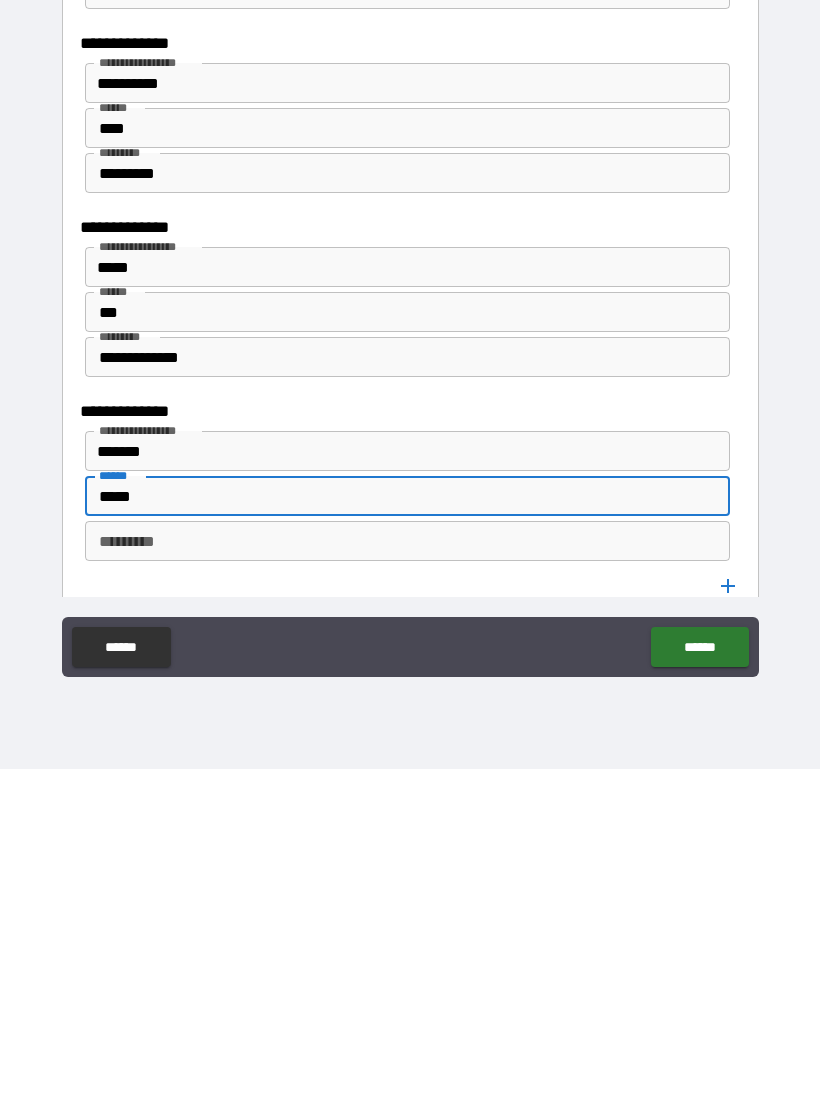 type on "*****" 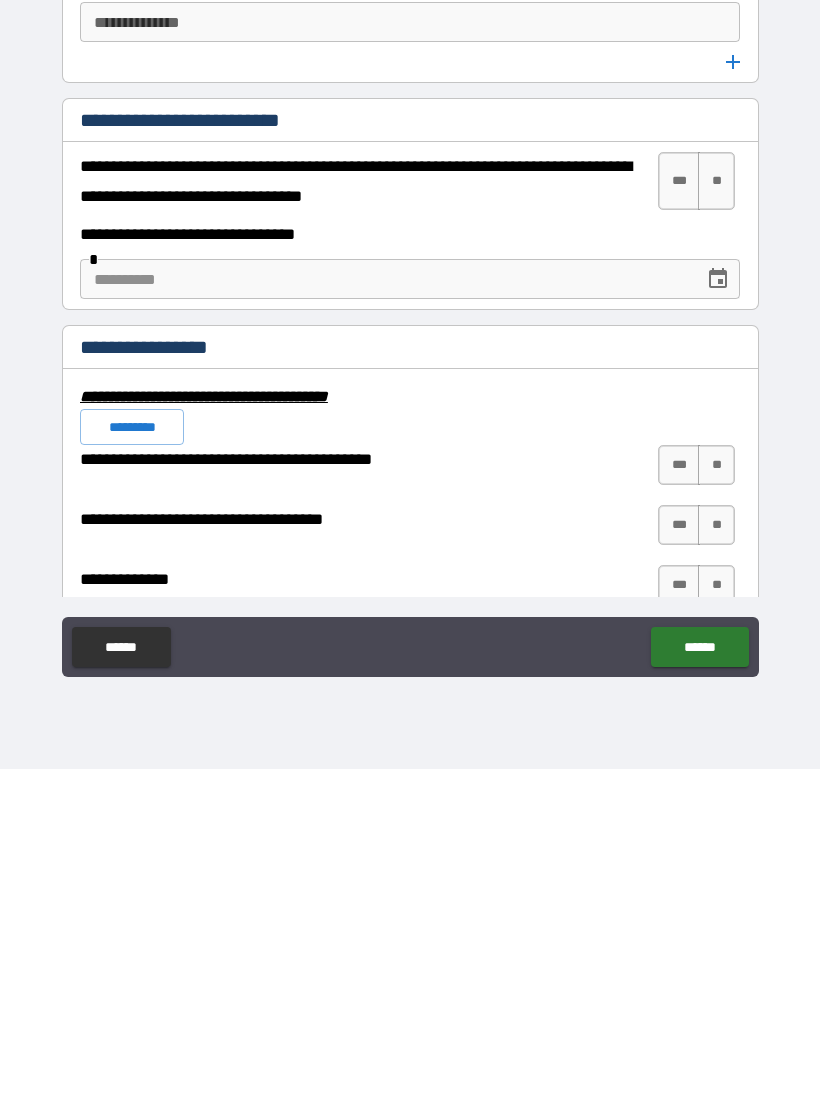 scroll, scrollTop: 7106, scrollLeft: 0, axis: vertical 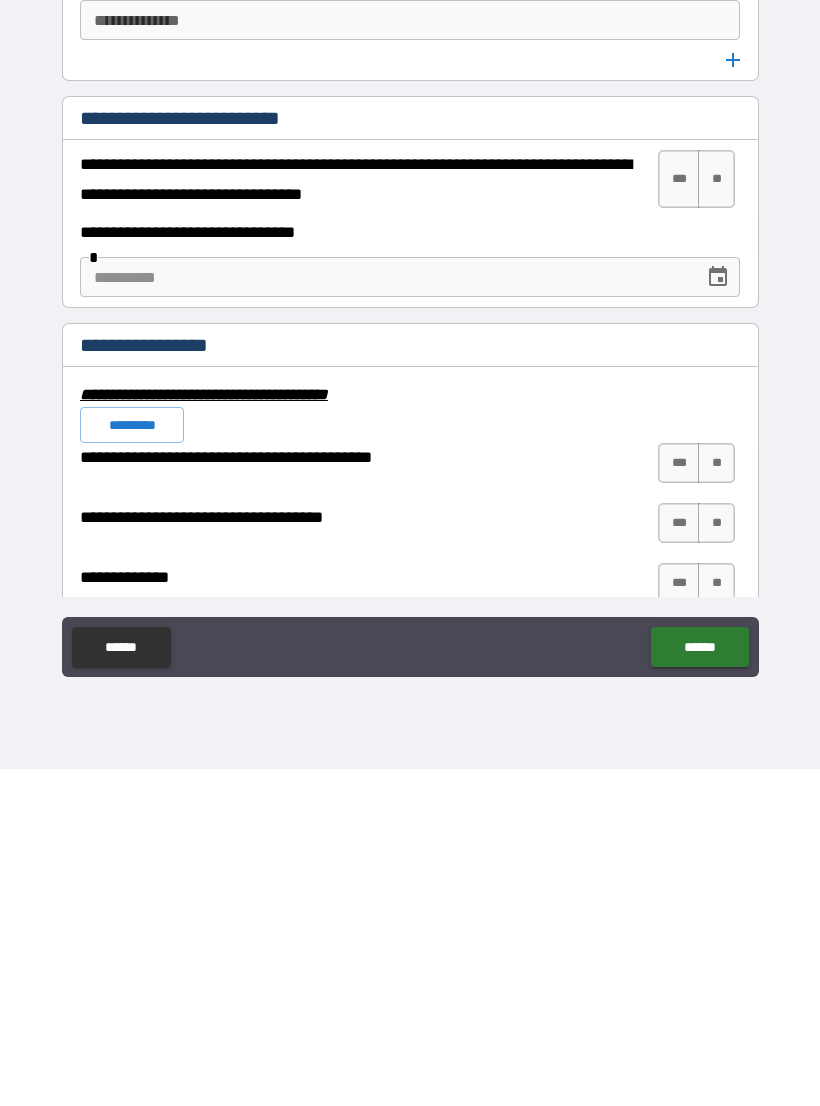 type on "**" 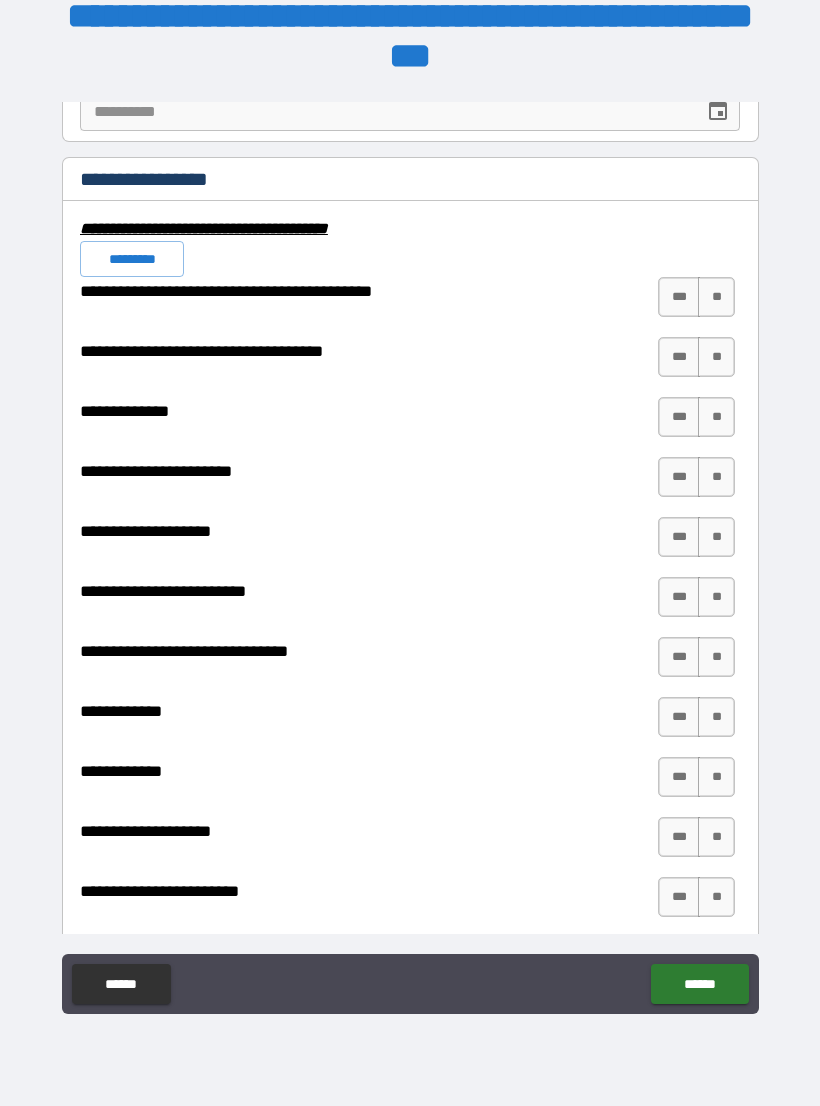 scroll, scrollTop: 7611, scrollLeft: 0, axis: vertical 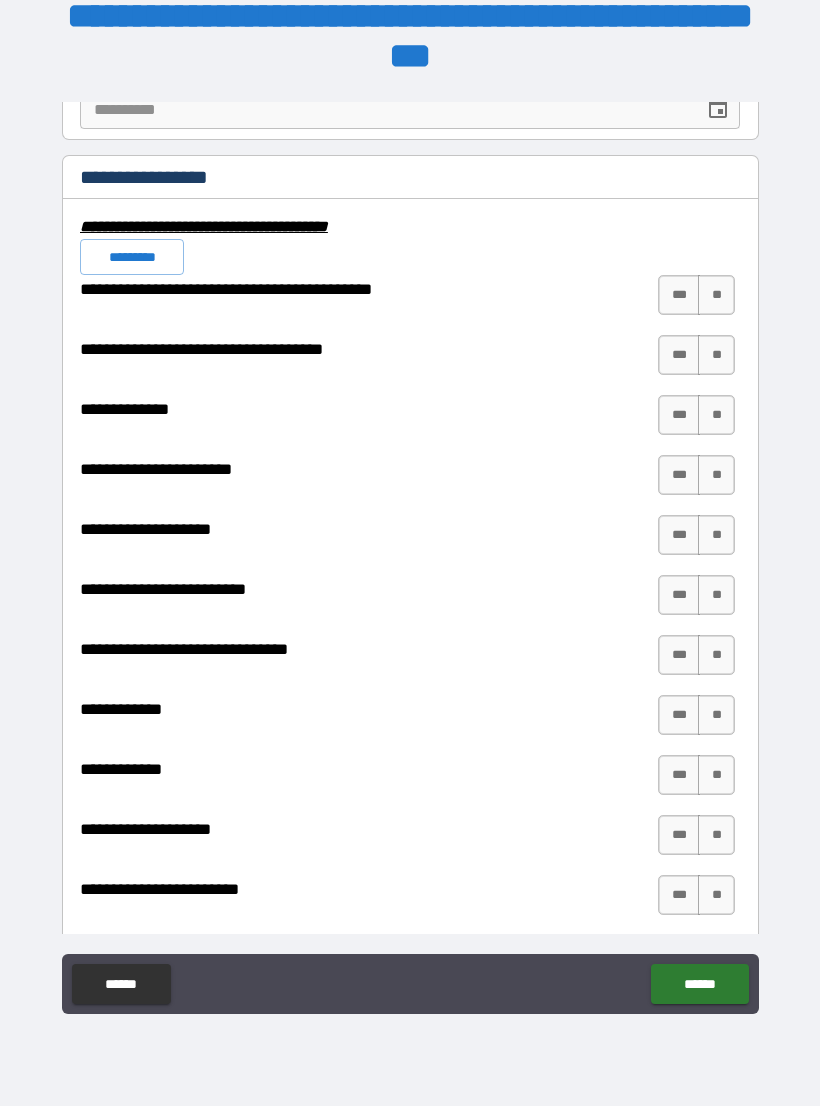 click on "***" at bounding box center [679, 415] 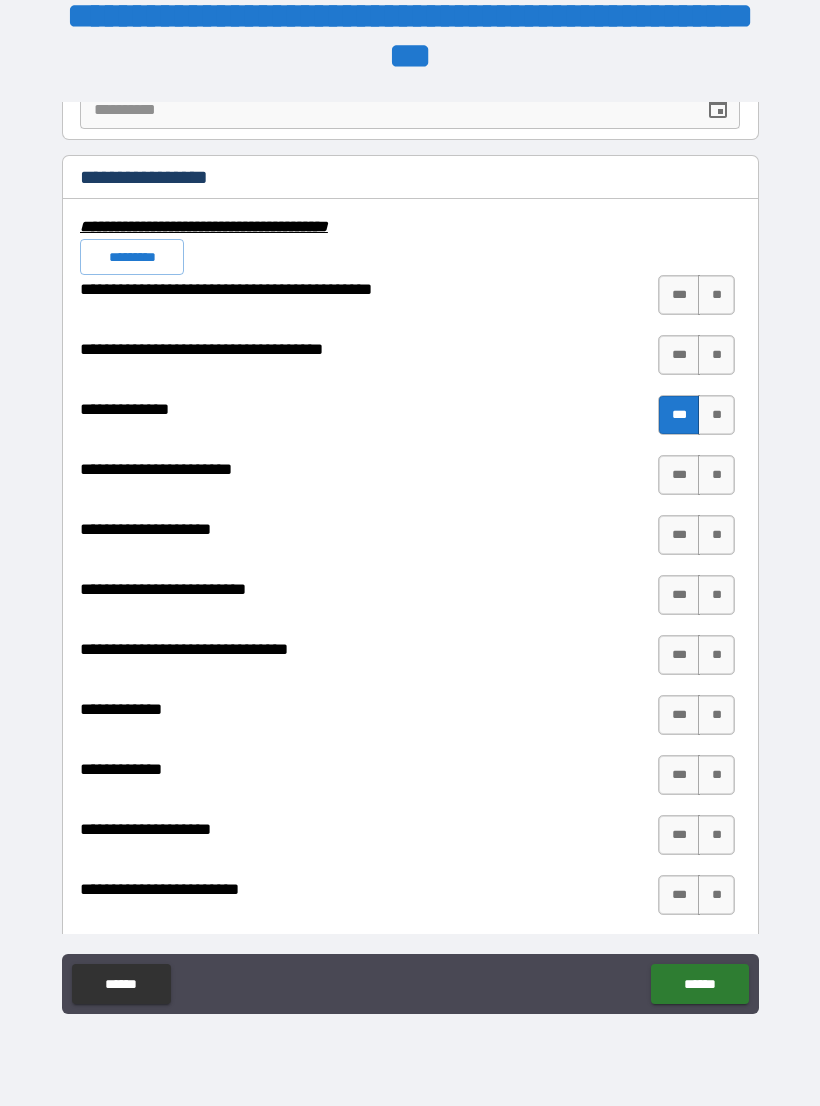 click on "***" at bounding box center (679, 475) 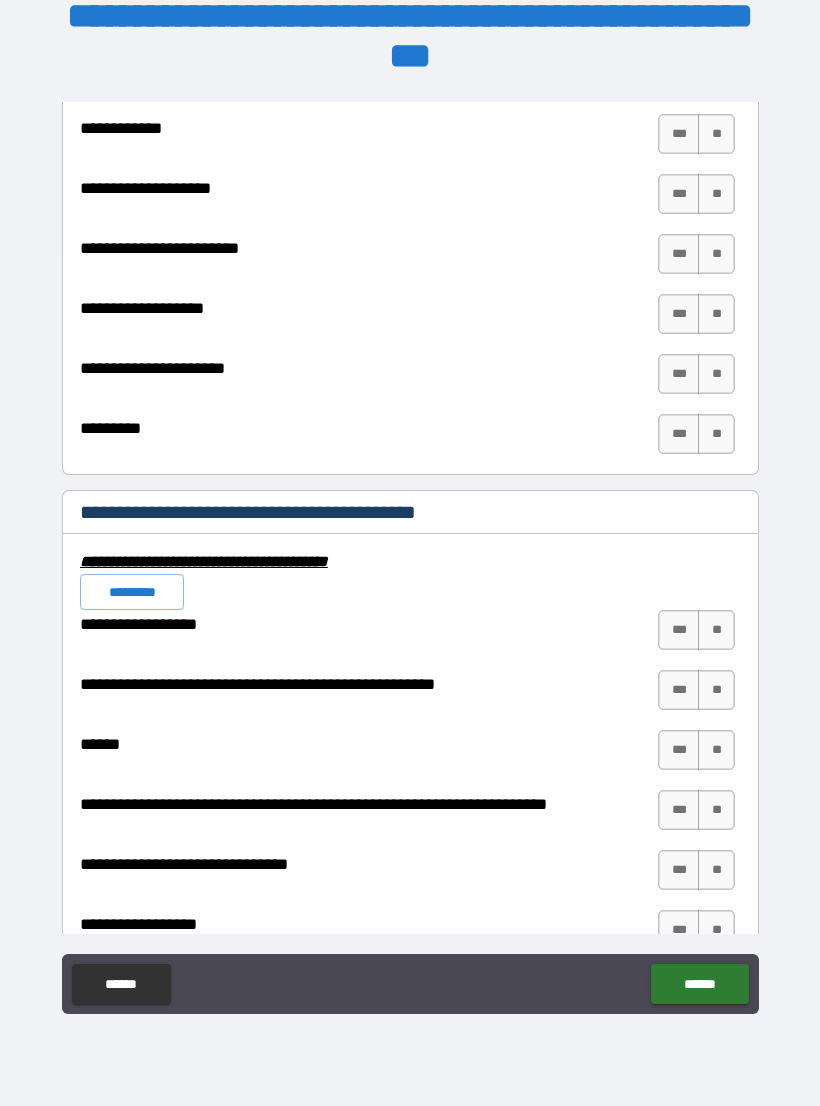 scroll, scrollTop: 8253, scrollLeft: 0, axis: vertical 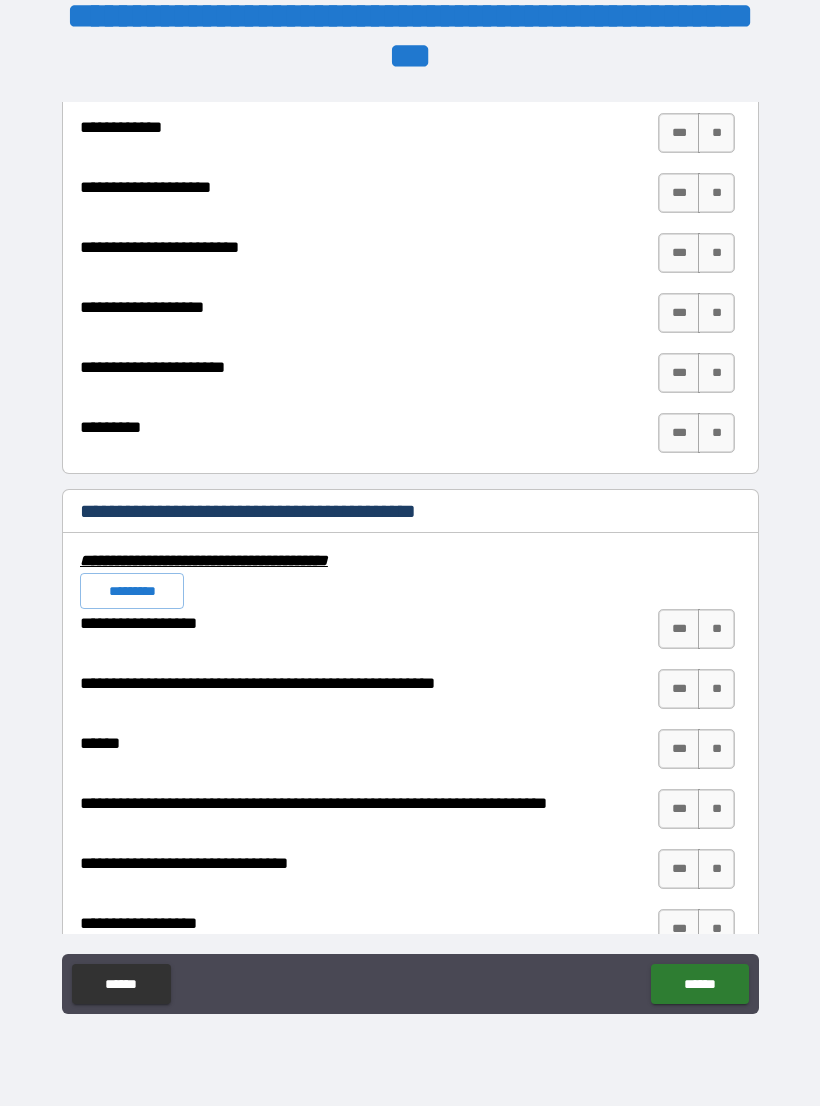 click on "***" at bounding box center [679, 193] 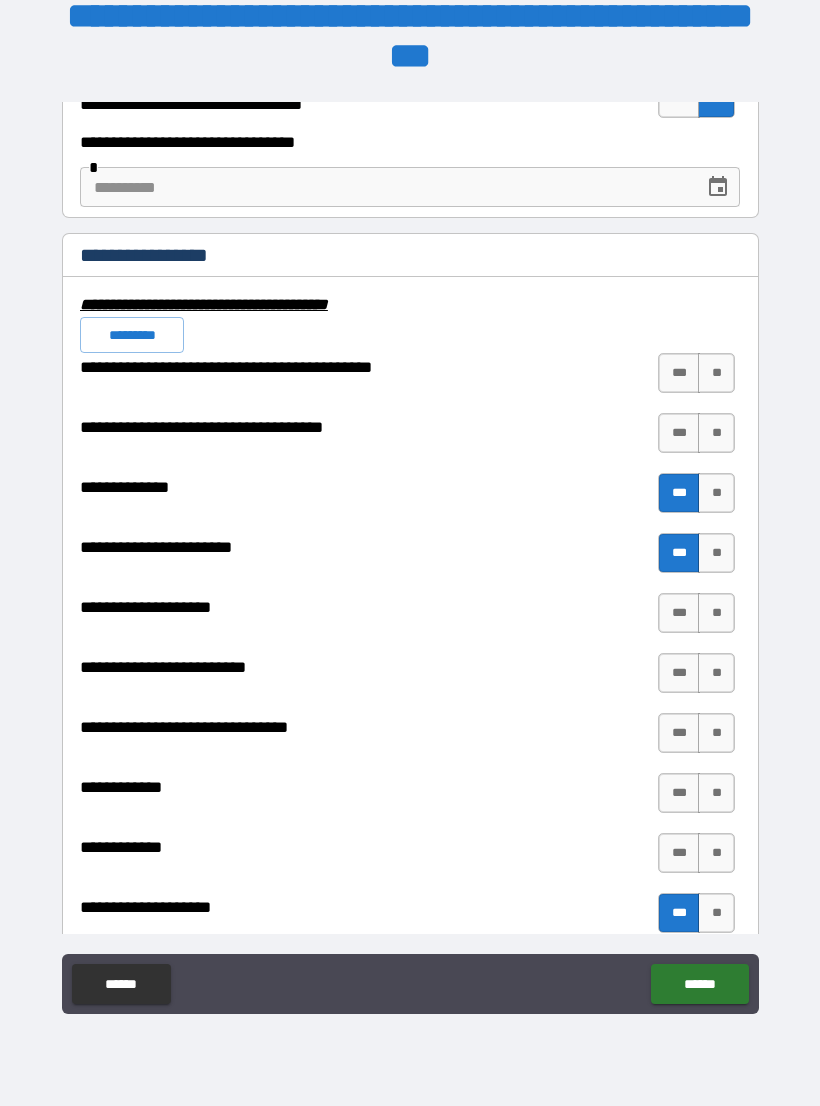 scroll, scrollTop: 7535, scrollLeft: 0, axis: vertical 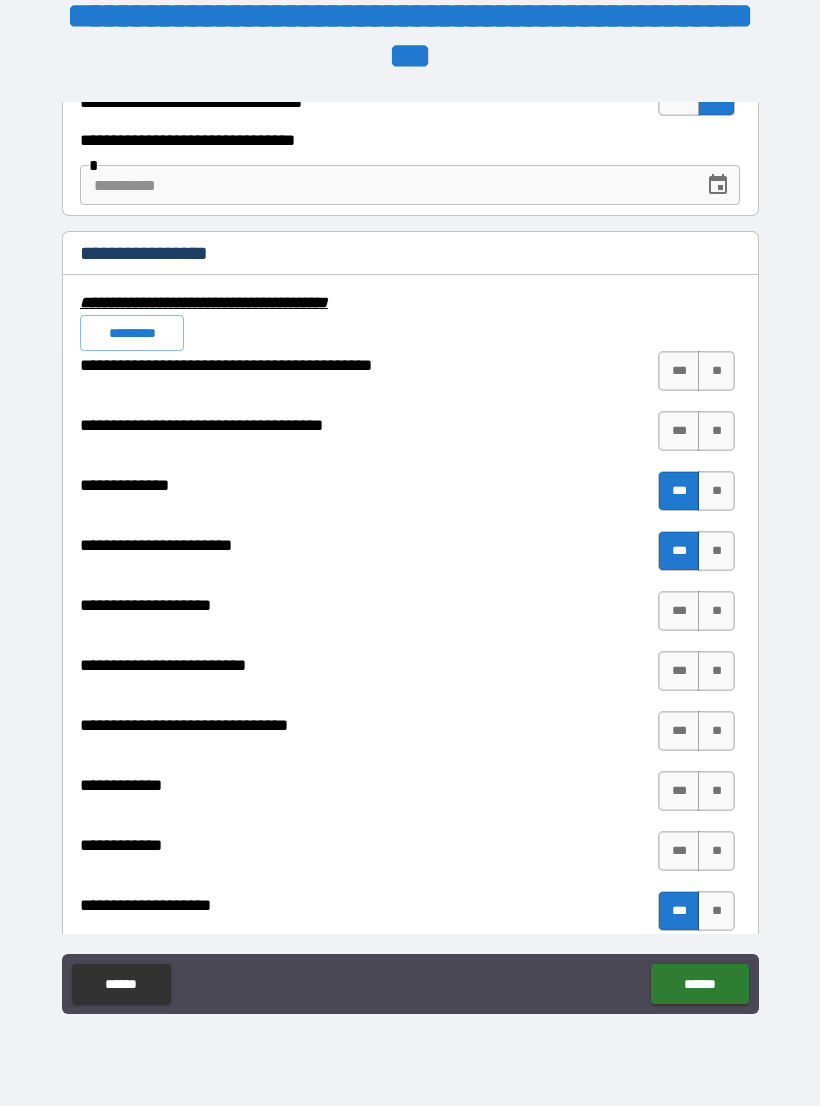 click on "**" at bounding box center (716, 371) 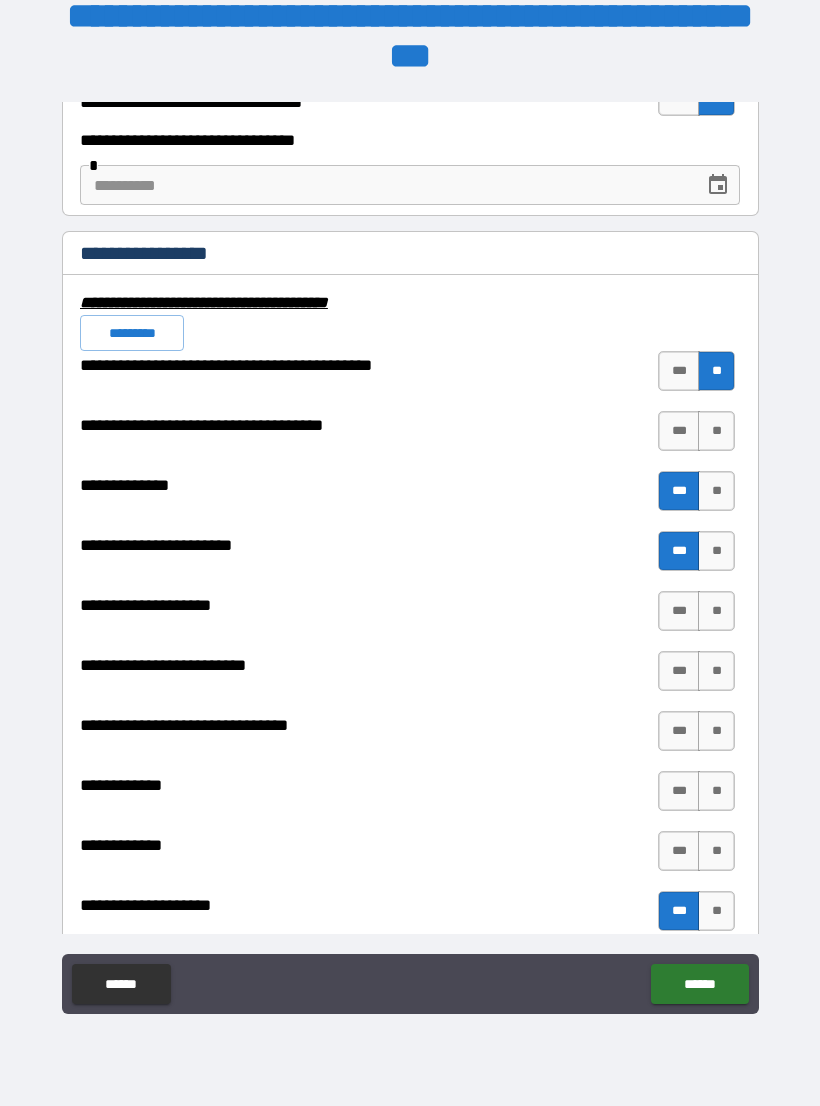 click on "**" at bounding box center [716, 431] 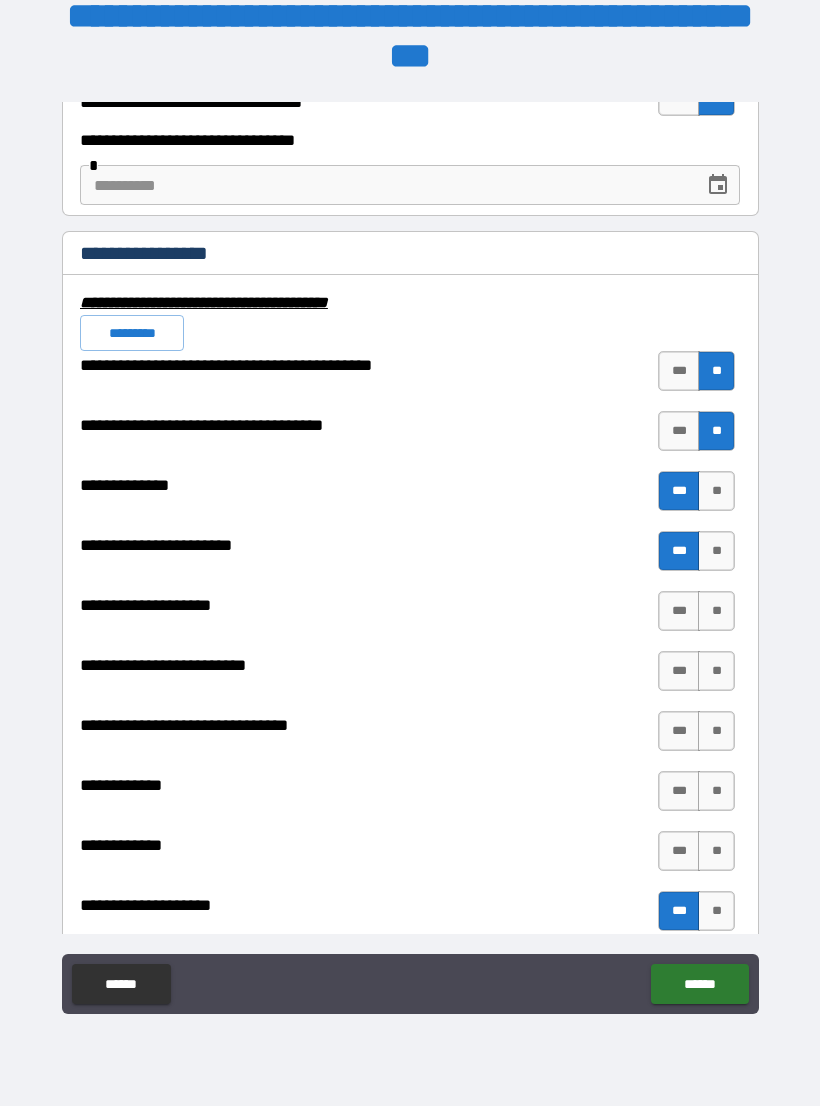click on "**" at bounding box center [716, 611] 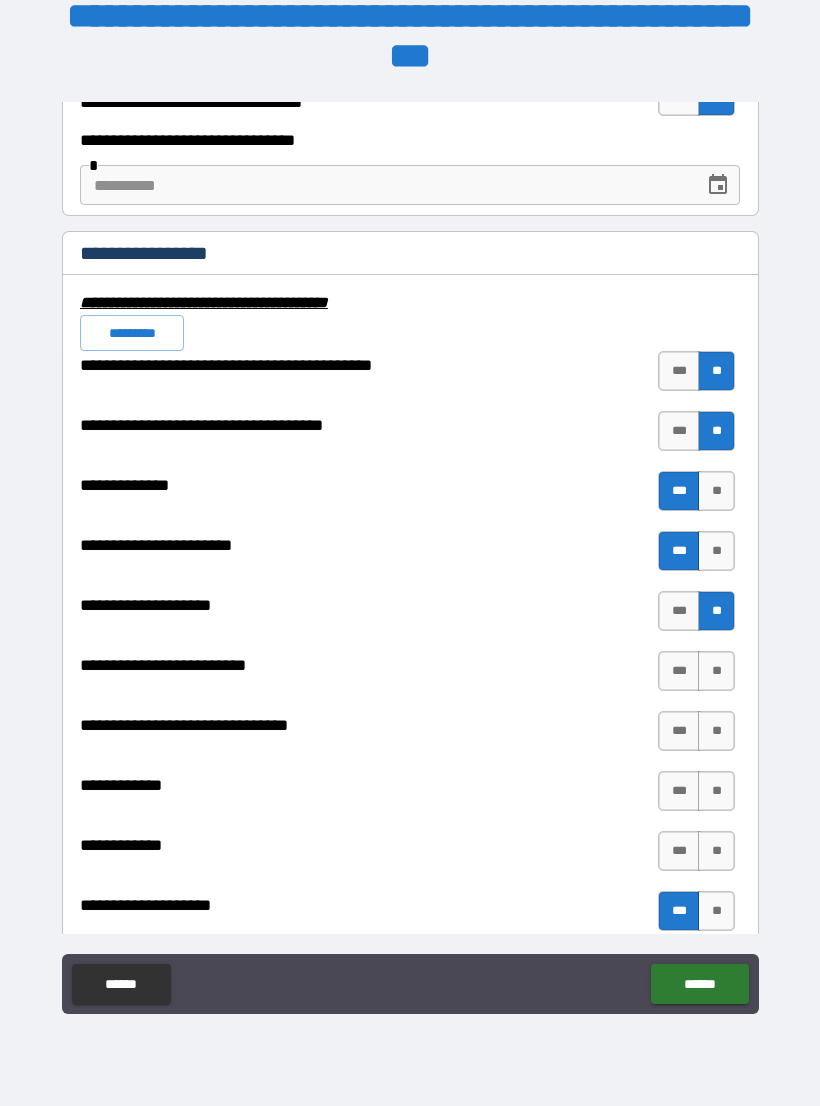 click on "**" at bounding box center (716, 671) 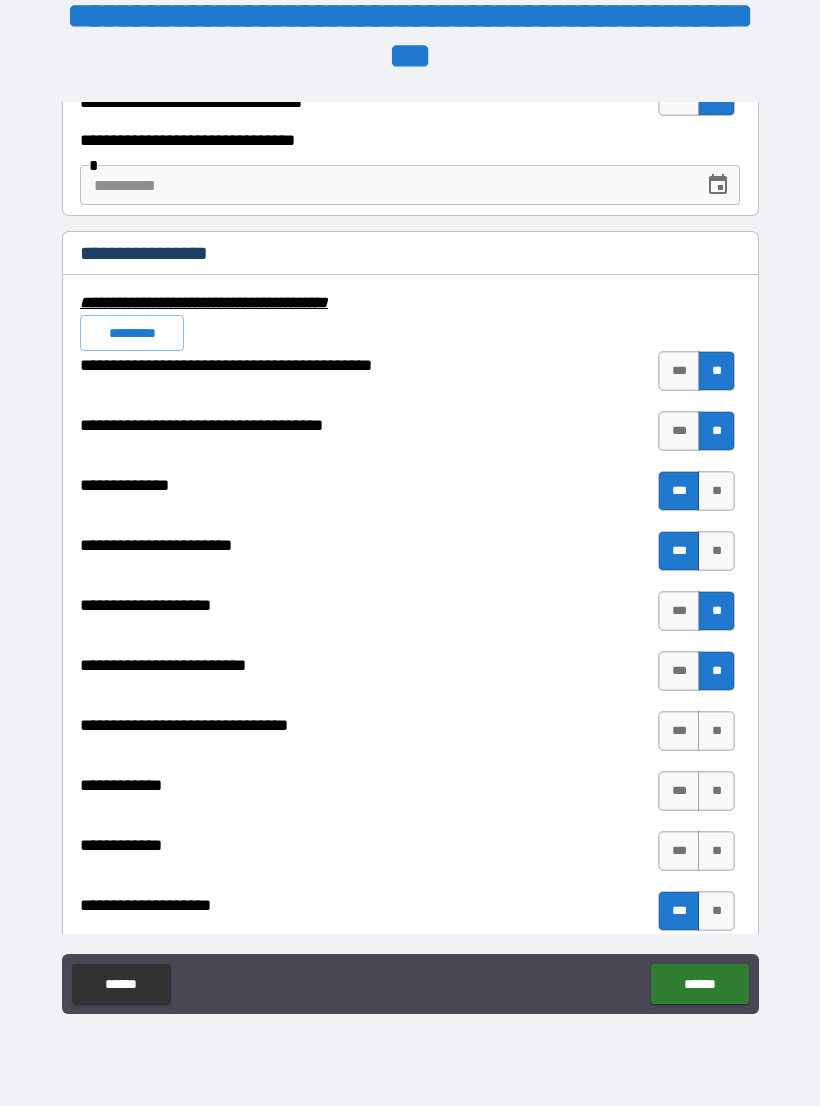 click on "**" at bounding box center [716, 731] 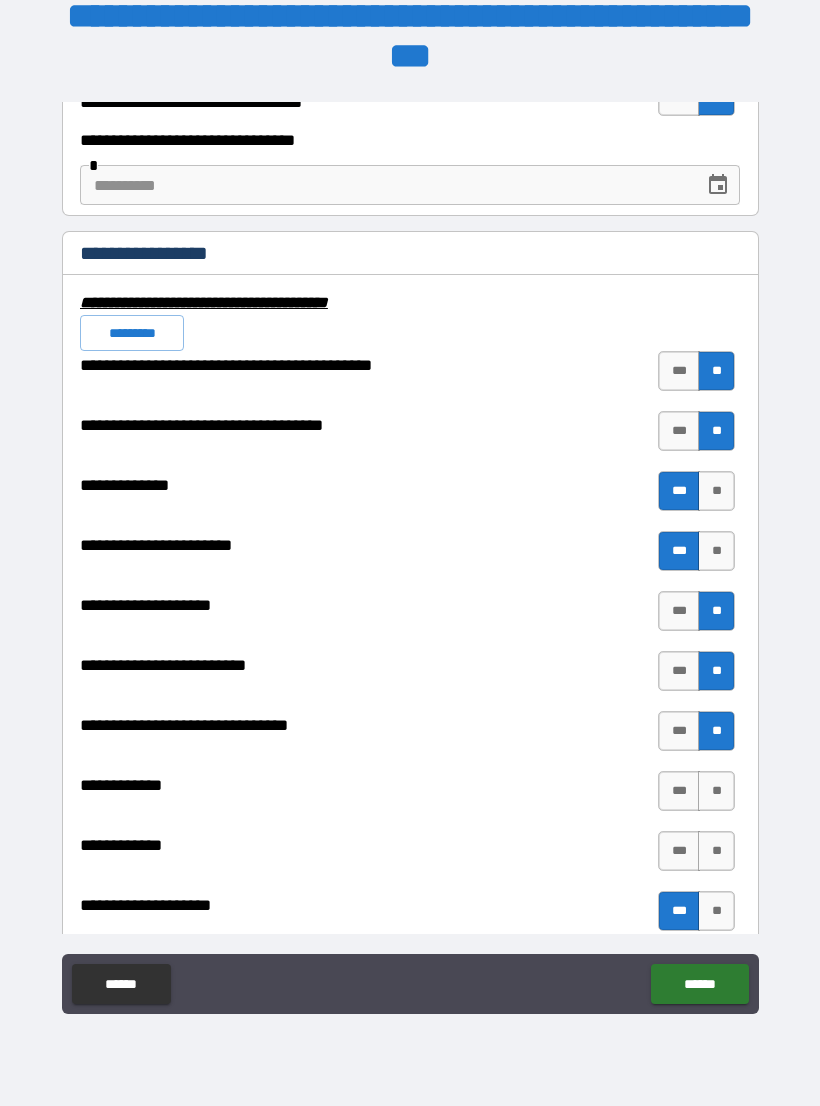 click on "**" at bounding box center (716, 791) 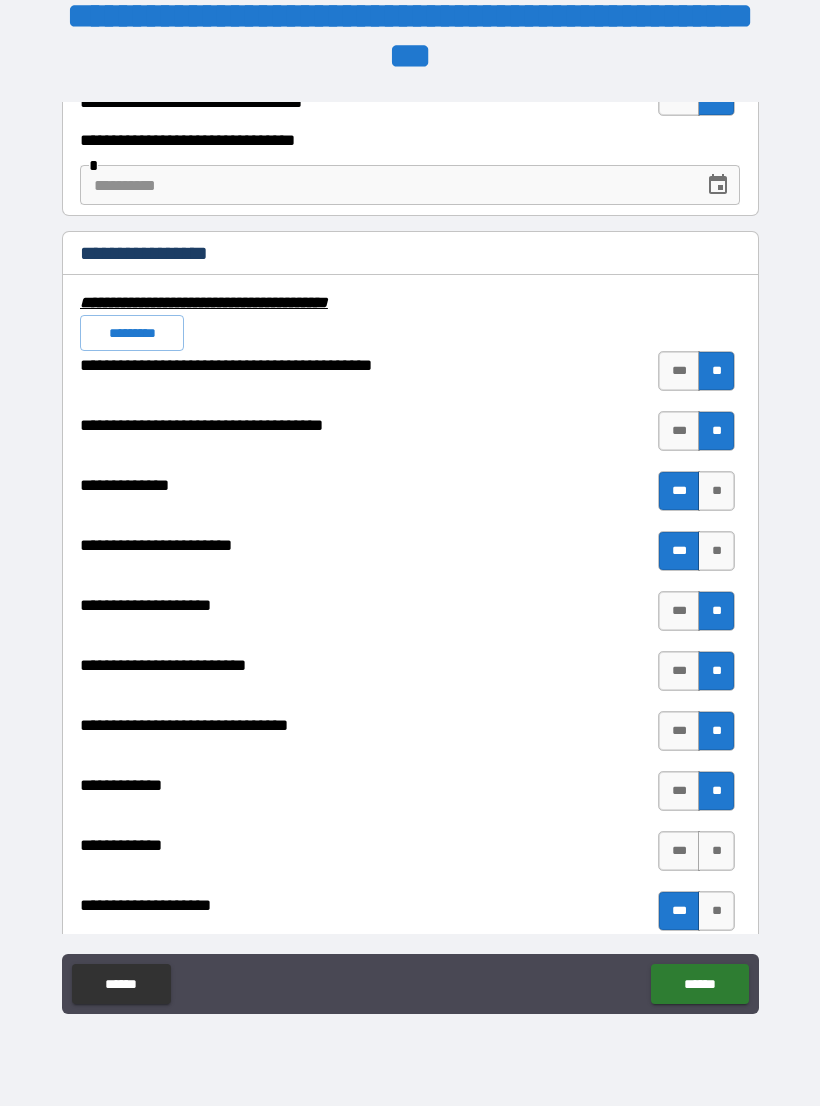click on "**" at bounding box center (716, 851) 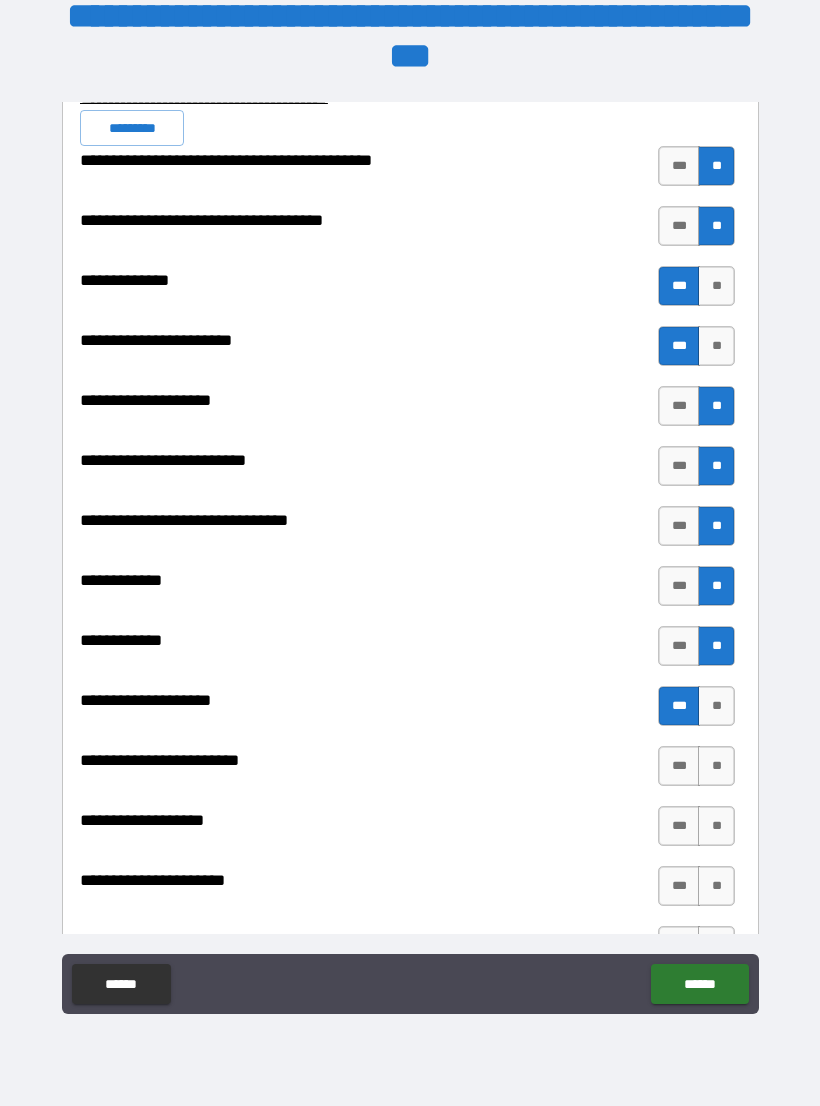 scroll, scrollTop: 7741, scrollLeft: 0, axis: vertical 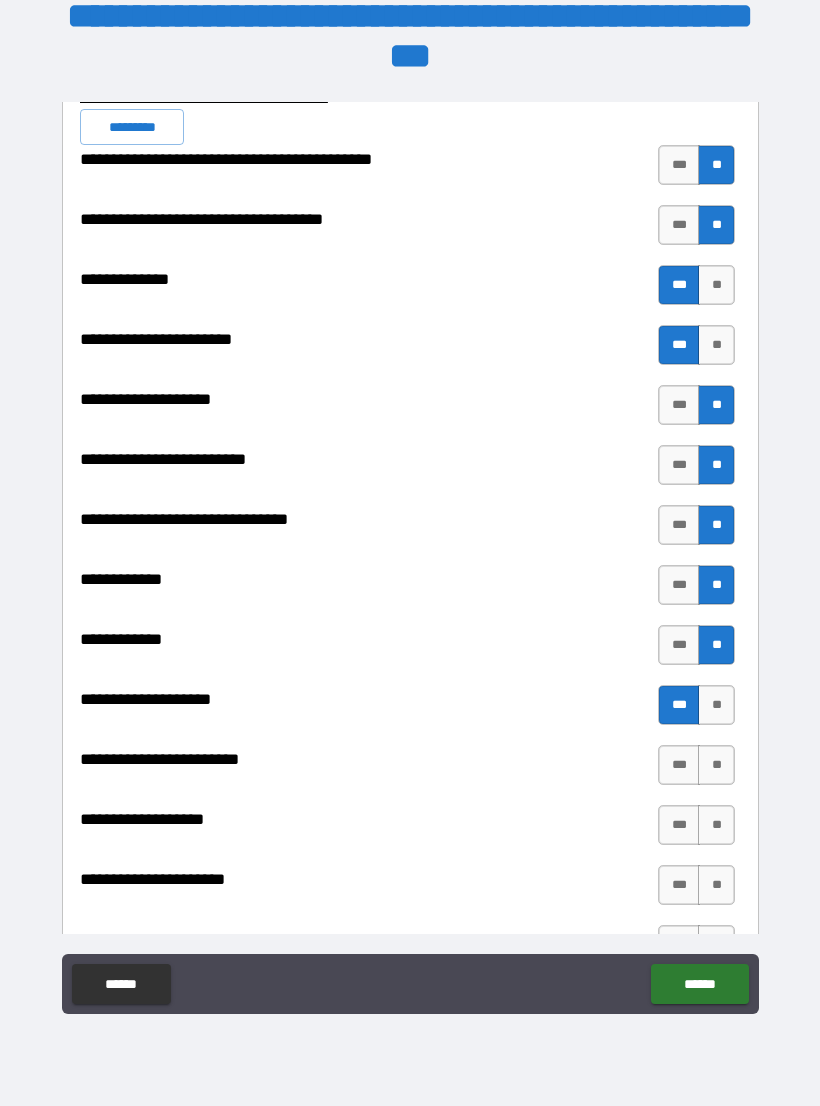 click on "**" at bounding box center (716, 765) 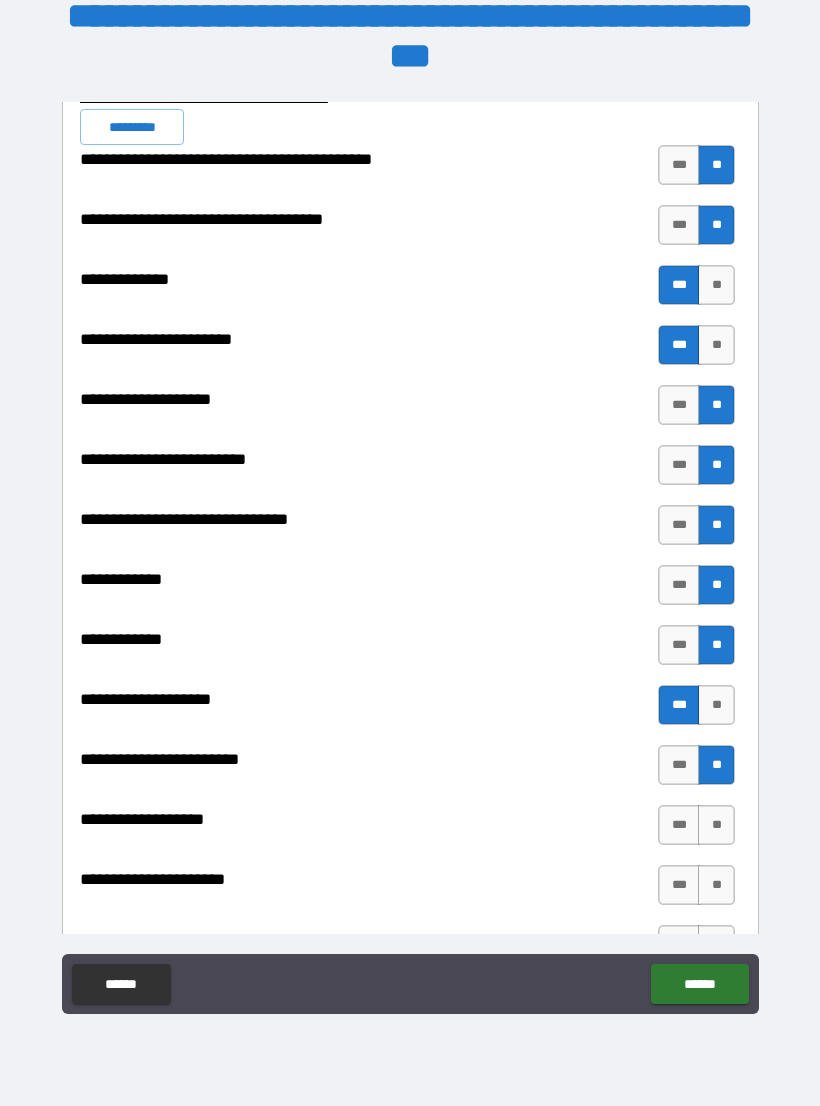 click on "**" at bounding box center (716, 825) 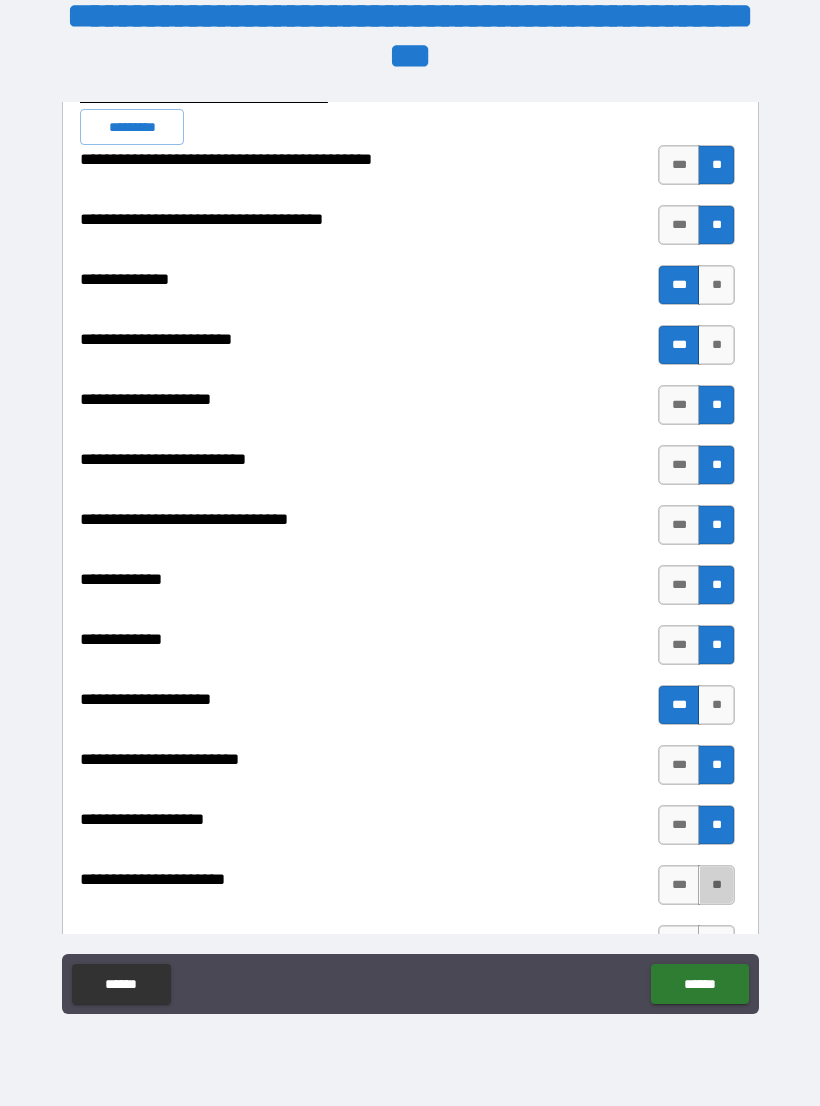 click on "**" at bounding box center (716, 885) 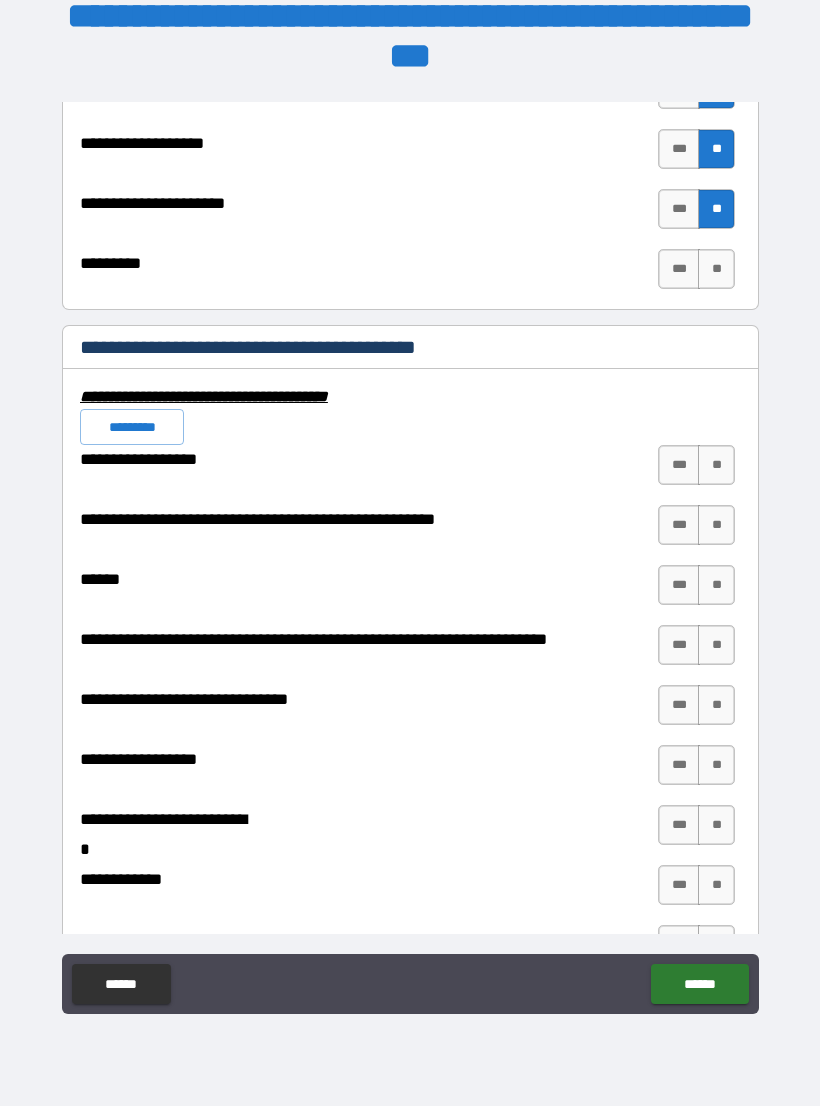 scroll, scrollTop: 8419, scrollLeft: 0, axis: vertical 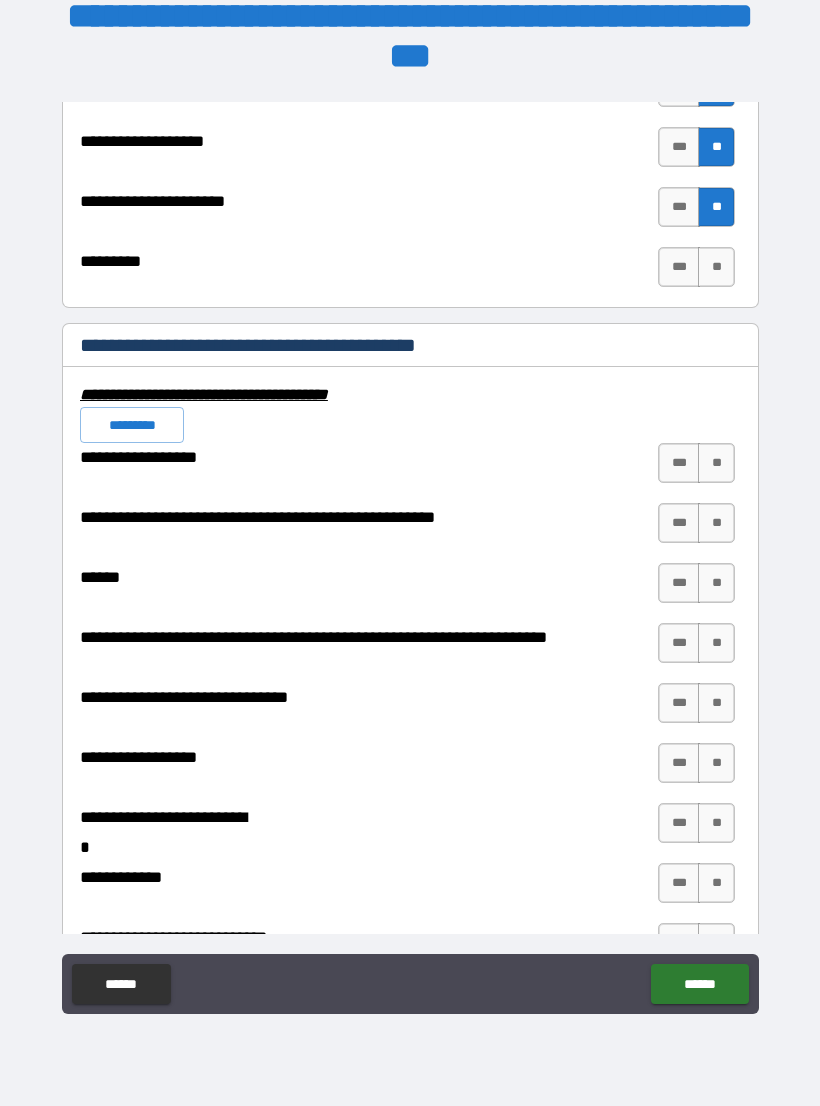 click on "**" at bounding box center [716, 463] 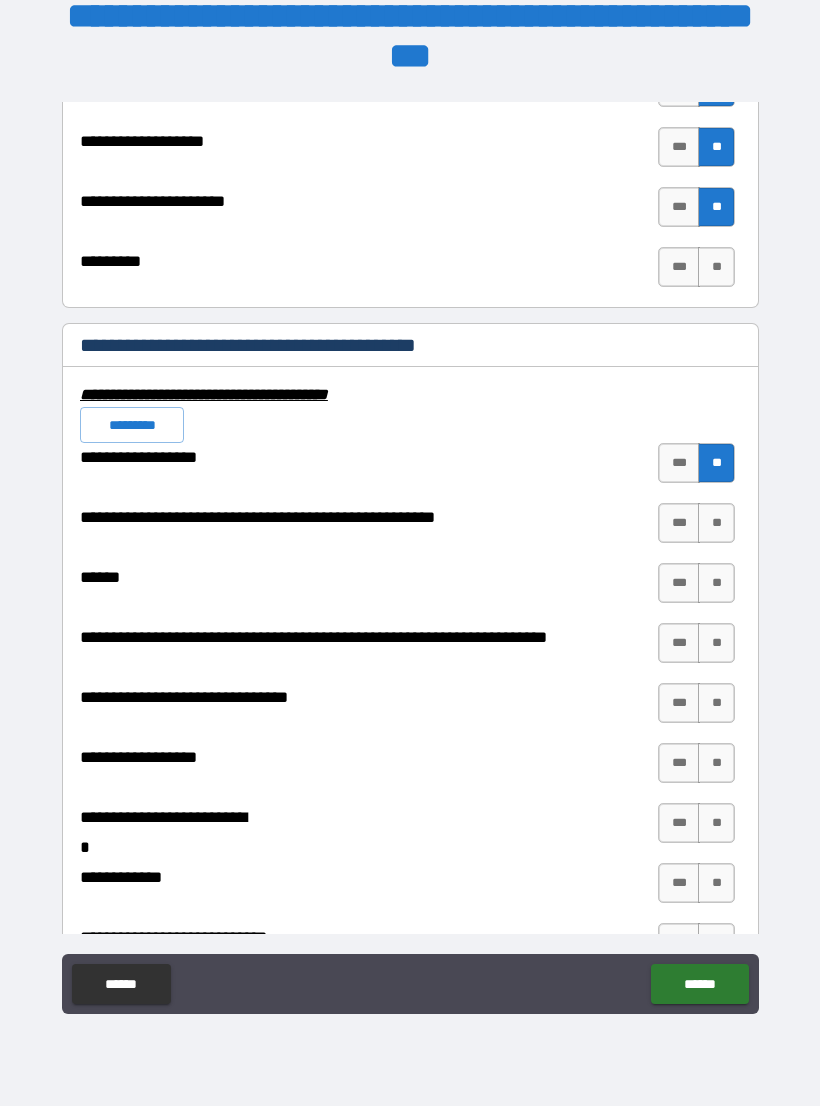 click on "**" at bounding box center (716, 523) 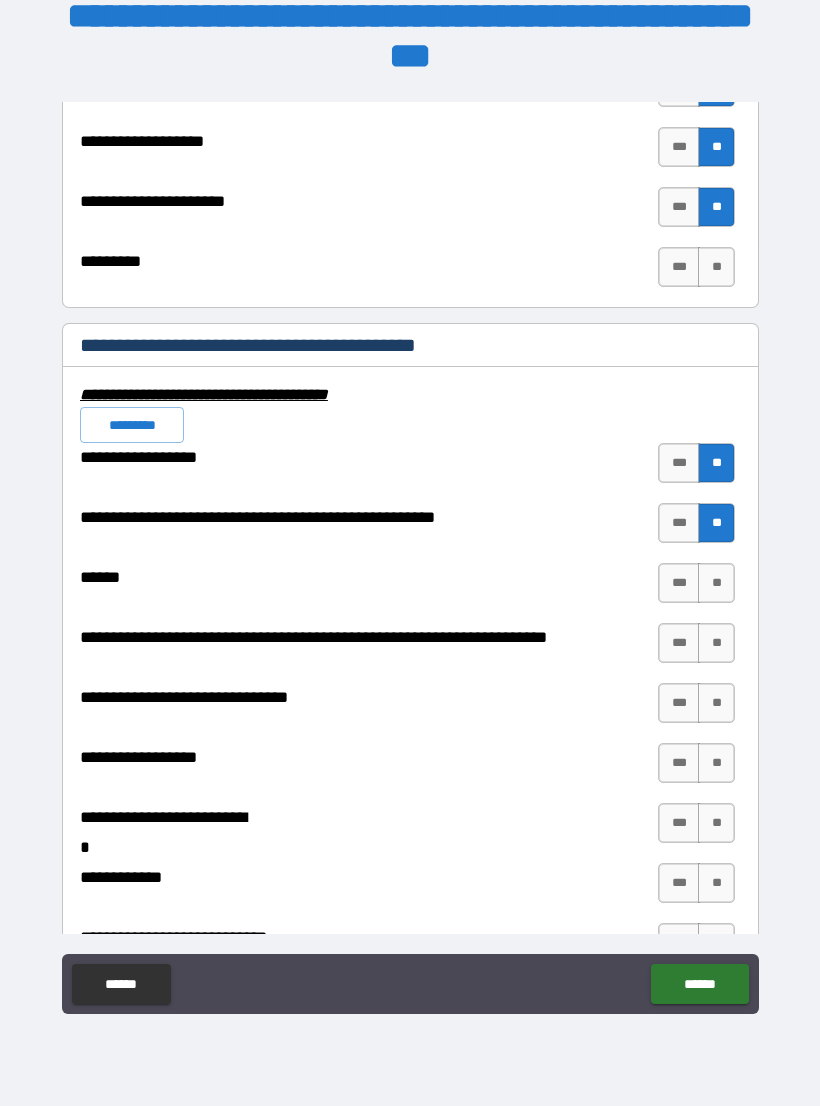click on "**" at bounding box center [716, 583] 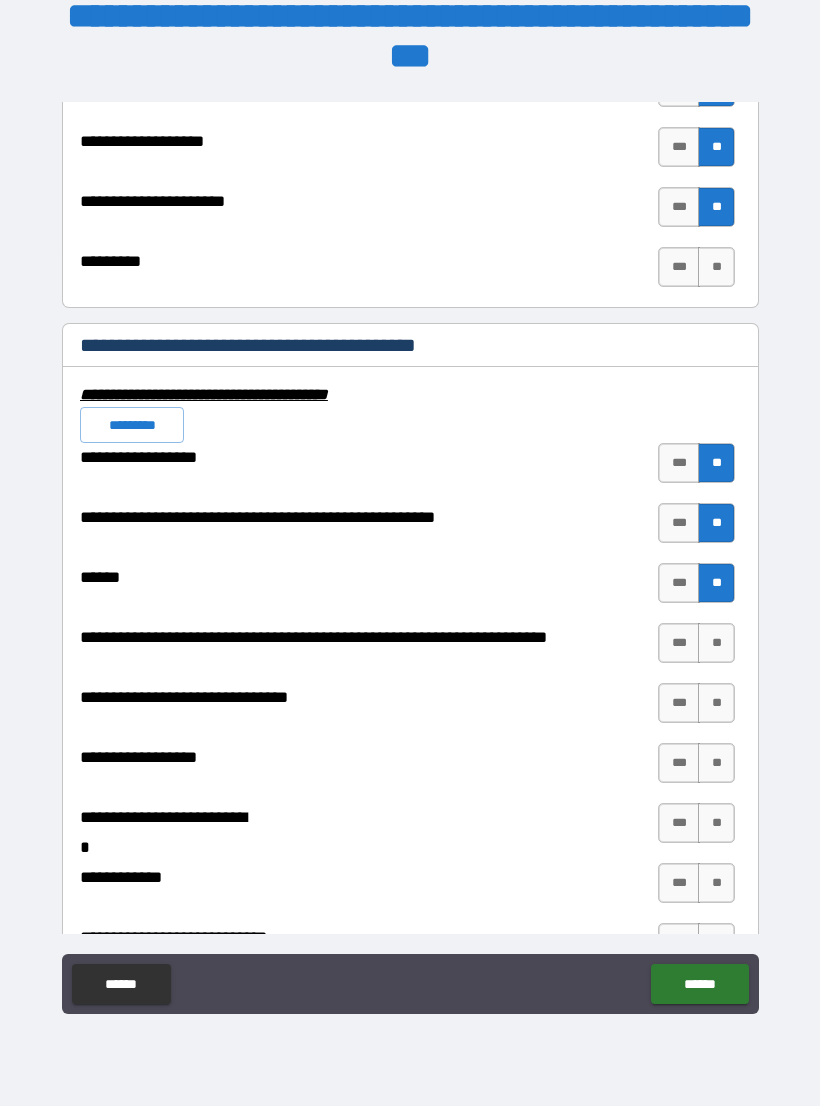 click on "**" at bounding box center [716, 643] 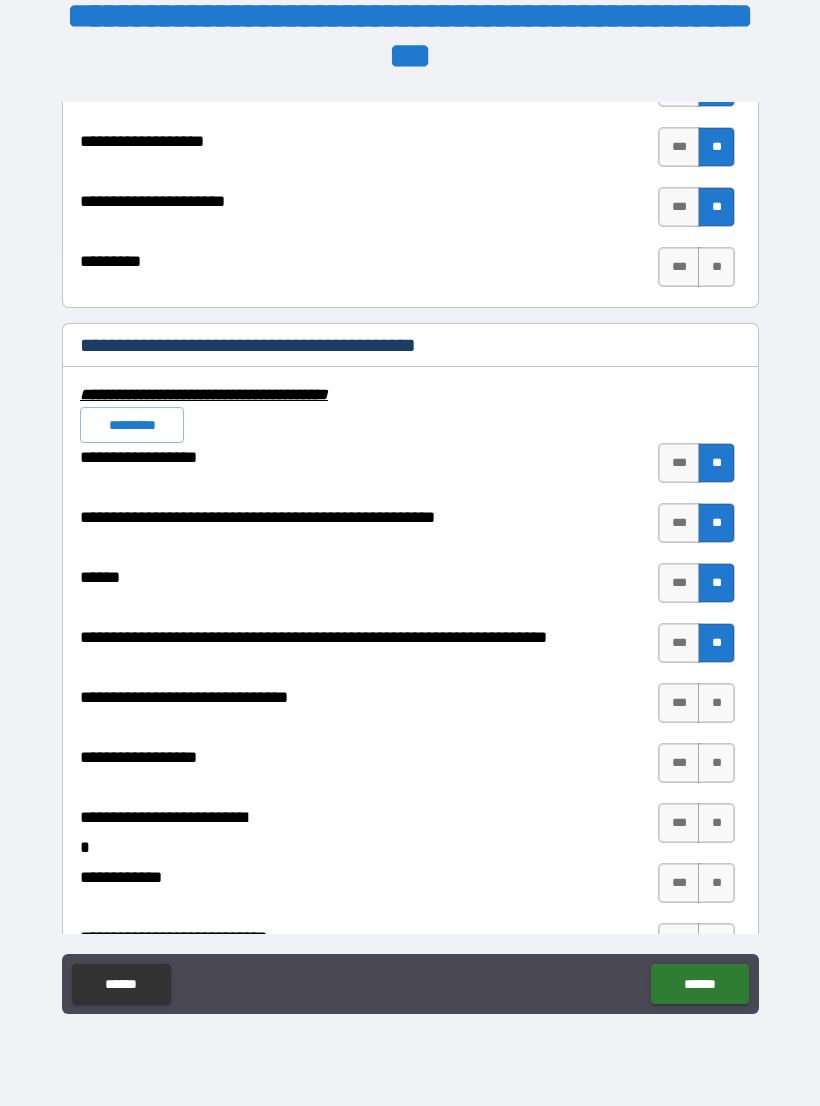 click on "**" at bounding box center [716, 703] 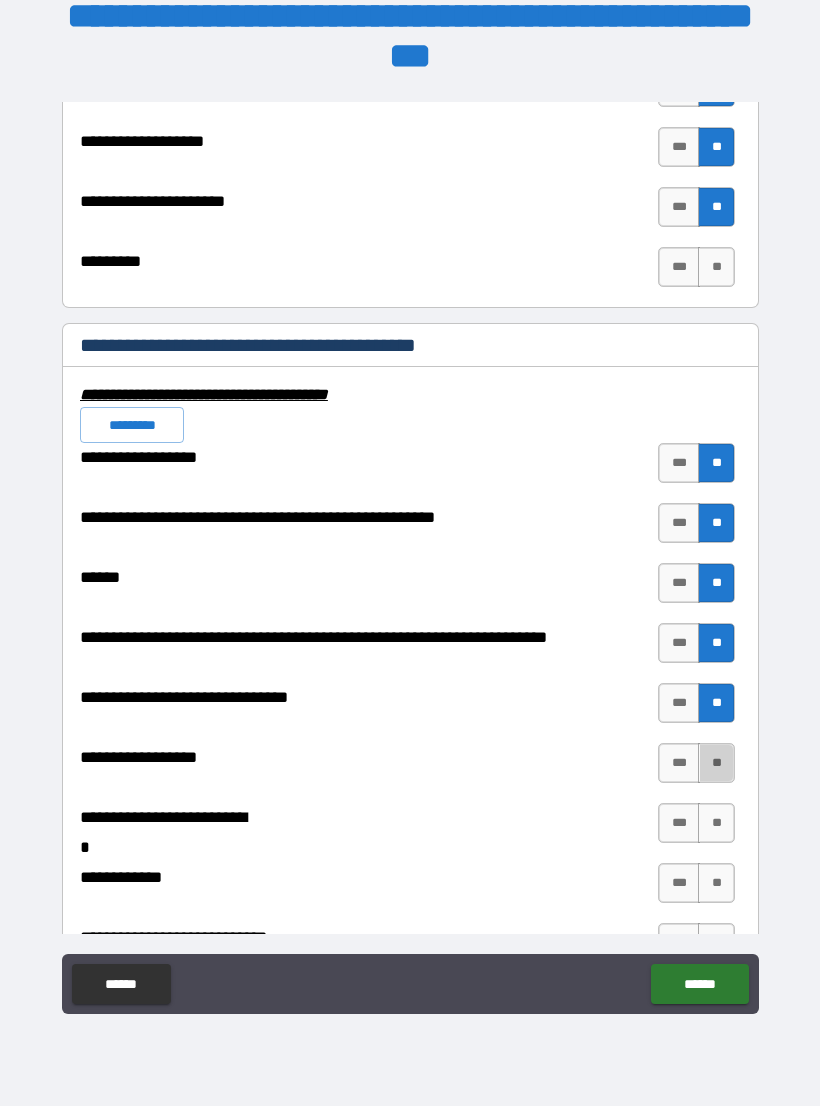 click on "**" at bounding box center (716, 763) 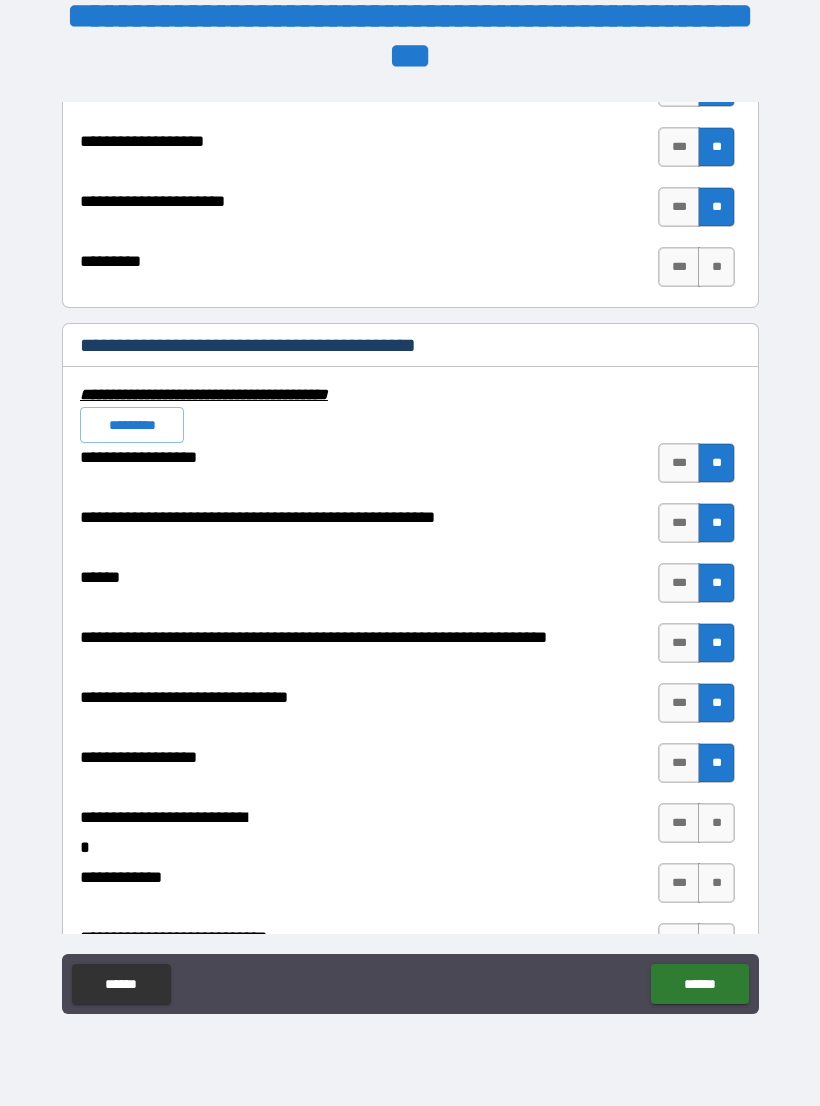 click on "**" at bounding box center (716, 823) 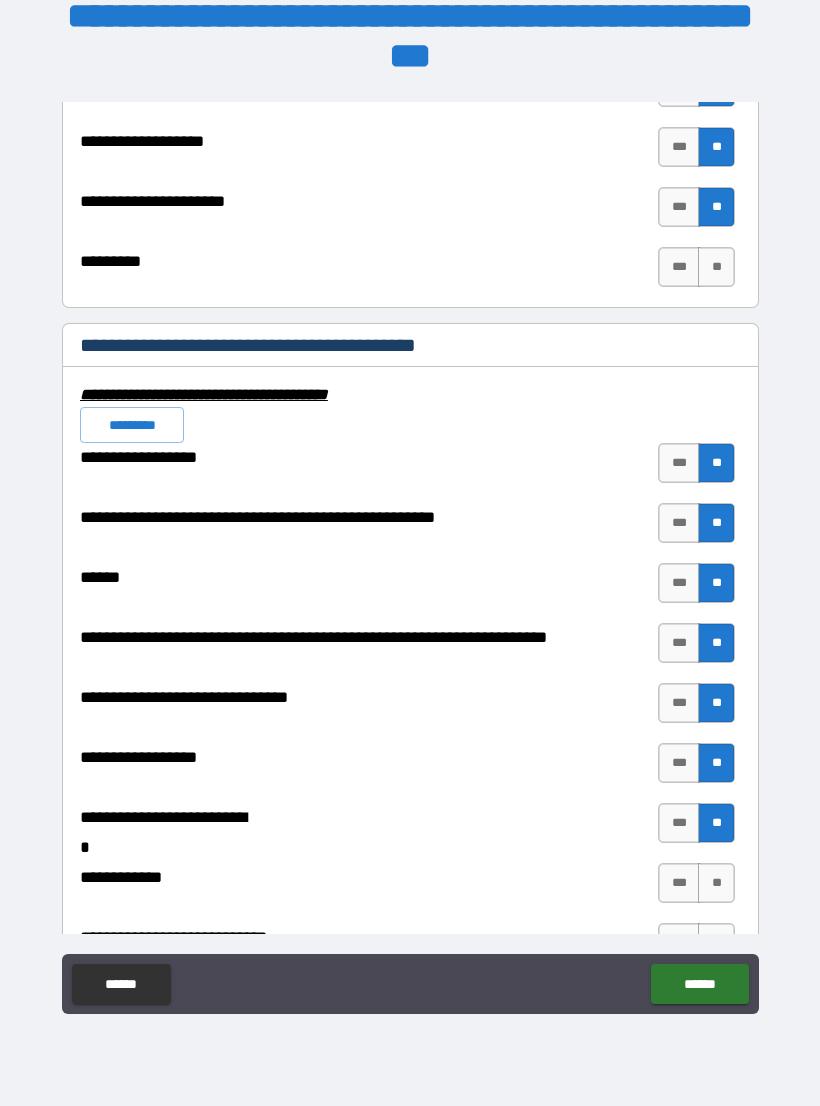 click on "**" at bounding box center (716, 883) 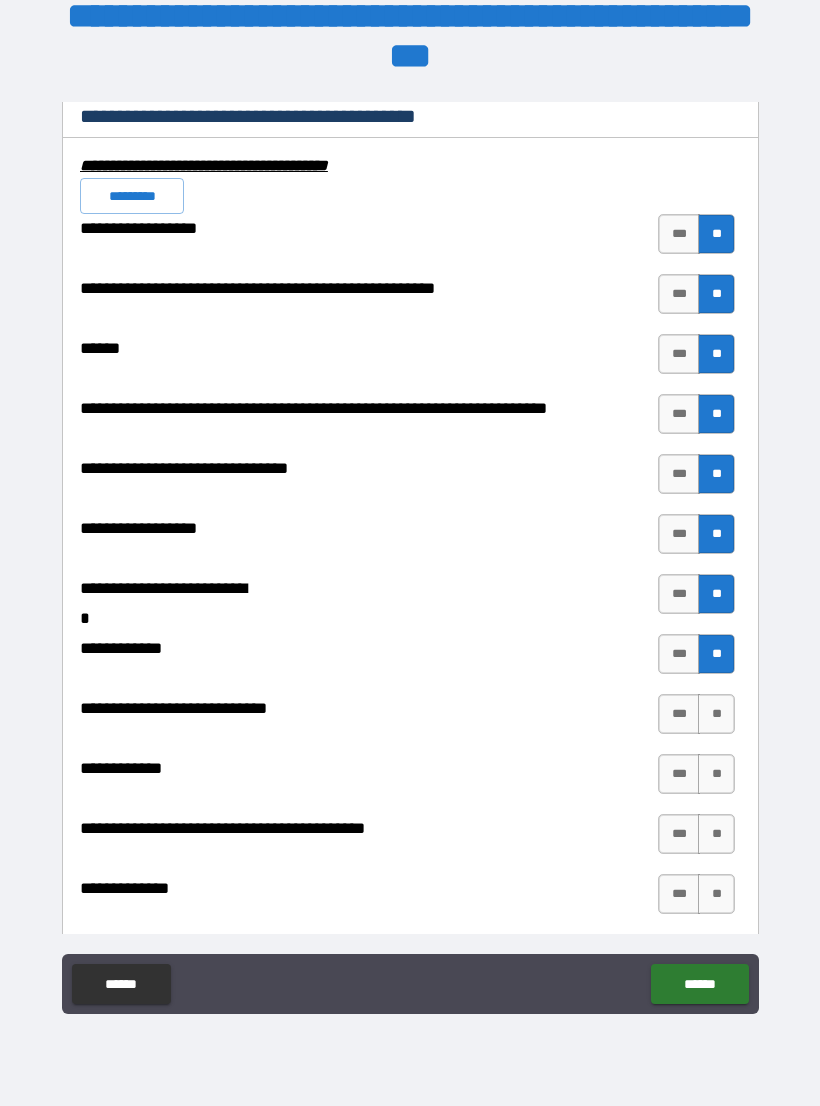 scroll, scrollTop: 8653, scrollLeft: 0, axis: vertical 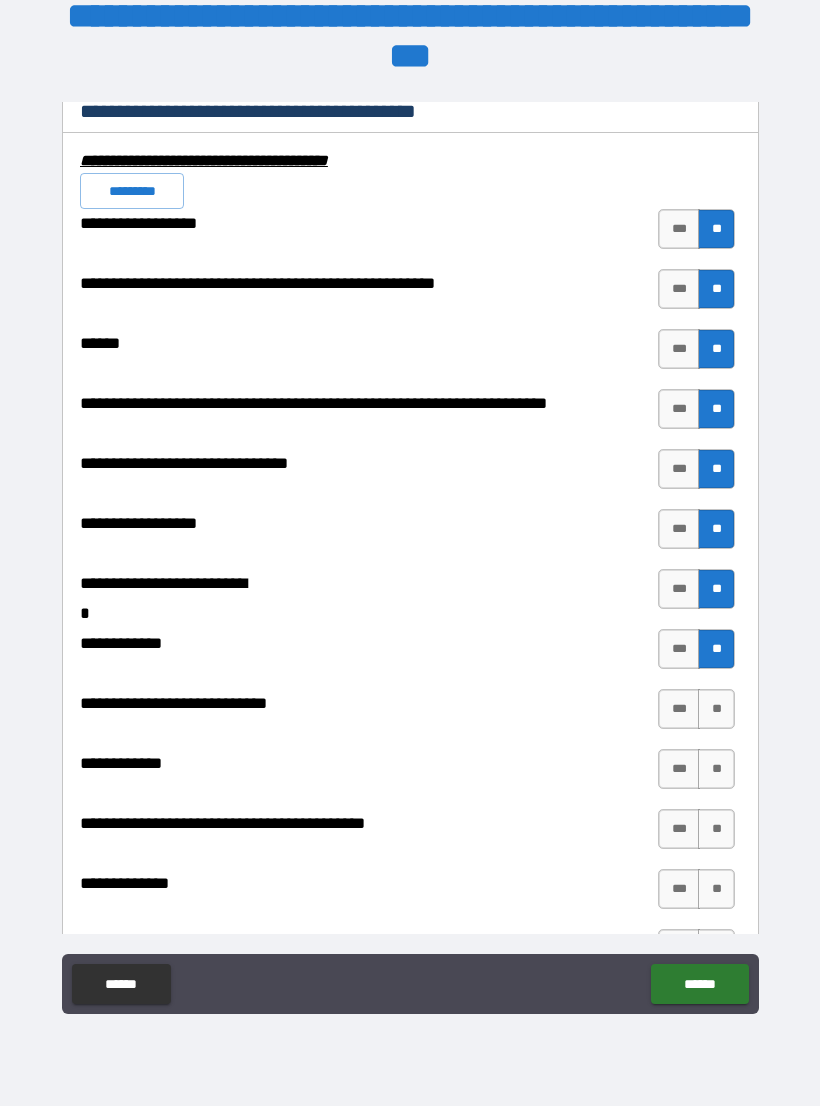 click on "***" at bounding box center (679, 589) 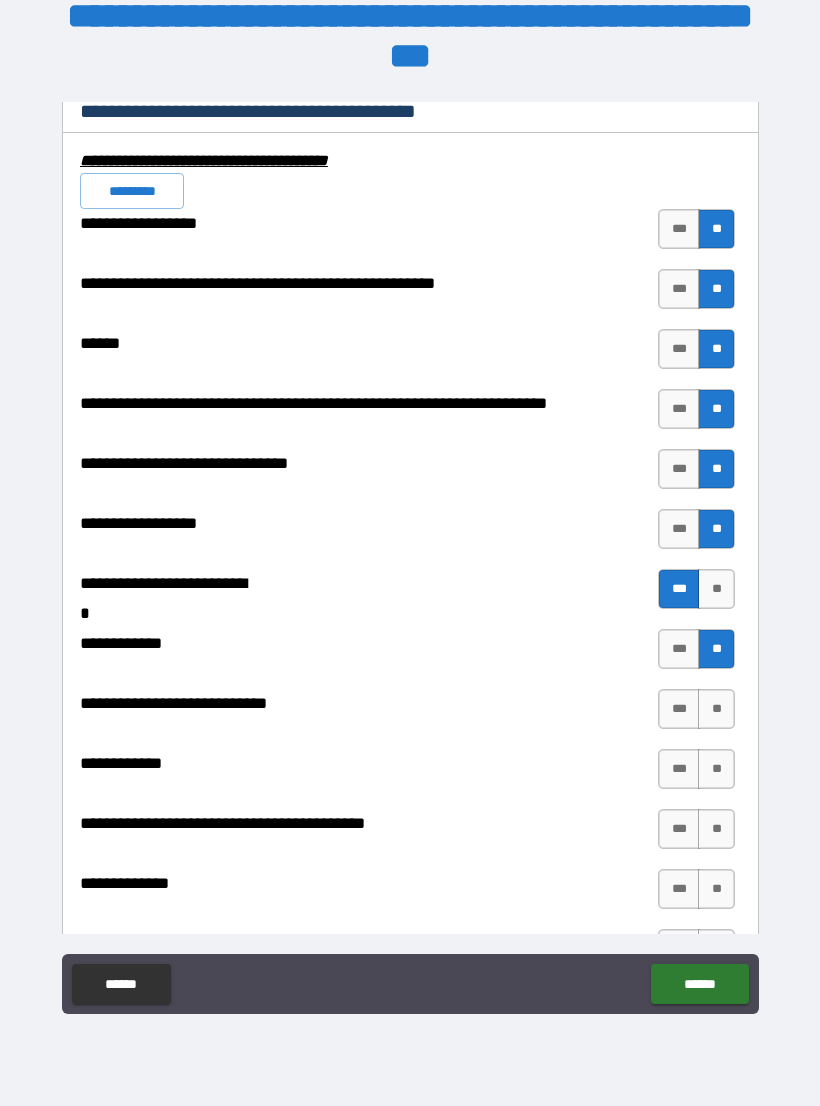 click on "**" at bounding box center (716, 709) 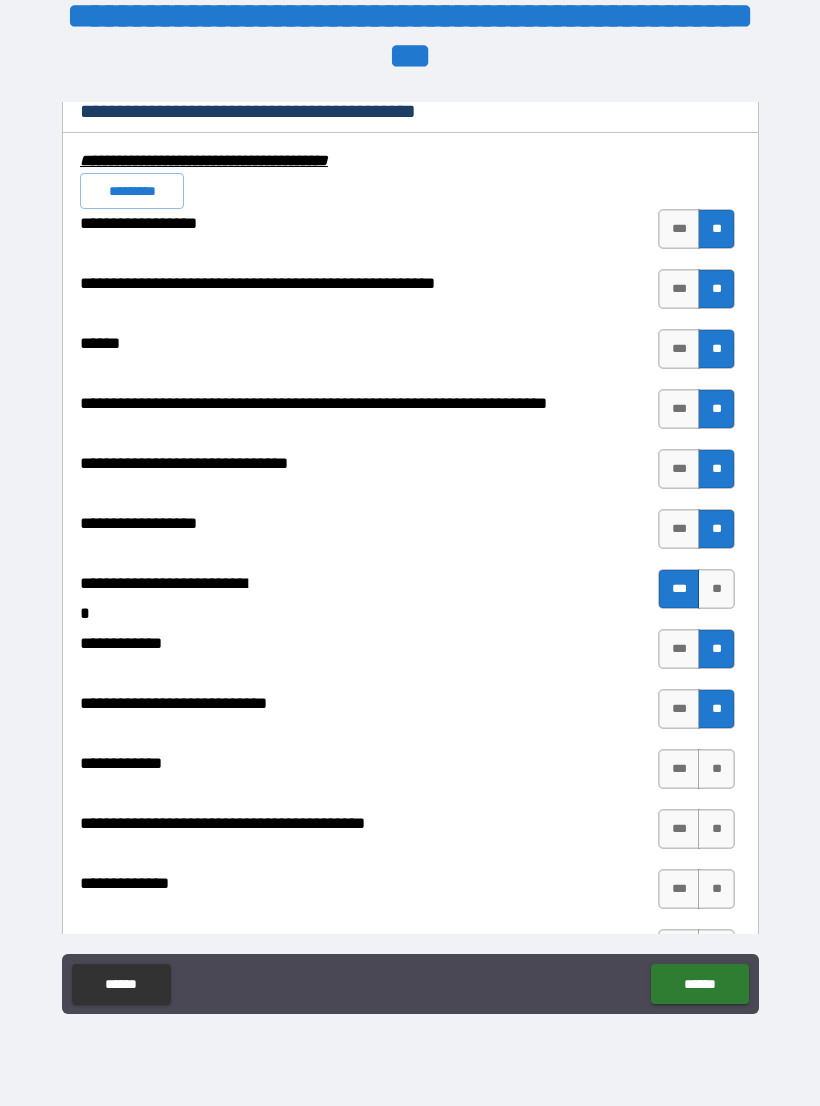 click on "**" at bounding box center [716, 769] 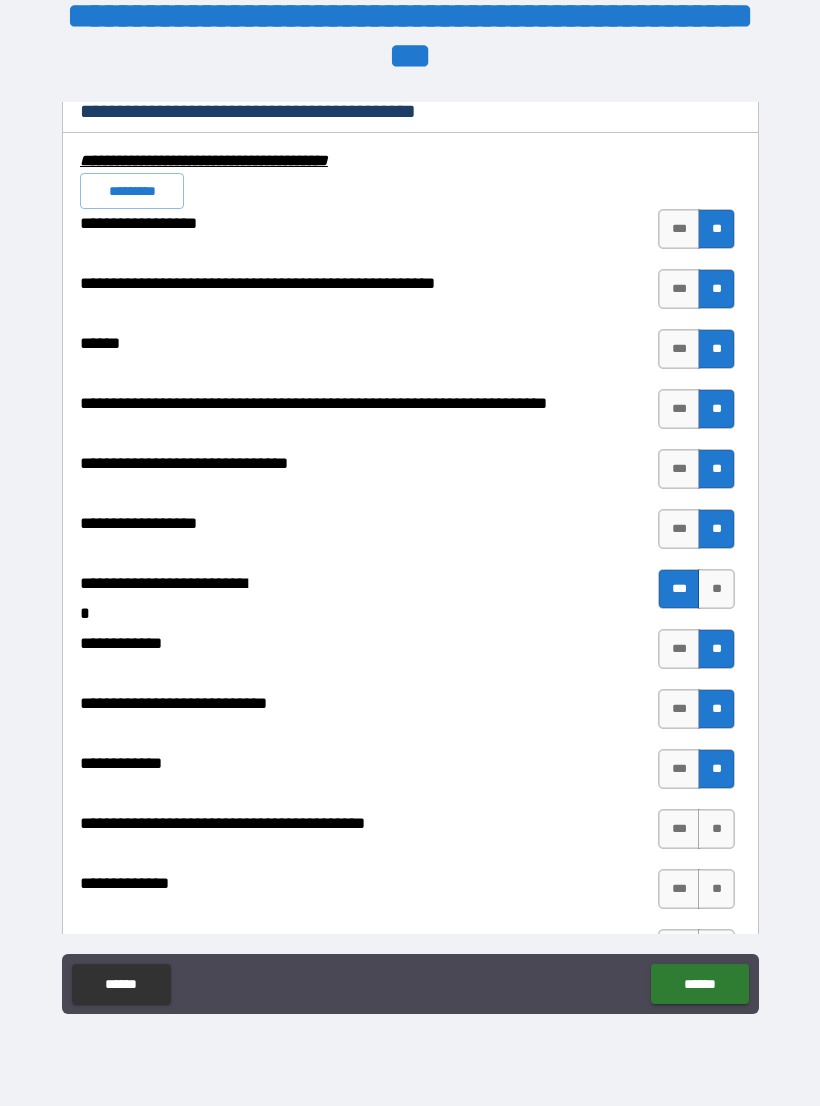 click on "**" at bounding box center [716, 829] 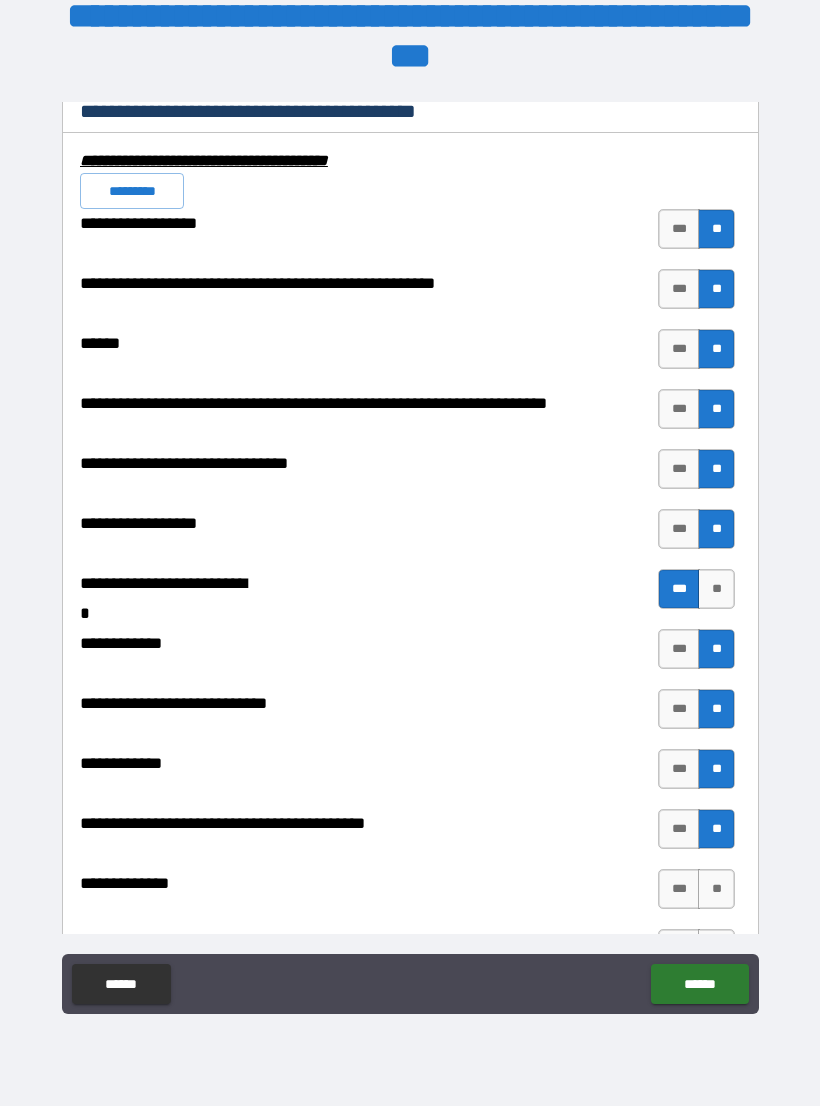 click on "**" at bounding box center [716, 889] 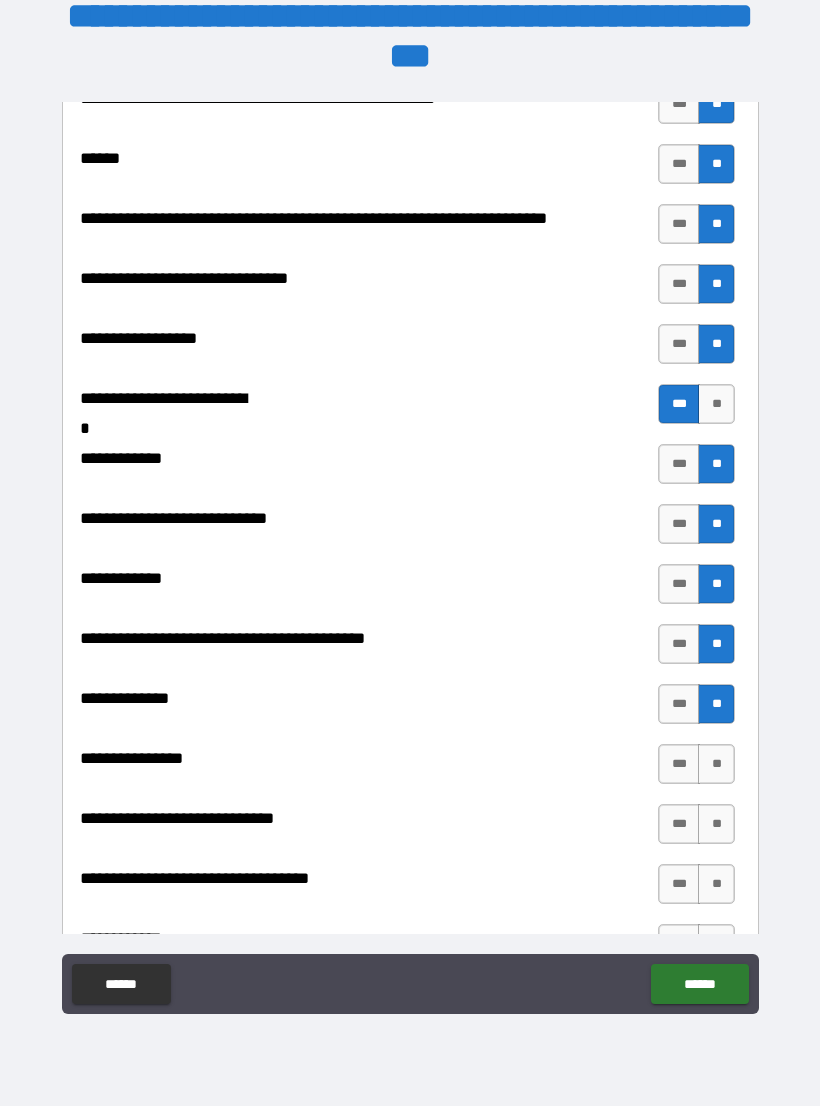 scroll, scrollTop: 8851, scrollLeft: 0, axis: vertical 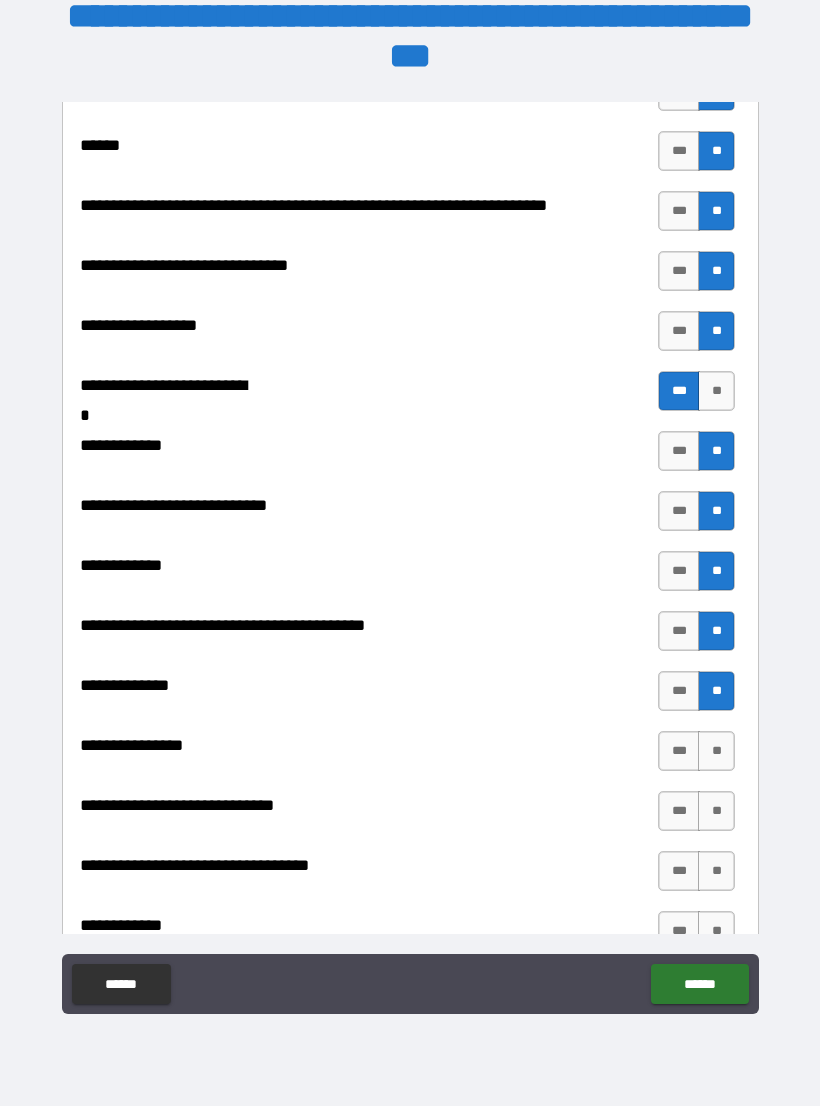 click on "**" at bounding box center [716, 751] 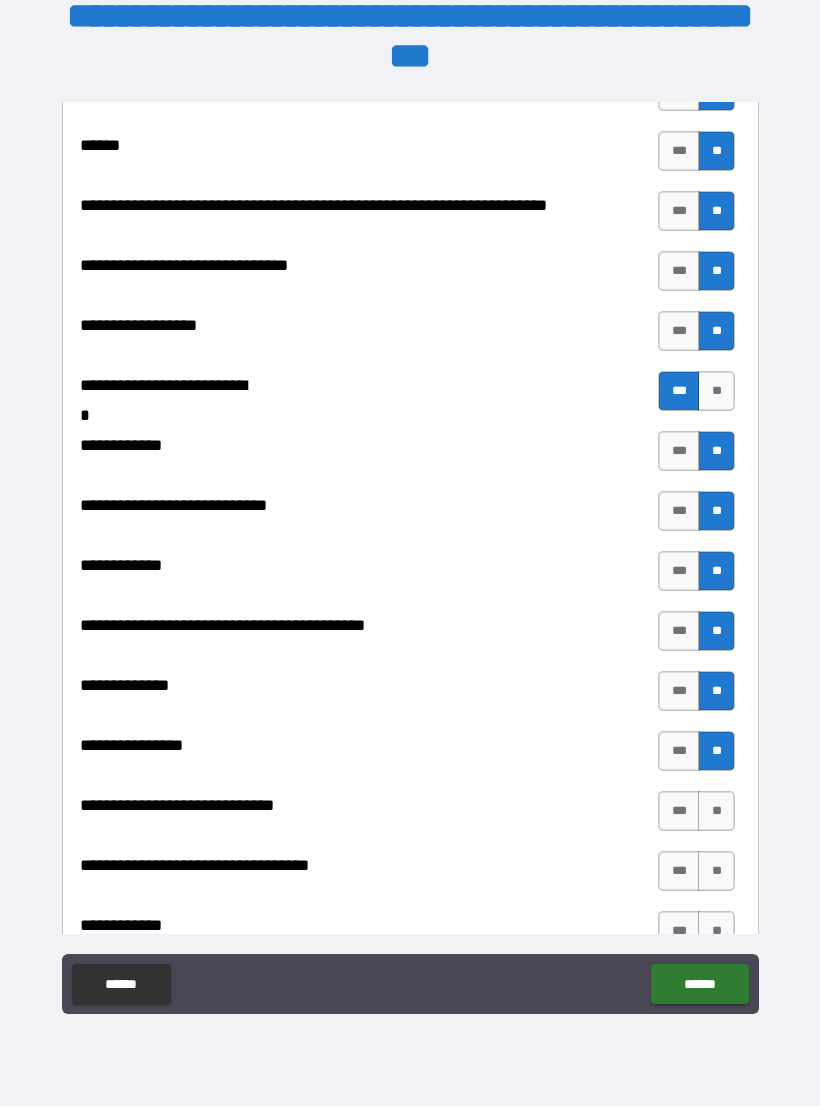 click on "**" at bounding box center (716, 811) 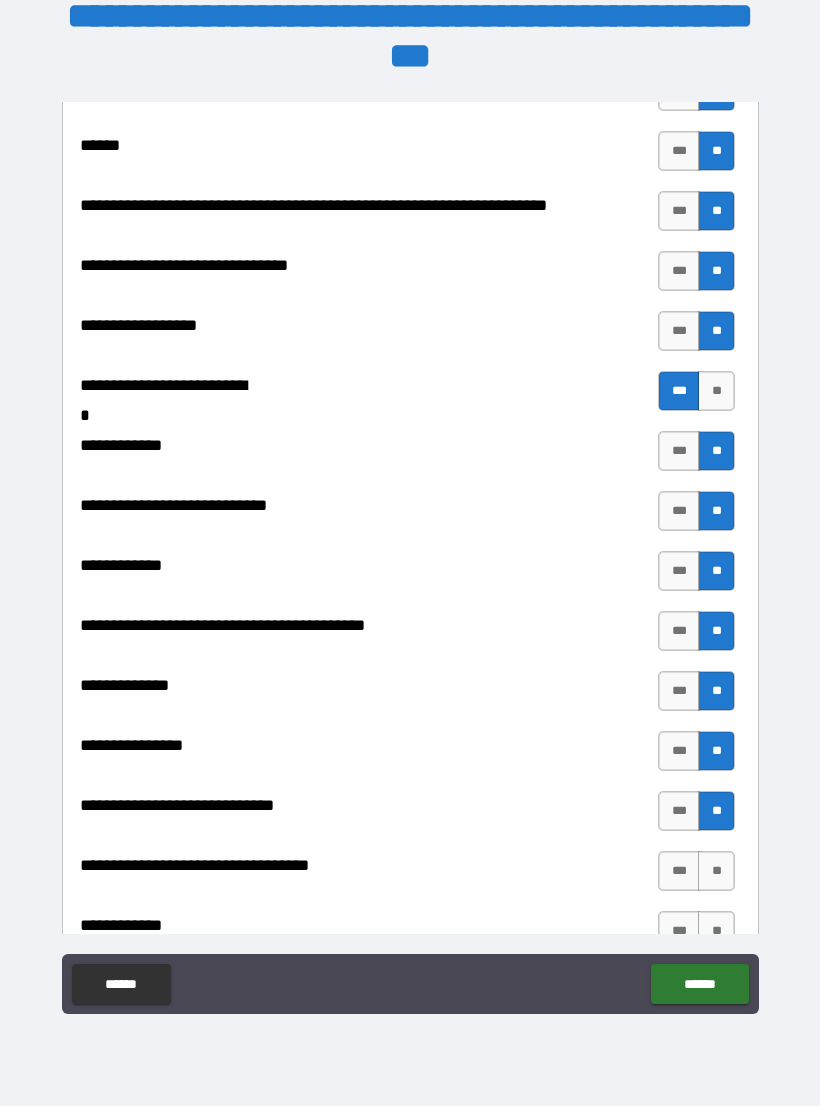 click on "***" at bounding box center (679, 811) 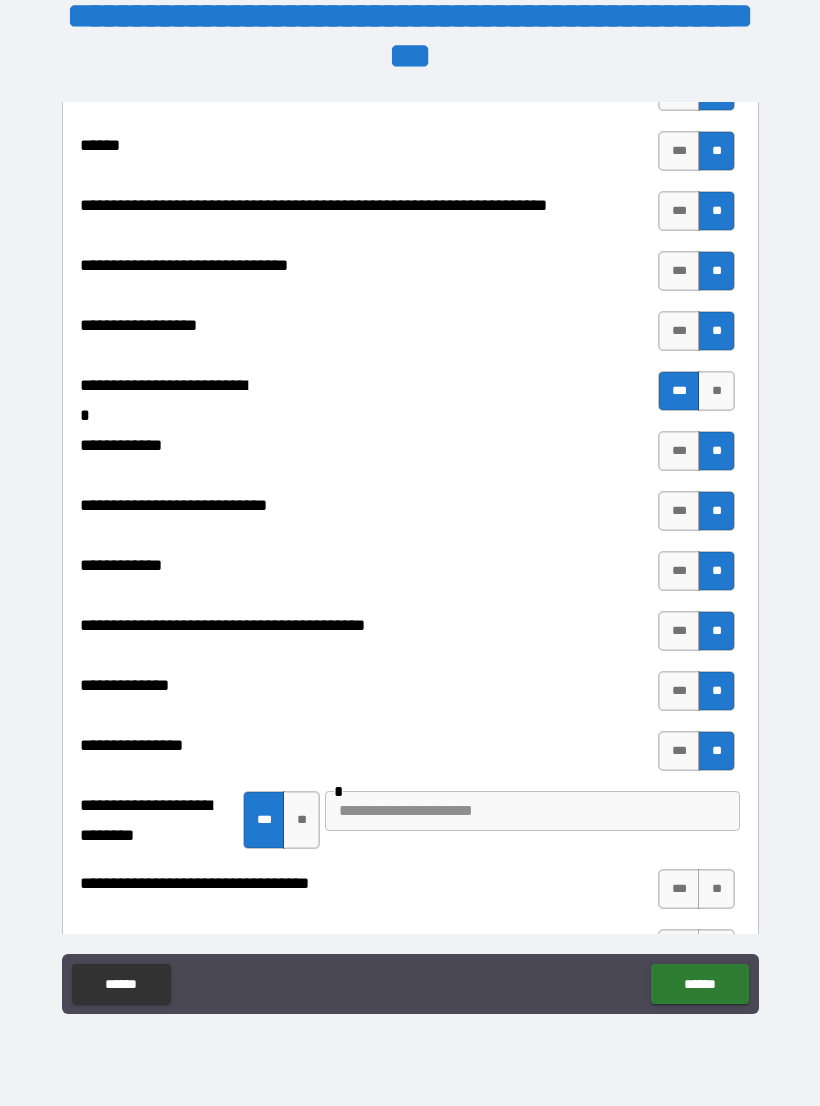 click at bounding box center (532, 811) 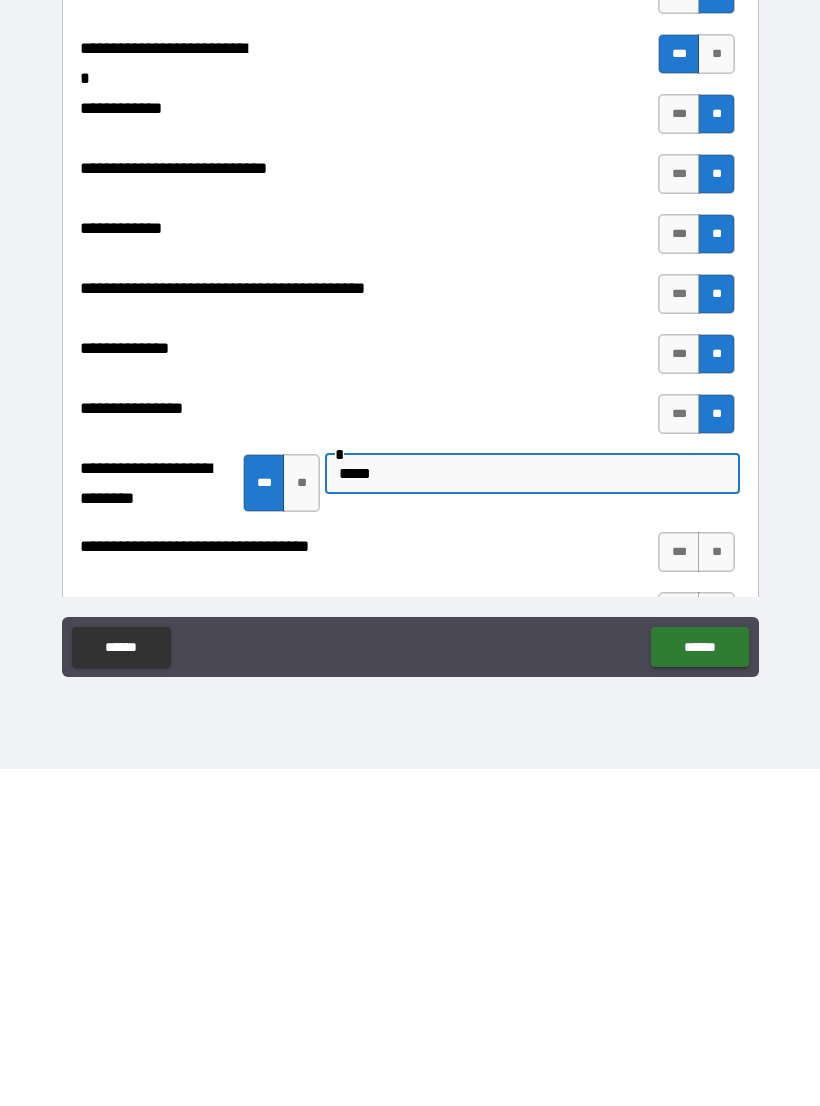 type on "*****" 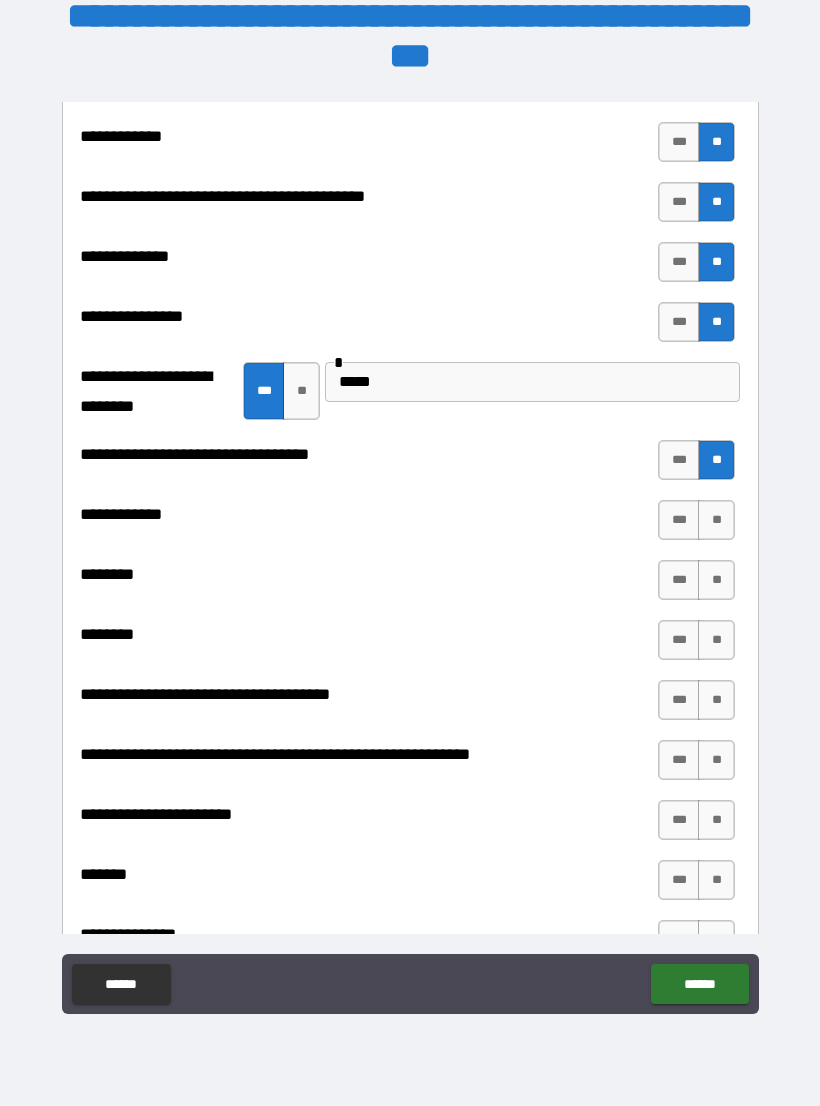 scroll, scrollTop: 9281, scrollLeft: 0, axis: vertical 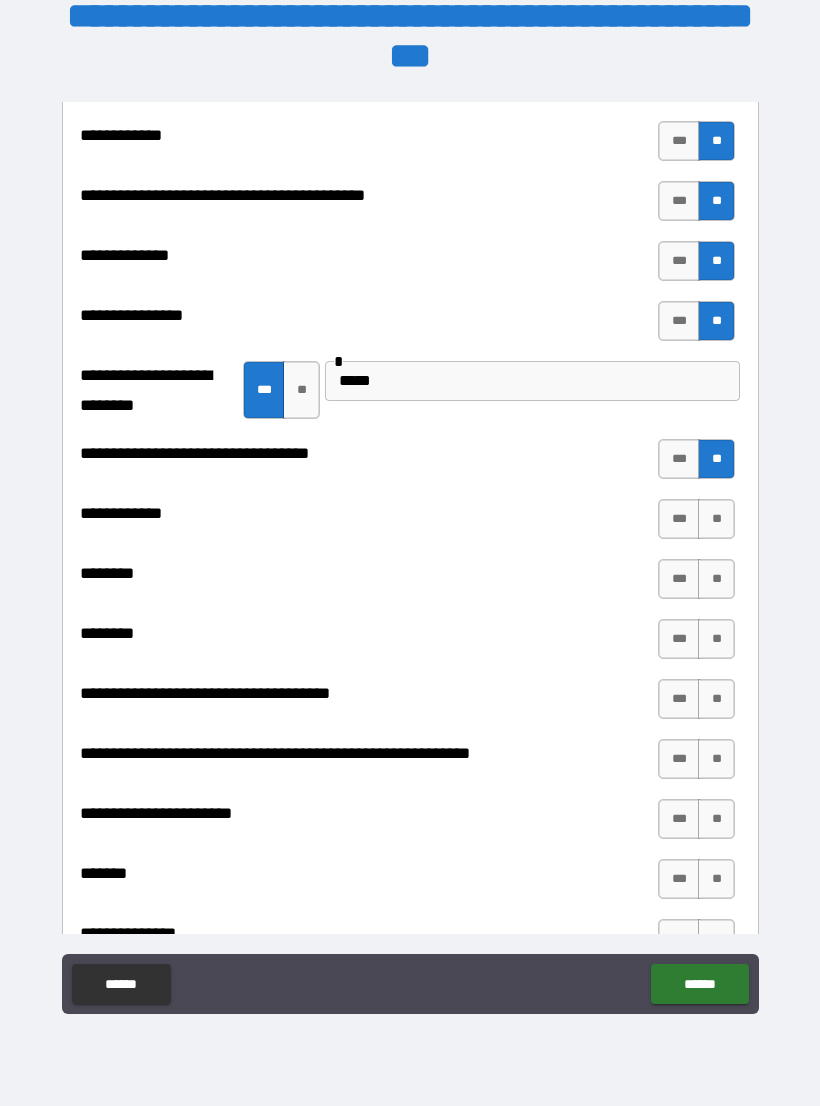click on "**" at bounding box center [716, 519] 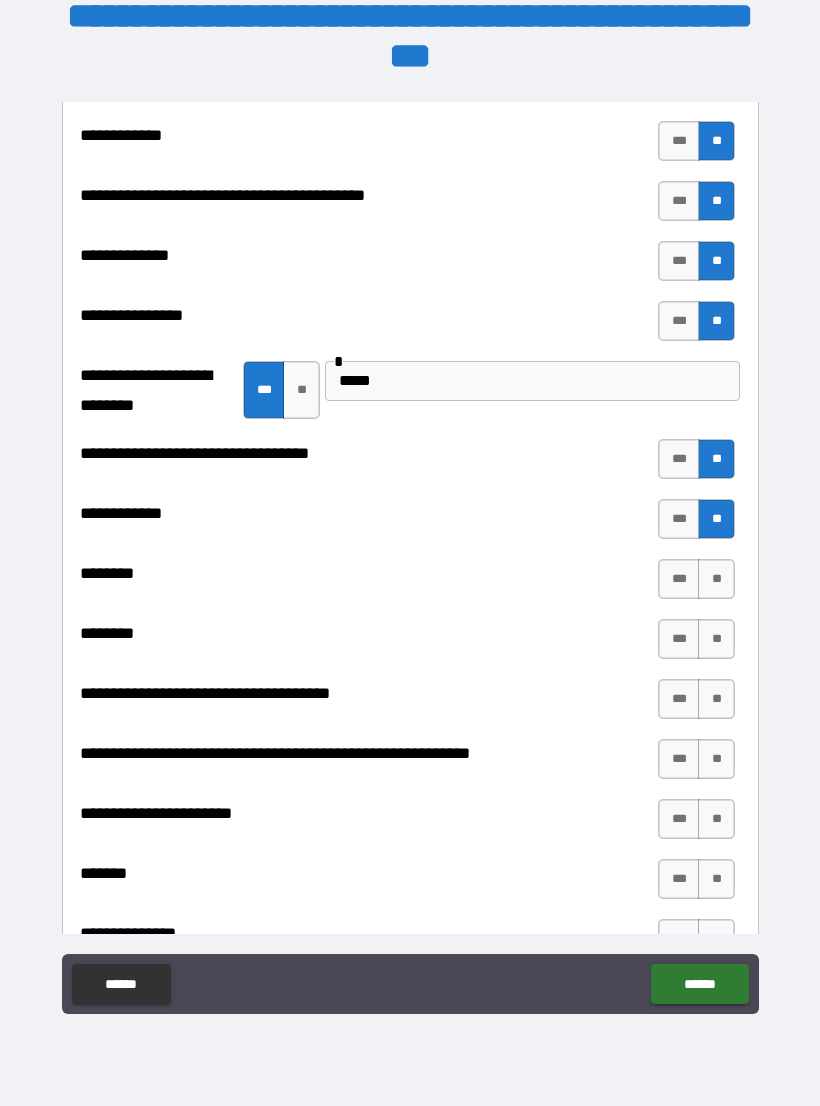 click on "**" at bounding box center (716, 579) 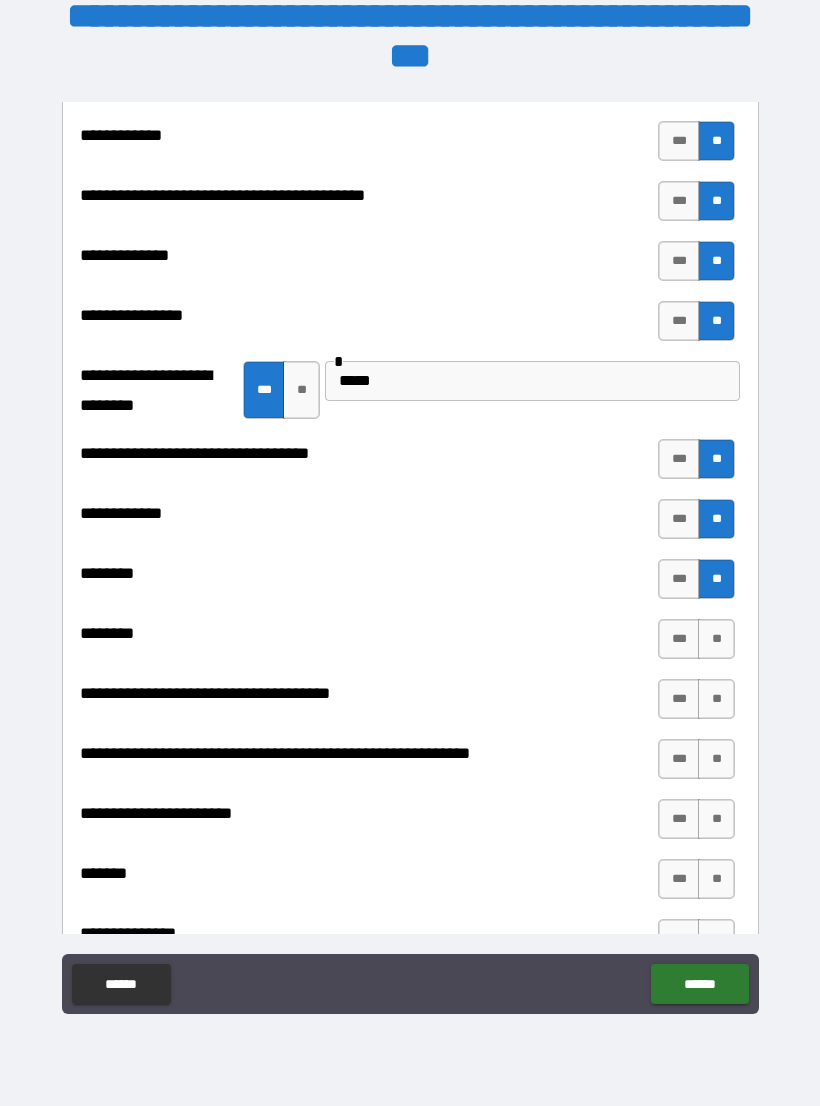 click on "***" at bounding box center (679, 639) 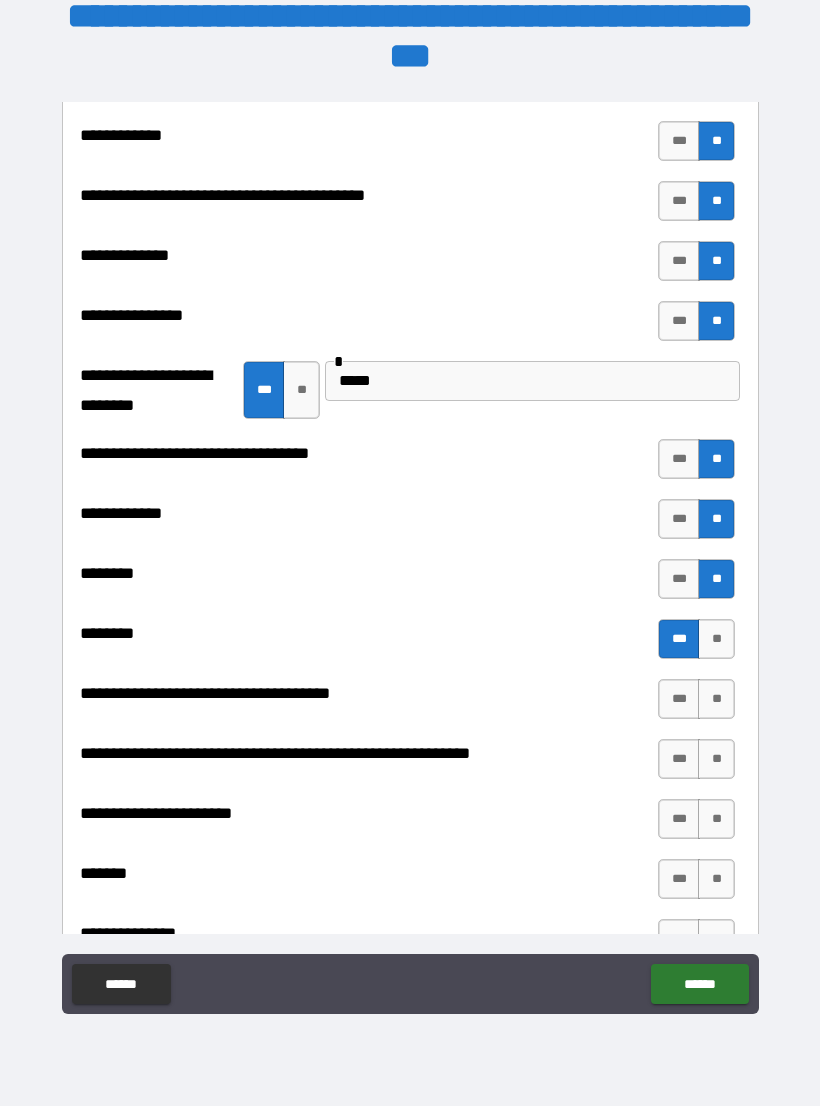 click on "**" at bounding box center [716, 699] 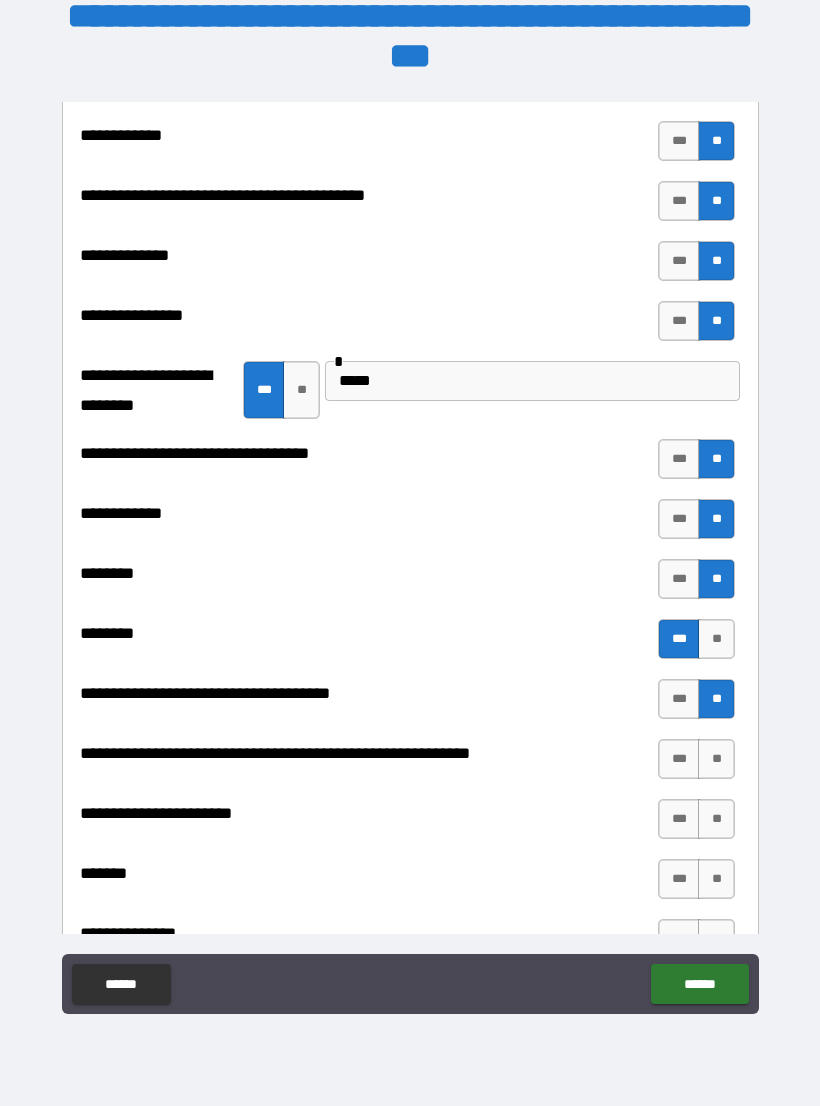 click on "**" at bounding box center (716, 759) 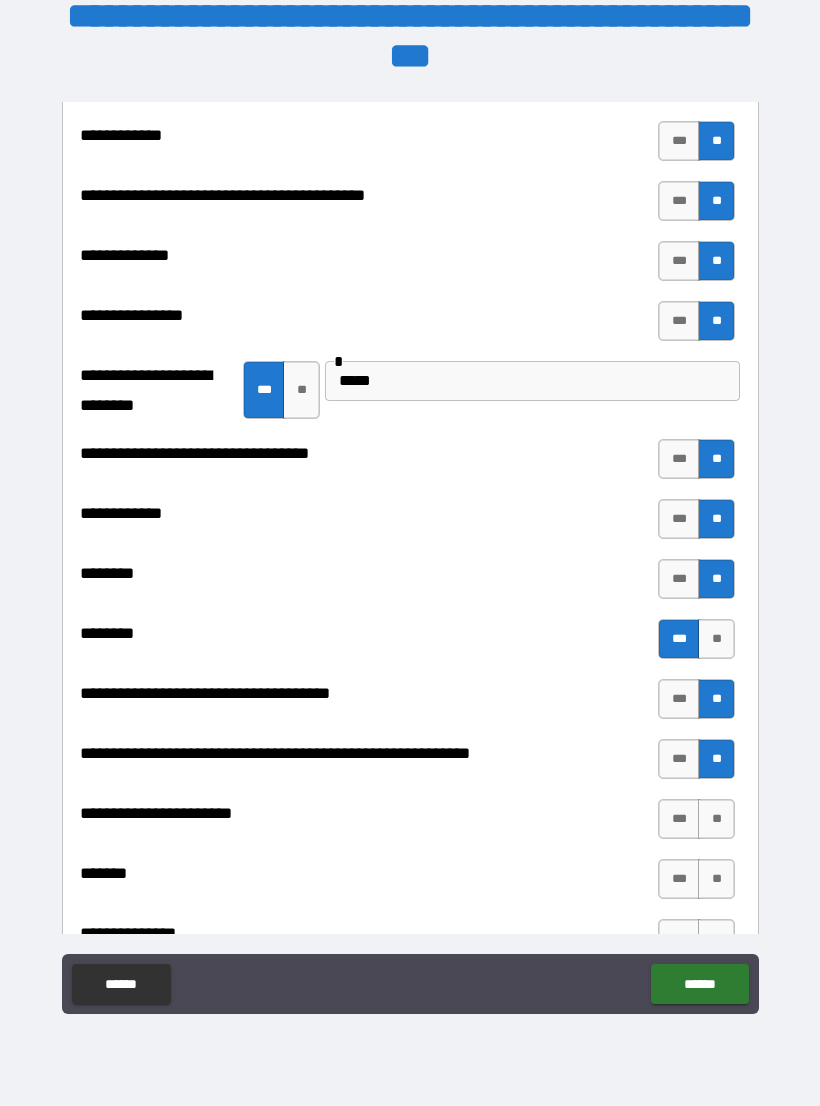 click on "**" at bounding box center (716, 819) 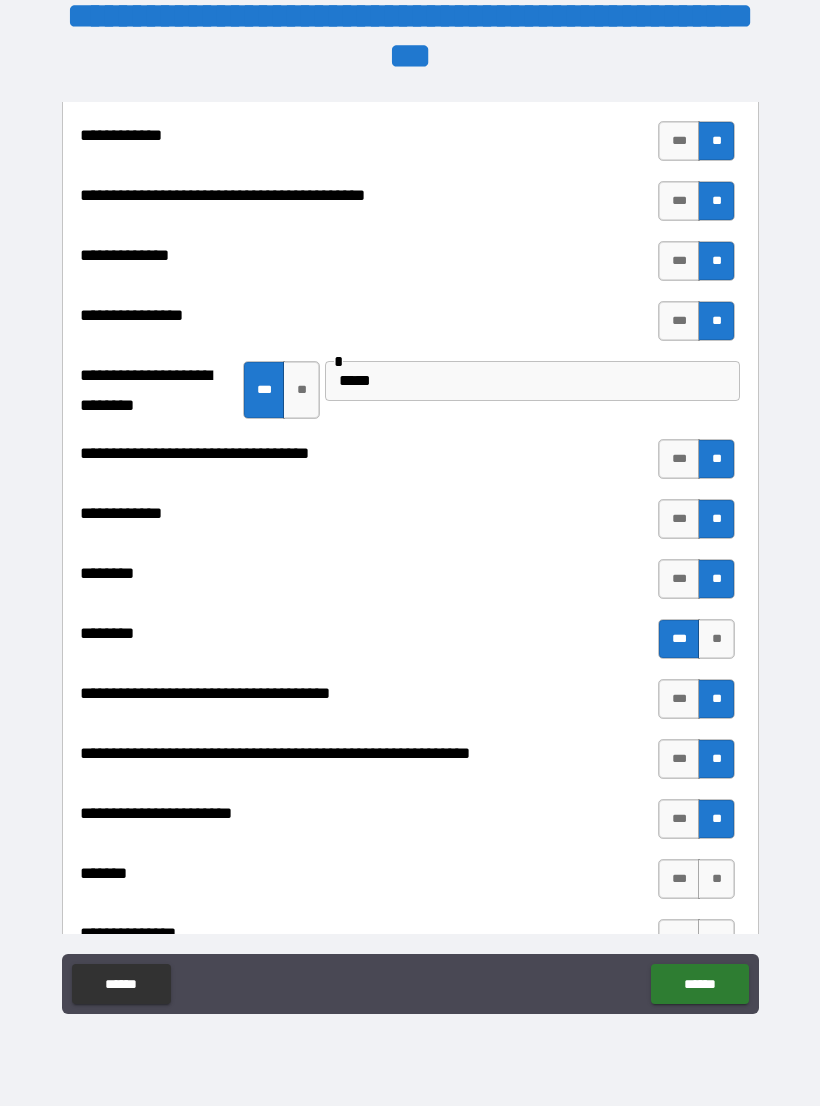 click on "**" at bounding box center [716, 879] 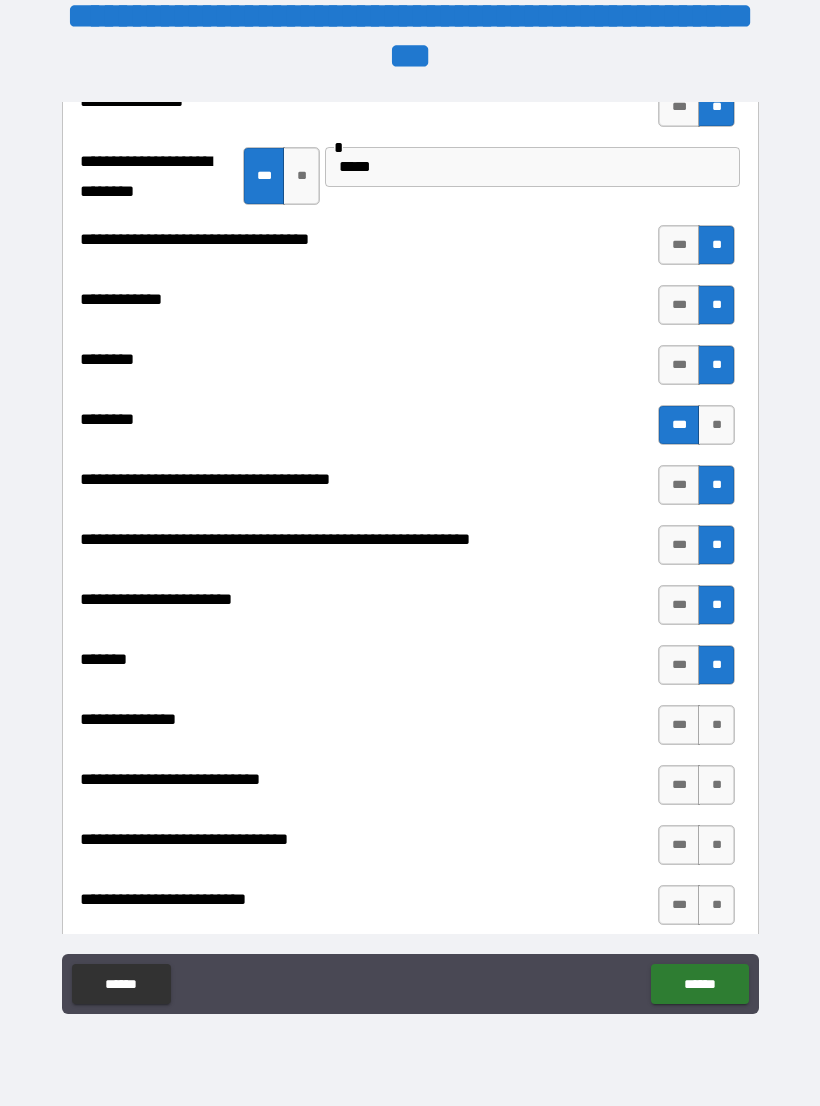 scroll, scrollTop: 9503, scrollLeft: 0, axis: vertical 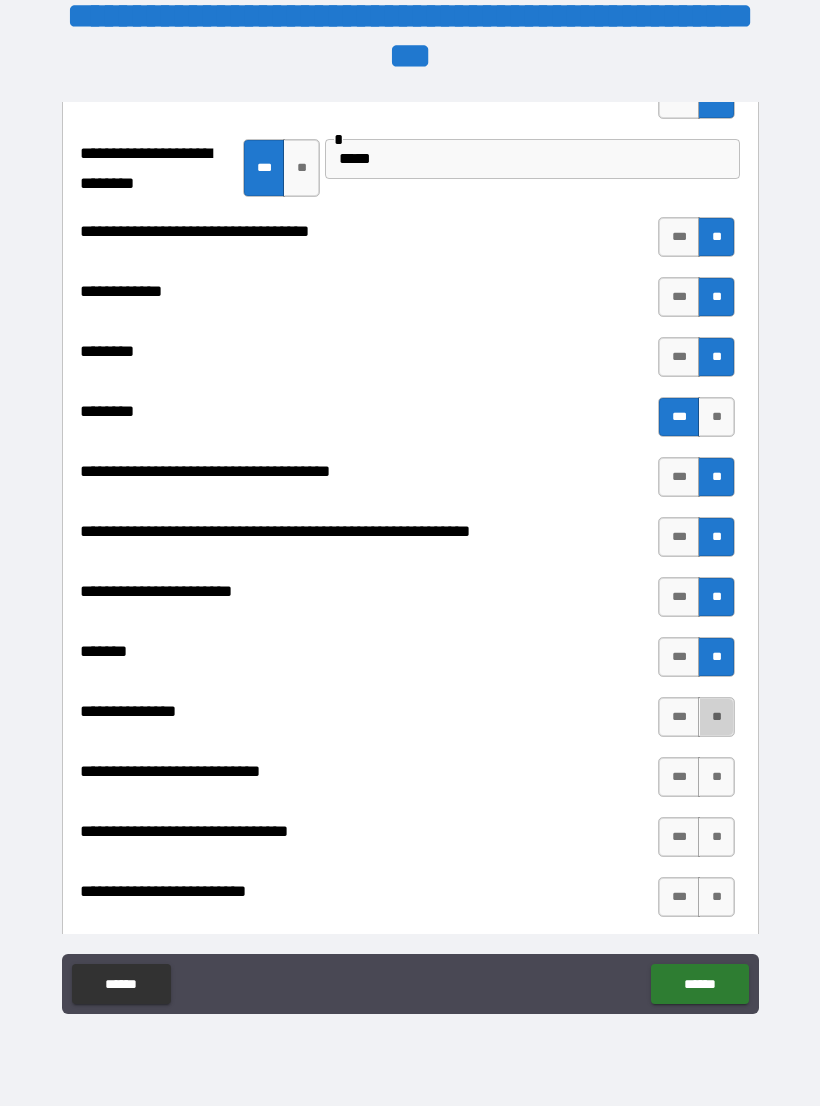 click on "**" at bounding box center [716, 717] 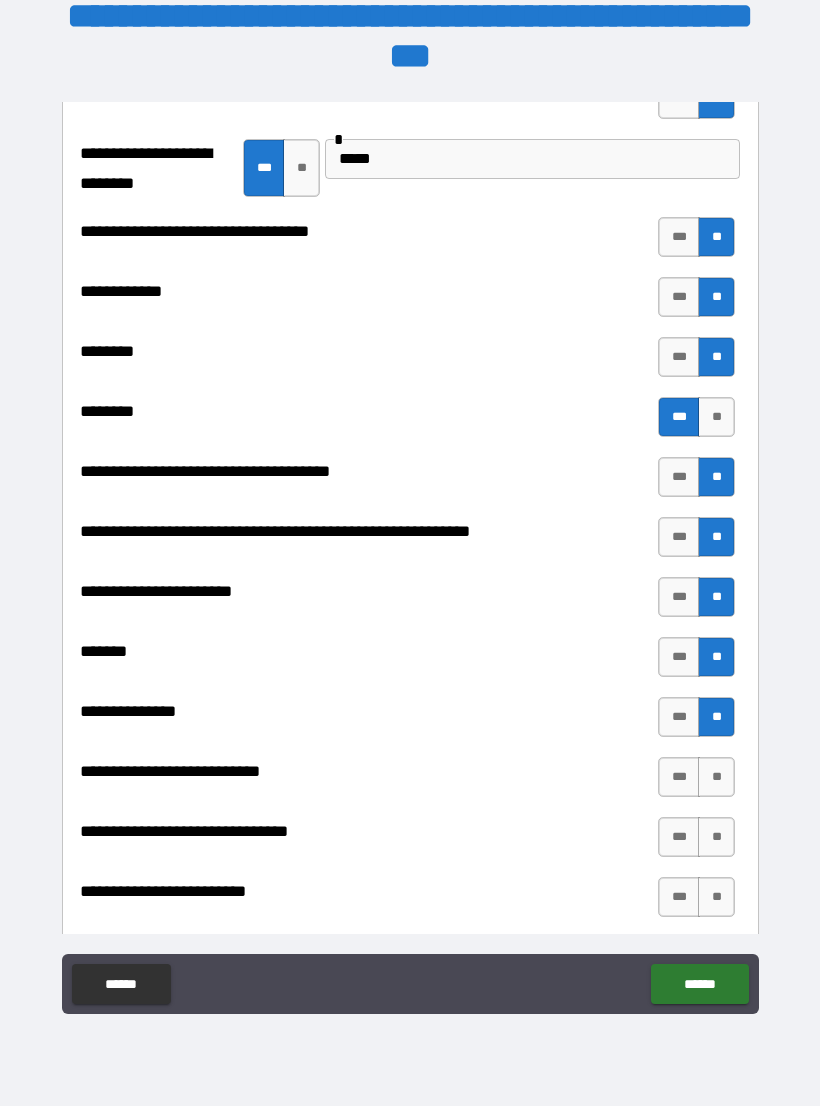 click on "**" at bounding box center [716, 777] 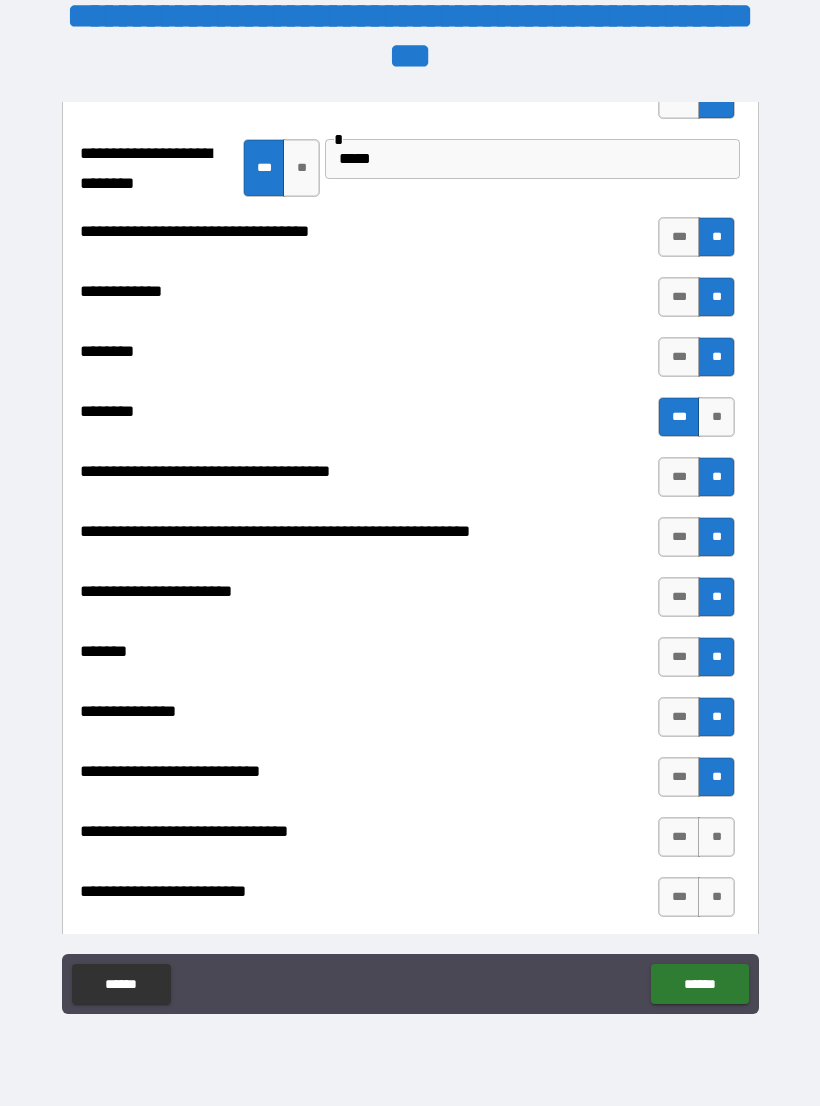 click on "**" at bounding box center [716, 837] 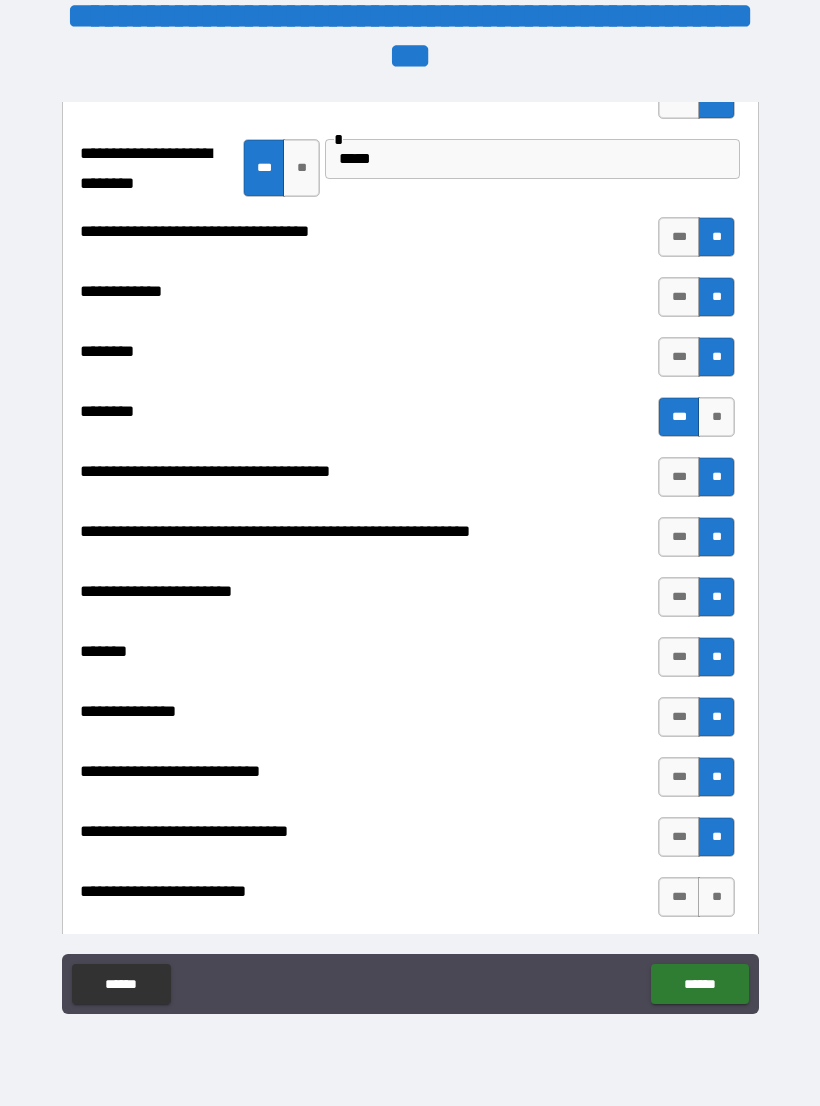 click on "**" at bounding box center [716, 897] 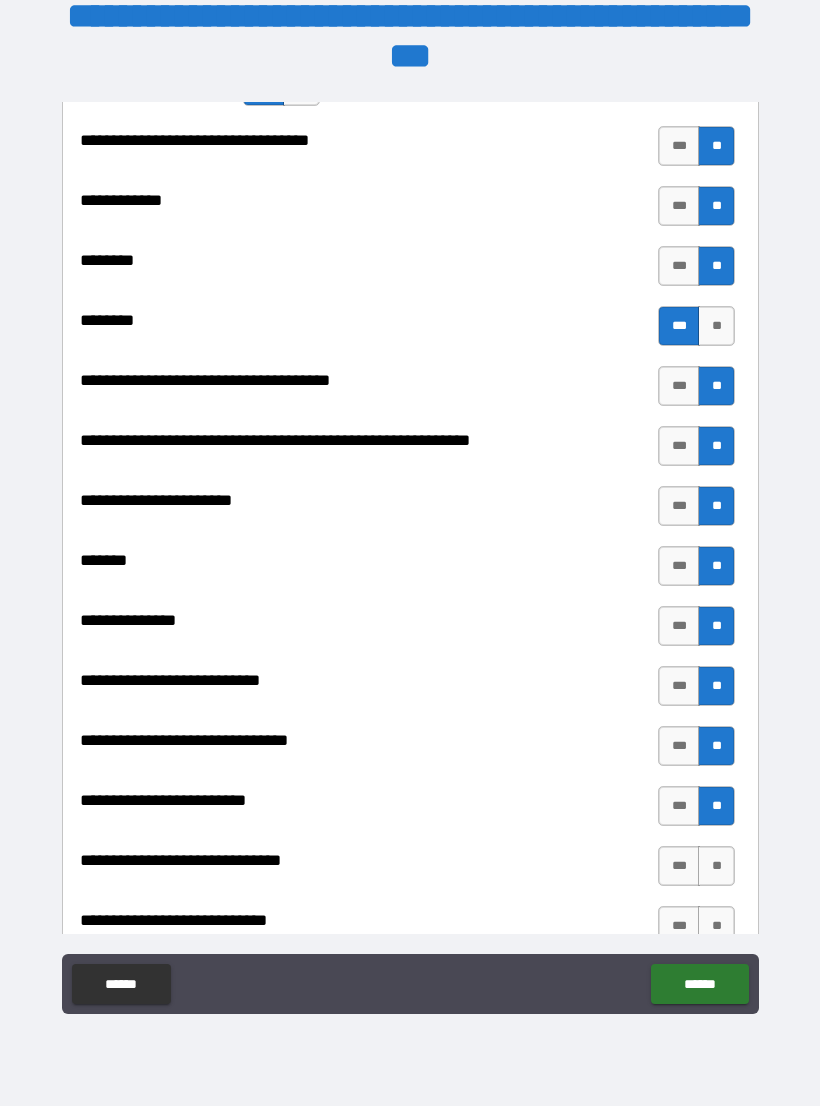 scroll, scrollTop: 9634, scrollLeft: 0, axis: vertical 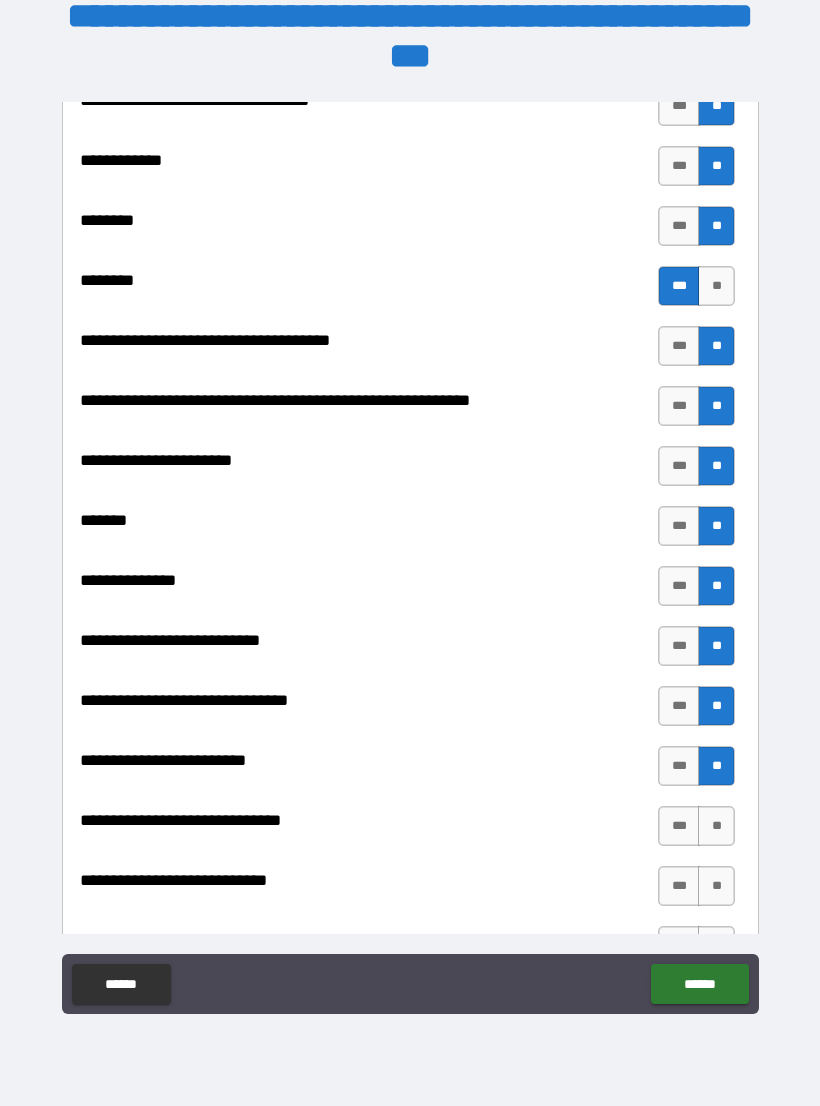 click on "**" at bounding box center (716, 826) 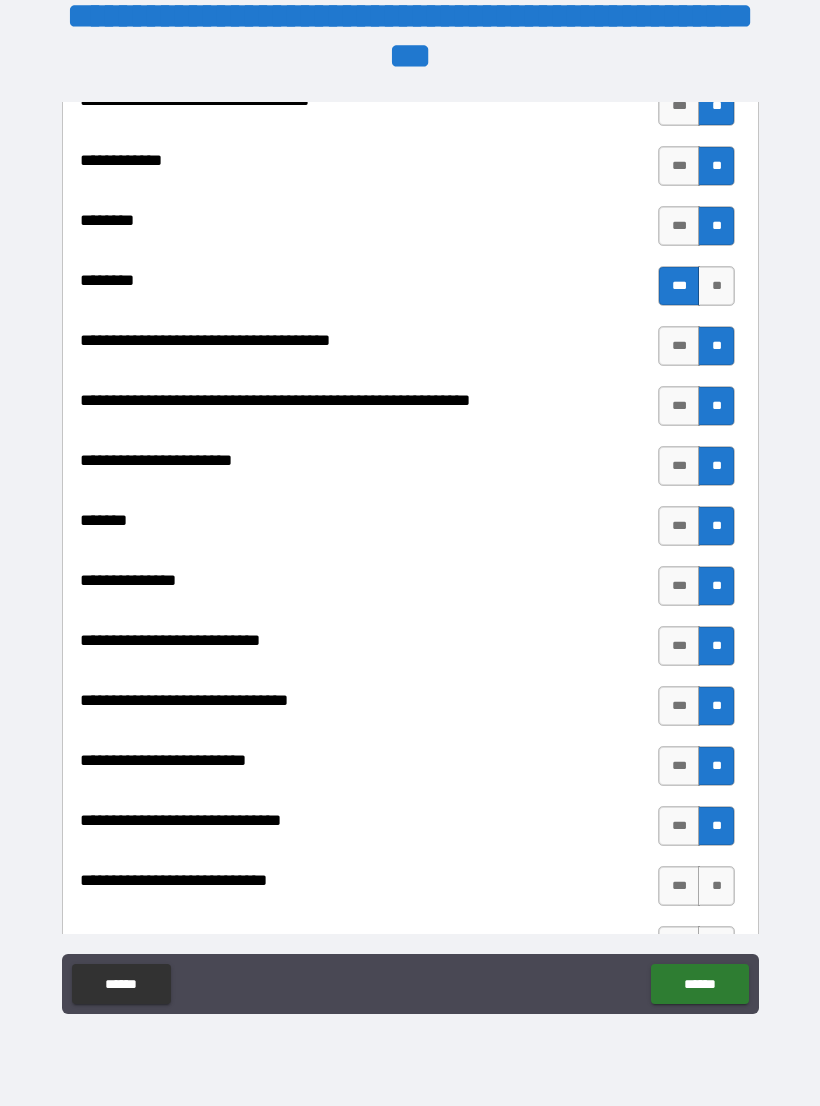click on "**" at bounding box center [716, 886] 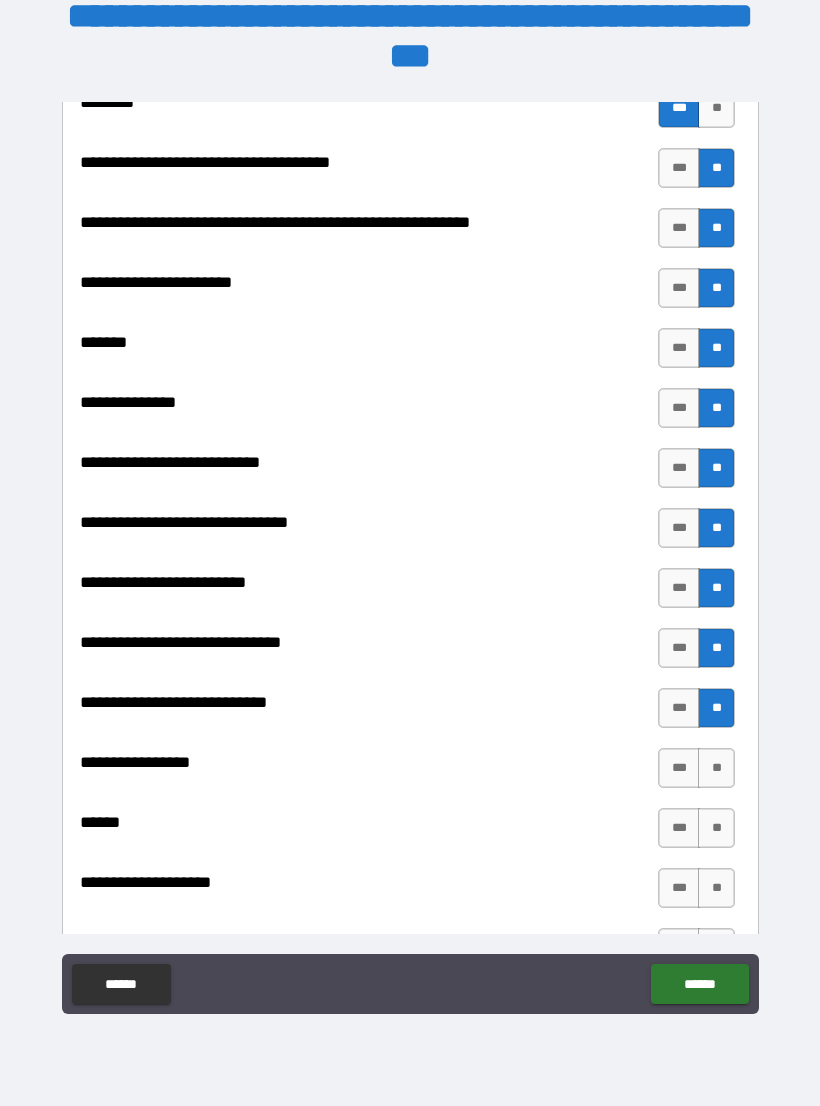 scroll, scrollTop: 9817, scrollLeft: 0, axis: vertical 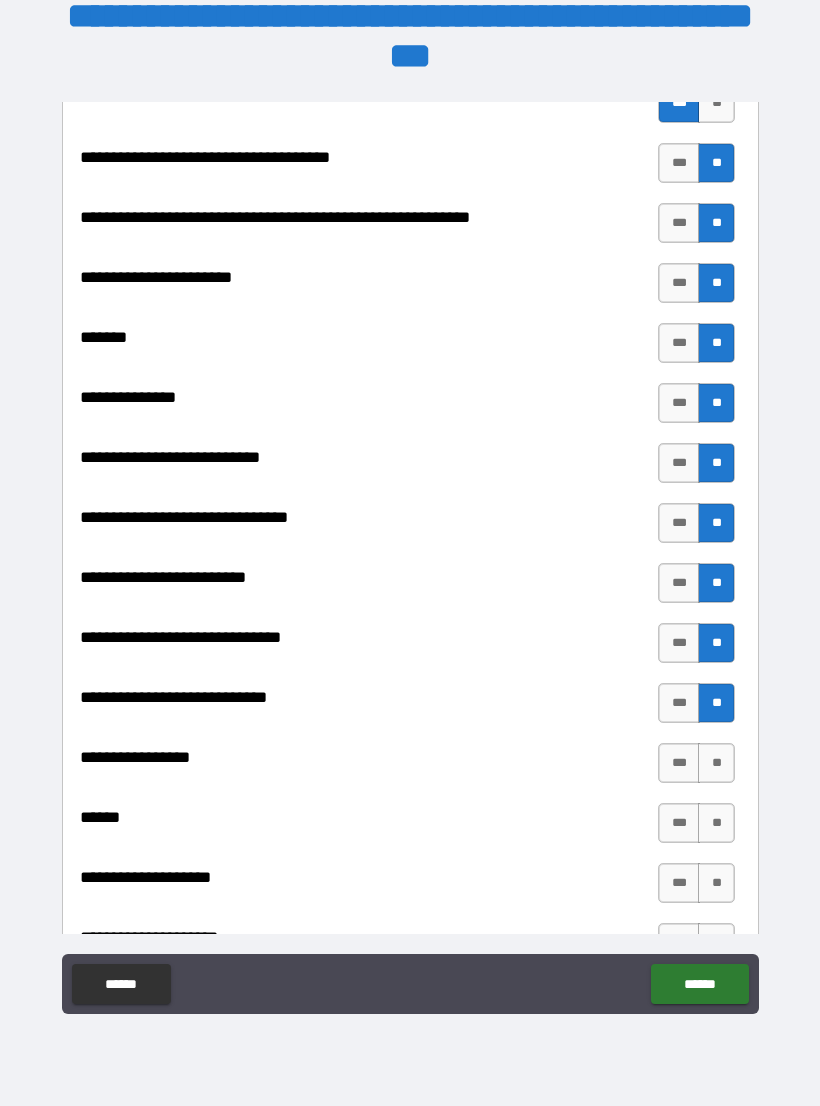 click on "**" at bounding box center (716, 763) 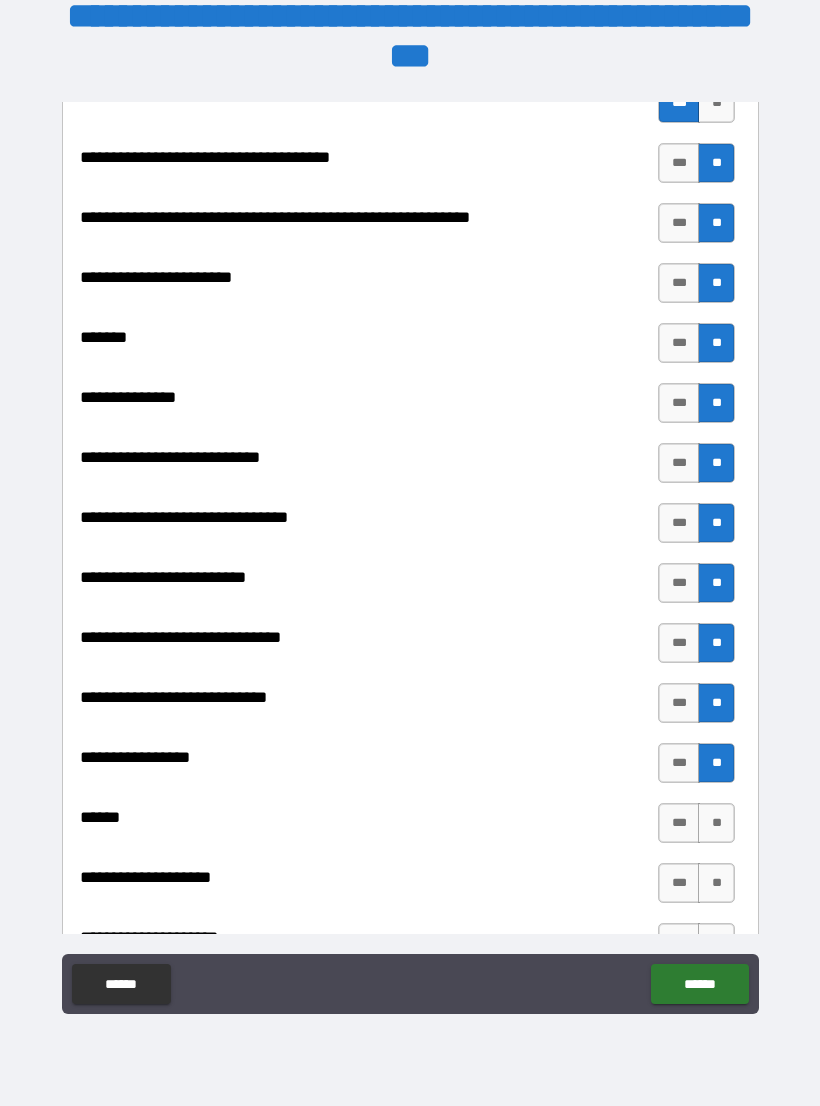 click on "**" at bounding box center [716, 823] 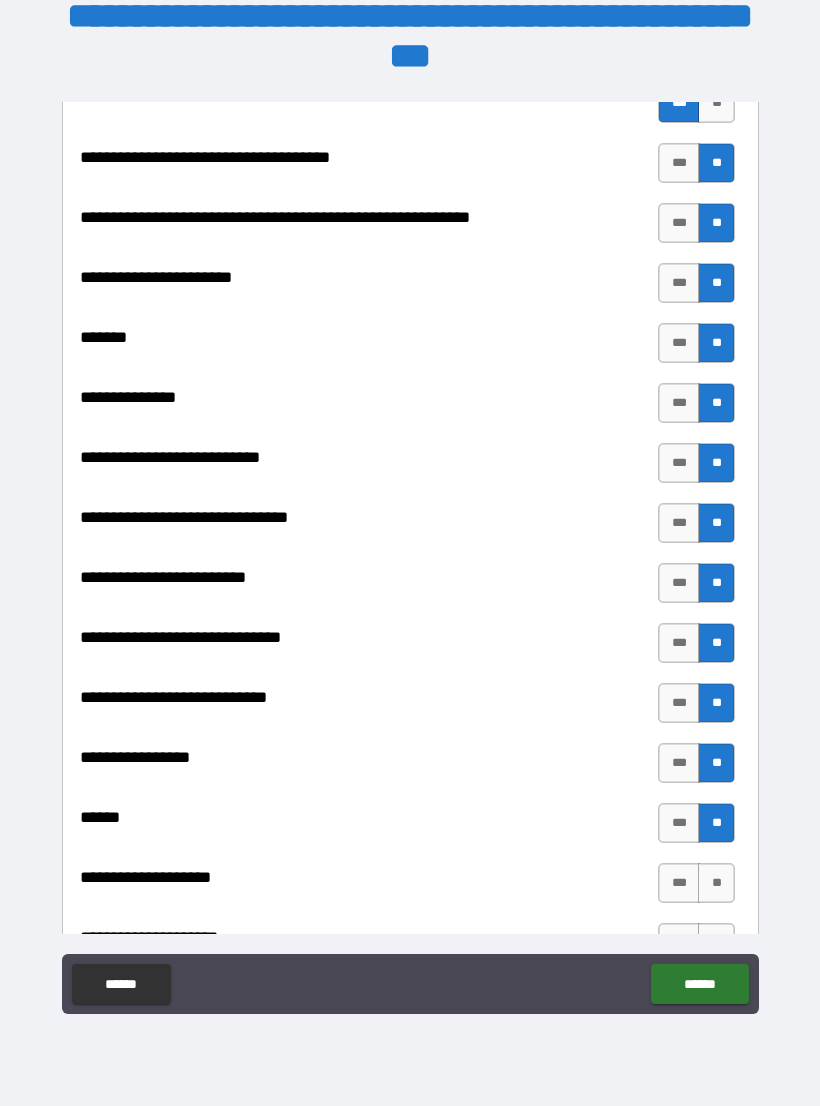 click on "**" at bounding box center [716, 883] 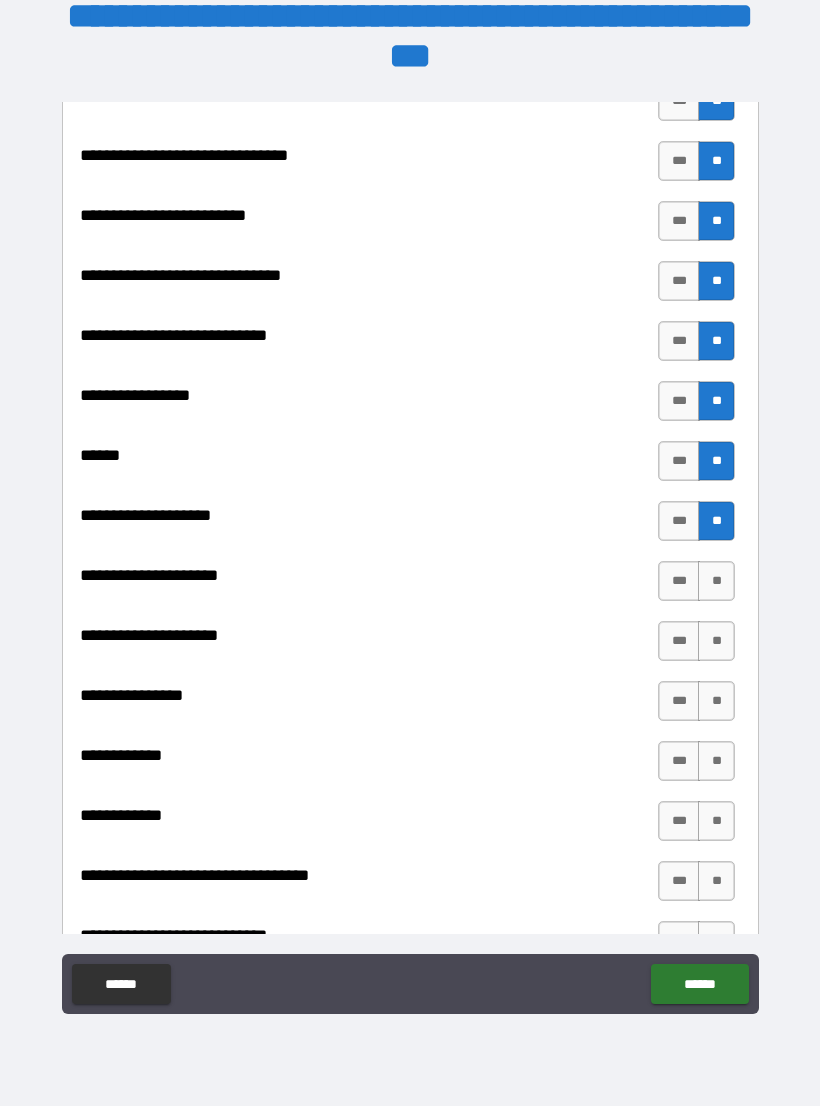 scroll, scrollTop: 10183, scrollLeft: 0, axis: vertical 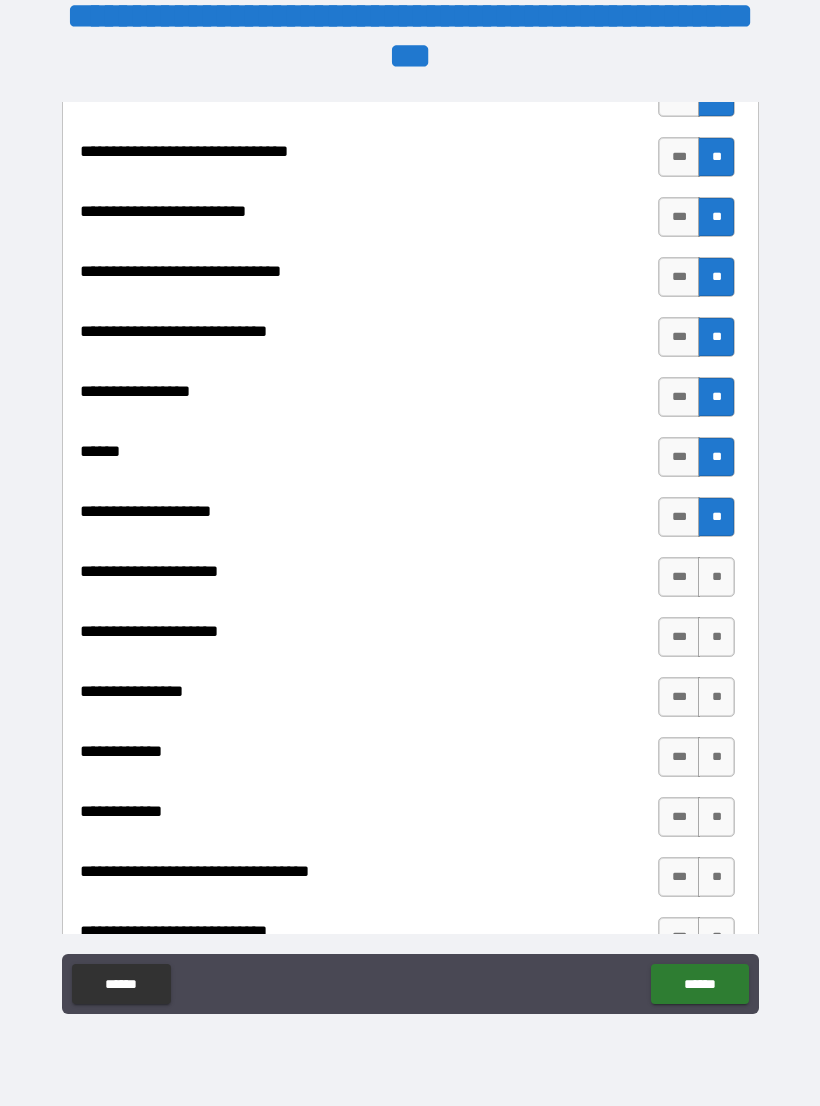 click on "**" at bounding box center (716, 637) 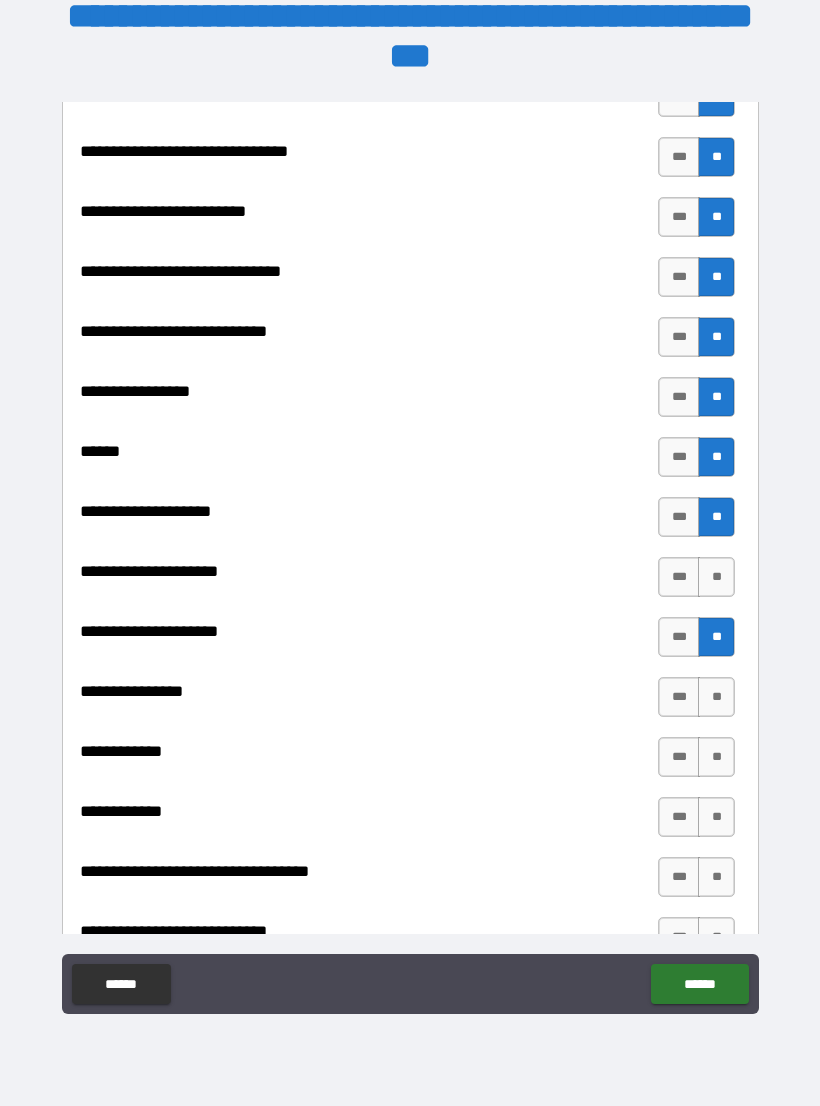 click on "**" at bounding box center [716, 577] 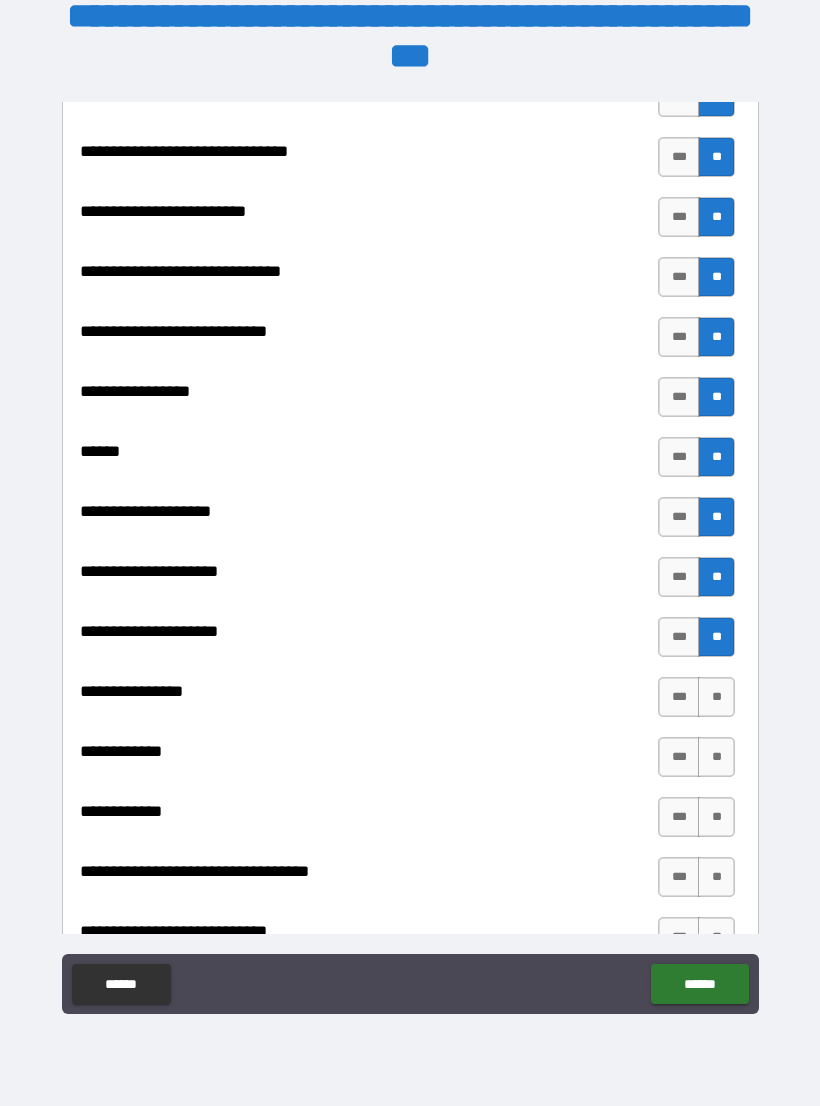 click on "**" at bounding box center [716, 697] 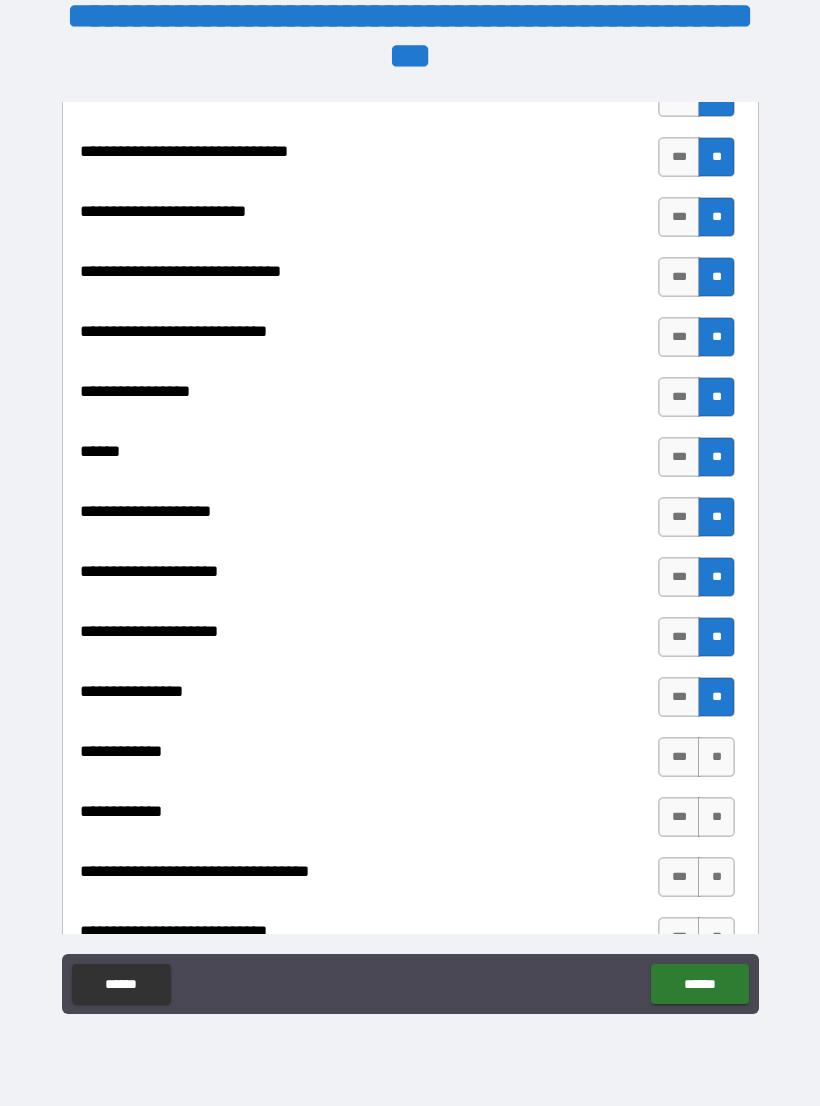 click on "**" at bounding box center (716, 757) 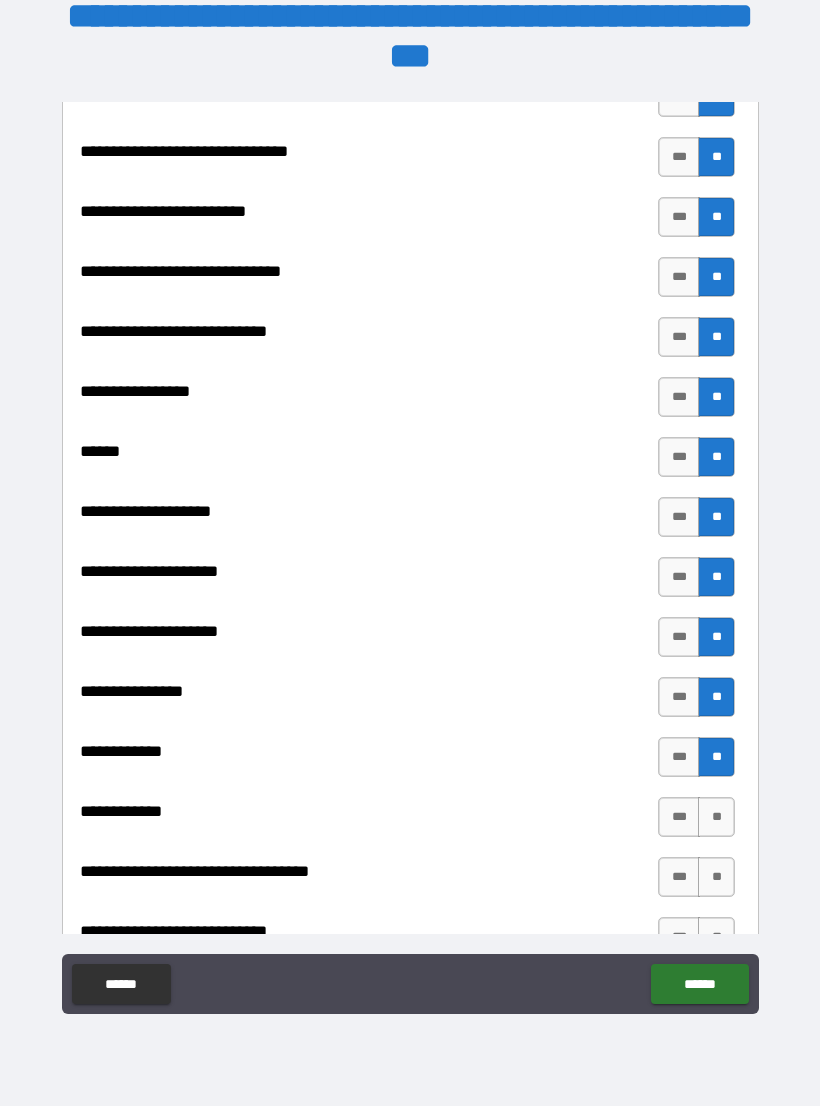 click on "**" at bounding box center (716, 817) 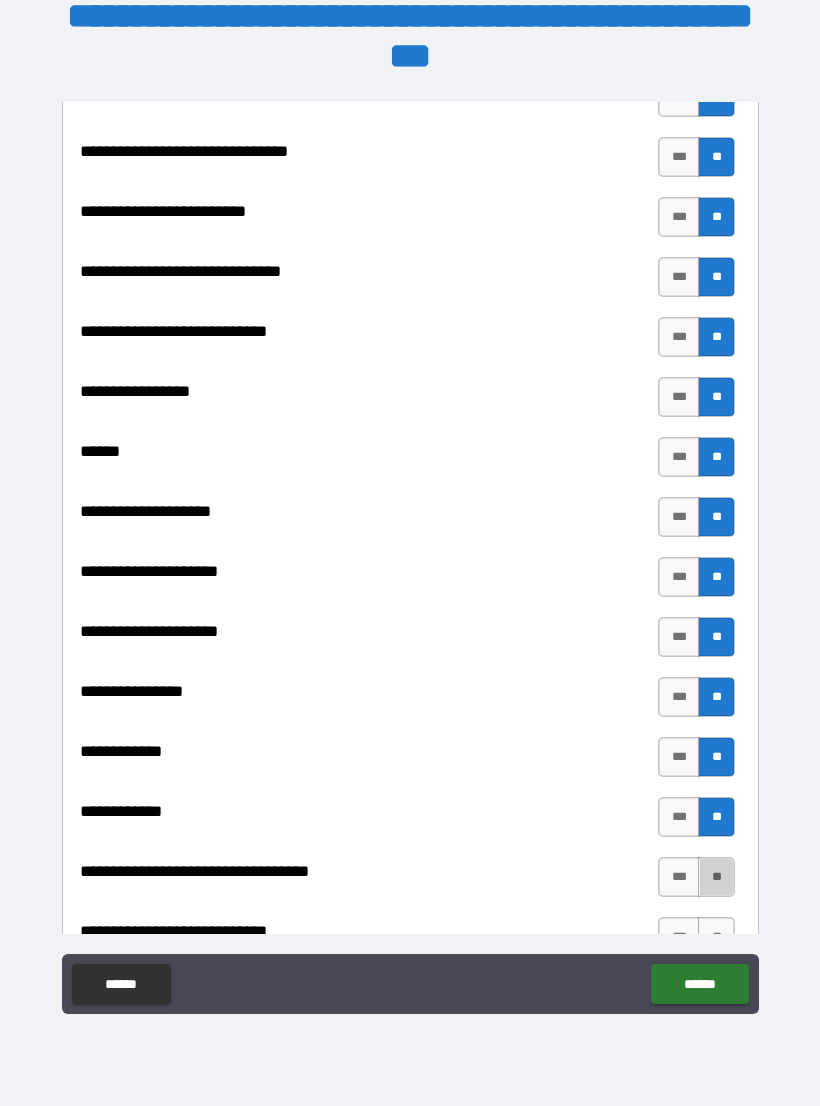 click on "**" at bounding box center (716, 877) 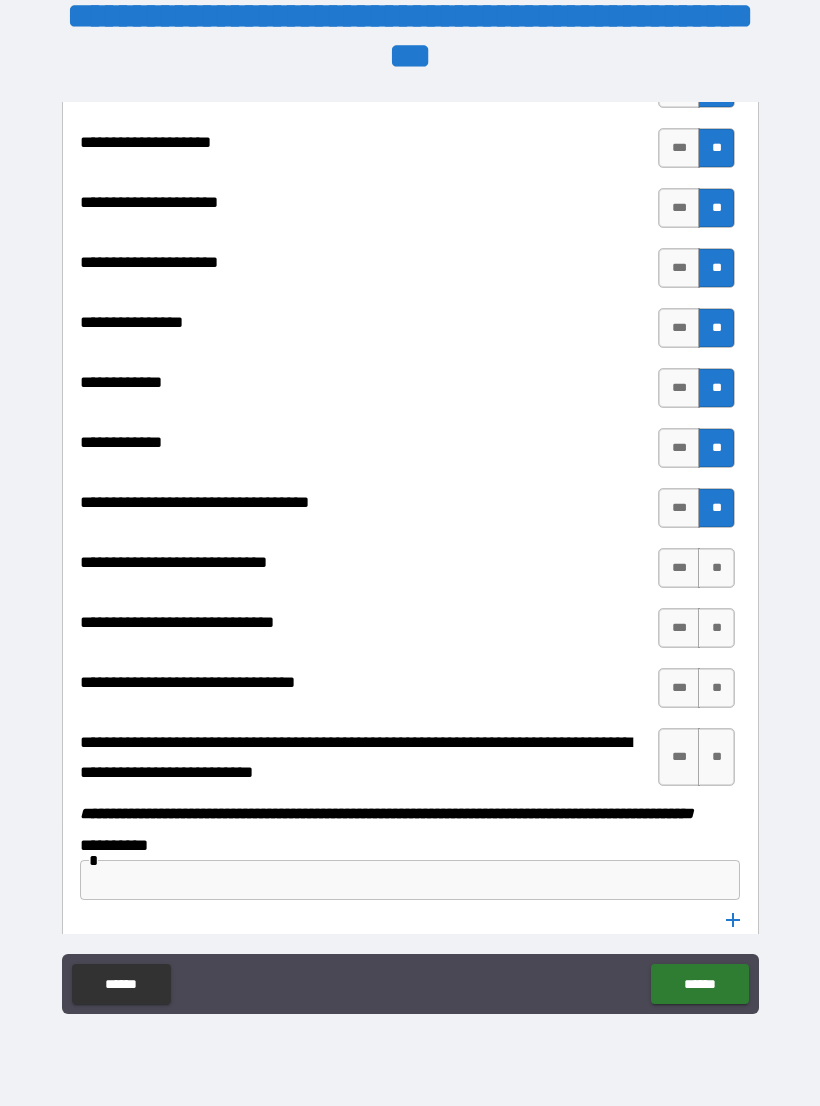 scroll, scrollTop: 10552, scrollLeft: 0, axis: vertical 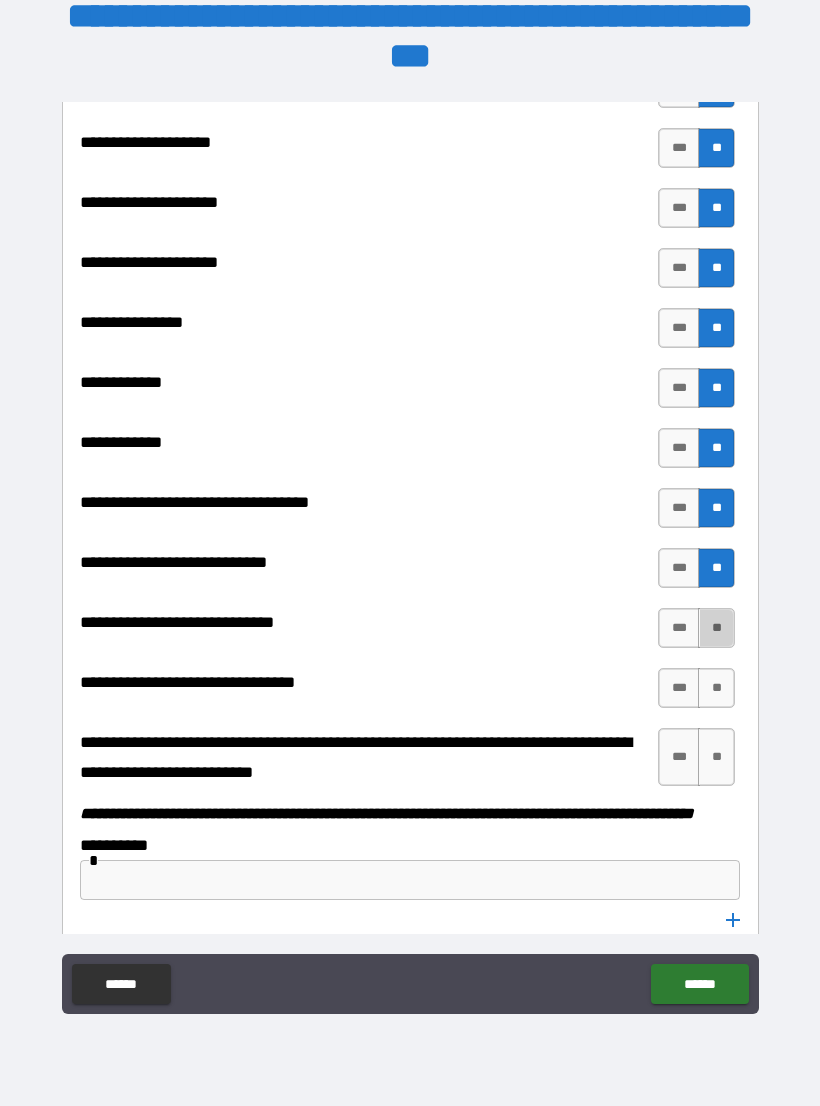 click on "**" at bounding box center [716, 628] 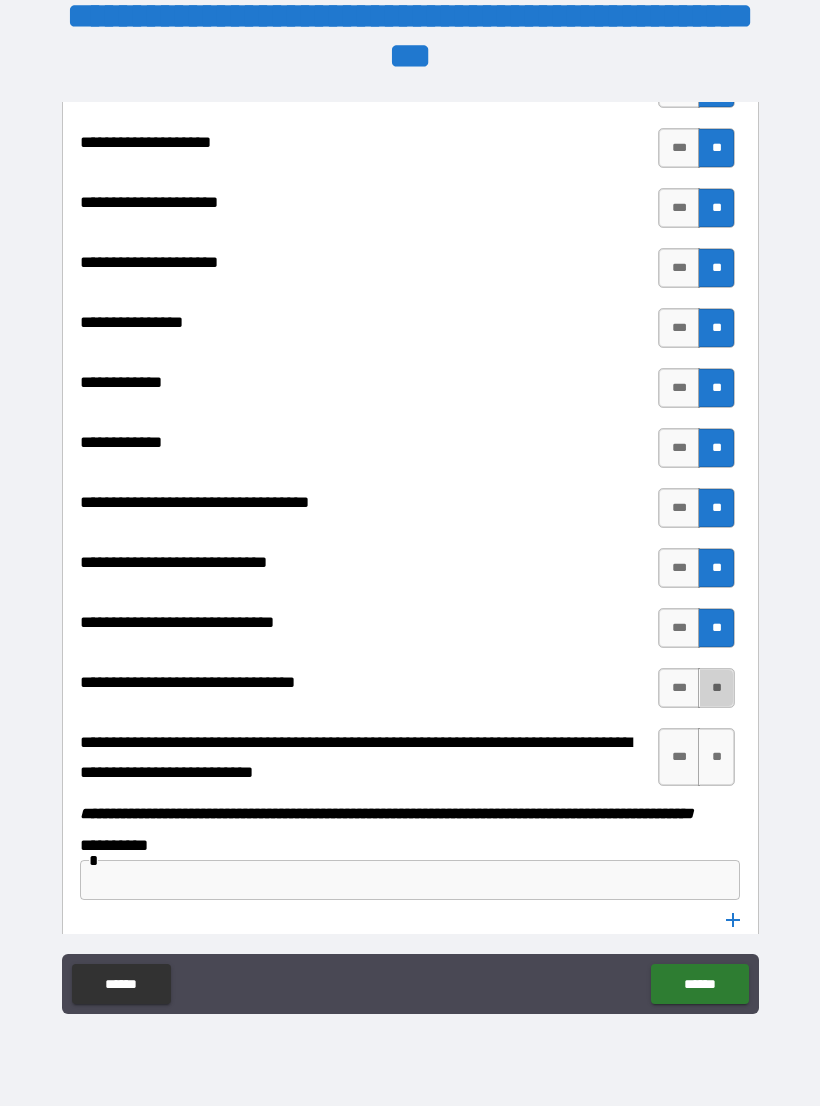 click on "**" at bounding box center (716, 688) 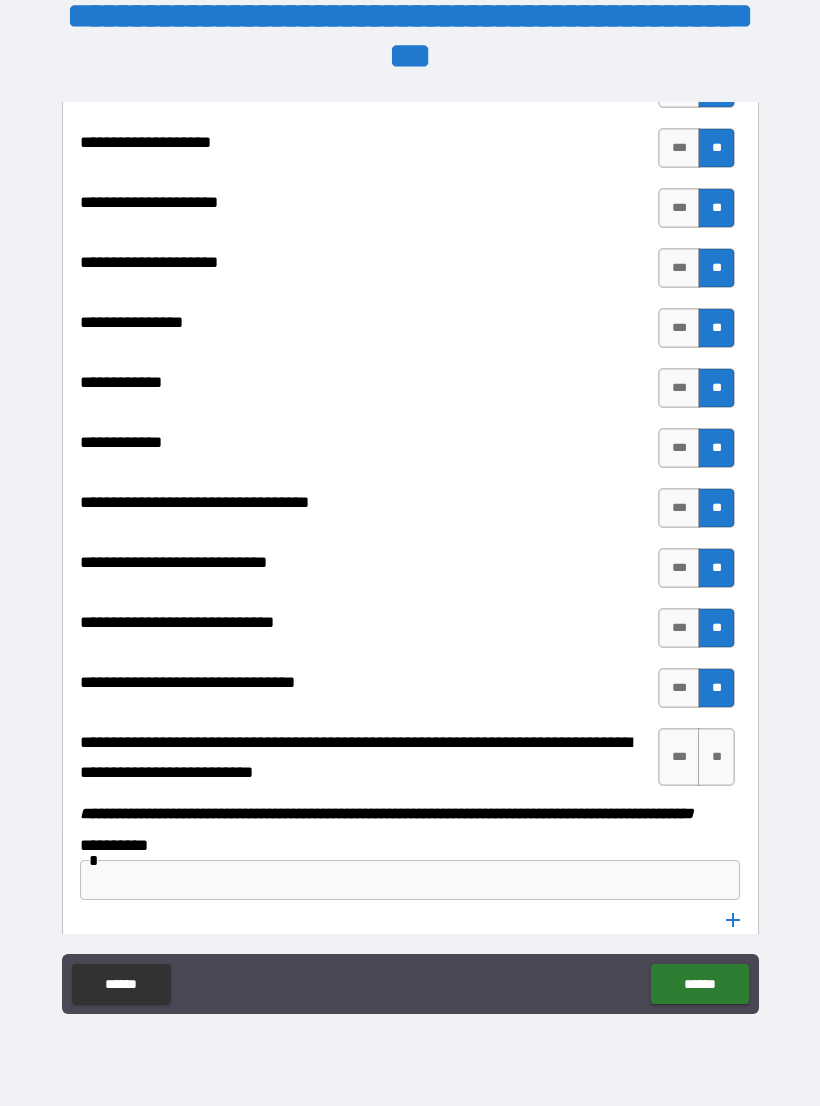 click on "**" at bounding box center (716, 757) 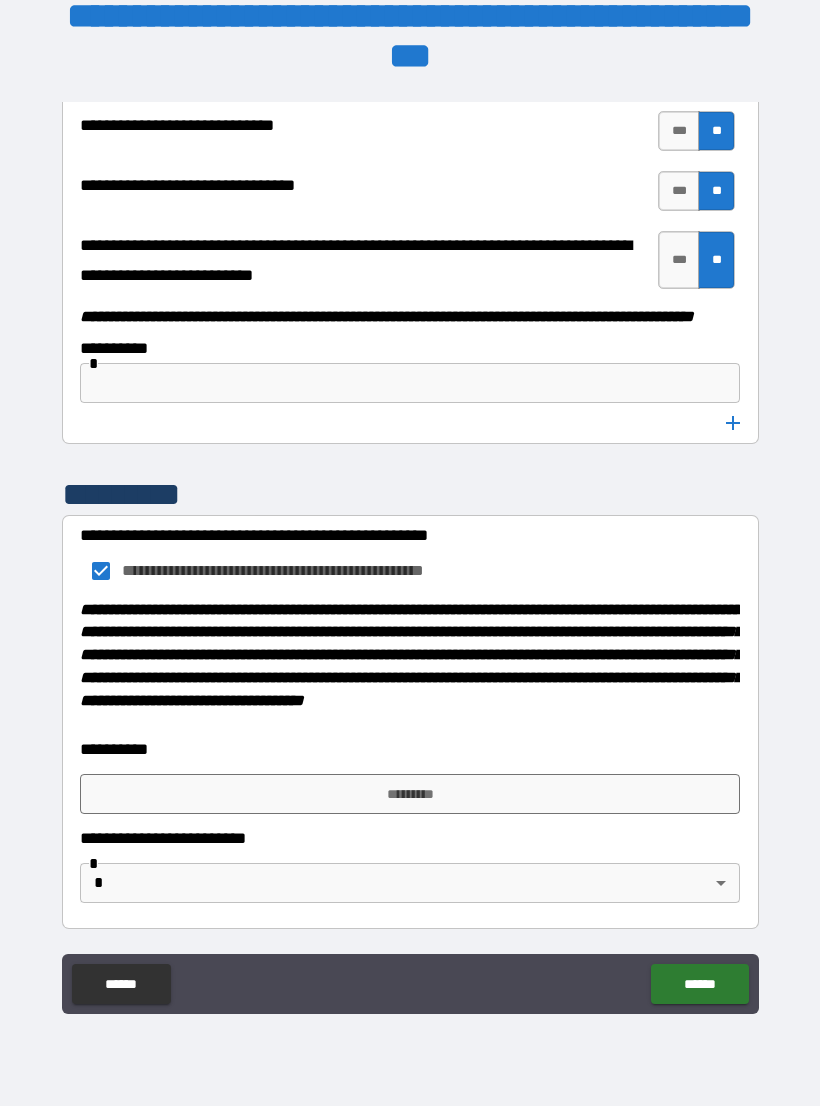 scroll, scrollTop: 11070, scrollLeft: 0, axis: vertical 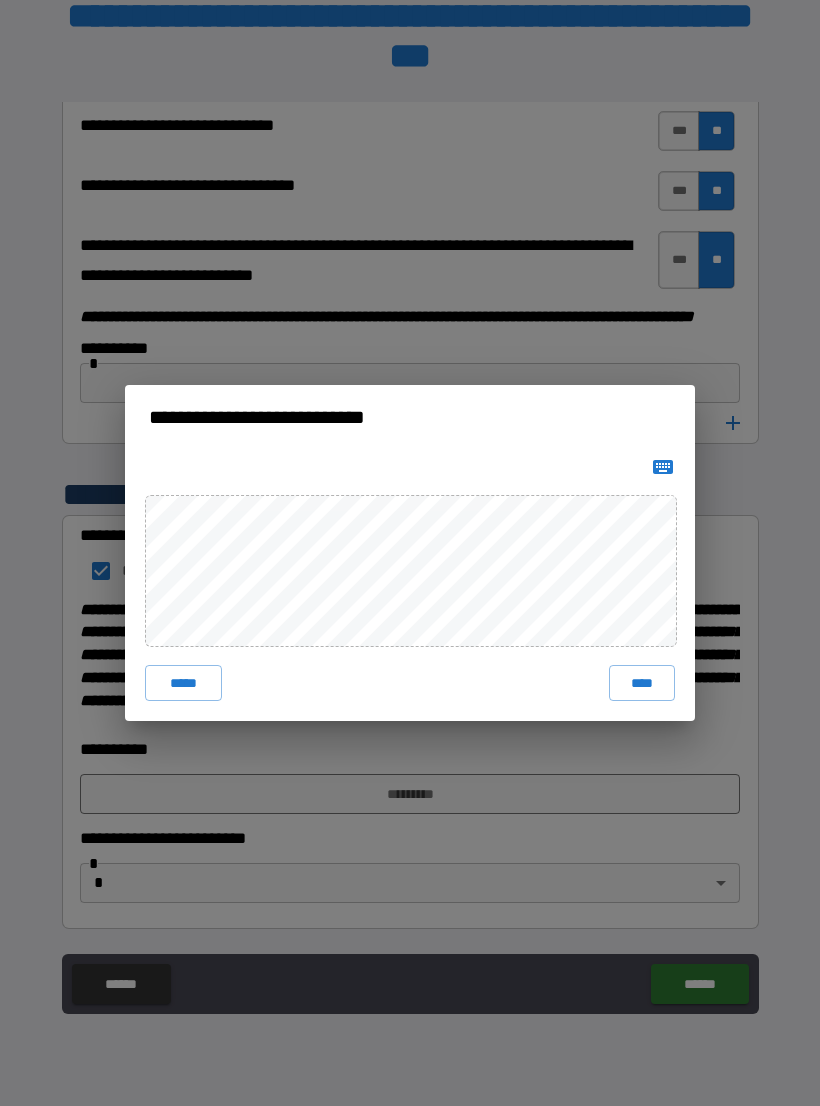 click on "****" at bounding box center [642, 683] 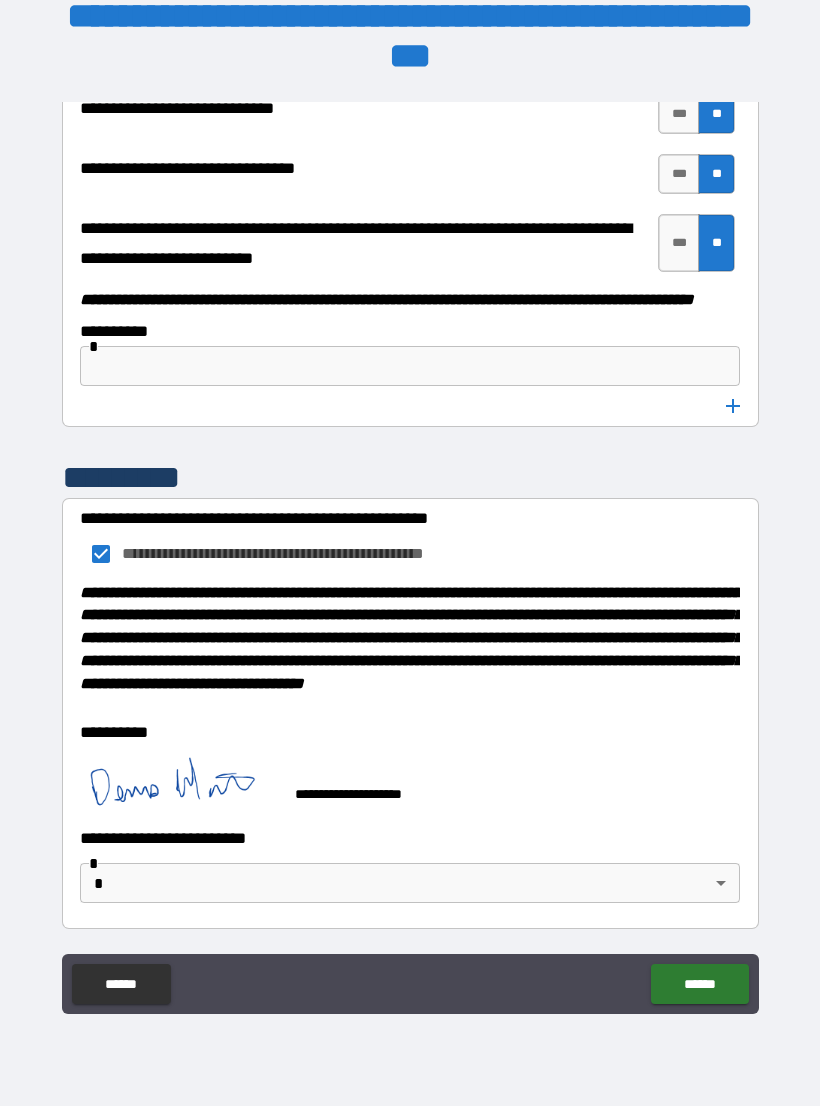 scroll, scrollTop: 11119, scrollLeft: 0, axis: vertical 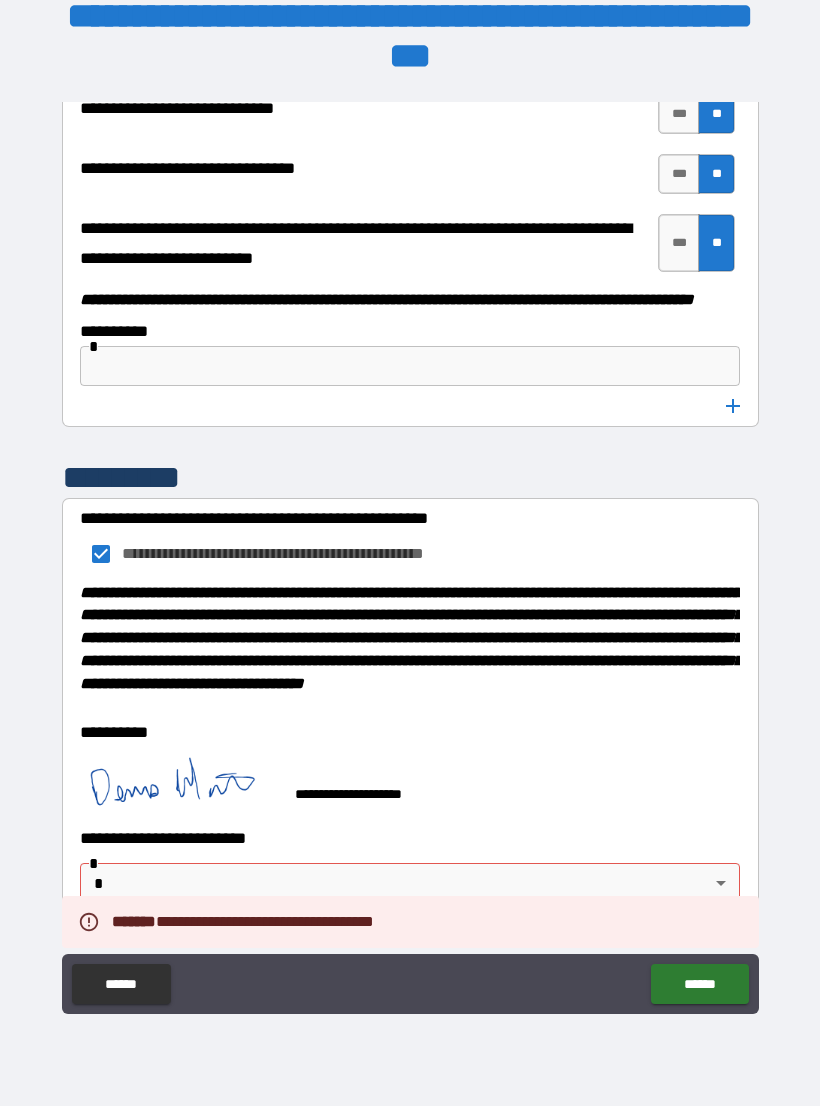 click on "**********" at bounding box center [410, 537] 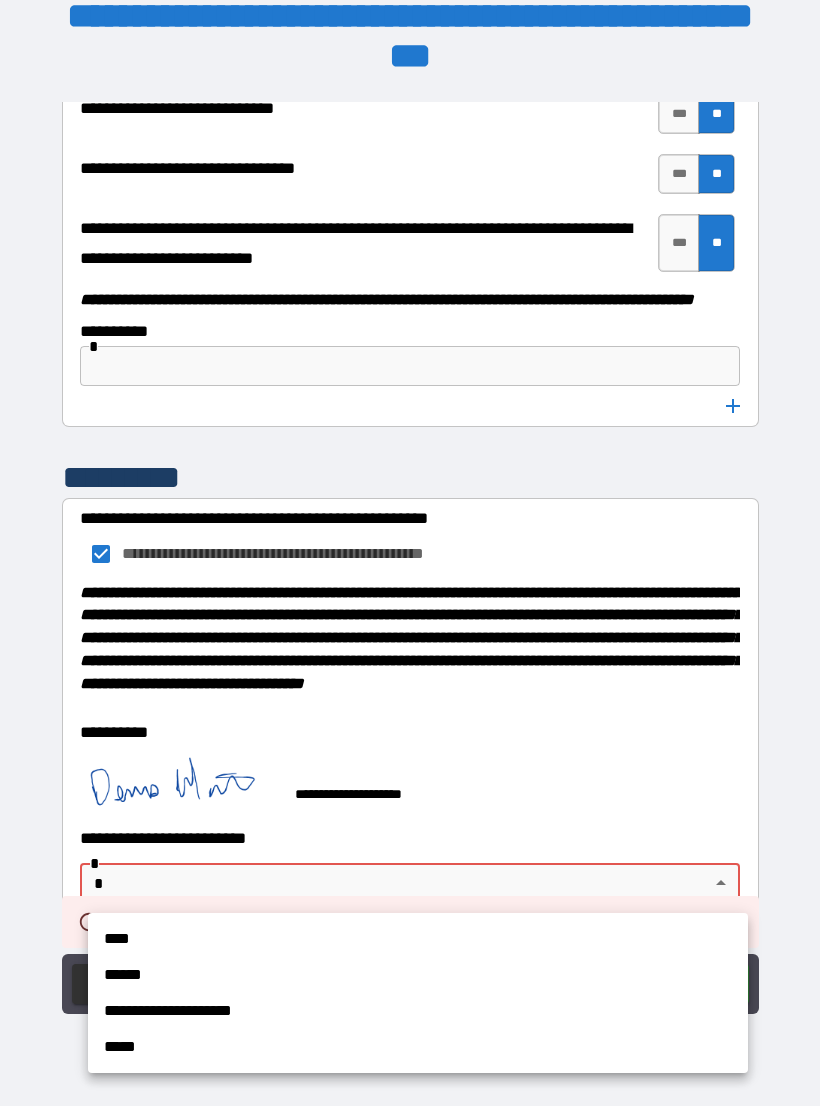 click on "****" at bounding box center (418, 939) 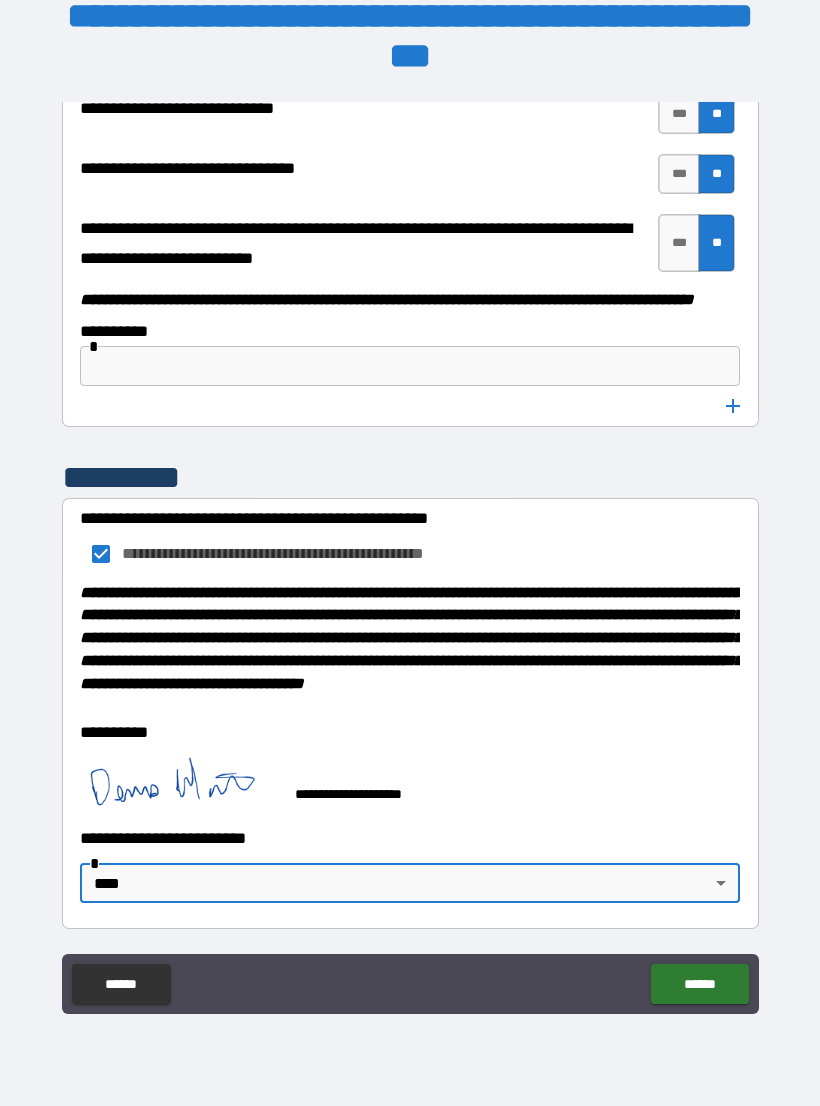 type on "****" 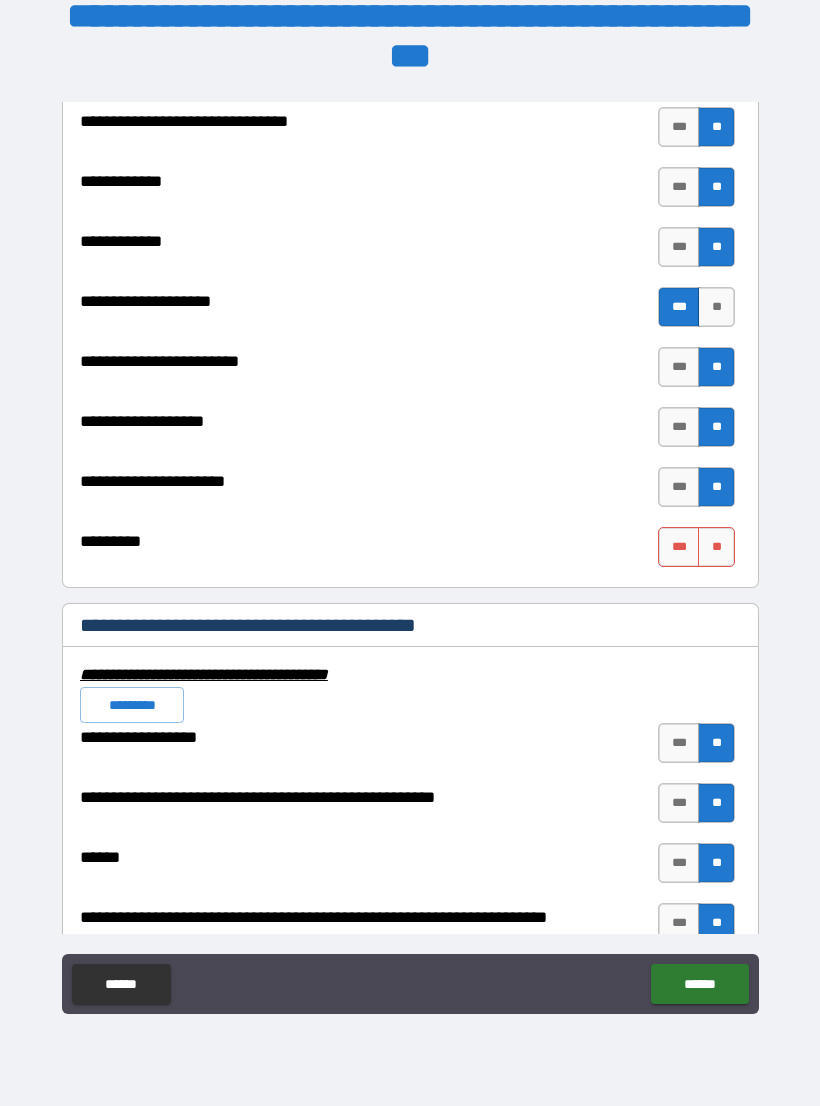 scroll, scrollTop: 8137, scrollLeft: 0, axis: vertical 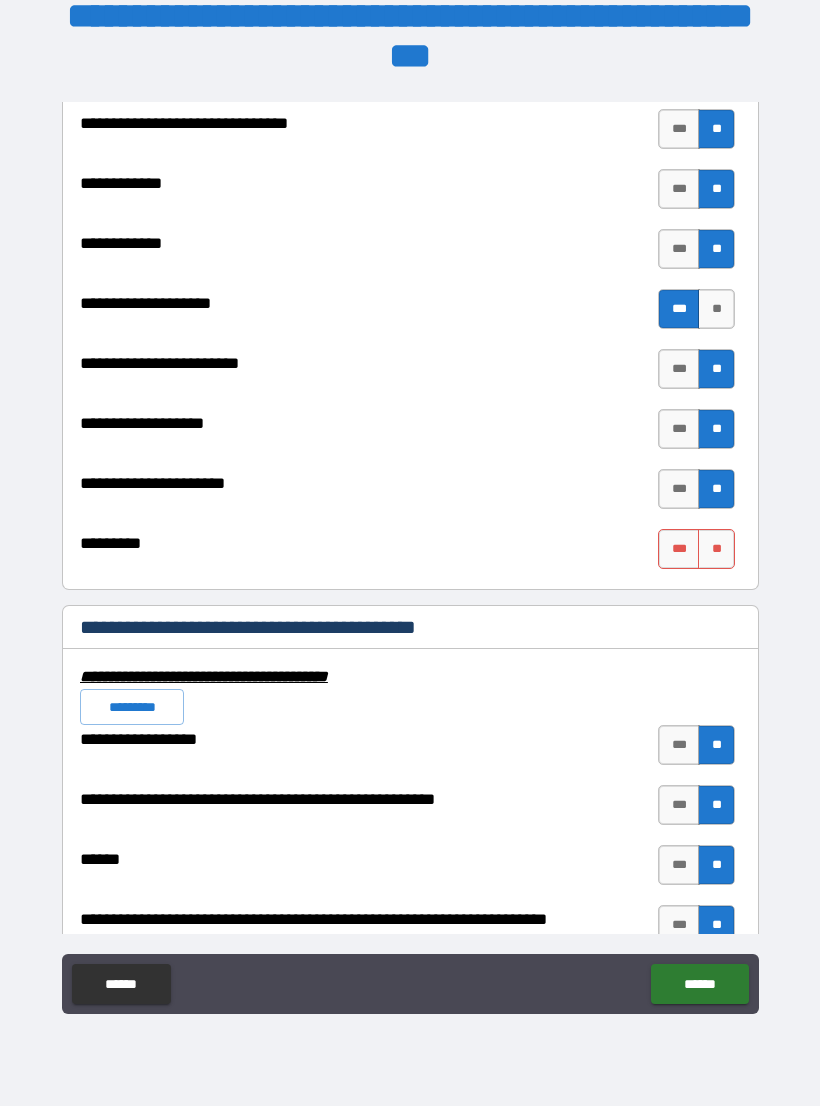 click on "**" at bounding box center [716, 549] 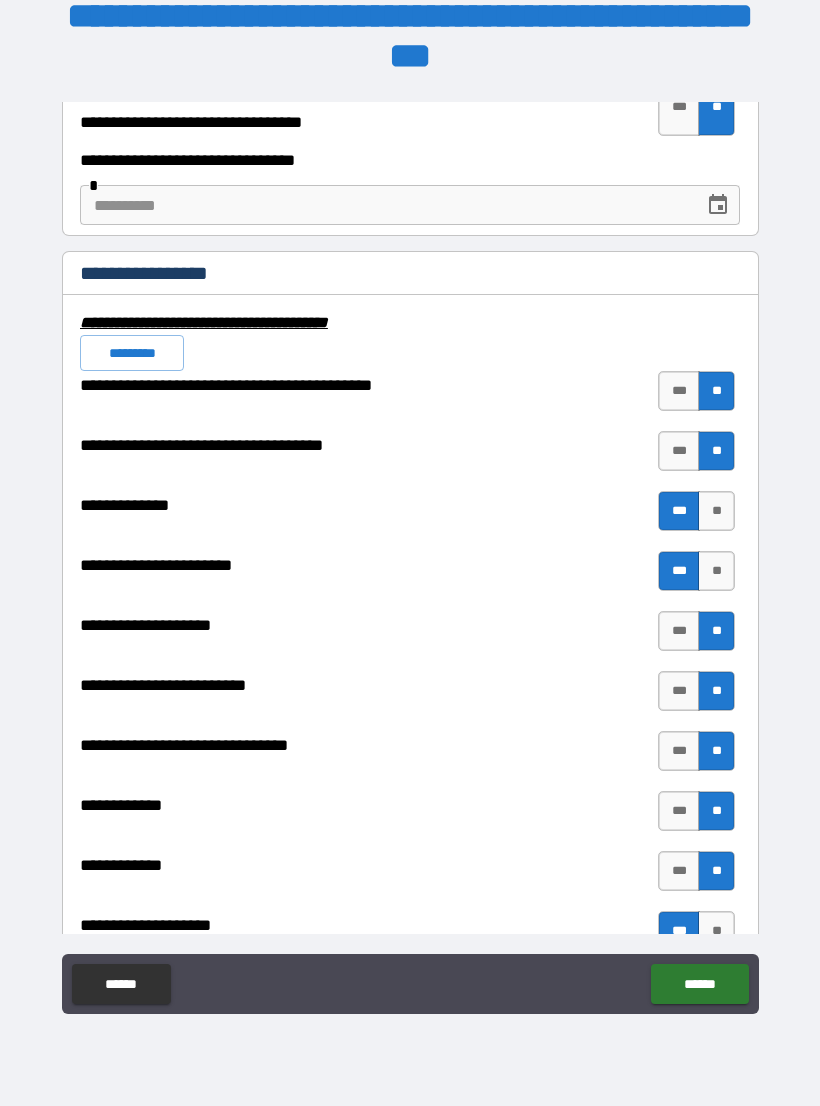 click on "******" at bounding box center (699, 984) 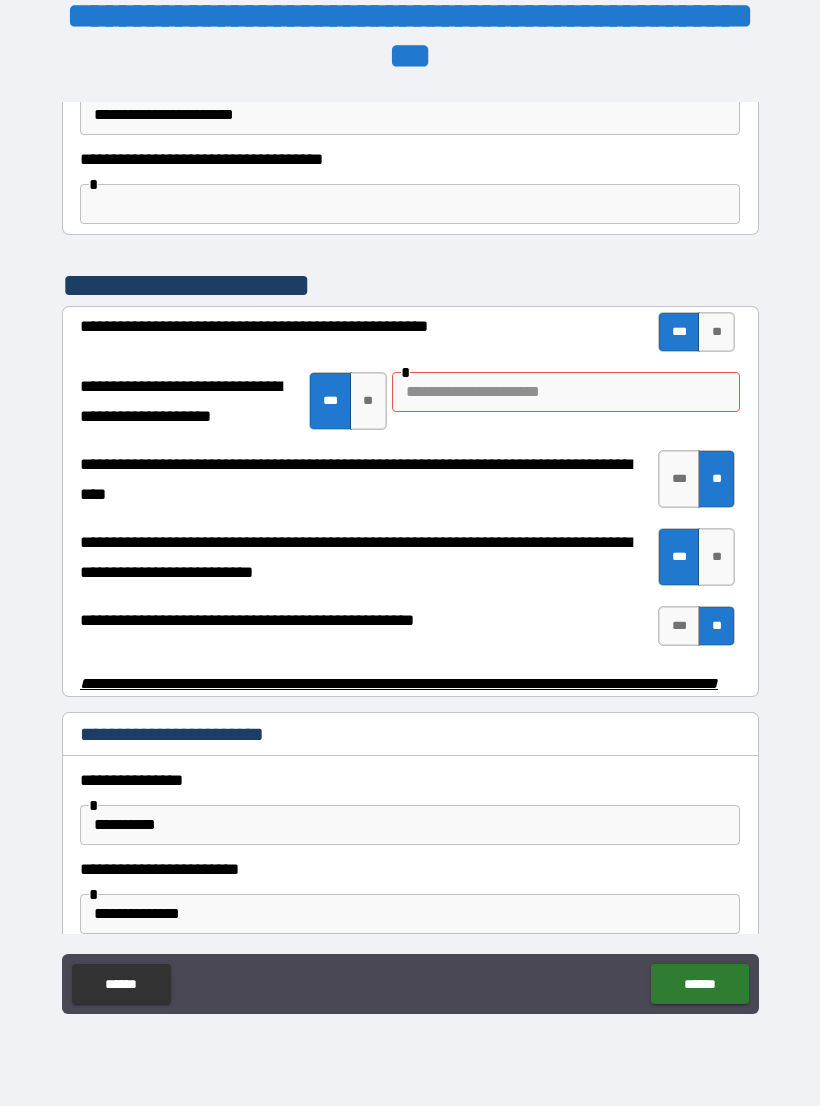 scroll, scrollTop: 3772, scrollLeft: 0, axis: vertical 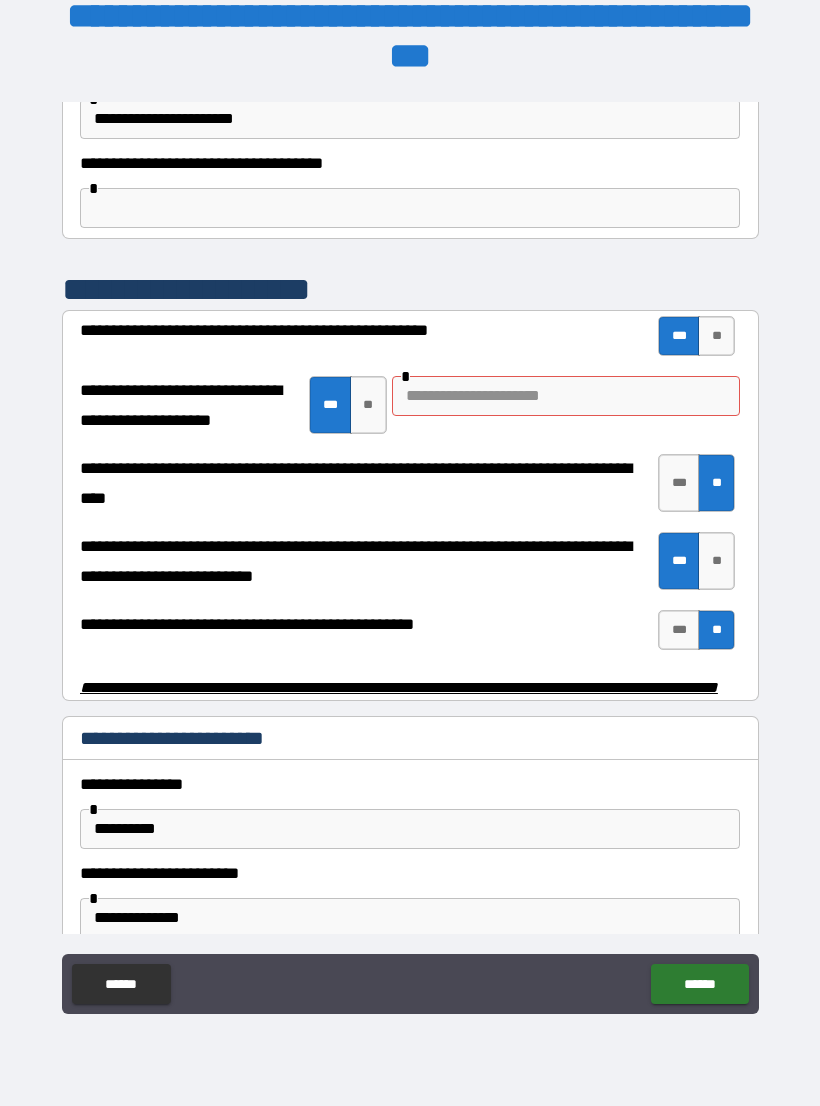 click at bounding box center [566, 396] 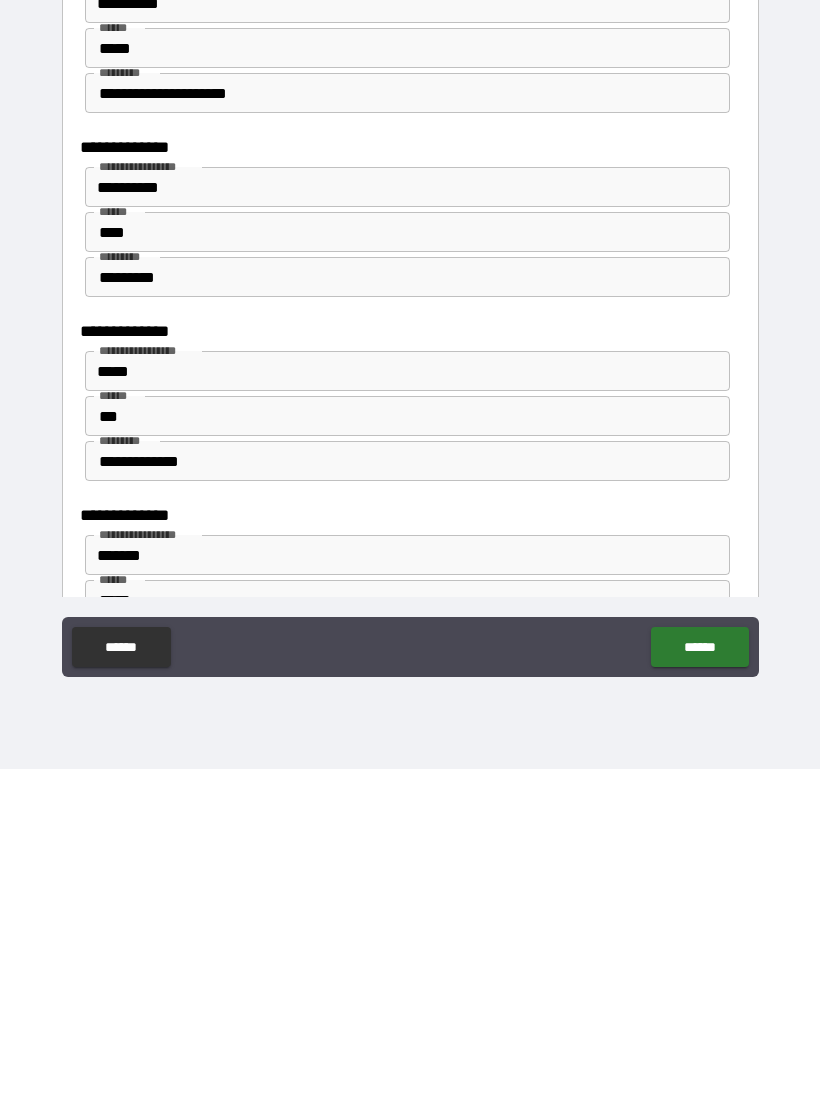 type on "**********" 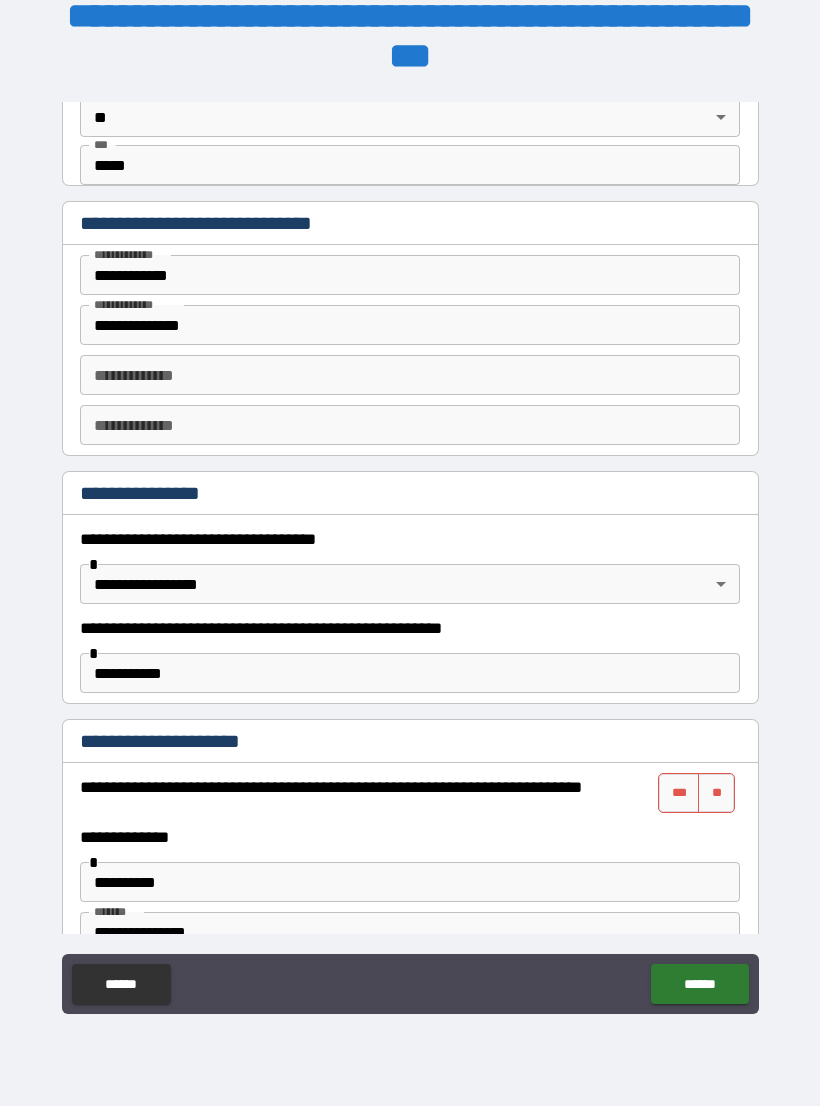 scroll, scrollTop: 894, scrollLeft: 0, axis: vertical 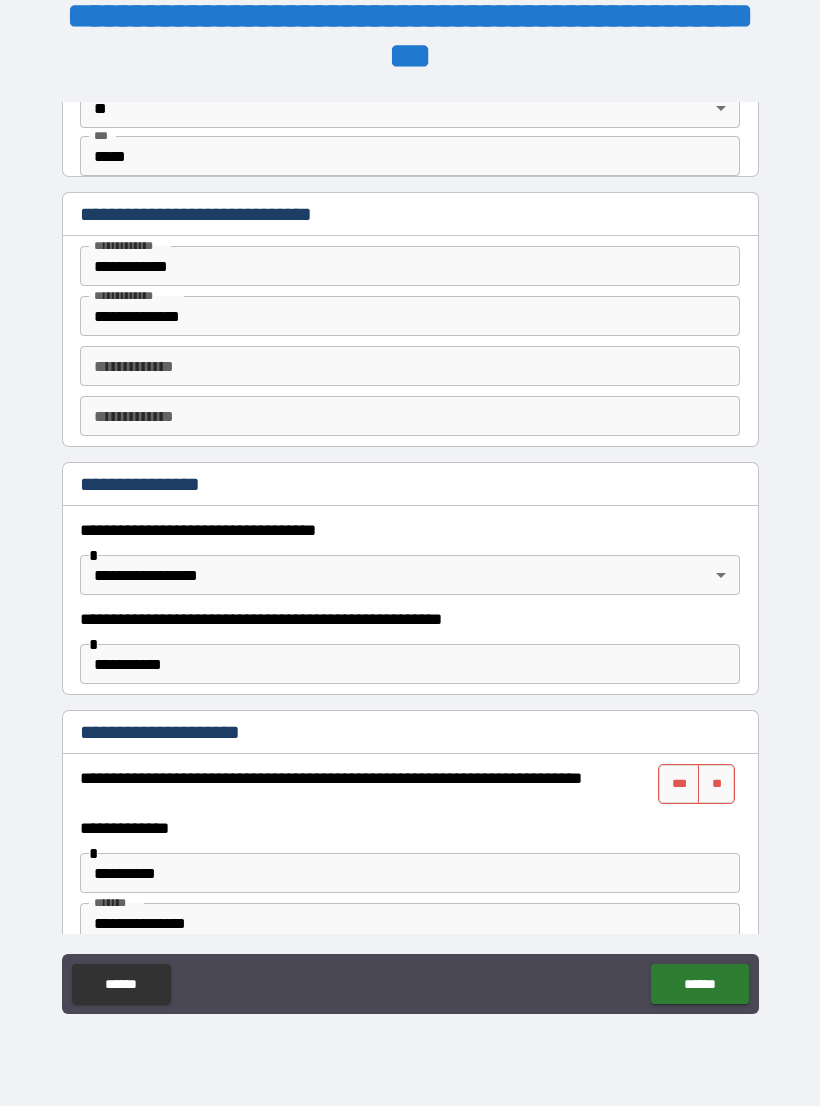 click on "***" at bounding box center [679, 784] 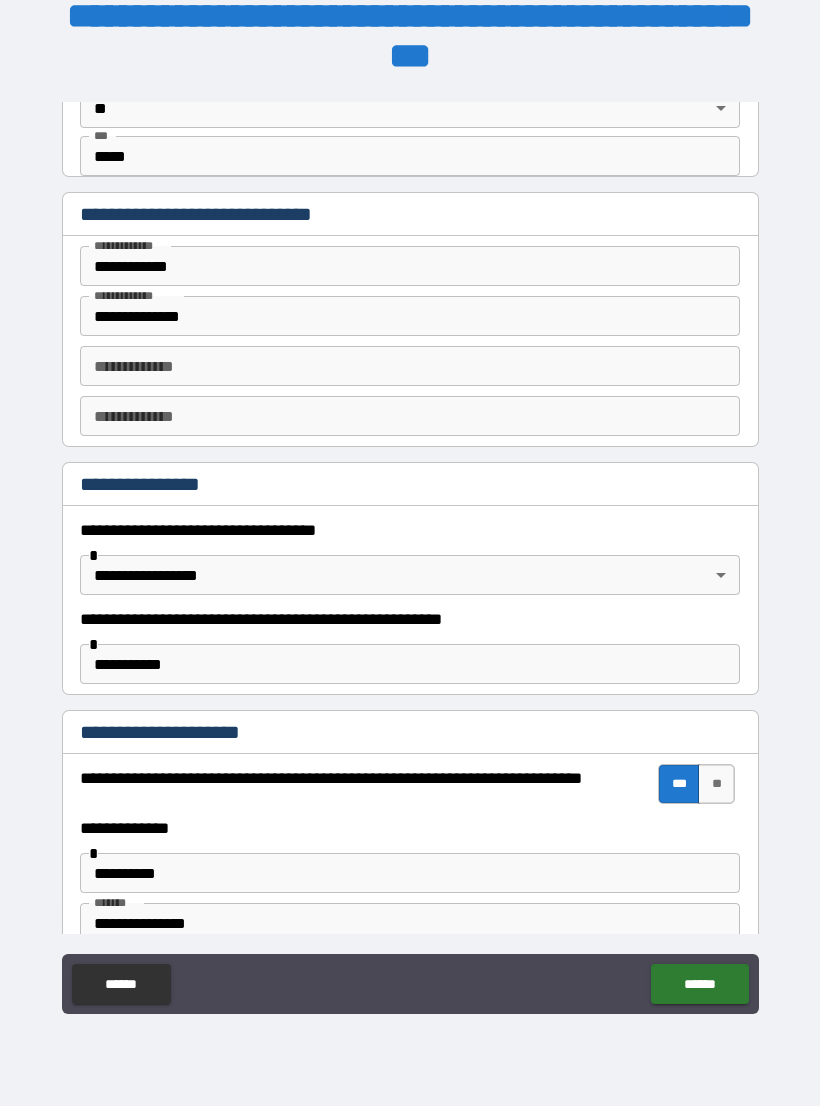 click on "******" at bounding box center (699, 984) 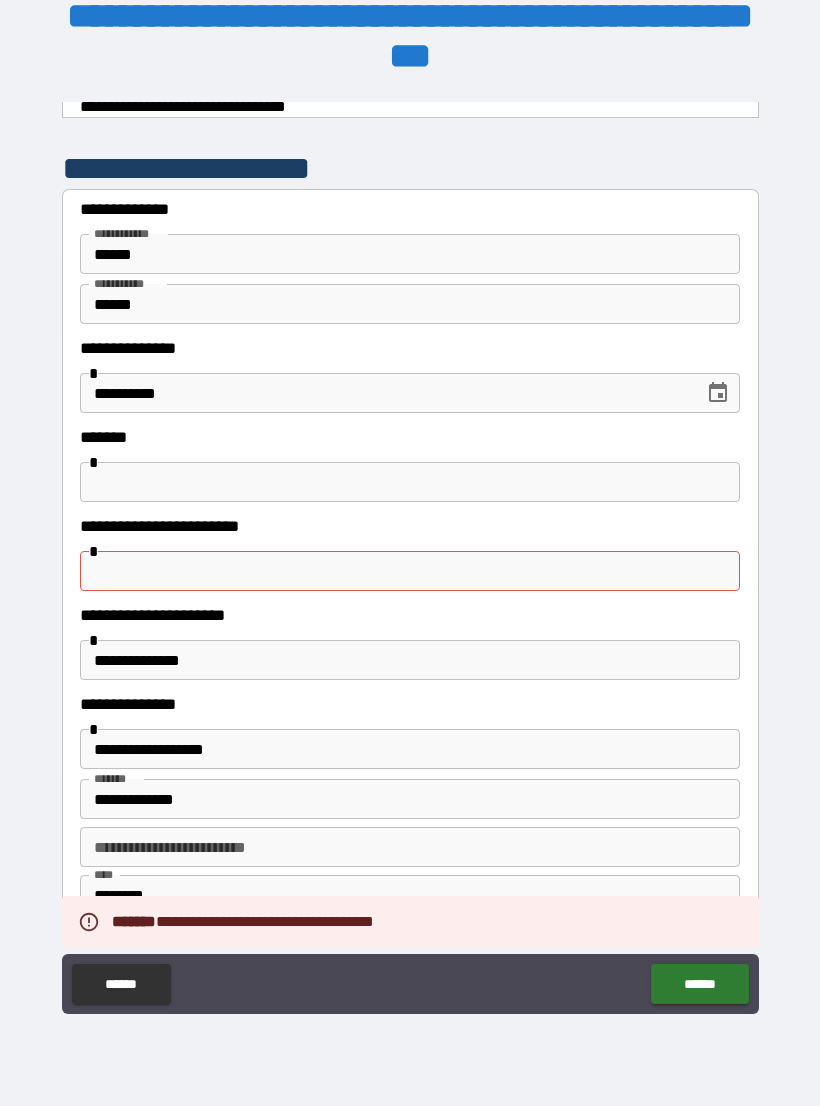 scroll, scrollTop: 58, scrollLeft: 0, axis: vertical 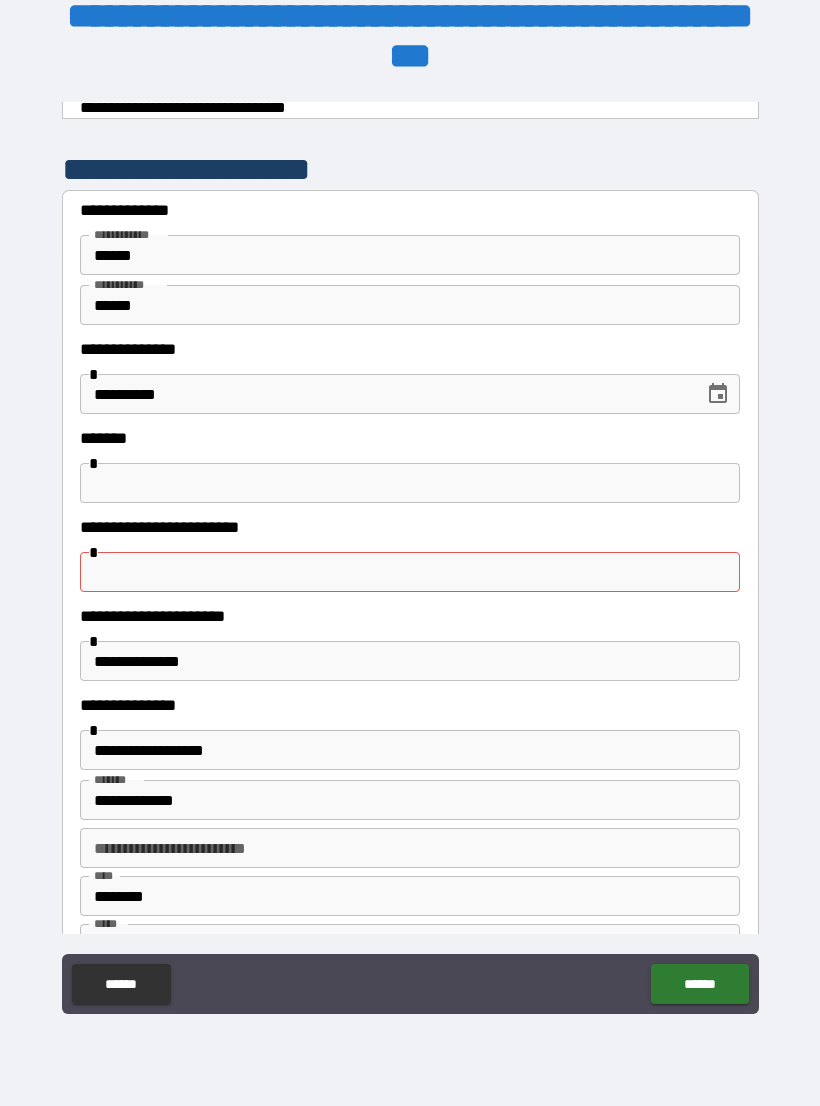 click at bounding box center (410, 572) 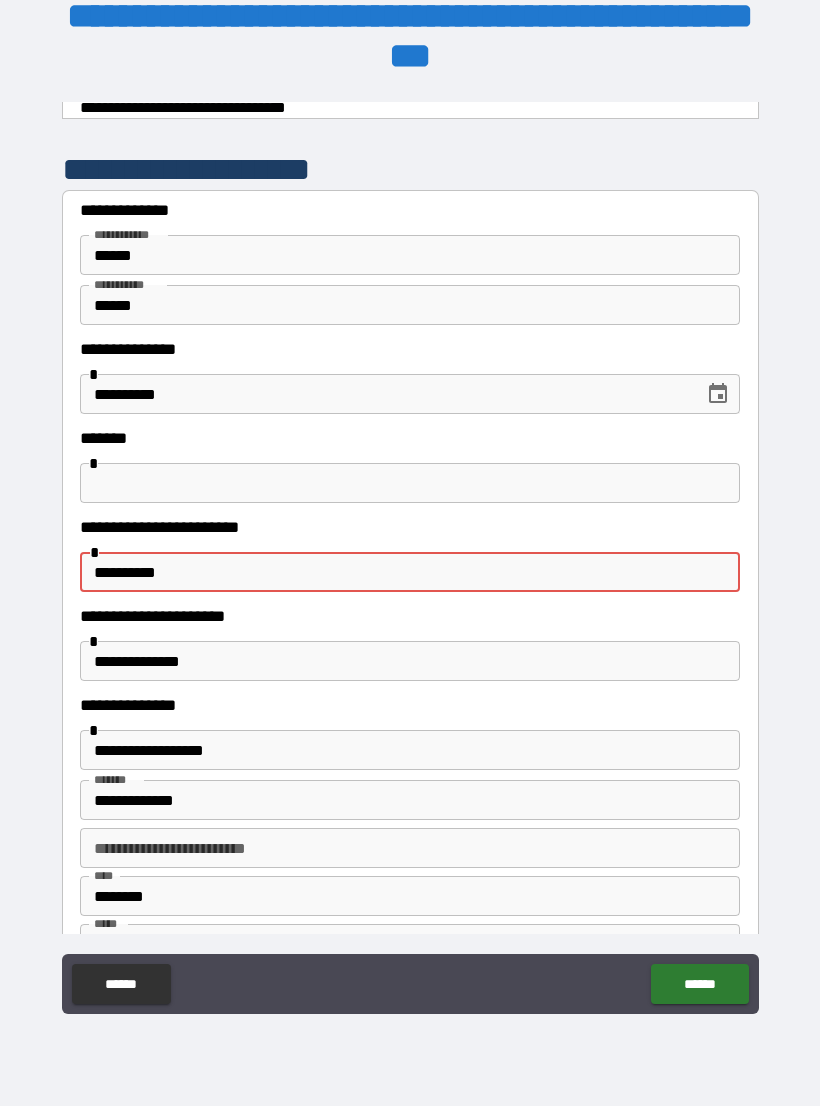 type on "**********" 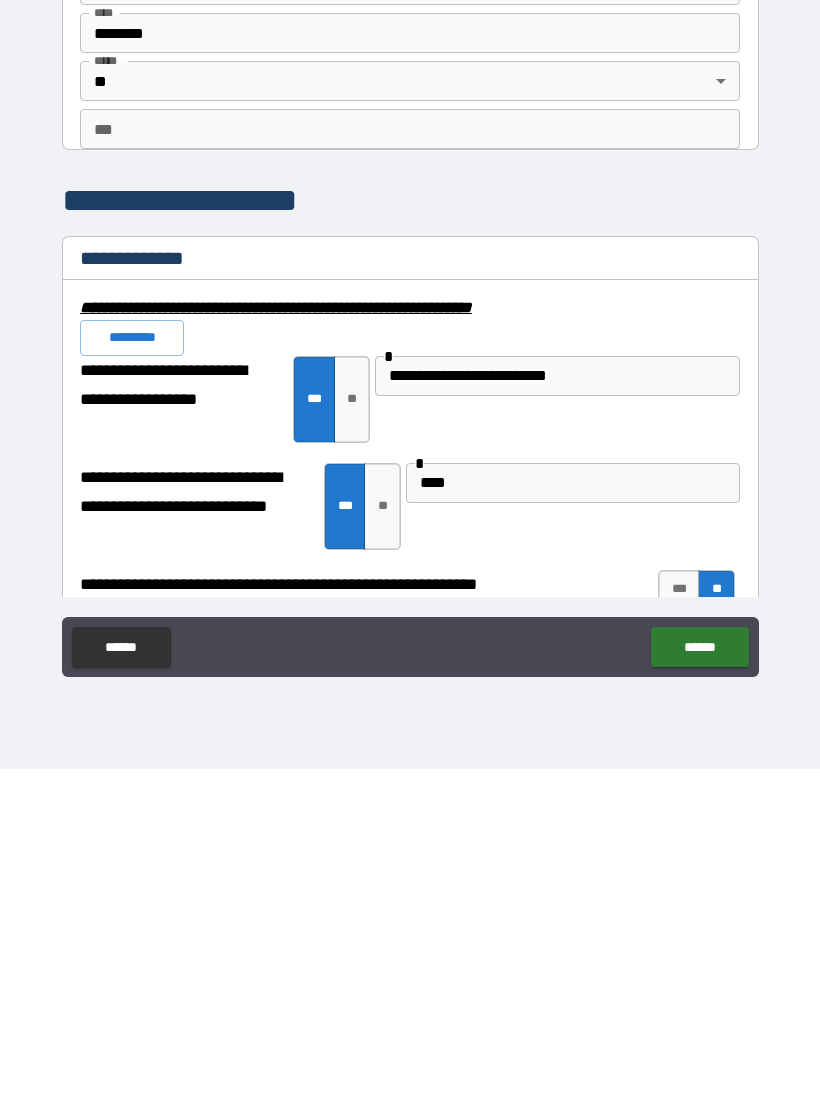 scroll, scrollTop: 1549, scrollLeft: 0, axis: vertical 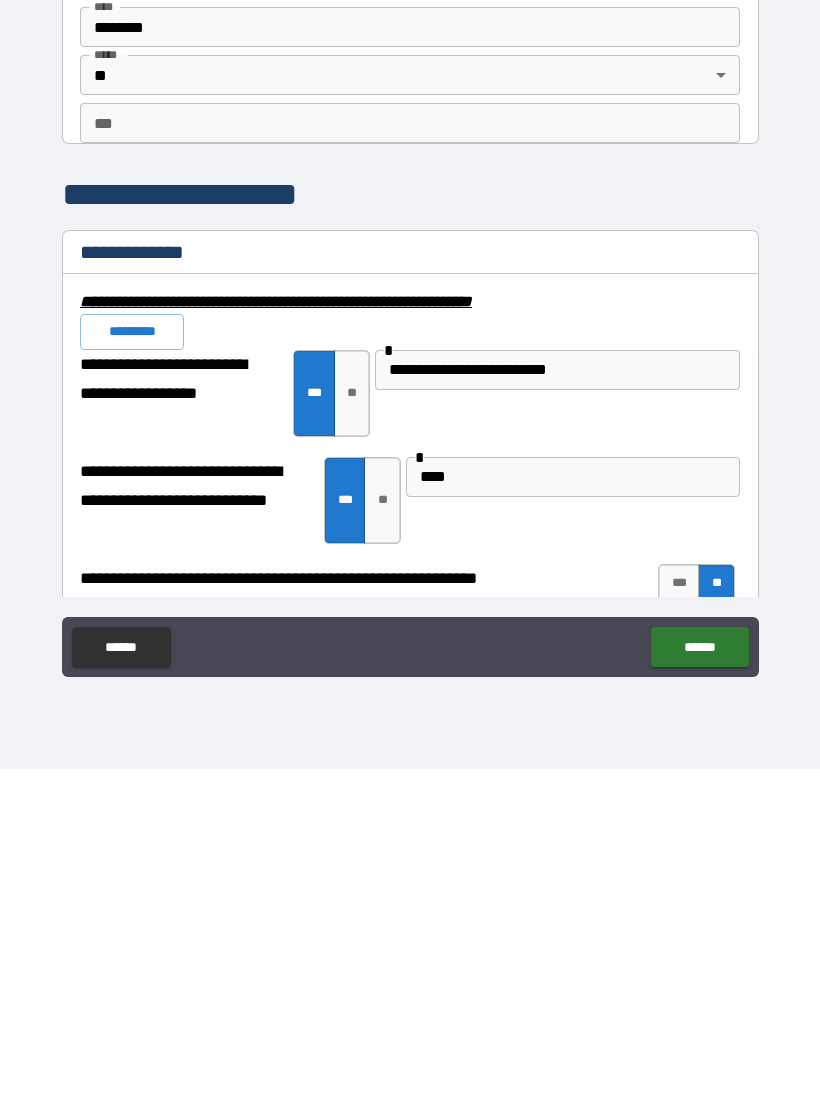 click on "******" at bounding box center [699, 984] 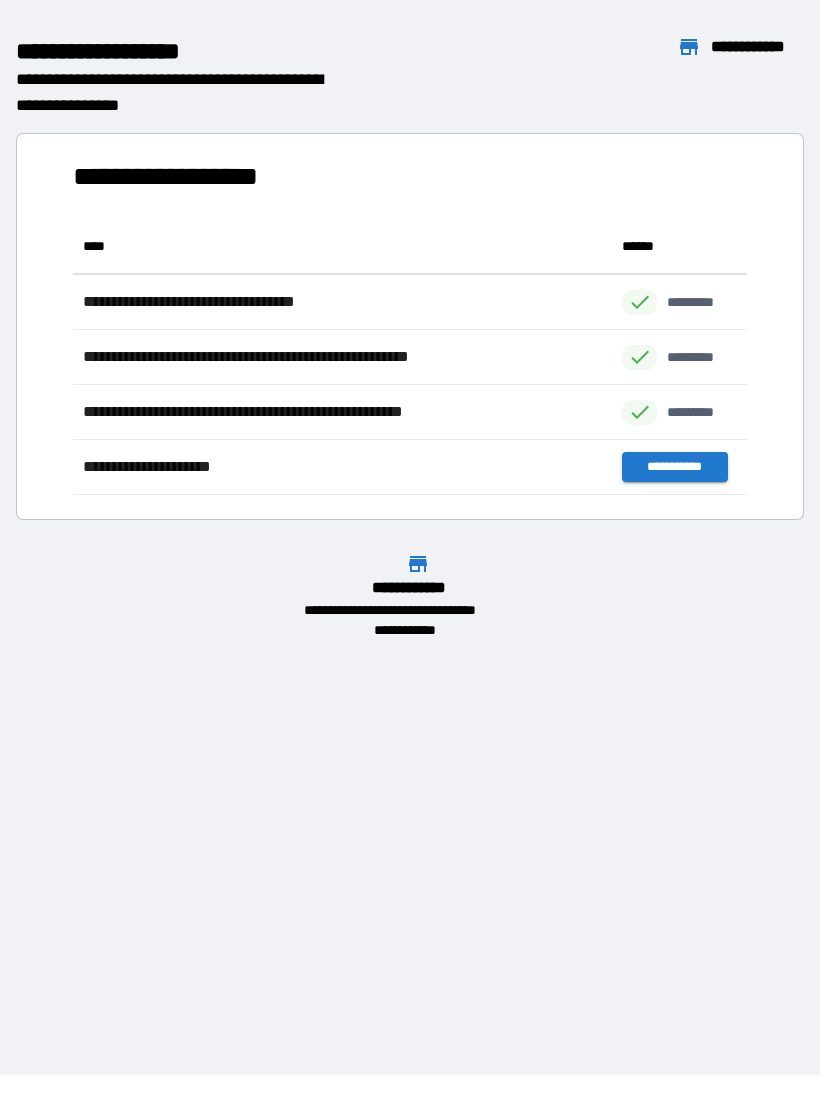 scroll, scrollTop: 1, scrollLeft: 1, axis: both 